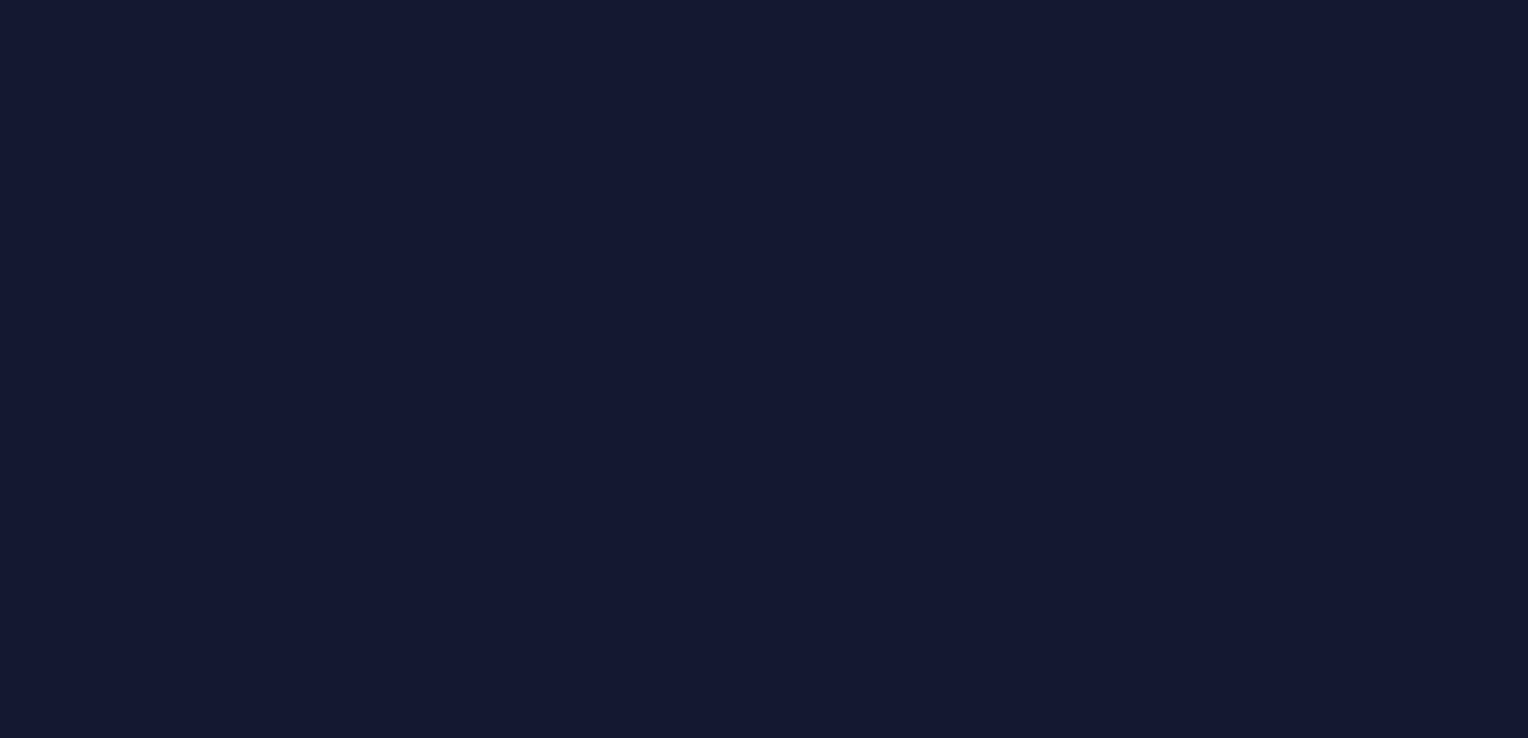 scroll, scrollTop: 0, scrollLeft: 0, axis: both 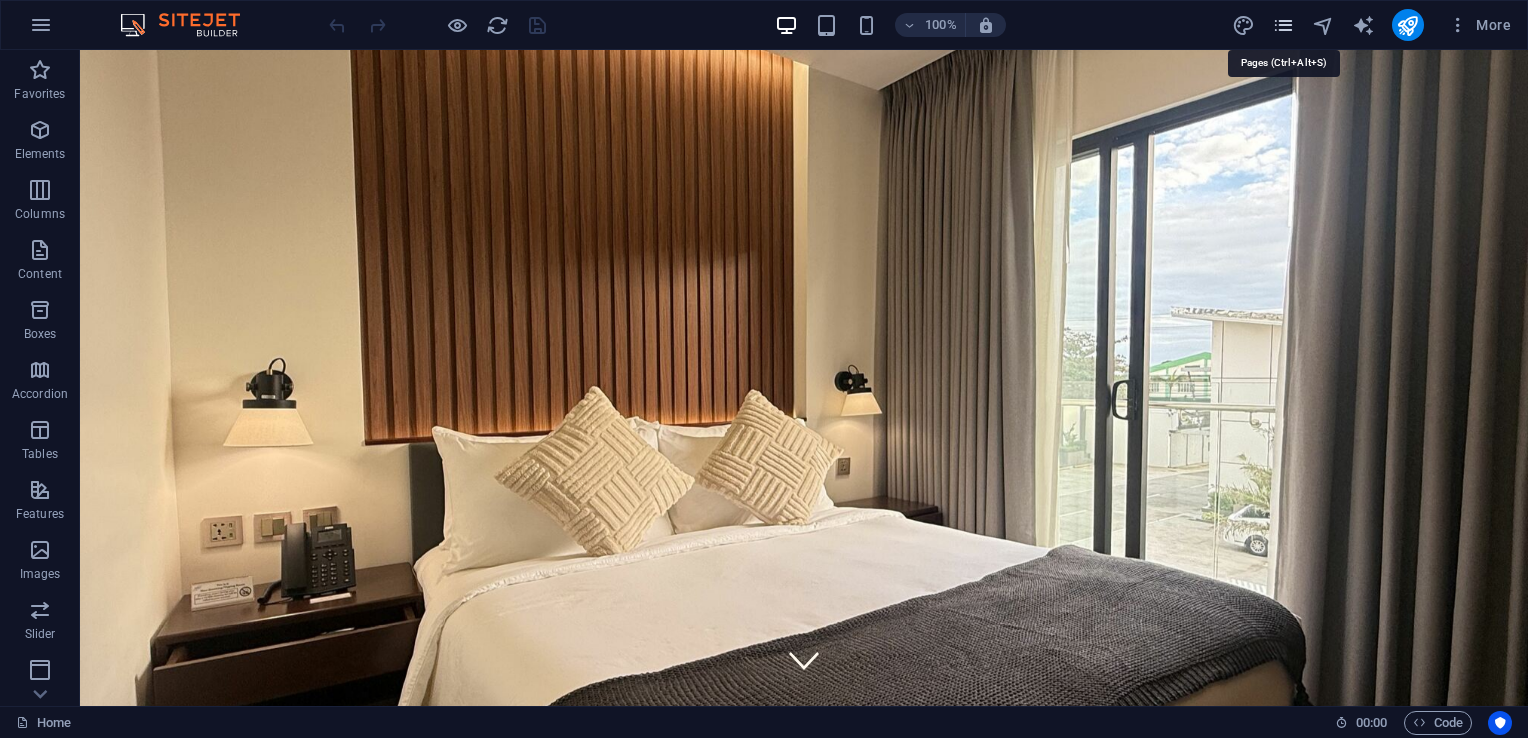 click at bounding box center (1283, 25) 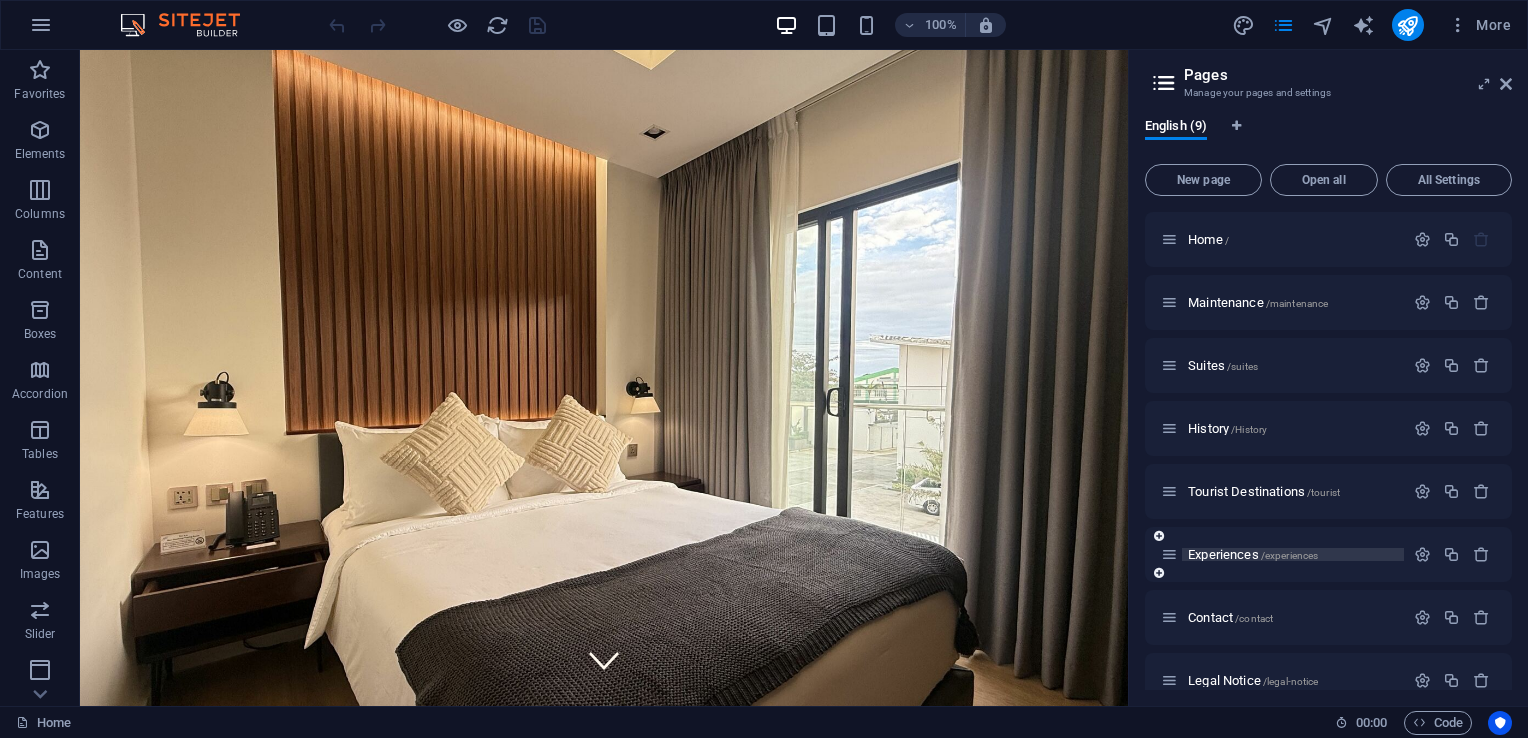 scroll, scrollTop: 88, scrollLeft: 0, axis: vertical 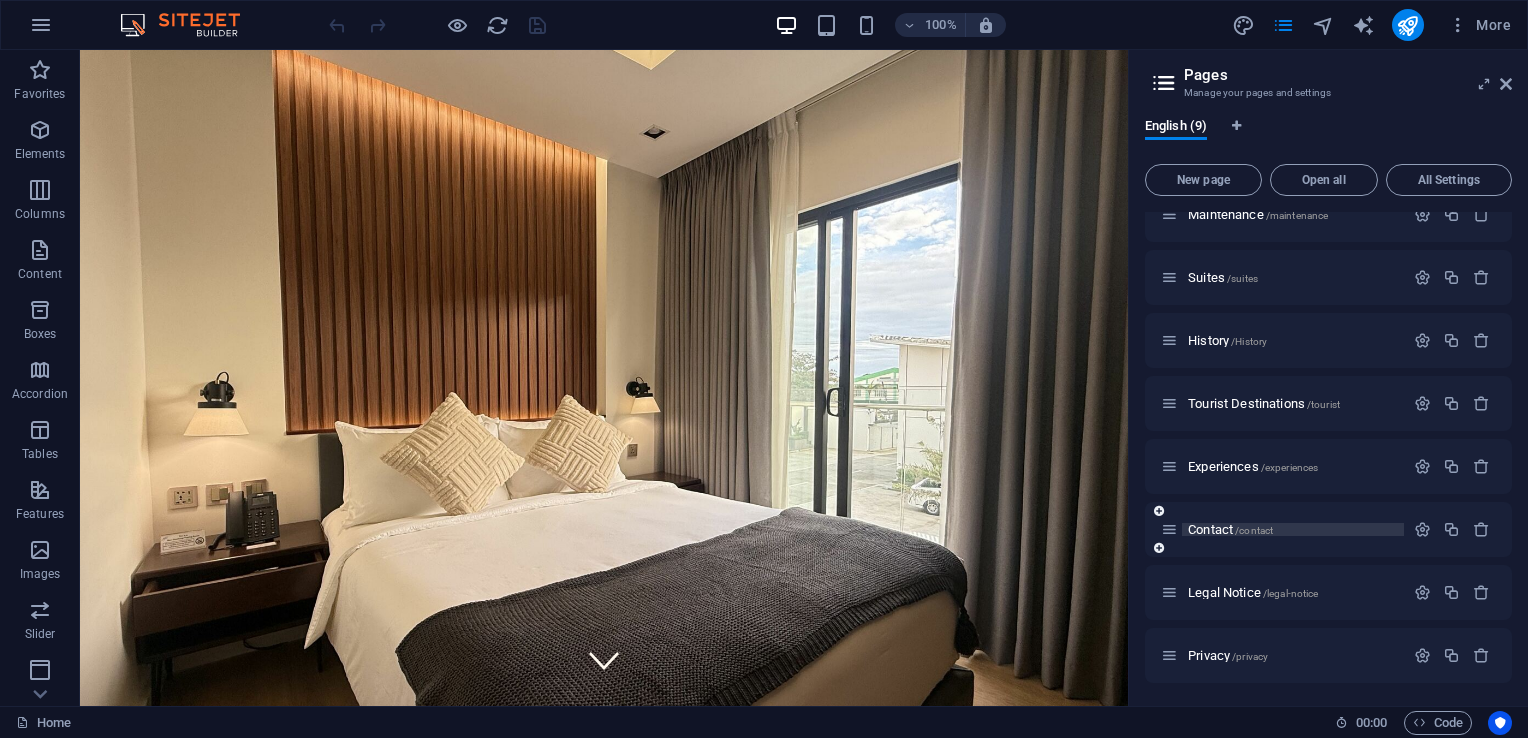 click on "Contact /contact" at bounding box center (1230, 529) 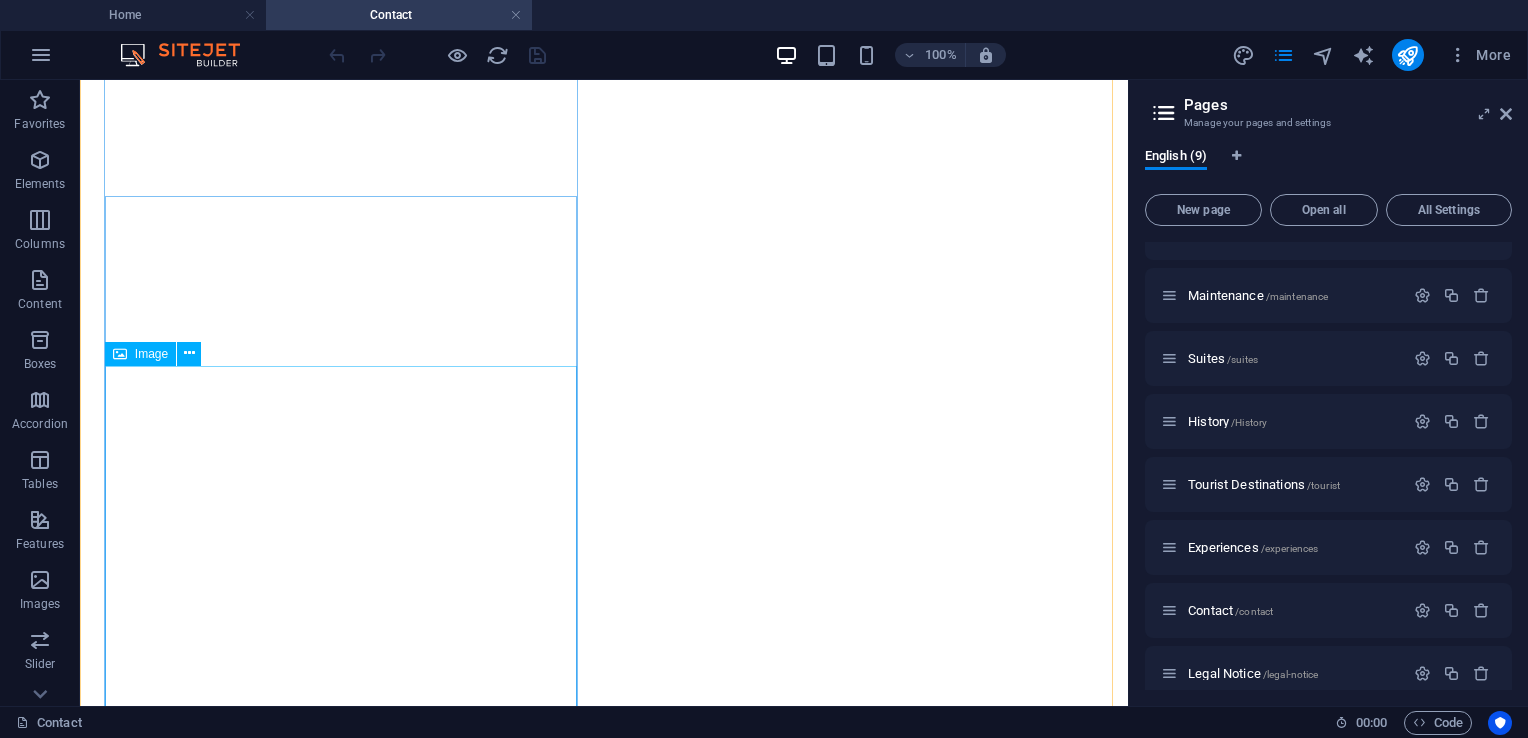 scroll, scrollTop: 1400, scrollLeft: 0, axis: vertical 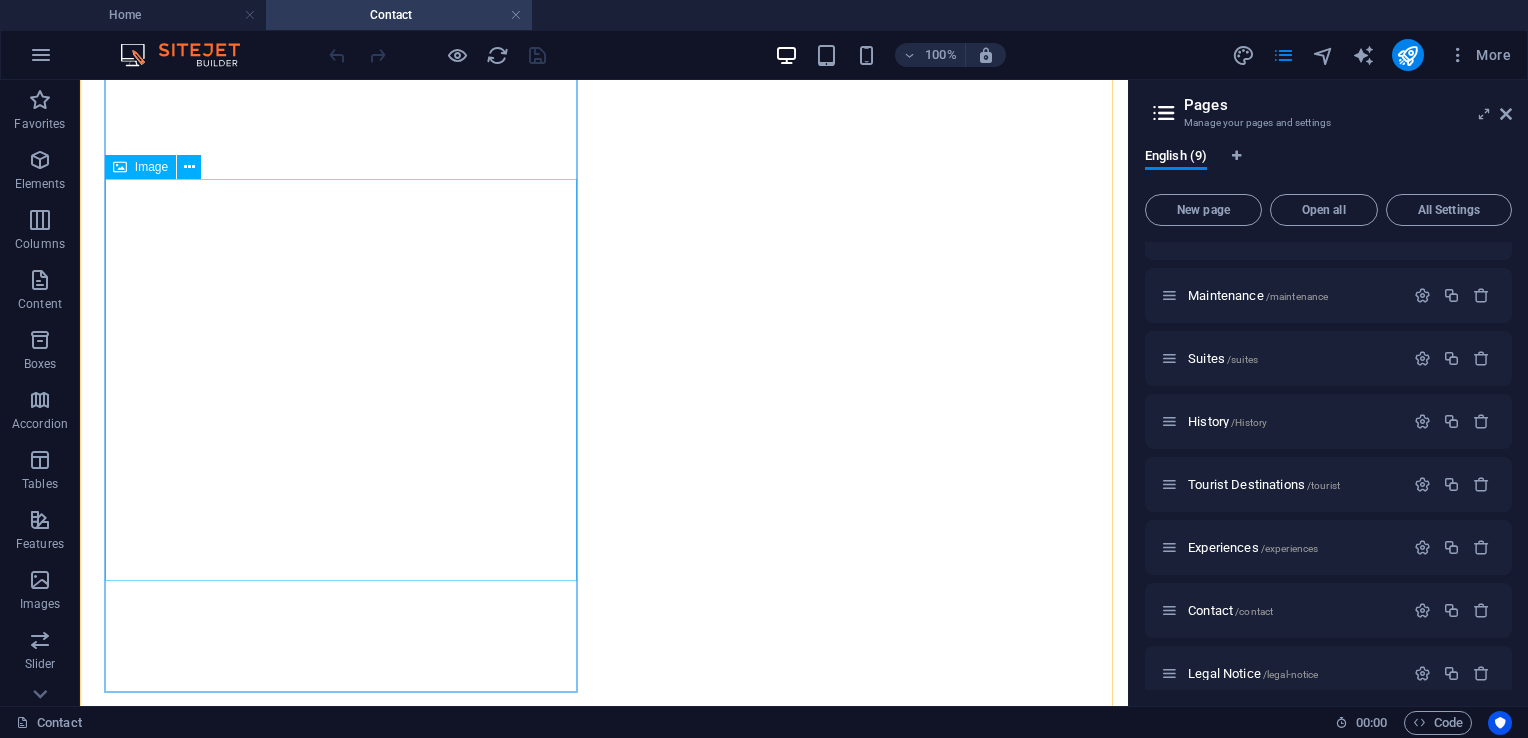 click at bounding box center [604, 2825] 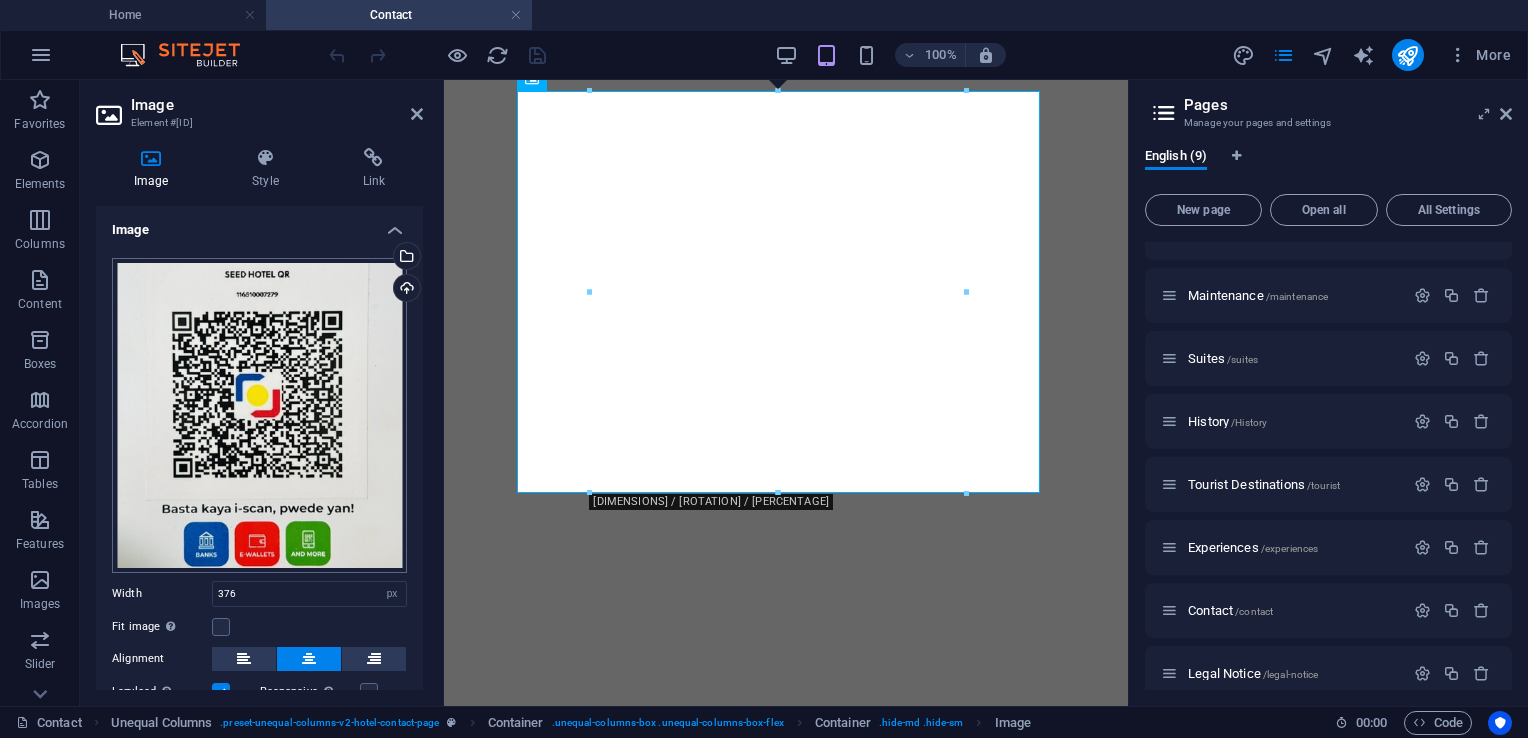 scroll, scrollTop: 1493, scrollLeft: 0, axis: vertical 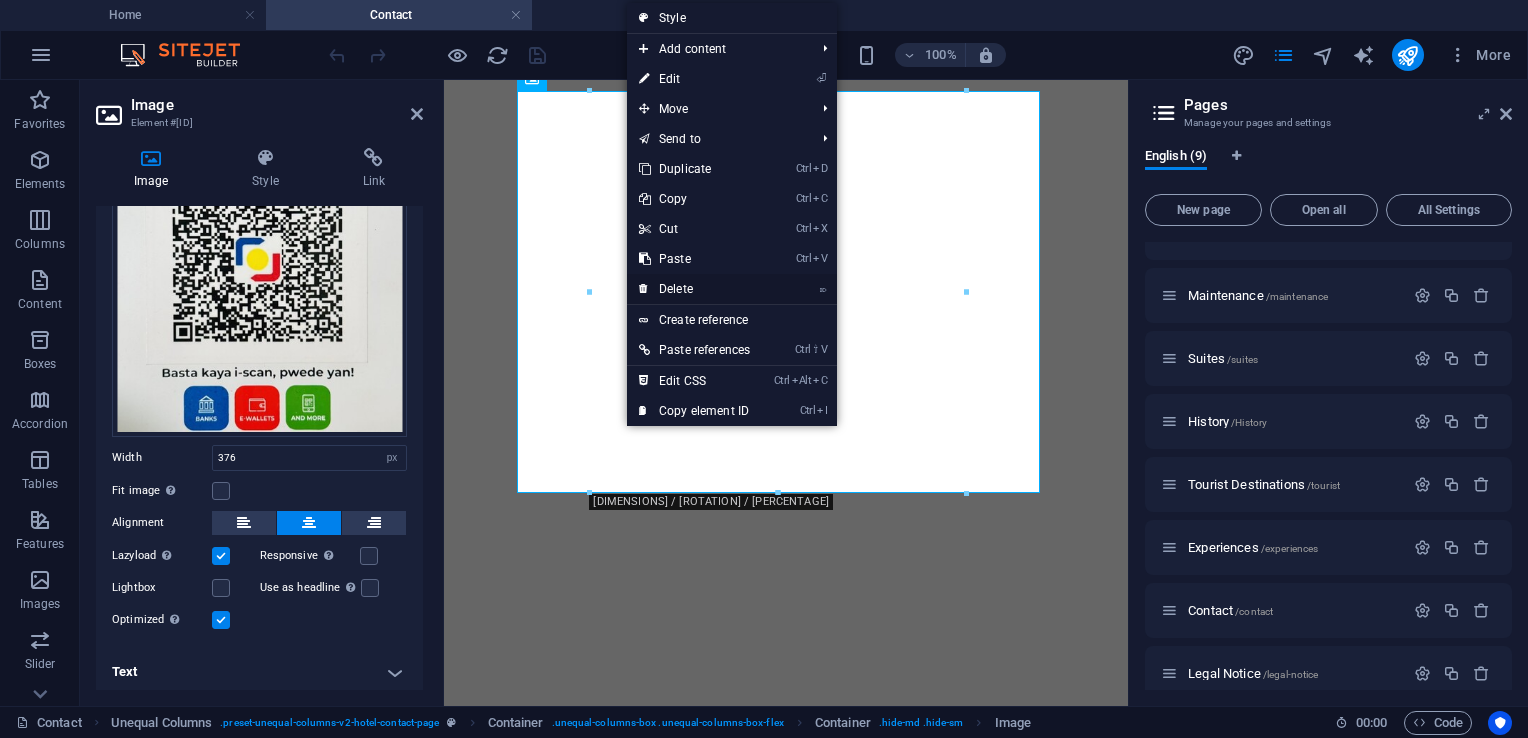 click on "⌦  Delete" at bounding box center (694, 289) 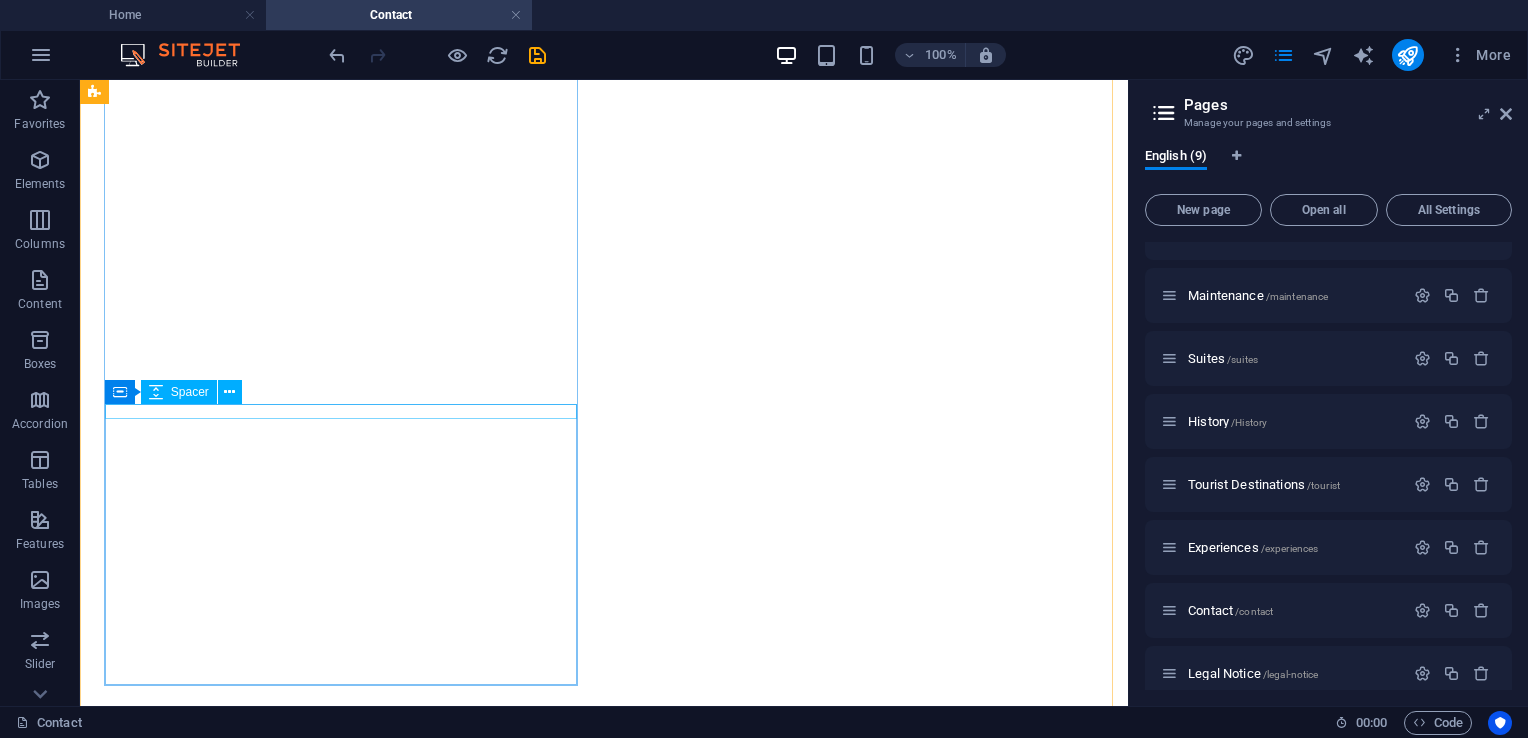 scroll, scrollTop: 1043, scrollLeft: 0, axis: vertical 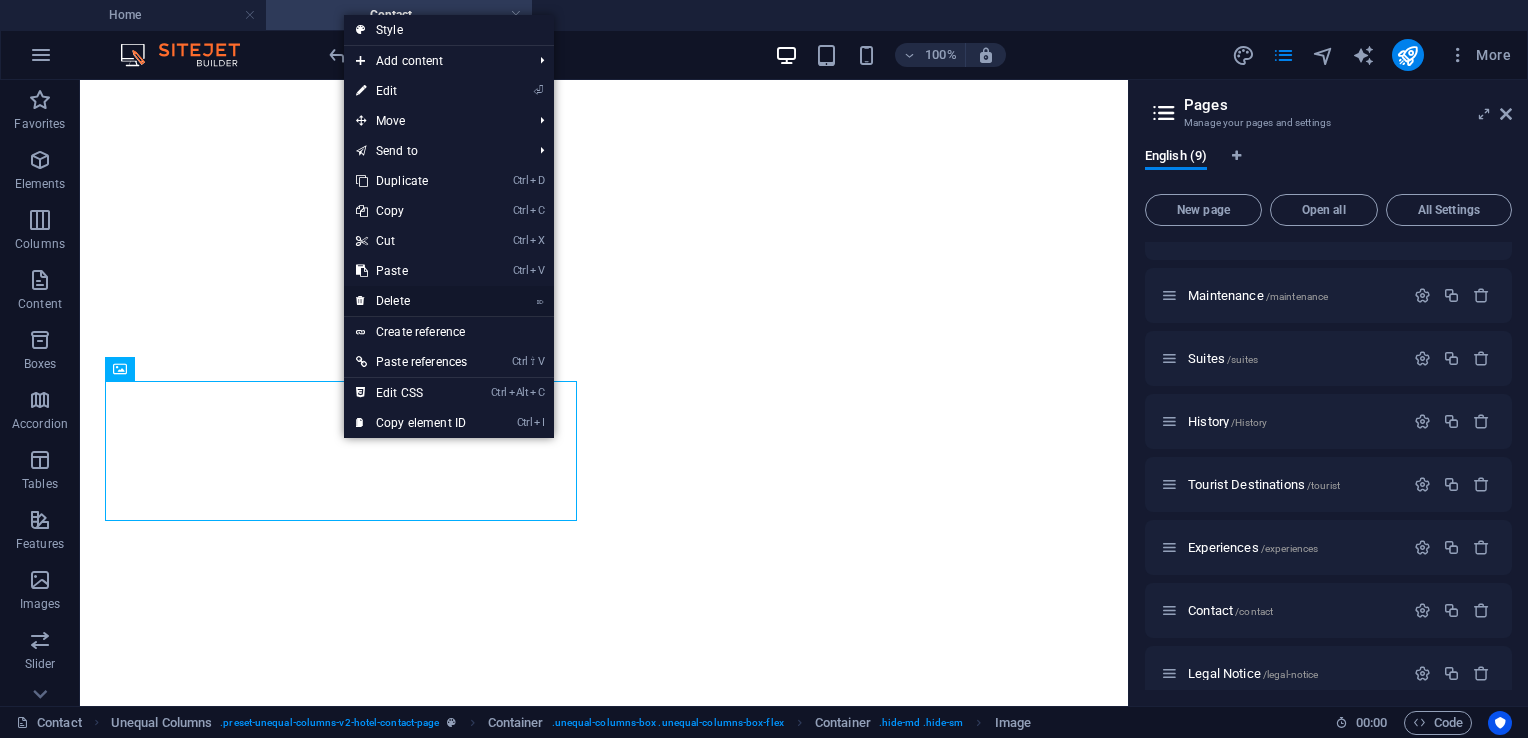 drag, startPoint x: 397, startPoint y: 300, endPoint x: 317, endPoint y: 219, distance: 113.84639 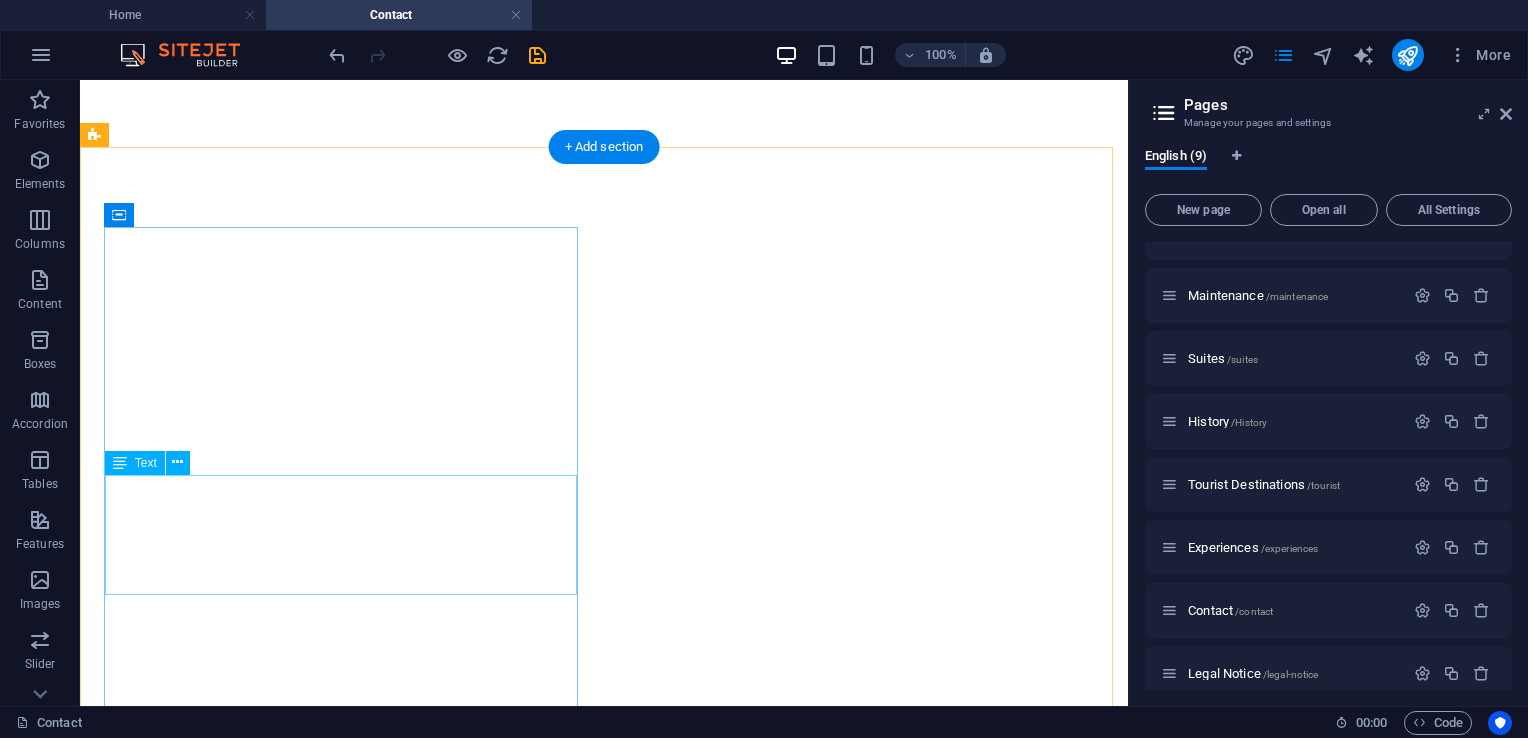 scroll, scrollTop: 872, scrollLeft: 0, axis: vertical 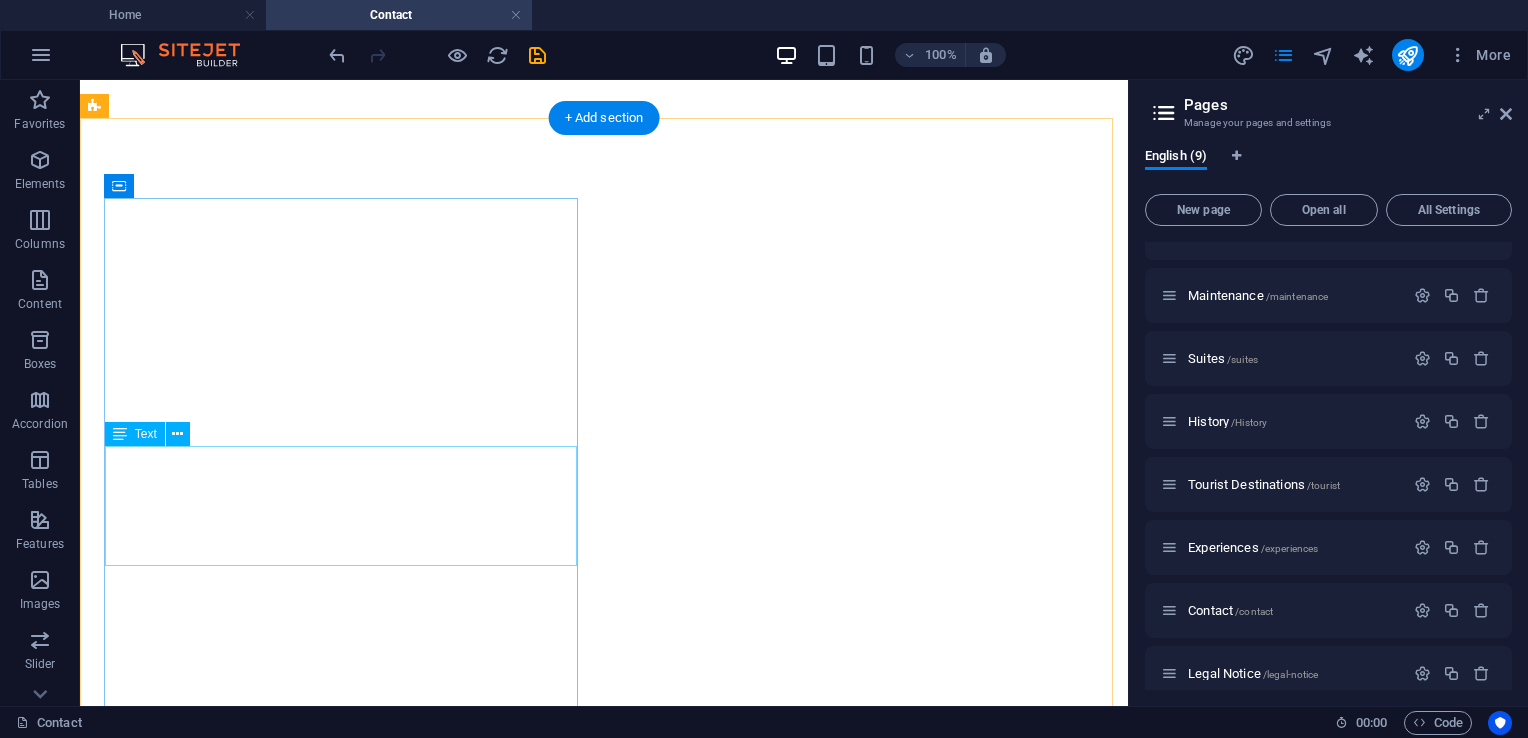 click on "Here you can find all of our contact details, including our phone number, email, and address. You will also find our payment details for your convenience. If you have any questions, inquiries, or simply want to get in touch, please don’t hesitate to reach out — we’re always happy to help." at bounding box center [604, 2942] 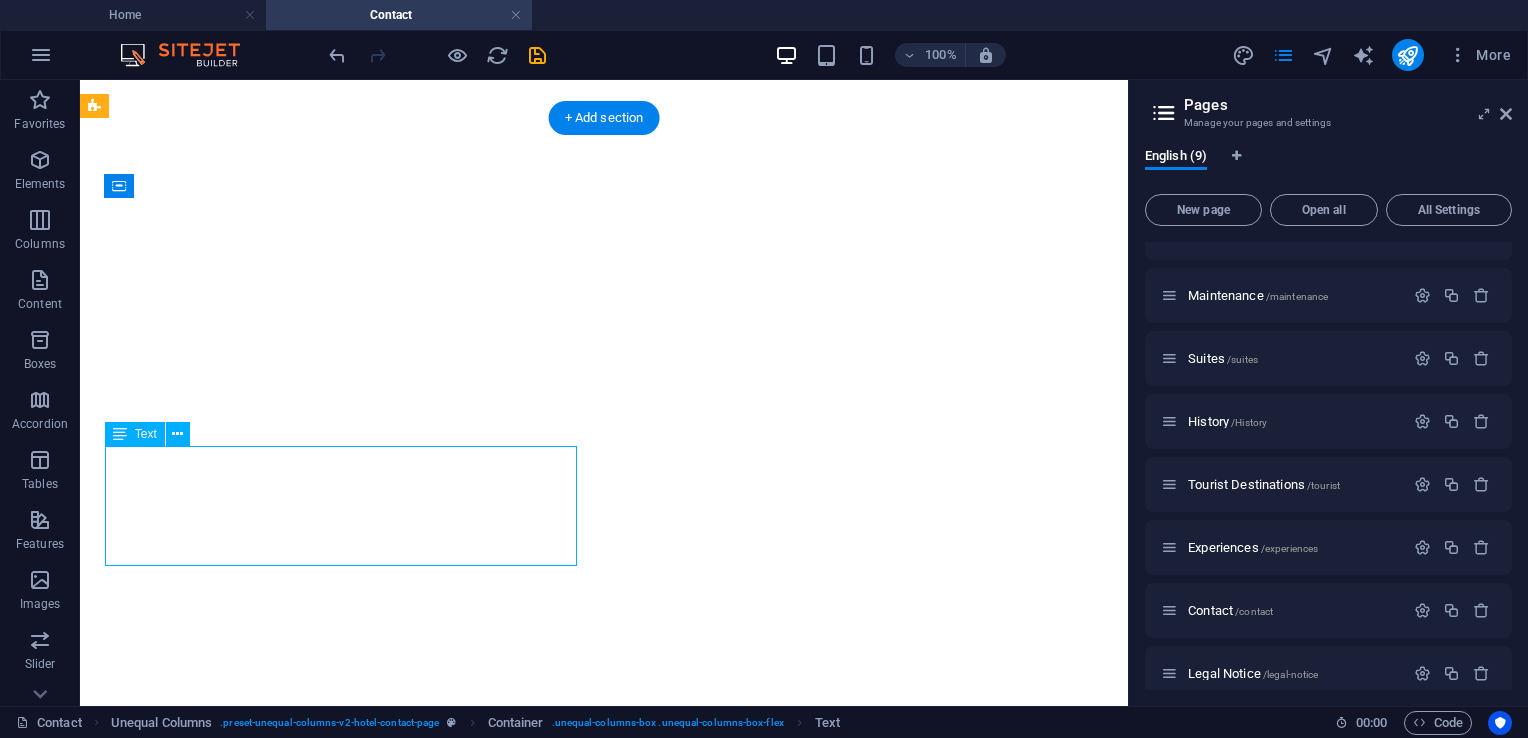 click on "Here you can find all of our contact details, including our phone number, email, and address. You will also find our payment details for your convenience. If you have any questions, inquiries, or simply want to get in touch, please don’t hesitate to reach out — we’re always happy to help." at bounding box center (604, 2942) 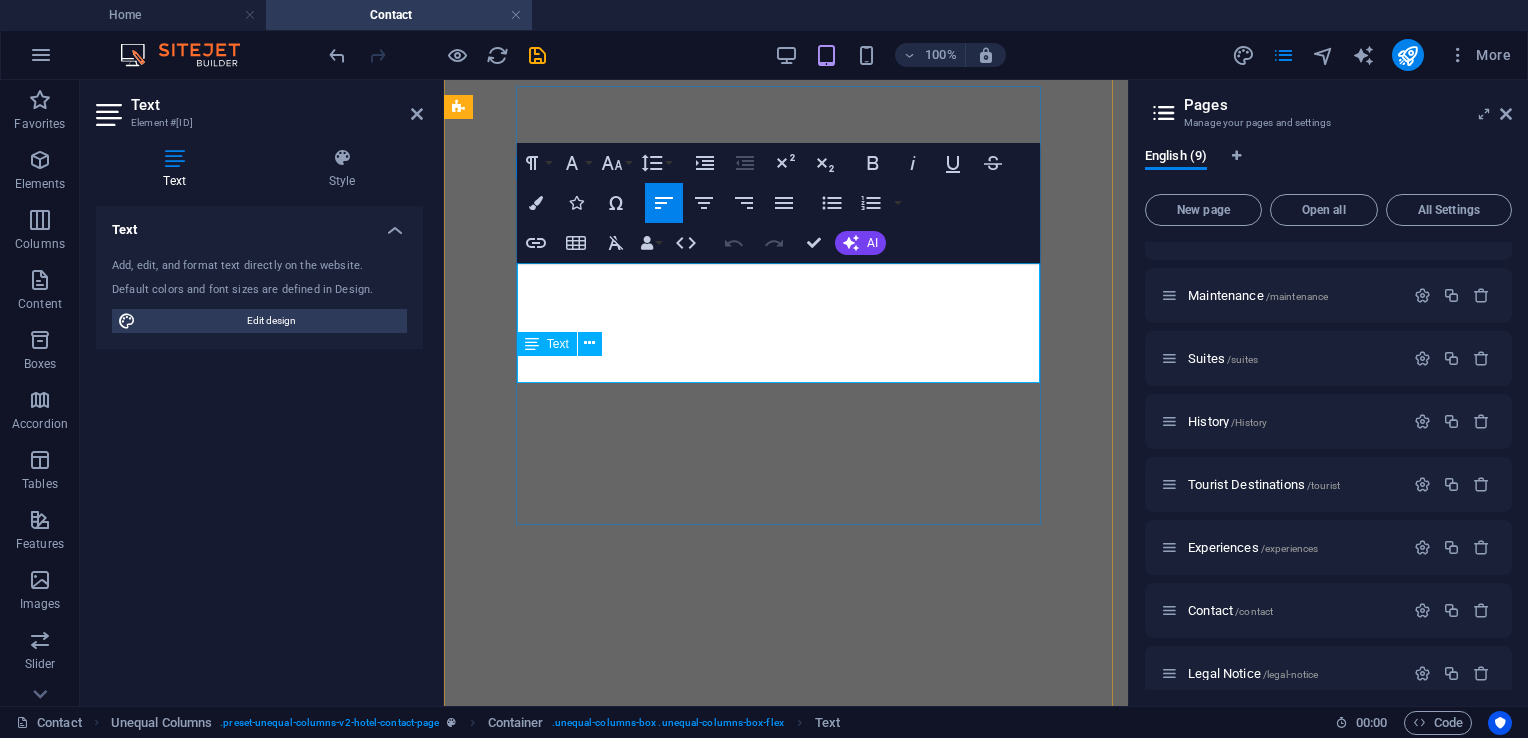 scroll, scrollTop: 938, scrollLeft: 0, axis: vertical 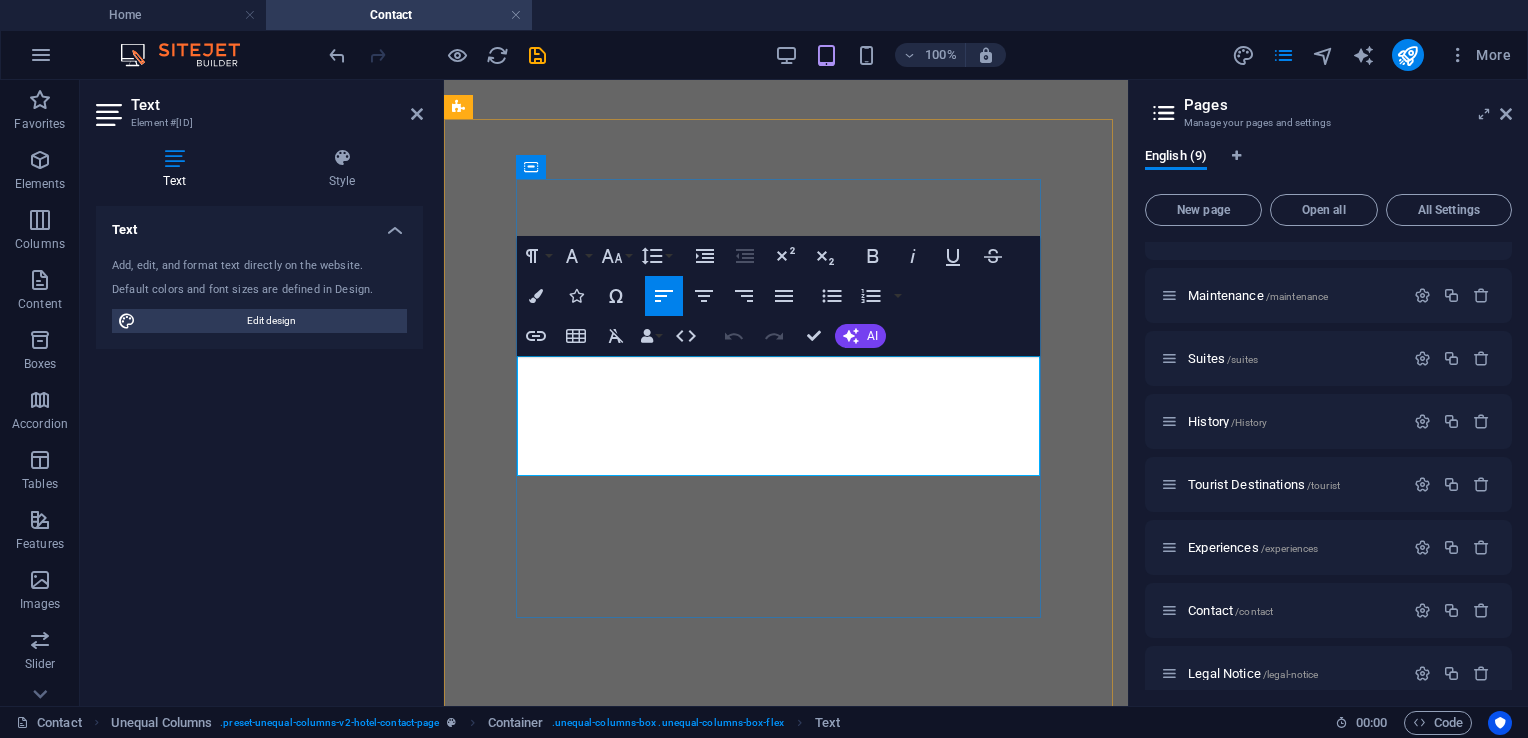 drag, startPoint x: 730, startPoint y: 390, endPoint x: 655, endPoint y: 422, distance: 81.5414 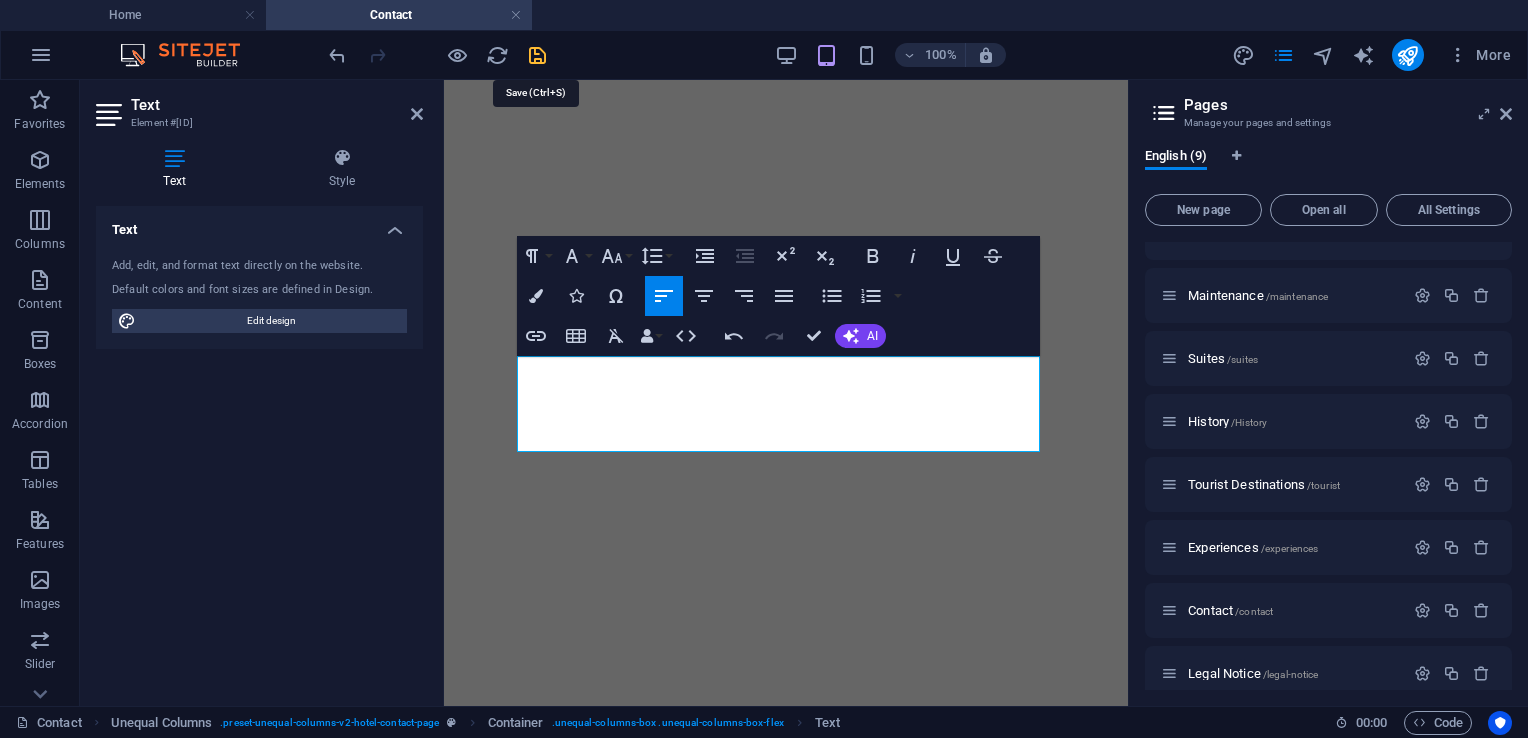 click at bounding box center (537, 55) 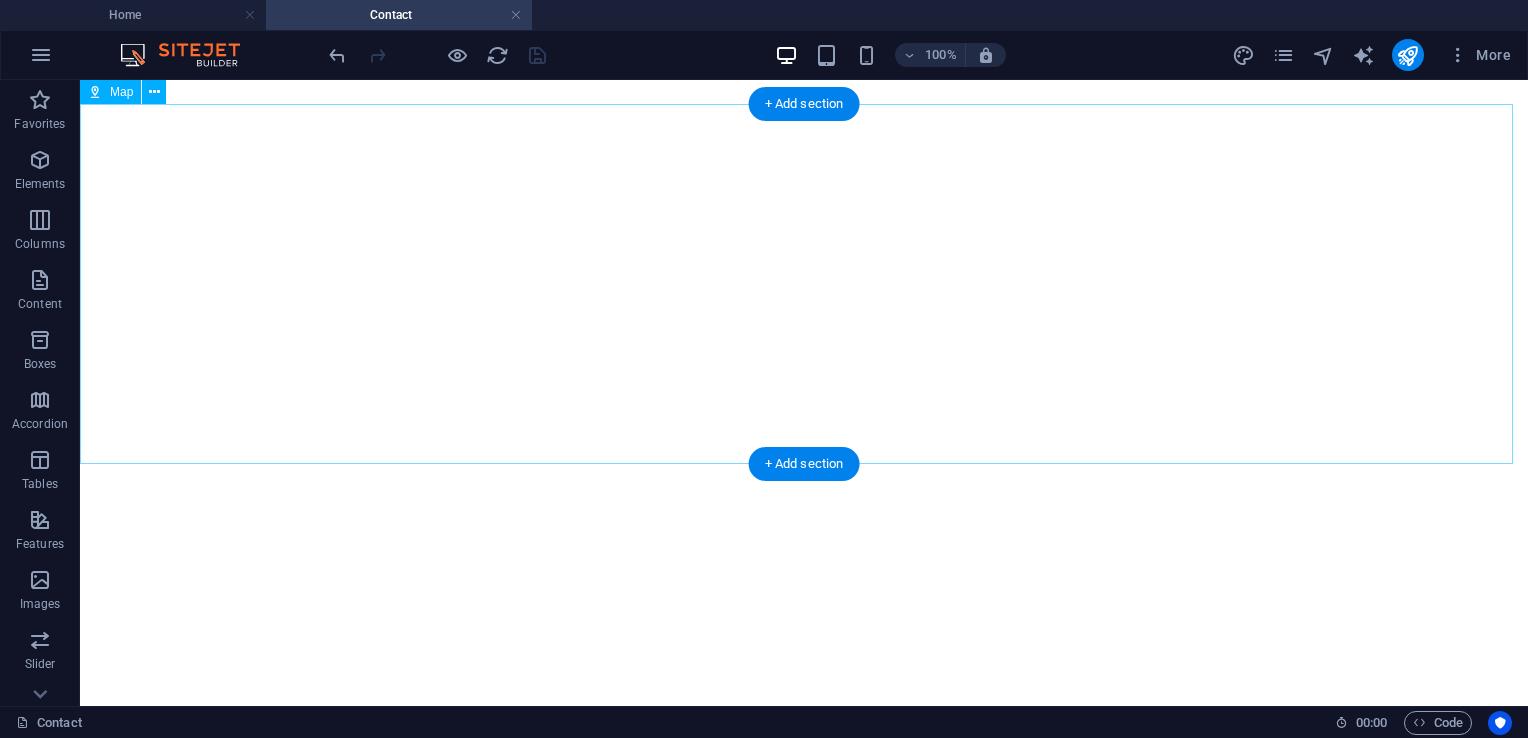 scroll, scrollTop: 1692, scrollLeft: 0, axis: vertical 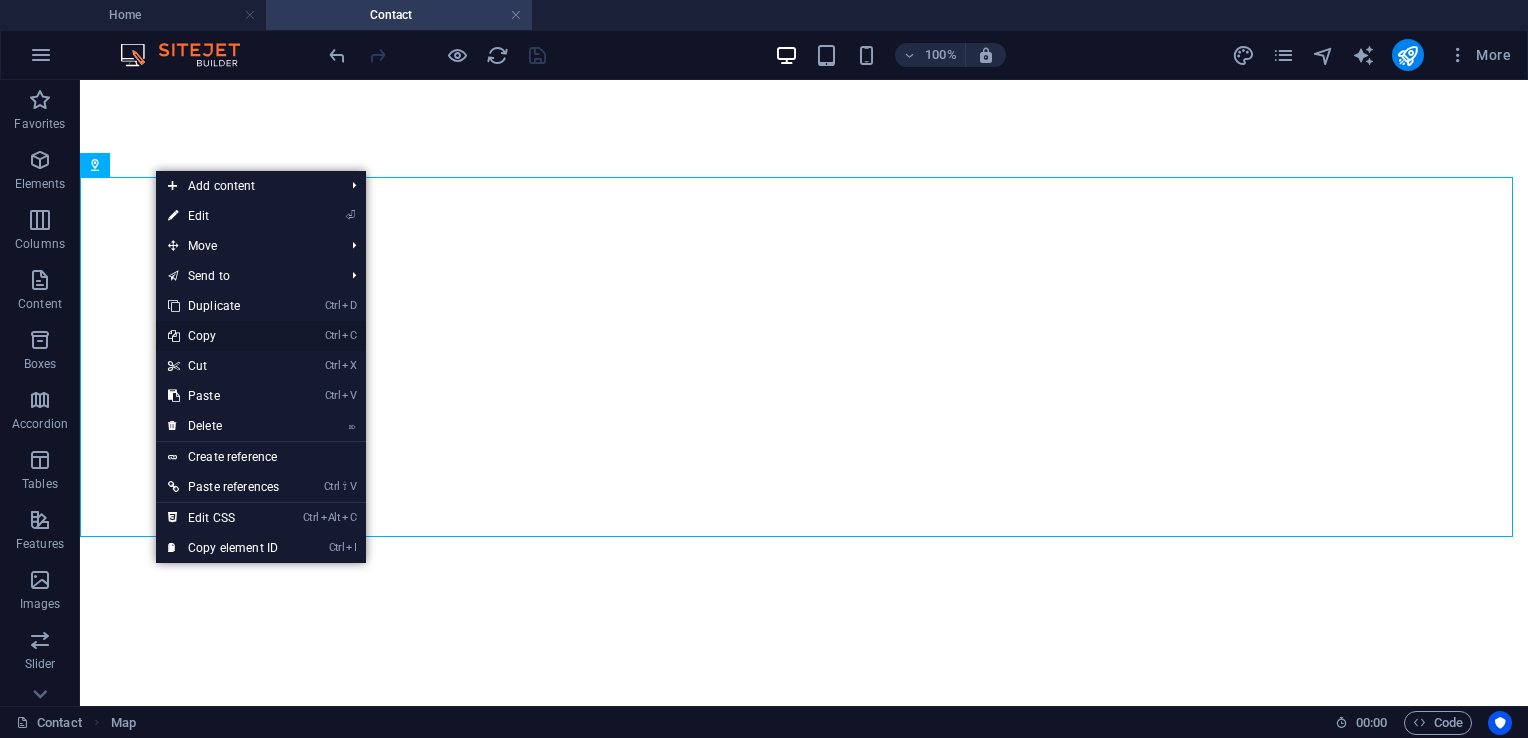click on "Ctrl C  Copy" at bounding box center [223, 336] 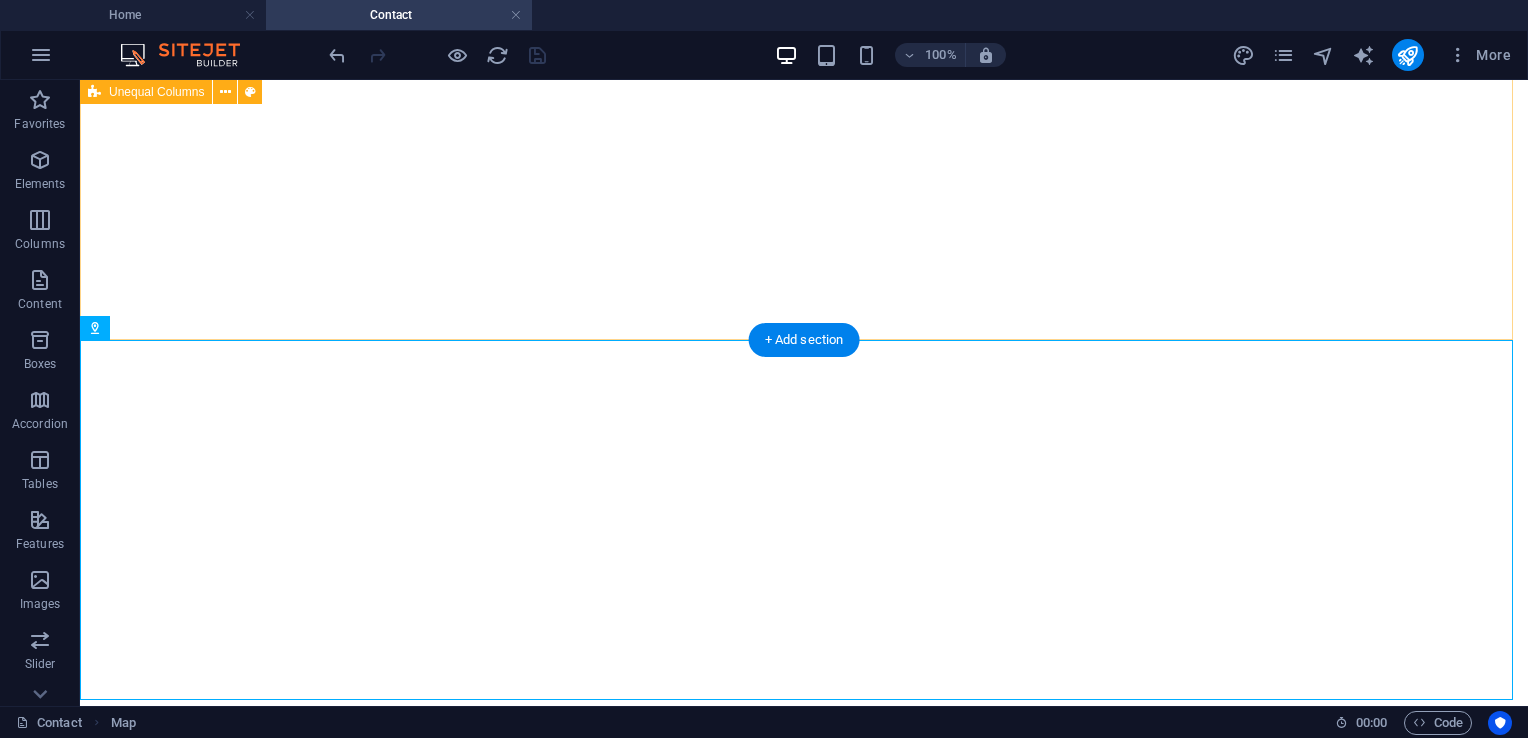 scroll, scrollTop: 1192, scrollLeft: 0, axis: vertical 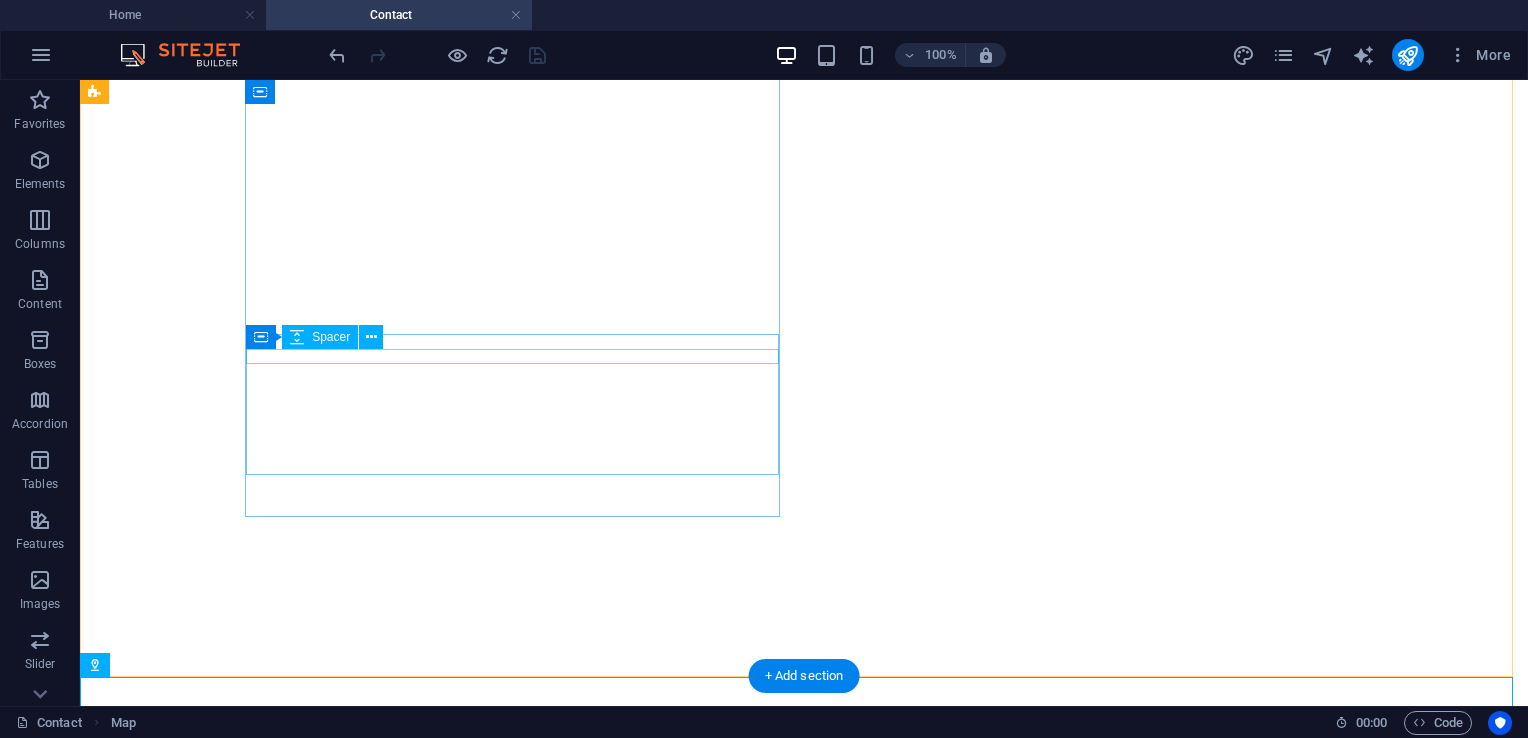 click at bounding box center [804, 4178] 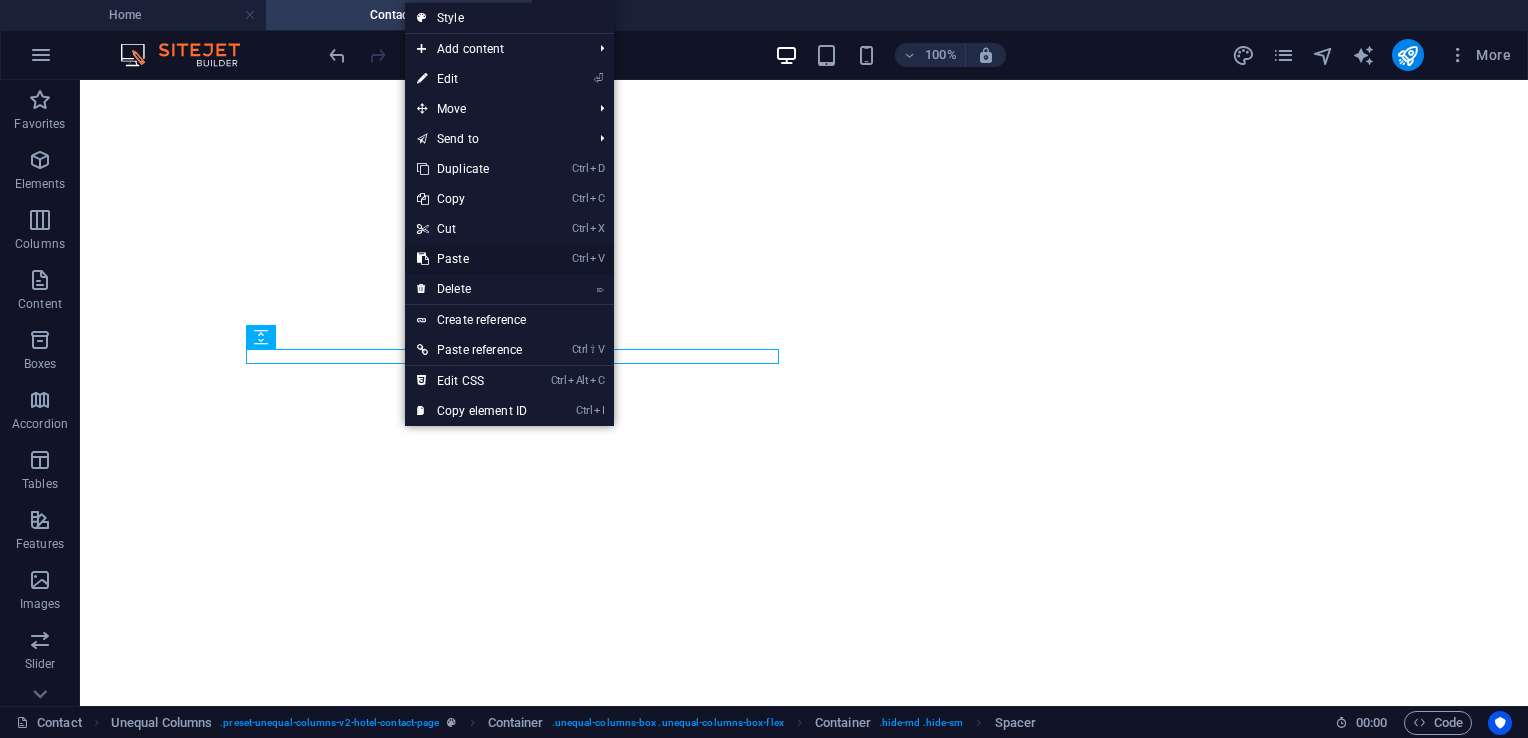 click on "Ctrl V  Paste" at bounding box center [472, 259] 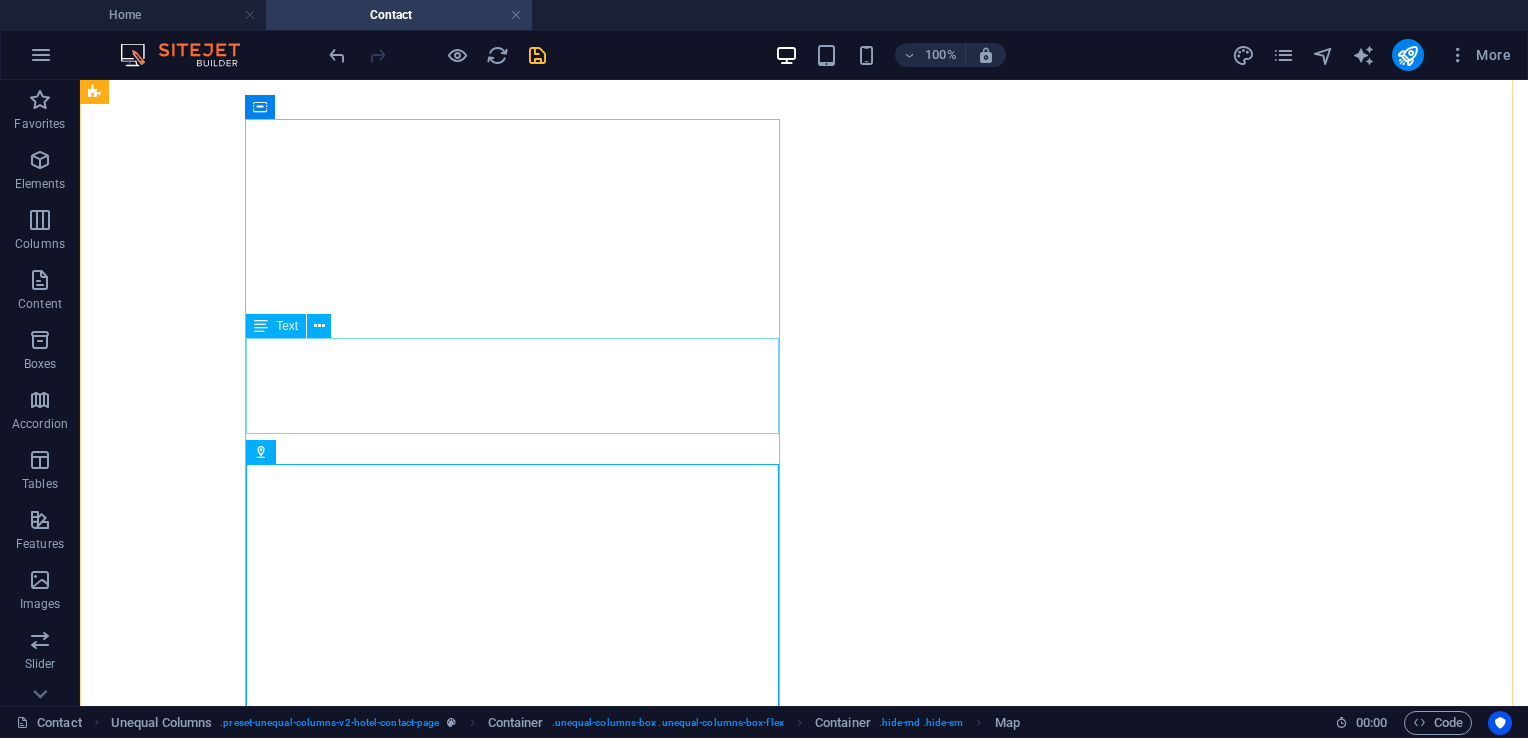 scroll, scrollTop: 1251, scrollLeft: 0, axis: vertical 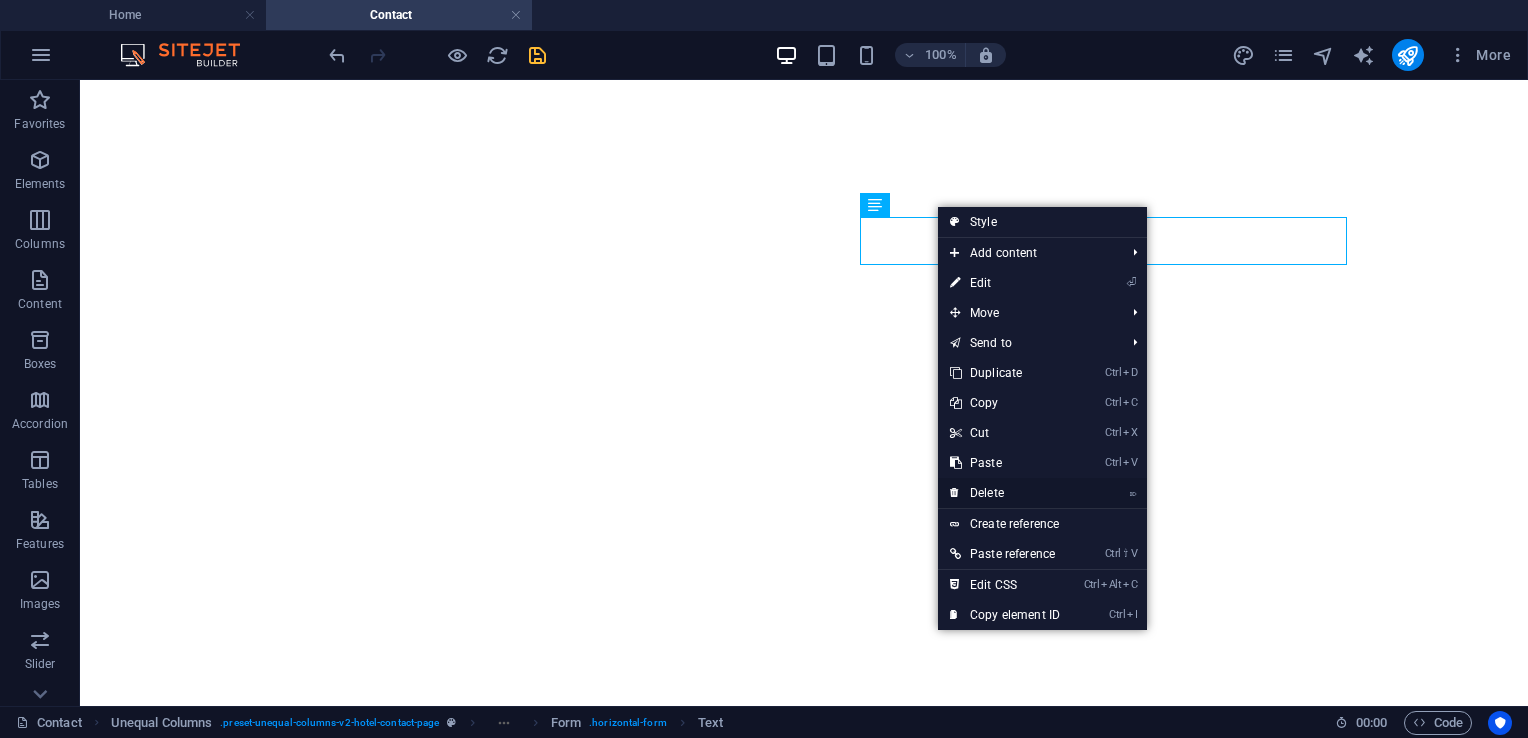 drag, startPoint x: 995, startPoint y: 488, endPoint x: 915, endPoint y: 407, distance: 113.84639 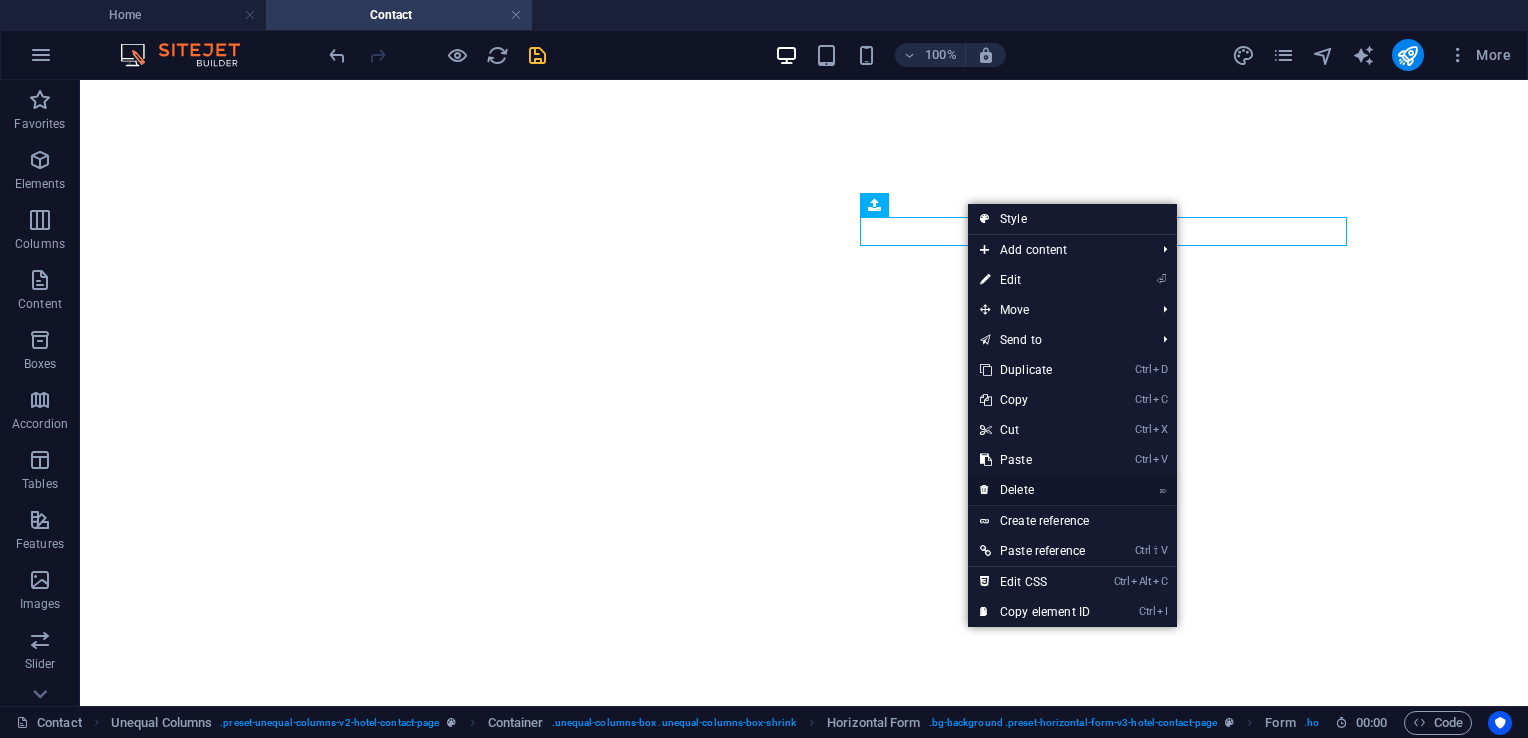 click on "⌦  Delete" at bounding box center [1035, 490] 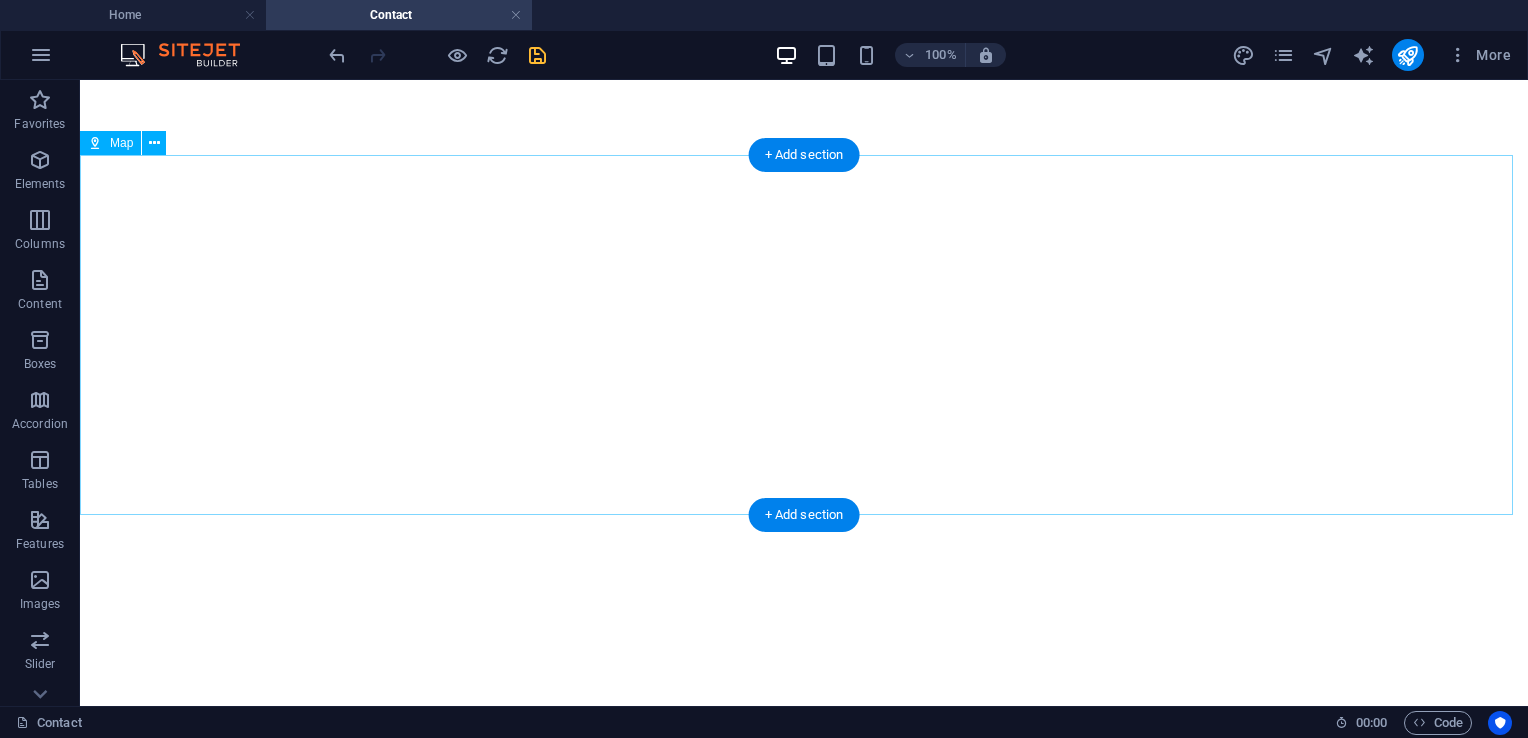 scroll, scrollTop: 1800, scrollLeft: 0, axis: vertical 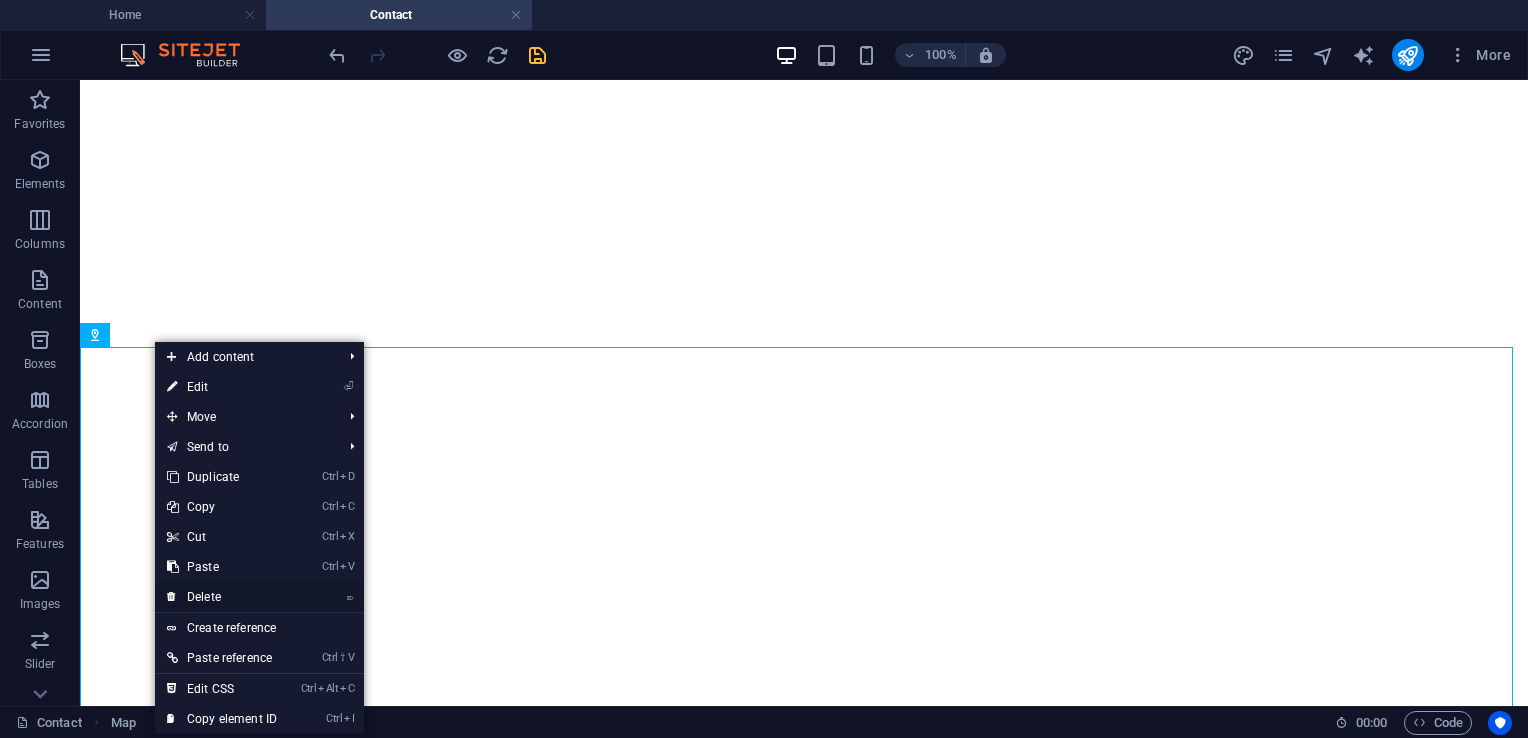 click on "⌦  Delete" at bounding box center (222, 597) 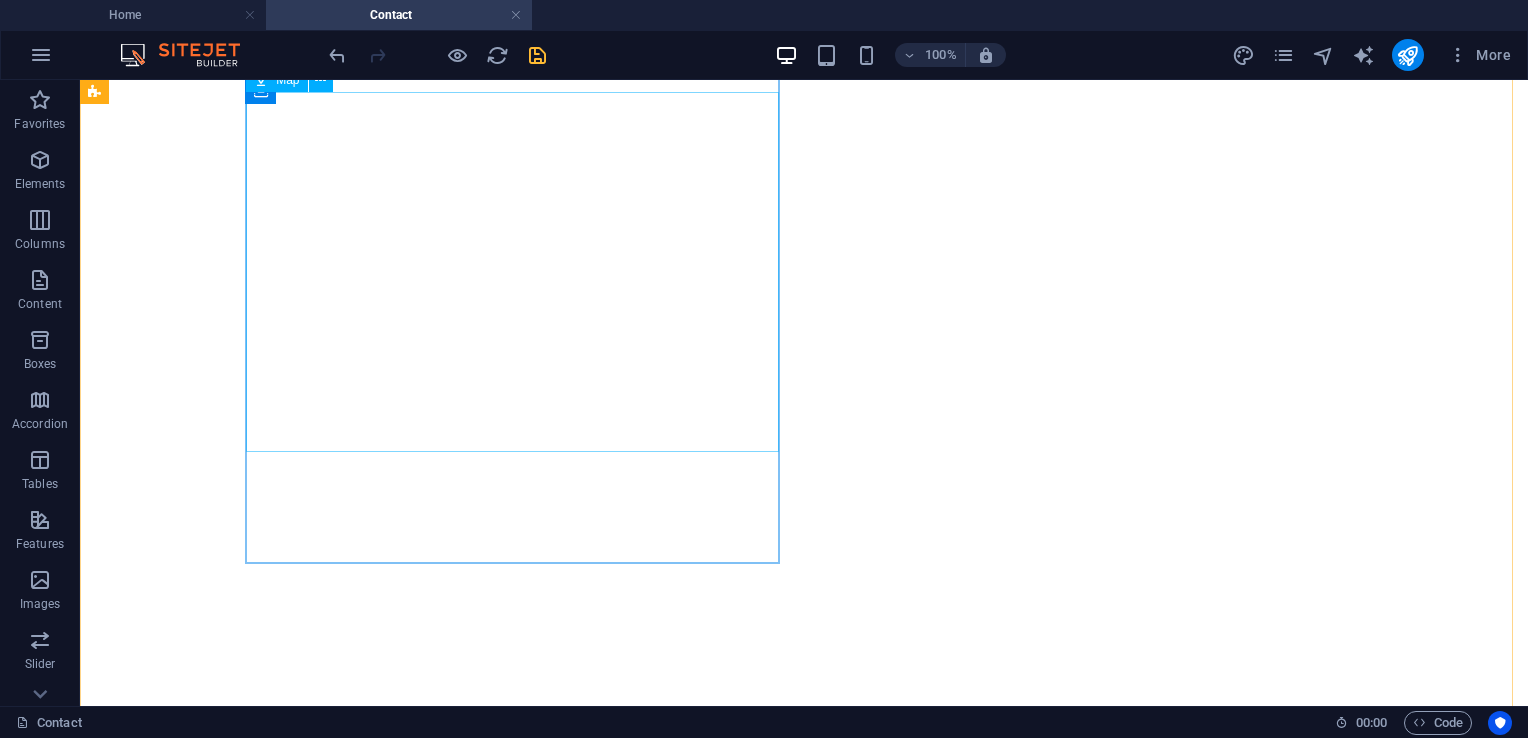 scroll, scrollTop: 1100, scrollLeft: 0, axis: vertical 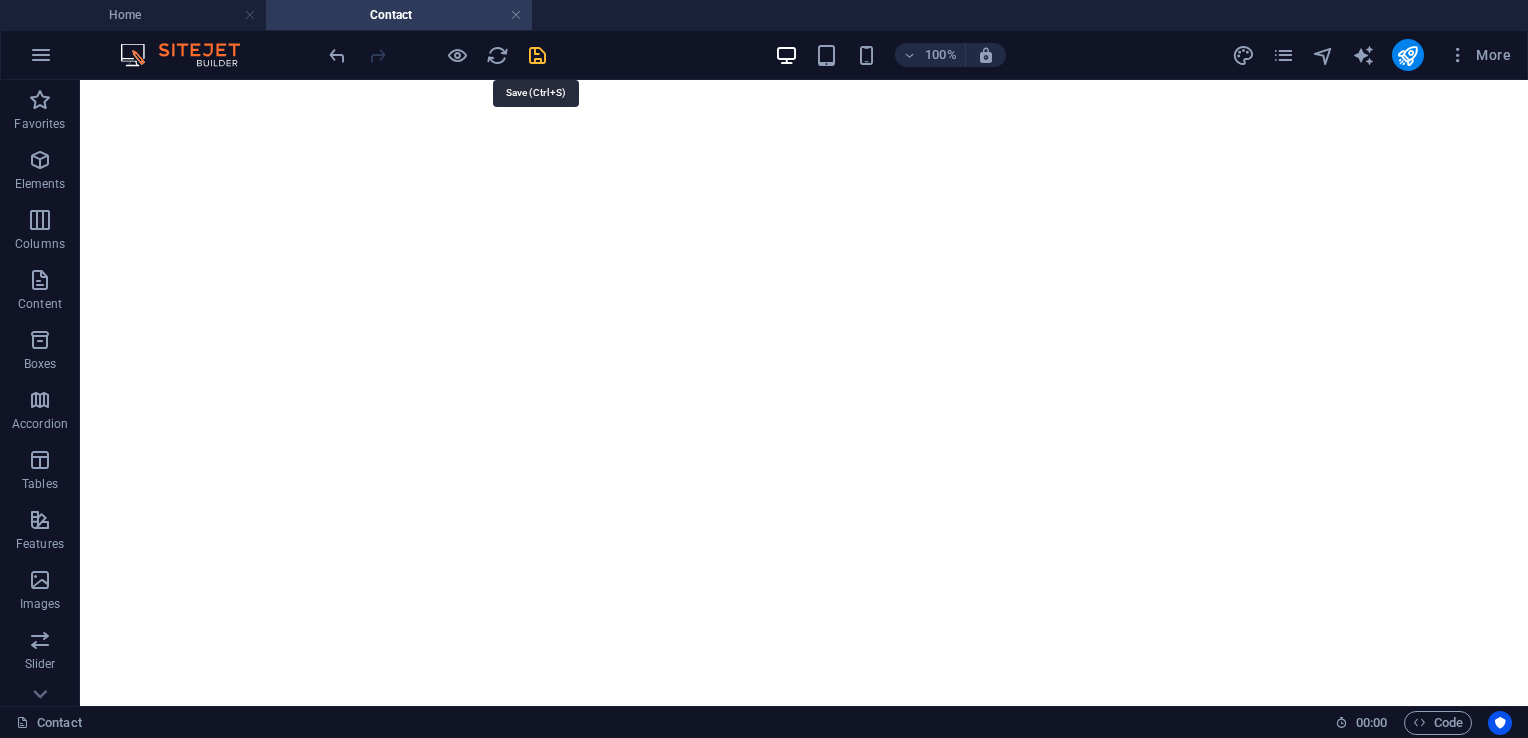 click at bounding box center (537, 55) 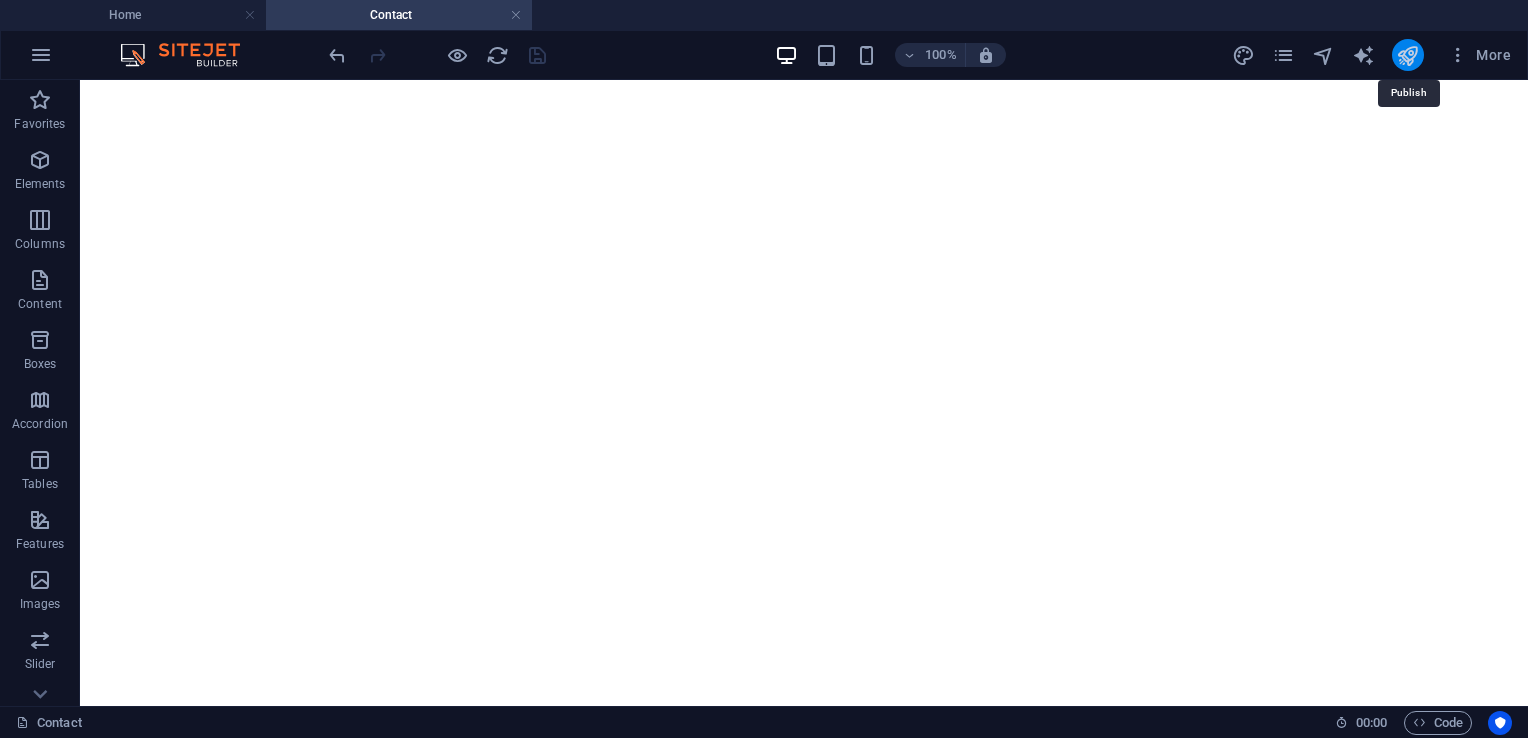 click at bounding box center [1407, 55] 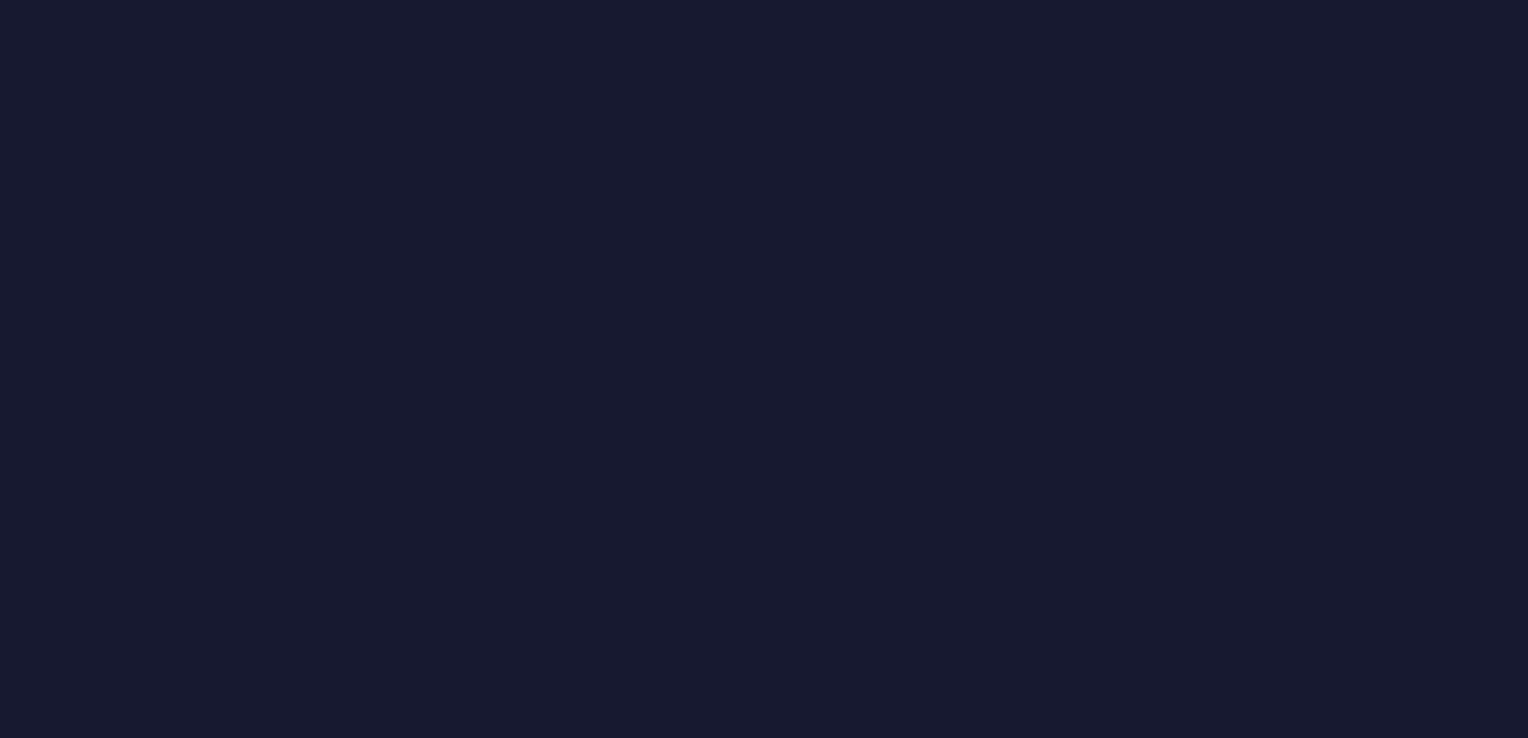 scroll, scrollTop: 0, scrollLeft: 0, axis: both 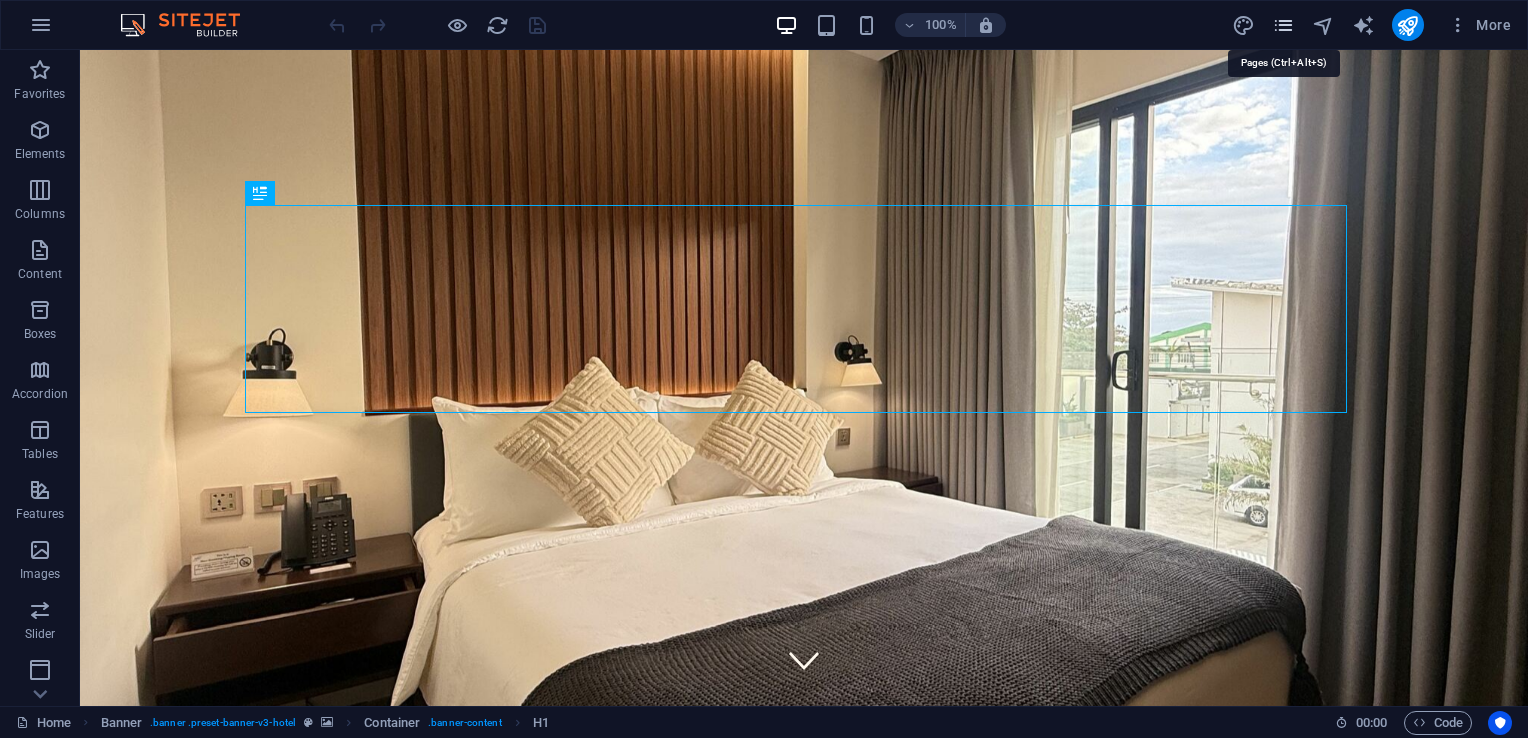 click at bounding box center [1283, 25] 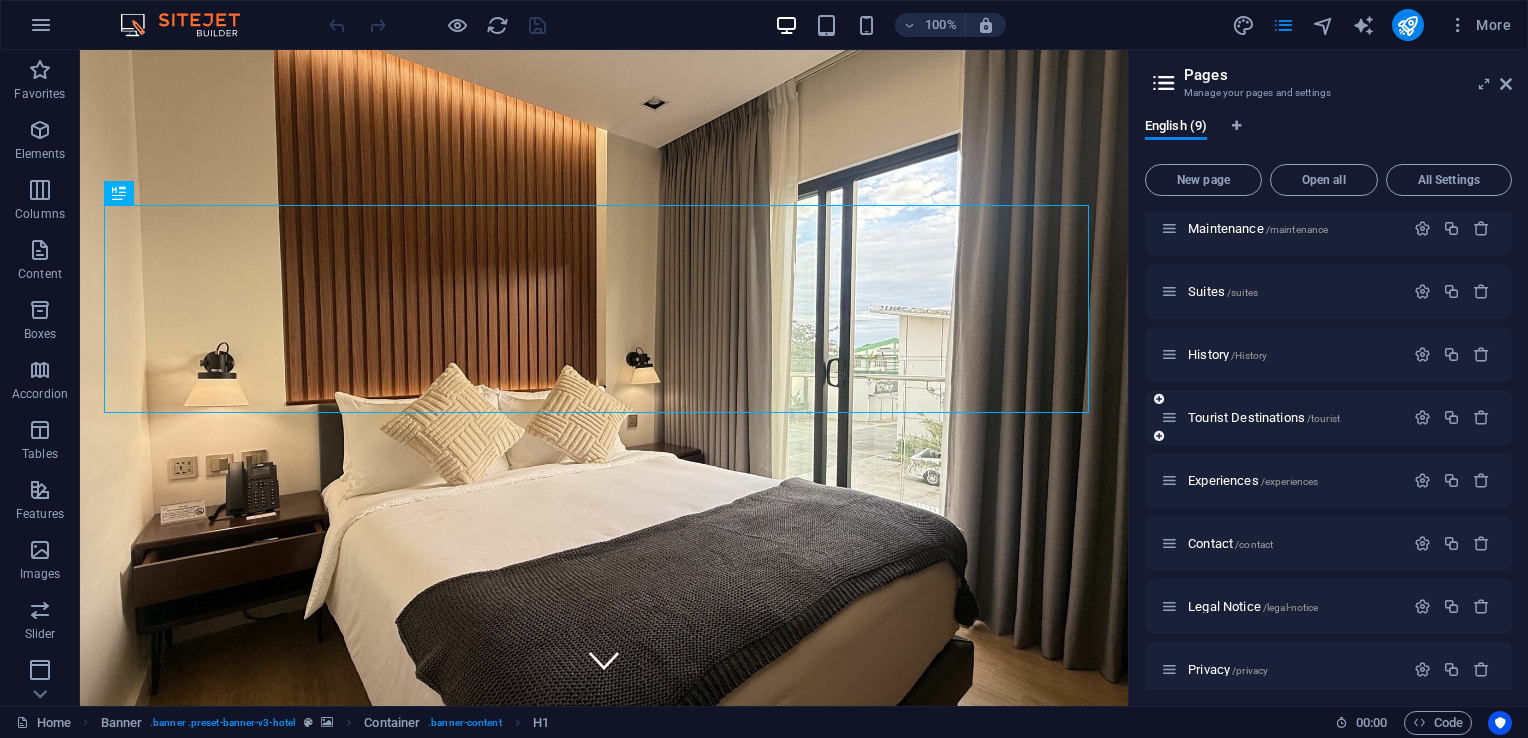 scroll, scrollTop: 88, scrollLeft: 0, axis: vertical 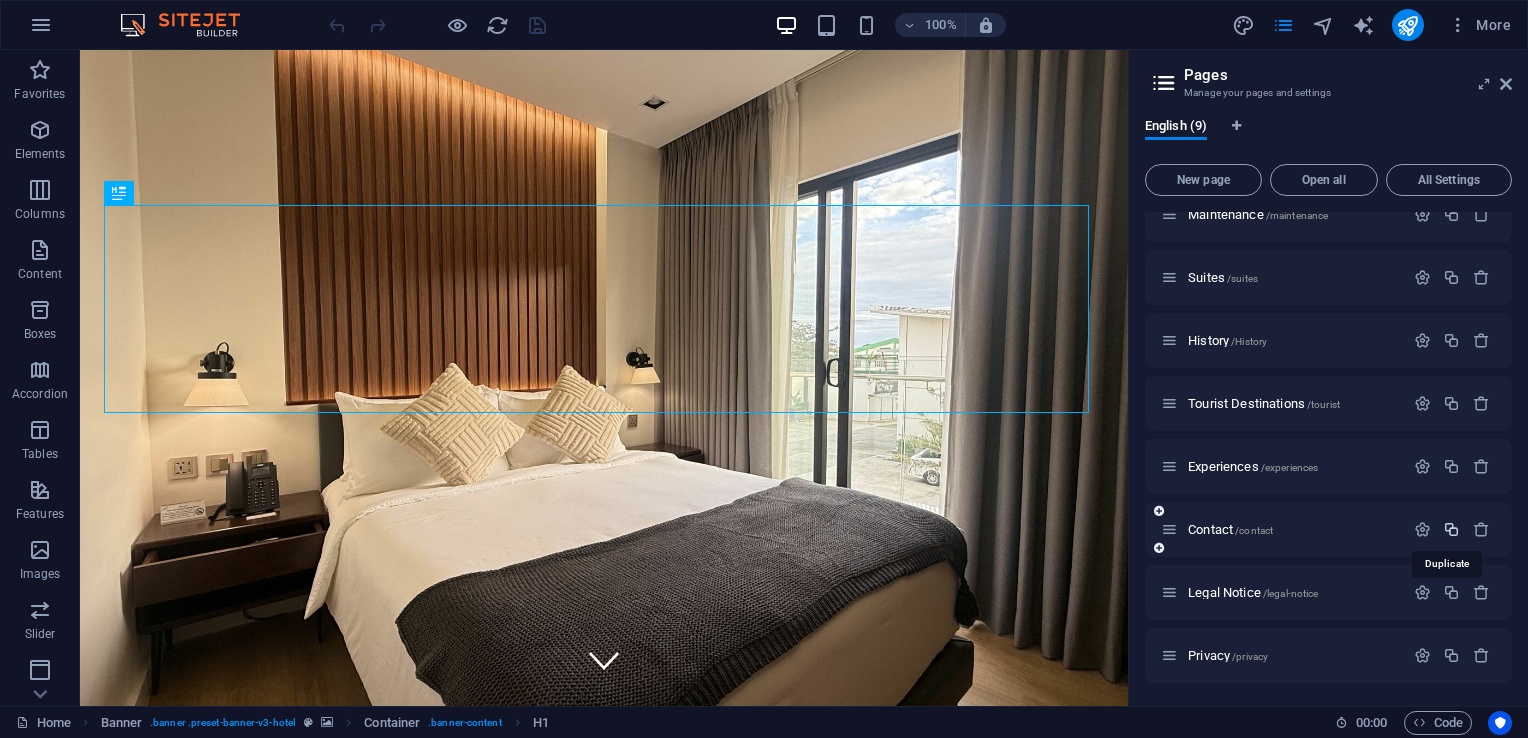 click at bounding box center [1451, 529] 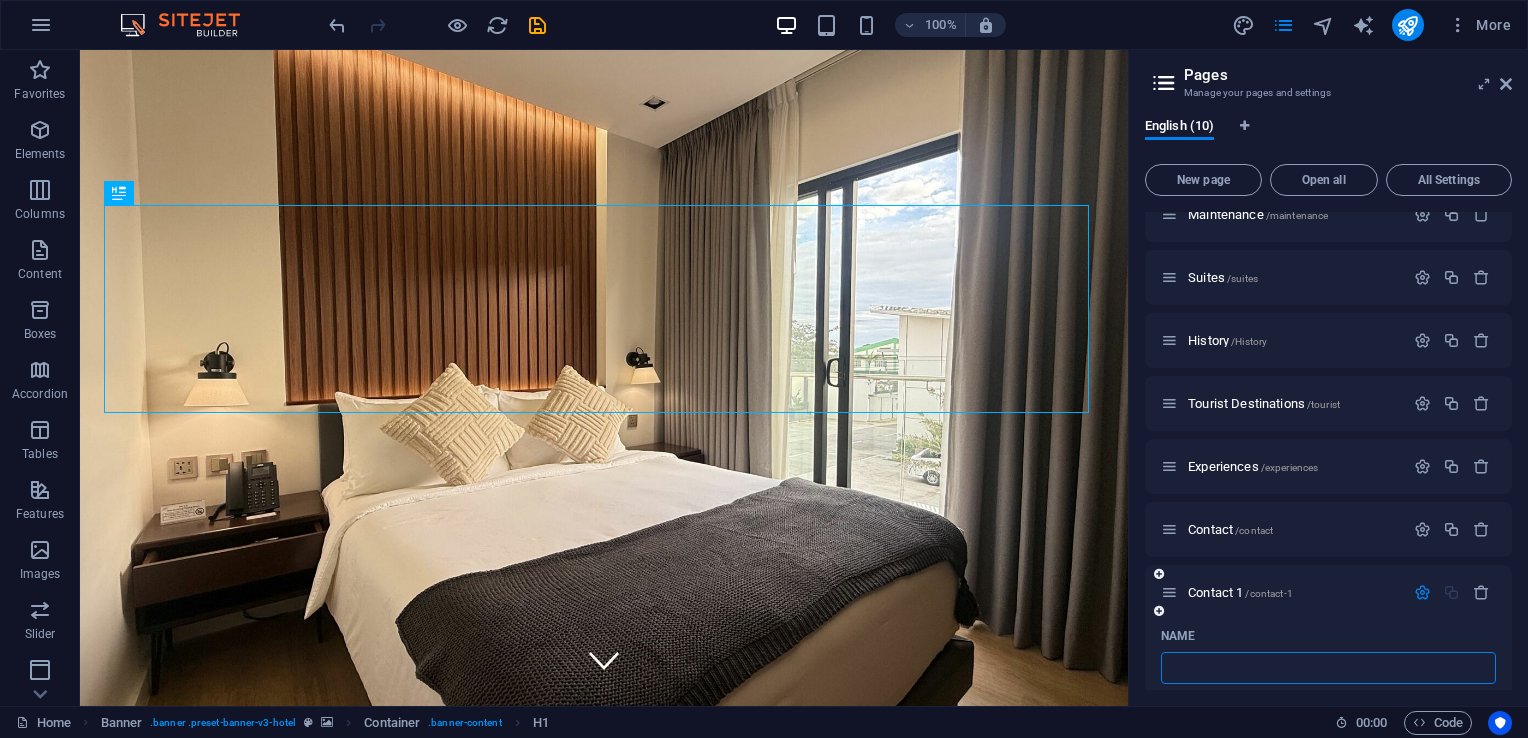 type on "P" 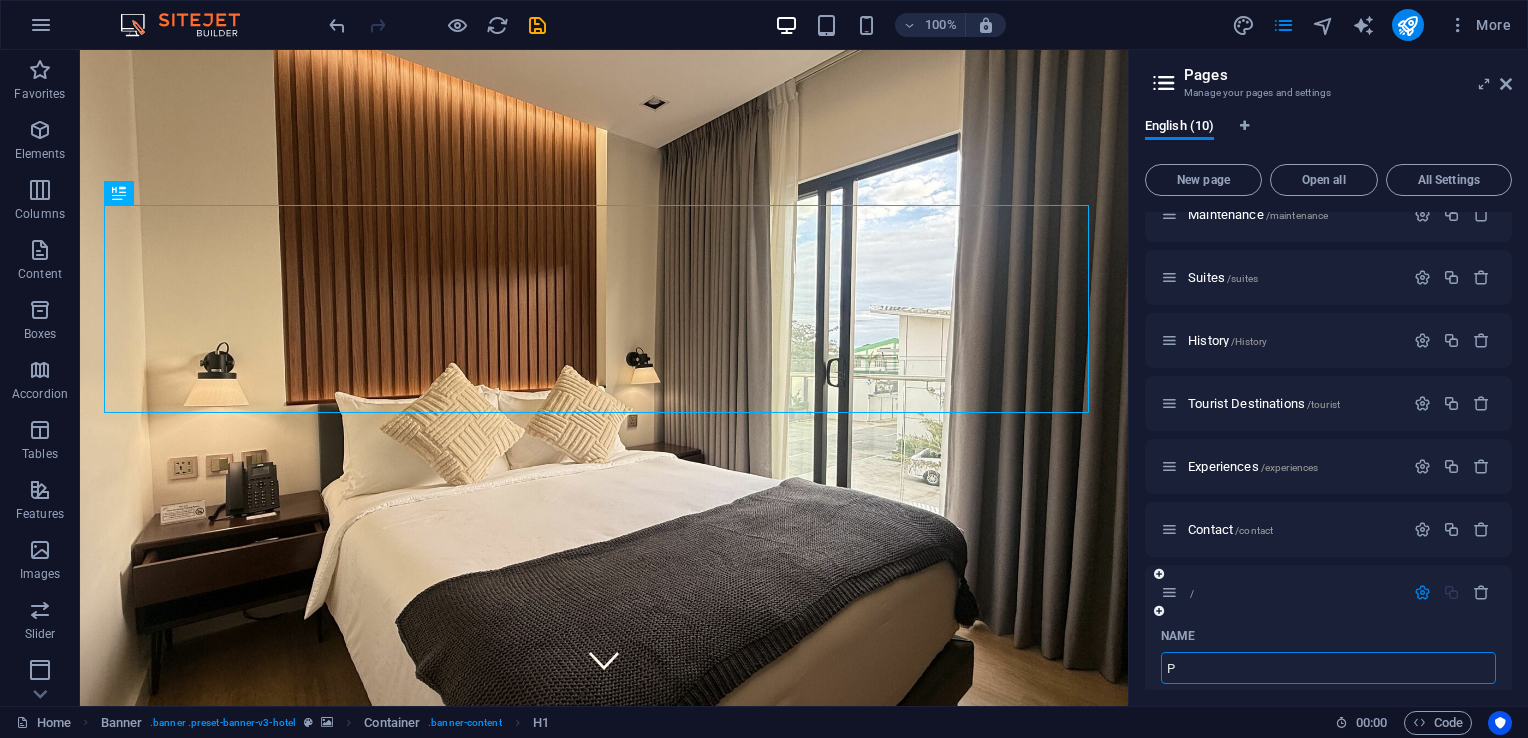 type on "/" 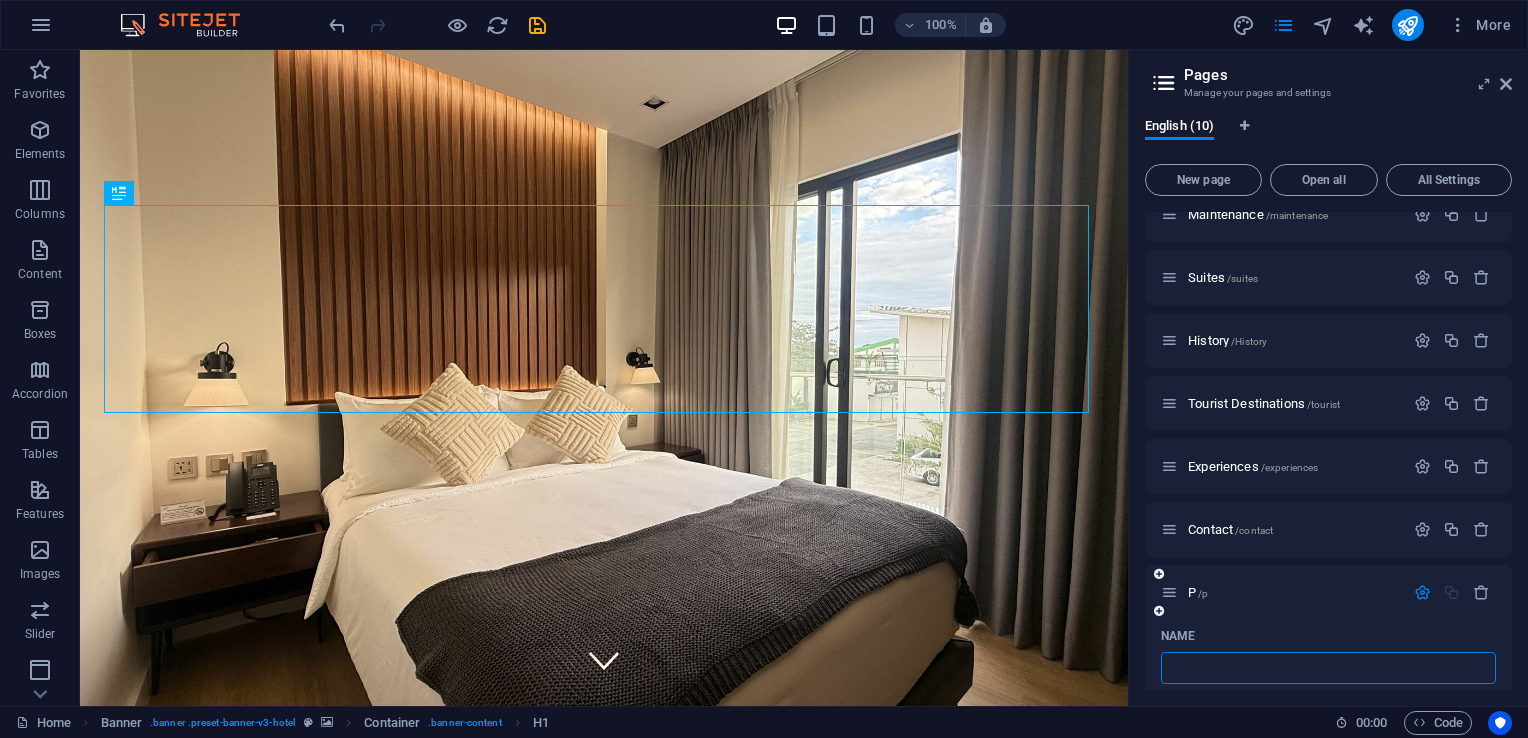 type 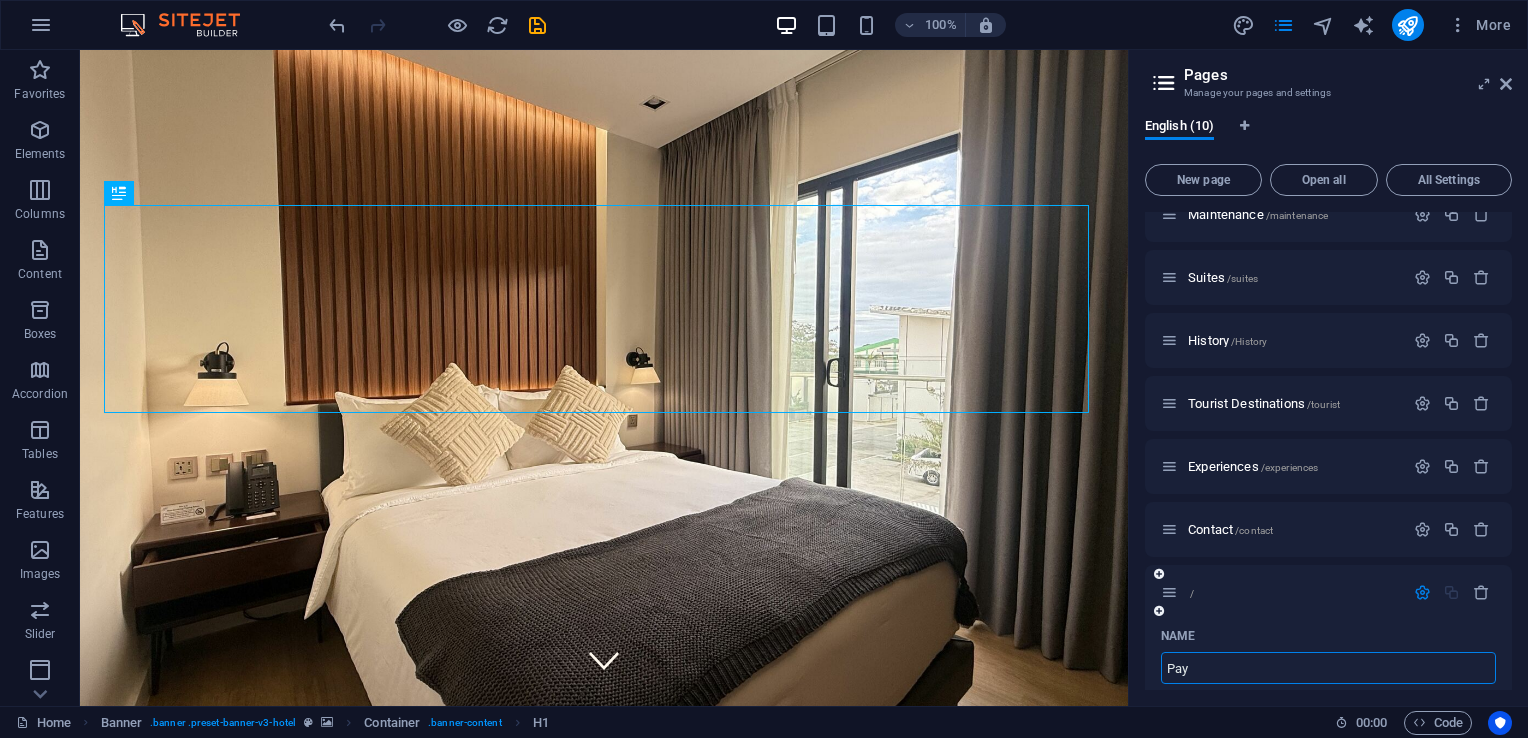 type on "Paym" 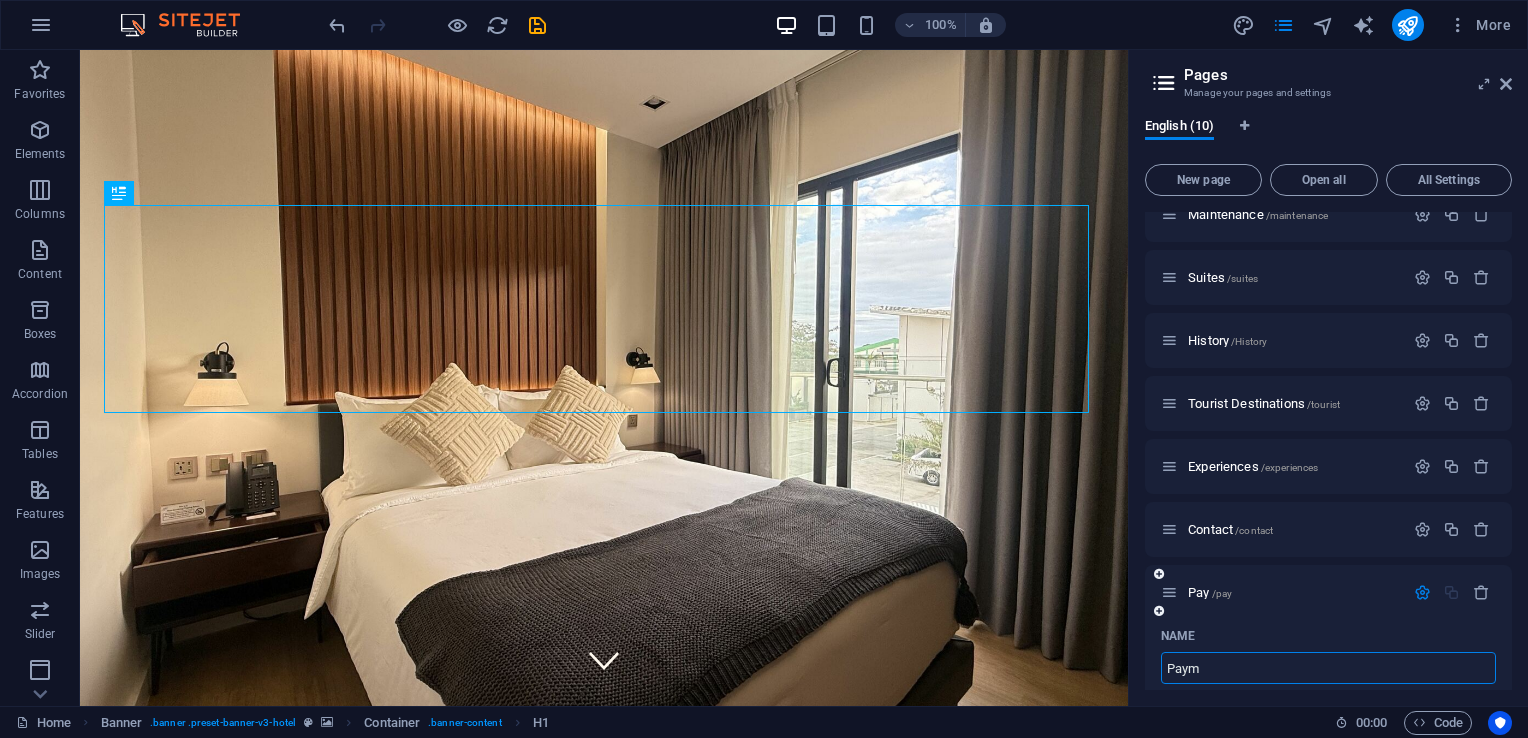 type on "/pay" 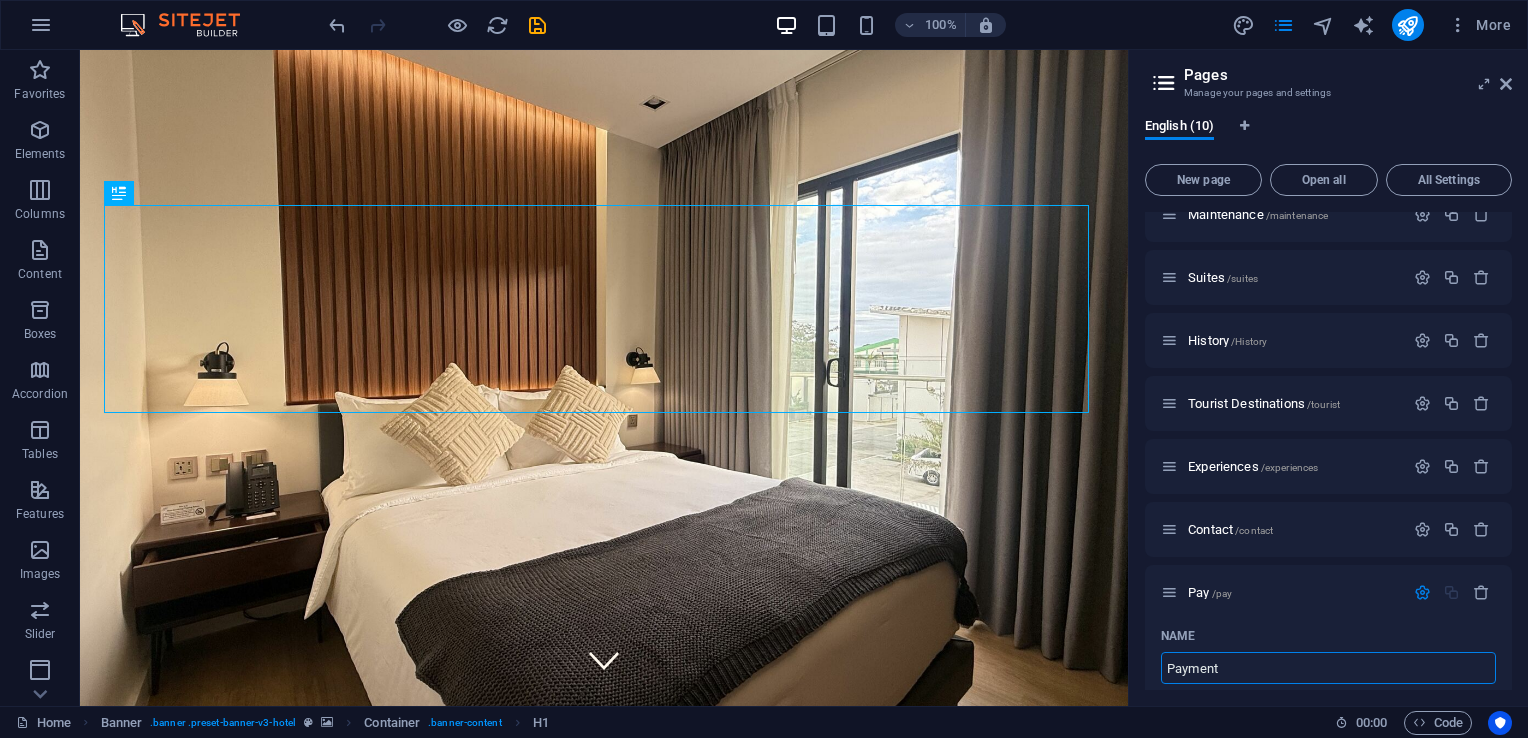 type on "Payment" 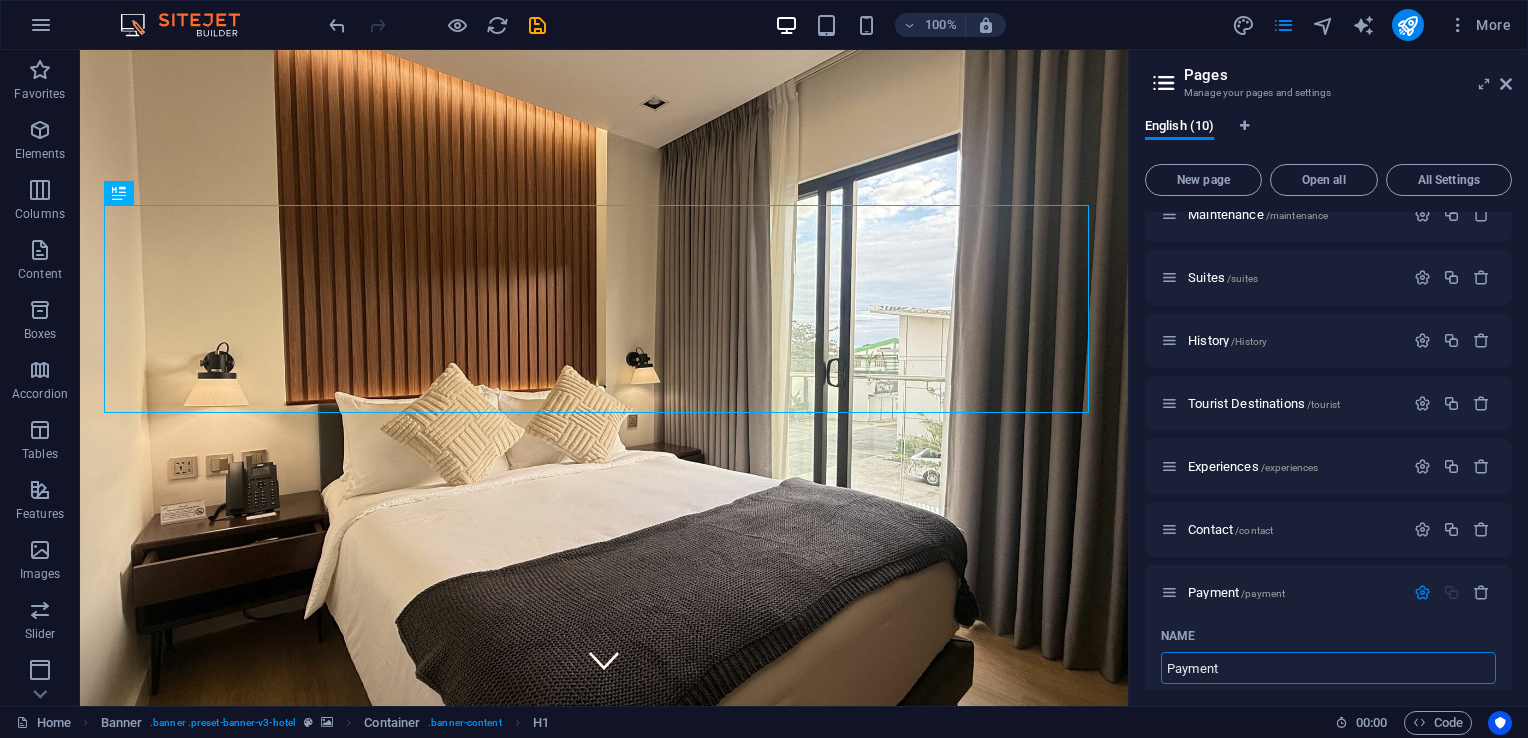 type on "Payment" 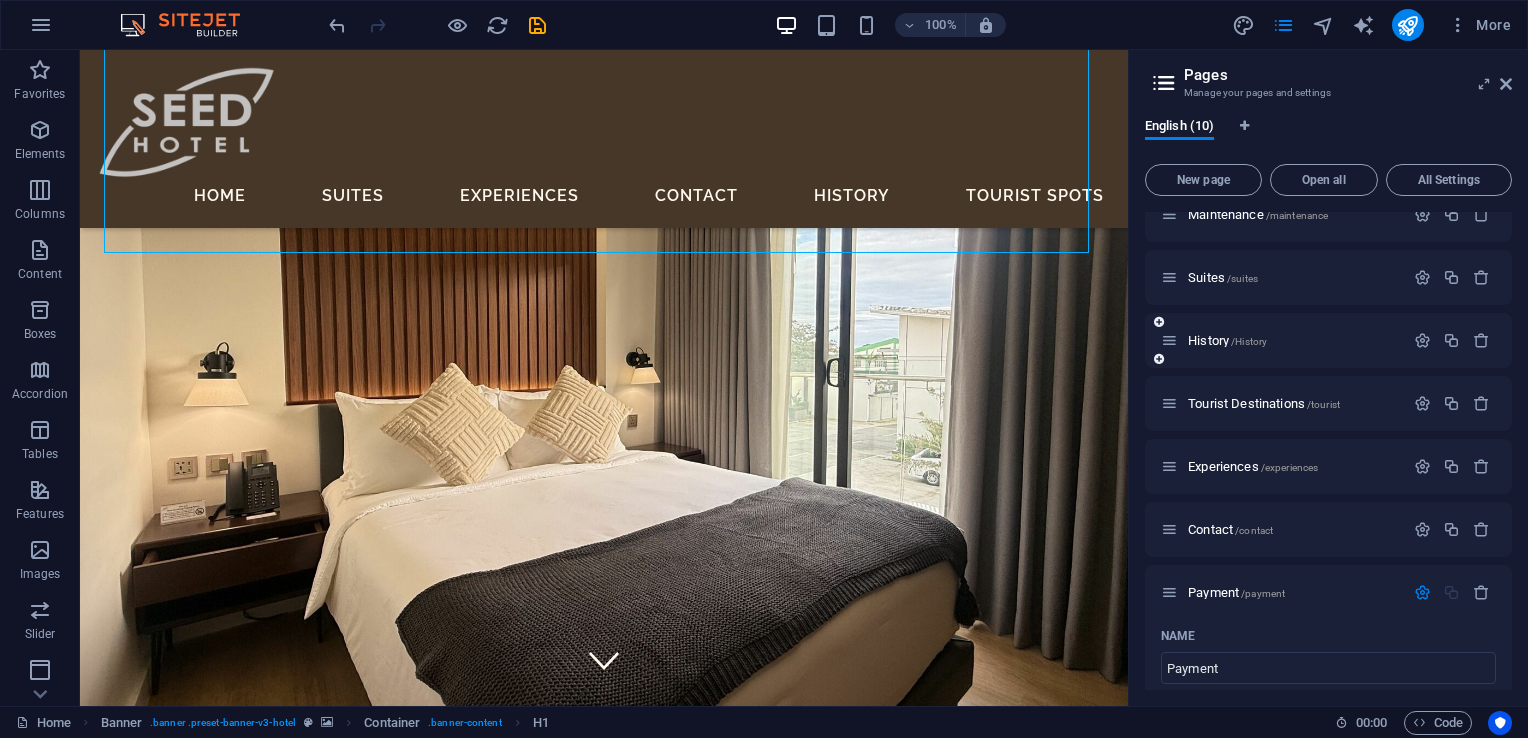 scroll, scrollTop: 200, scrollLeft: 0, axis: vertical 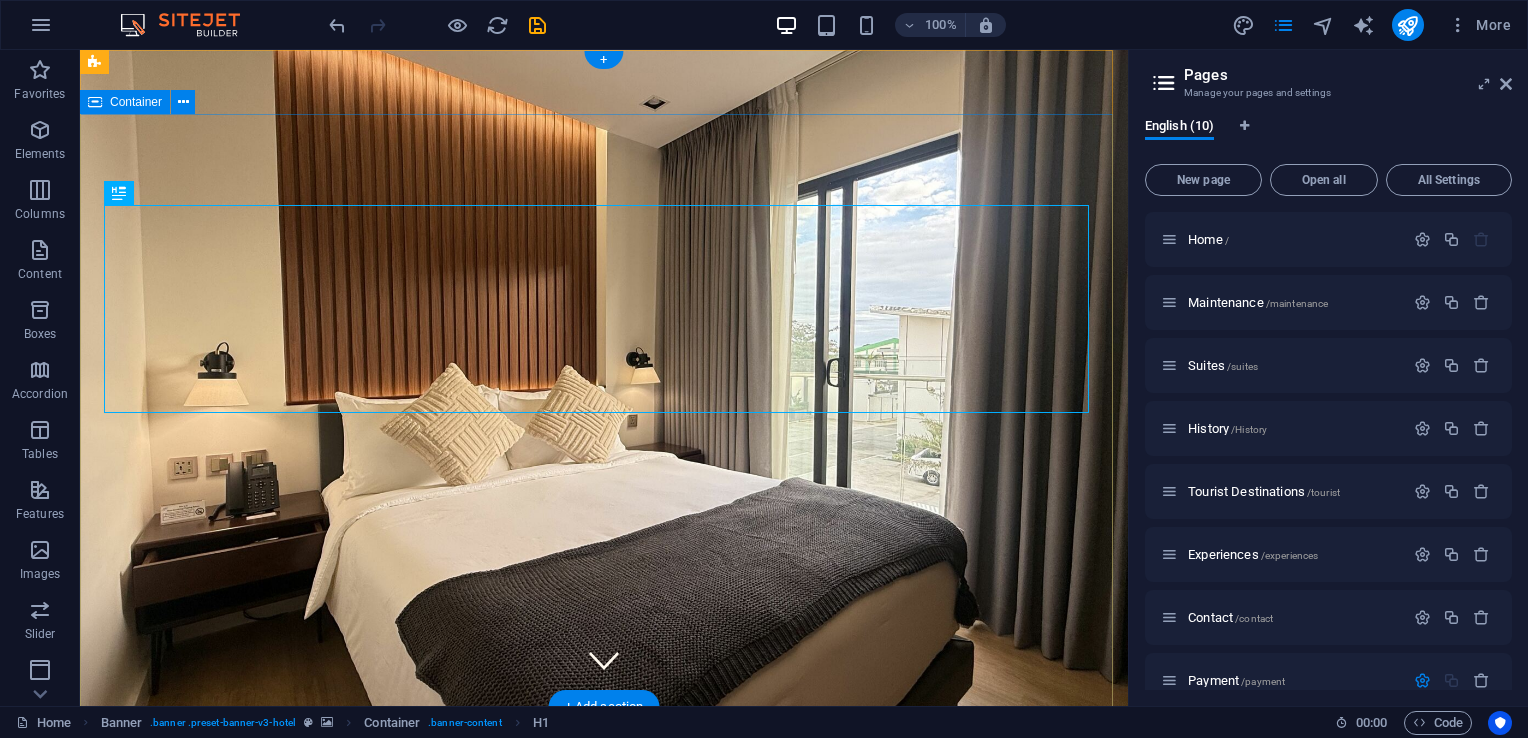 click on "Rooted in Family, Growing through Hospitality. CHECK IN CHECK OUT ADULTS BOOK A STAY" at bounding box center [604, 1132] 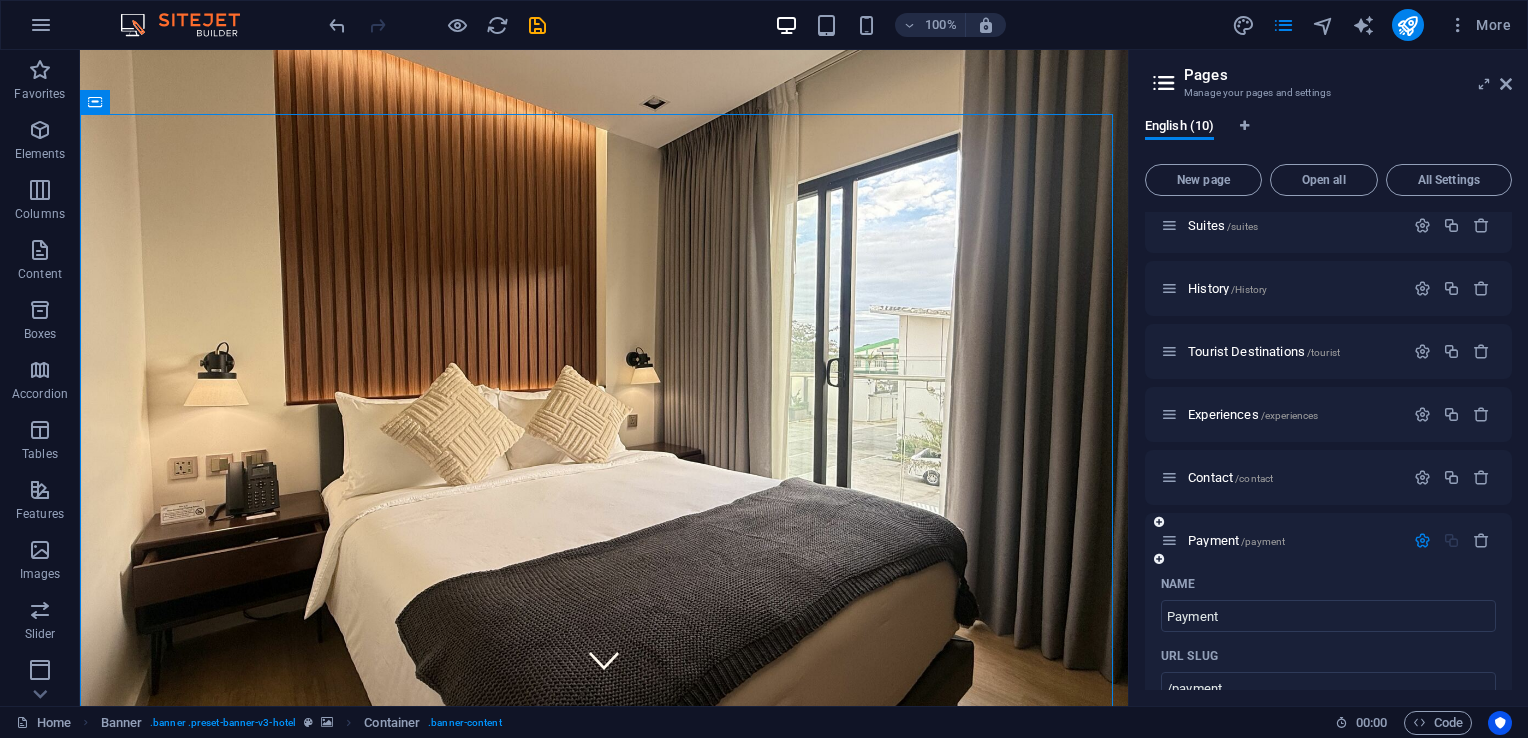 scroll, scrollTop: 200, scrollLeft: 0, axis: vertical 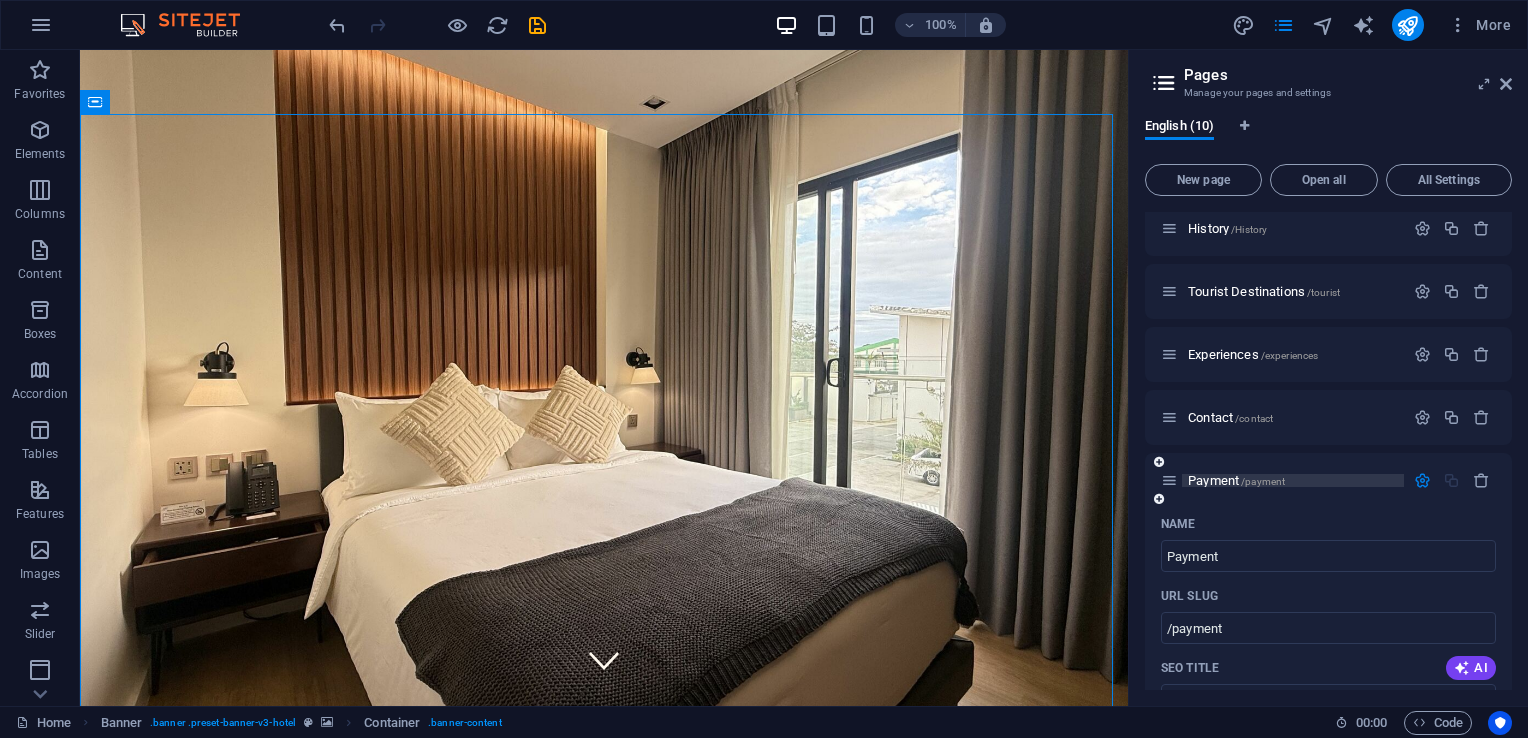 click on "Payment /payment" at bounding box center [1236, 480] 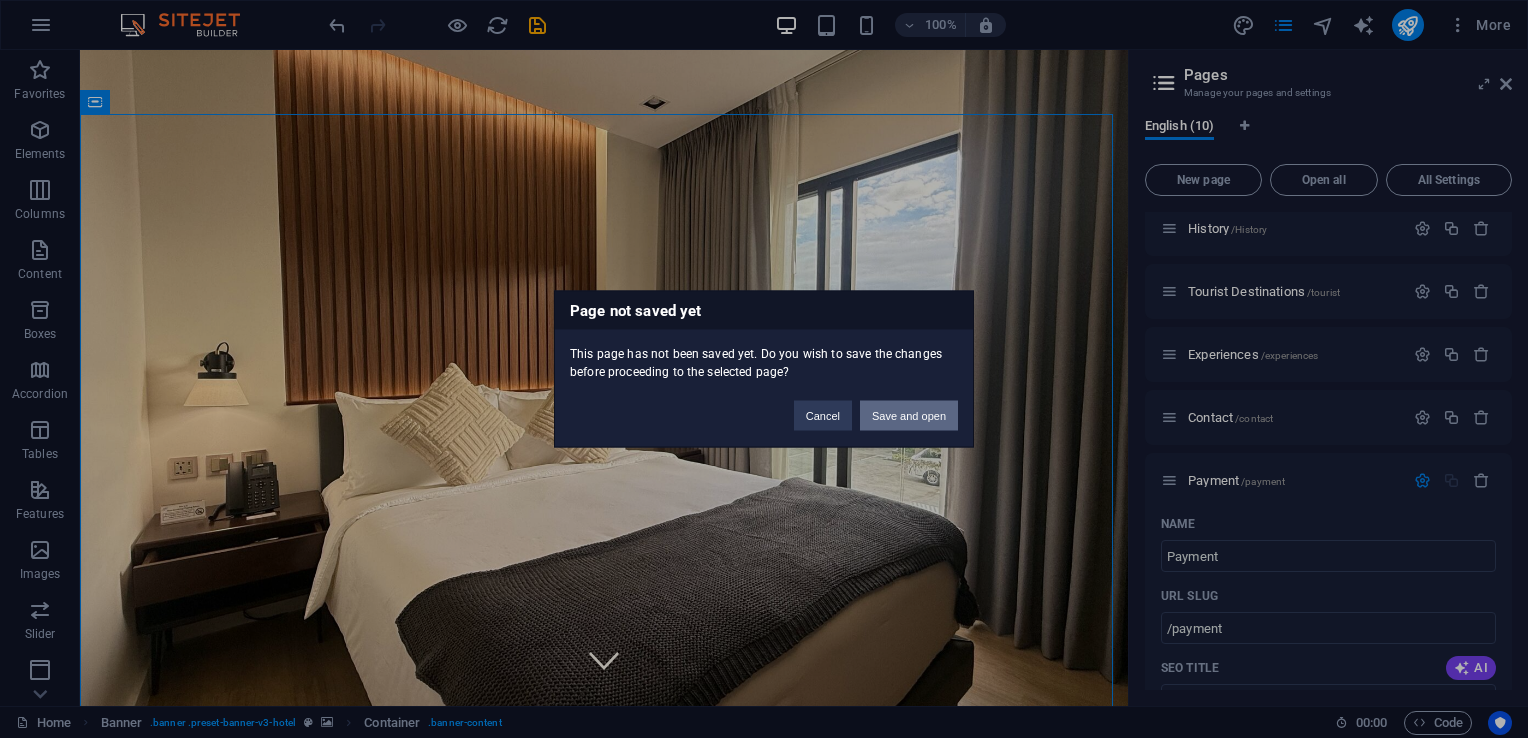 click on "Save and open" at bounding box center [909, 416] 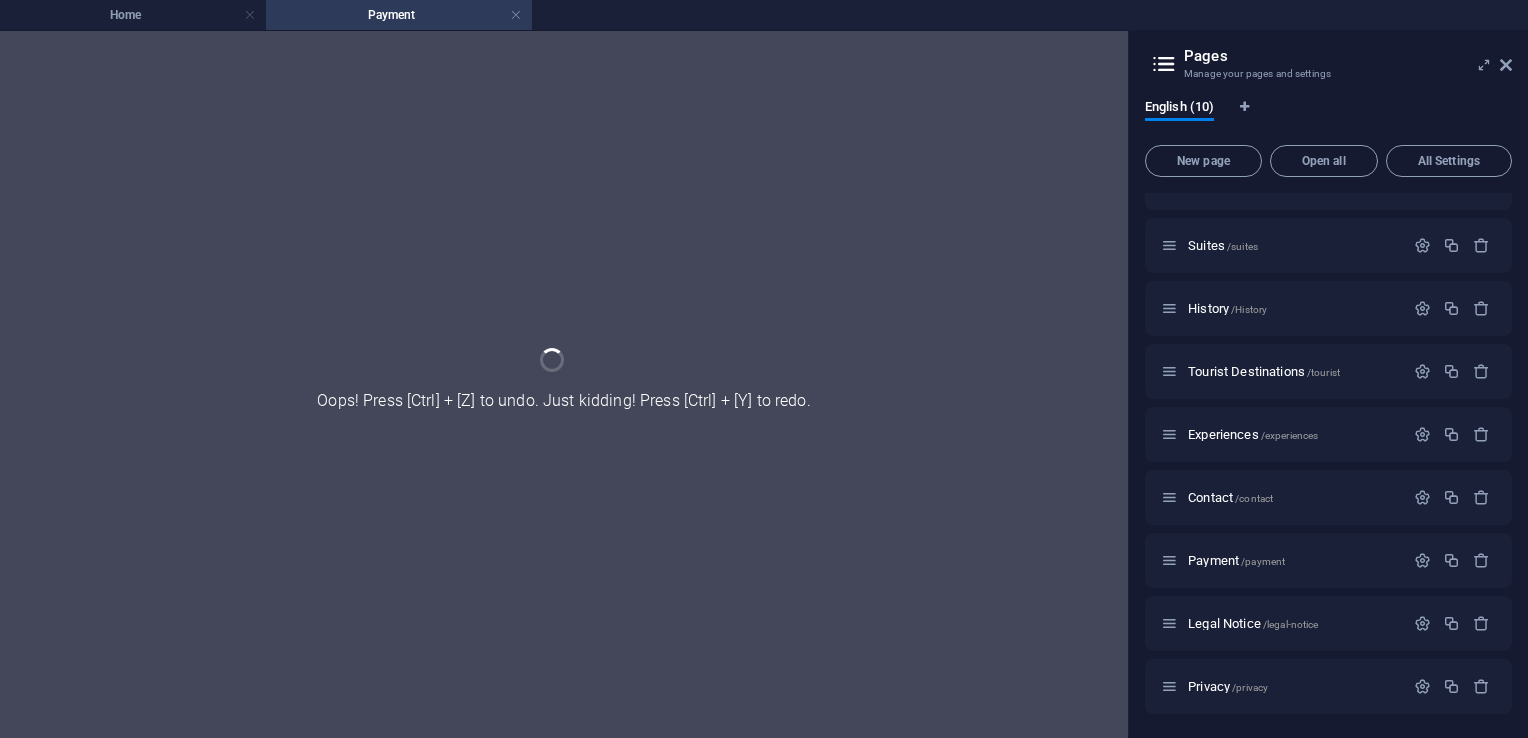 scroll, scrollTop: 100, scrollLeft: 0, axis: vertical 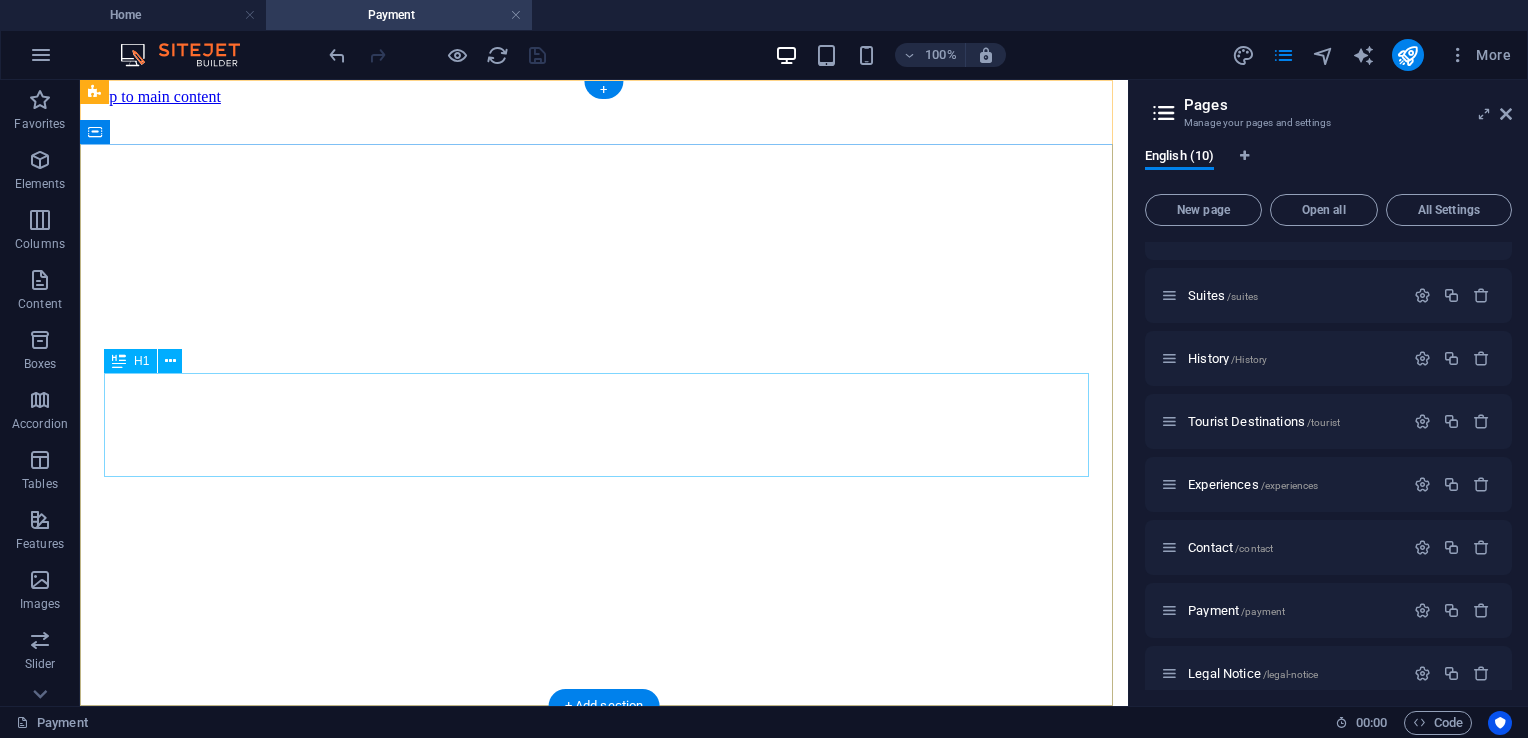 click on "Contact Us" at bounding box center [604, 929] 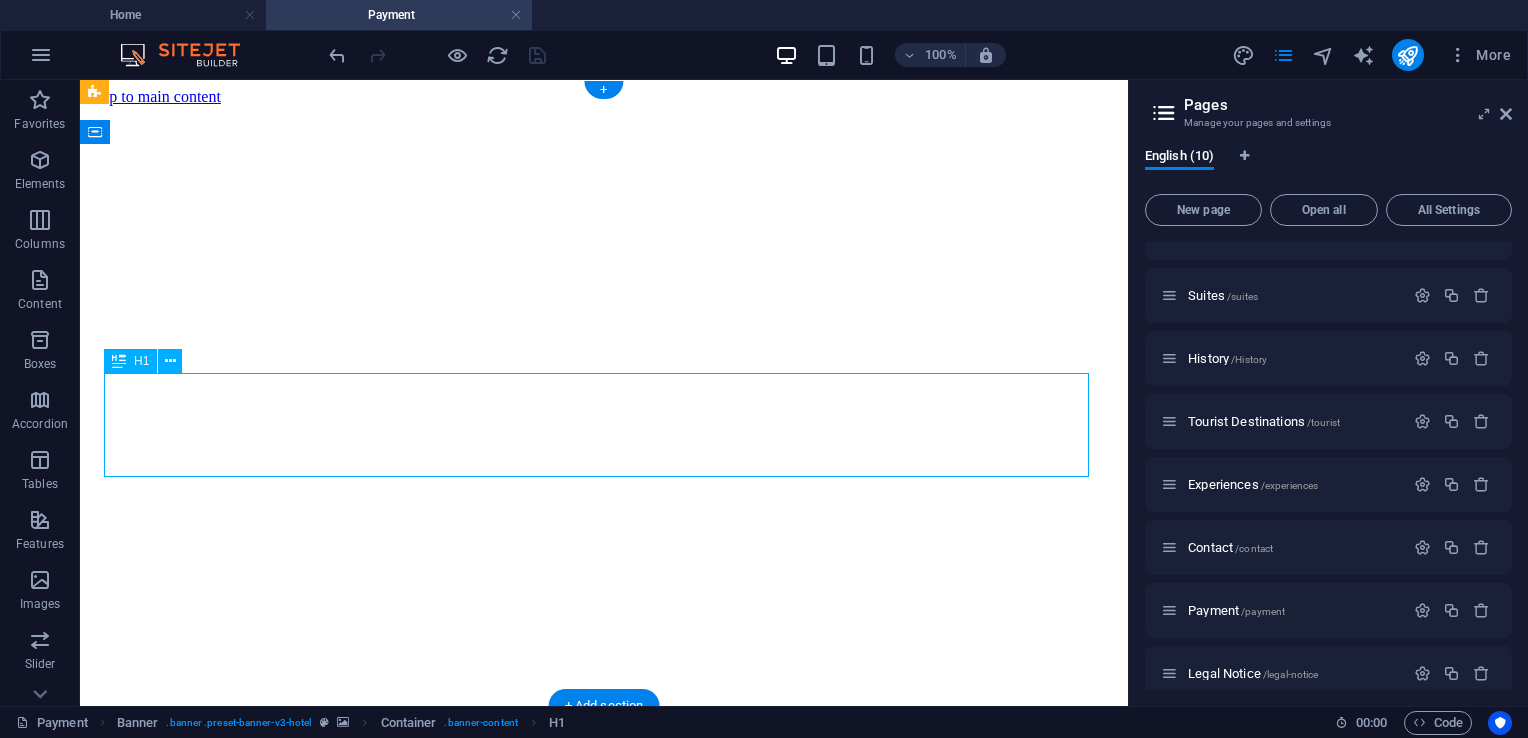 click on "Contact Us" at bounding box center (604, 929) 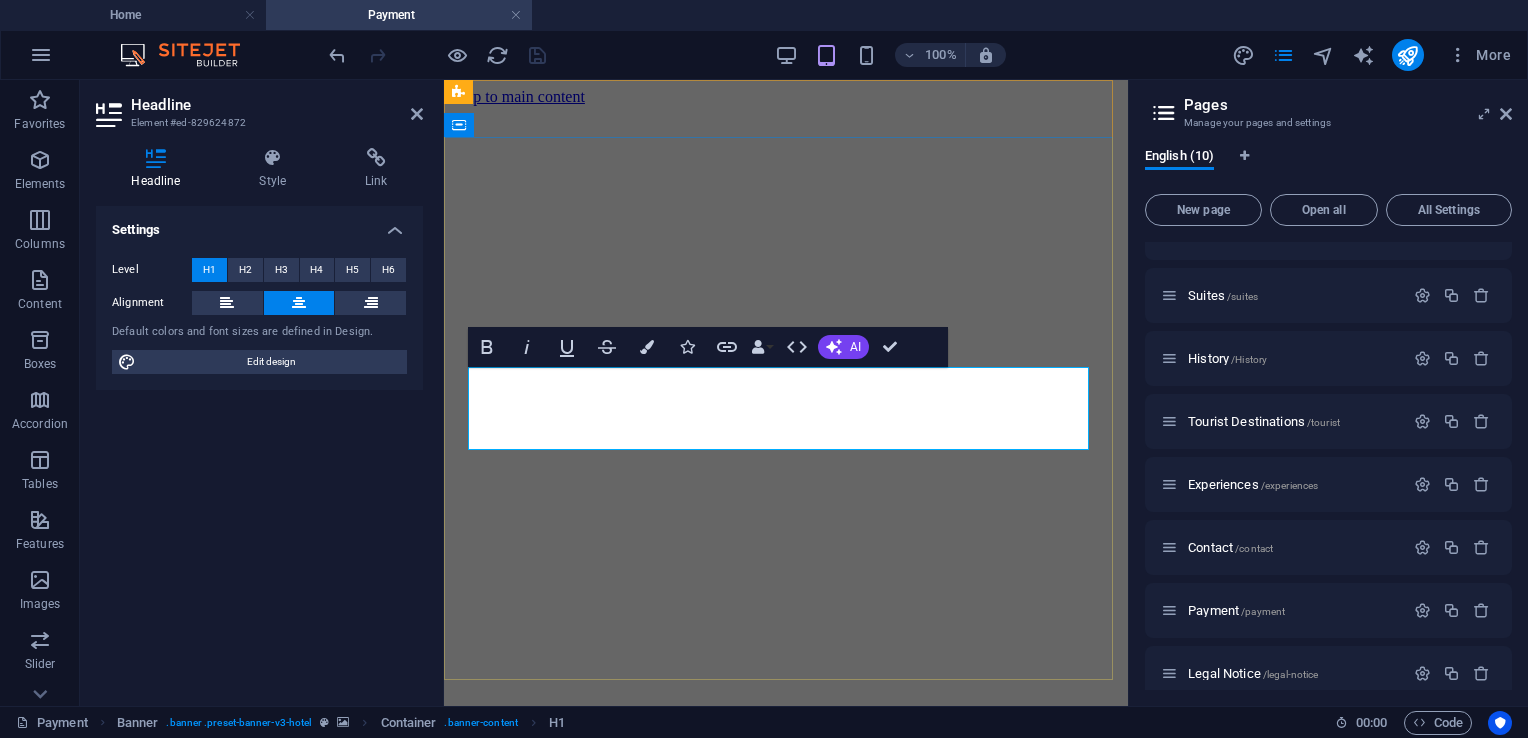 type 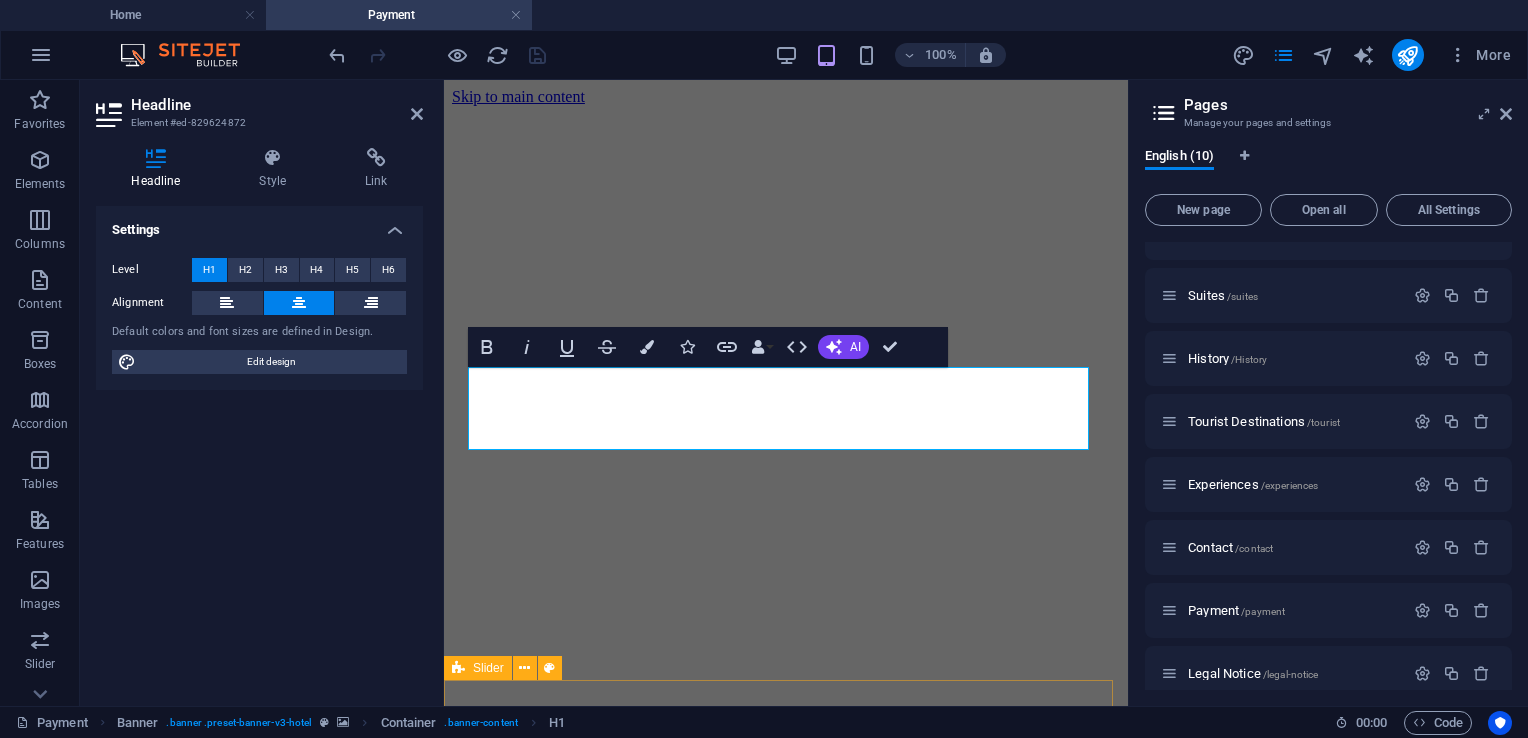 click on "Settle Payment" at bounding box center (786, 936) 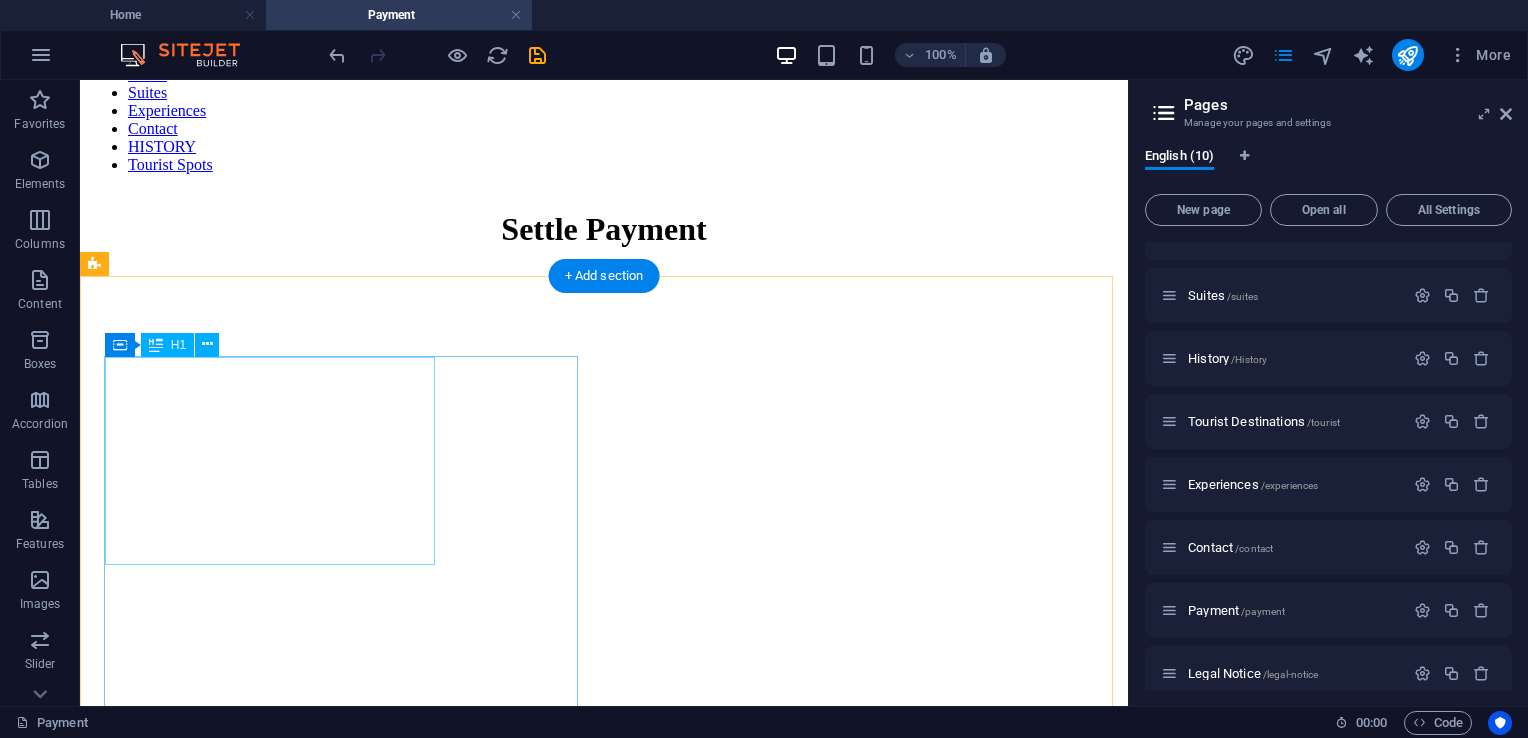 scroll, scrollTop: 900, scrollLeft: 0, axis: vertical 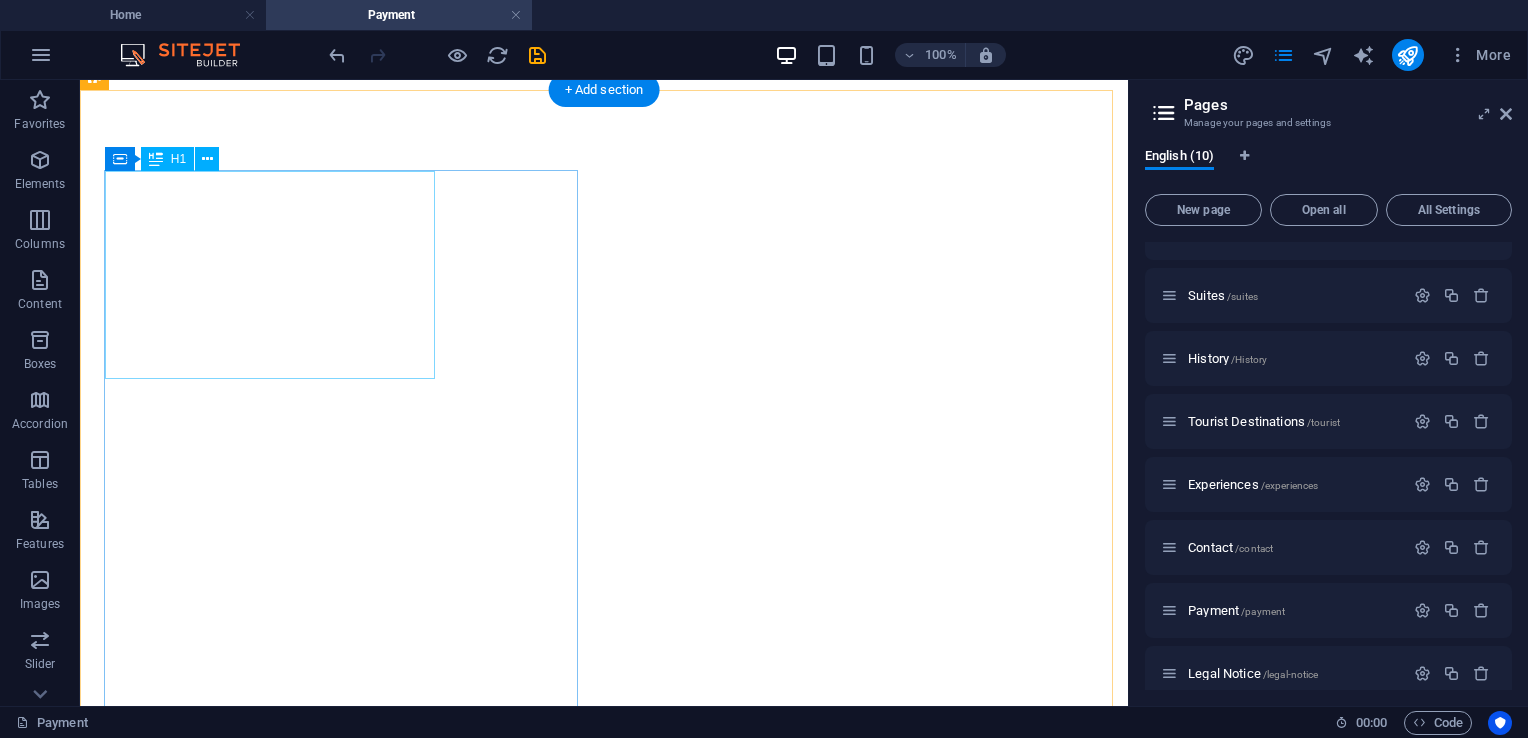 click on "Contact Details" at bounding box center [604, 2829] 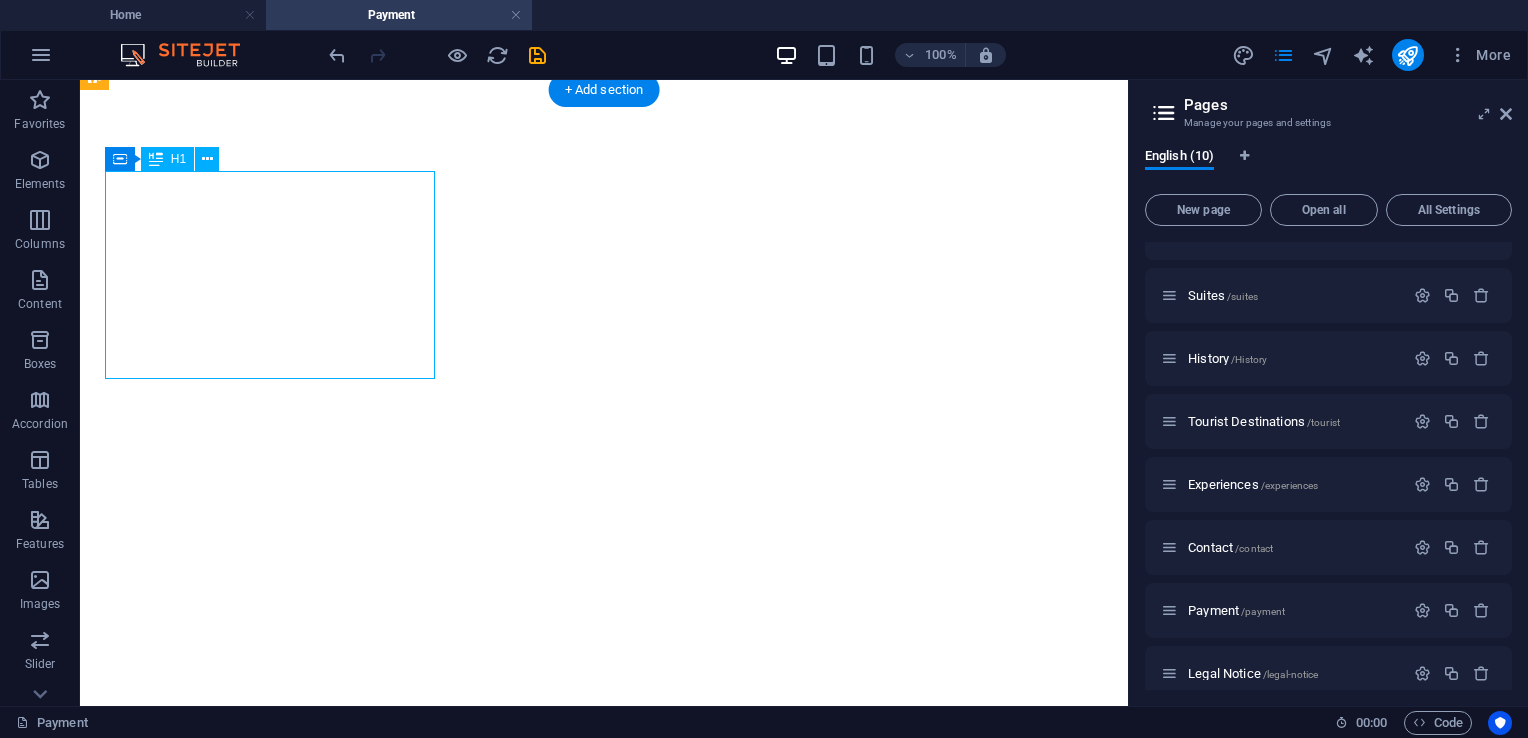 click on "Contact Details" at bounding box center (604, 2829) 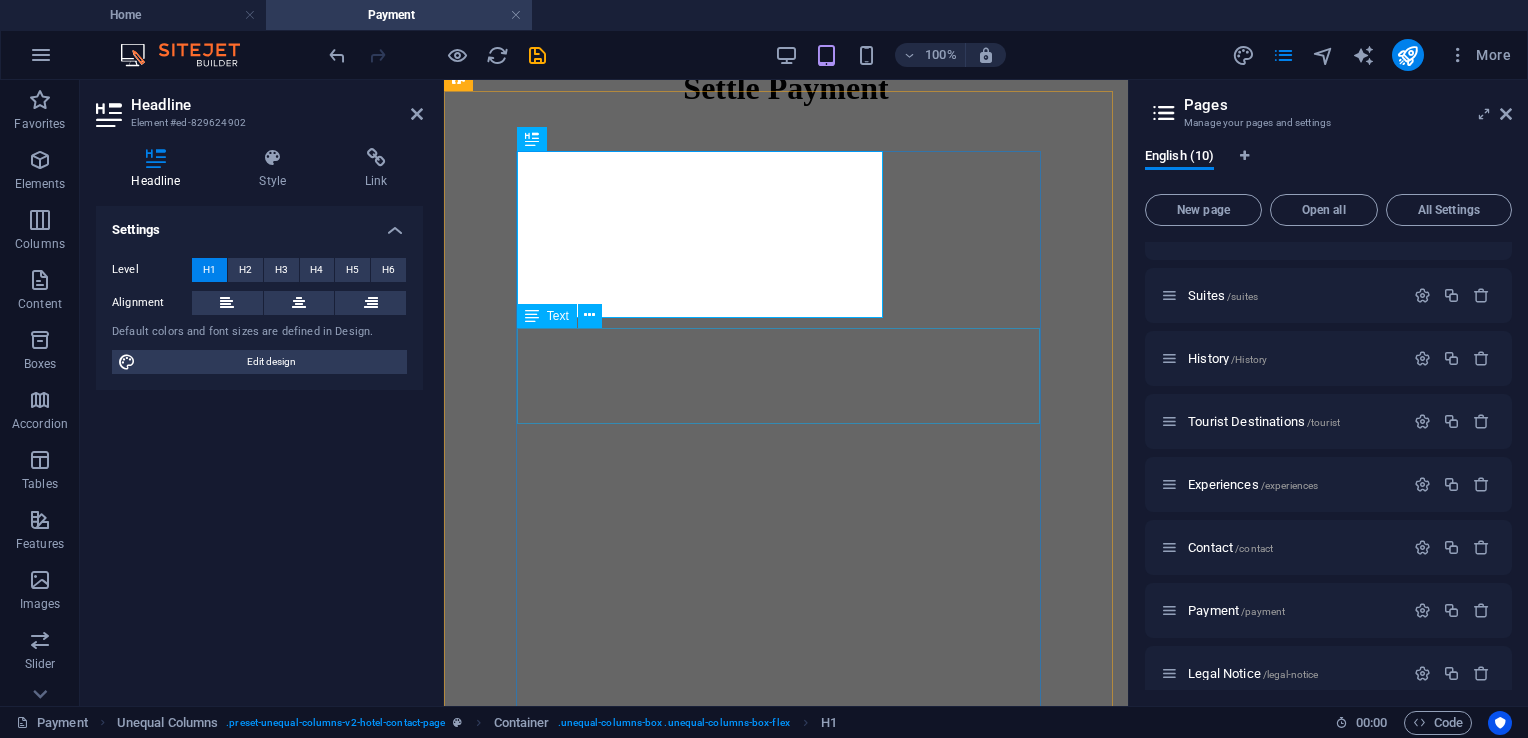 scroll, scrollTop: 966, scrollLeft: 0, axis: vertical 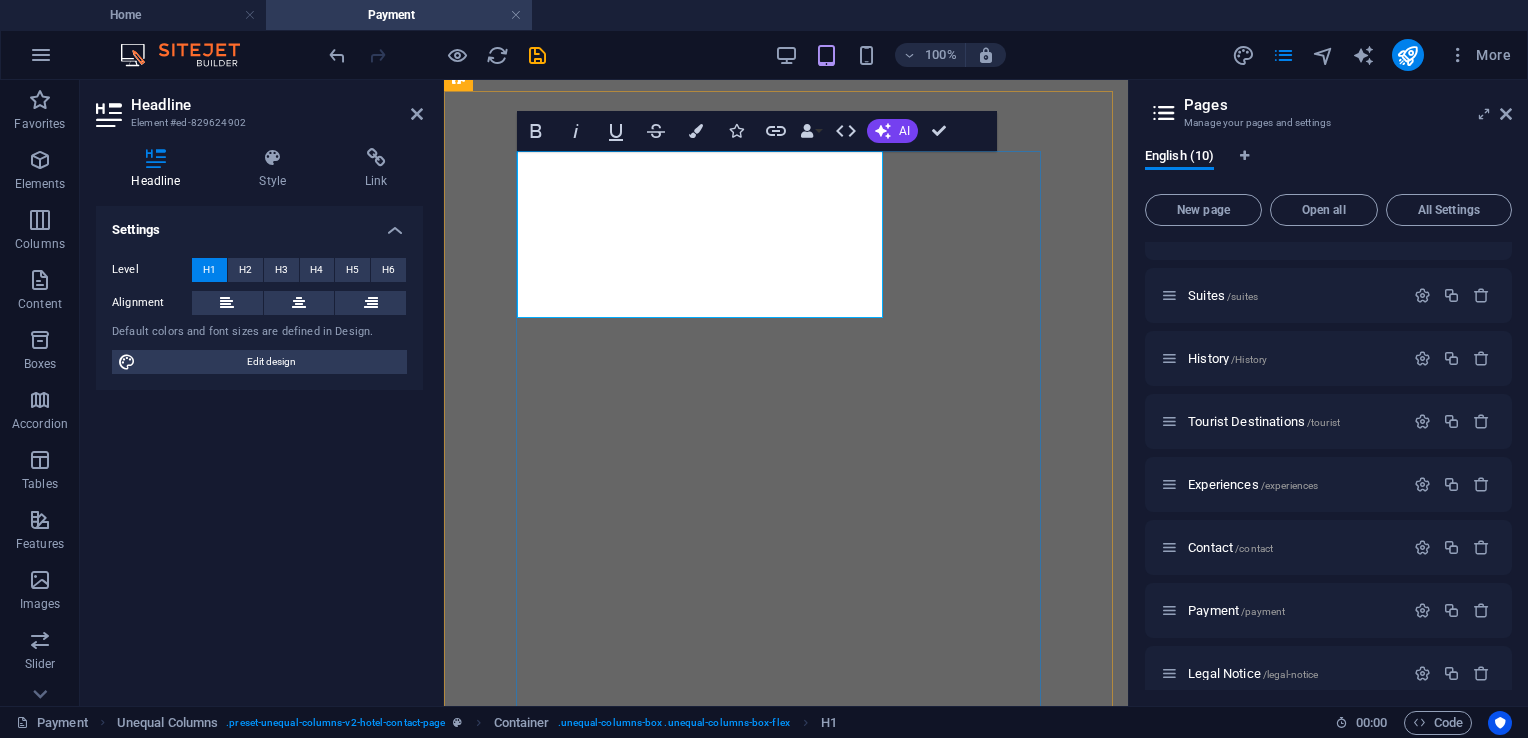 click on "Contact Details" at bounding box center [786, 3100] 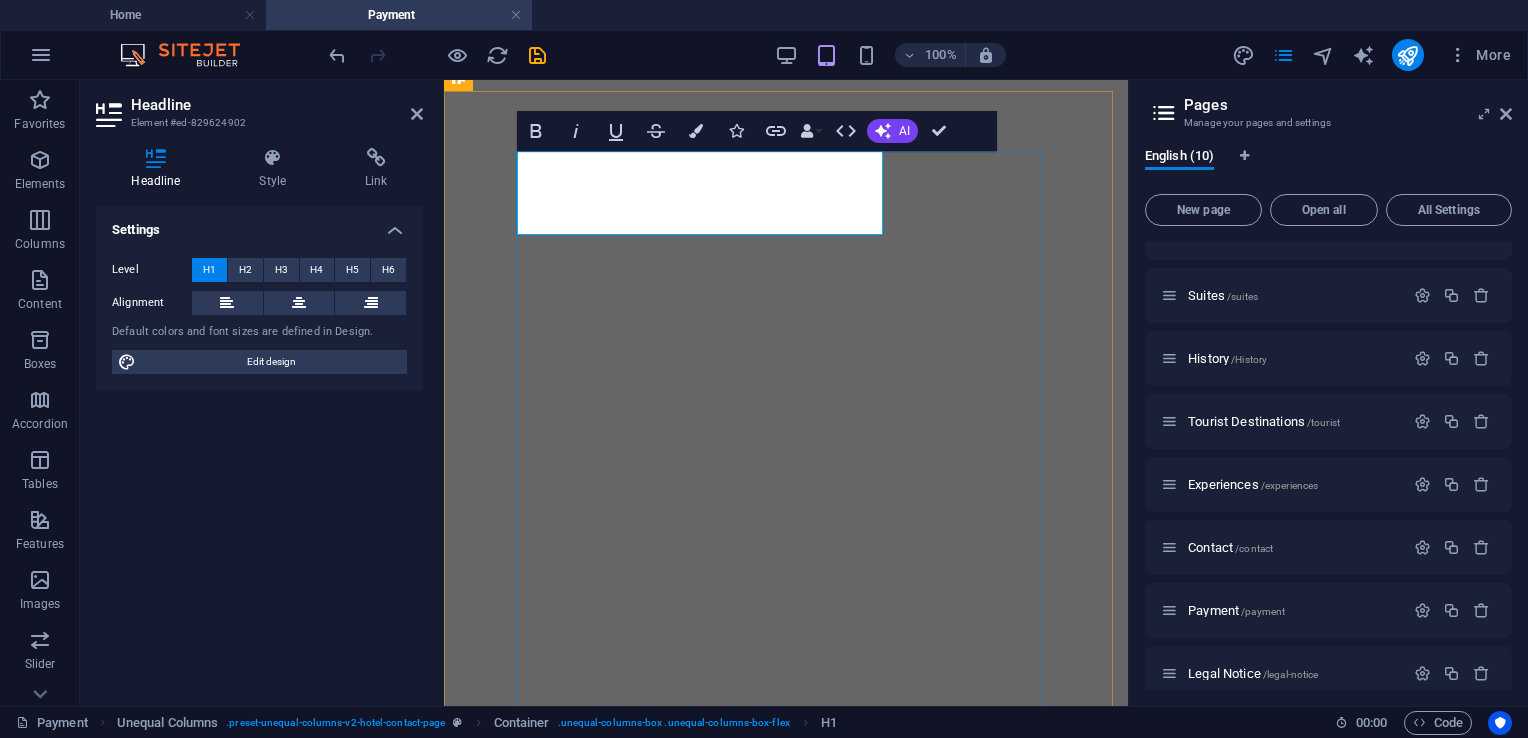 type 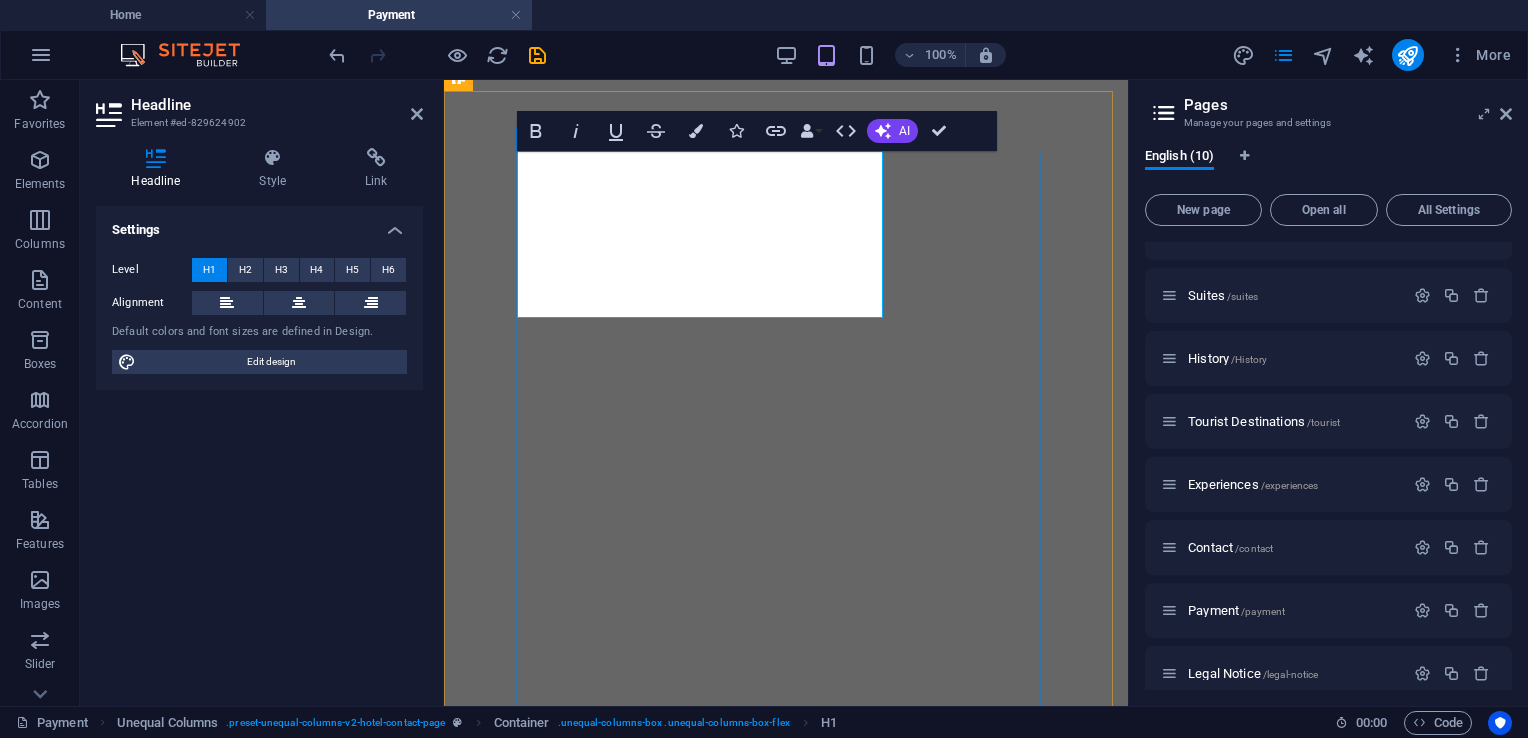 click on "Payment Details 9g<spp(obN]F]B8U           Here you can find all of our contact details, including our phone number, email, and address. If you have any questions, inquiries, or simply want to get in touch, please don’t hesitate to reach out — we’re always happy to help. Phone:   +63 917 164 6611 Email:  seedhotel2024@gmail.com Address:  Luna Street Extension, Zone 3, Buntun Highway, Tuguegarao City, Cagayan, 3500" at bounding box center [786, 3410] 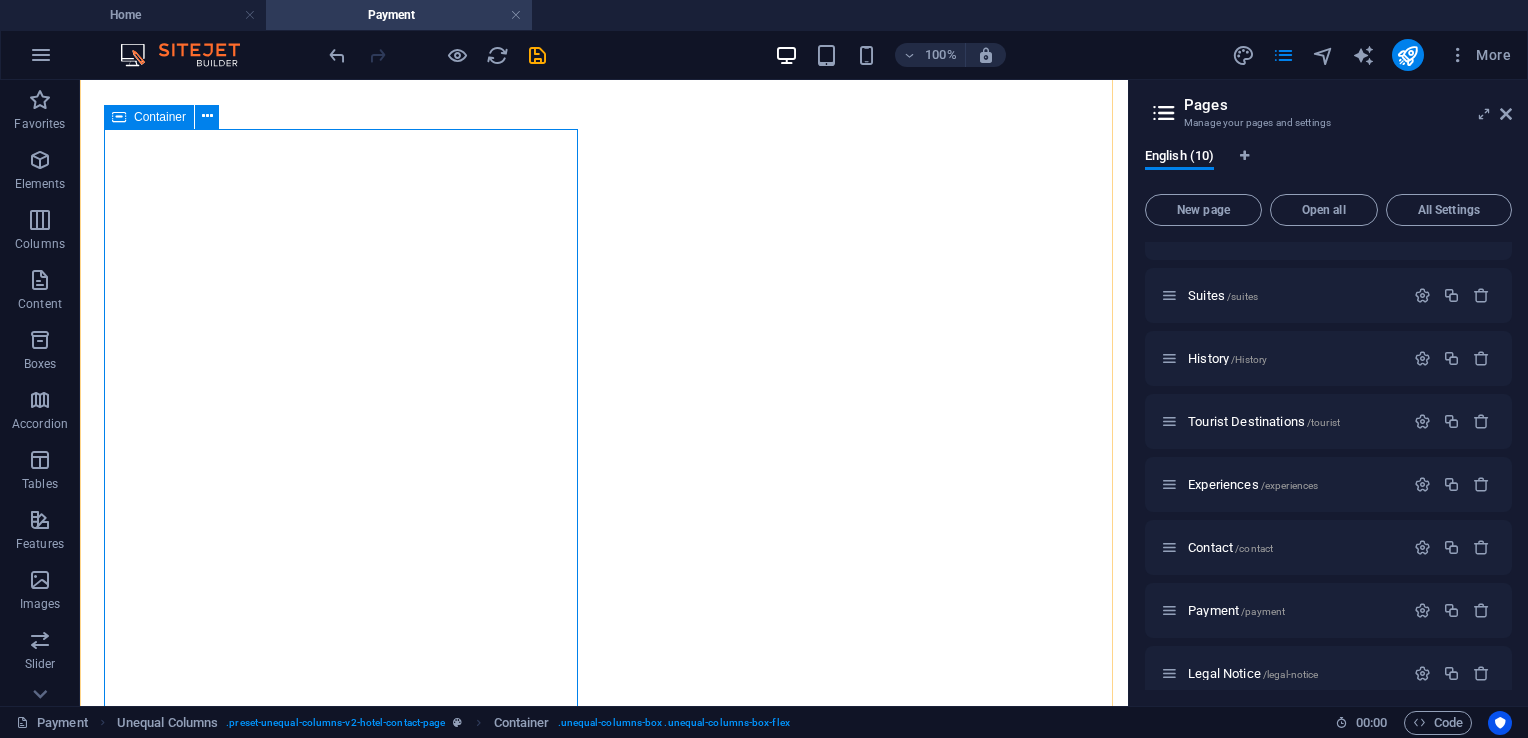 scroll, scrollTop: 966, scrollLeft: 0, axis: vertical 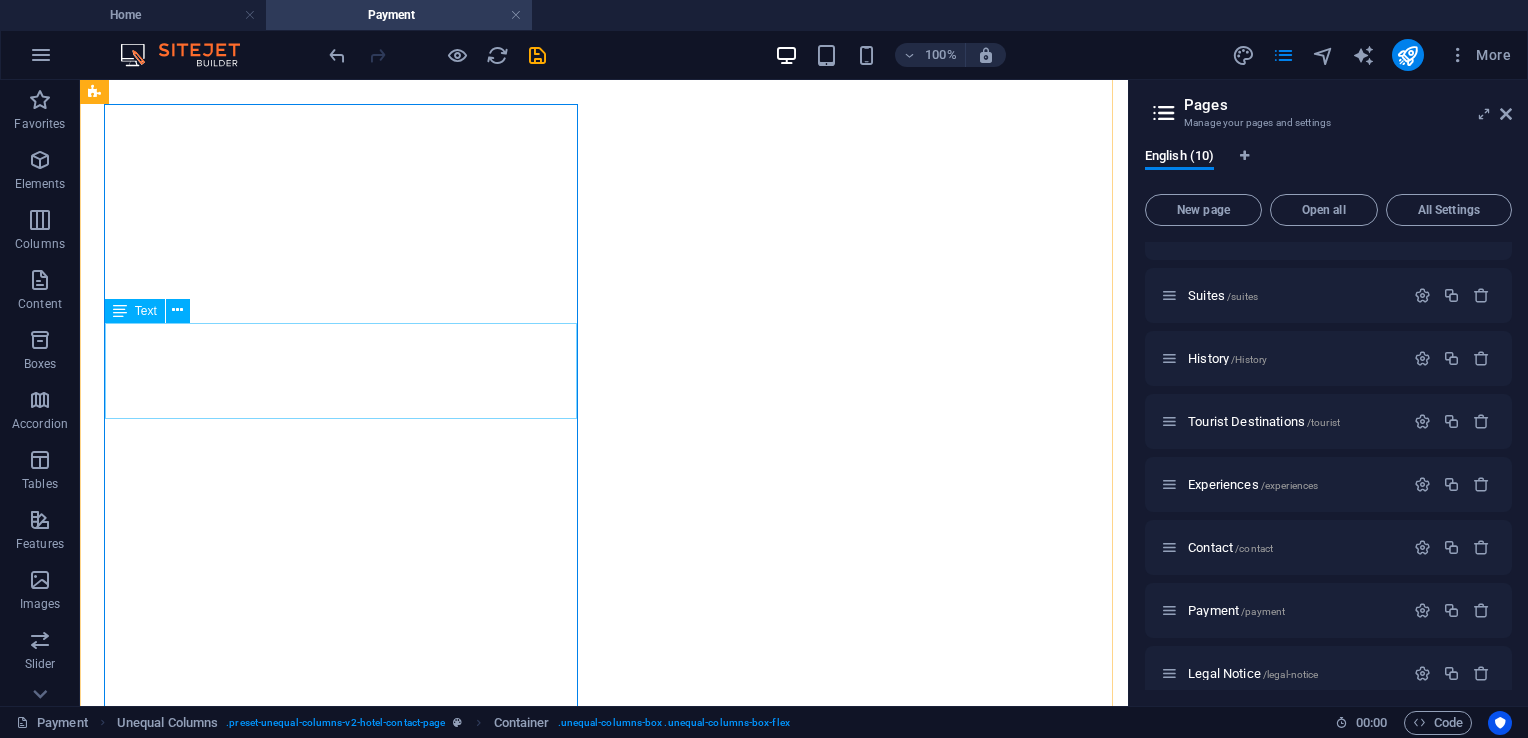 click on "Here you can find all of our contact details, including our phone number, email, and address. If you have any questions, inquiries, or simply want to get in touch, please don’t hesitate to reach out — we’re always happy to help." at bounding box center [604, 2848] 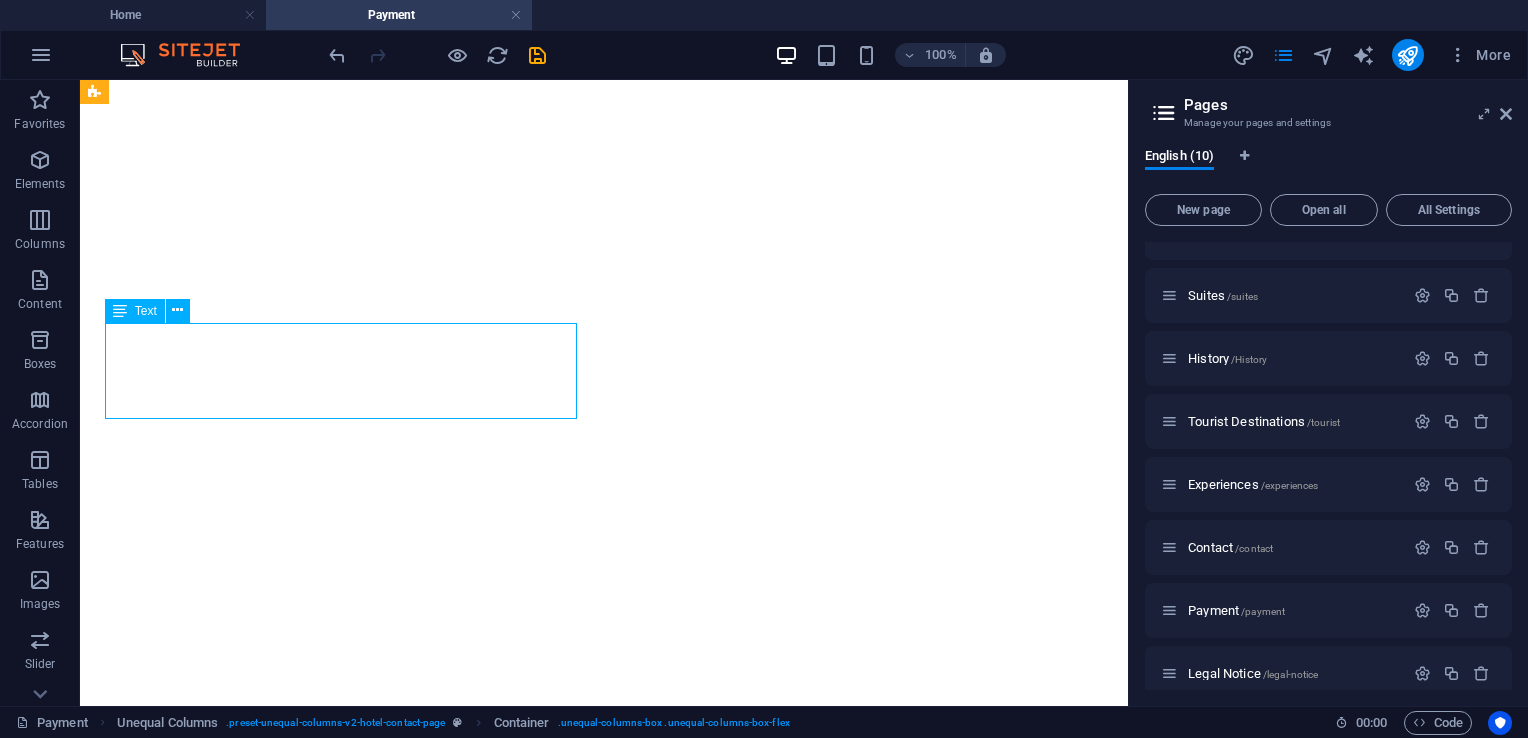 click on "Here you can find all of our contact details, including our phone number, email, and address. If you have any questions, inquiries, or simply want to get in touch, please don’t hesitate to reach out — we’re always happy to help." at bounding box center (604, 2848) 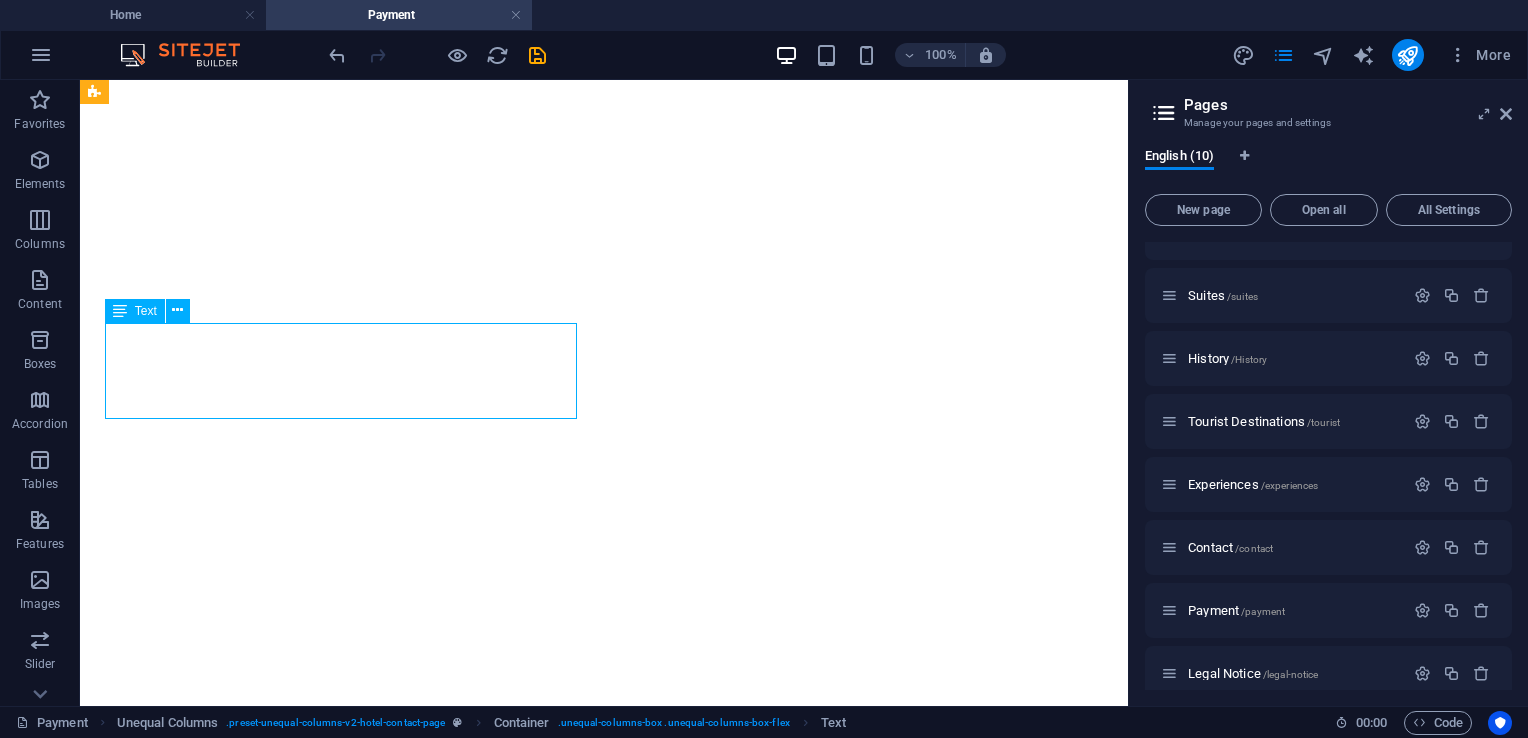click on "Here you can find all of our contact details, including our phone number, email, and address. If you have any questions, inquiries, or simply want to get in touch, please don’t hesitate to reach out — we’re always happy to help." at bounding box center (604, 2848) 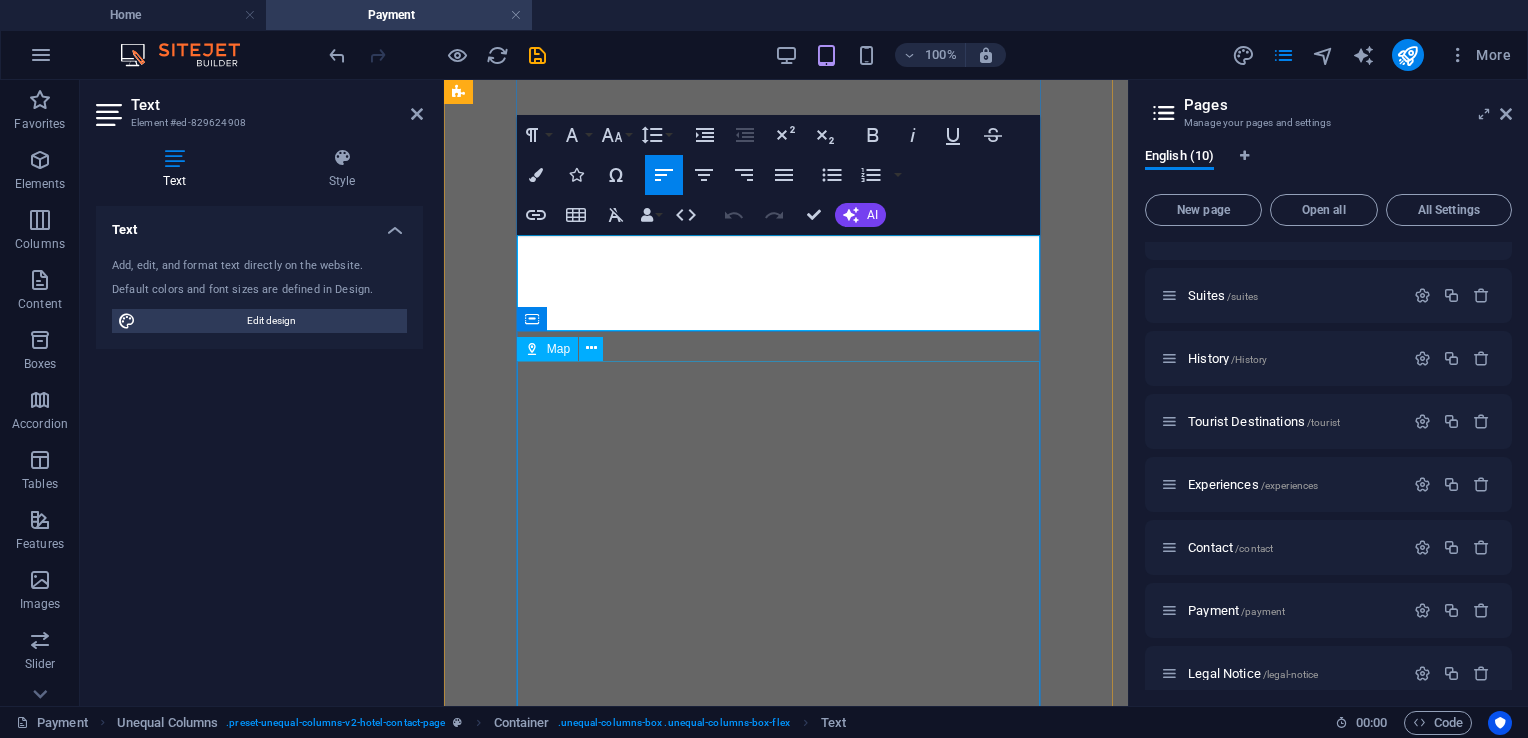 scroll, scrollTop: 1059, scrollLeft: 0, axis: vertical 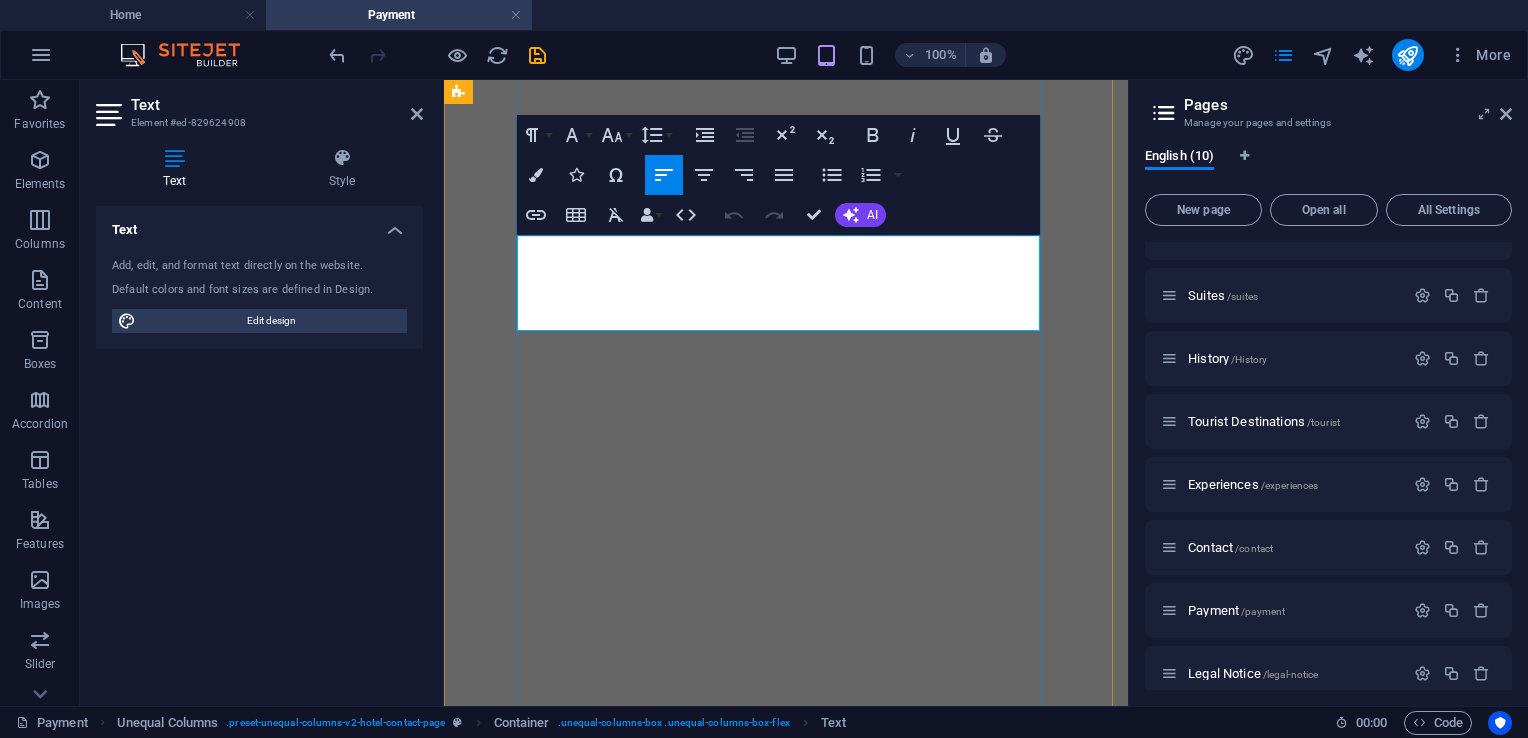 drag, startPoint x: 655, startPoint y: 301, endPoint x: 563, endPoint y: 252, distance: 104.23531 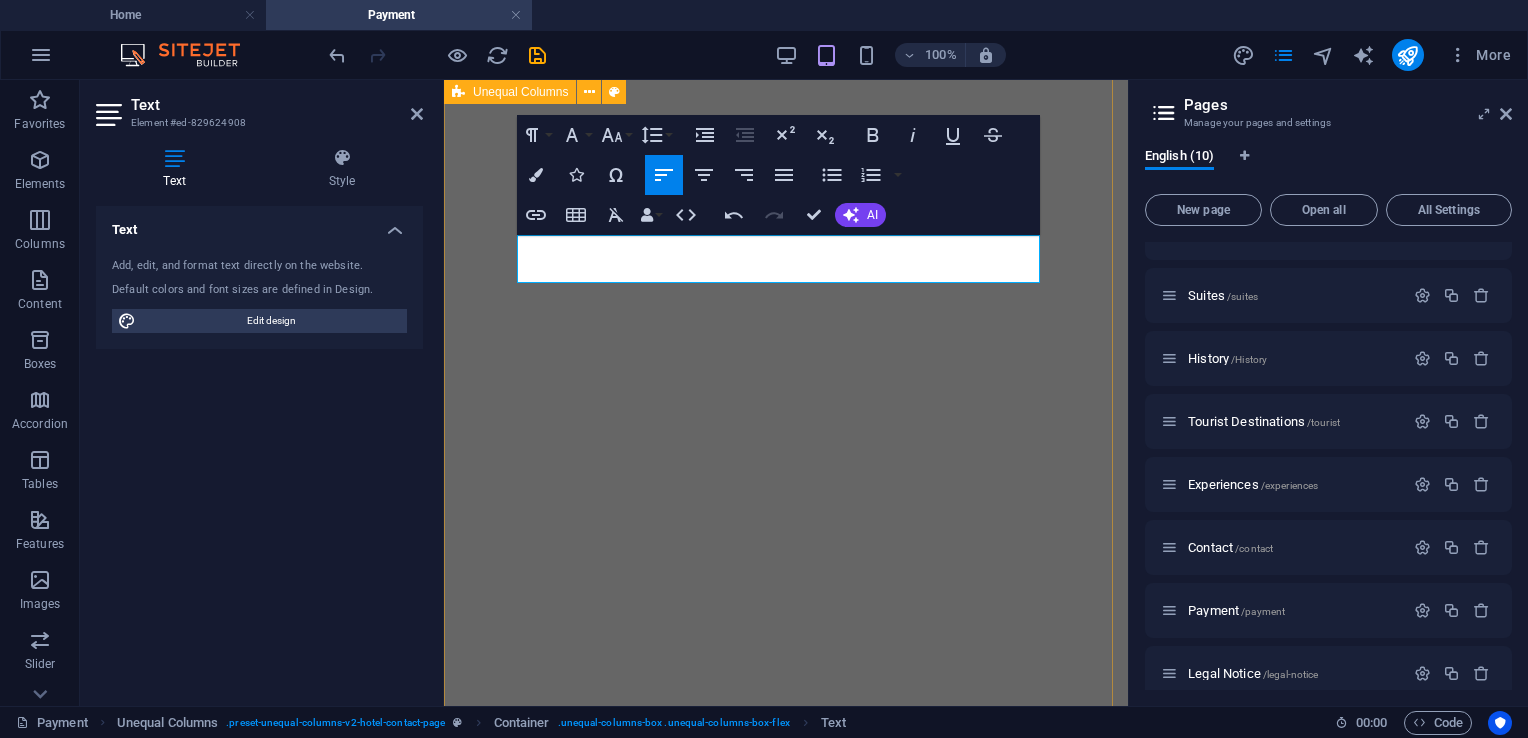 click on "Payment Details           For your convenience, you may settle your payment through the following channels: Phone:   +63 917 164 6611 Email:  seedhotel2024@gmail.com Address:  Luna Street Extension, Zone 3, Buntun Highway, Tuguegarao City, Cagayan, 3500 SUBMIT" at bounding box center [786, 3479] 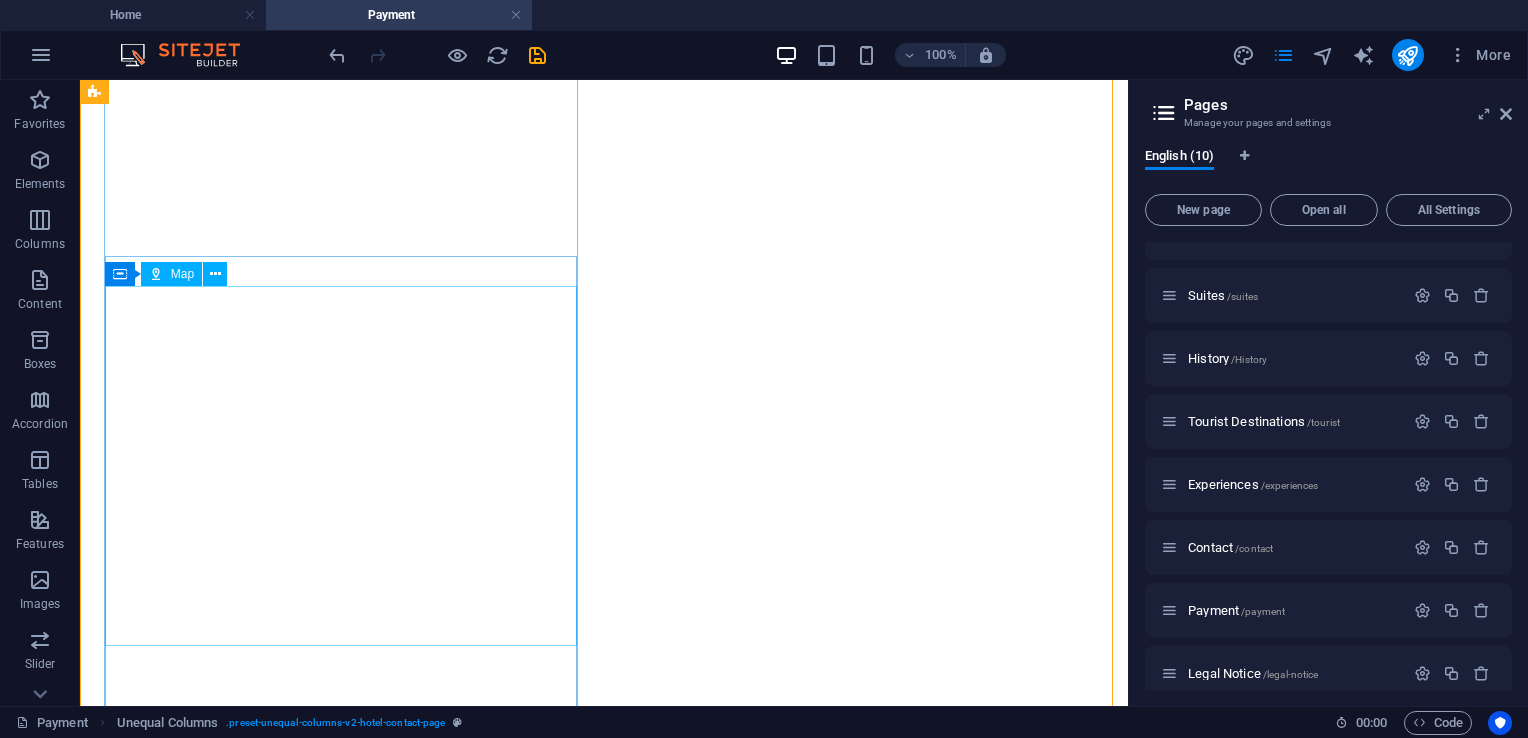 scroll, scrollTop: 1159, scrollLeft: 0, axis: vertical 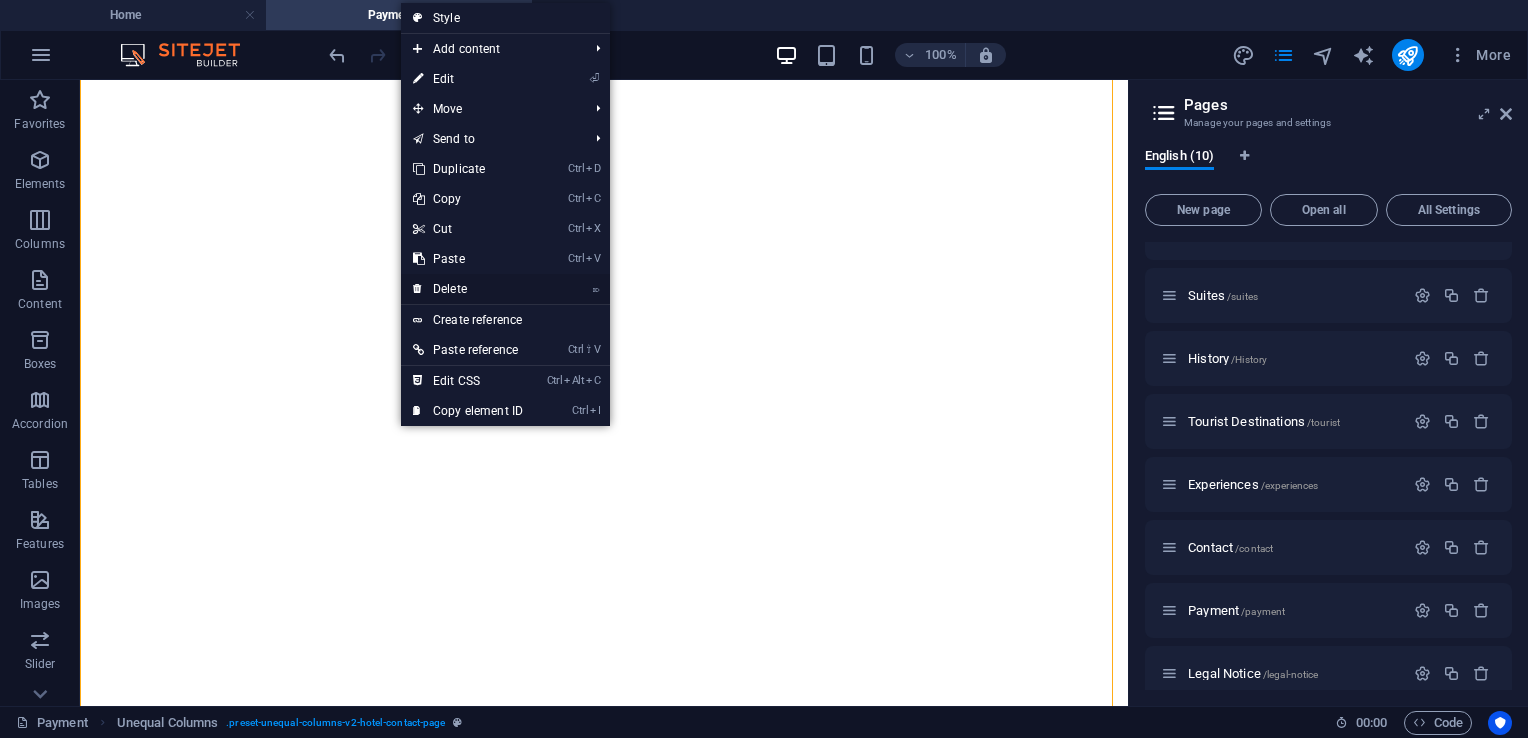 click on "⌦  Delete" at bounding box center (468, 289) 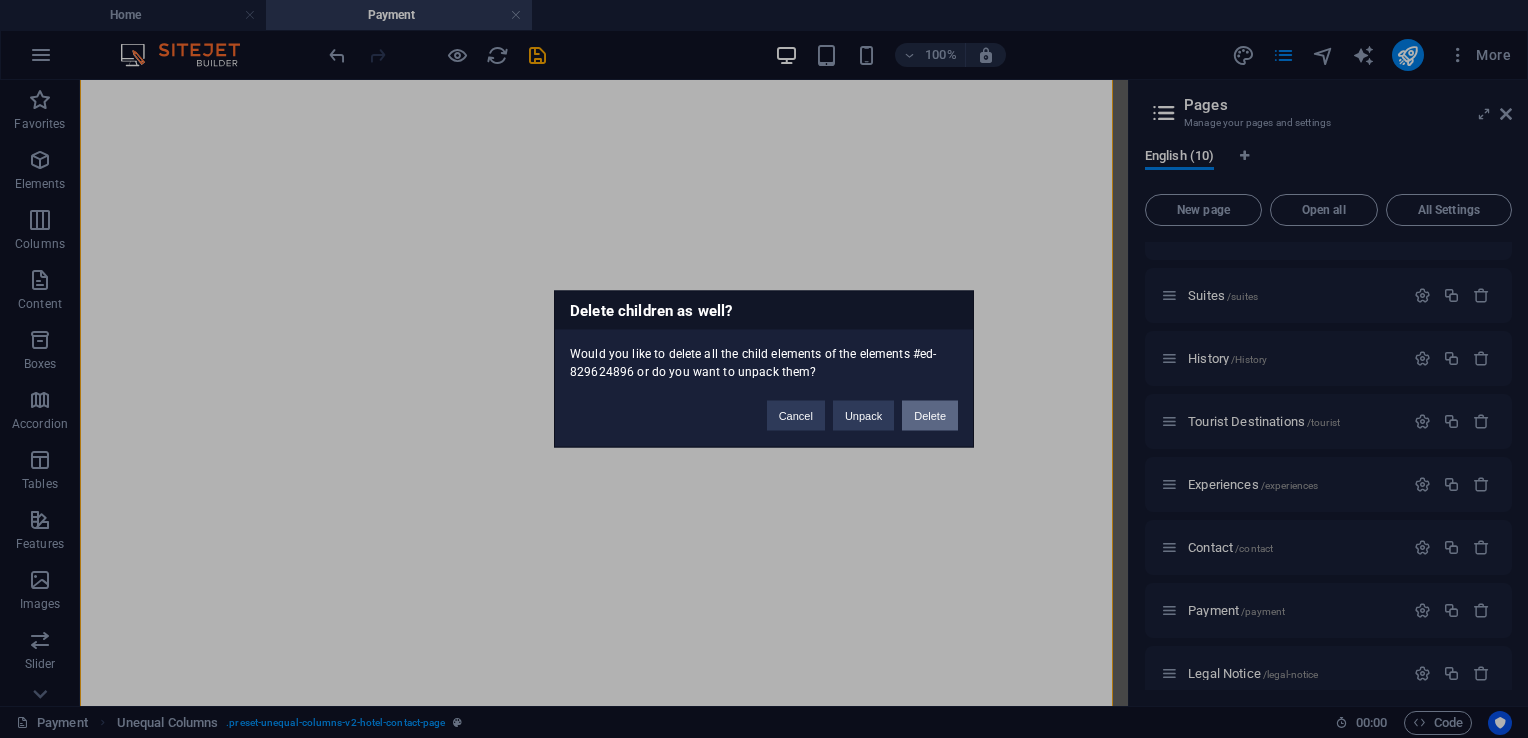 click on "Delete" at bounding box center (930, 416) 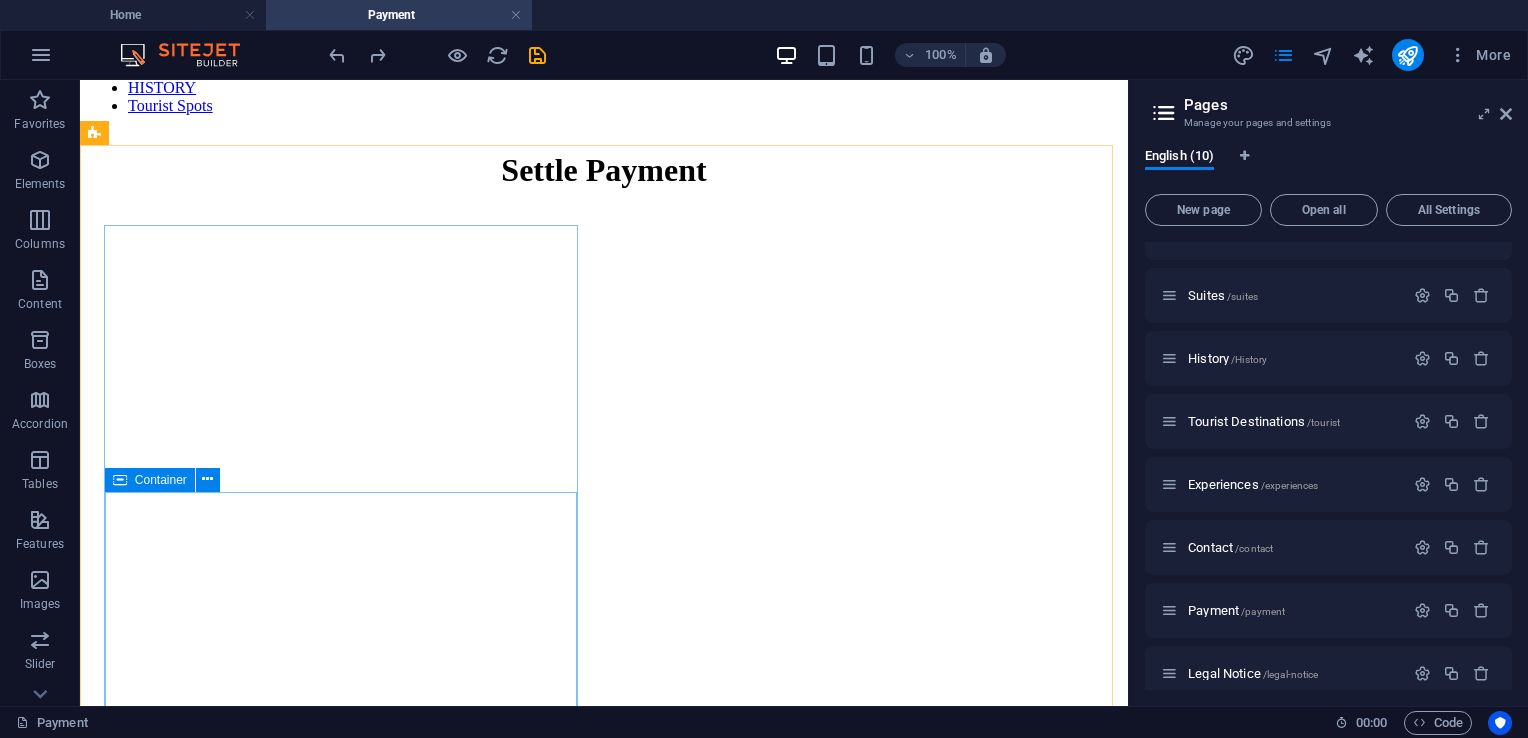 scroll, scrollTop: 959, scrollLeft: 0, axis: vertical 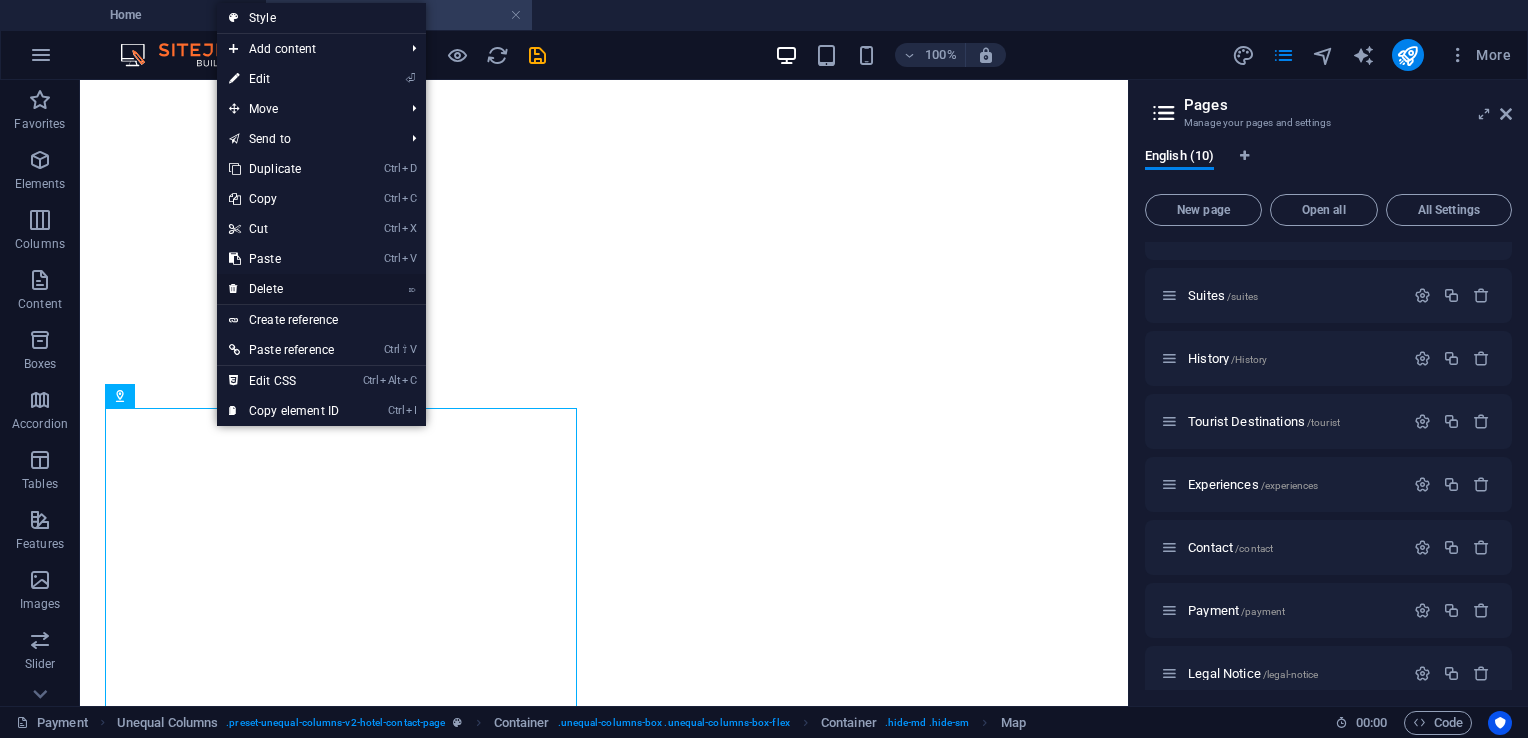 click on "⌦  Delete" at bounding box center (284, 289) 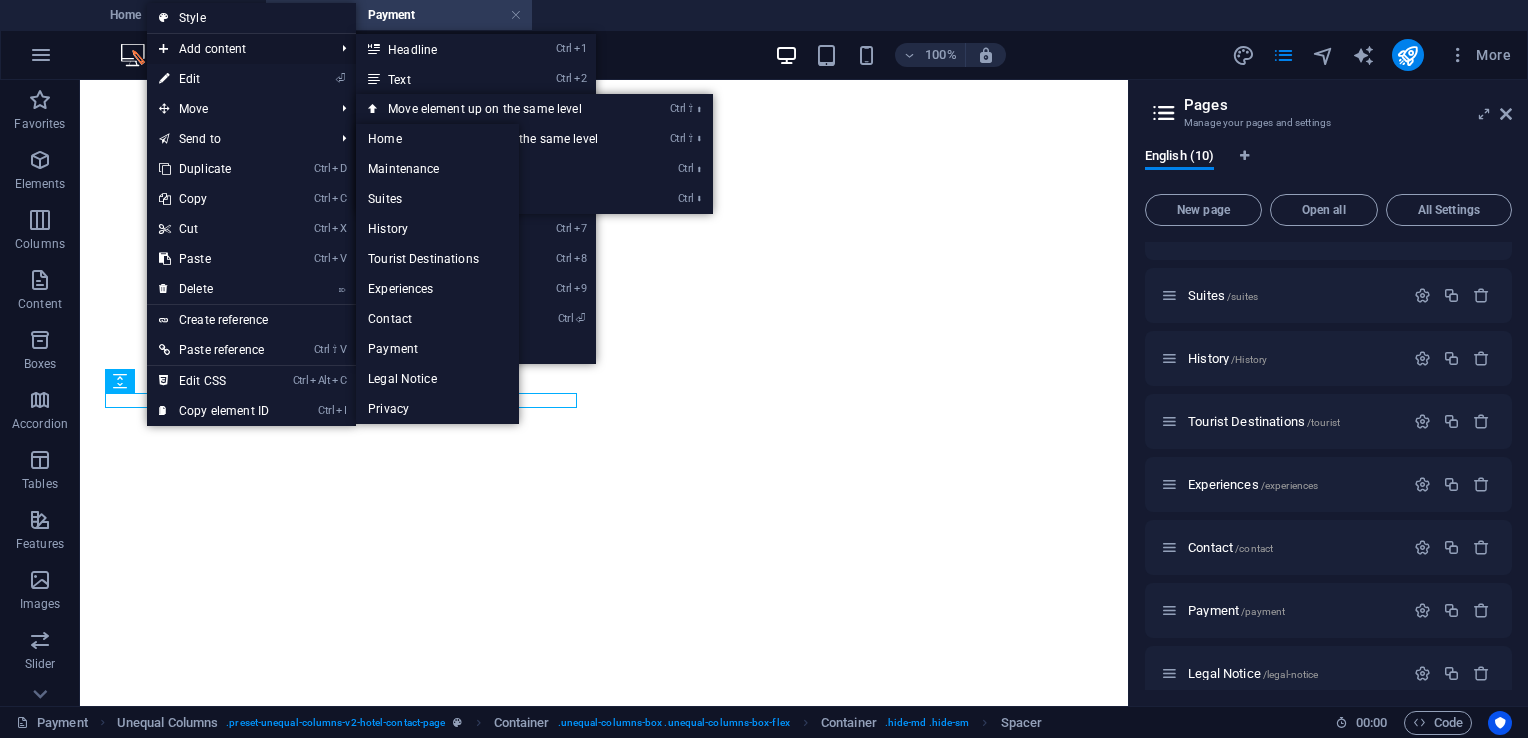click on "Add content" at bounding box center [236, 49] 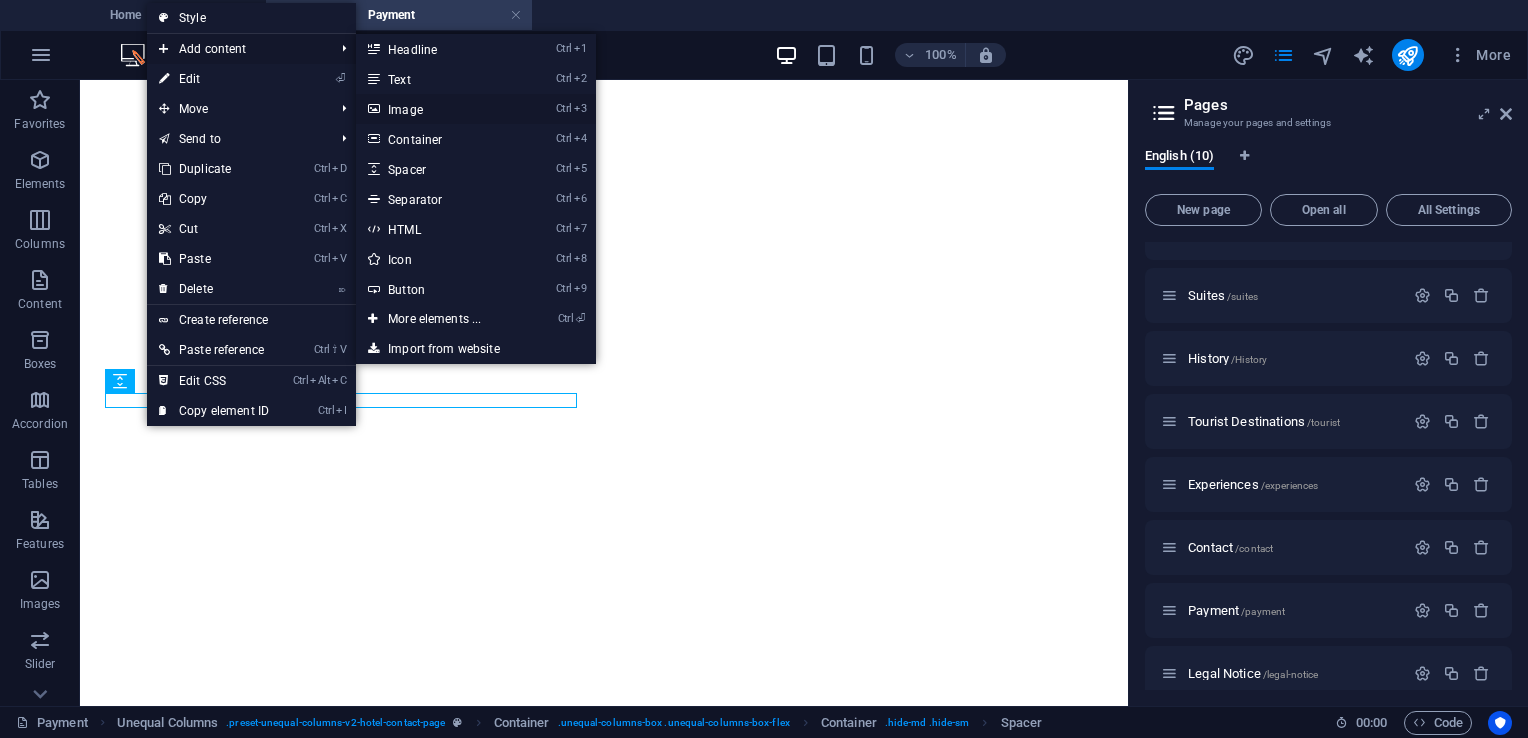click on "Ctrl 3  Image" at bounding box center (438, 109) 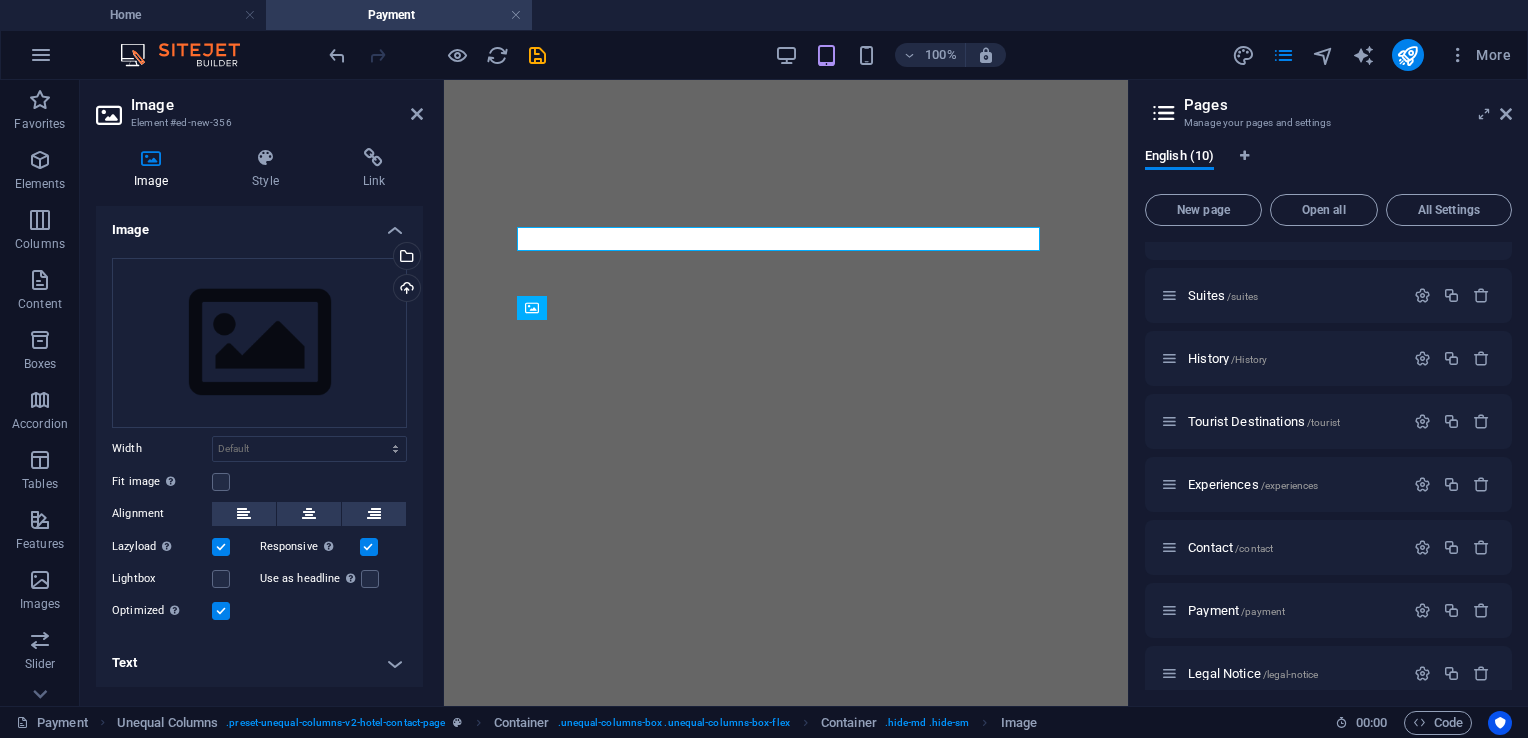 scroll, scrollTop: 1052, scrollLeft: 0, axis: vertical 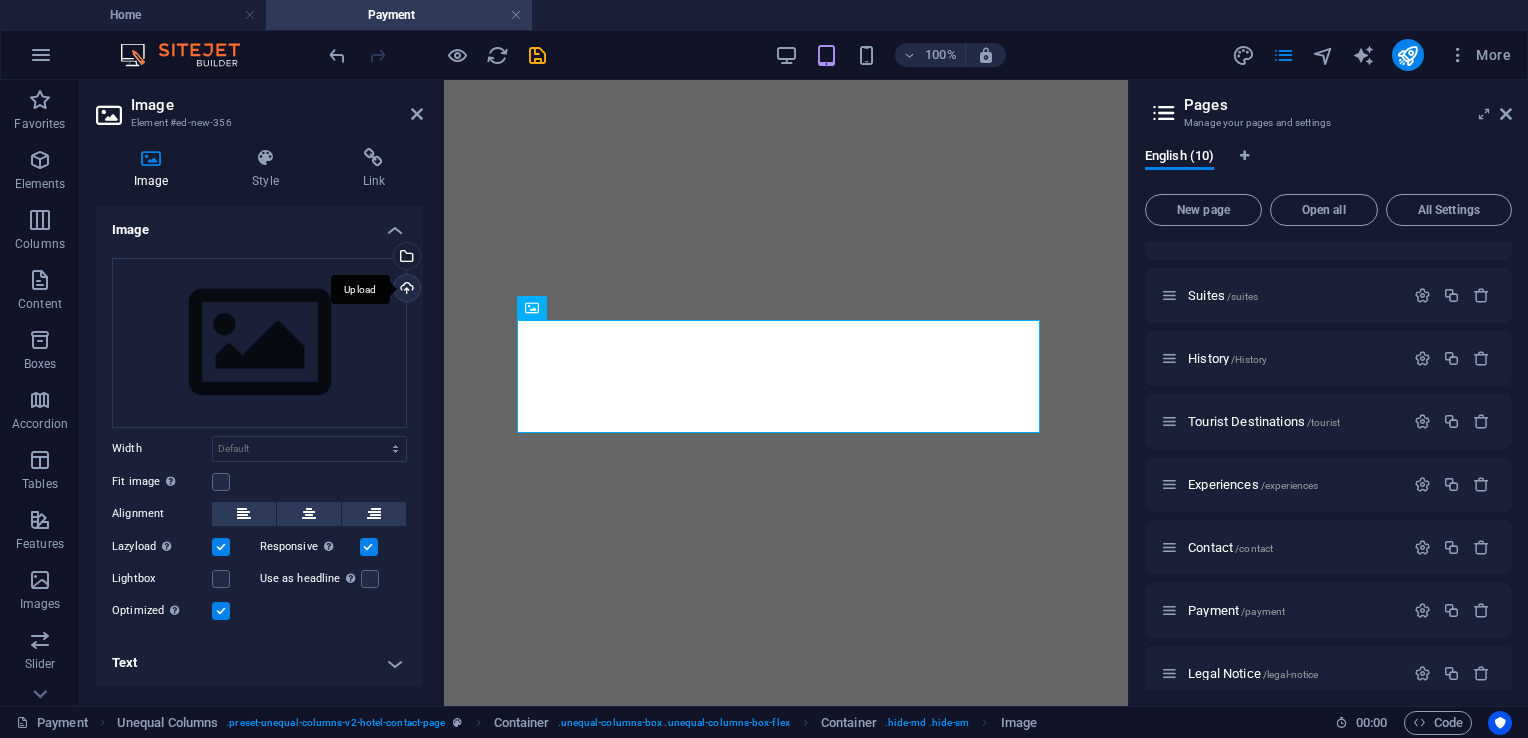 click on "Upload" at bounding box center (405, 290) 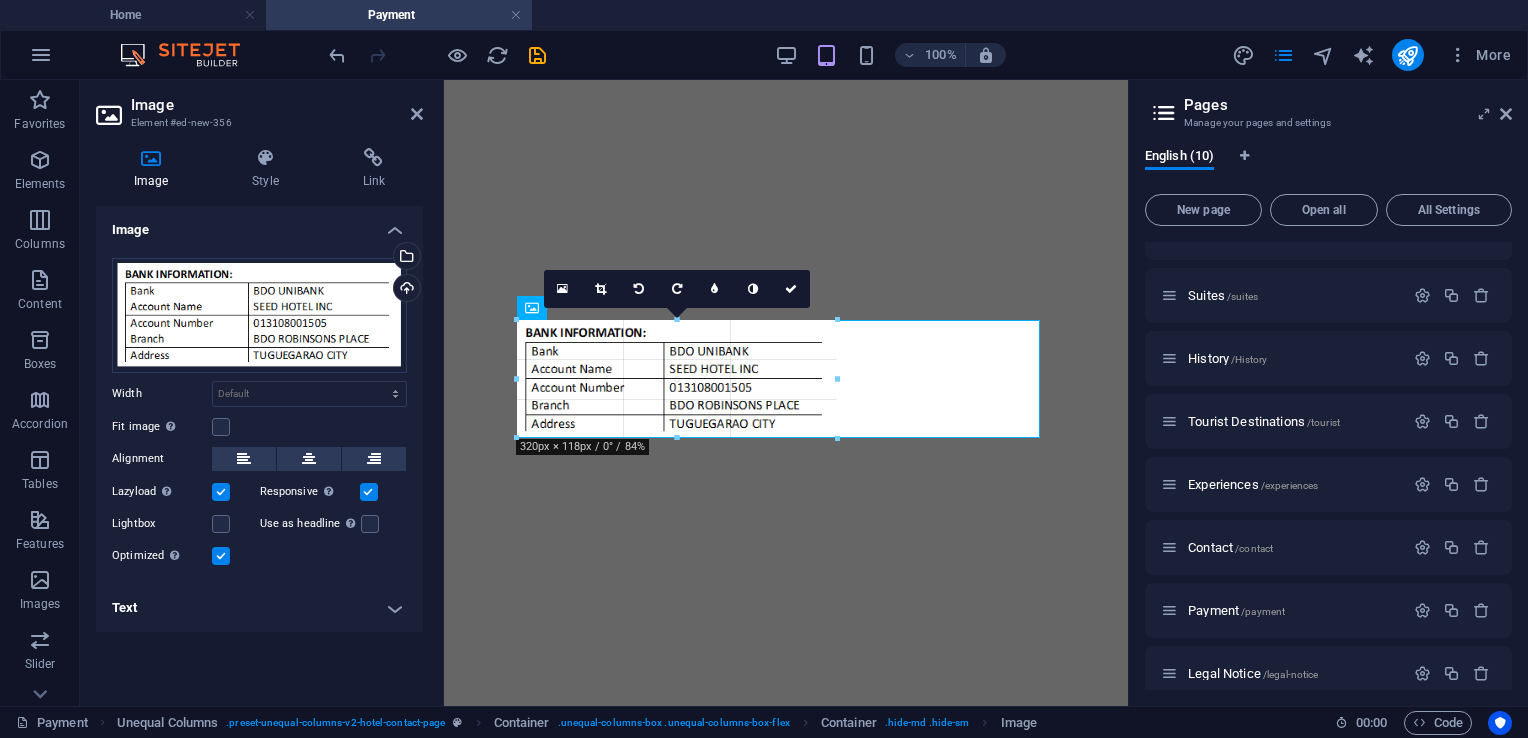 drag, startPoint x: 708, startPoint y: 390, endPoint x: 813, endPoint y: 443, distance: 117.61803 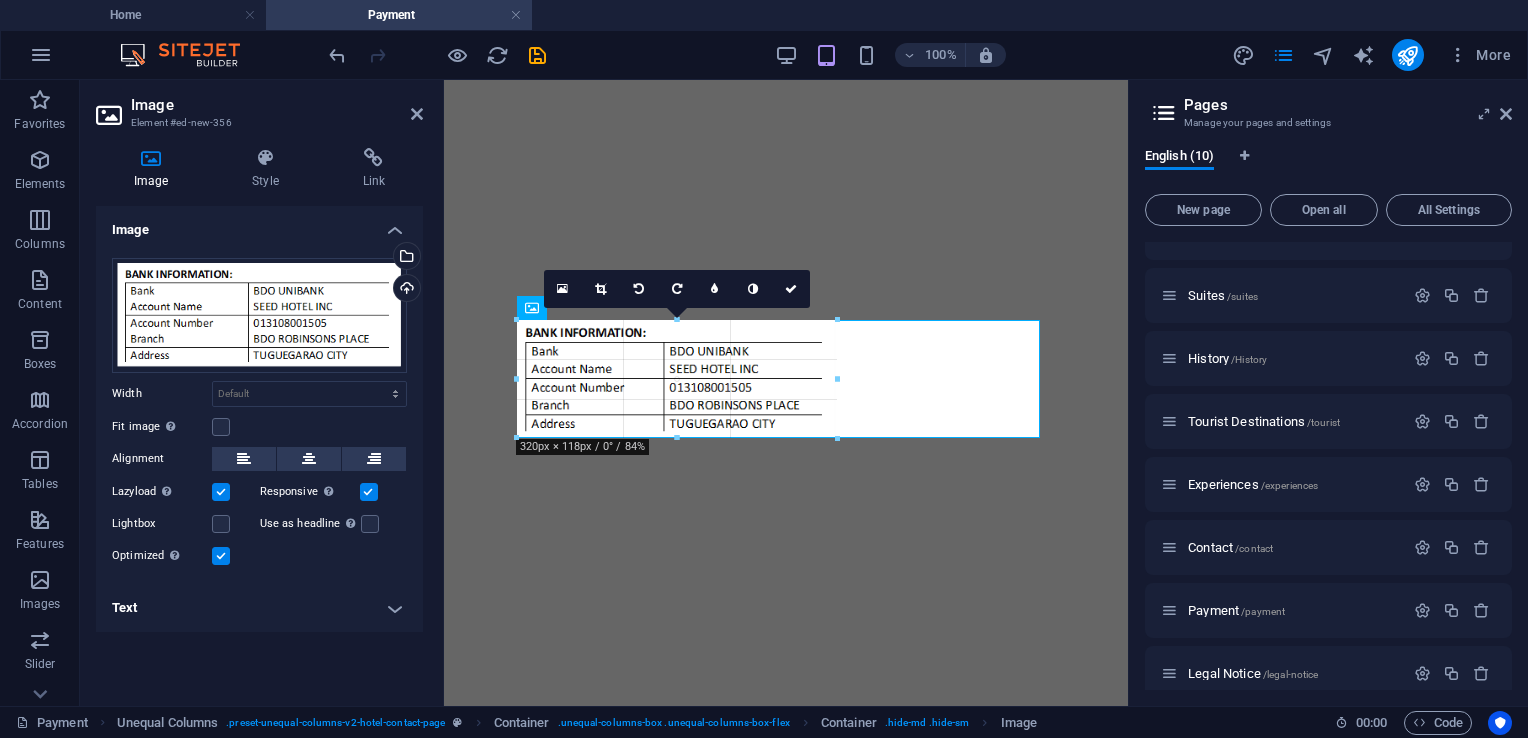 type on "320" 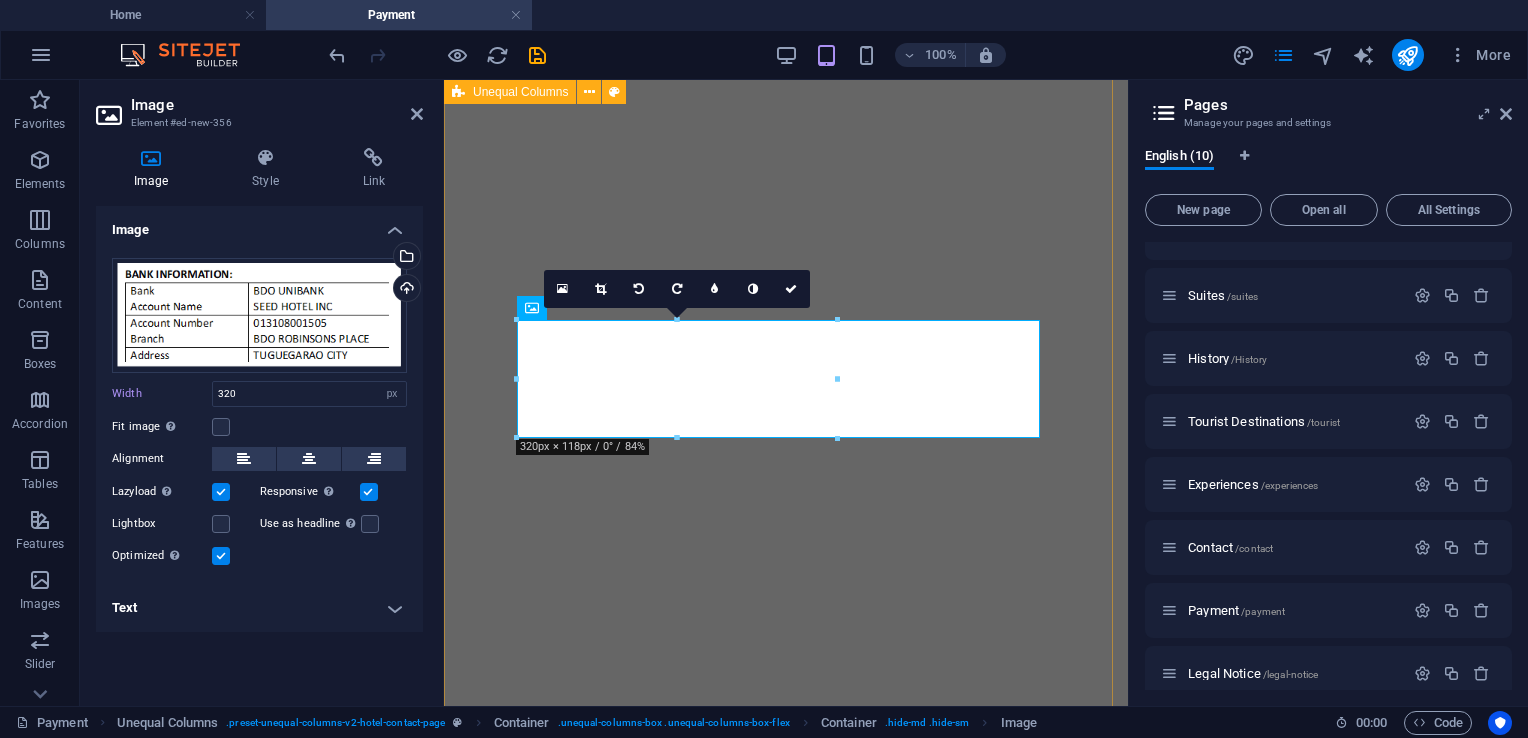 click on "Payment Details           For your convenience, you may settle your payment through the following channels: Phone:   +63 917 164 6611 Email:  seedhotel2024@gmail.com Address:  Luna Street Extension, Zone 3, Buntun Highway, Tuguegarao City, Cagayan, 3500 SUBMIT" at bounding box center [786, 3367] 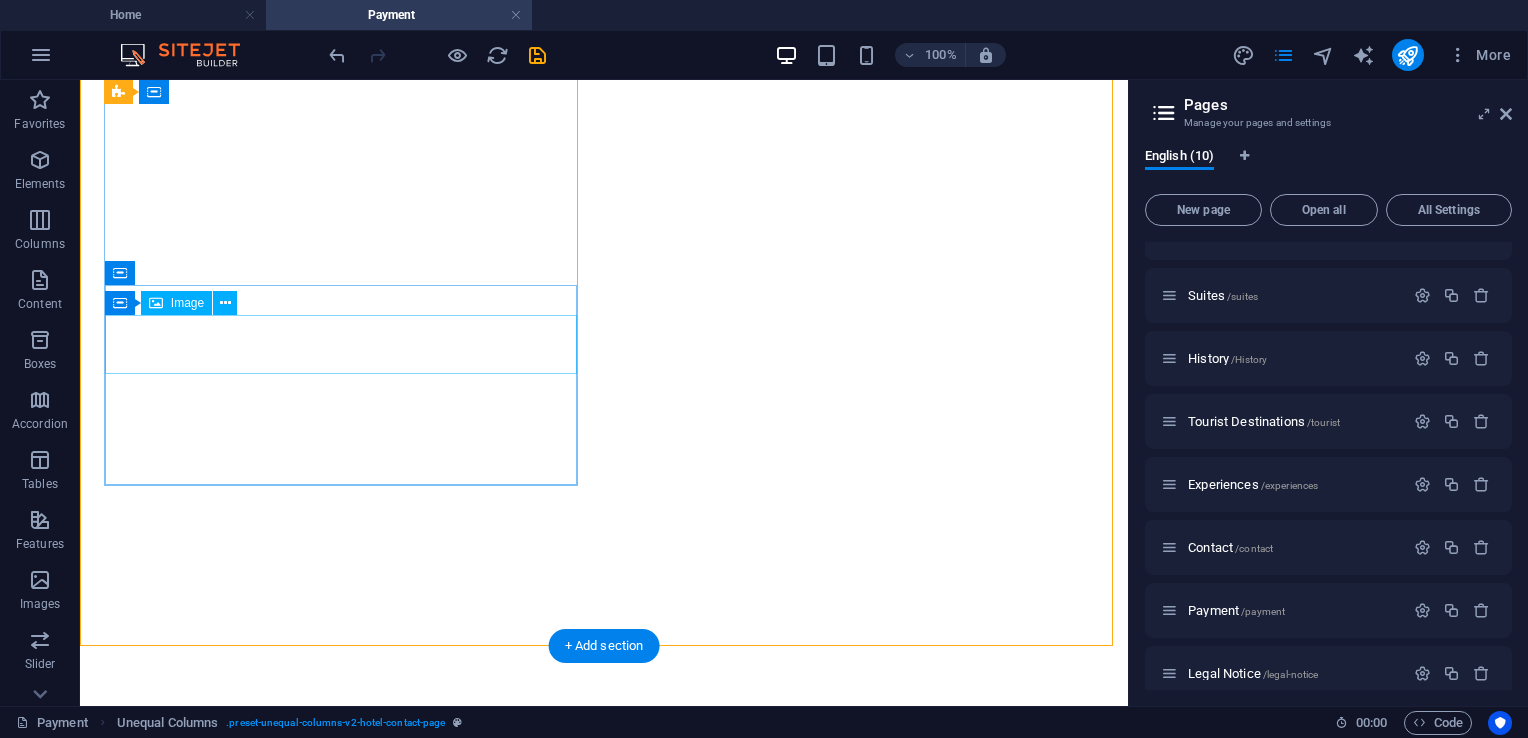 click at bounding box center [604, 2843] 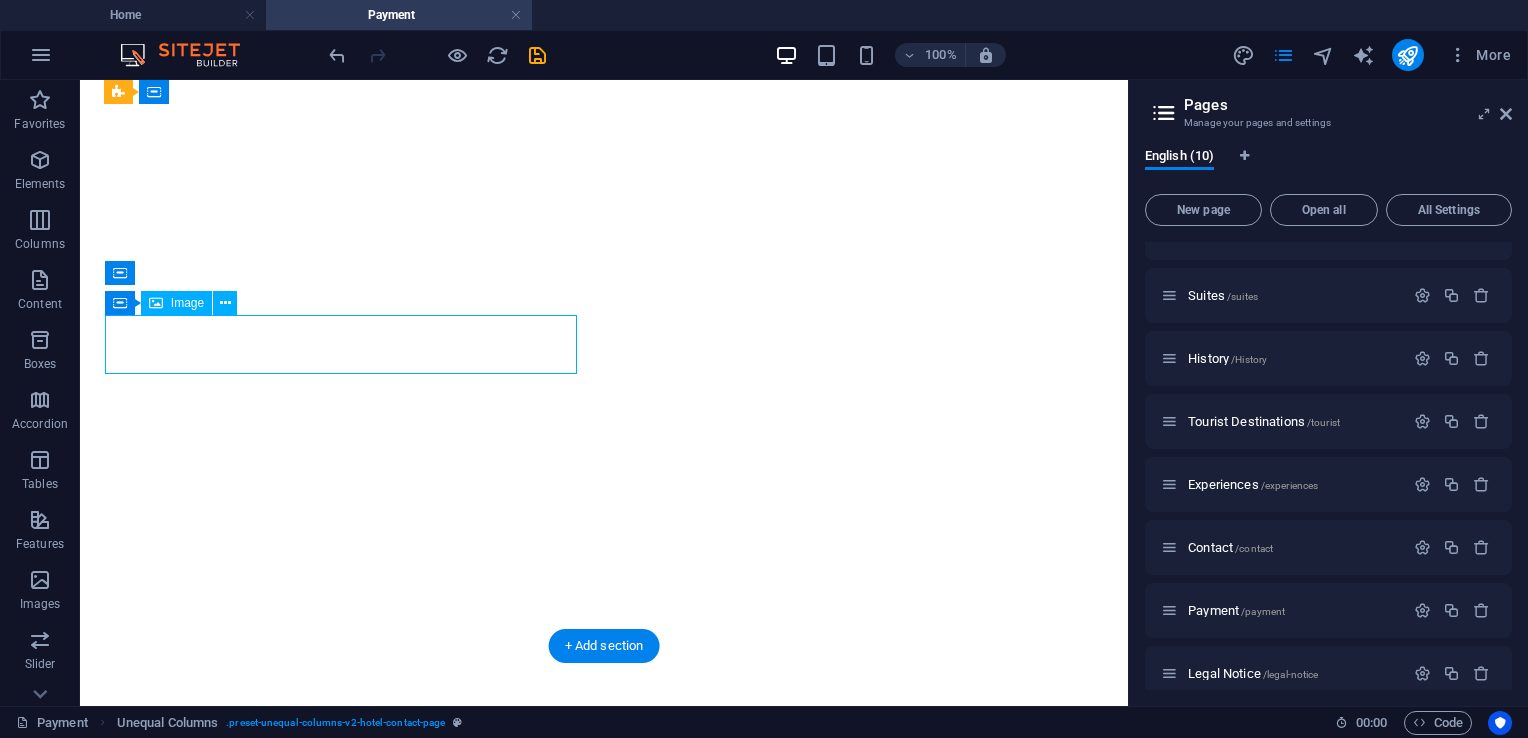 click at bounding box center (604, 2843) 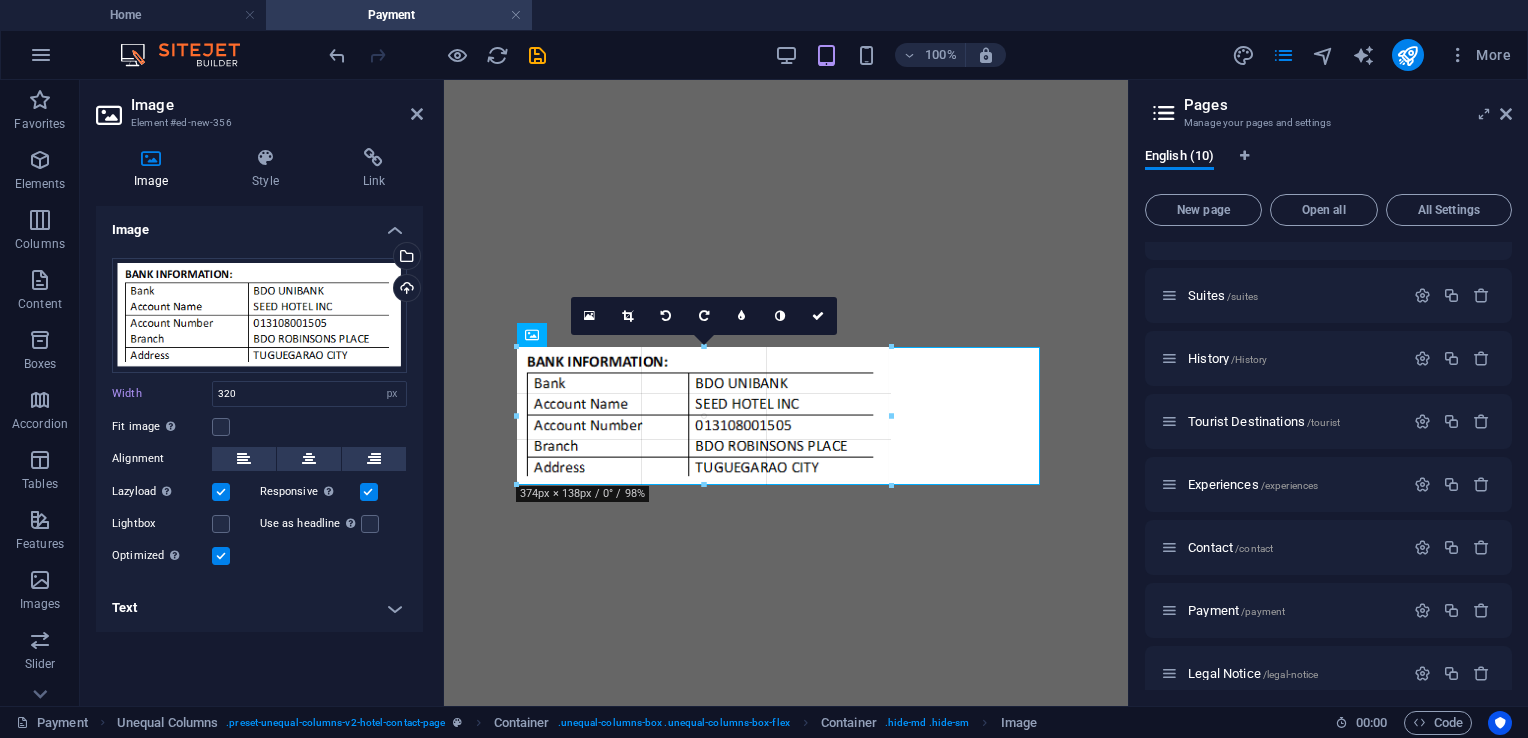 type on "374" 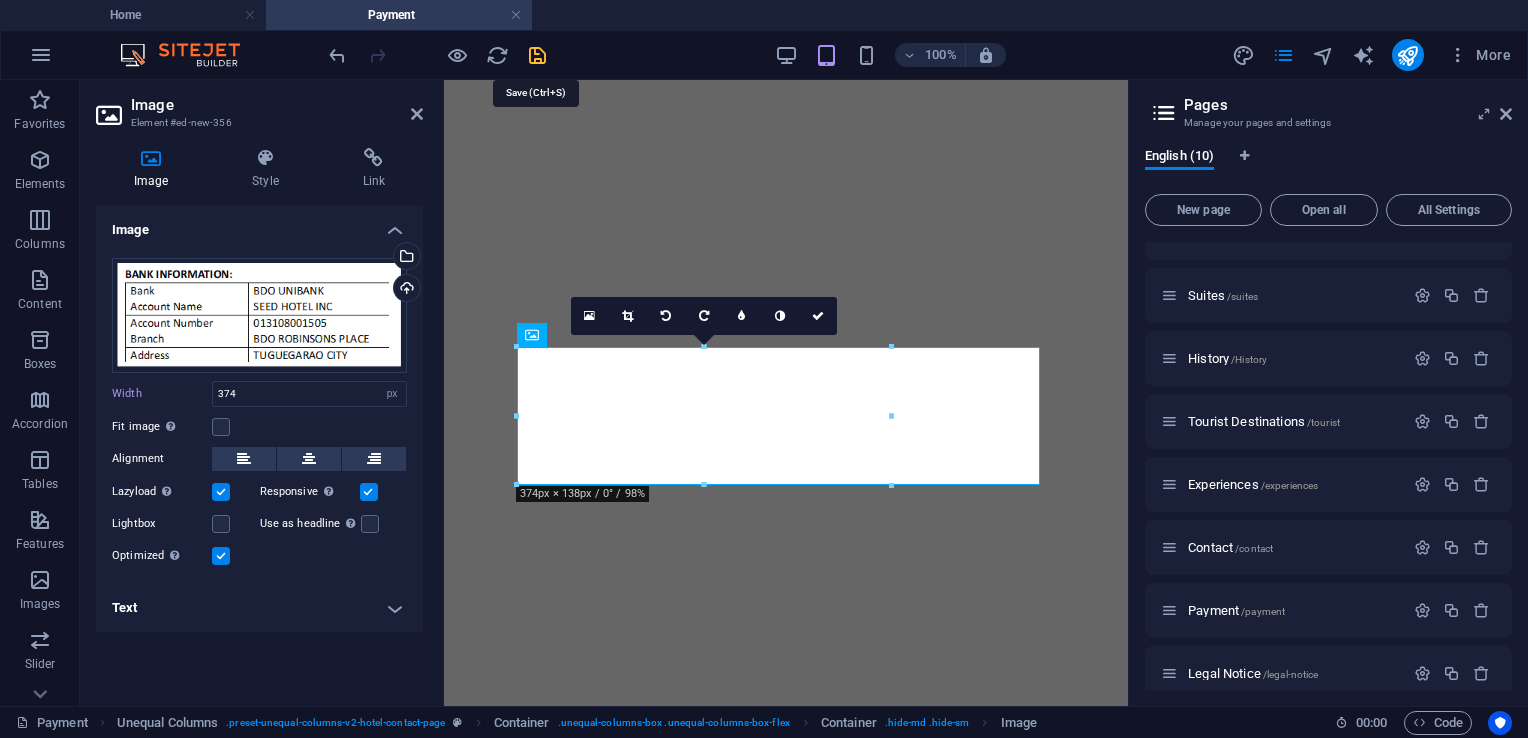 click at bounding box center (537, 55) 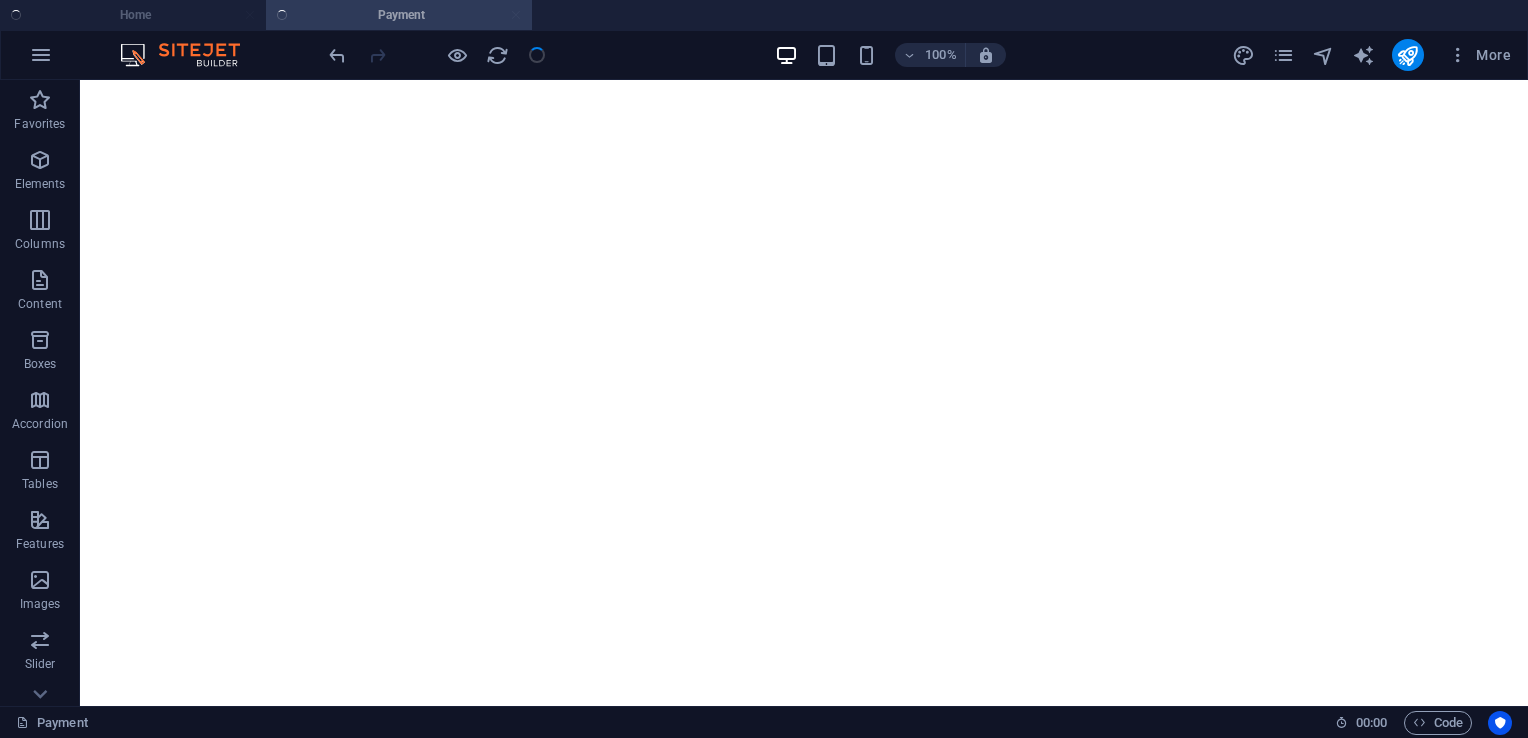 scroll, scrollTop: 1052, scrollLeft: 0, axis: vertical 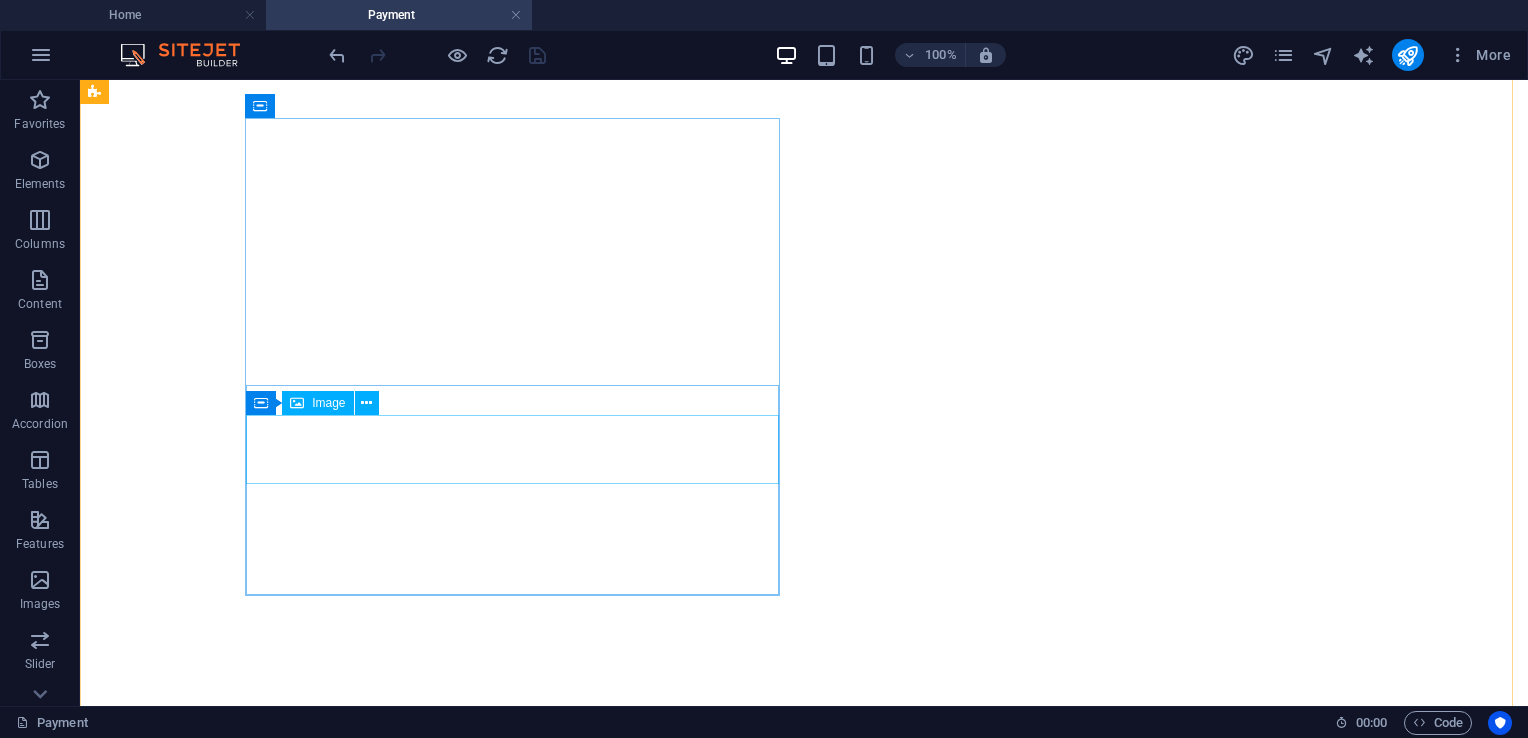 click at bounding box center (804, 4379) 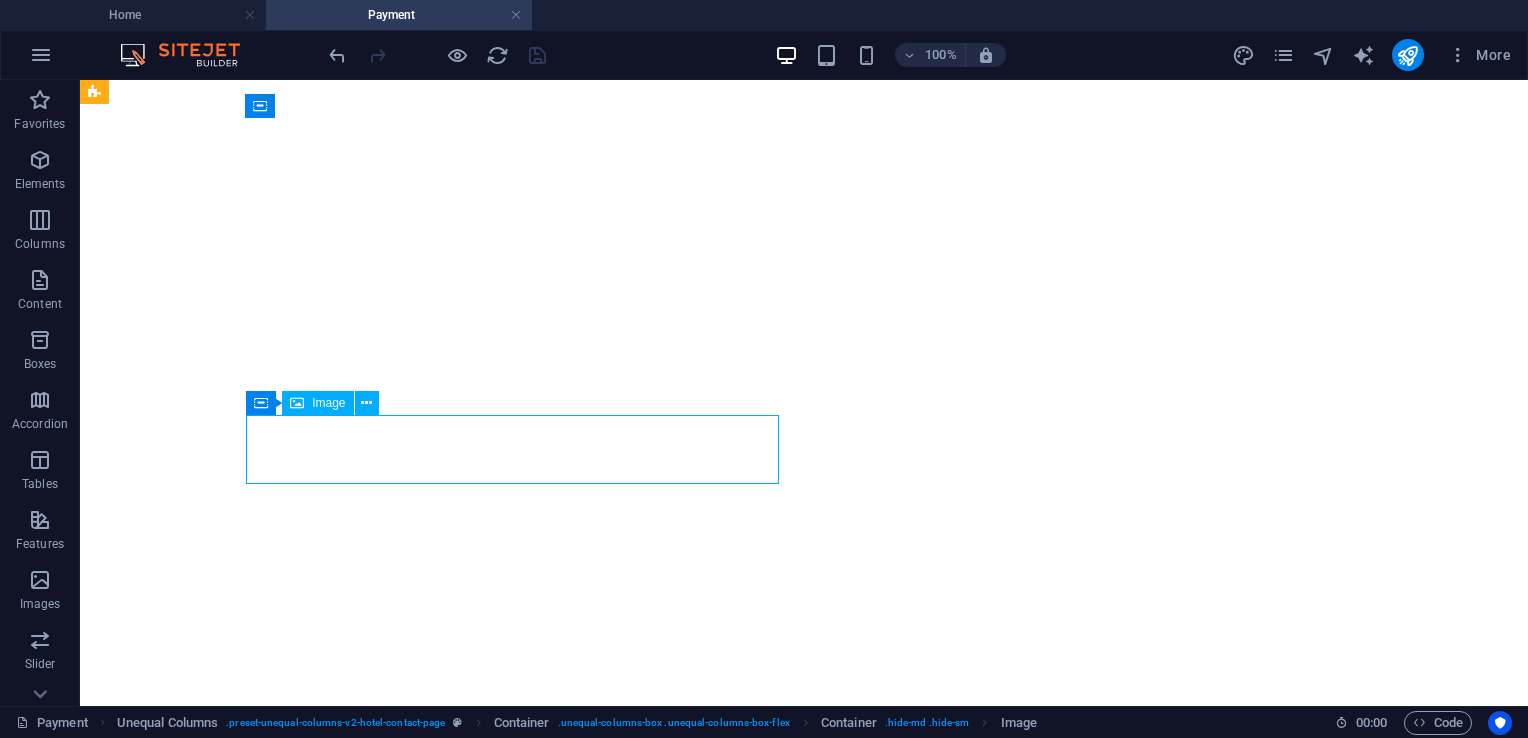 click at bounding box center [804, 4379] 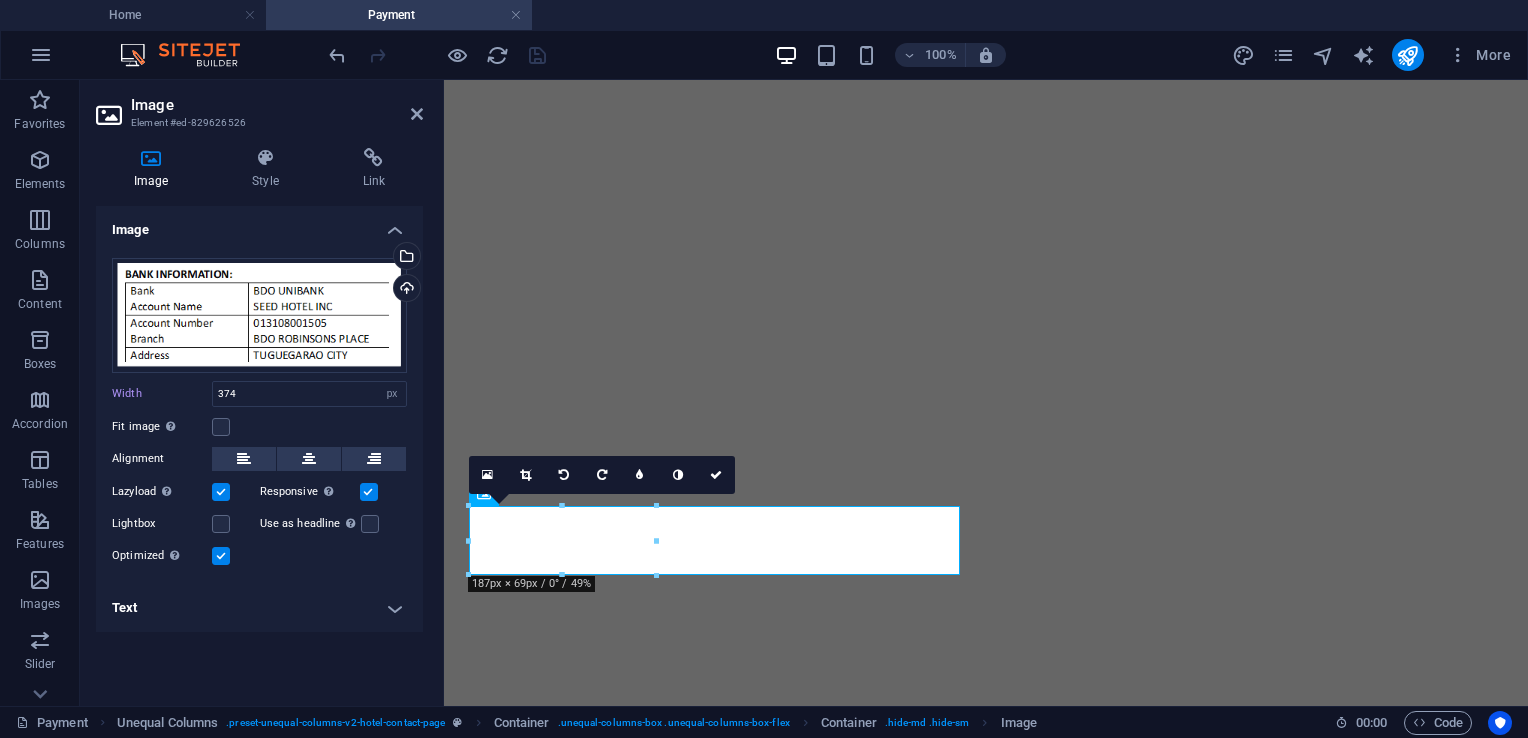 scroll, scrollTop: 960, scrollLeft: 0, axis: vertical 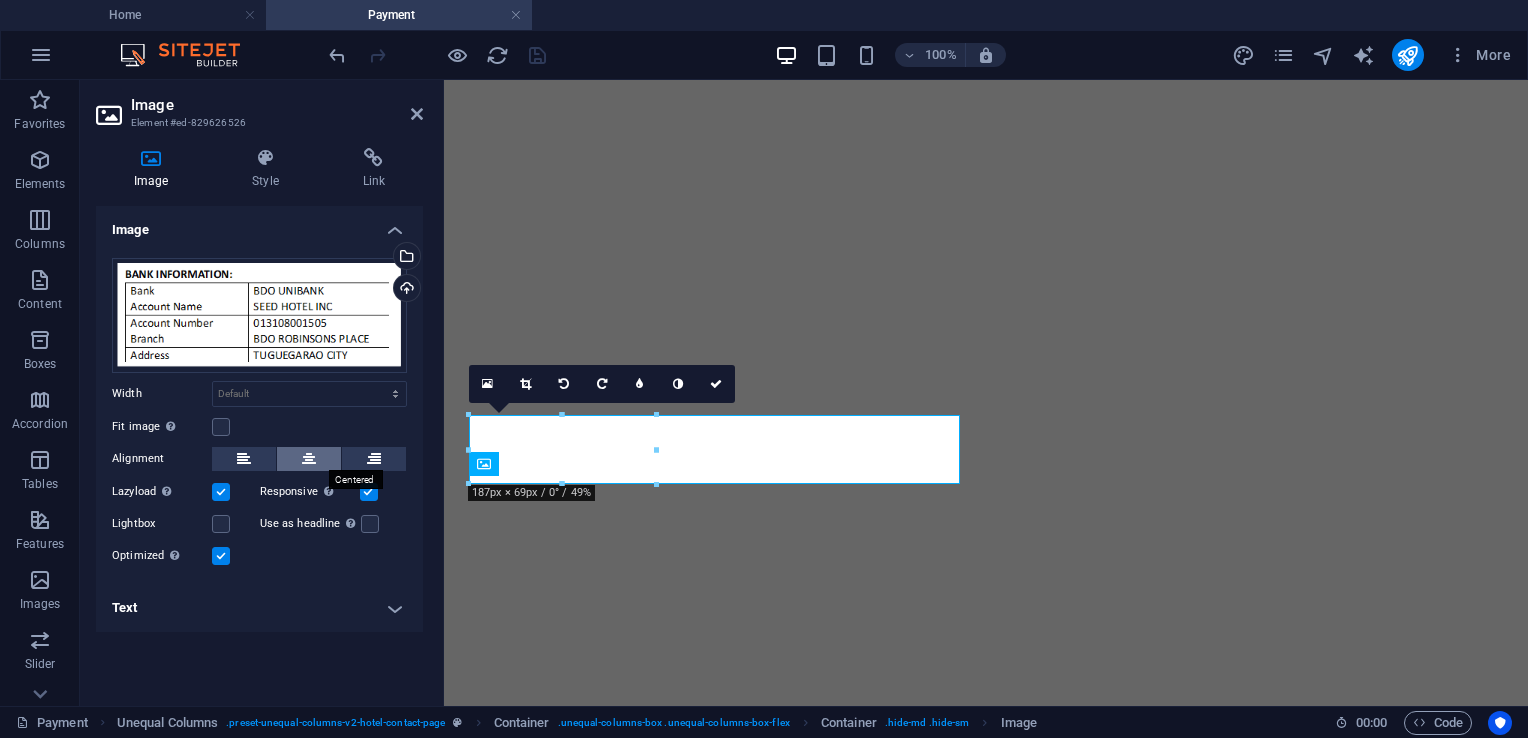 click at bounding box center (309, 459) 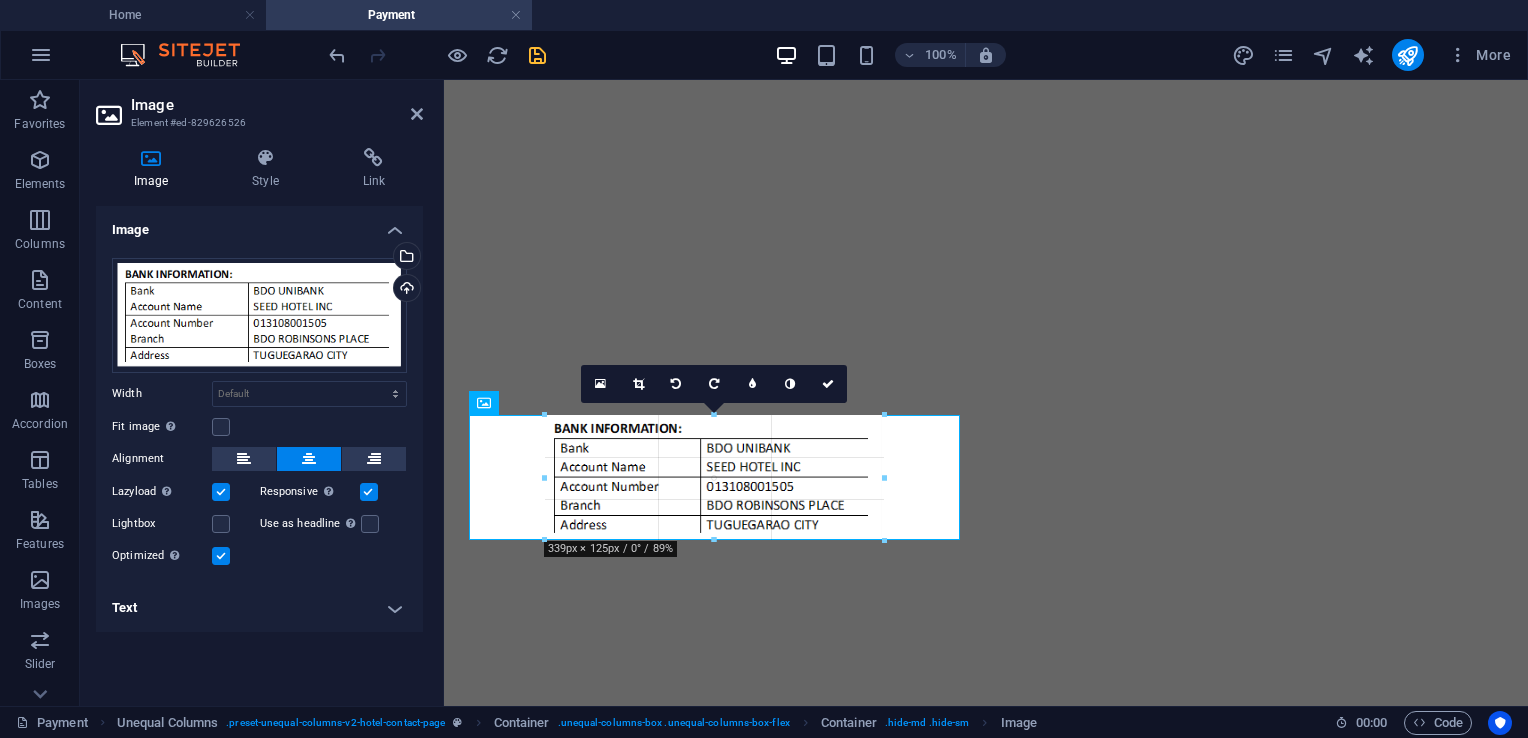 drag, startPoint x: 806, startPoint y: 485, endPoint x: 859, endPoint y: 547, distance: 81.565926 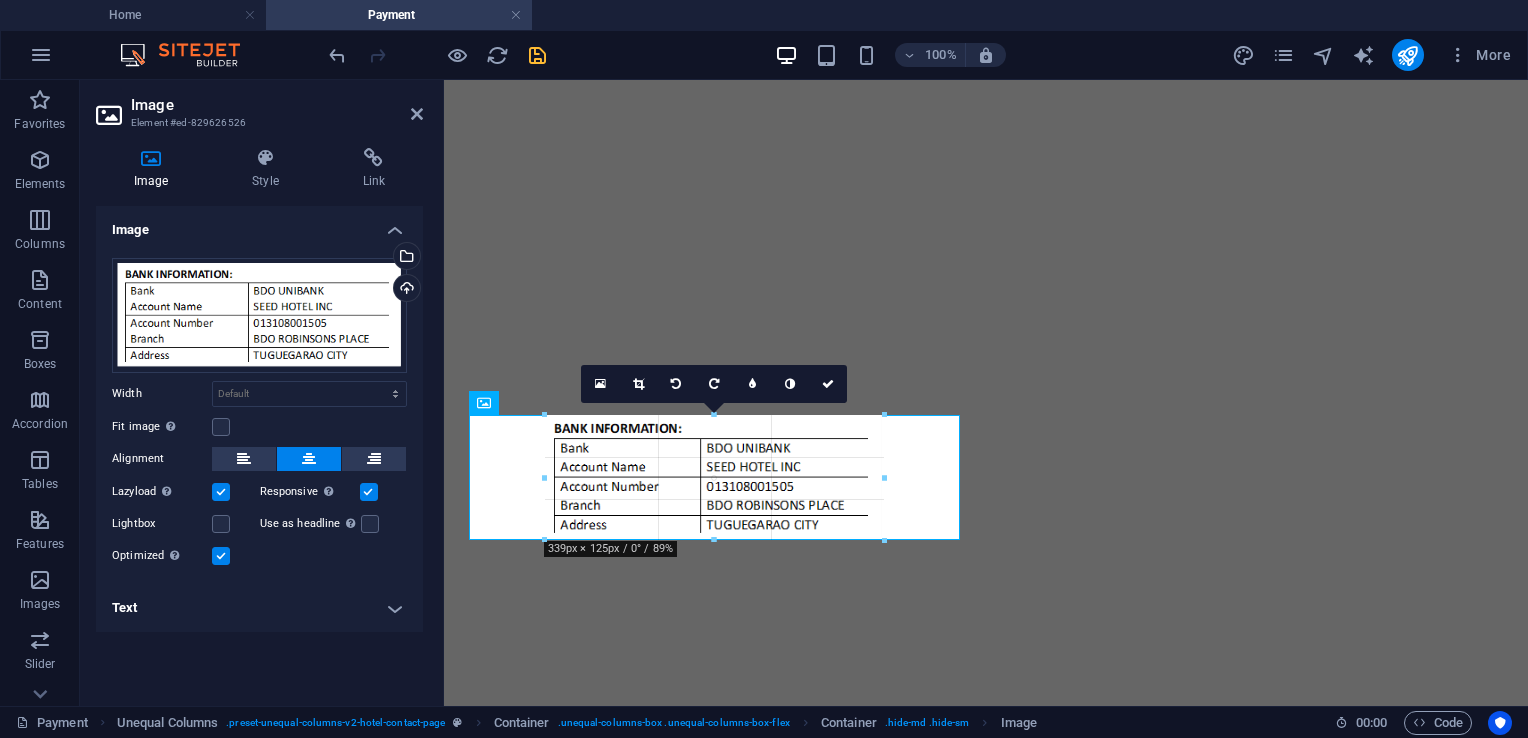 type on "339" 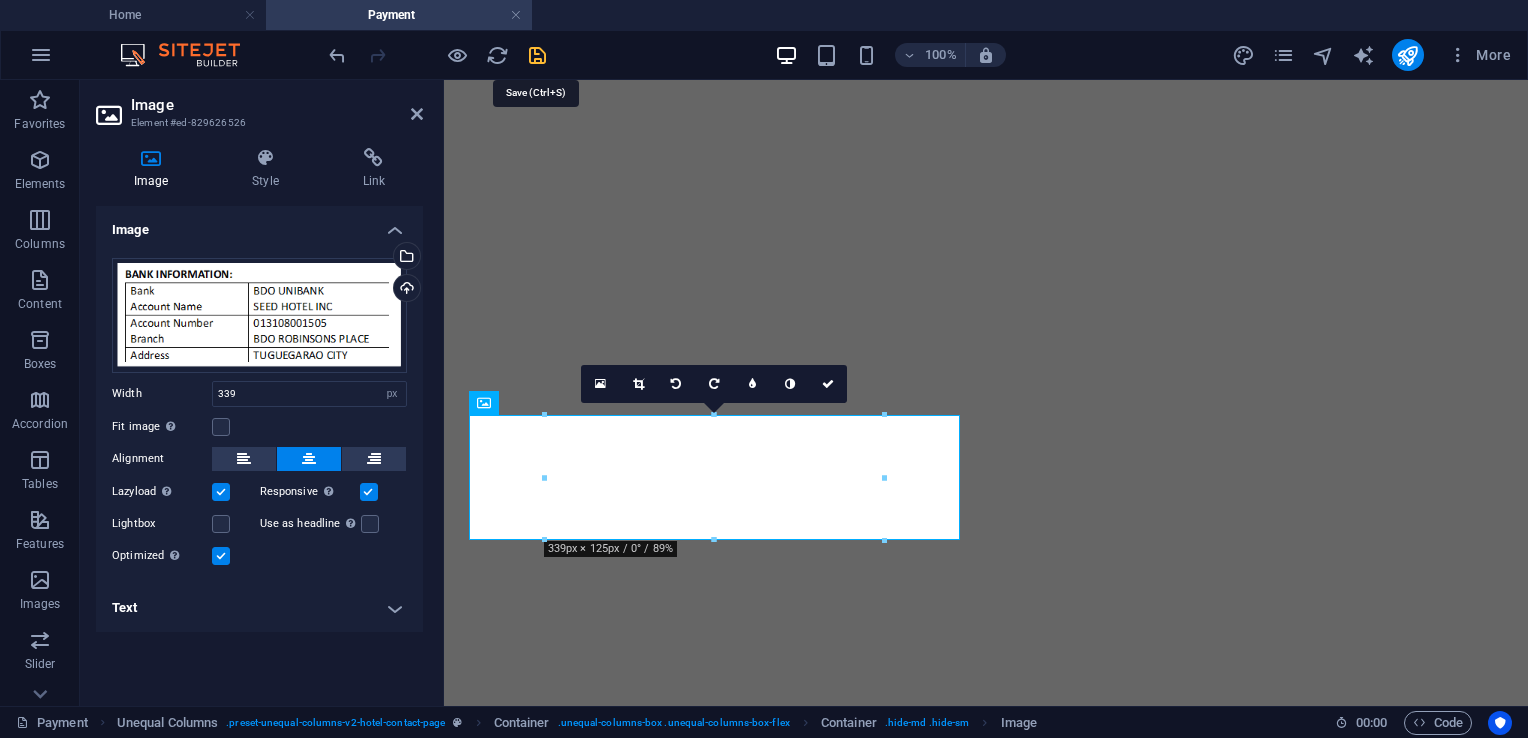 click at bounding box center [537, 55] 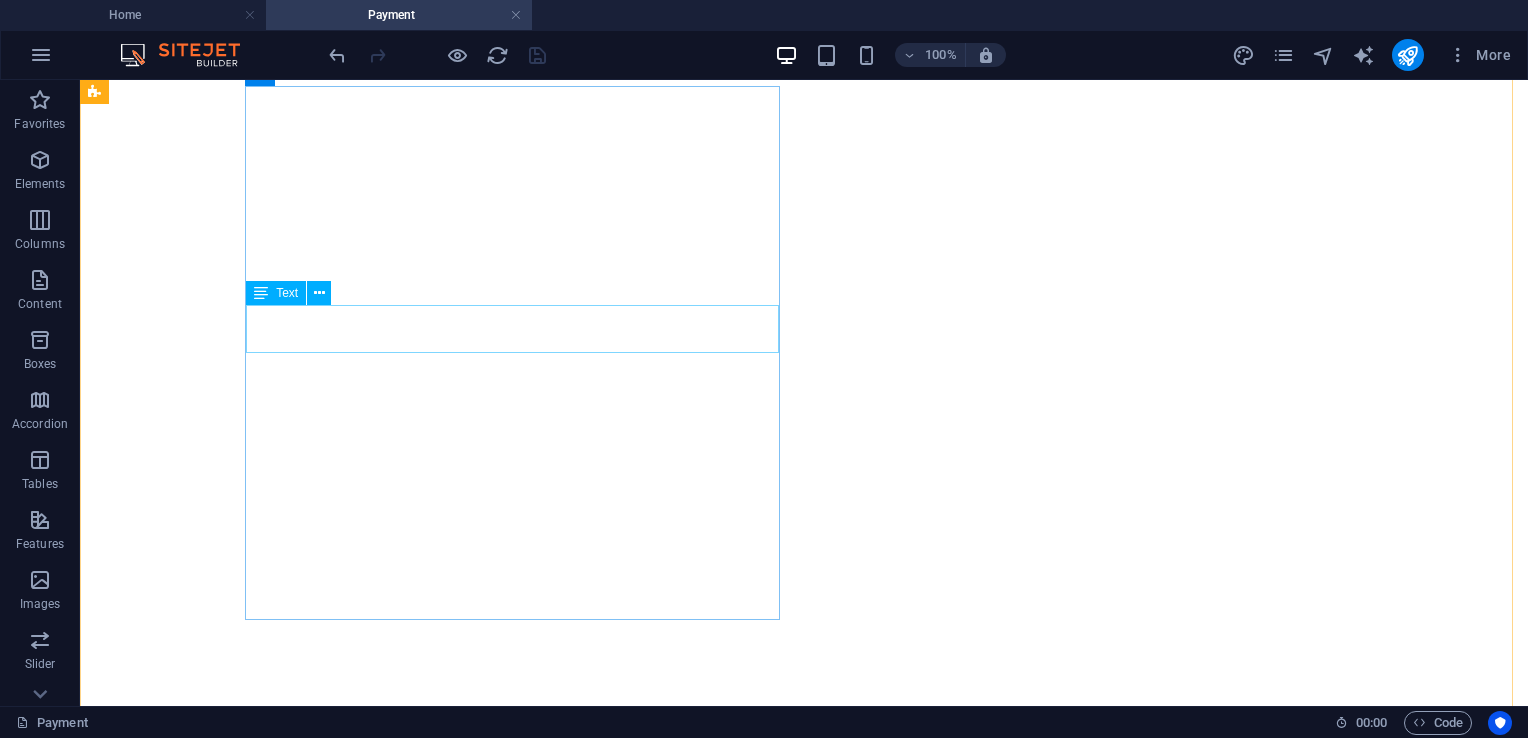 scroll, scrollTop: 1252, scrollLeft: 0, axis: vertical 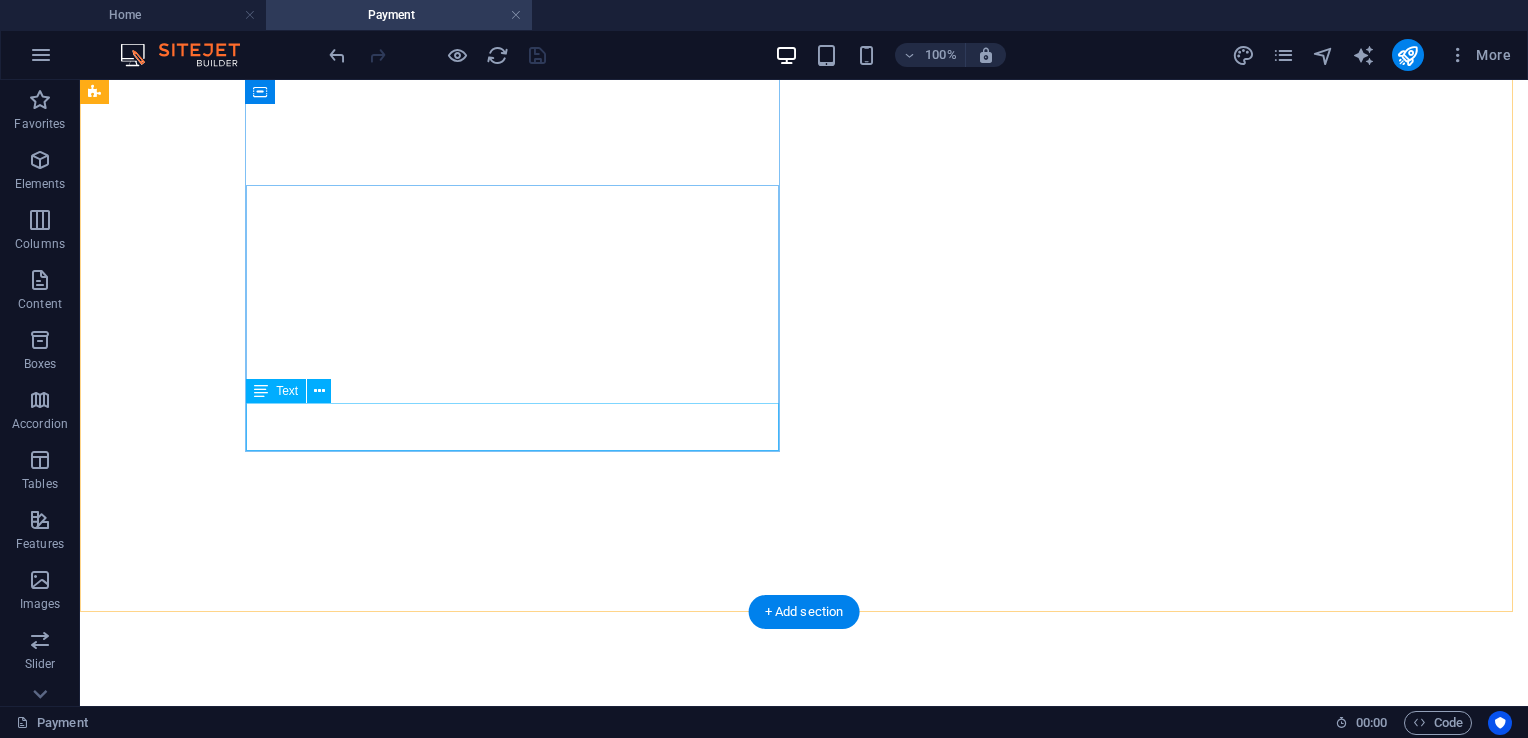 click on "Address:  Luna Street Extension, Zone 3, Buntun Highway, Tuguegarao City, Cagayan, 3500" at bounding box center (804, 4345) 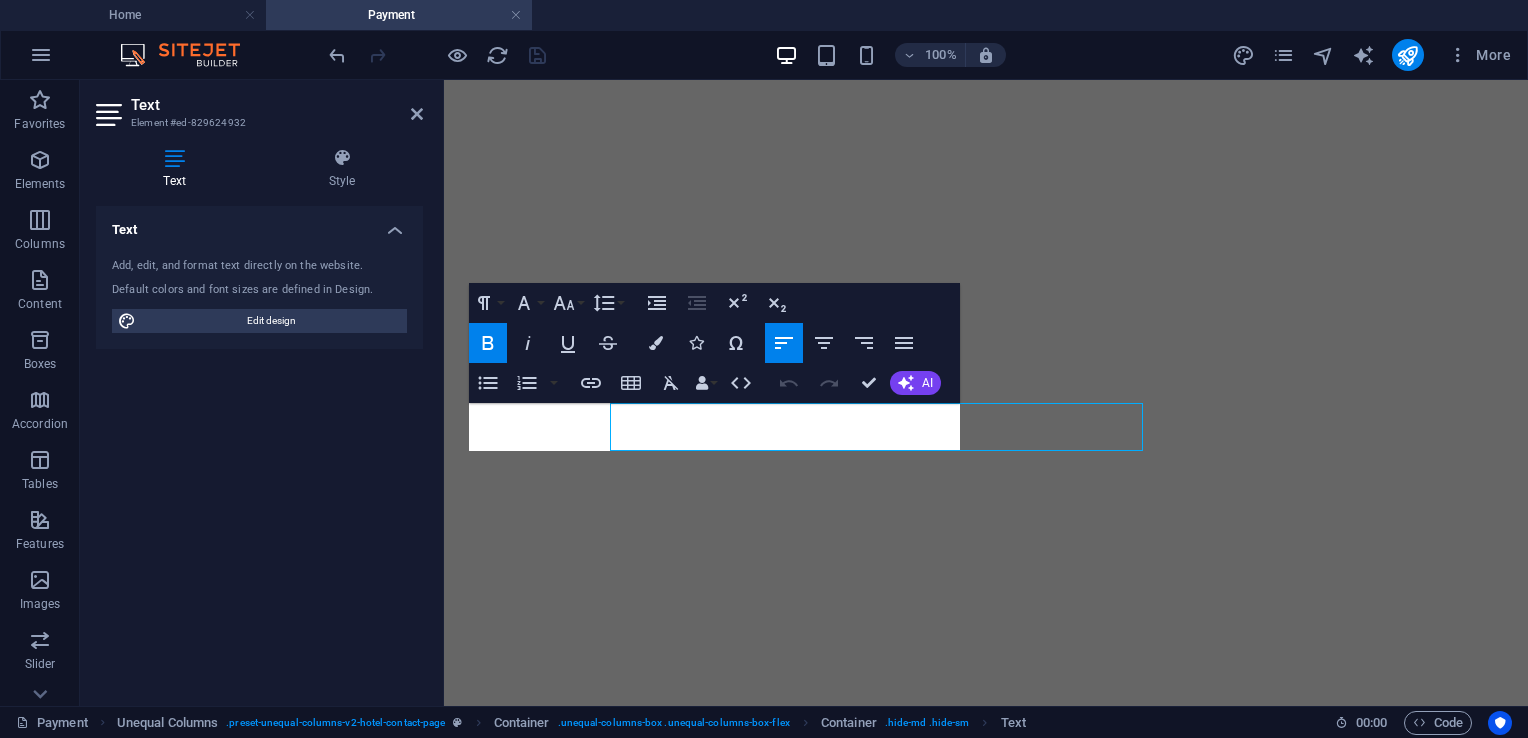 scroll, scrollTop: 1160, scrollLeft: 0, axis: vertical 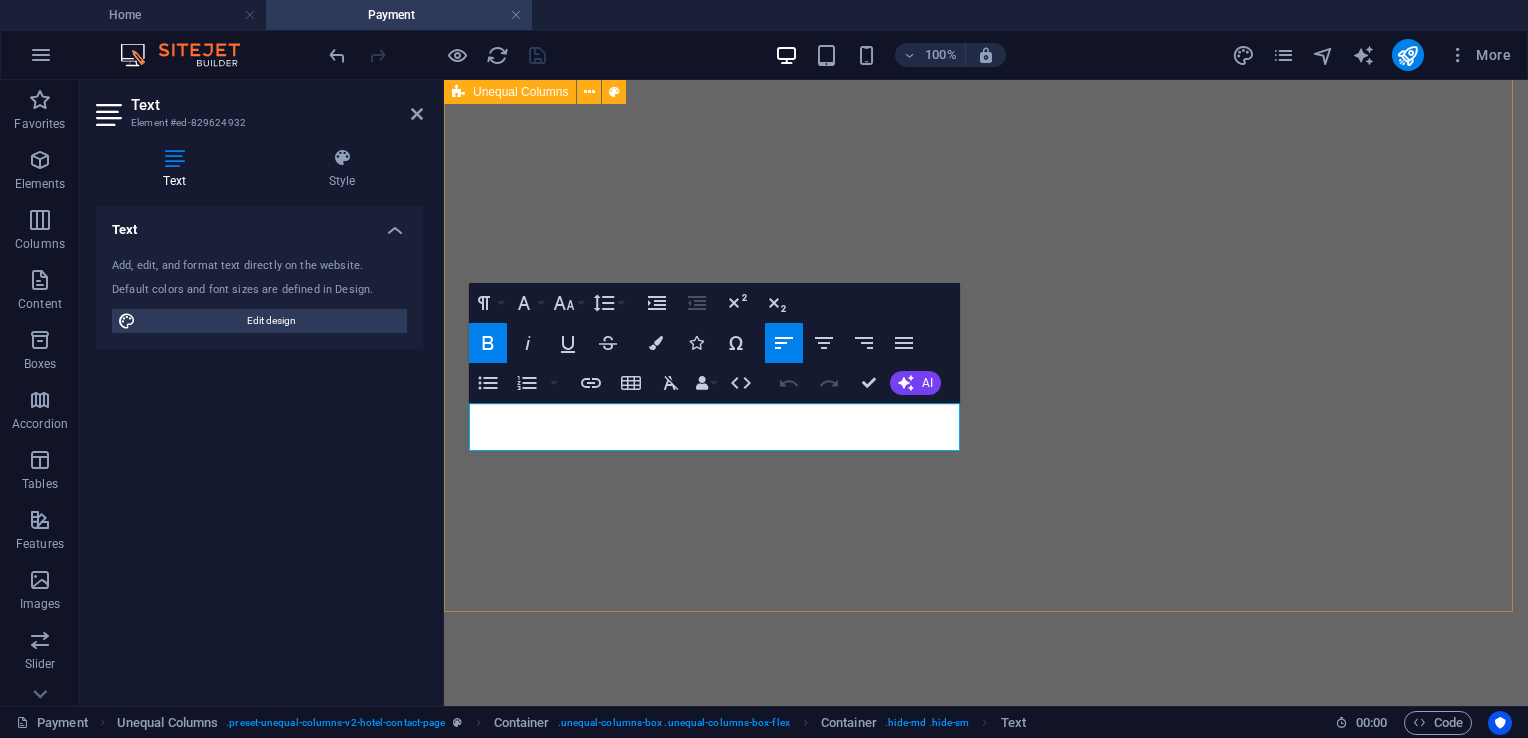 drag, startPoint x: 732, startPoint y: 438, endPoint x: 452, endPoint y: 416, distance: 280.86295 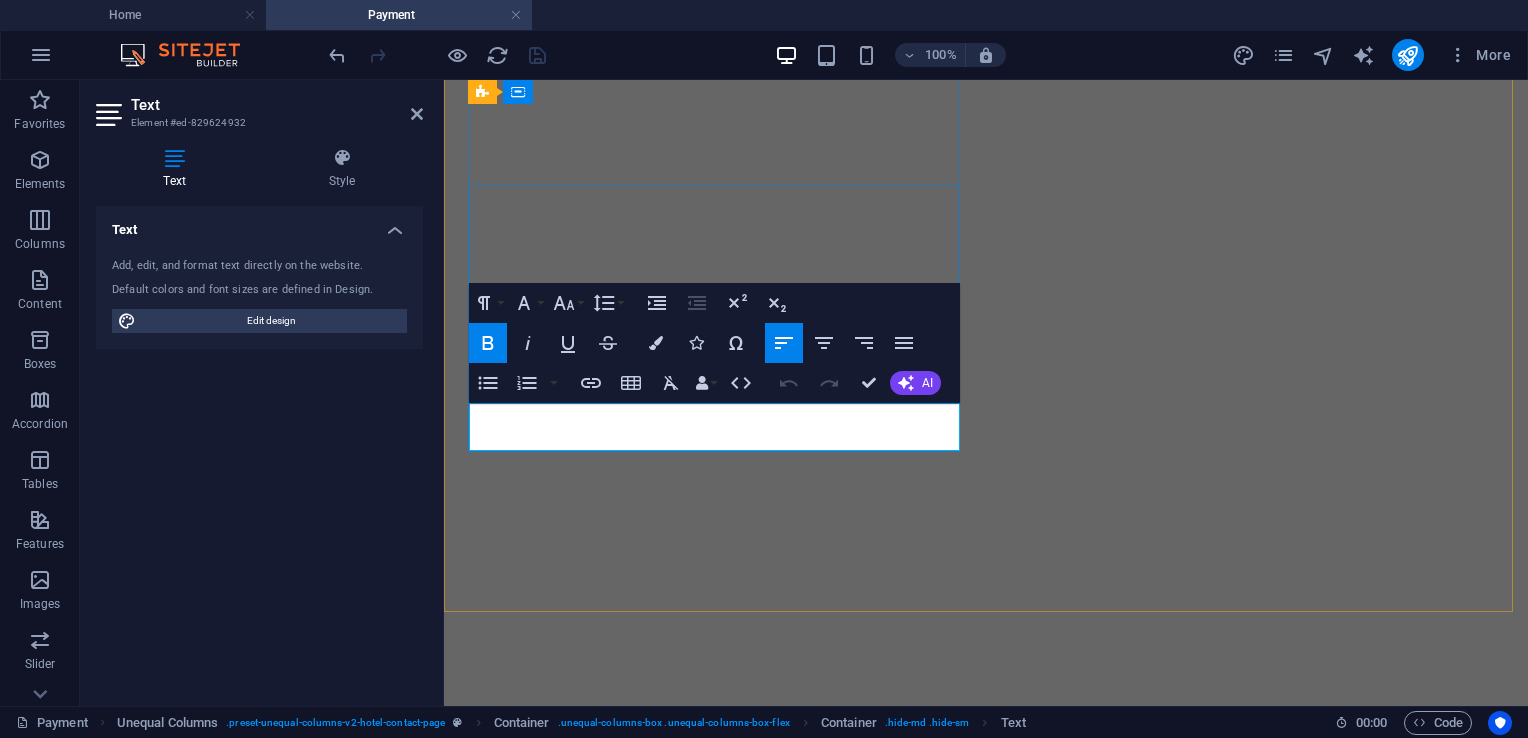 drag, startPoint x: 502, startPoint y: 424, endPoint x: 497, endPoint y: 442, distance: 18.681541 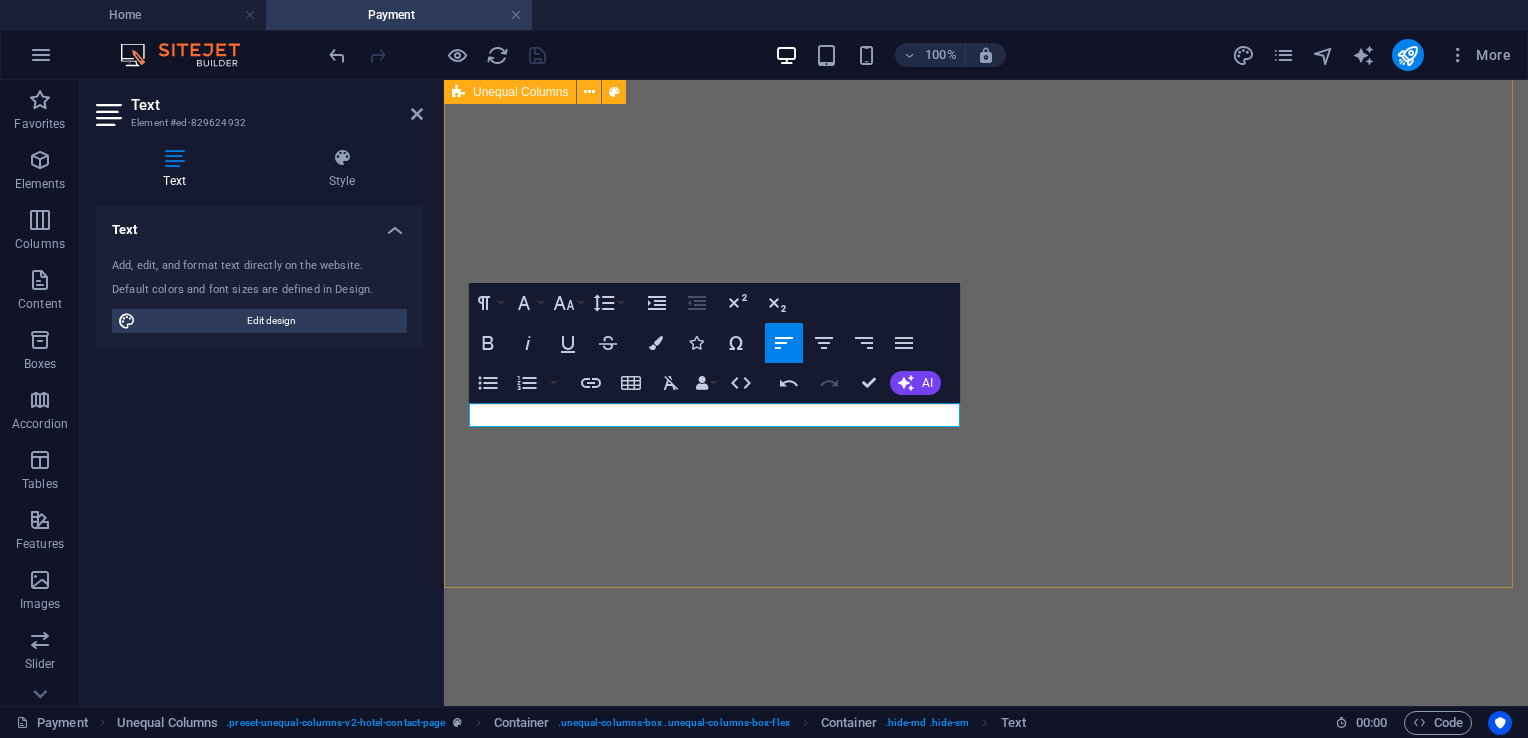 click on "Payment Details           For your convenience, you may settle your payment through the following channels: Phone:   +63 917 164 6611 Email:  seedhotel2024@gmail.com SUBMIT" at bounding box center (986, 3057) 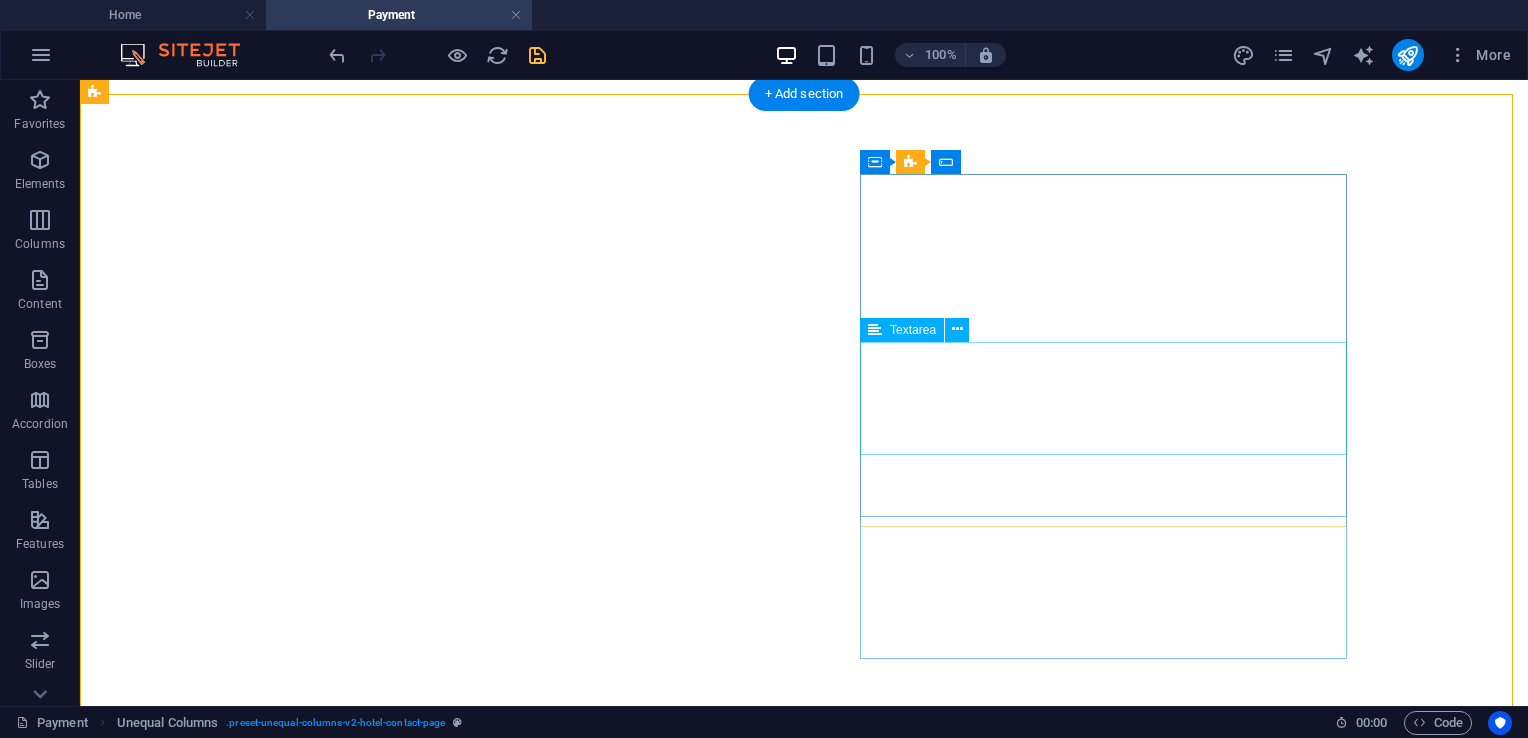 scroll, scrollTop: 952, scrollLeft: 0, axis: vertical 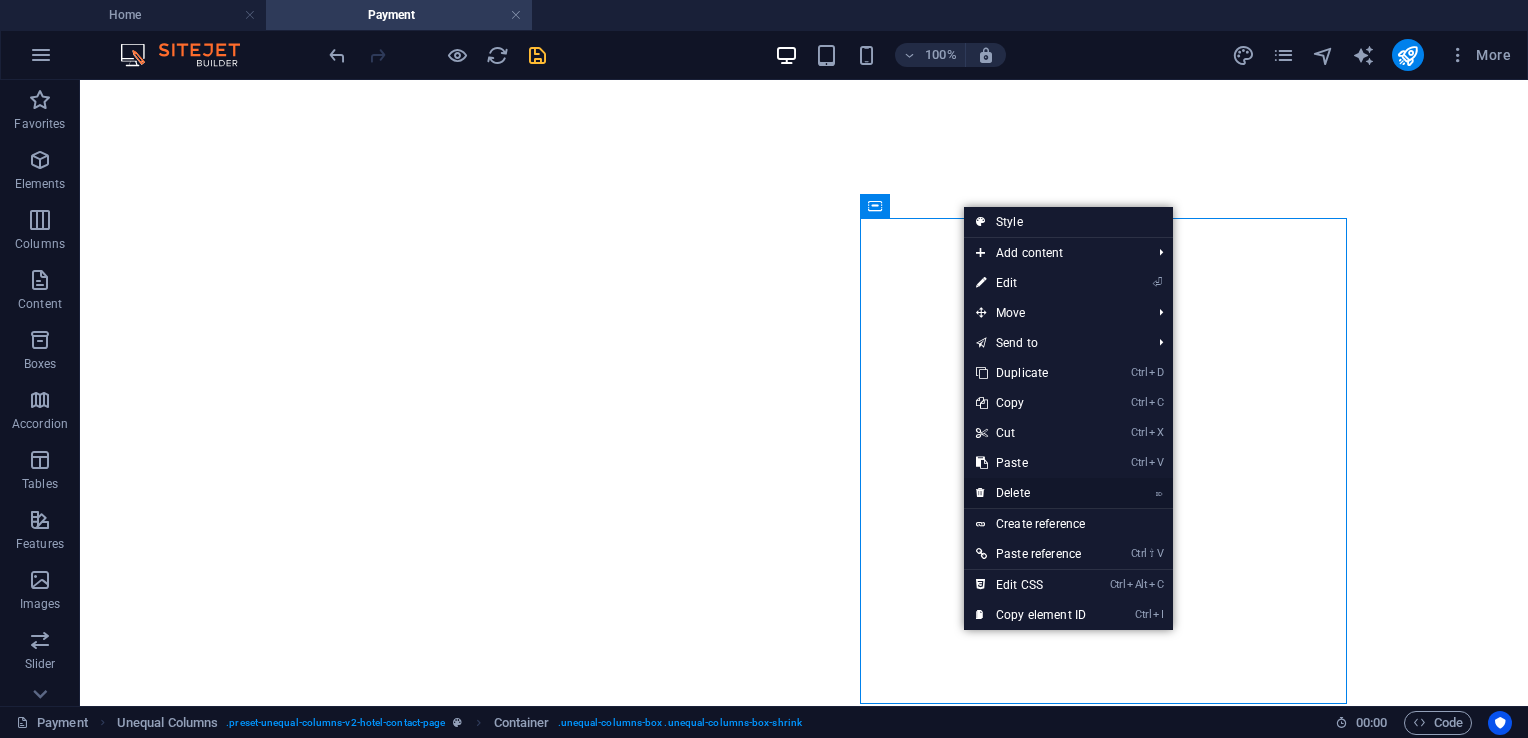 click on "⌦  Delete" at bounding box center [1031, 493] 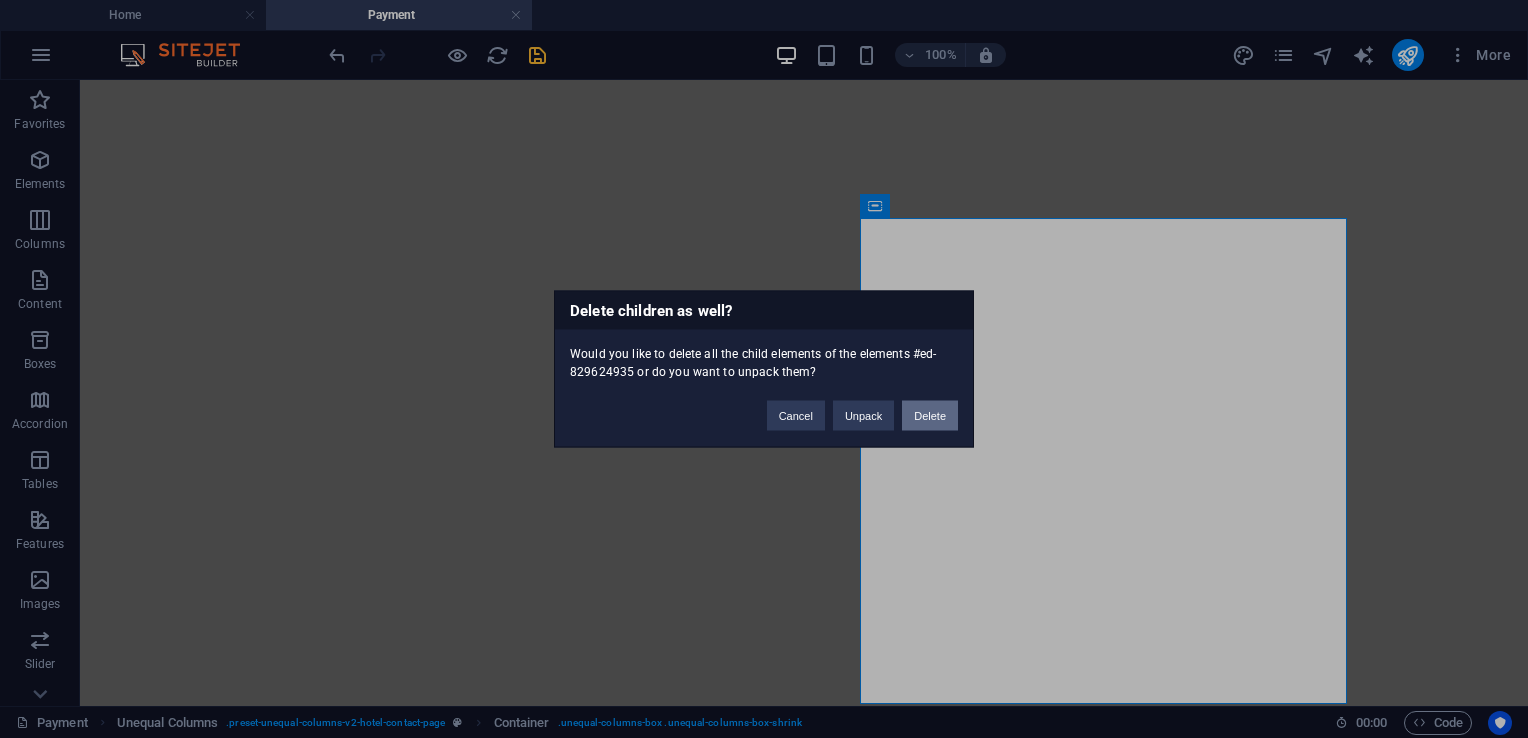 drag, startPoint x: 934, startPoint y: 418, endPoint x: 852, endPoint y: 337, distance: 115.260574 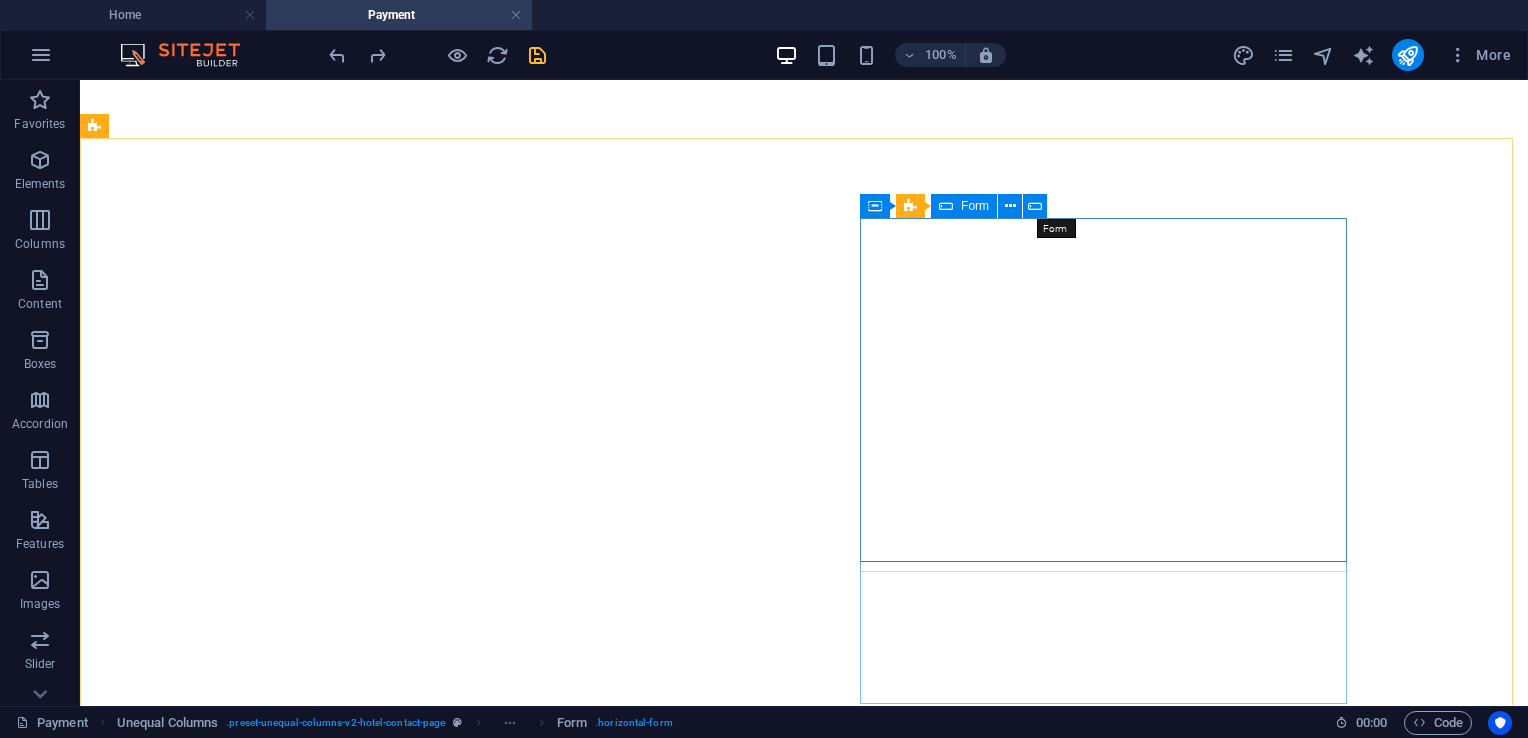 drag, startPoint x: 1122, startPoint y: 284, endPoint x: 932, endPoint y: 248, distance: 193.38045 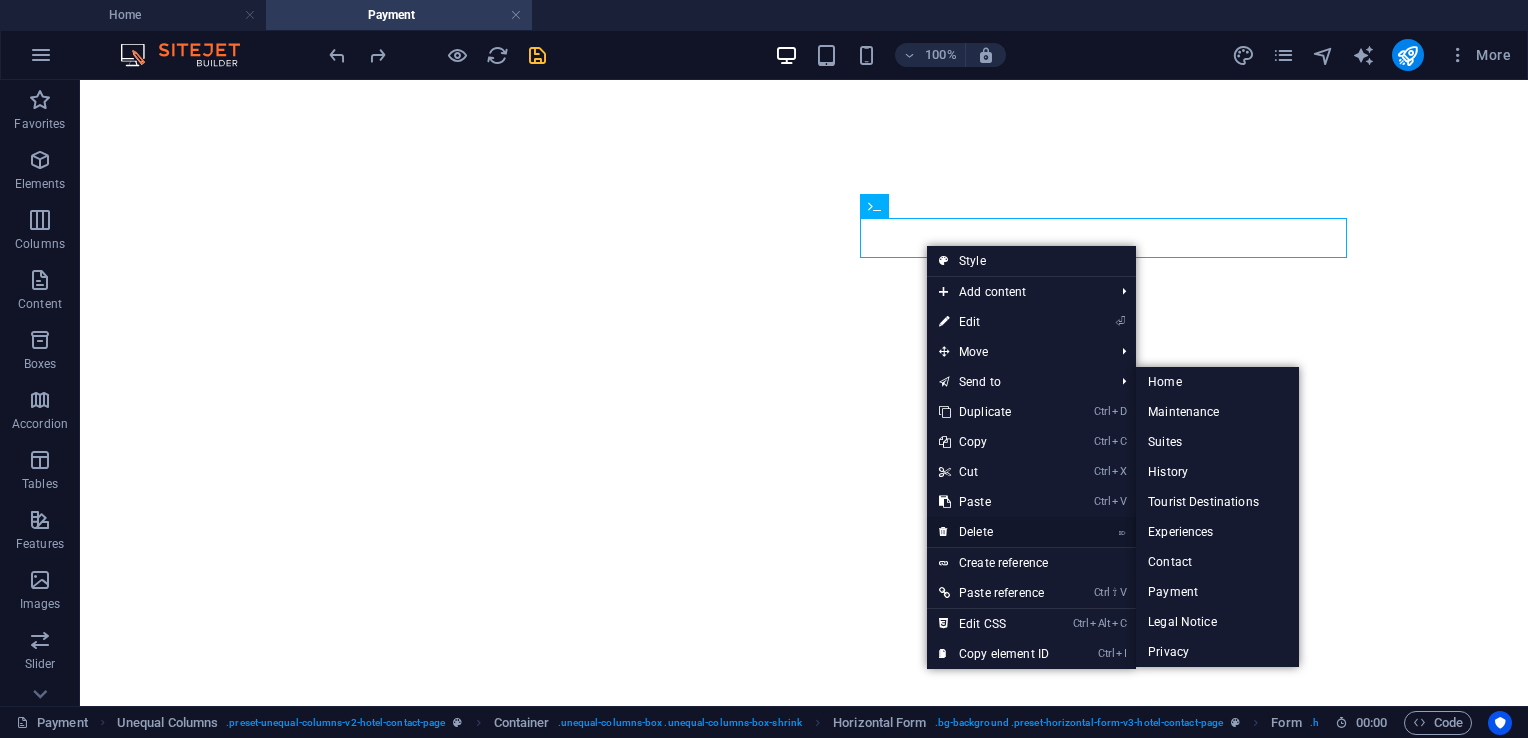 click on "⌦  Delete" at bounding box center [994, 532] 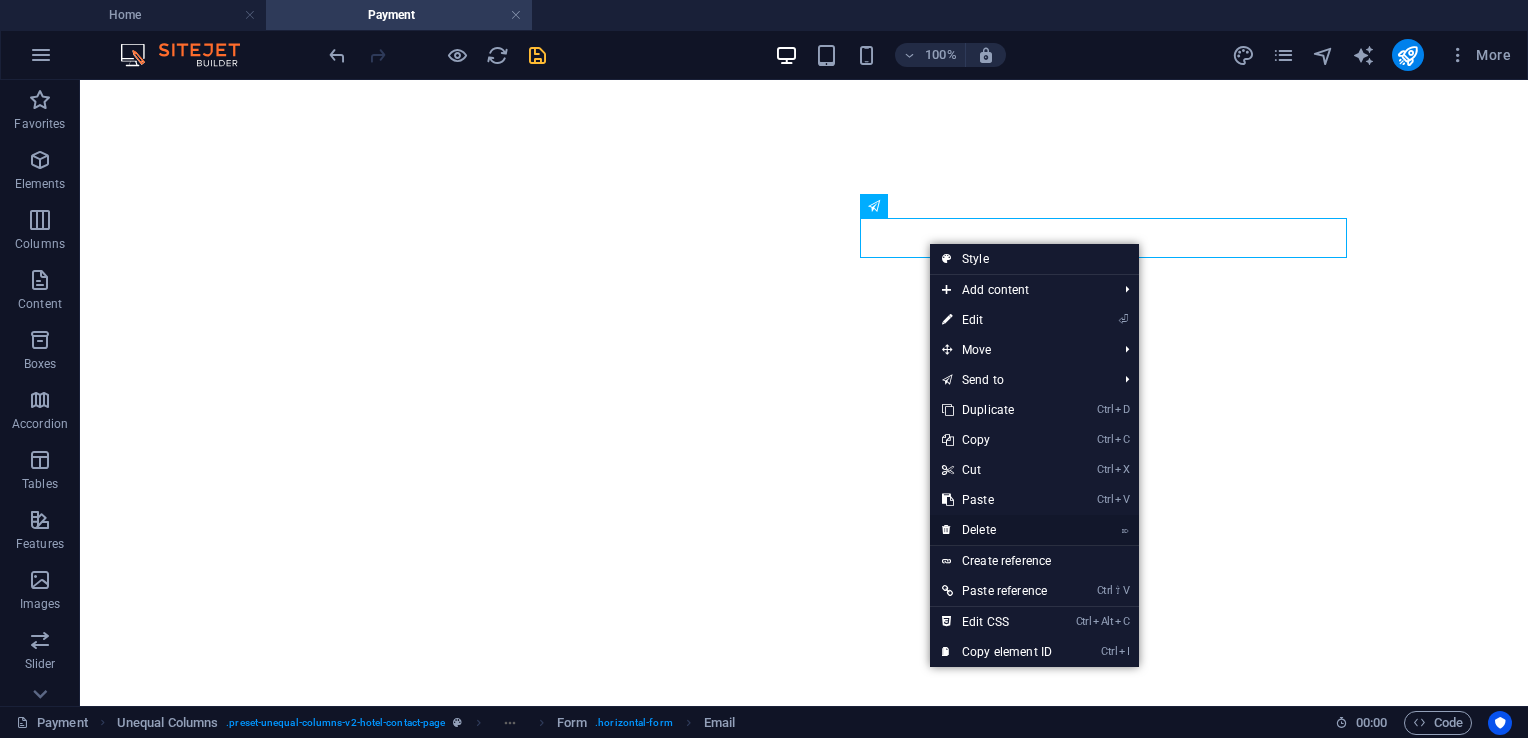 click on "⌦  Delete" at bounding box center (997, 530) 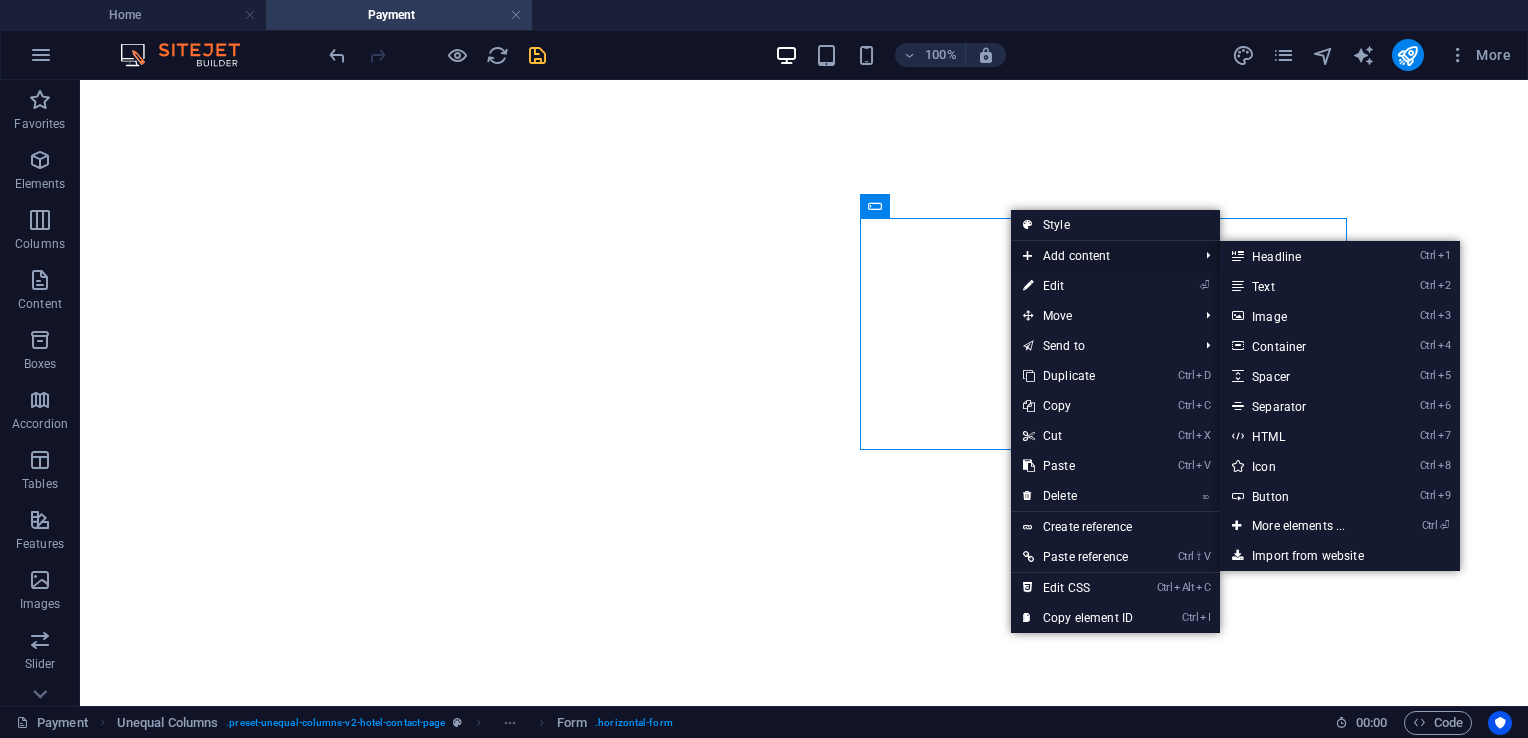 click on "Add content" at bounding box center [1100, 256] 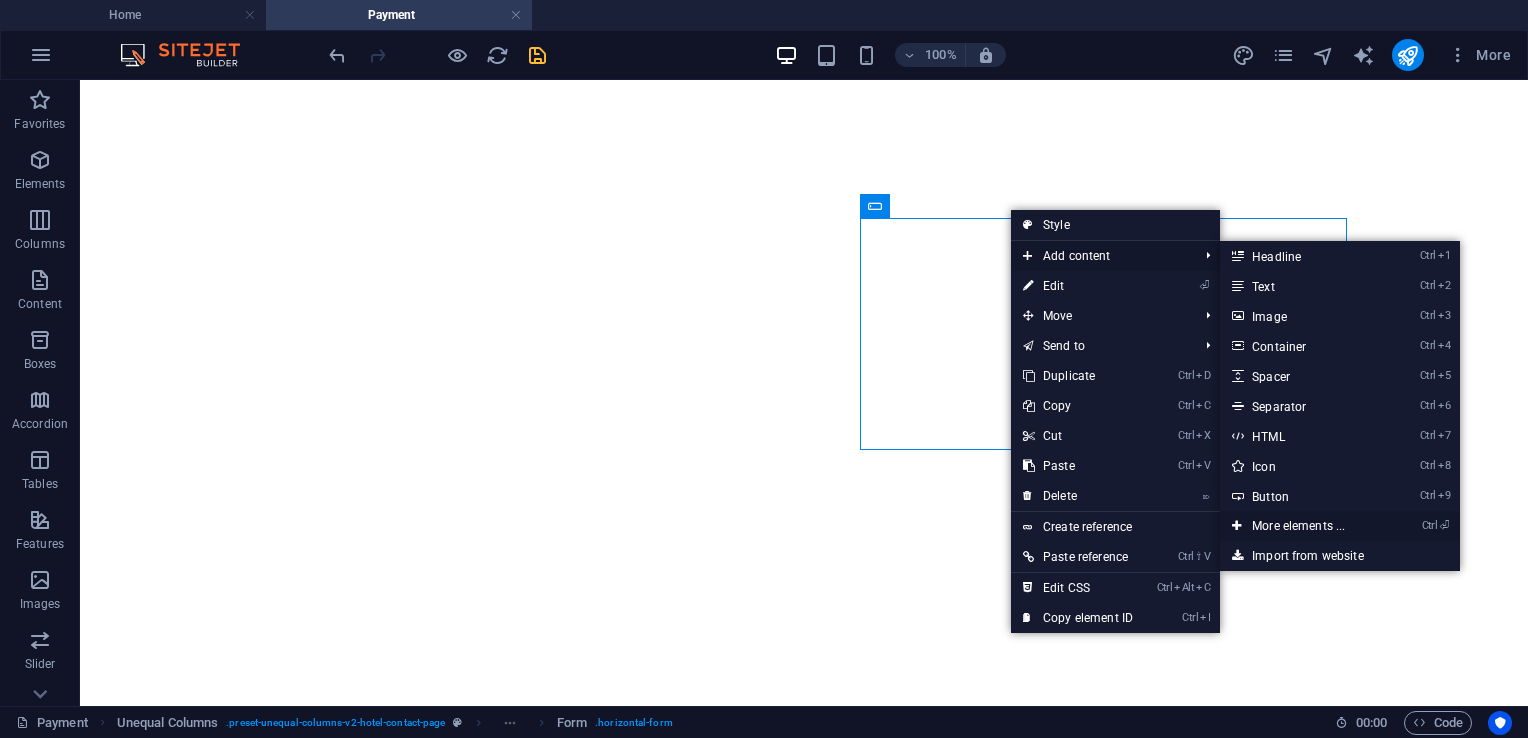 drag, startPoint x: 1288, startPoint y: 525, endPoint x: 864, endPoint y: 443, distance: 431.85645 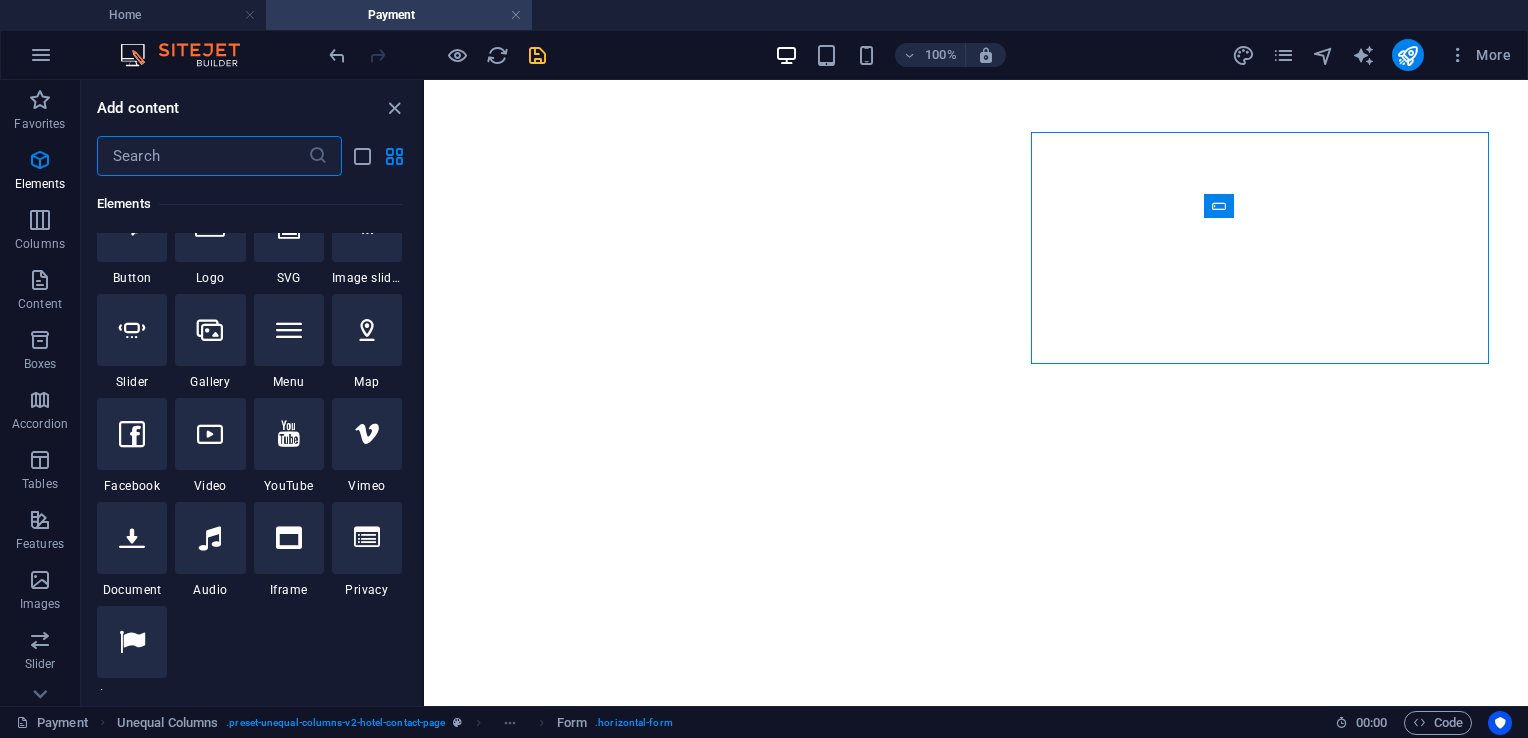 scroll, scrollTop: 412, scrollLeft: 0, axis: vertical 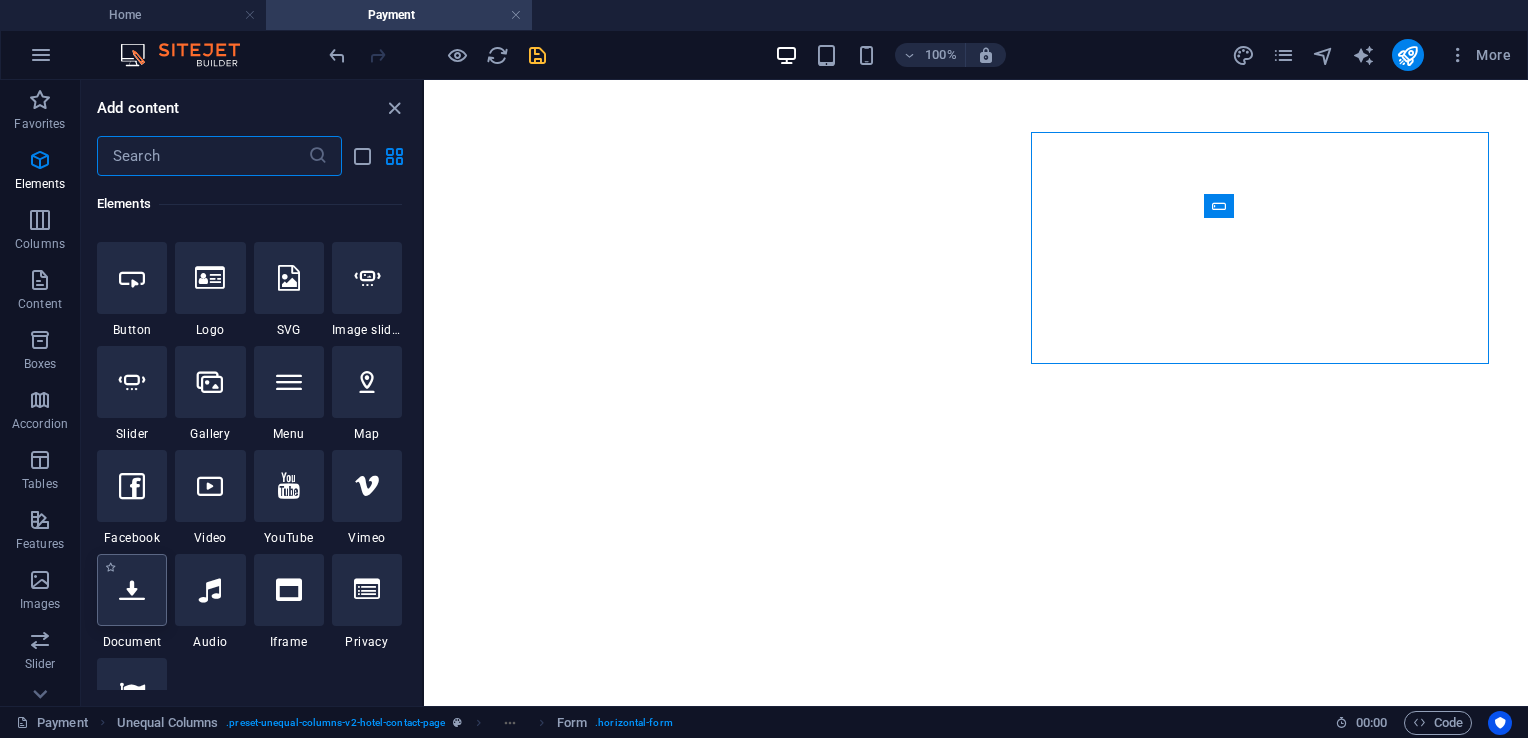 click at bounding box center [132, 590] 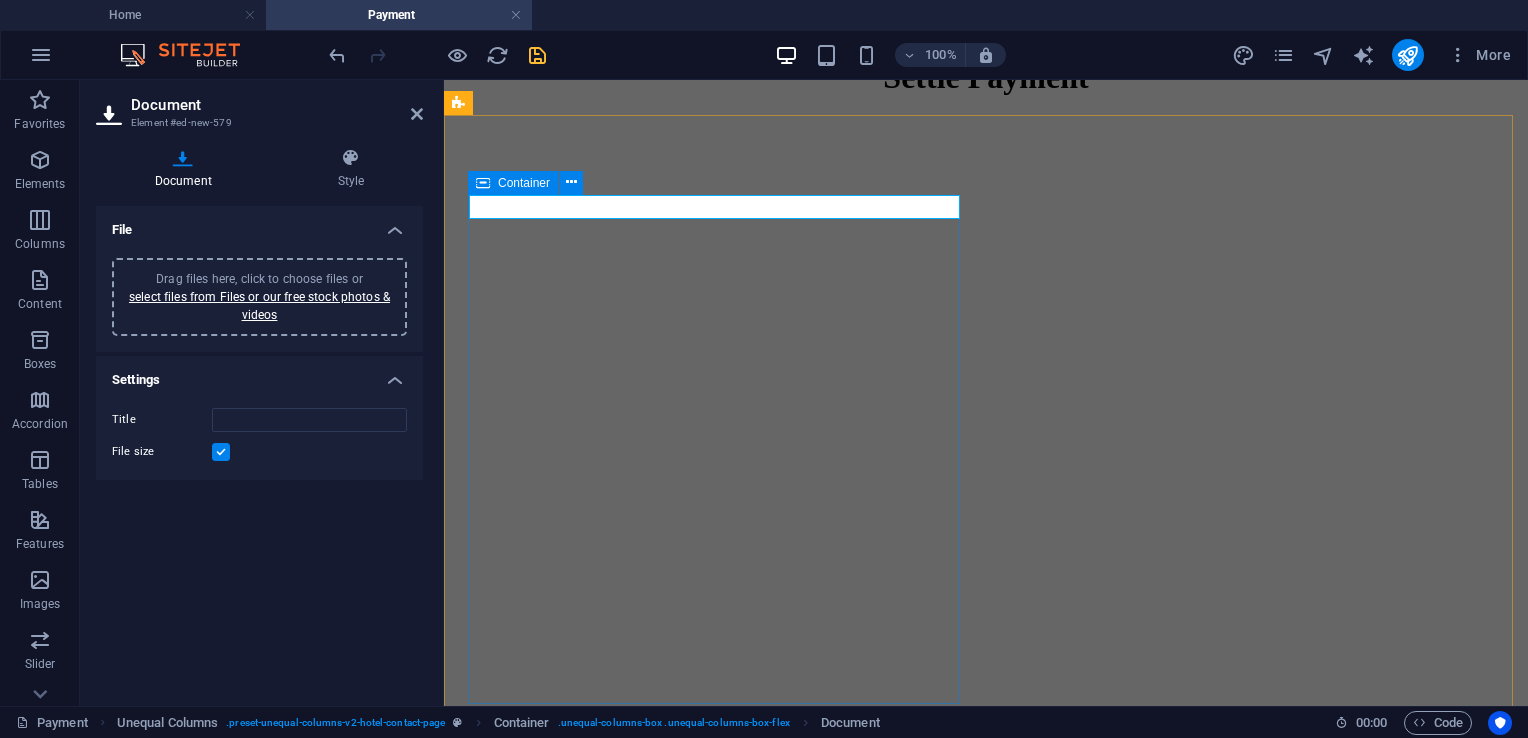scroll, scrollTop: 1052, scrollLeft: 0, axis: vertical 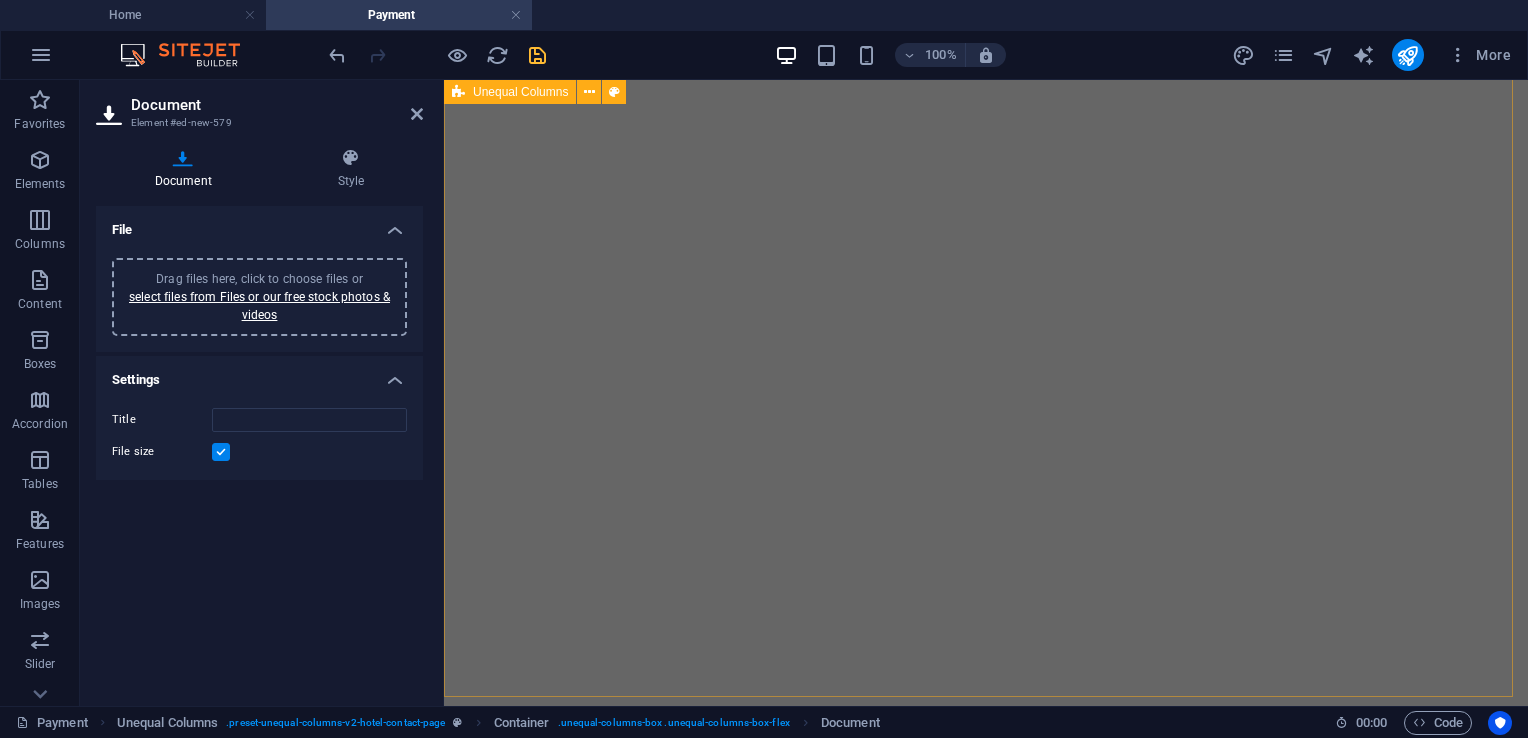click on "New document Payment Details           For your convenience, you may settle your payment through the following channels: Phone:   +63 917 164 6611 Email:  seedhotel2024@gmail.com SUBMIT" at bounding box center [986, 3144] 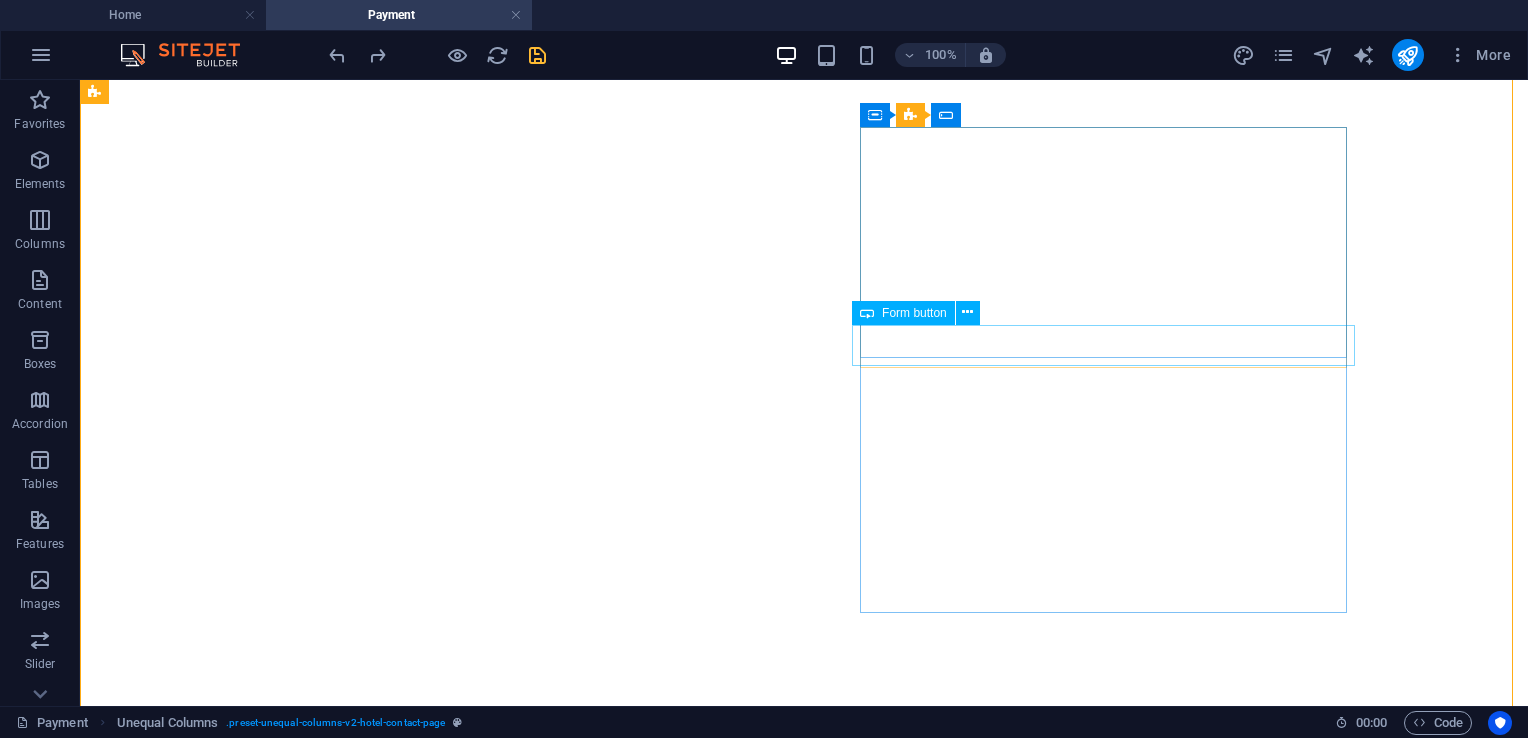 scroll, scrollTop: 797, scrollLeft: 0, axis: vertical 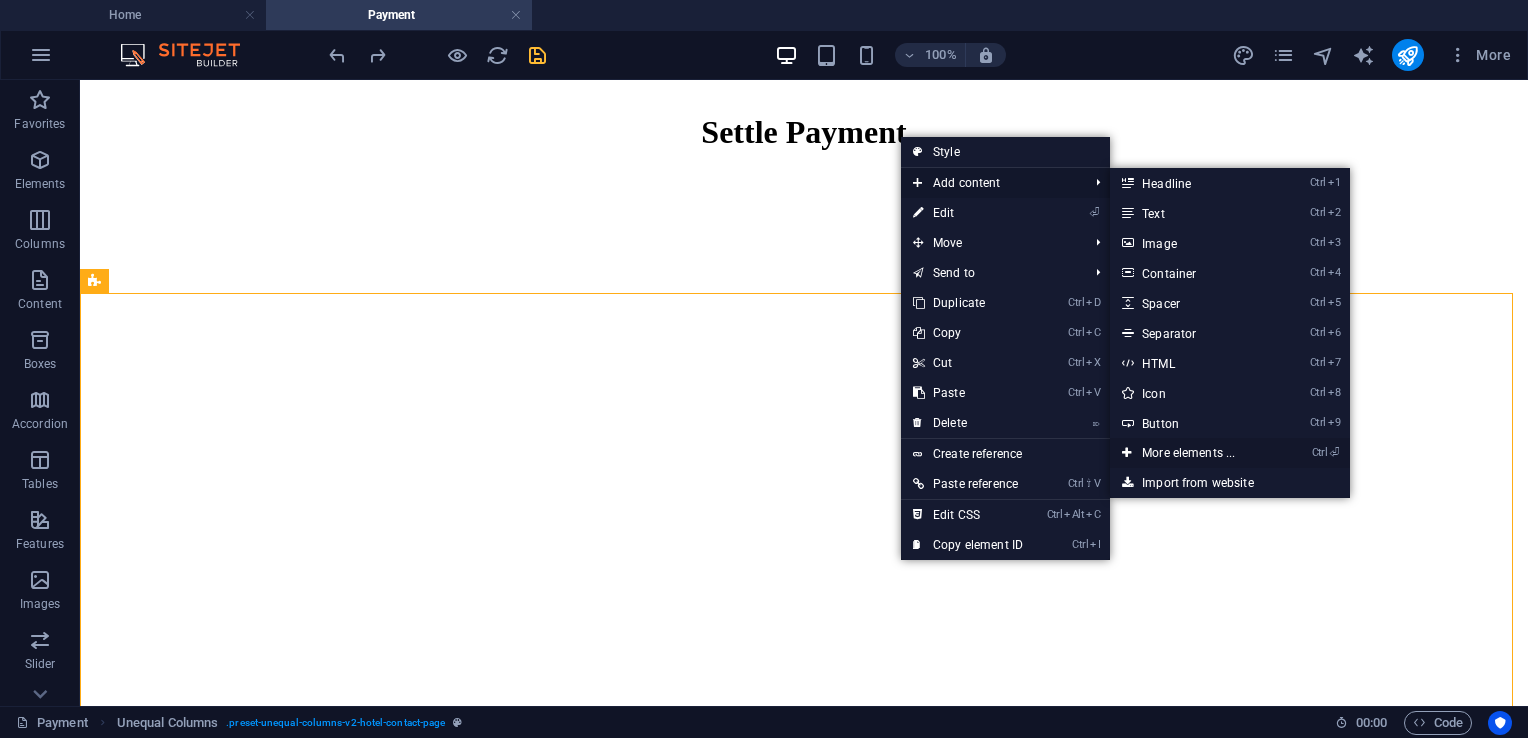 click on "Ctrl ⏎  More elements ..." at bounding box center [1192, 453] 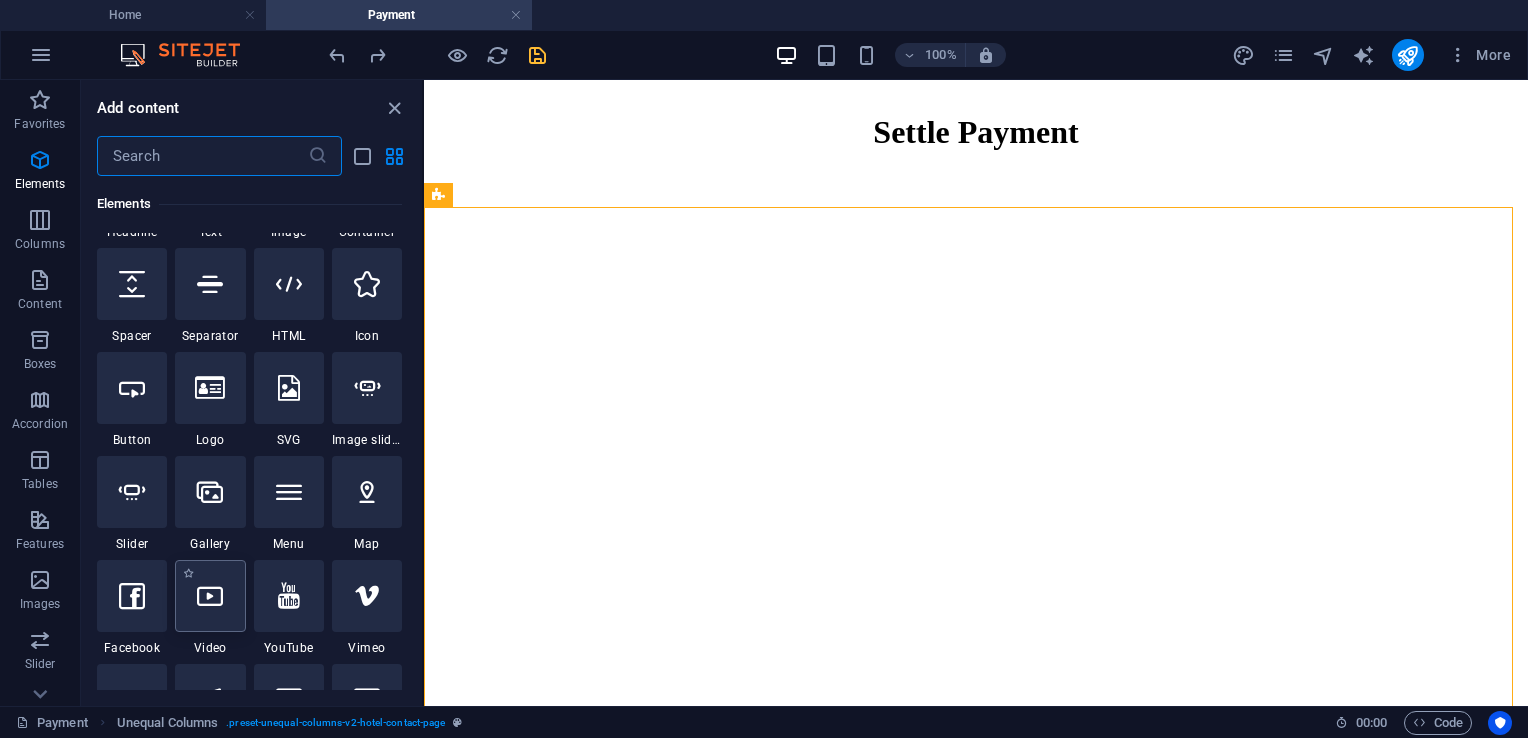 scroll, scrollTop: 412, scrollLeft: 0, axis: vertical 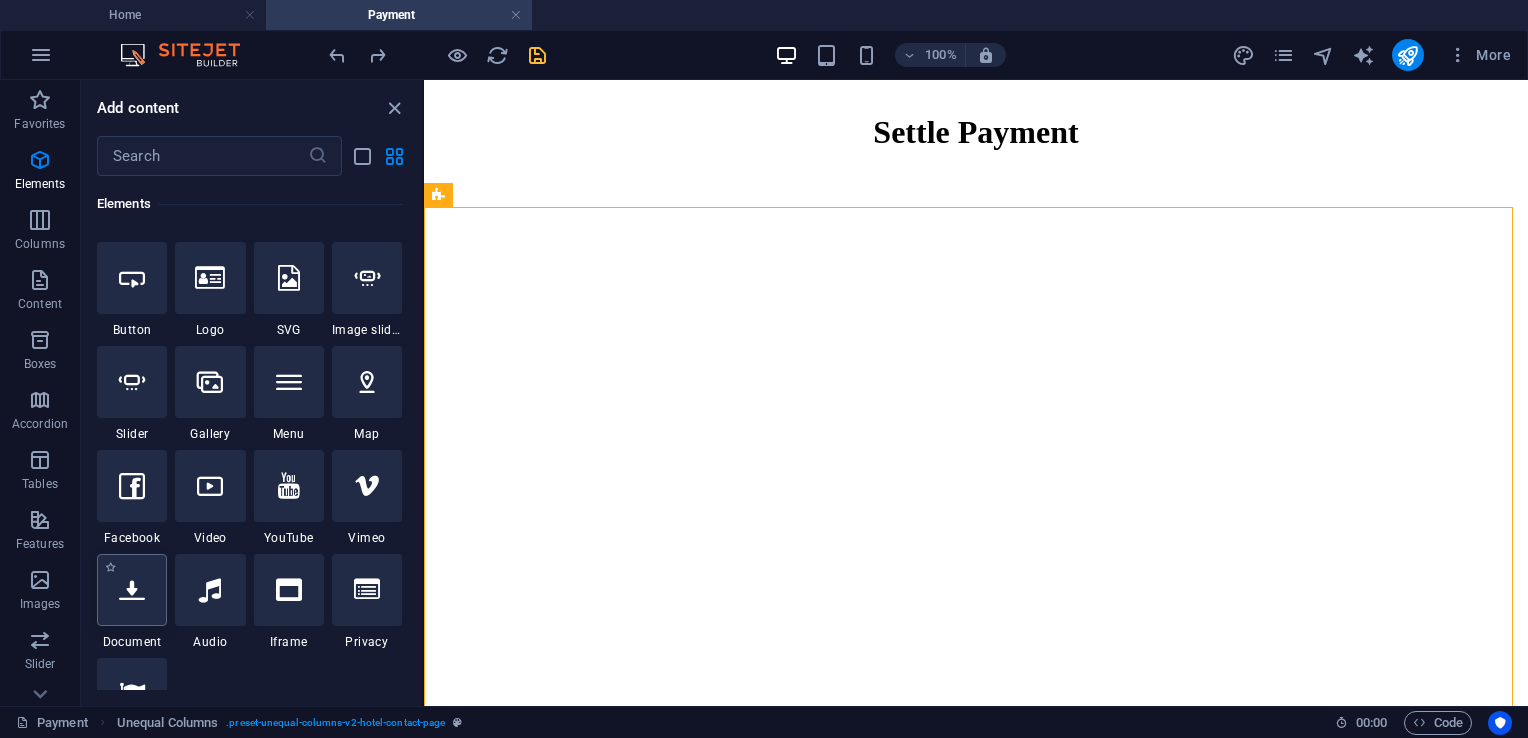 click at bounding box center (132, 590) 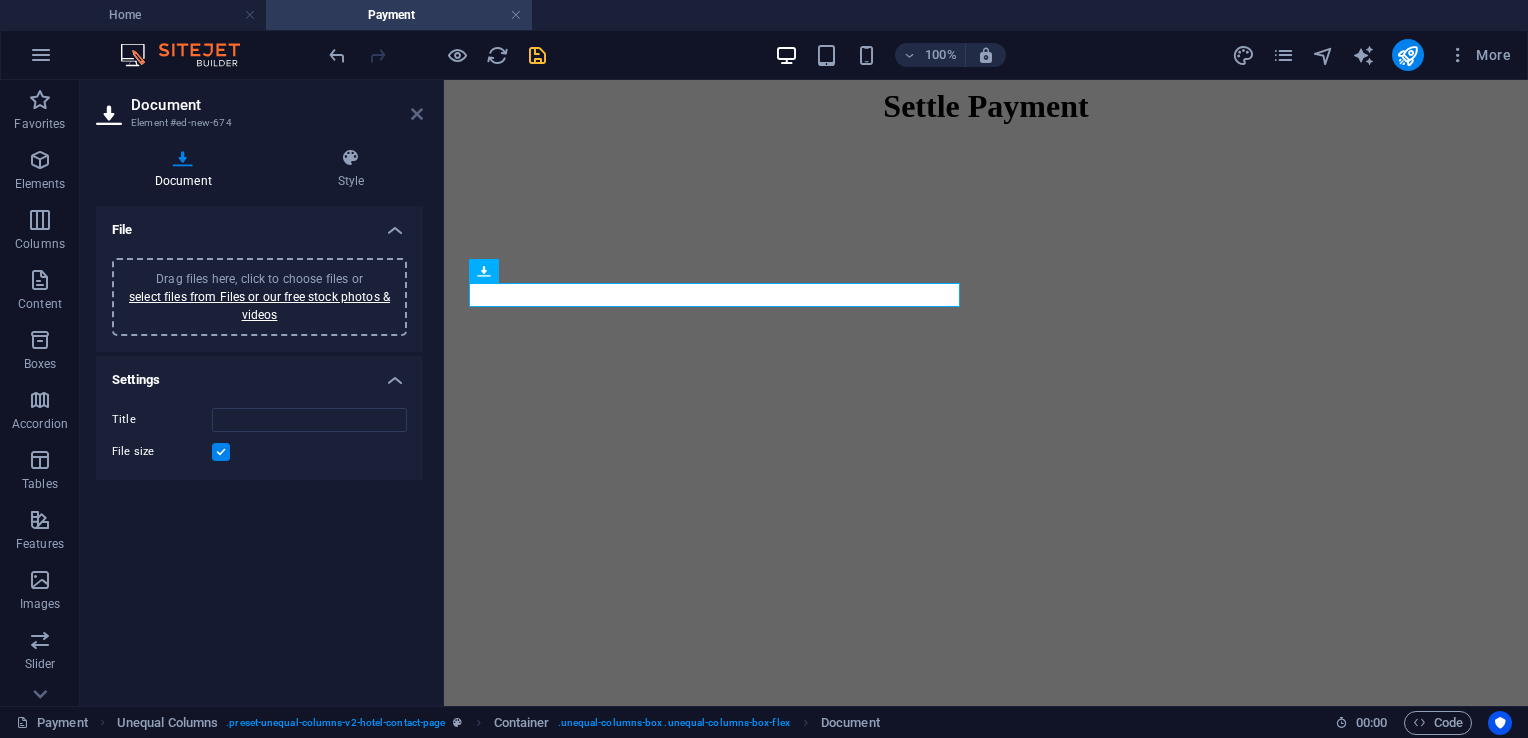 click at bounding box center (417, 114) 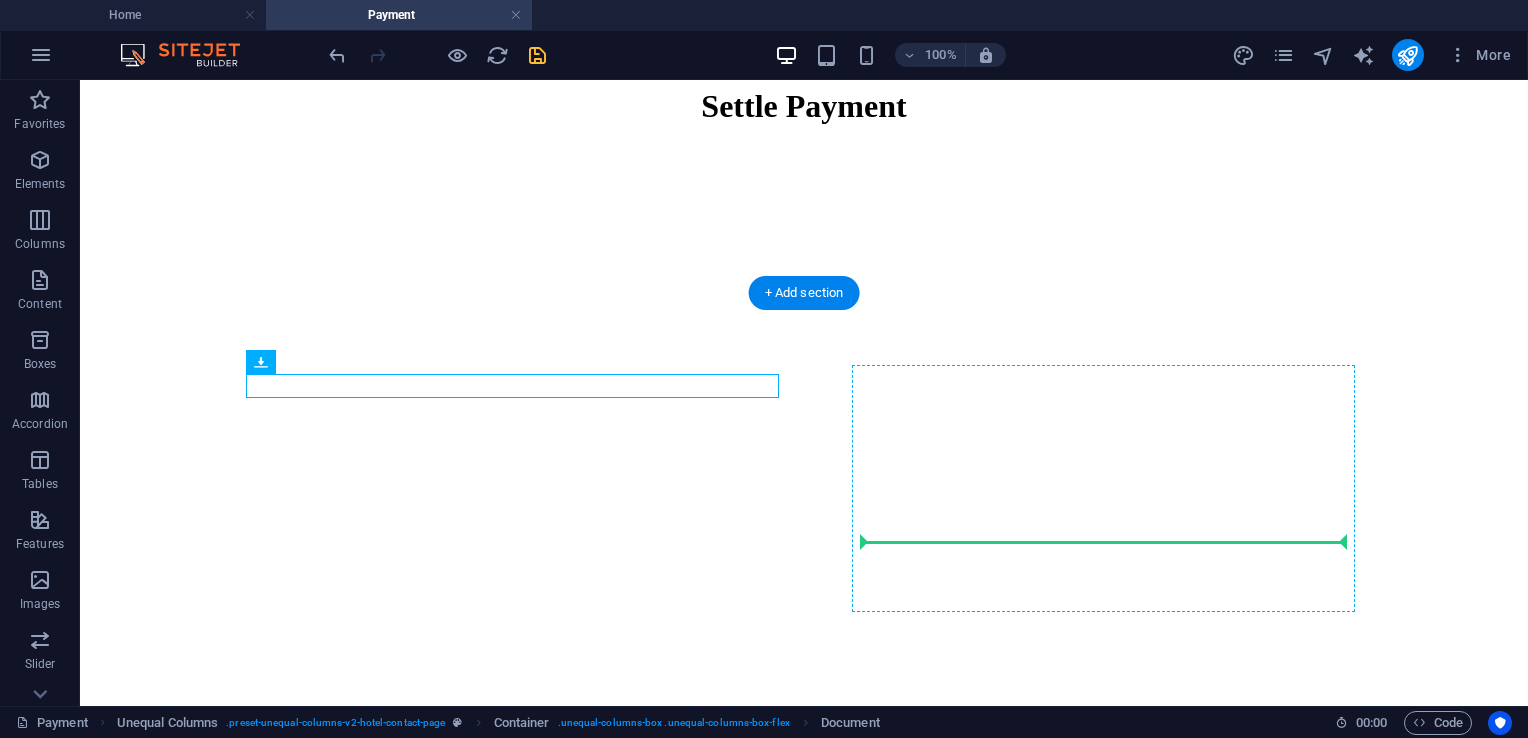 drag, startPoint x: 349, startPoint y: 382, endPoint x: 982, endPoint y: 523, distance: 648.5137 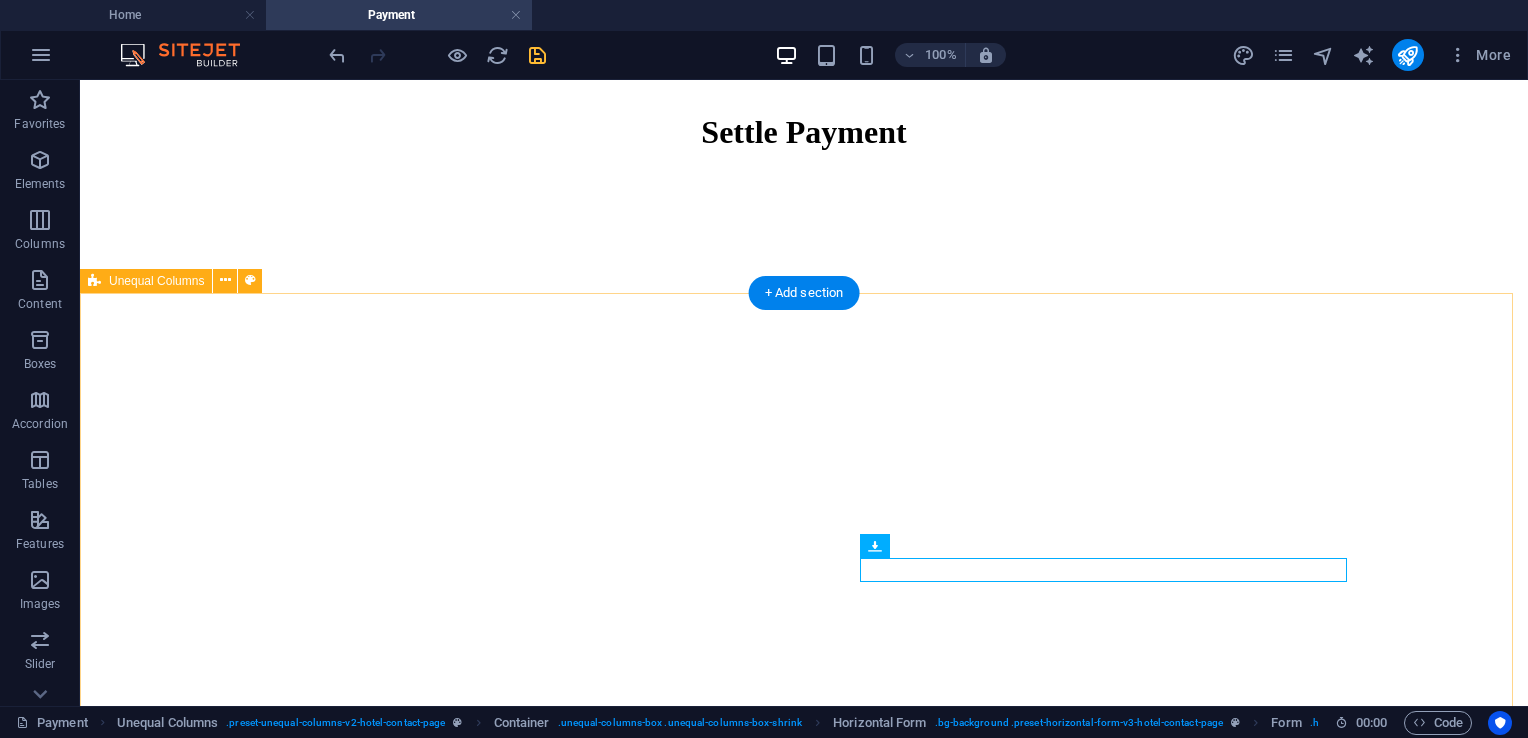 click on "Payment Details           For your convenience, you may settle your payment through the following channels: Phone:   +63 917 164 6611 Email:  seedhotel2024@gmail.com New document SUBMIT" at bounding box center (804, 4764) 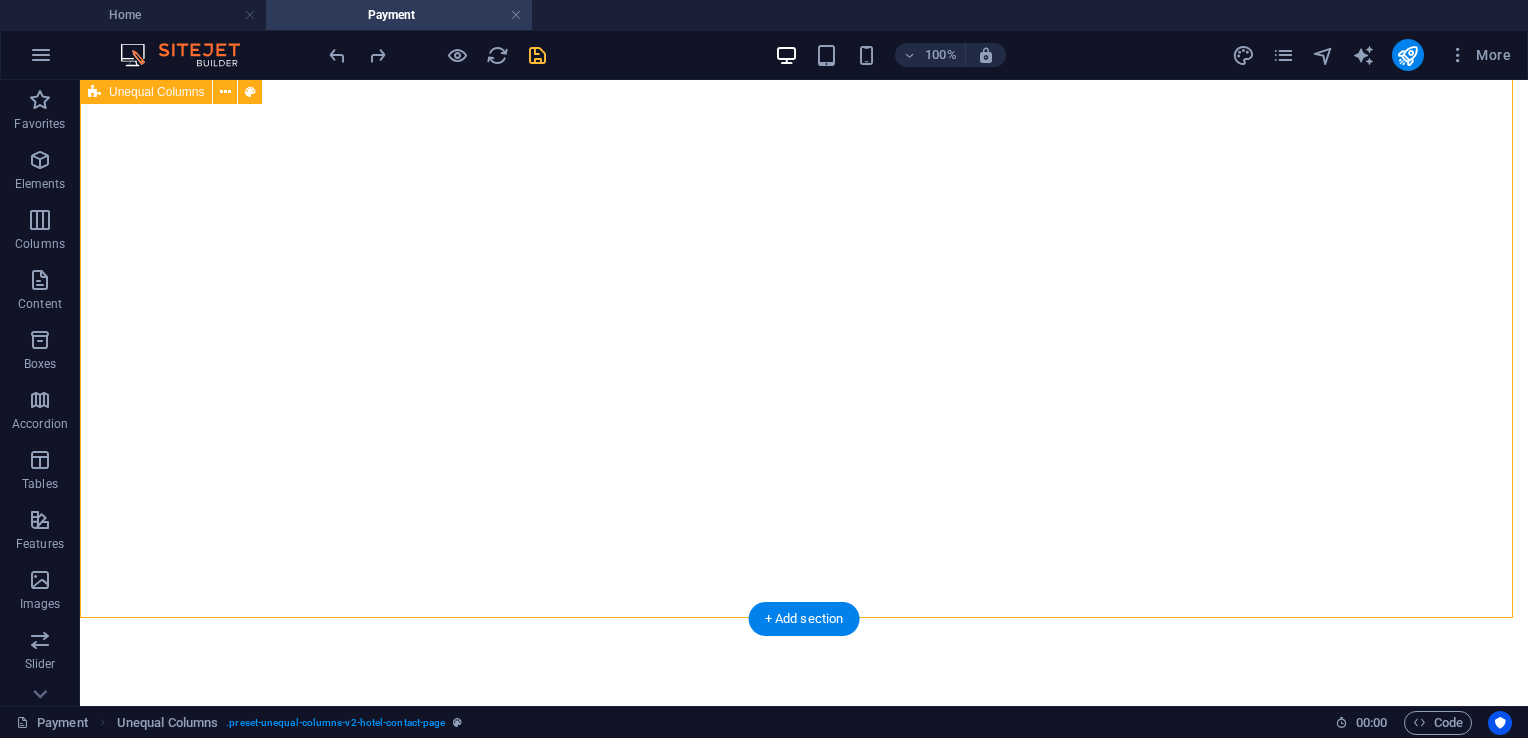 scroll, scrollTop: 1197, scrollLeft: 0, axis: vertical 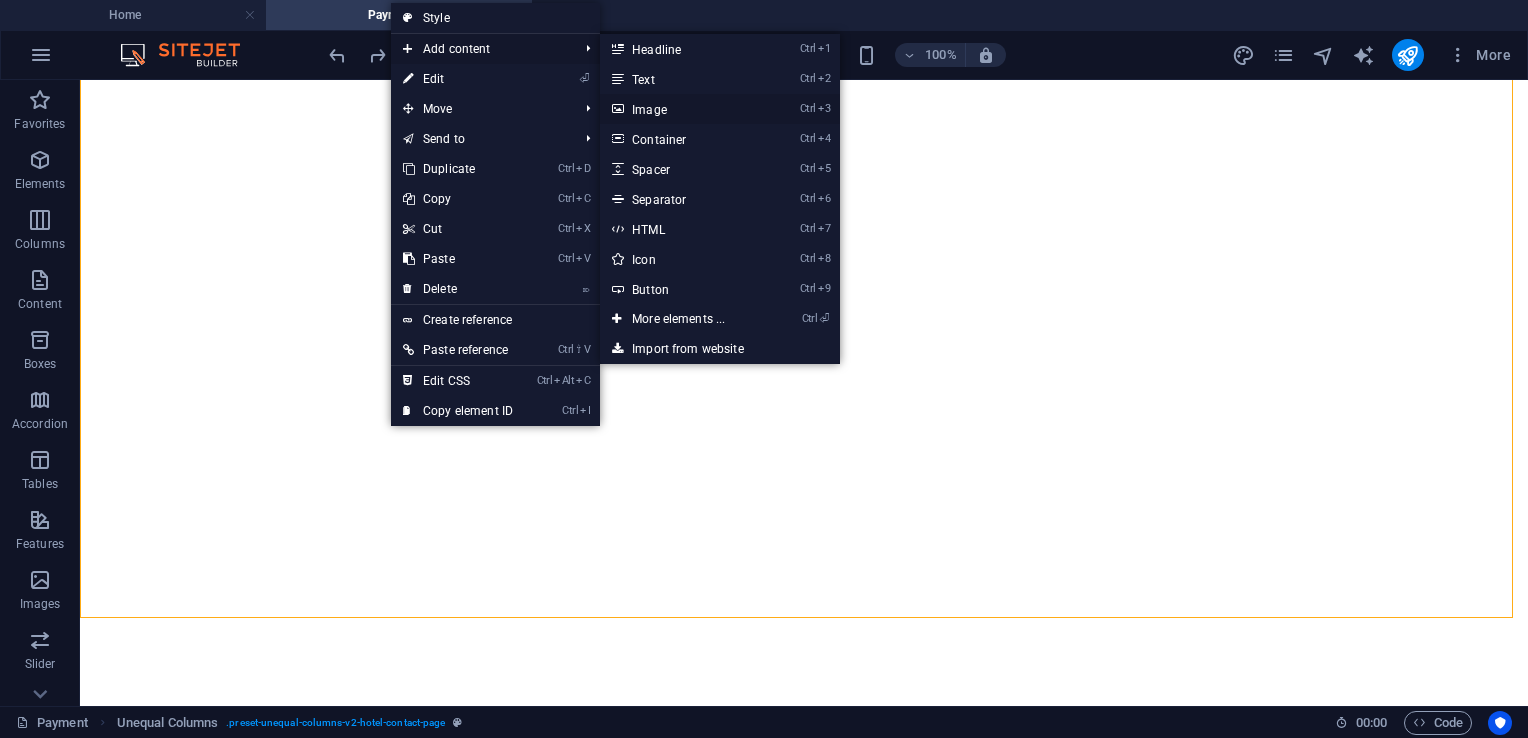 click on "Ctrl 3  Image" at bounding box center [682, 109] 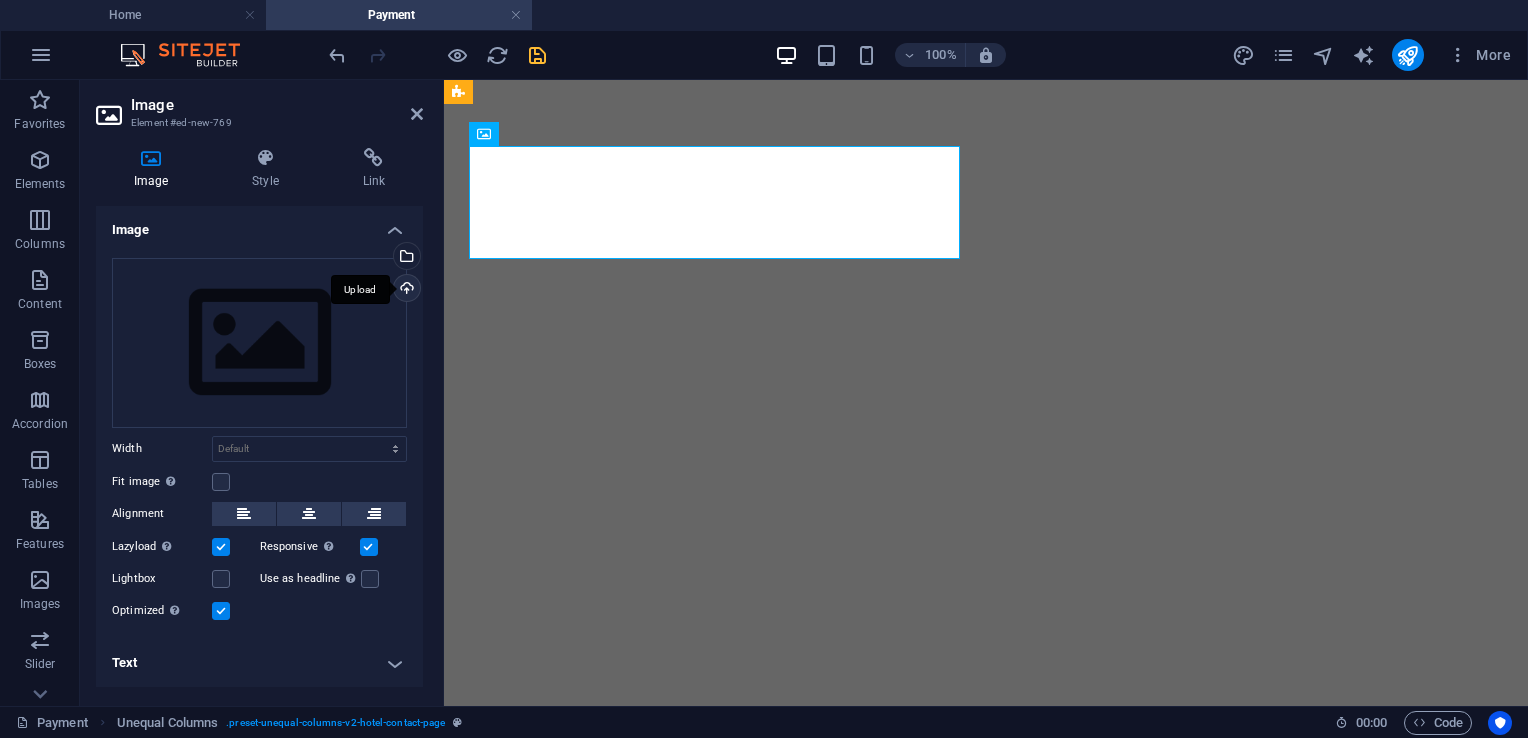 scroll, scrollTop: 842, scrollLeft: 0, axis: vertical 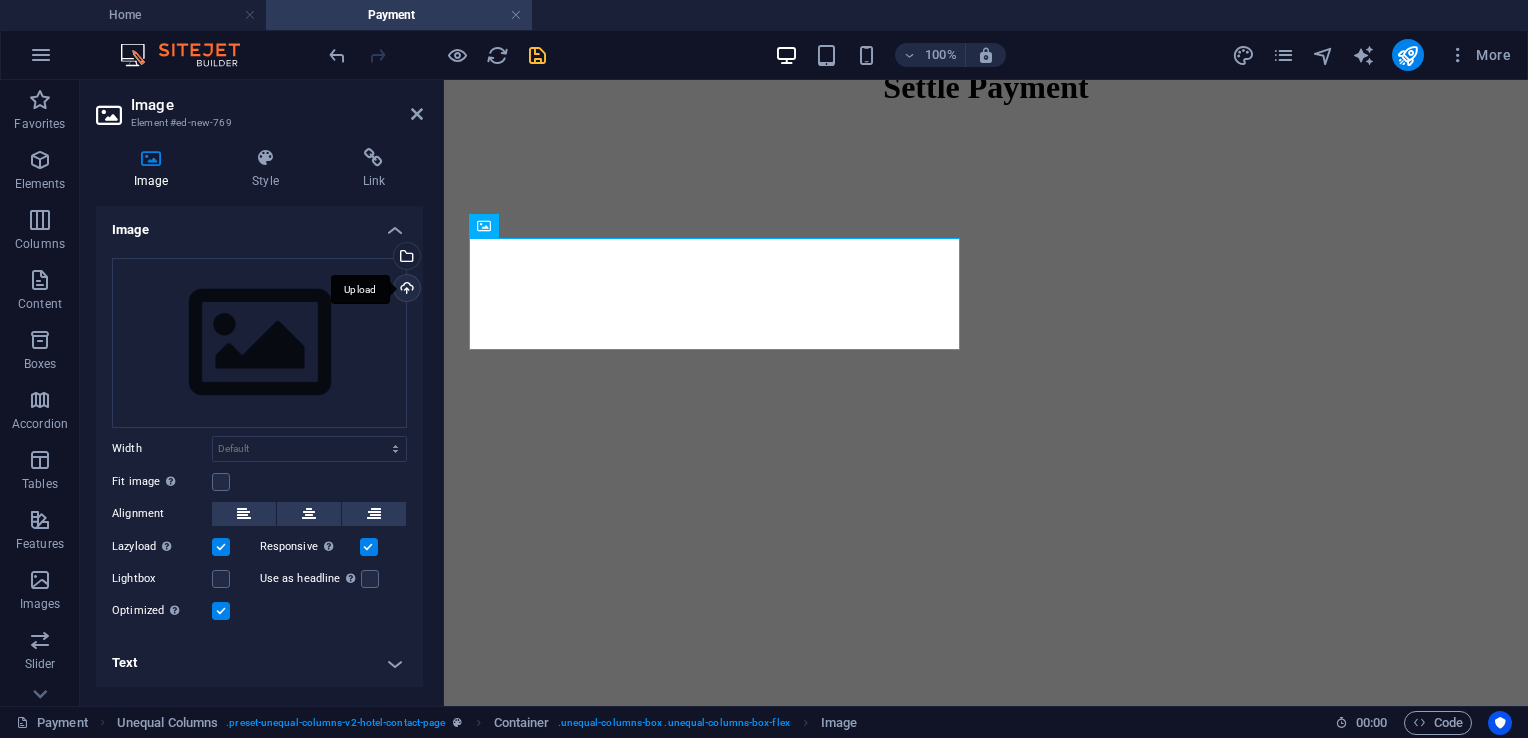 click on "Upload" at bounding box center [405, 290] 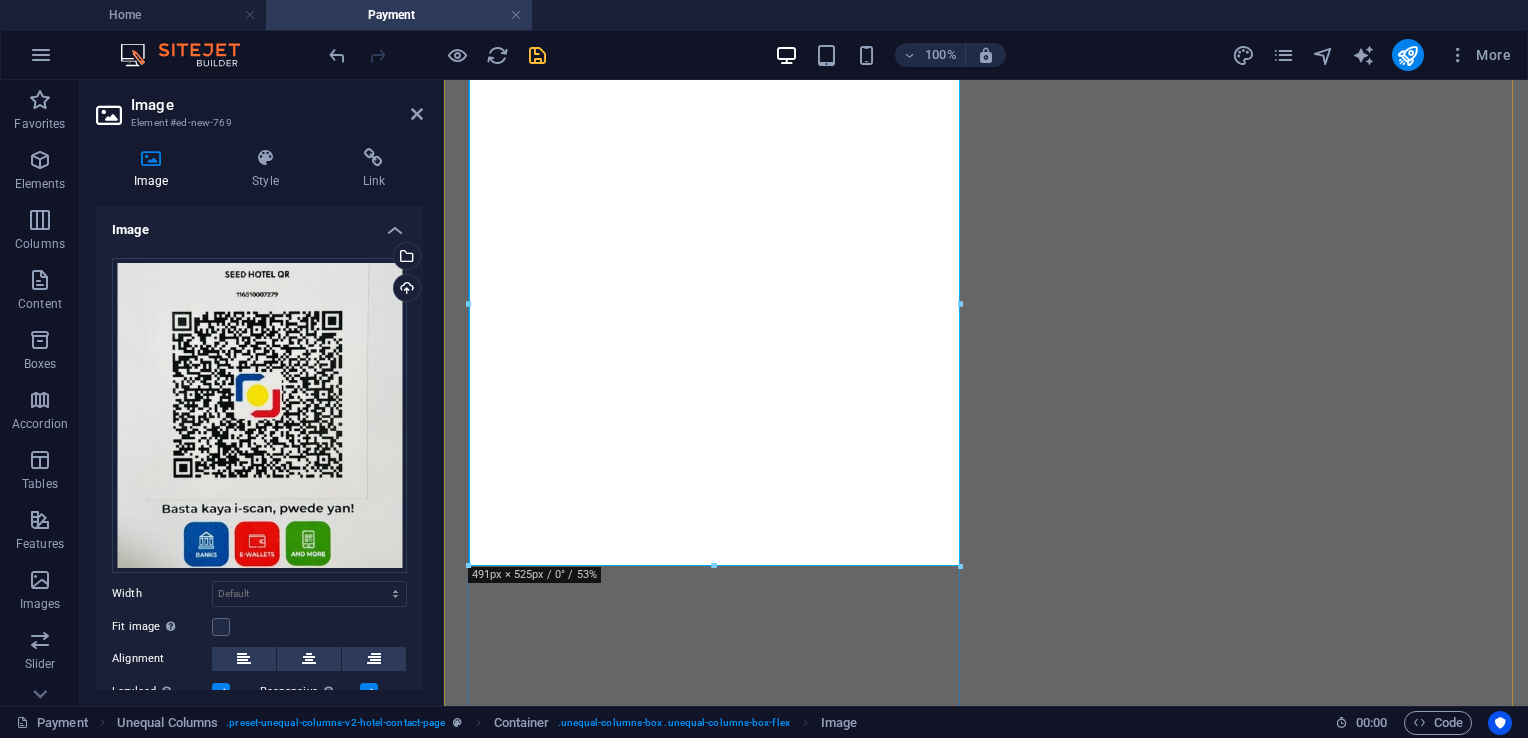 scroll, scrollTop: 1042, scrollLeft: 0, axis: vertical 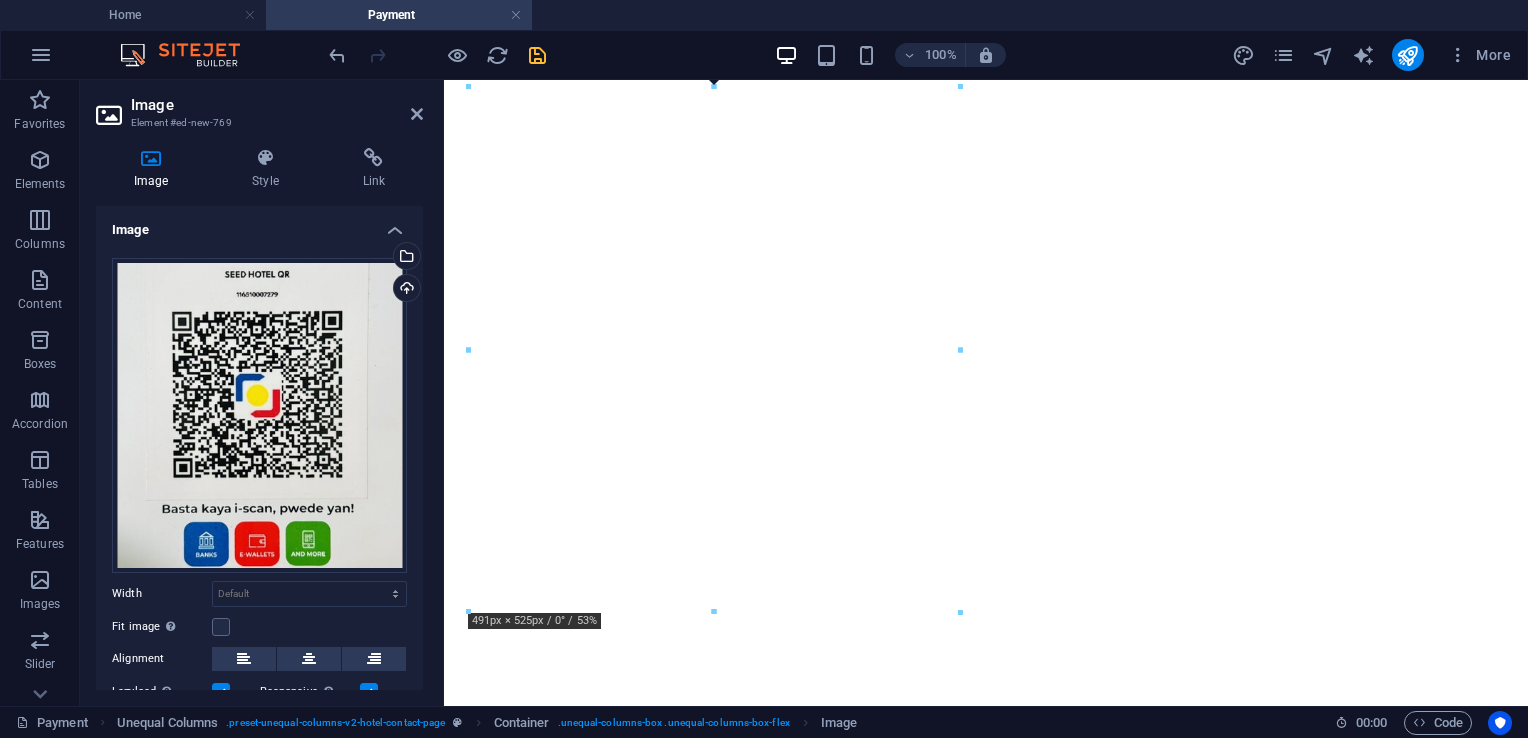 drag, startPoint x: 665, startPoint y: 378, endPoint x: 1127, endPoint y: 398, distance: 462.4327 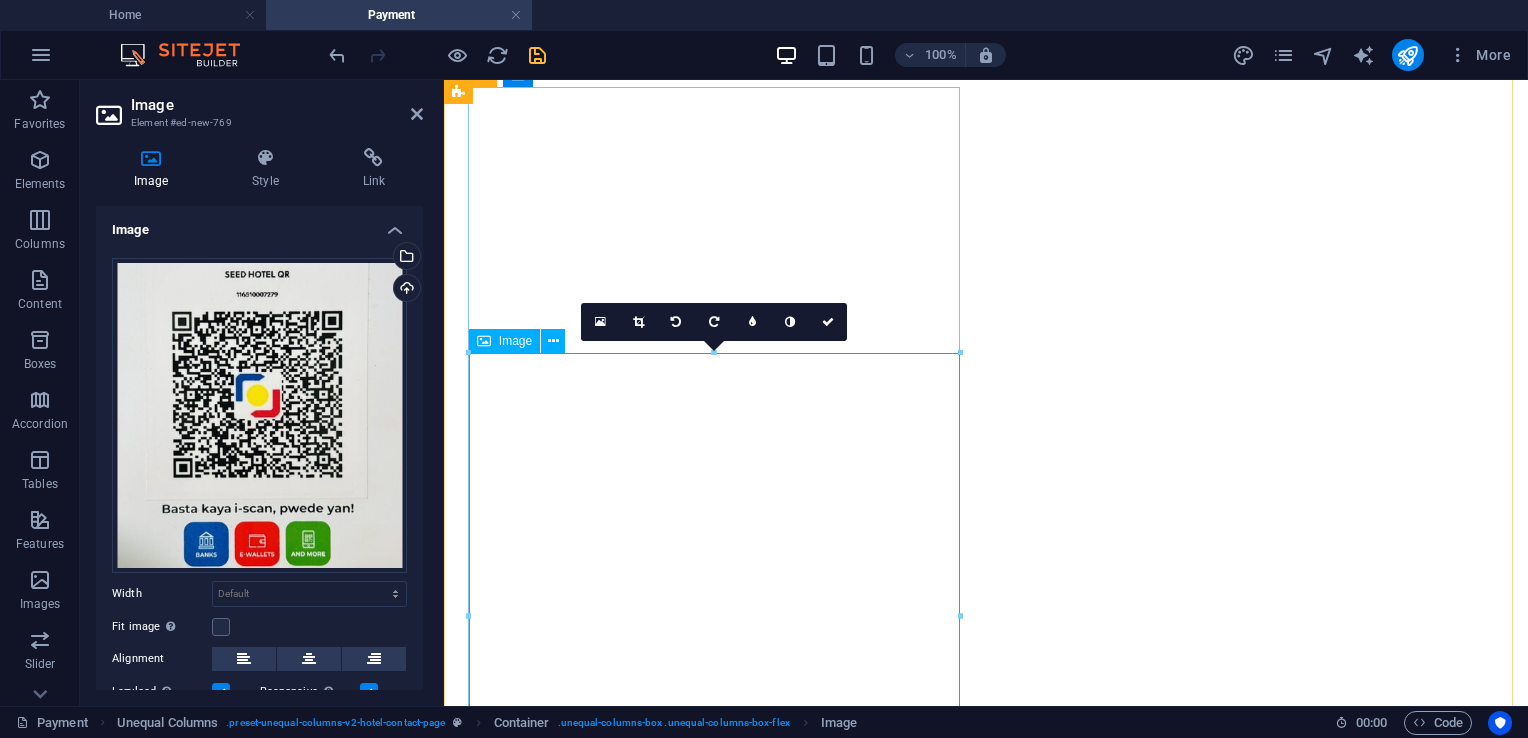 drag, startPoint x: 1401, startPoint y: 434, endPoint x: 944, endPoint y: 380, distance: 460.17932 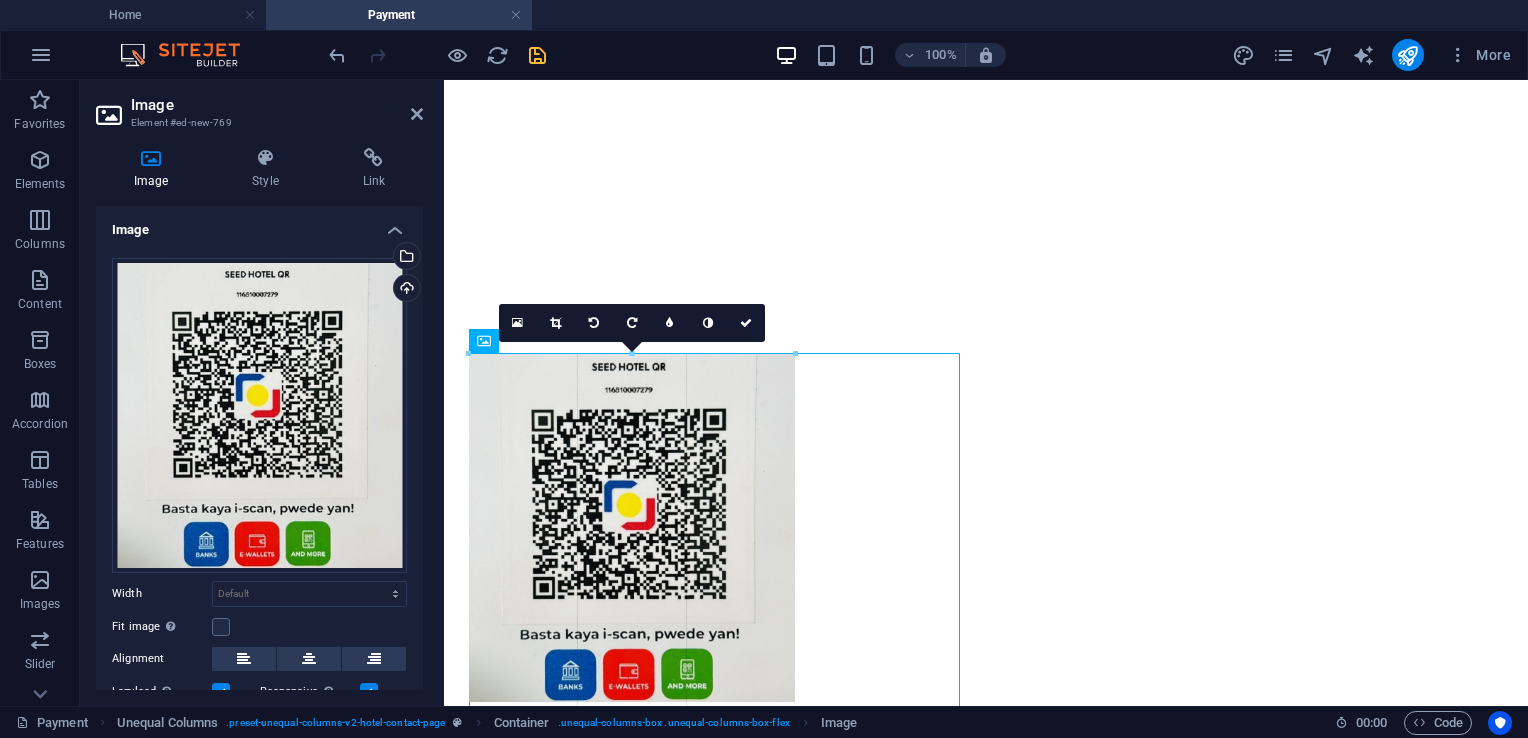 scroll, scrollTop: 993, scrollLeft: 0, axis: vertical 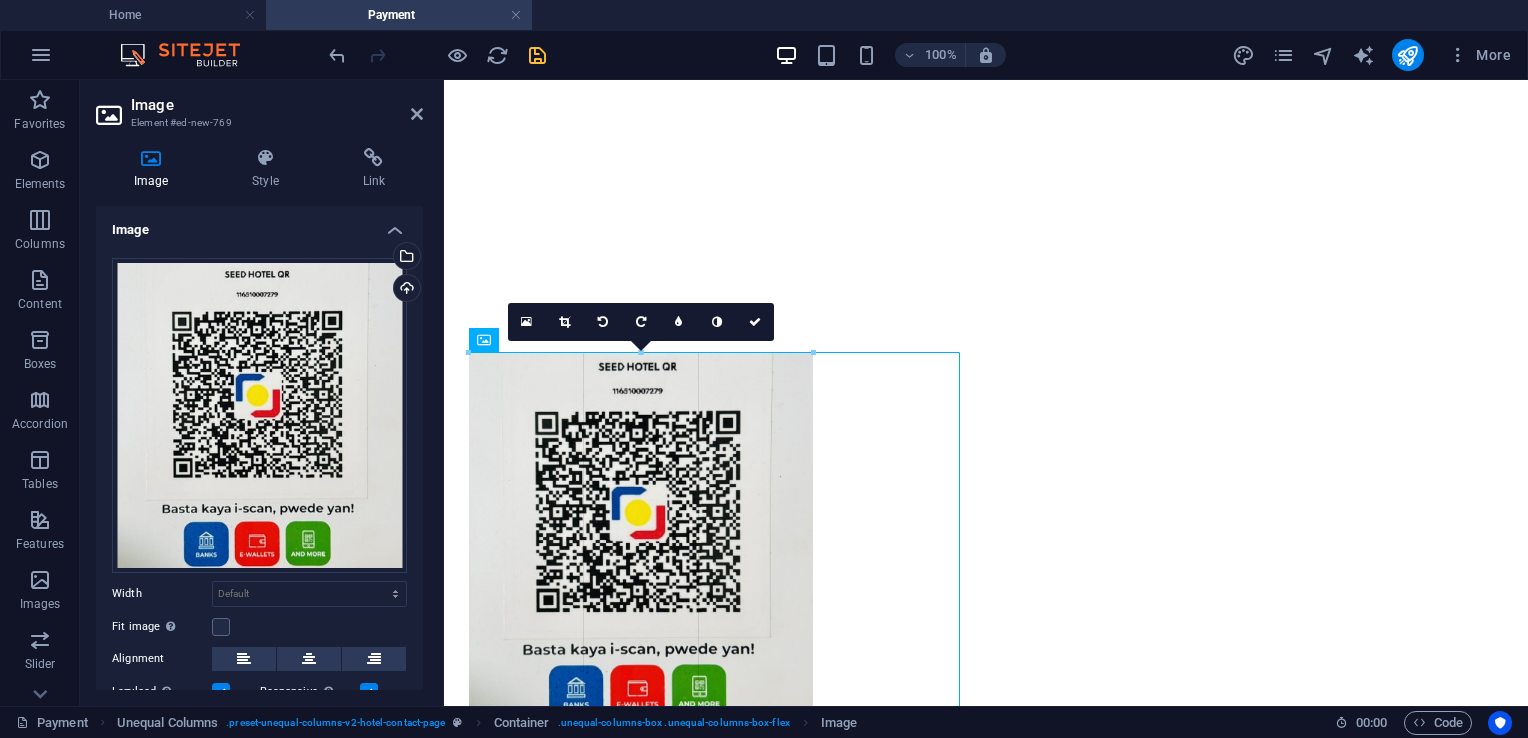 drag, startPoint x: 361, startPoint y: 350, endPoint x: 805, endPoint y: 430, distance: 451.14963 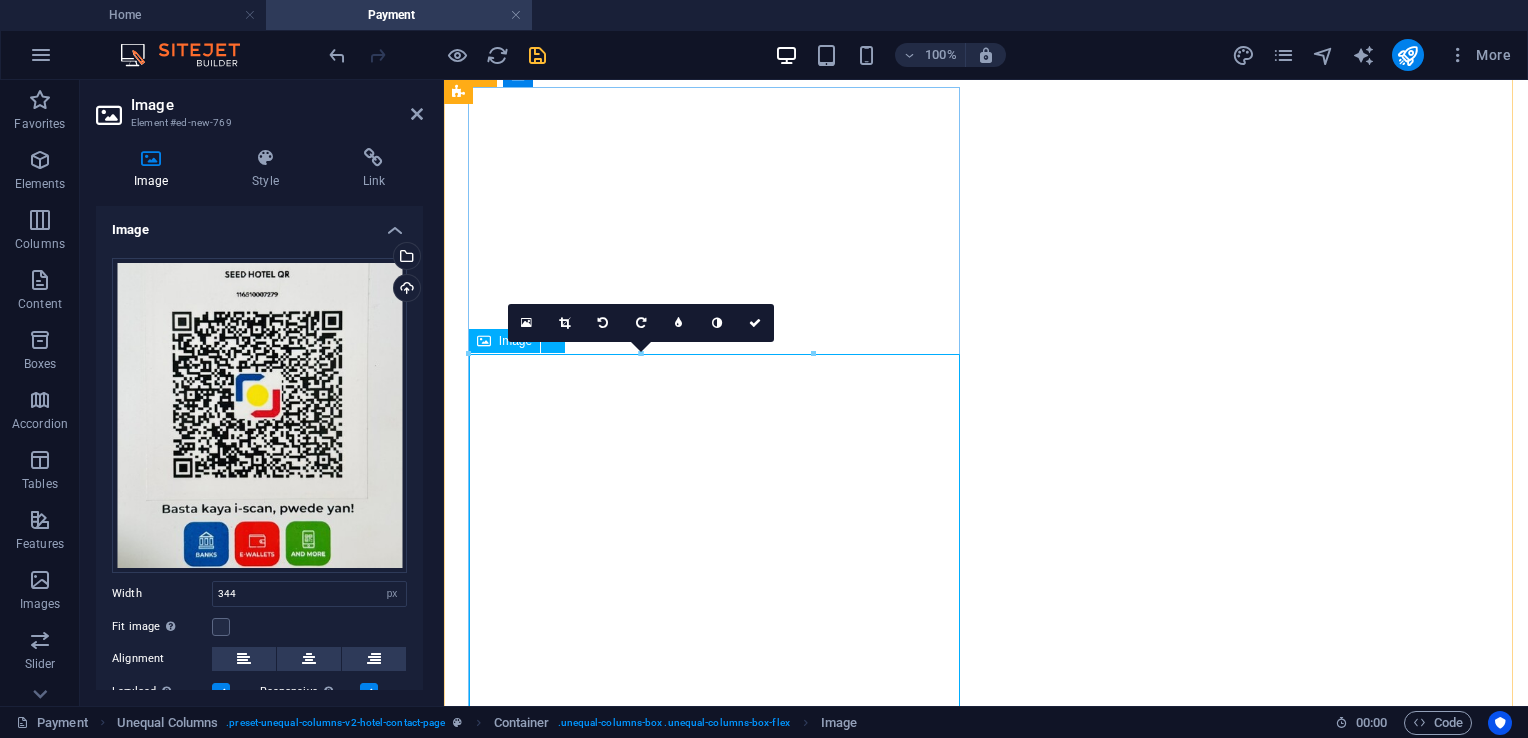 scroll, scrollTop: 992, scrollLeft: 0, axis: vertical 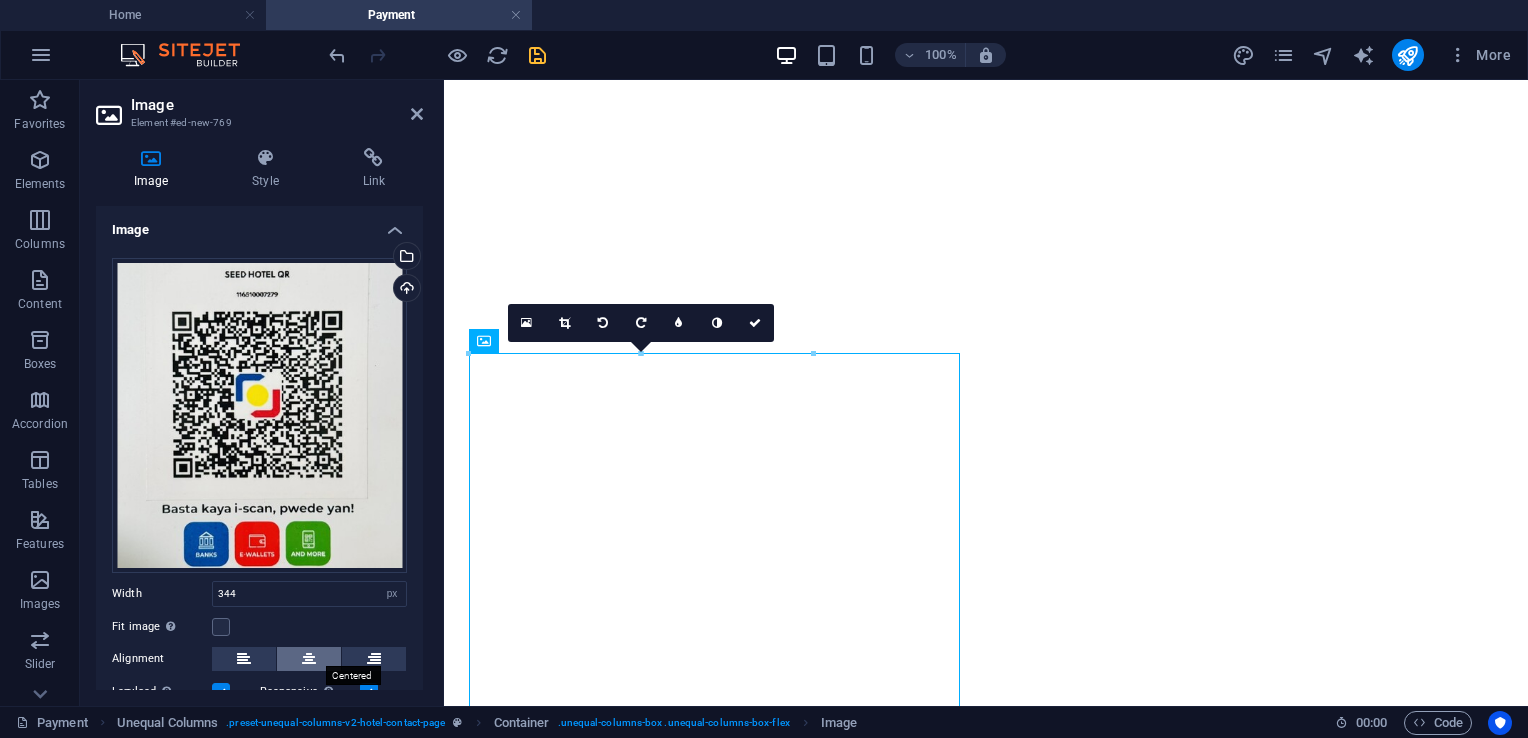click at bounding box center (309, 659) 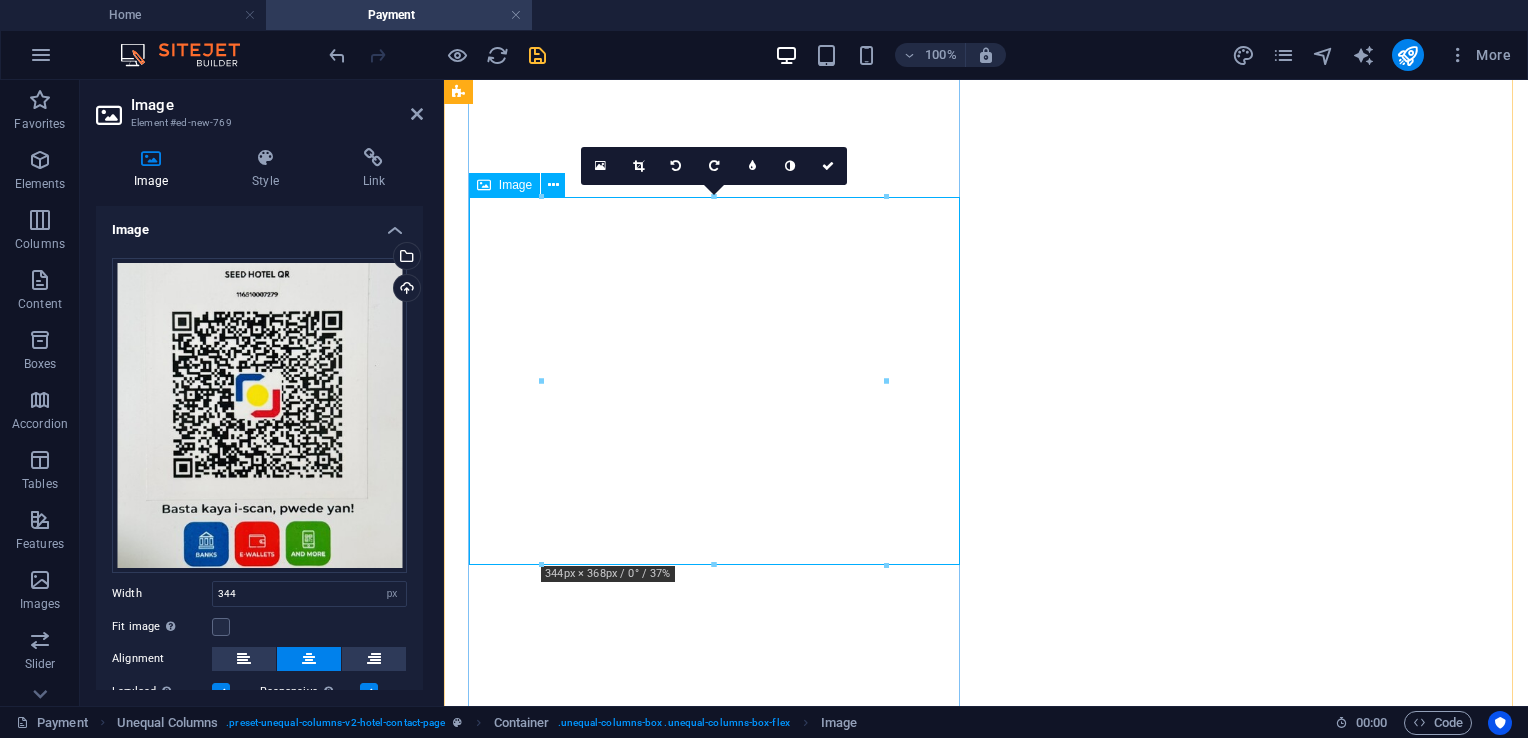 scroll, scrollTop: 1192, scrollLeft: 0, axis: vertical 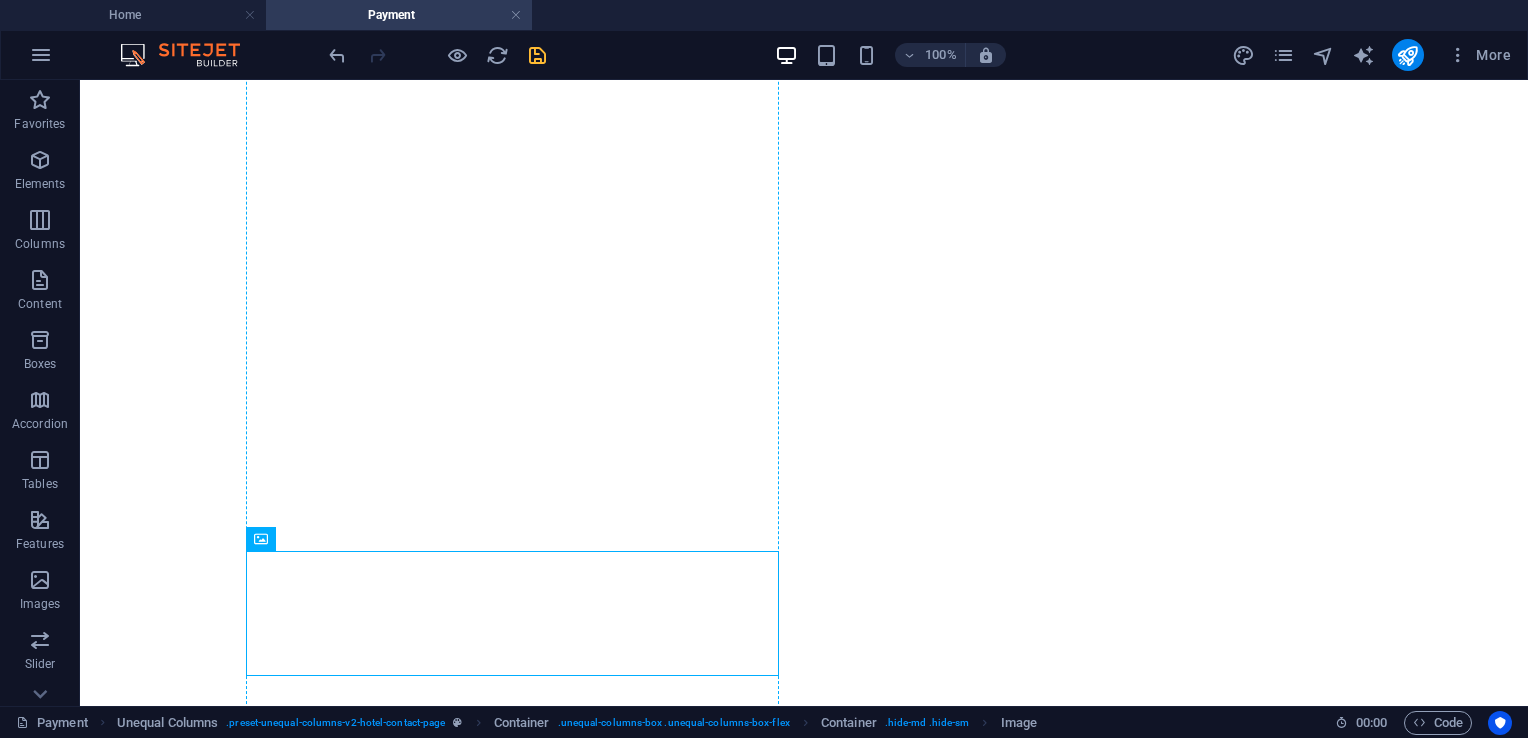 drag, startPoint x: 722, startPoint y: 453, endPoint x: 618, endPoint y: 478, distance: 106.96261 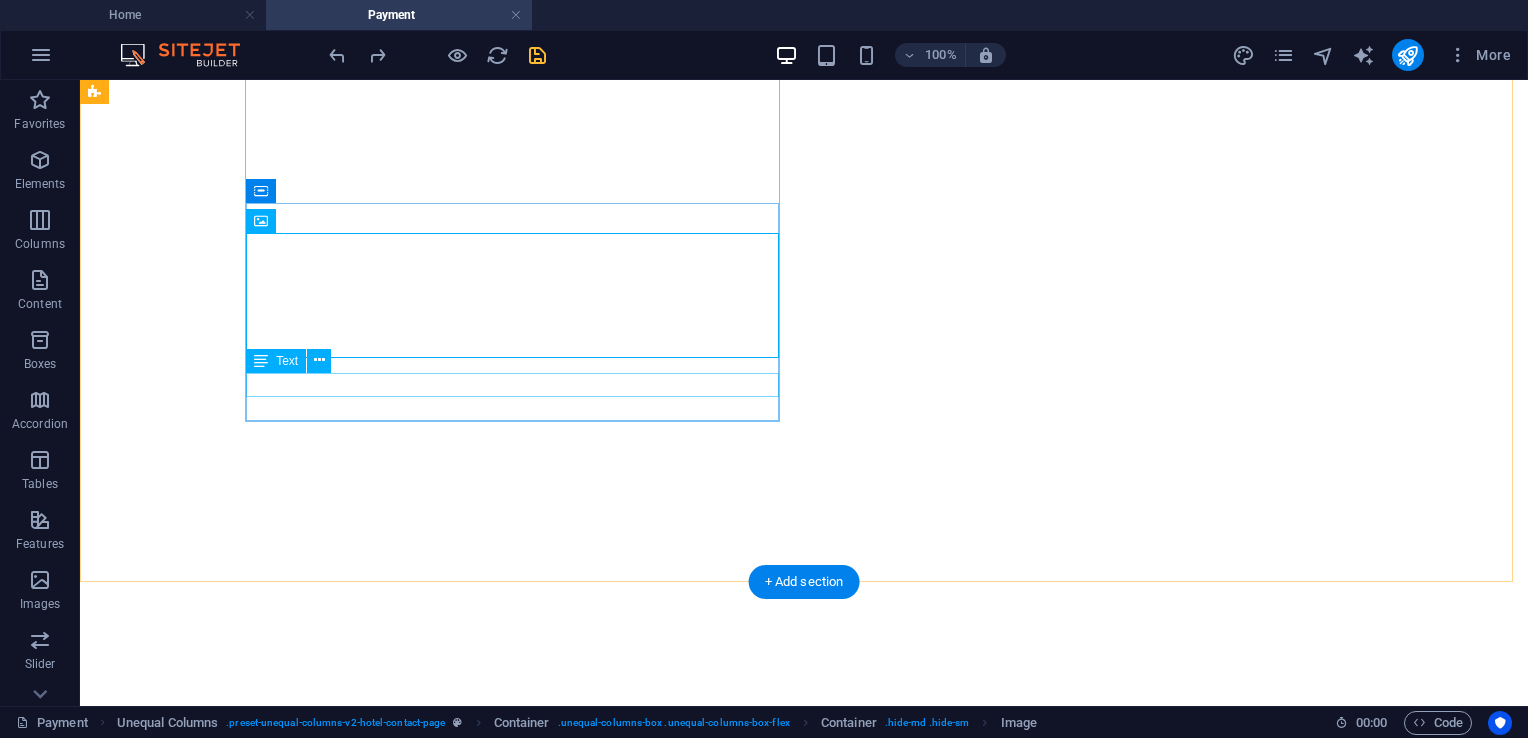 scroll, scrollTop: 1336, scrollLeft: 0, axis: vertical 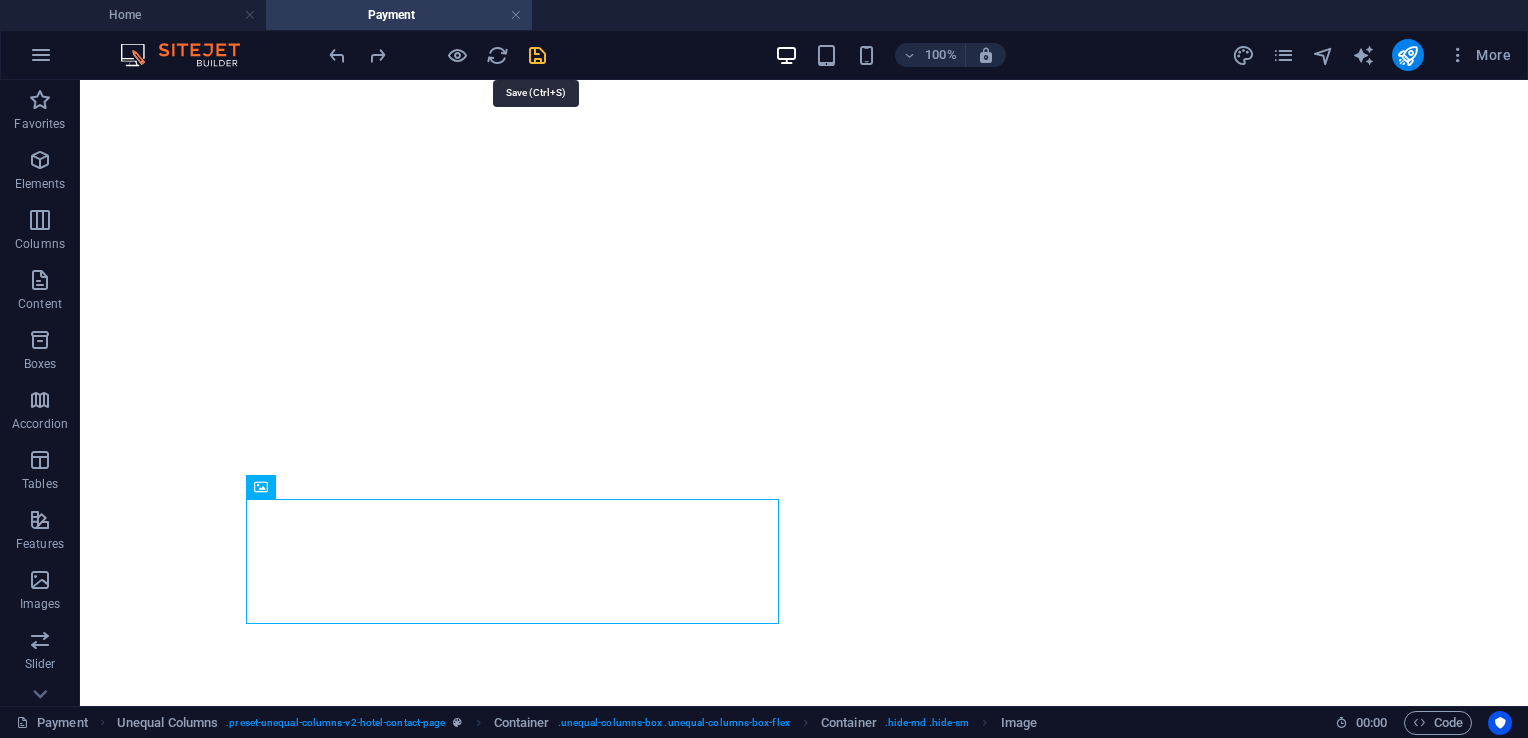 click at bounding box center (537, 55) 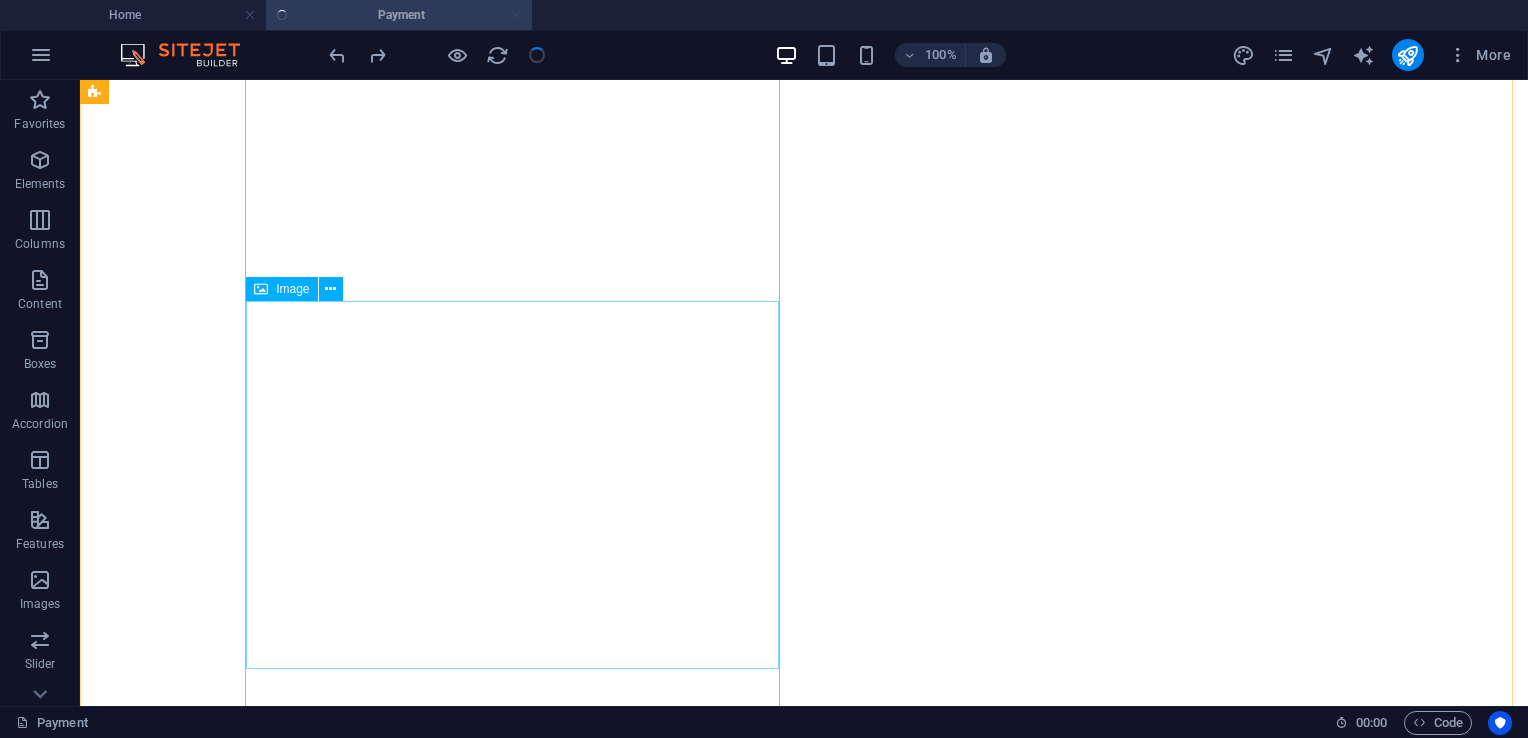 scroll, scrollTop: 1136, scrollLeft: 0, axis: vertical 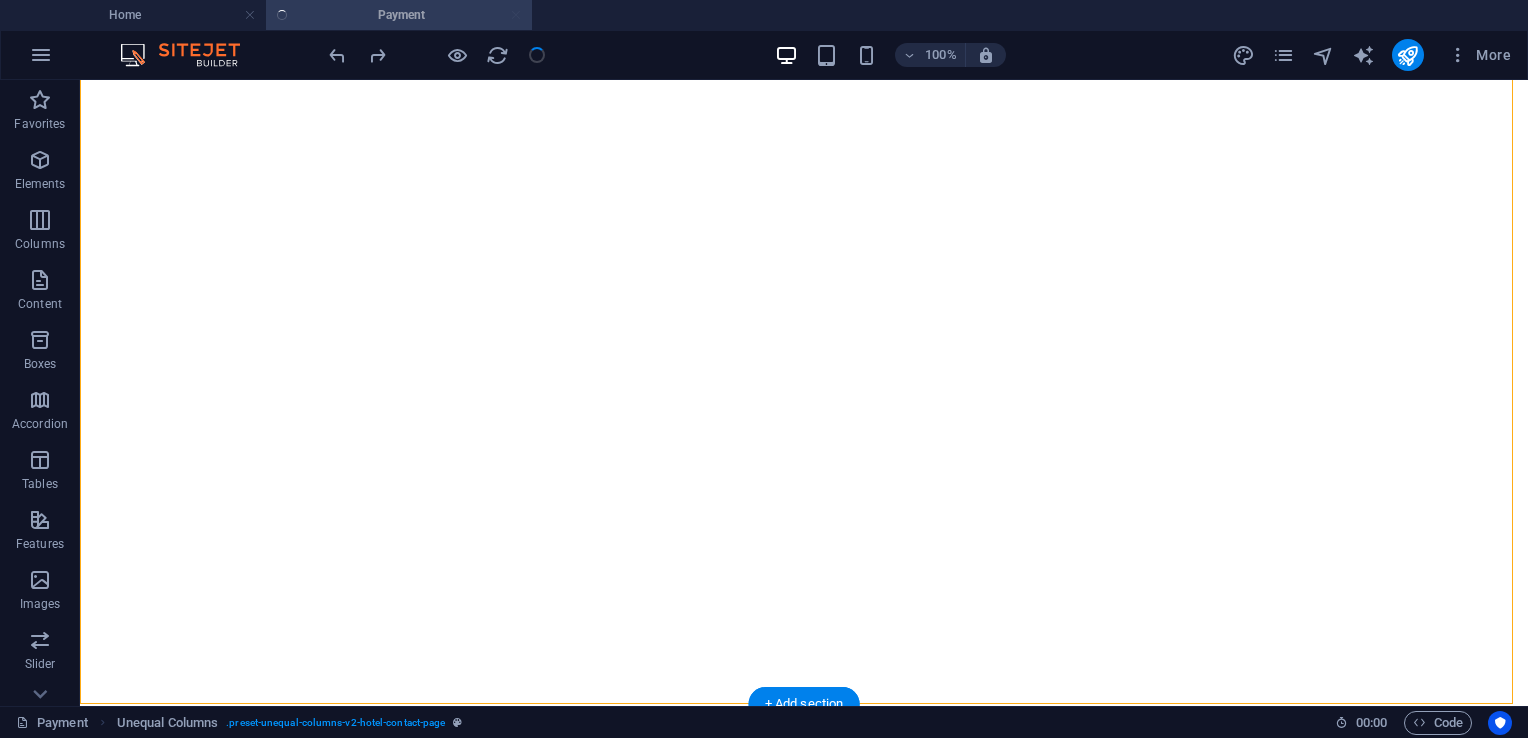 drag, startPoint x: 536, startPoint y: 467, endPoint x: 507, endPoint y: 320, distance: 149.83324 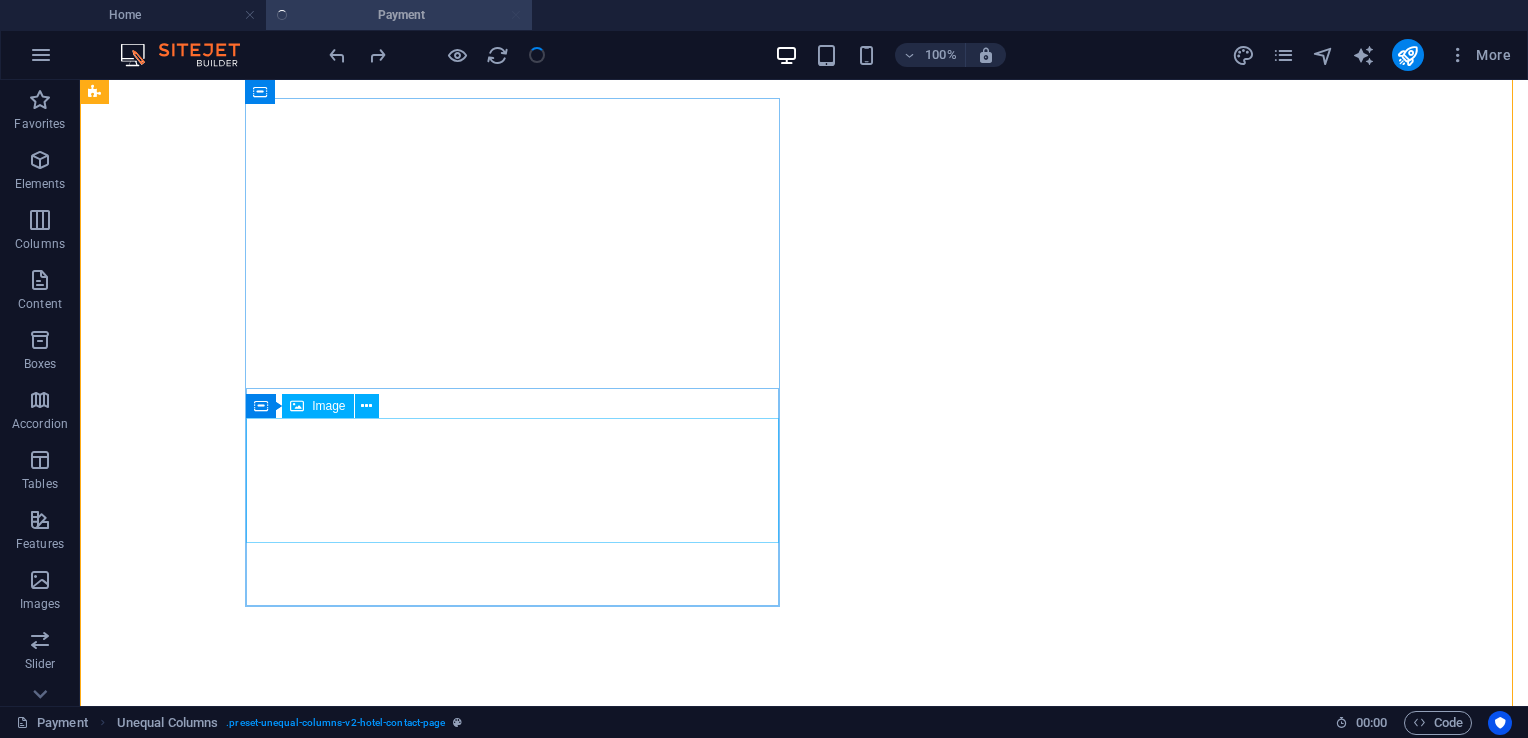 scroll, scrollTop: 1064, scrollLeft: 0, axis: vertical 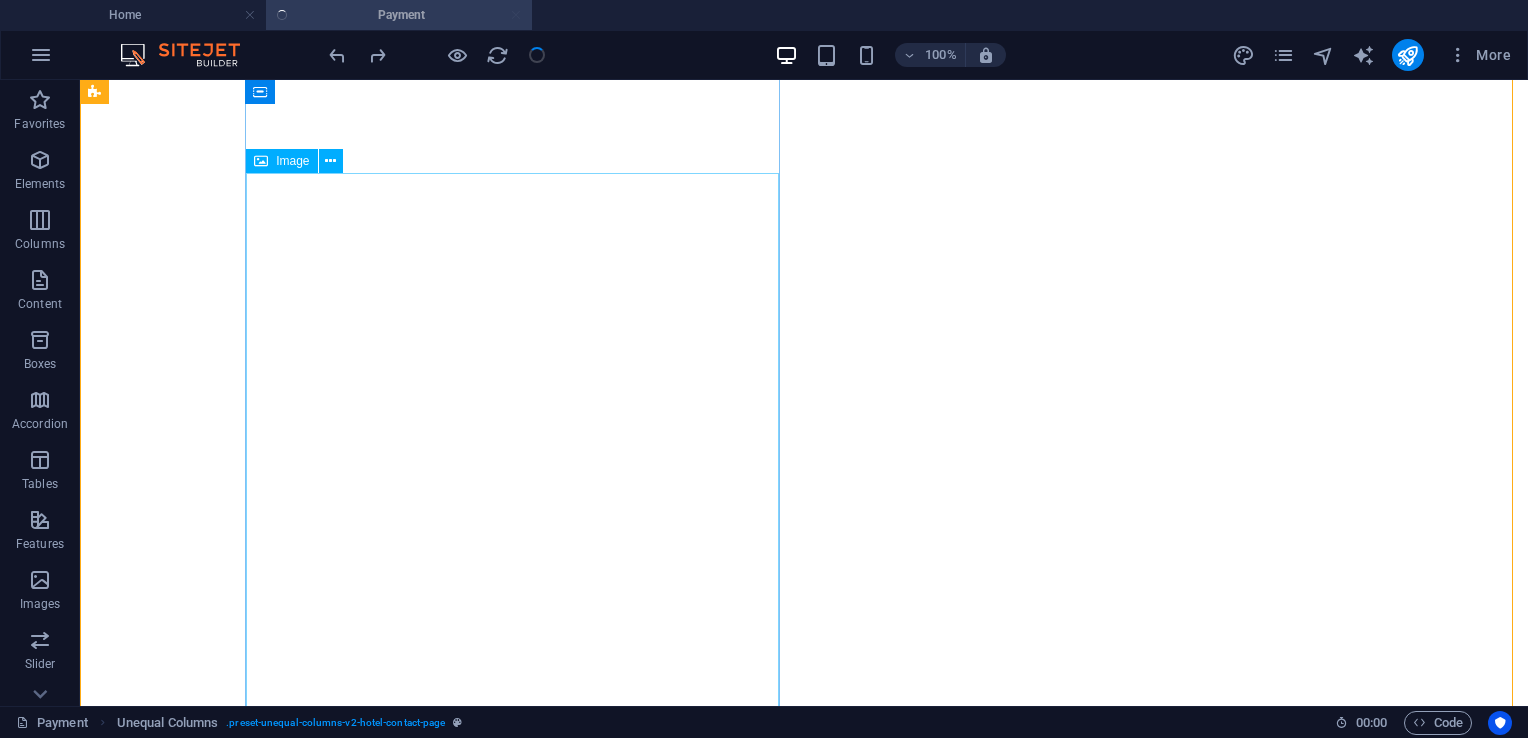 click at bounding box center [804, 4842] 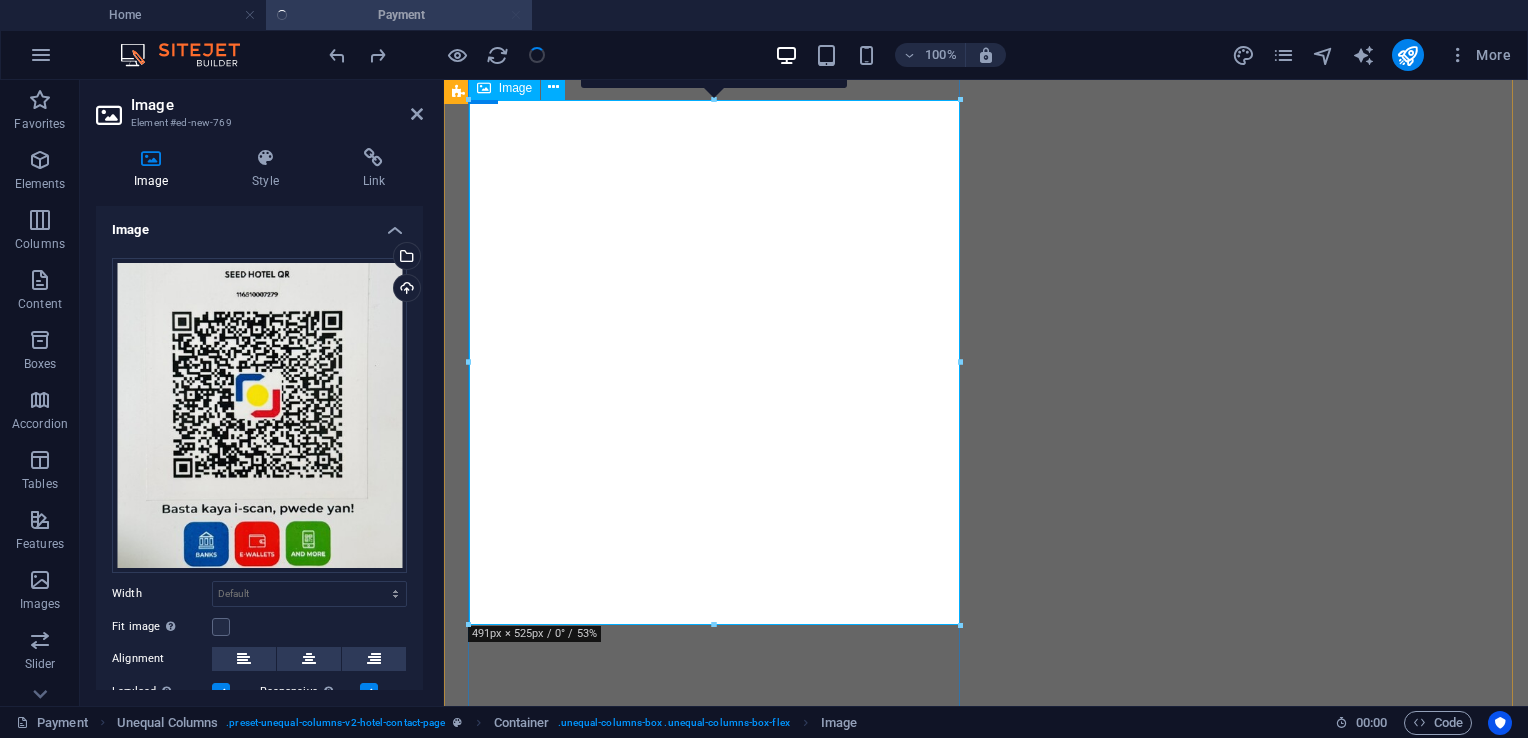 scroll, scrollTop: 1272, scrollLeft: 0, axis: vertical 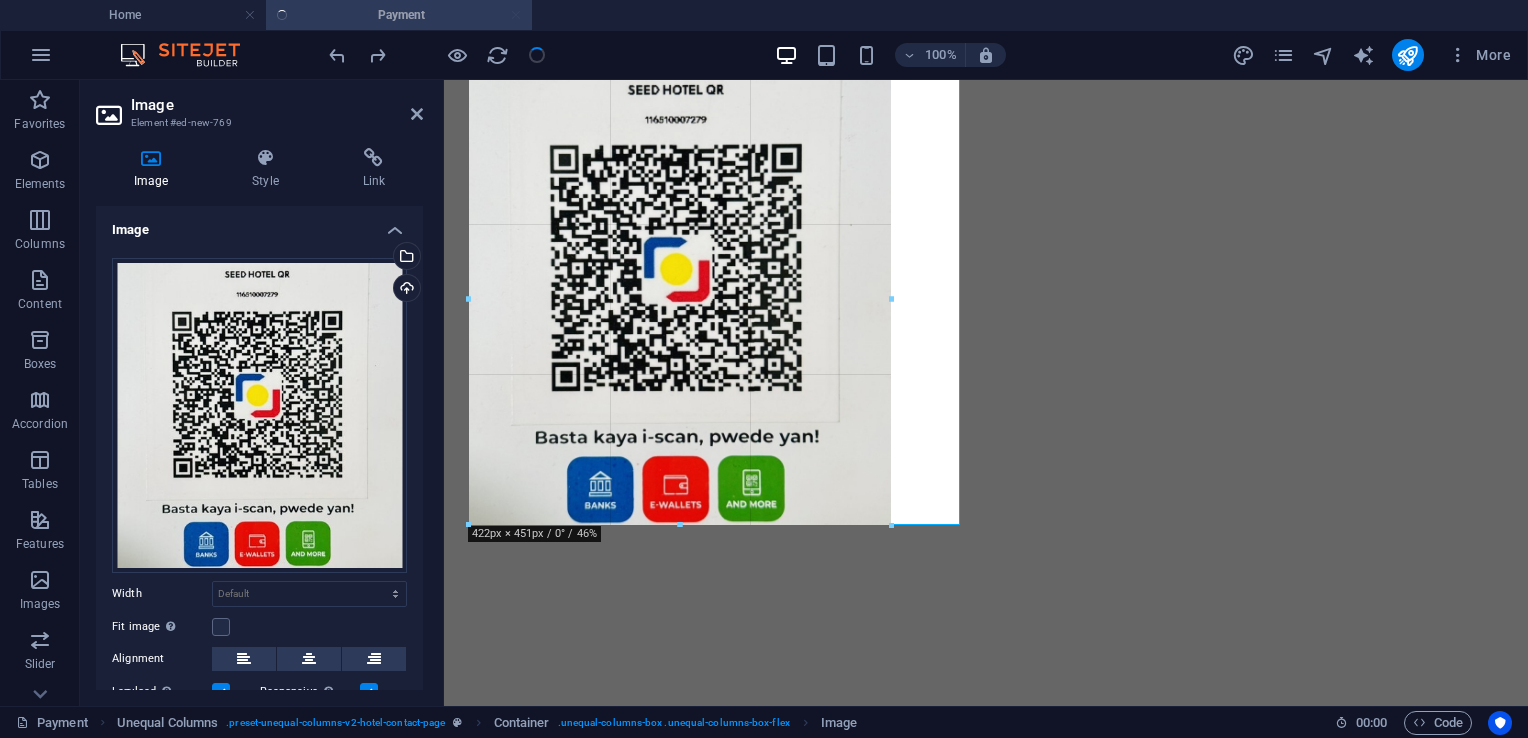 drag, startPoint x: 945, startPoint y: 576, endPoint x: 876, endPoint y: 524, distance: 86.40023 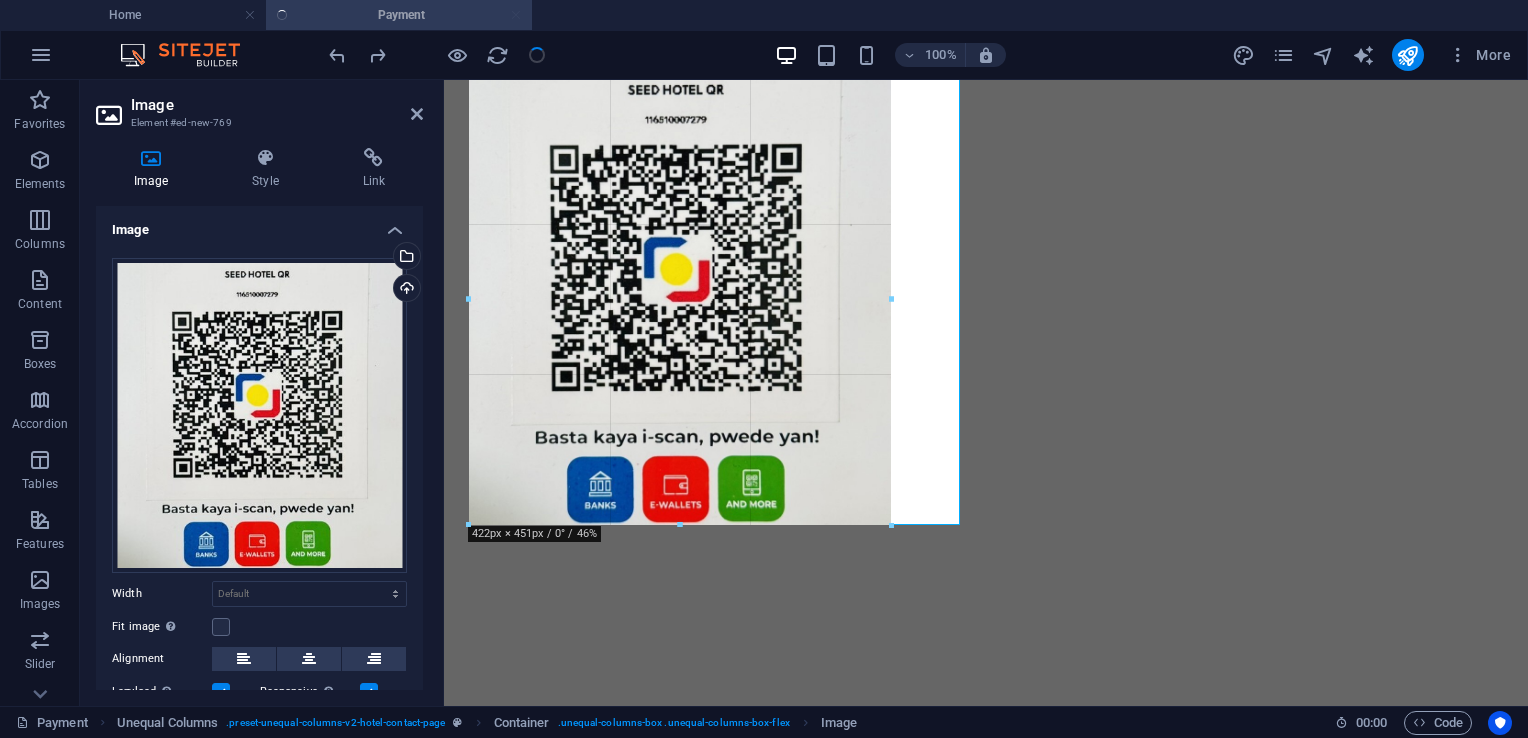 type on "422" 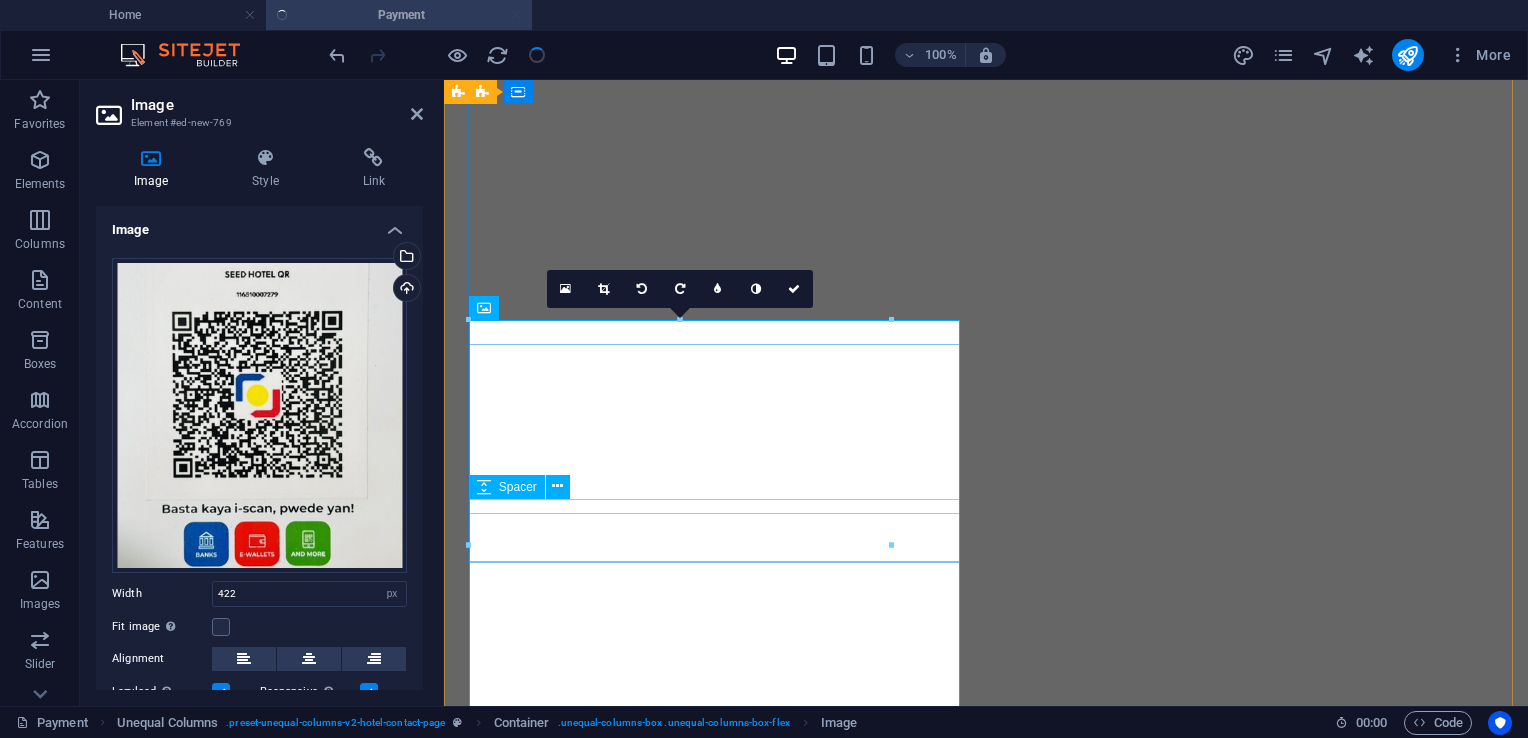 scroll, scrollTop: 972, scrollLeft: 0, axis: vertical 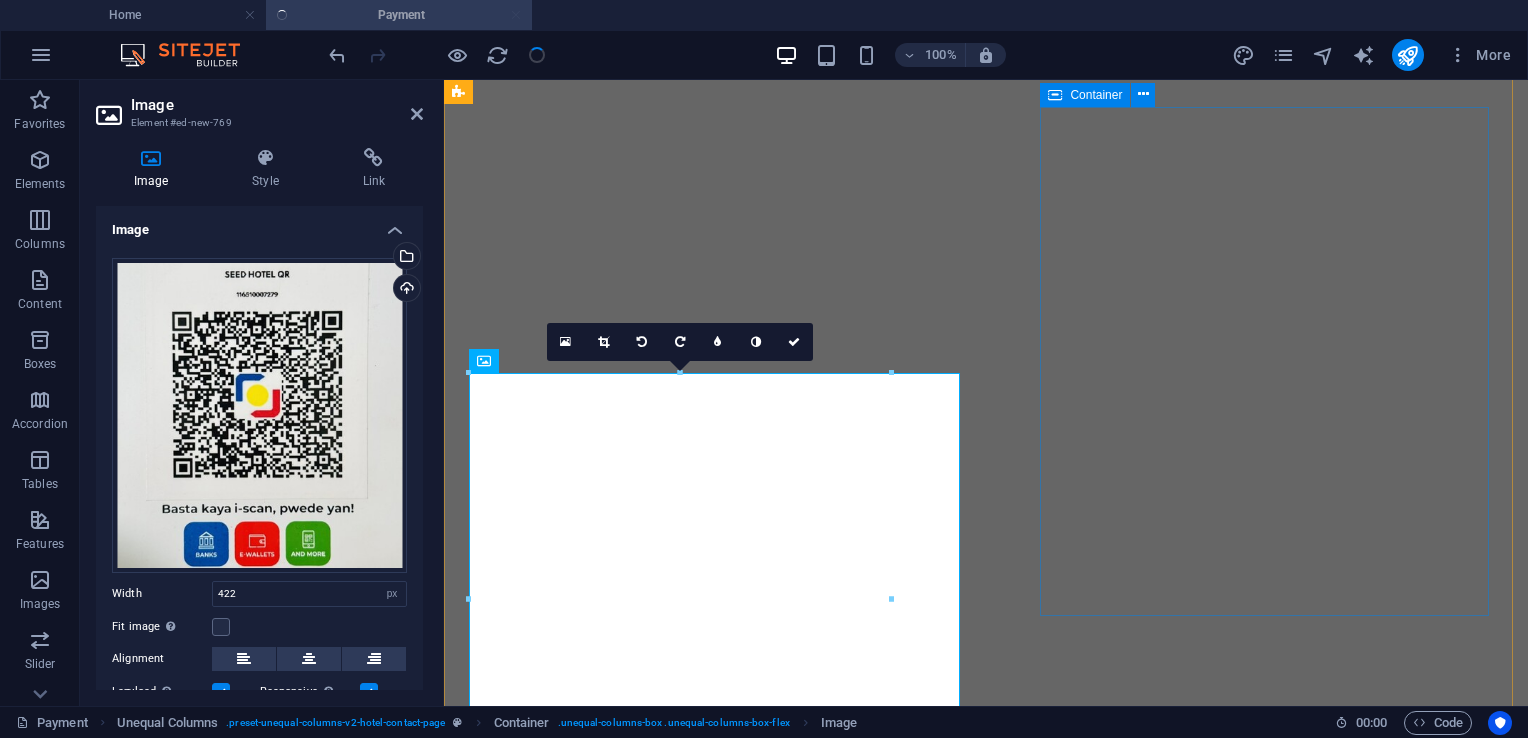 click on "SUBMIT" at bounding box center (986, 3821) 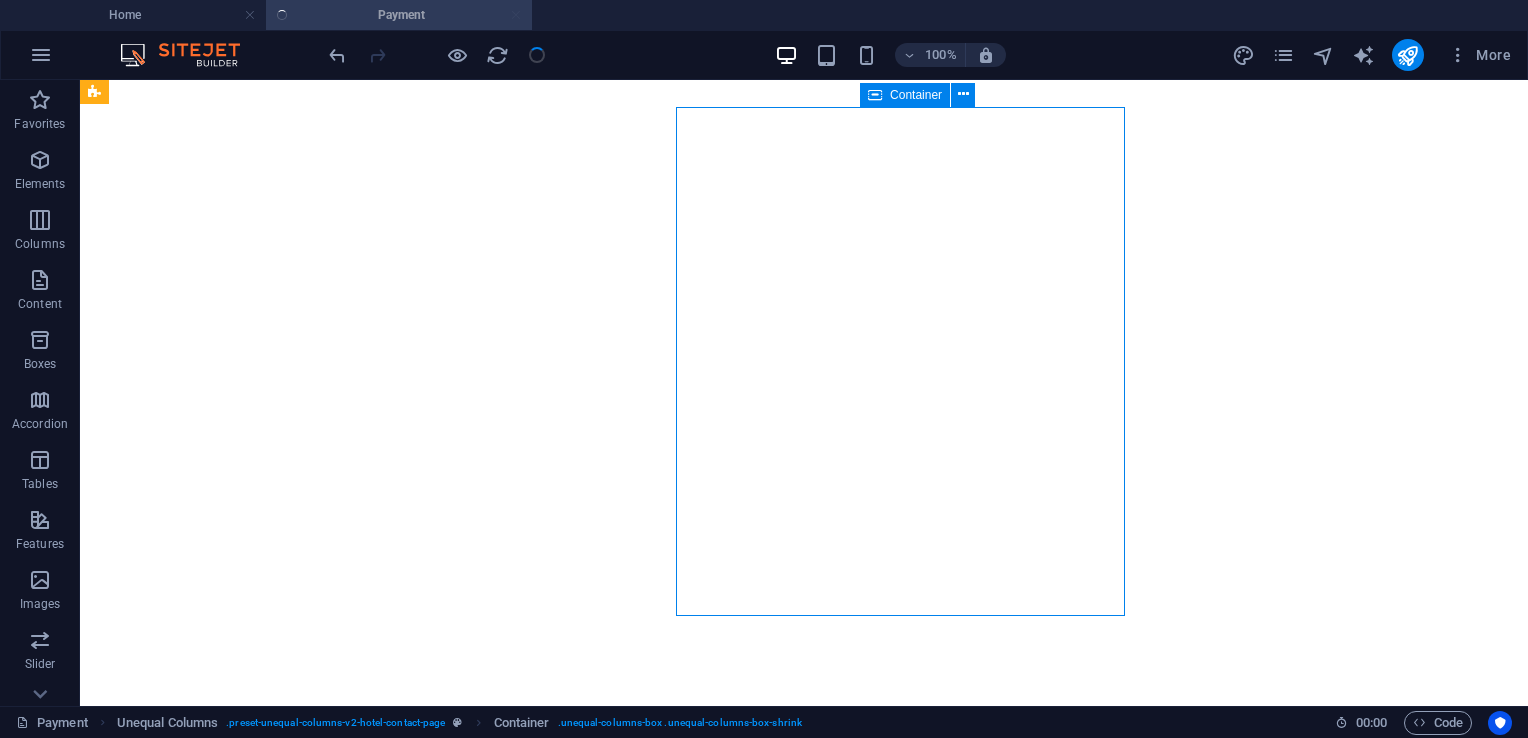 scroll, scrollTop: 1064, scrollLeft: 0, axis: vertical 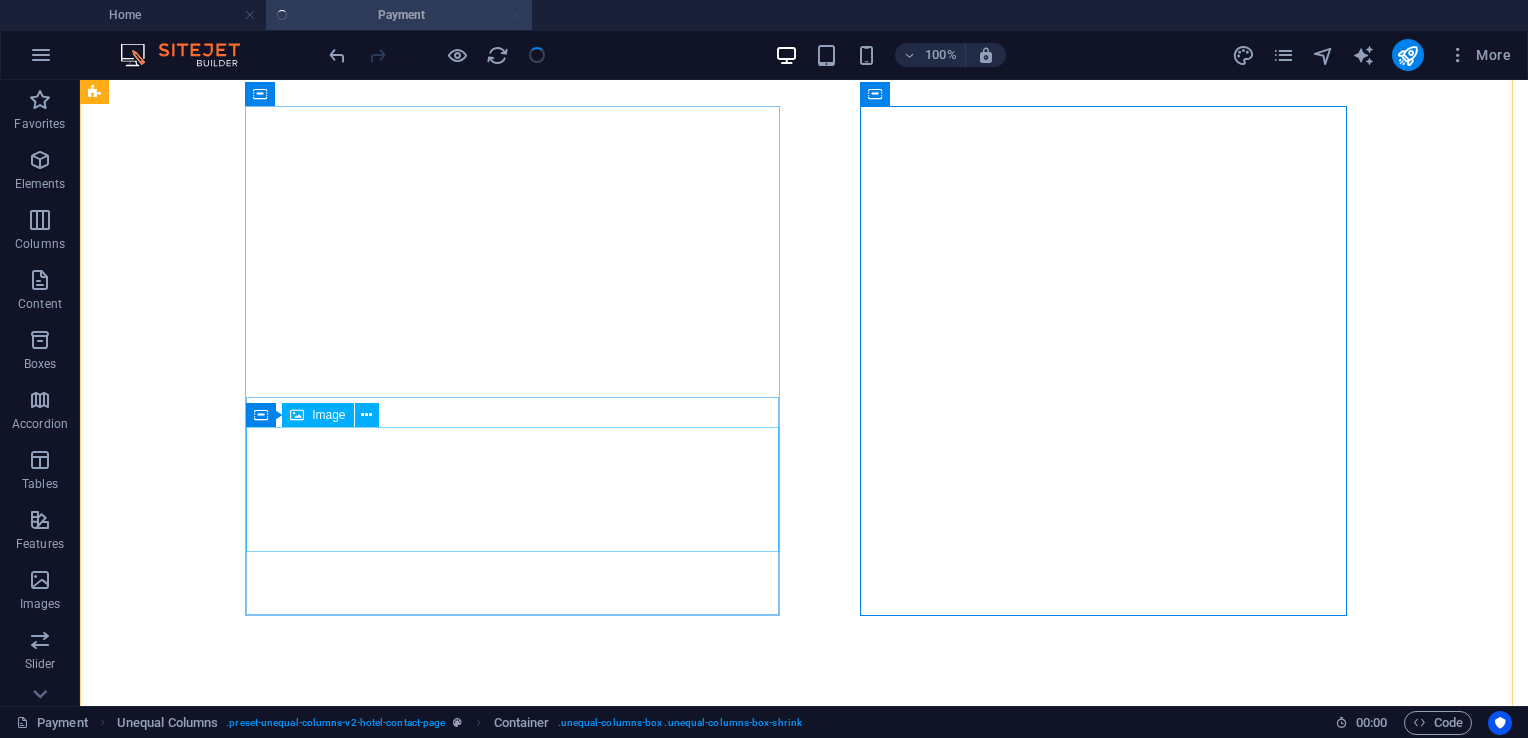 click at bounding box center (804, 4815) 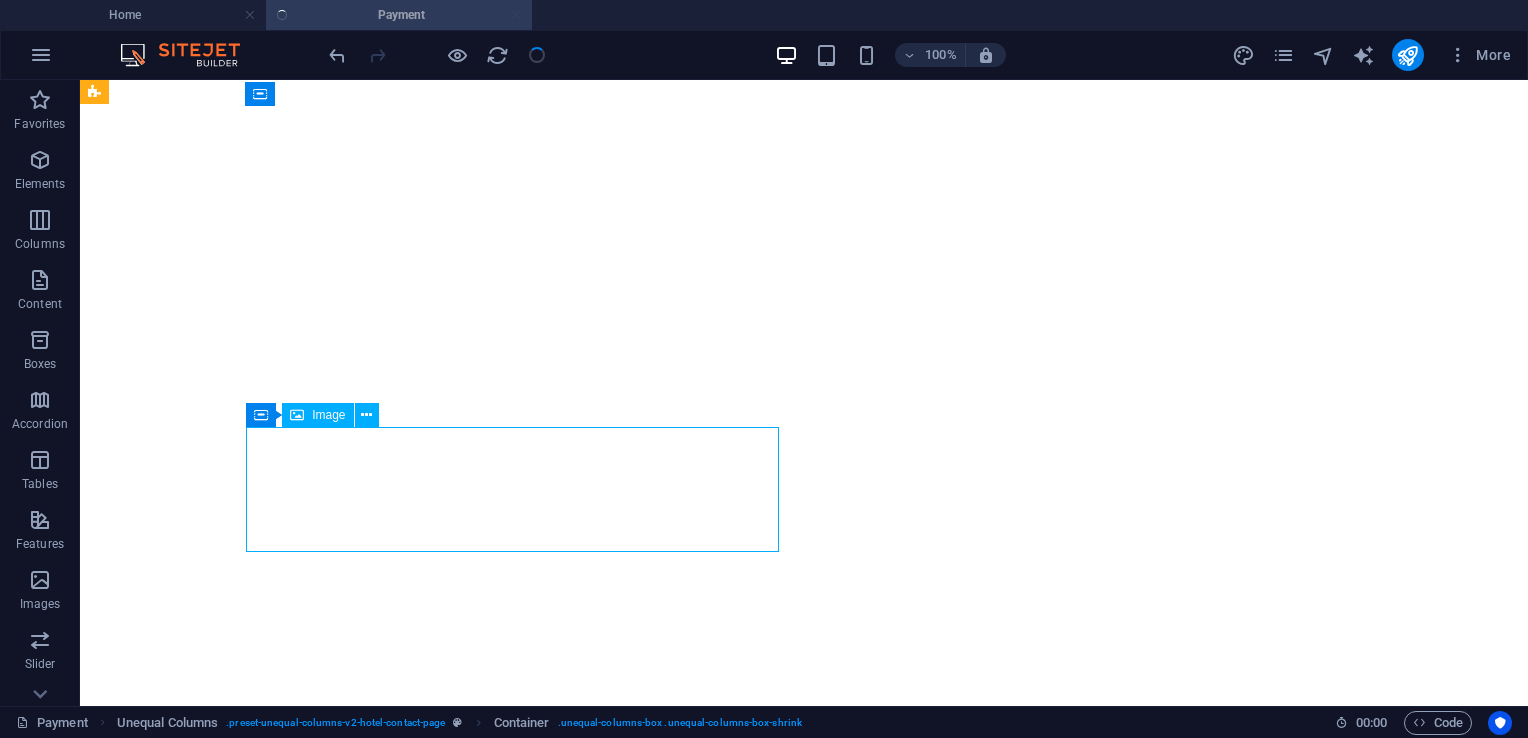 click at bounding box center (804, 4815) 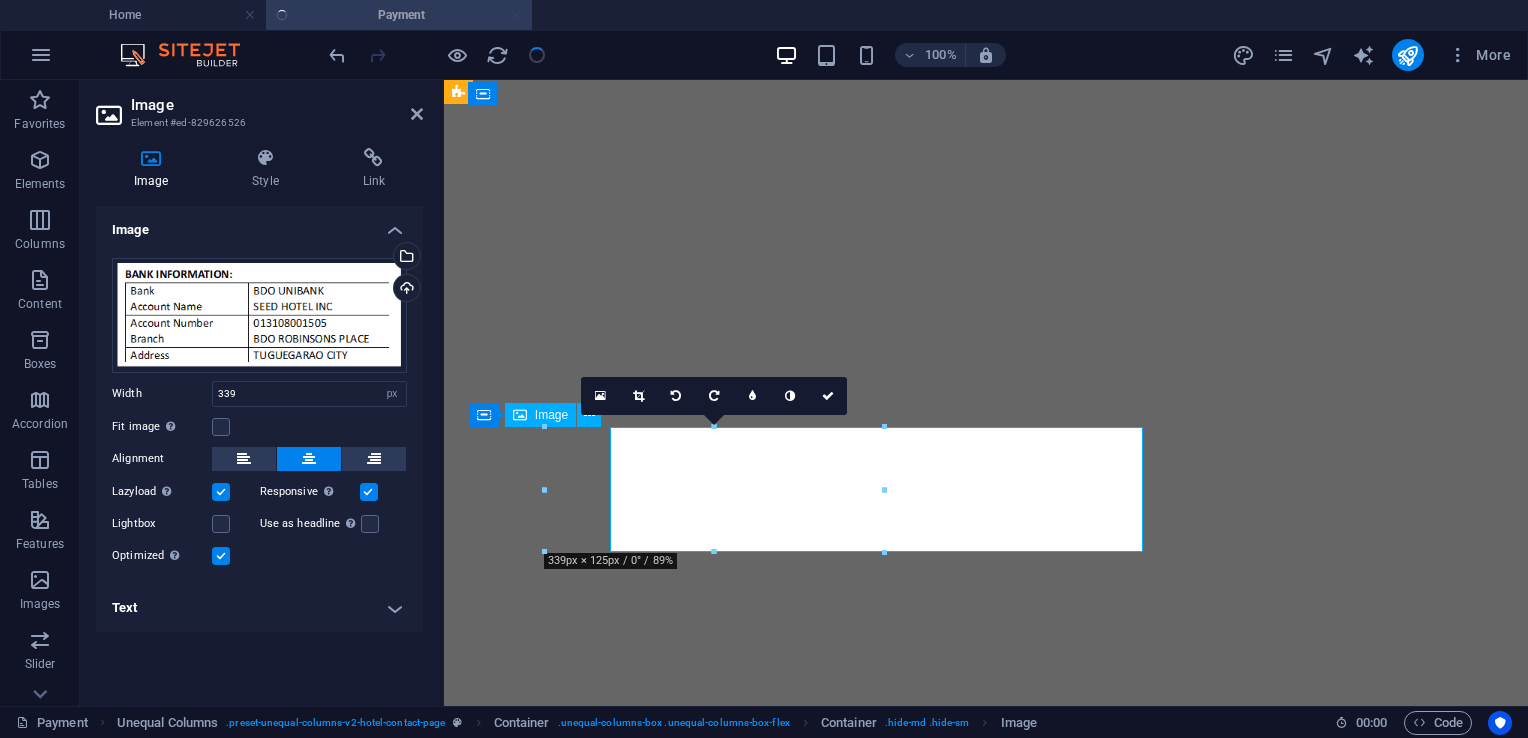 scroll, scrollTop: 972, scrollLeft: 0, axis: vertical 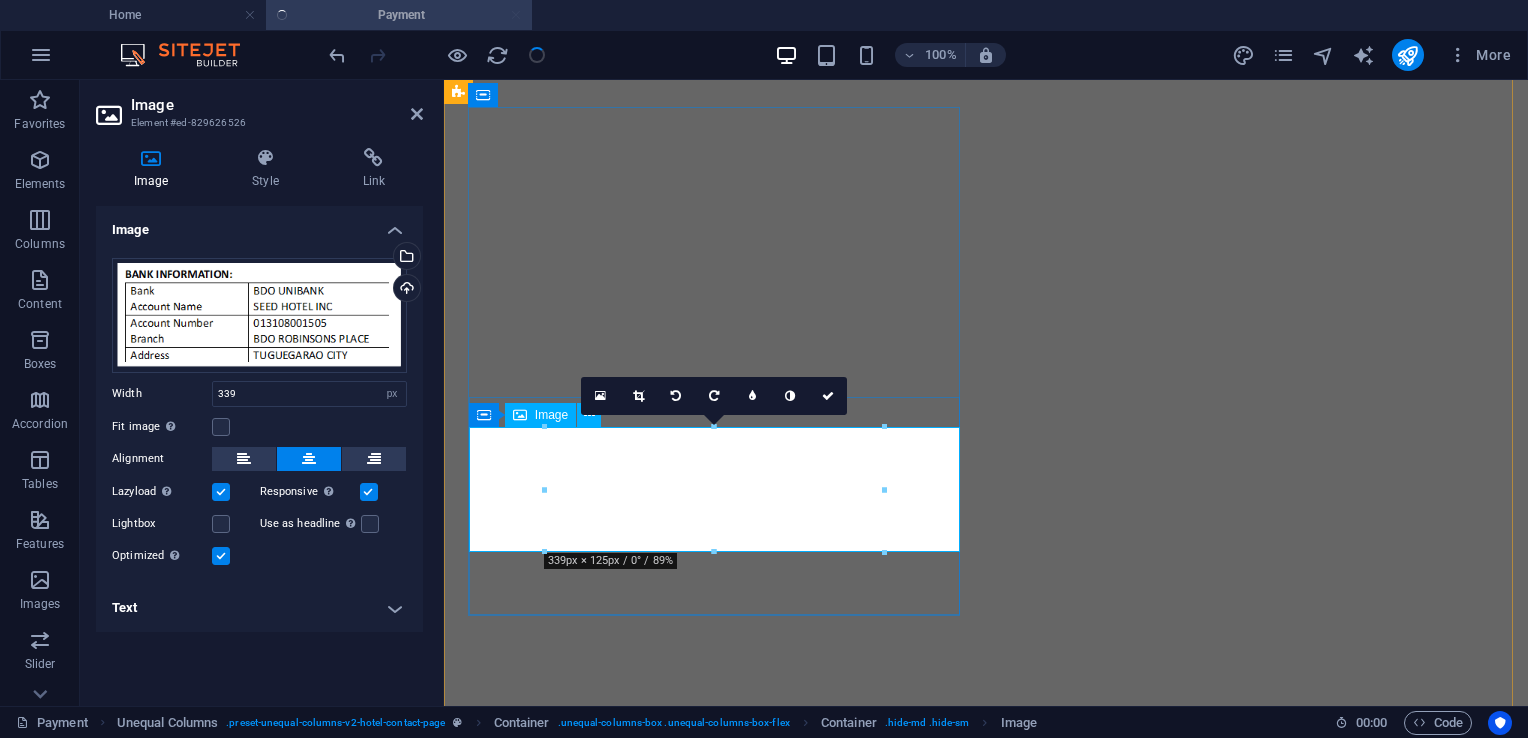 click at bounding box center (986, 3542) 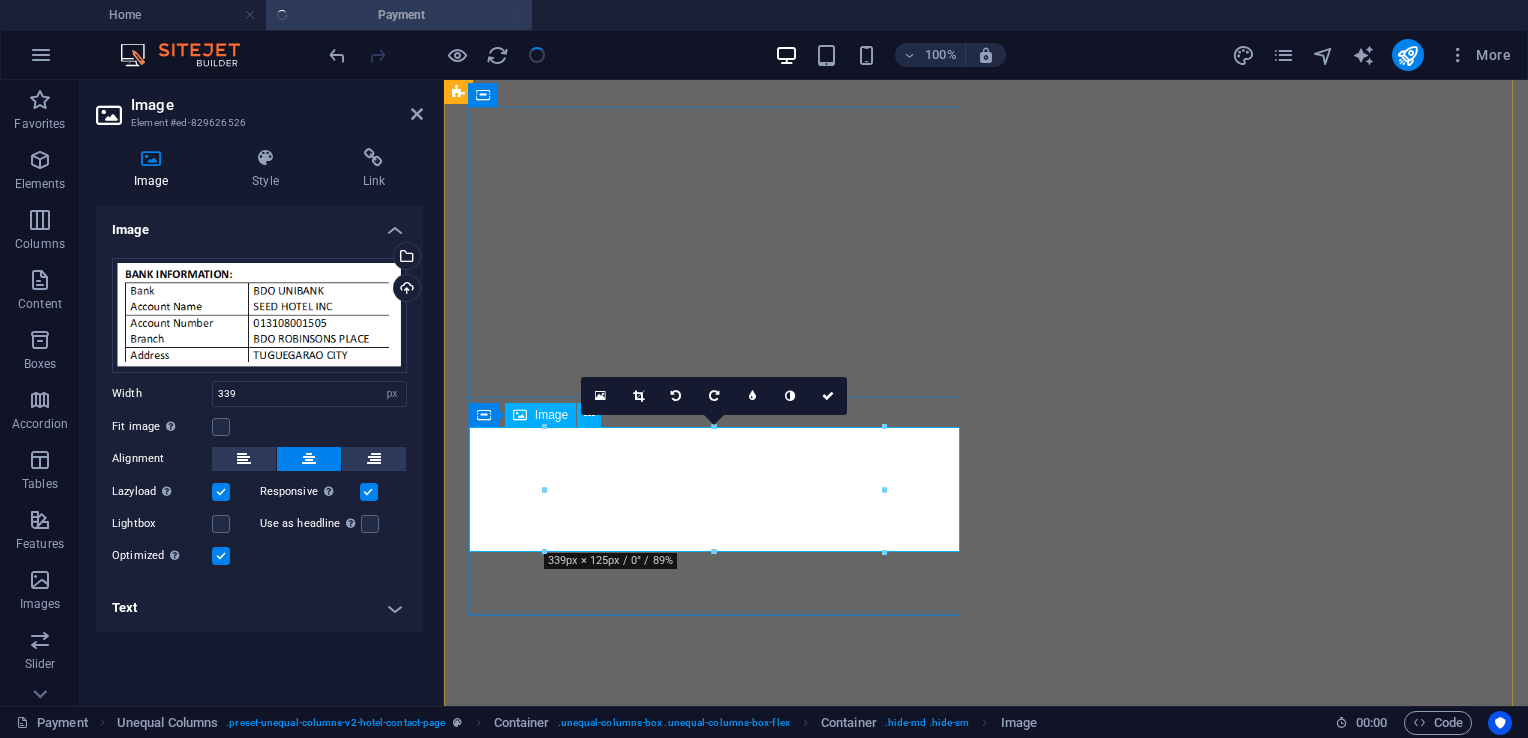 click at bounding box center [986, 3542] 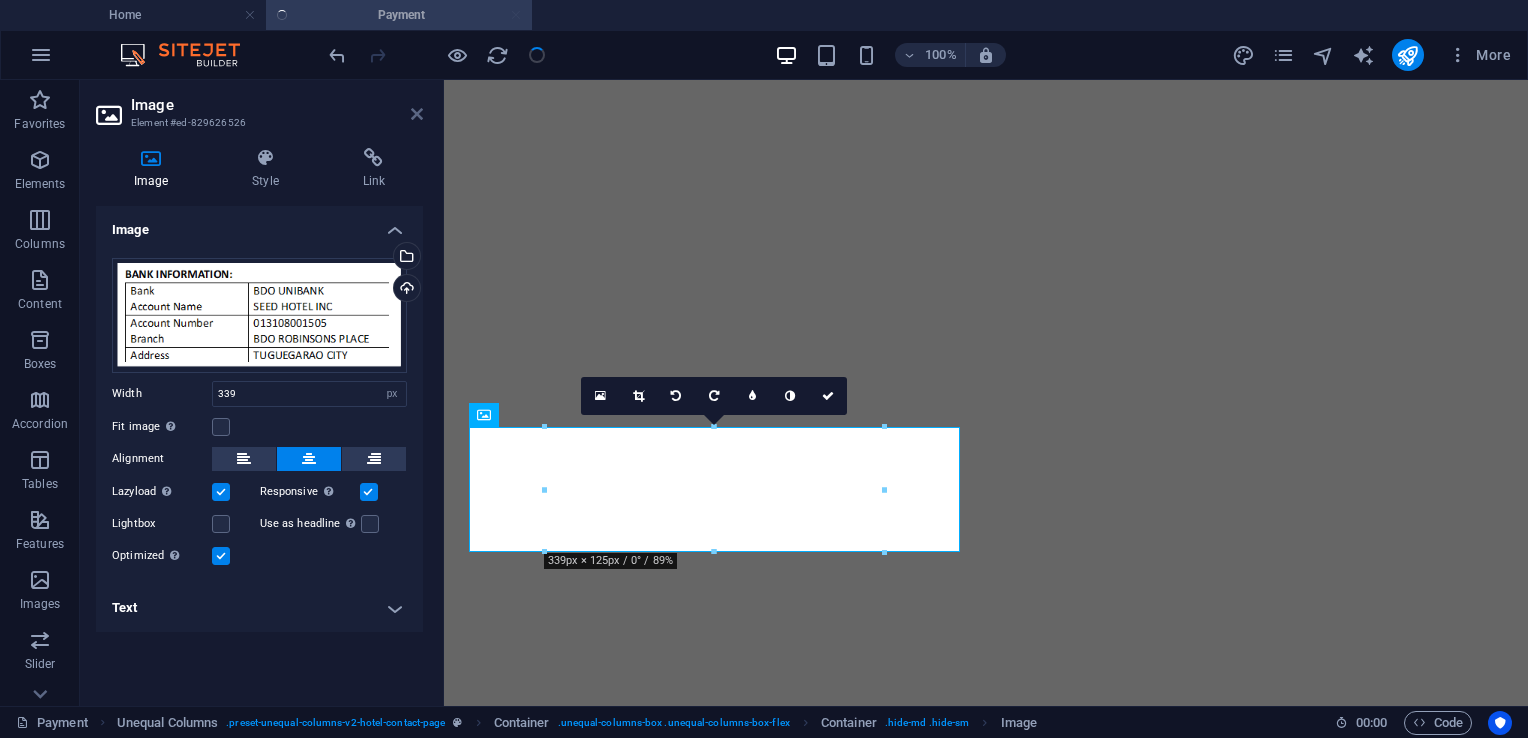 click on "Image Element #ed-829626526" at bounding box center (259, 106) 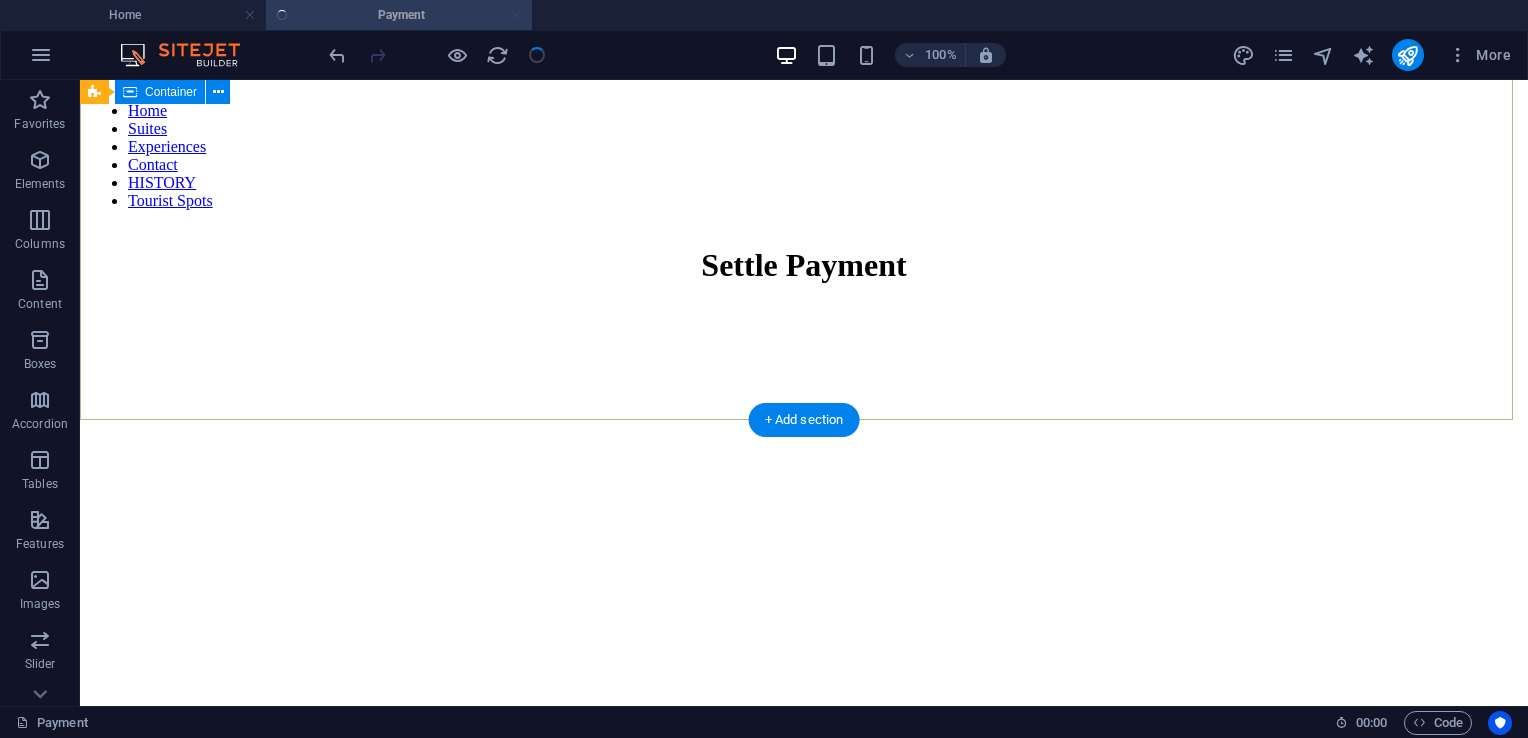 scroll, scrollTop: 264, scrollLeft: 0, axis: vertical 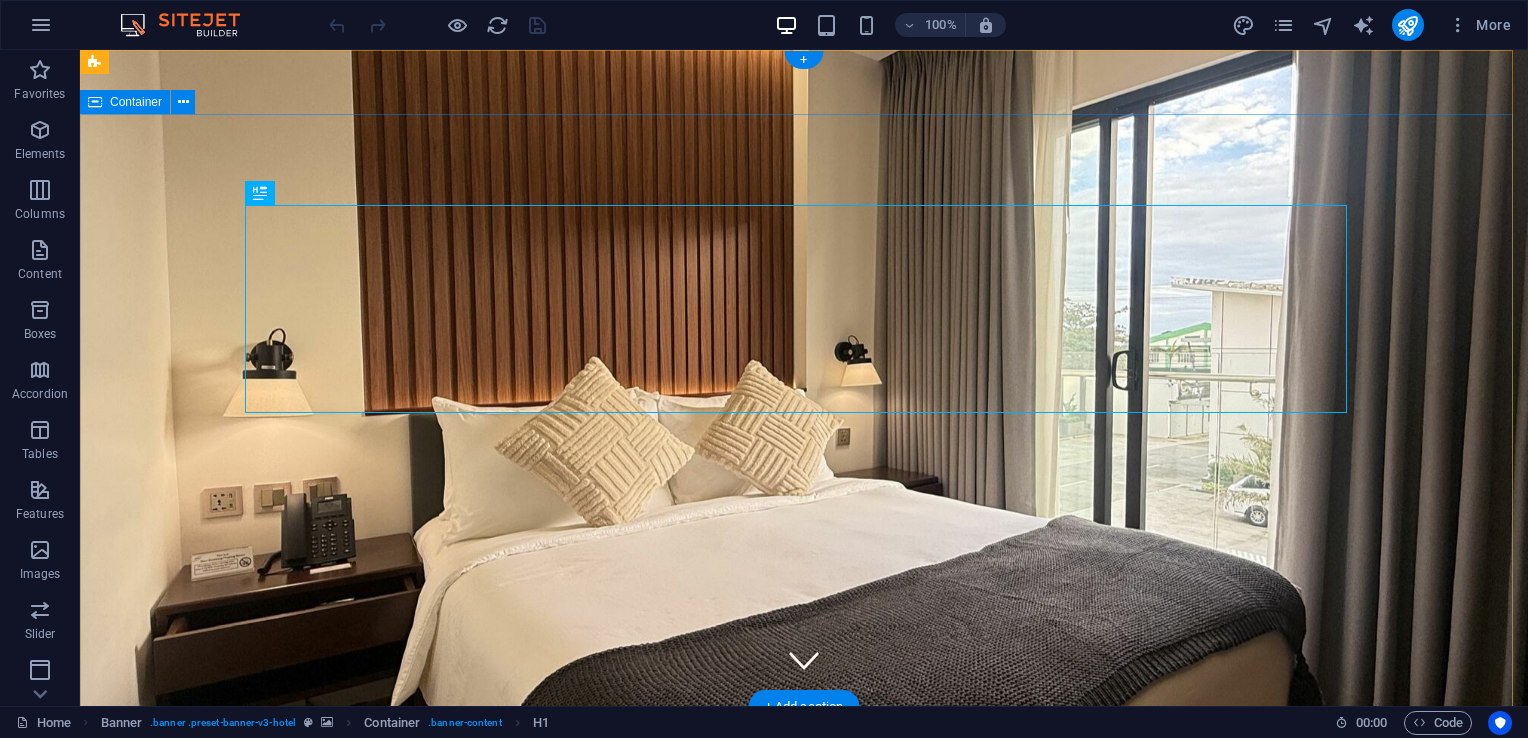 click on "Rooted in Family, Growing through Hospitality. CHECK IN CHECK OUT ADULTS BOOK A STAY" at bounding box center [804, 1089] 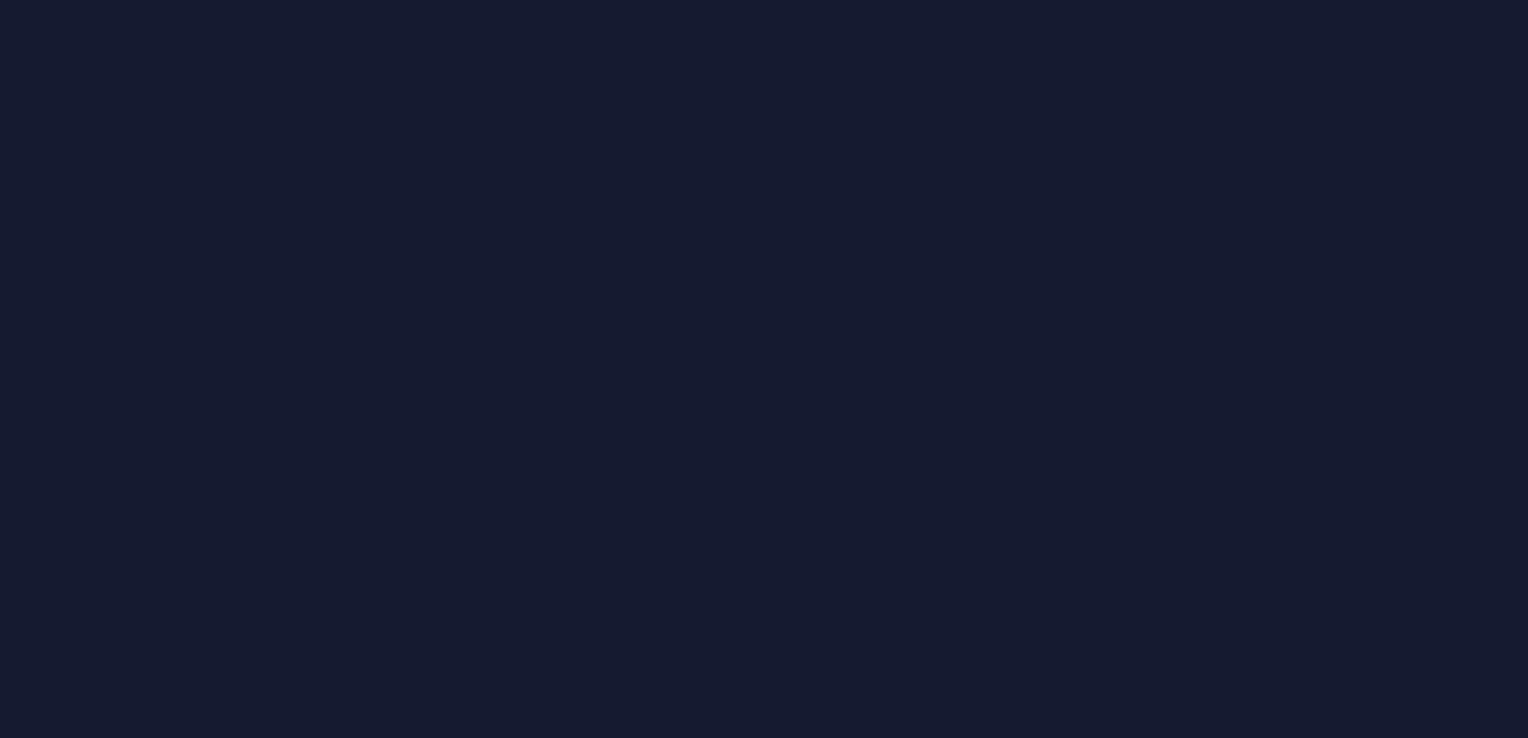 scroll, scrollTop: 0, scrollLeft: 0, axis: both 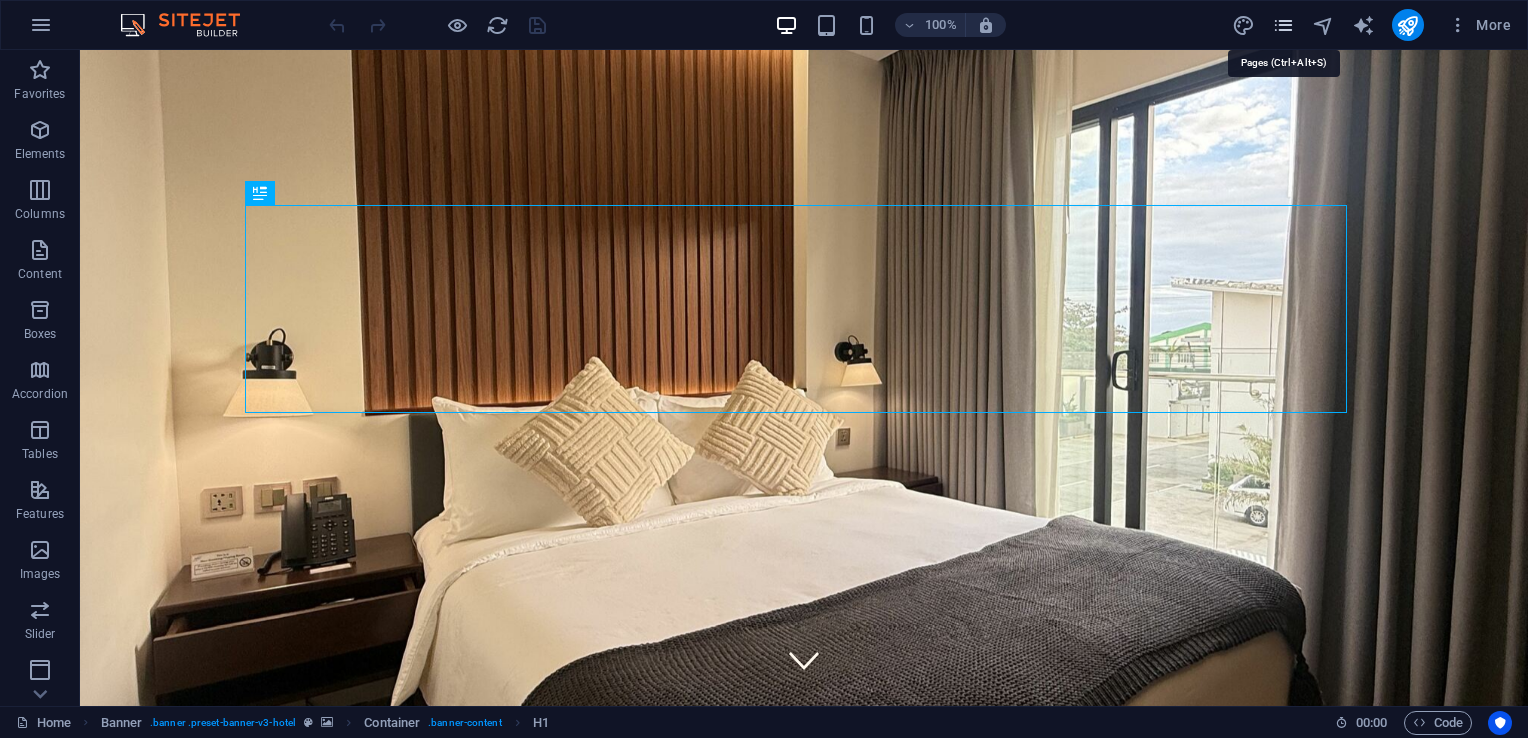 click at bounding box center [1283, 25] 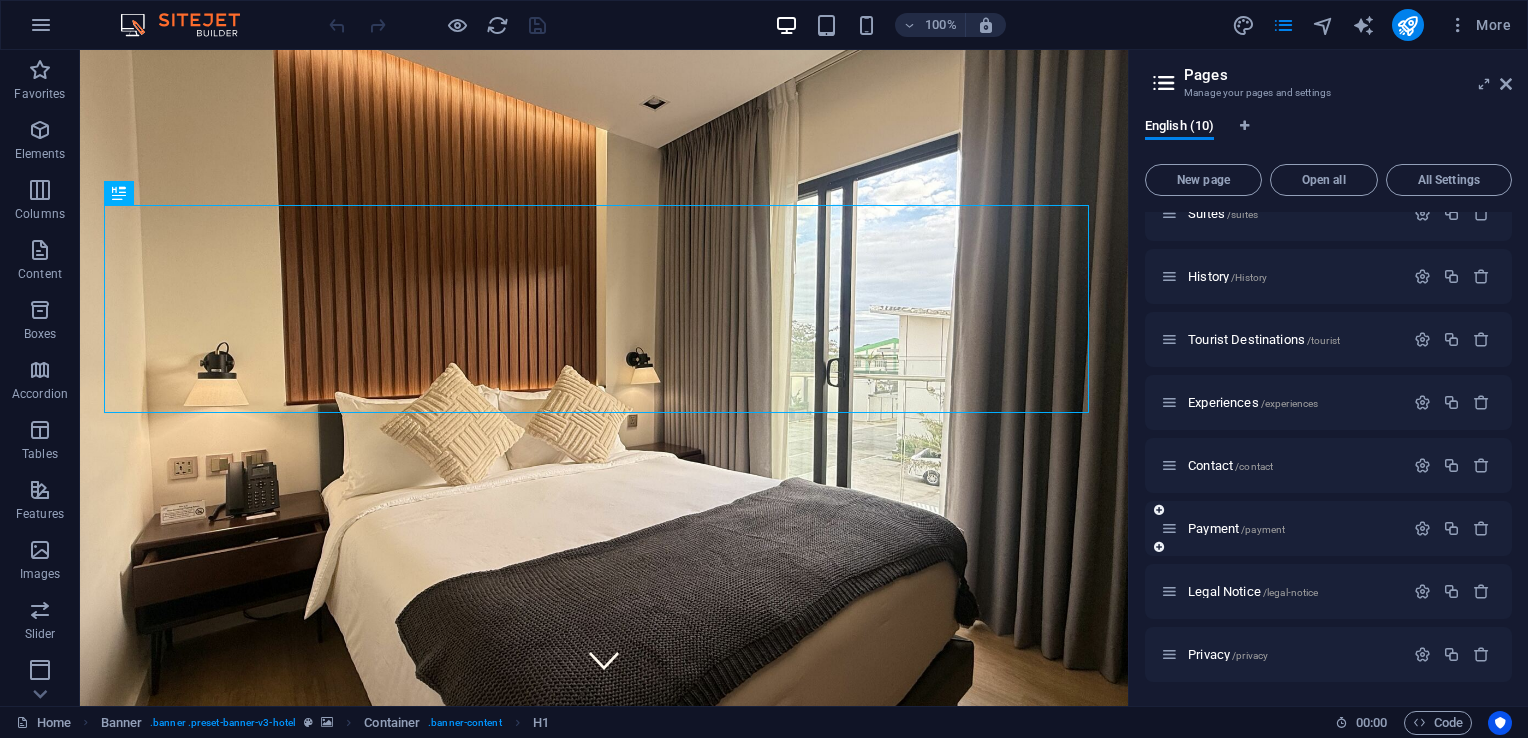 click on "Payment /payment" at bounding box center (1282, 528) 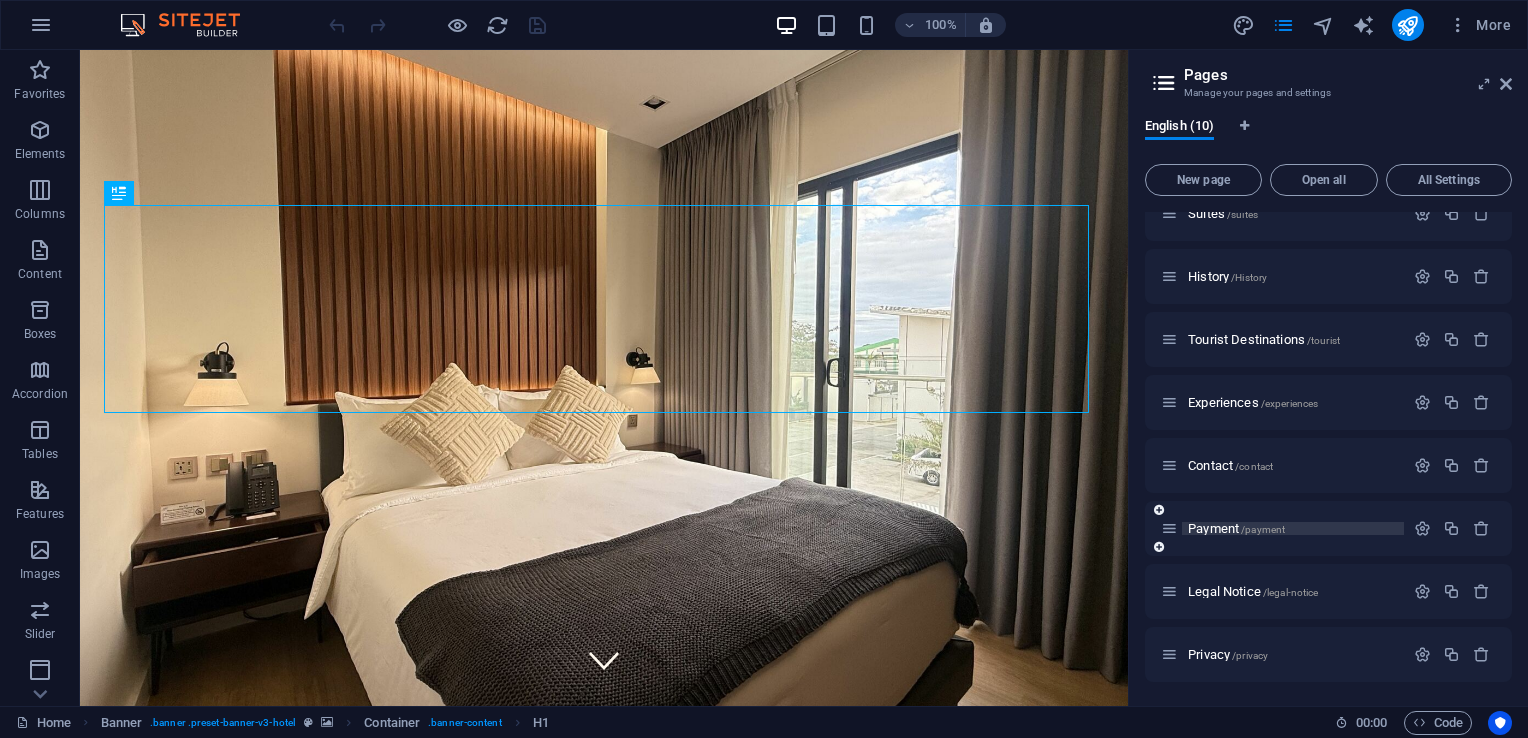 click on "Payment /payment" at bounding box center (1236, 528) 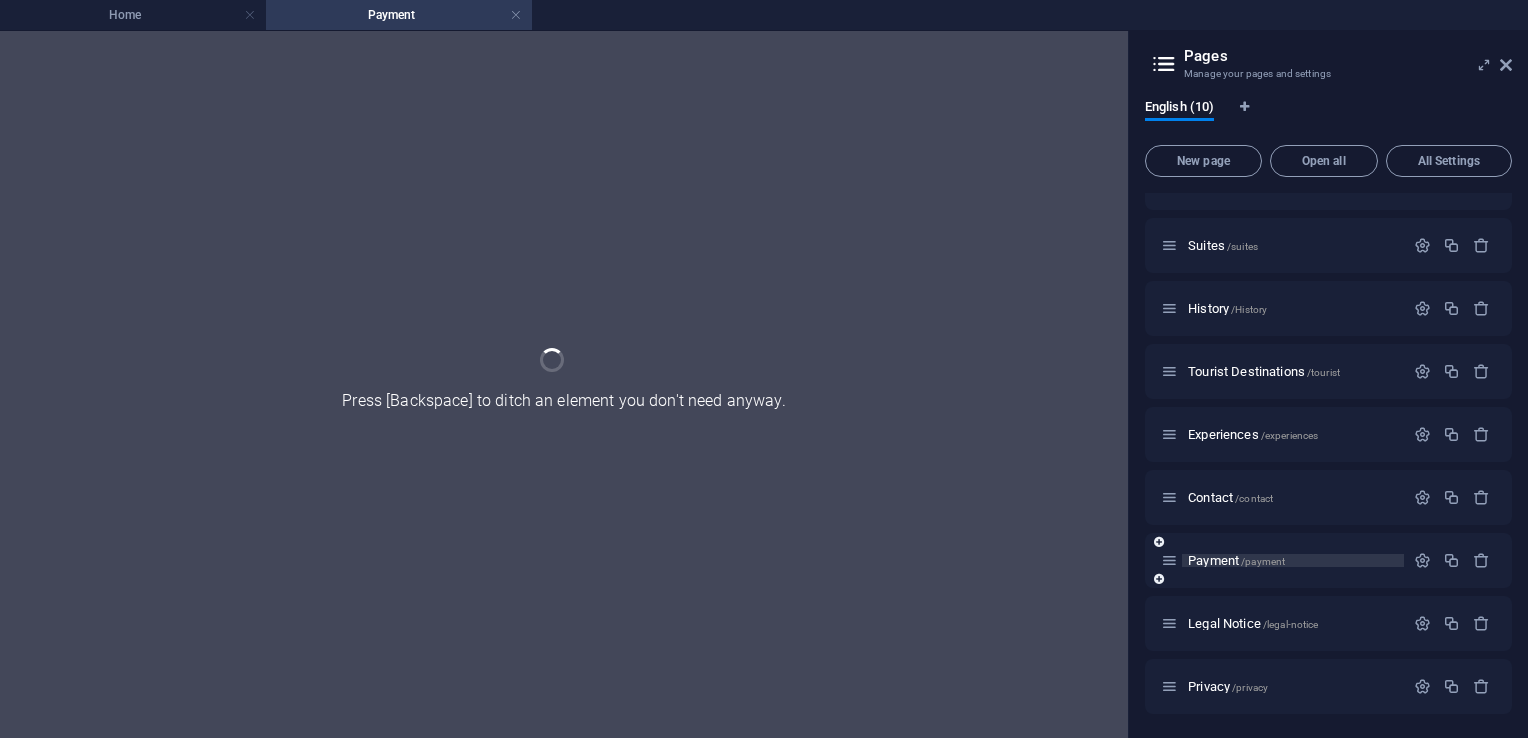 scroll, scrollTop: 100, scrollLeft: 0, axis: vertical 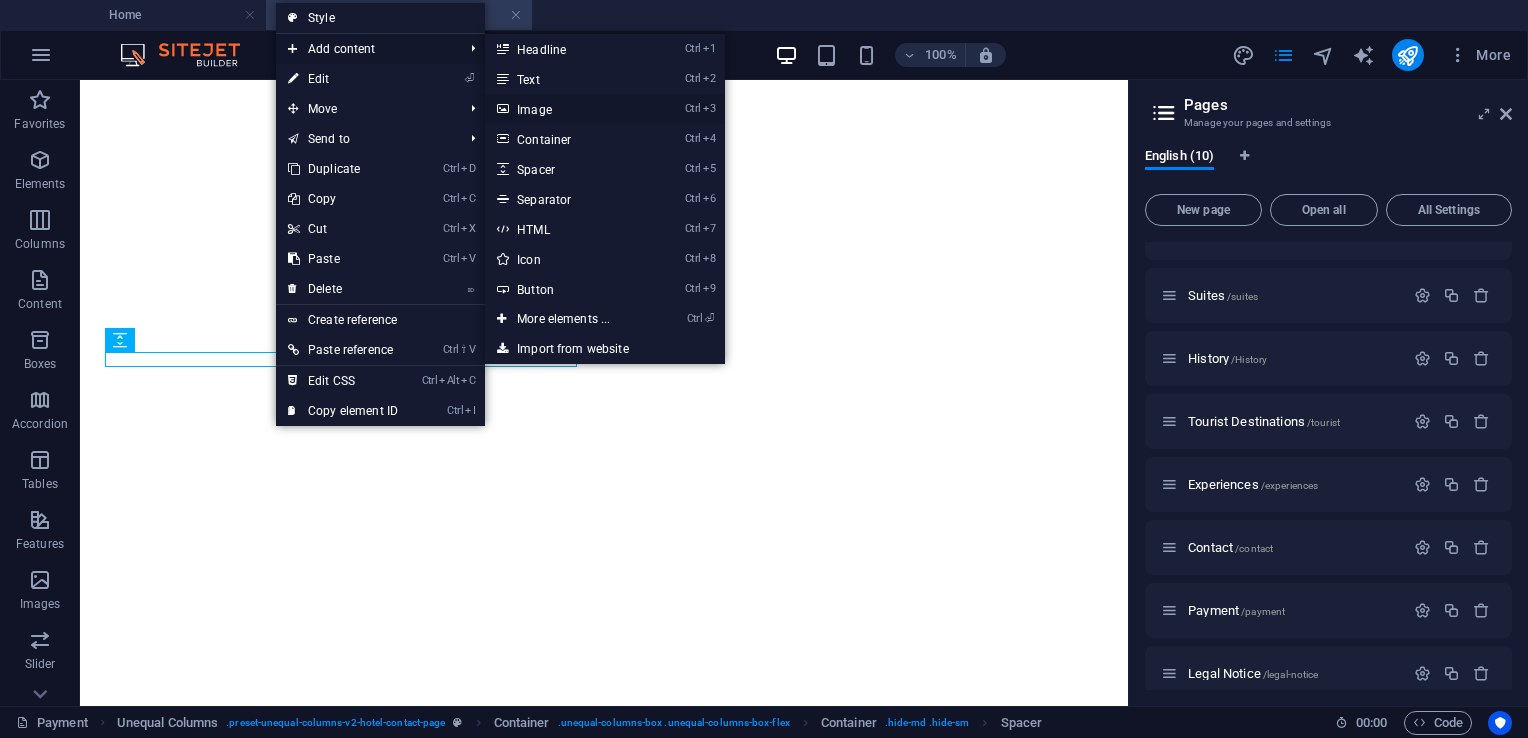 click on "Ctrl 3  Image" at bounding box center (567, 109) 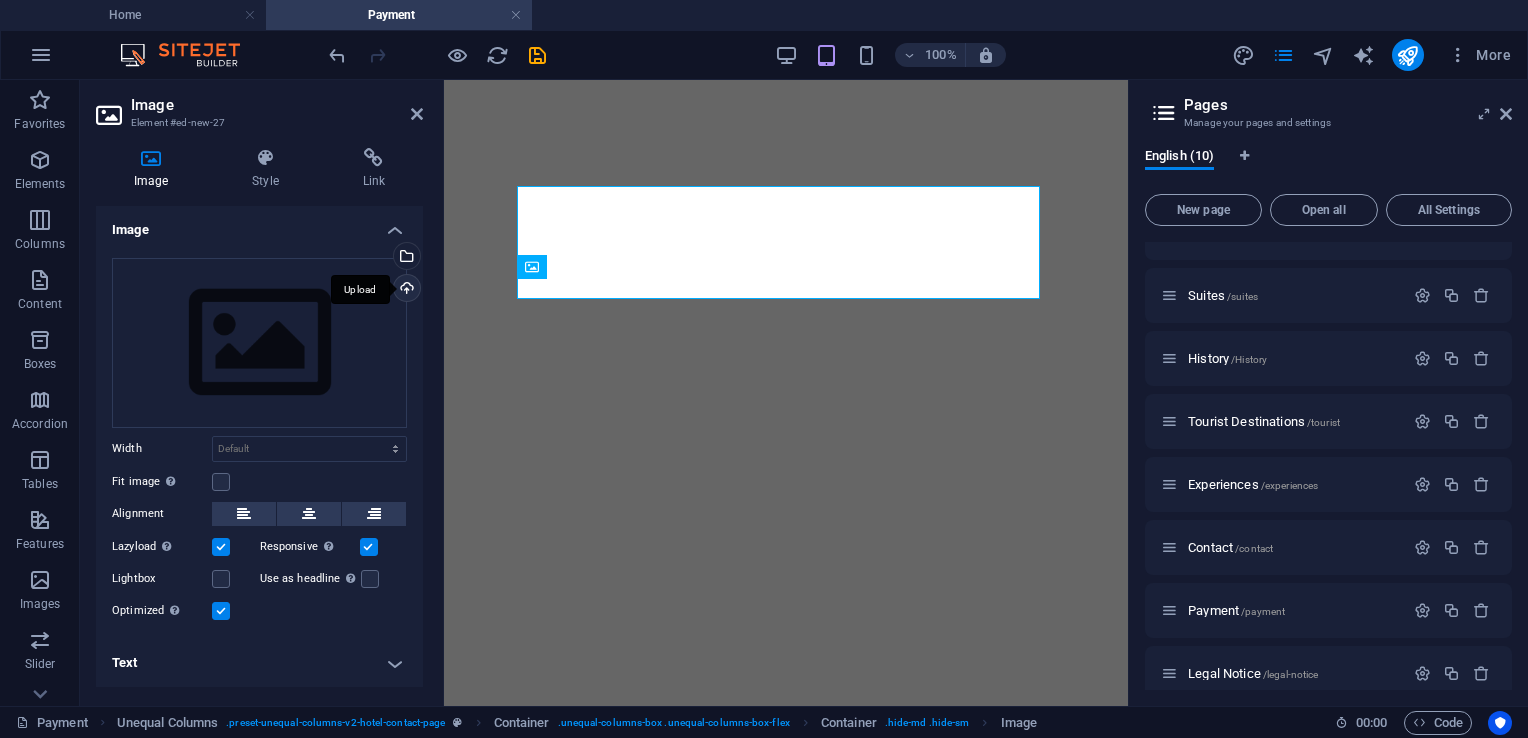scroll, scrollTop: 1092, scrollLeft: 0, axis: vertical 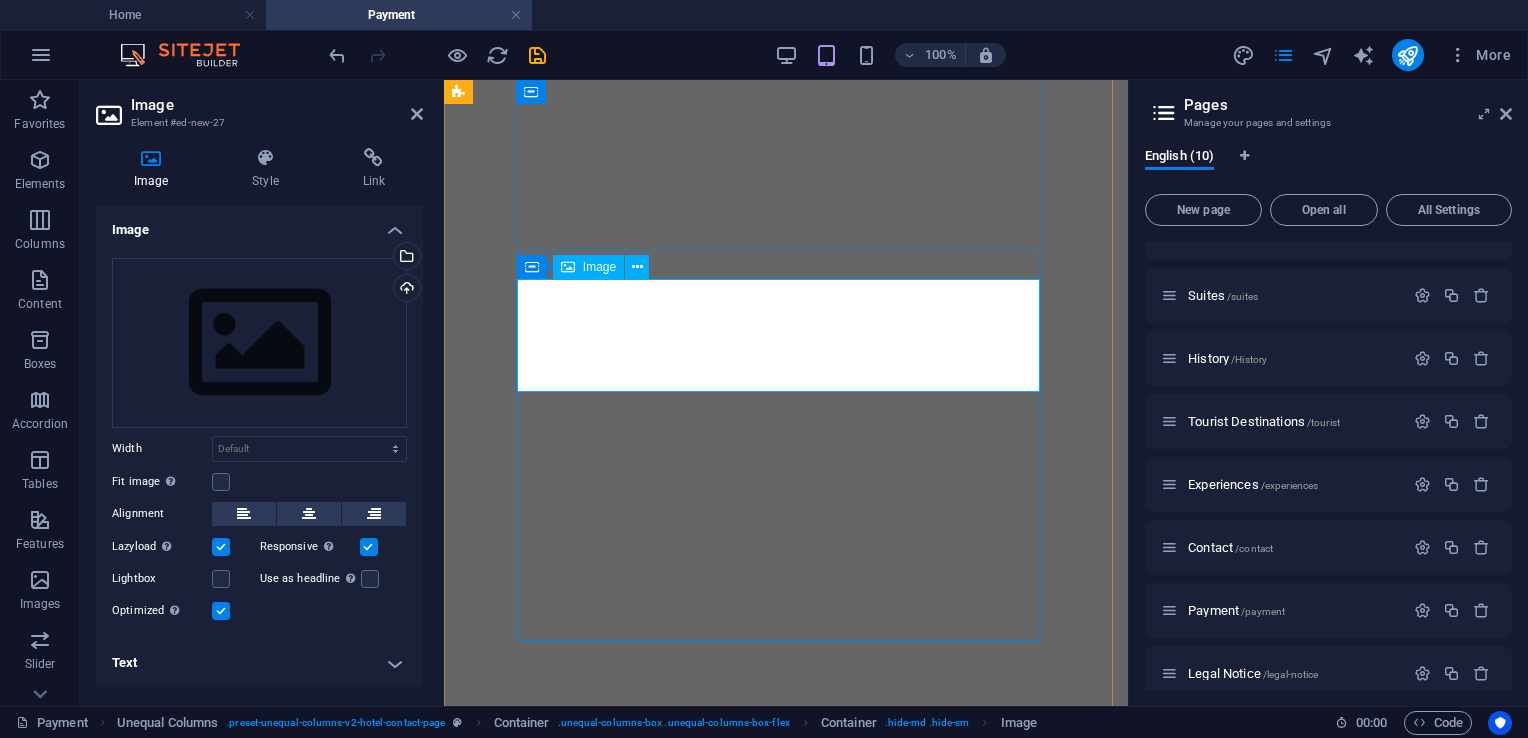 click at bounding box center (786, 3423) 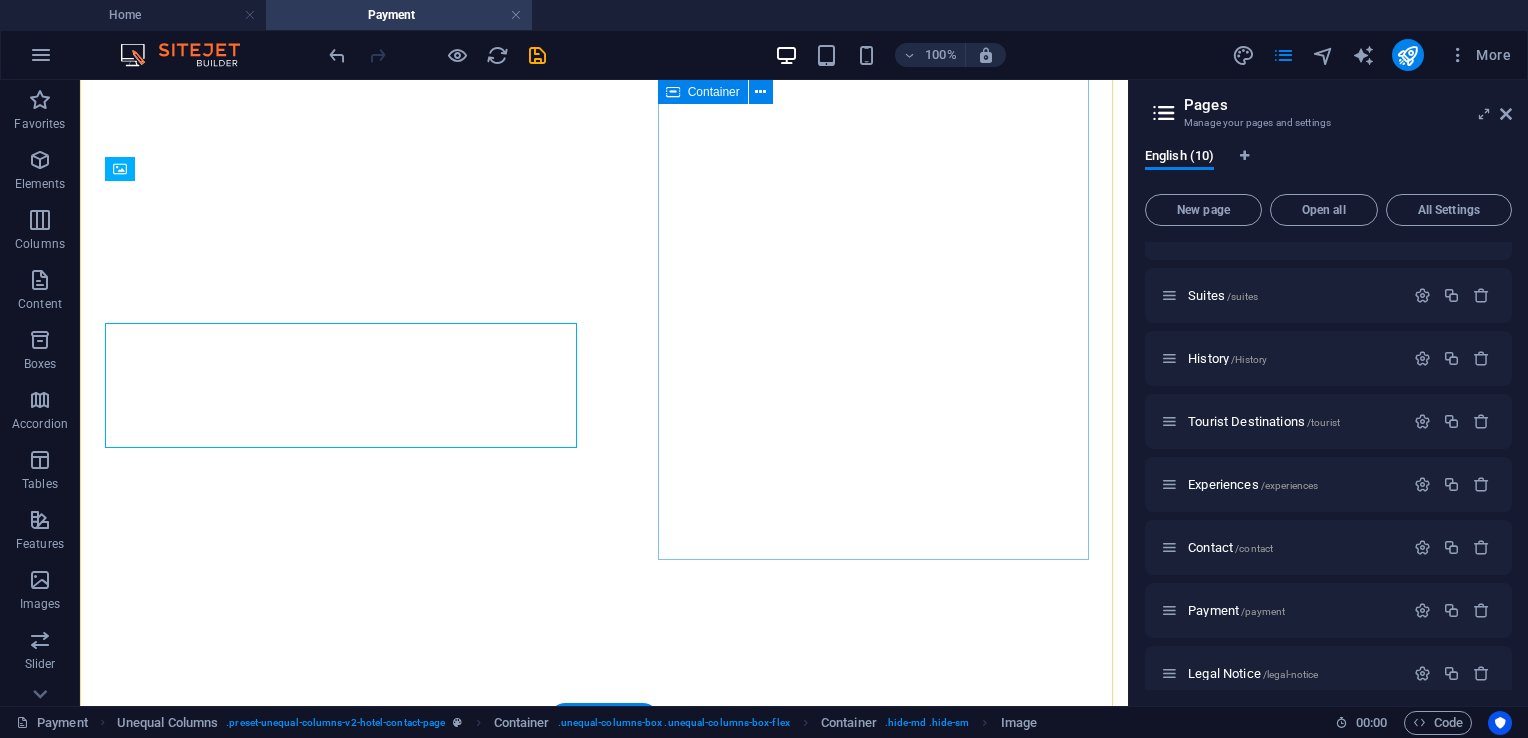 scroll, scrollTop: 1156, scrollLeft: 0, axis: vertical 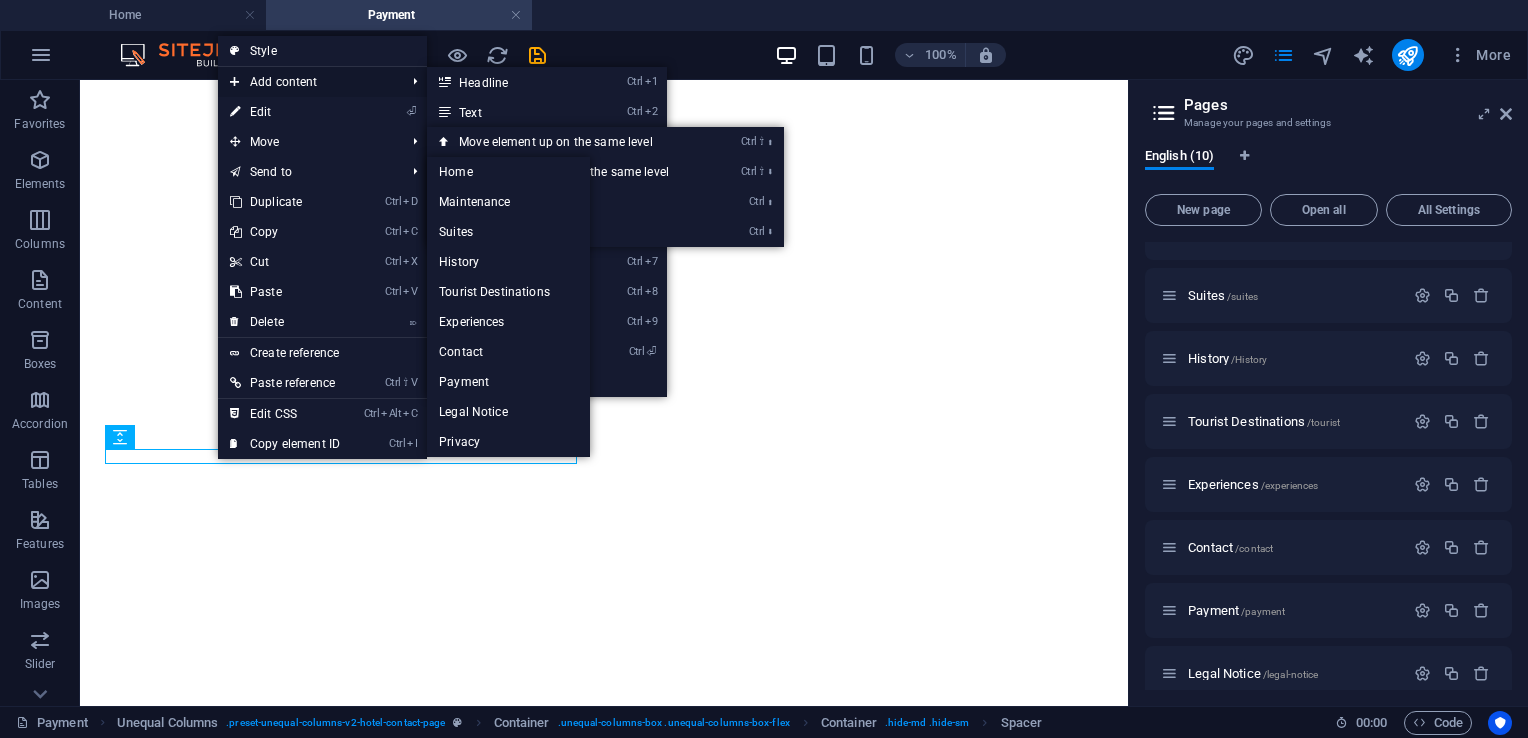 click on "Add content" at bounding box center (307, 82) 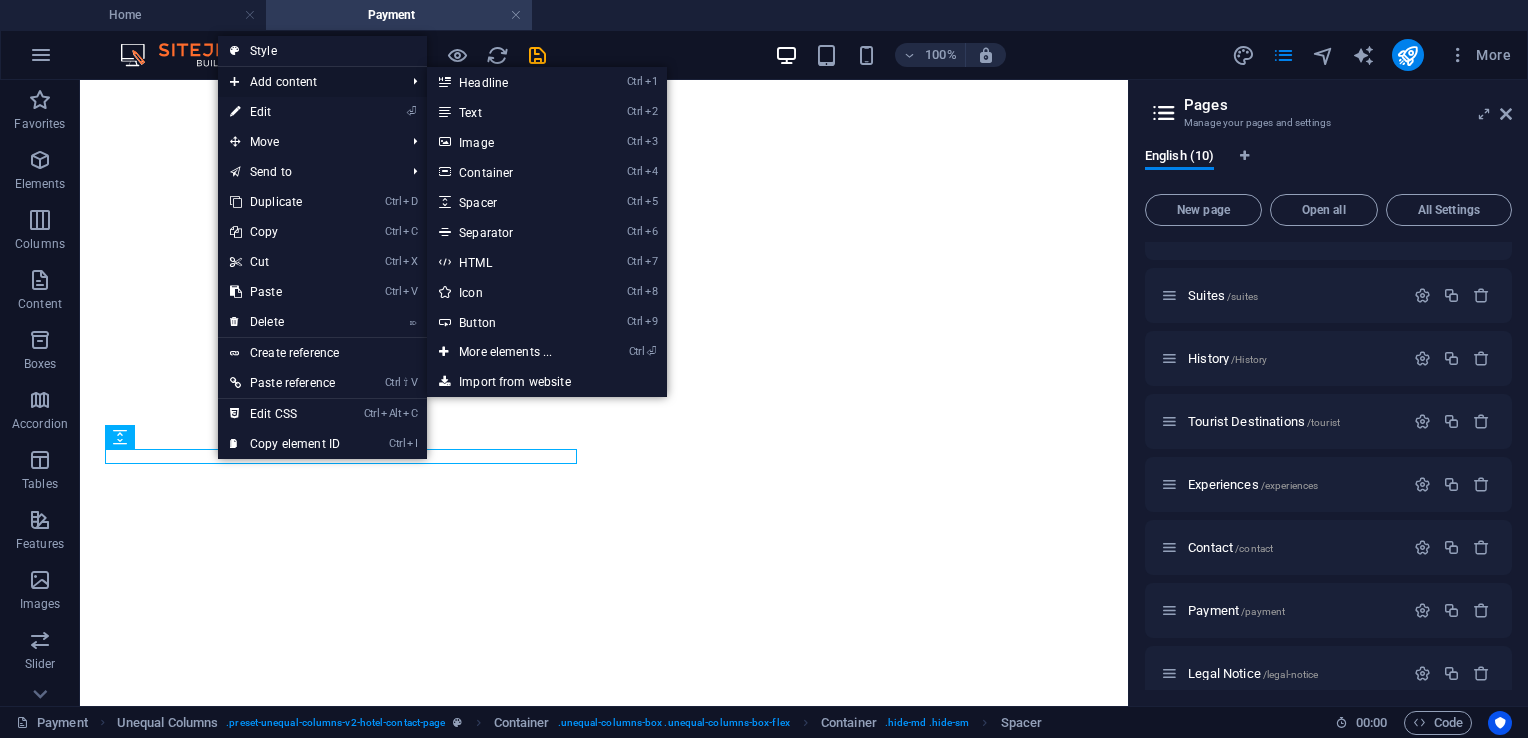 click on "Add content" at bounding box center (307, 82) 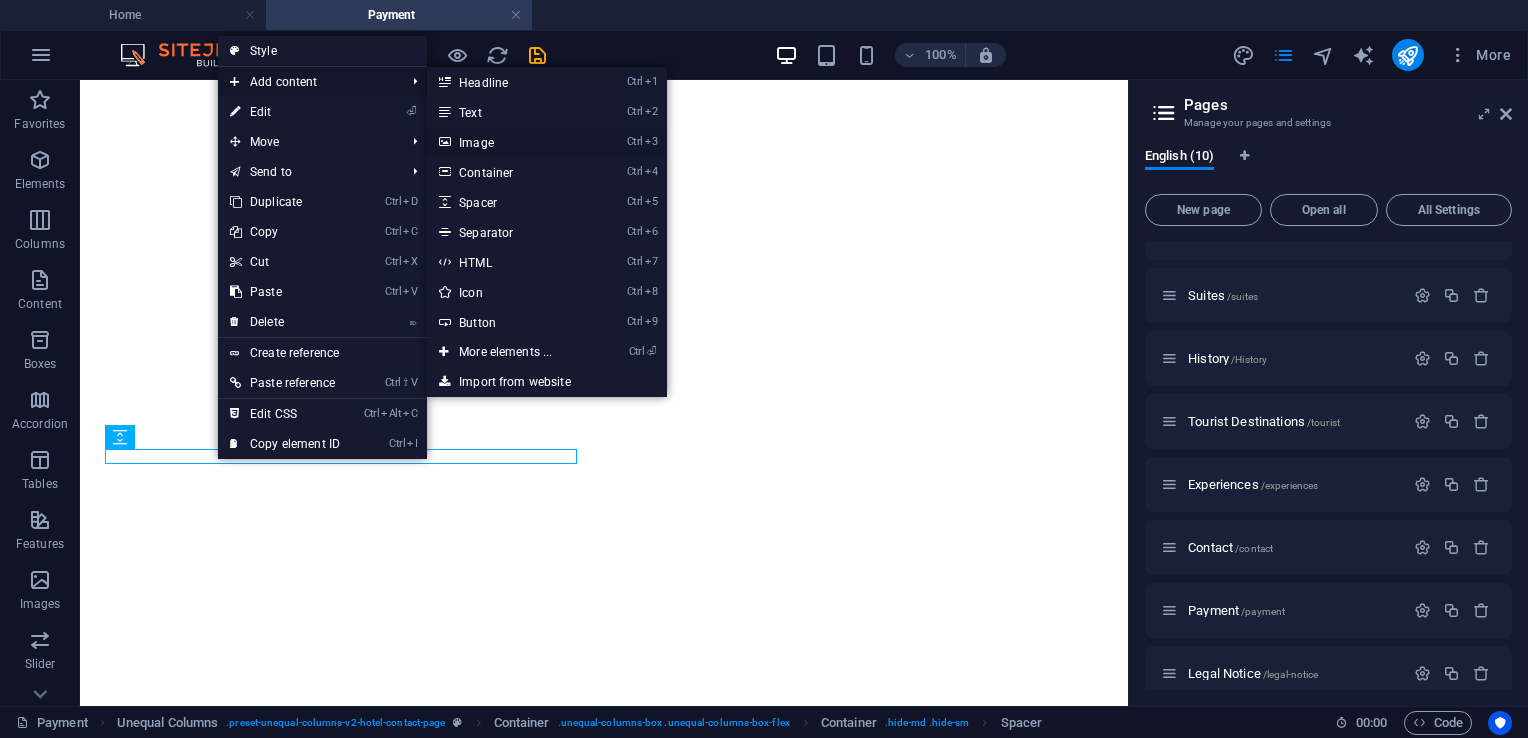 click on "Ctrl 3  Image" at bounding box center (509, 142) 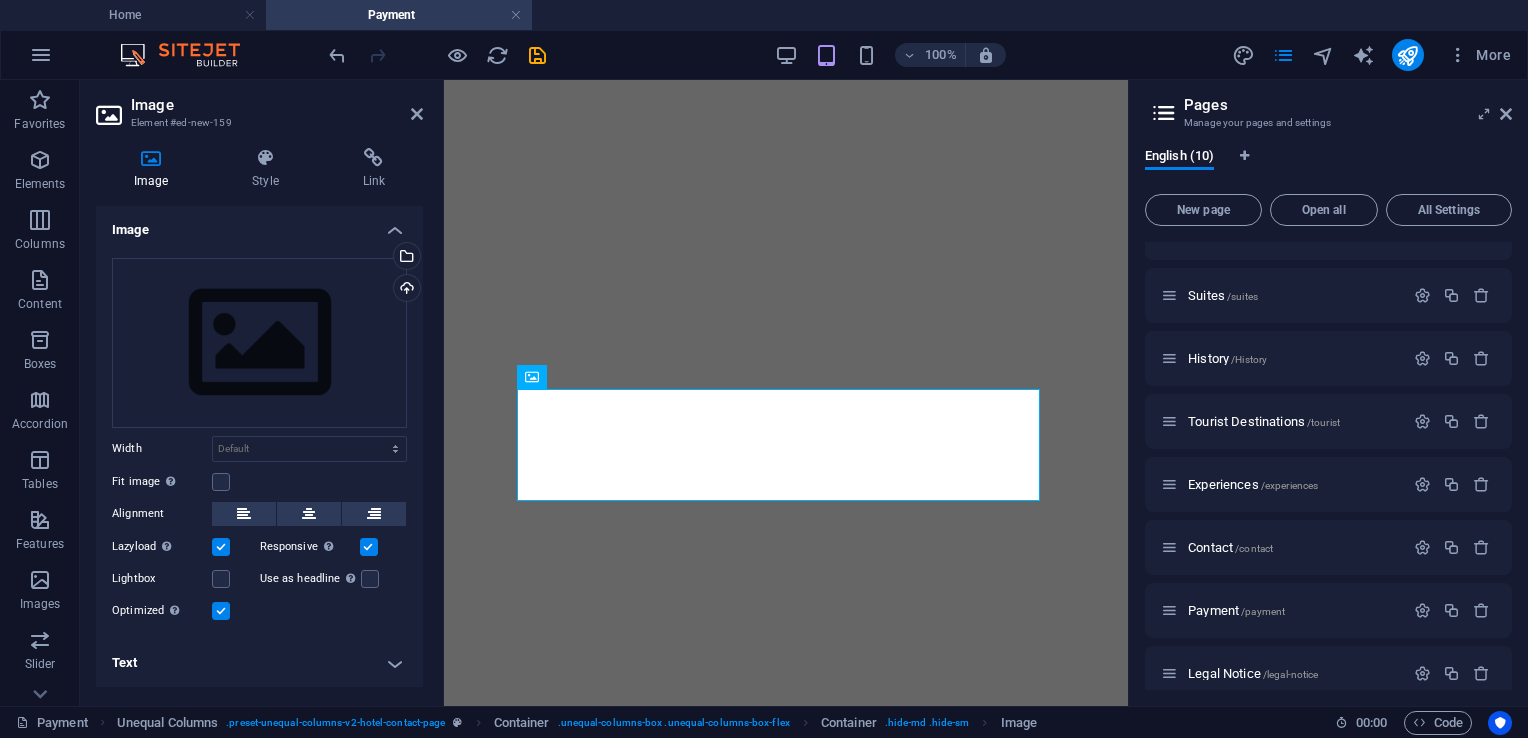scroll, scrollTop: 1248, scrollLeft: 0, axis: vertical 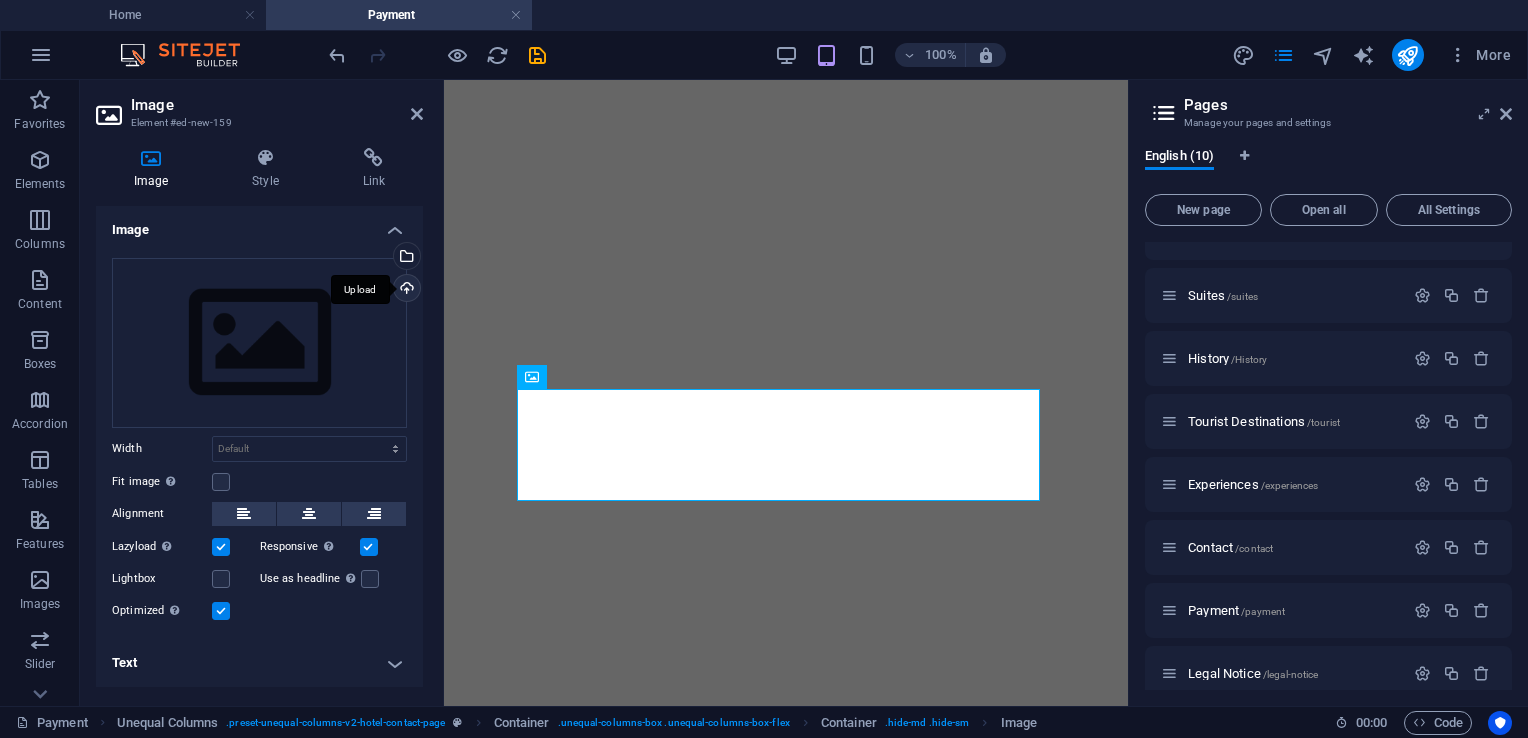 click on "Upload" at bounding box center (405, 290) 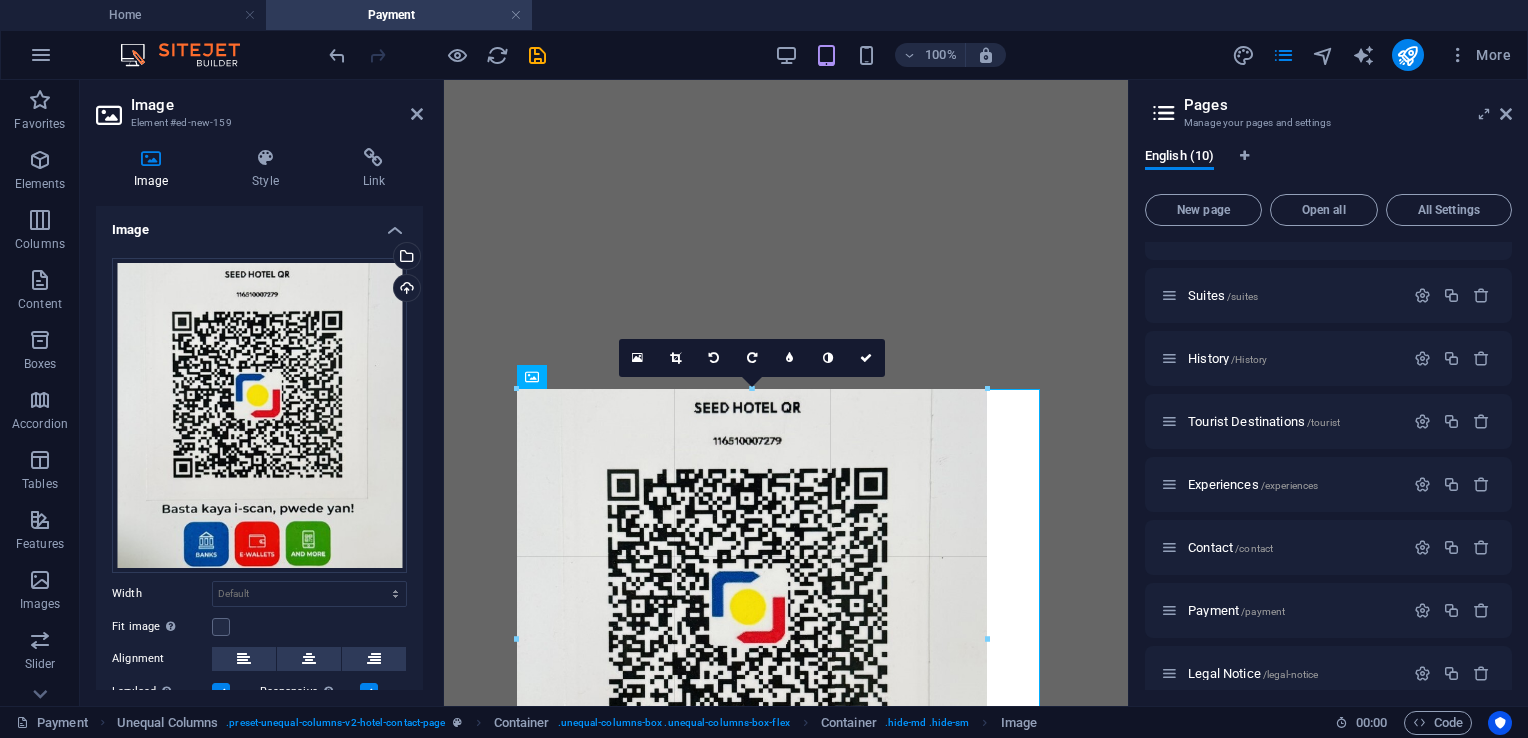 drag, startPoint x: 1040, startPoint y: 386, endPoint x: 904, endPoint y: 450, distance: 150.30635 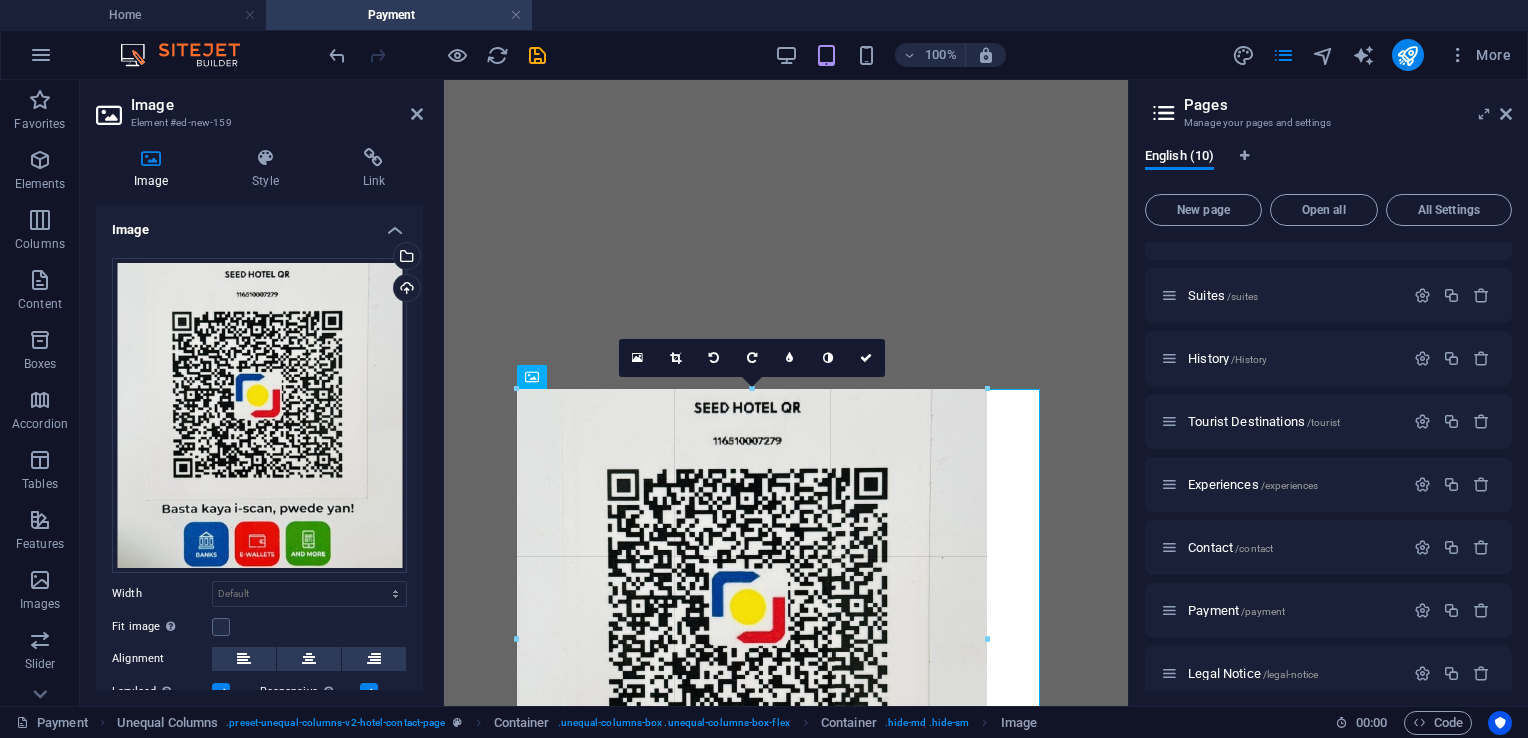 type on "471" 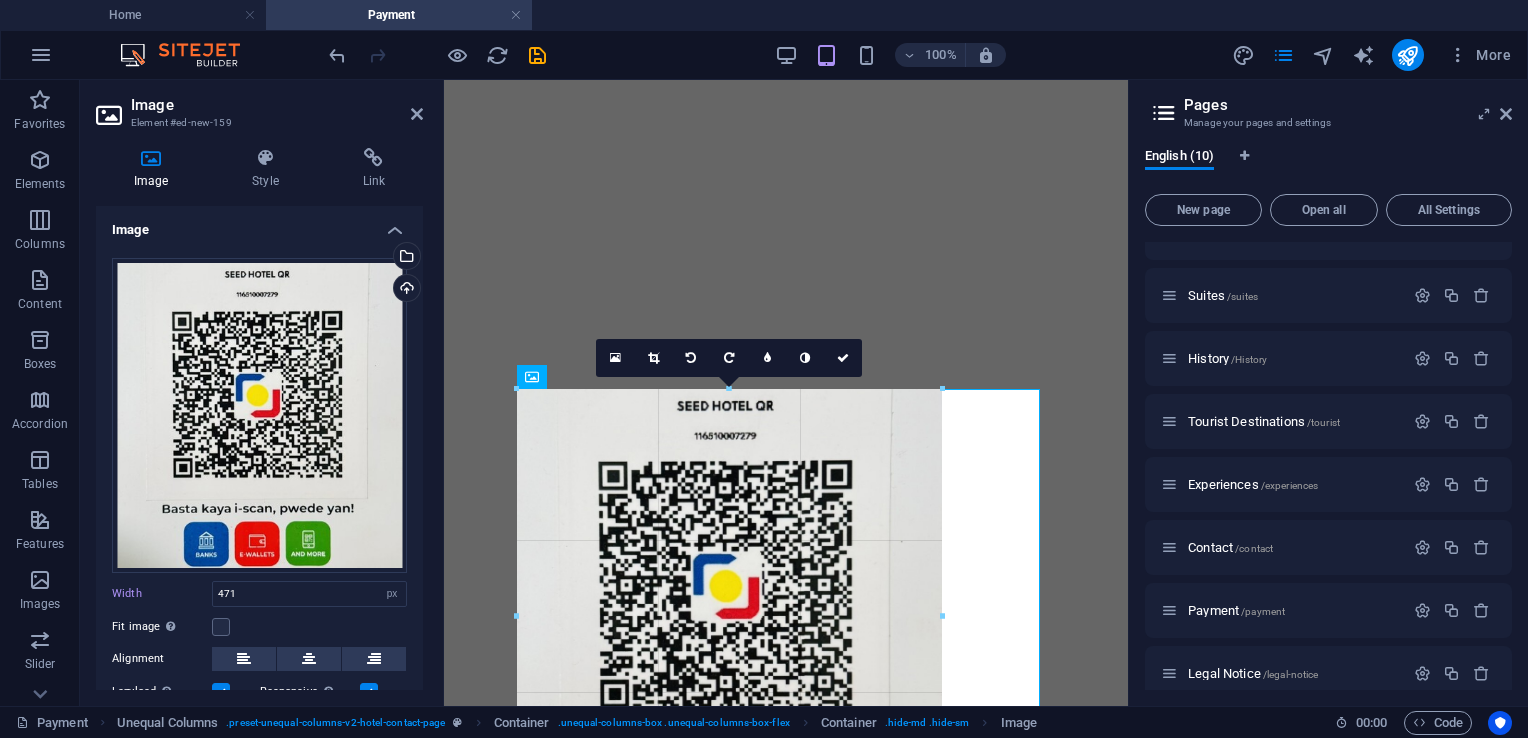 drag, startPoint x: 986, startPoint y: 386, endPoint x: 798, endPoint y: 439, distance: 195.32793 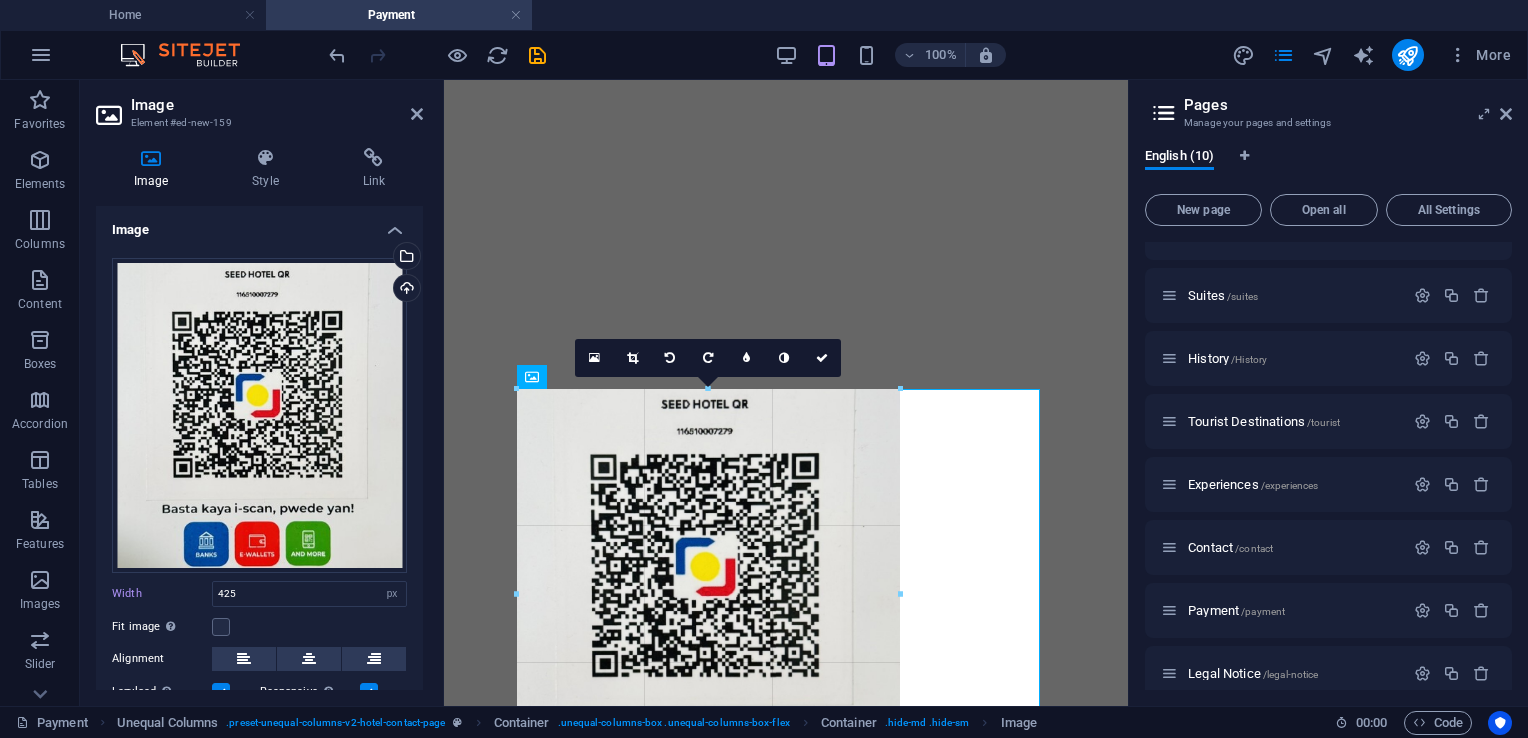 drag, startPoint x: 941, startPoint y: 388, endPoint x: 744, endPoint y: 444, distance: 204.80478 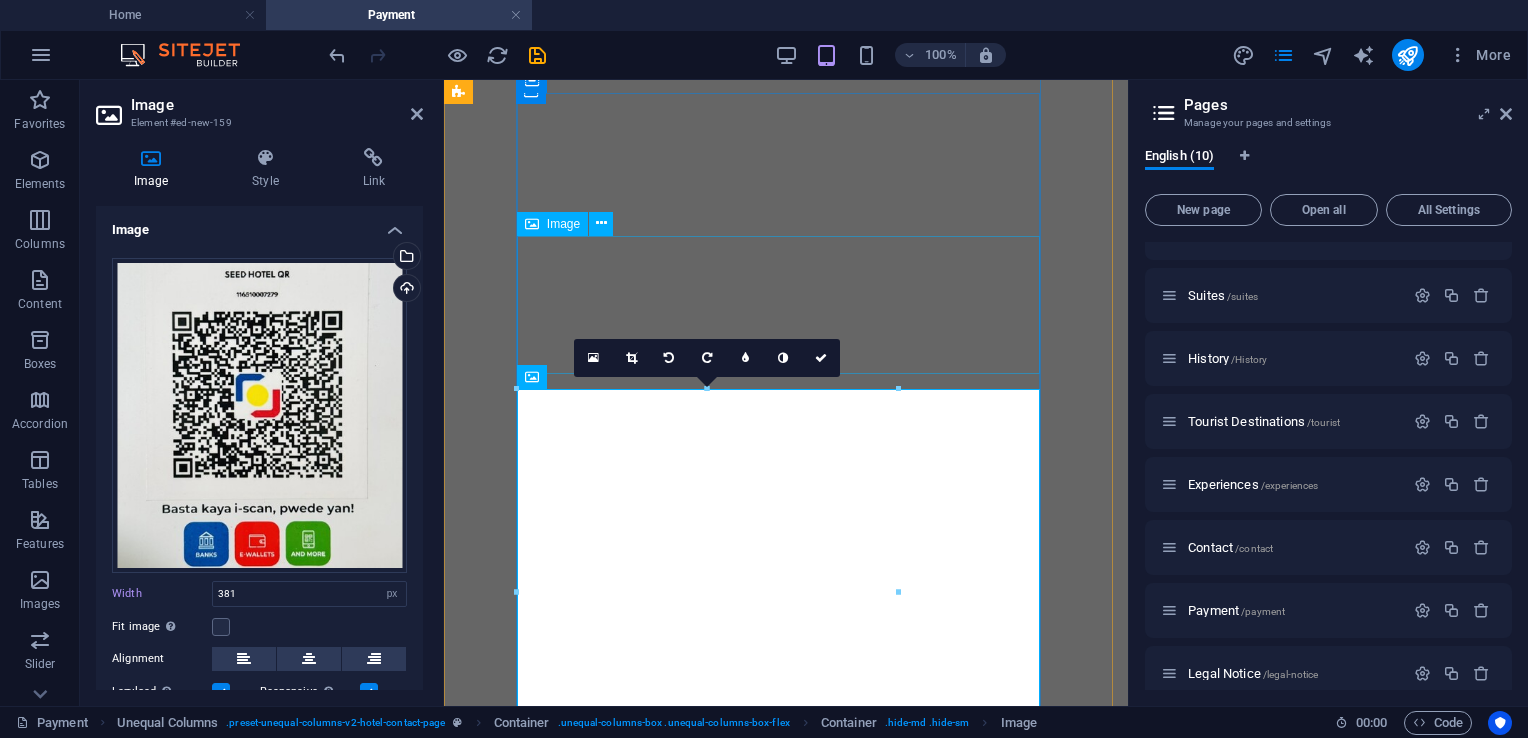 scroll, scrollTop: 1448, scrollLeft: 0, axis: vertical 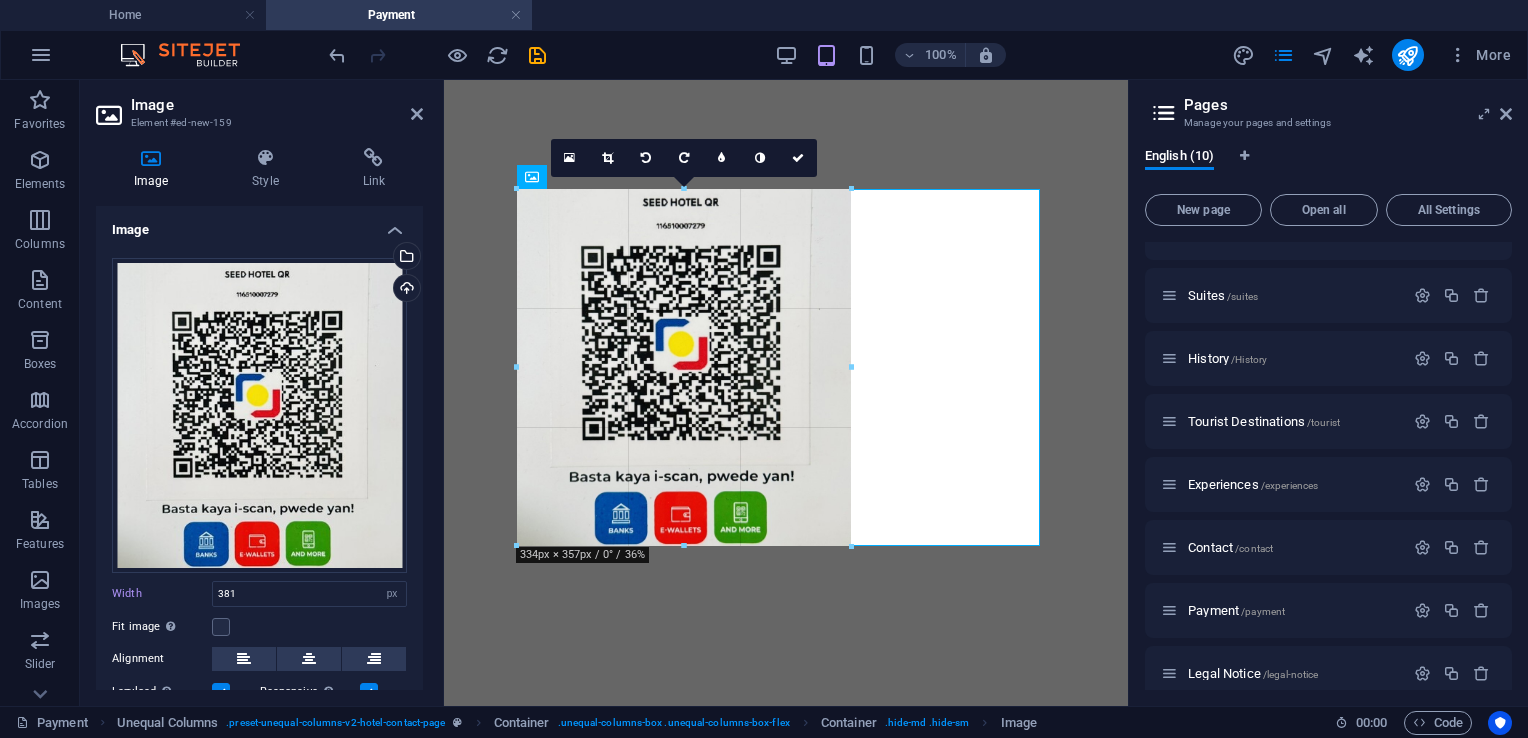 drag, startPoint x: 897, startPoint y: 186, endPoint x: 817, endPoint y: 237, distance: 94.873604 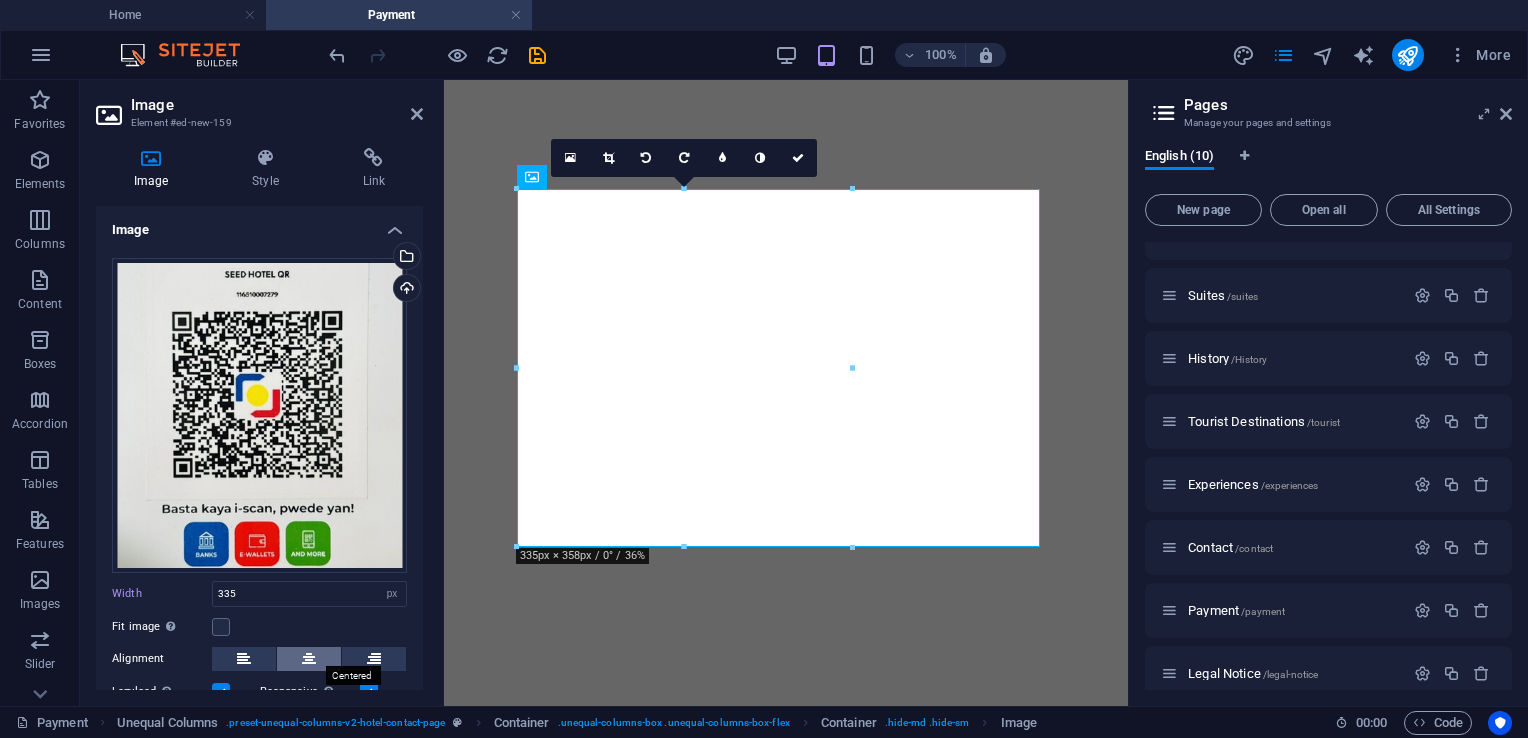 click at bounding box center (309, 659) 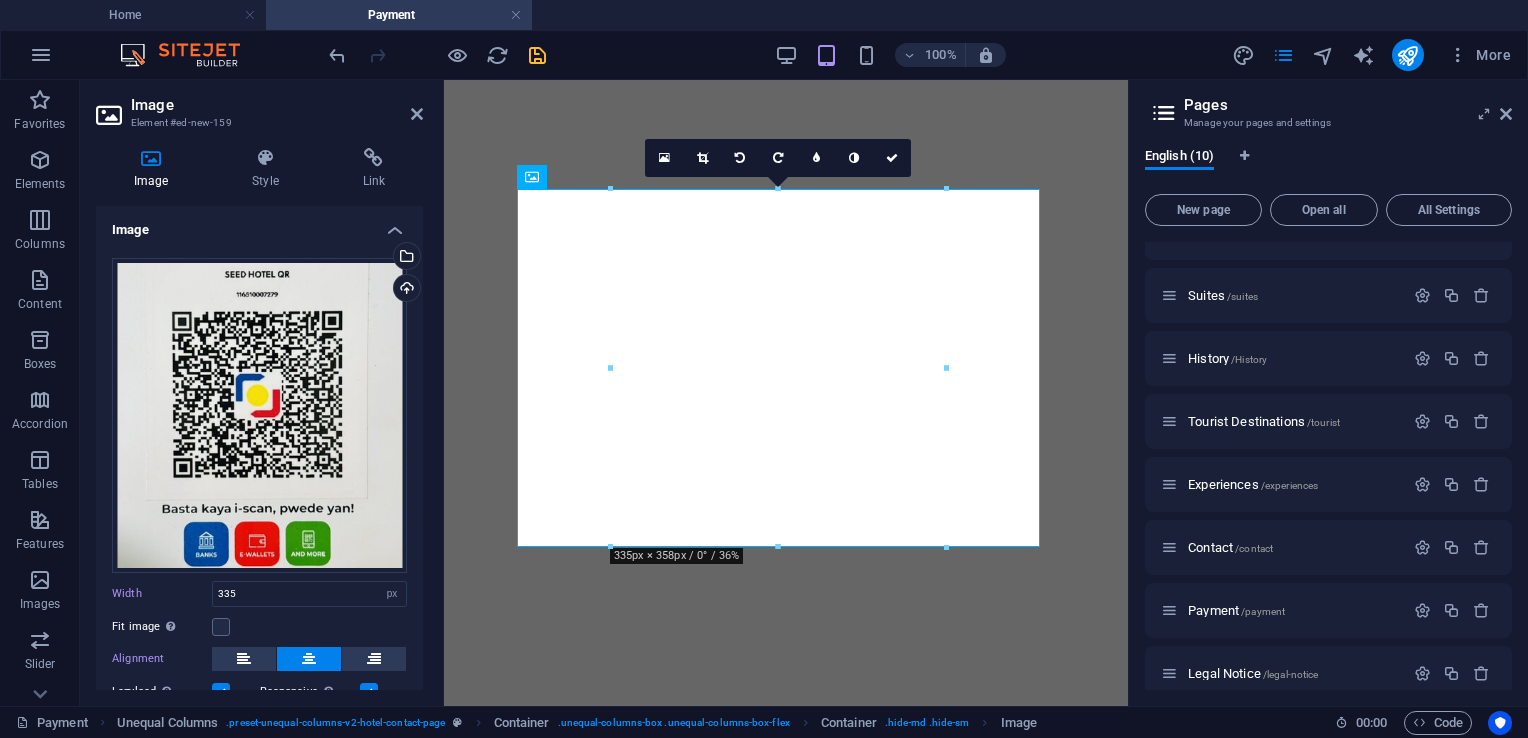 click at bounding box center [537, 55] 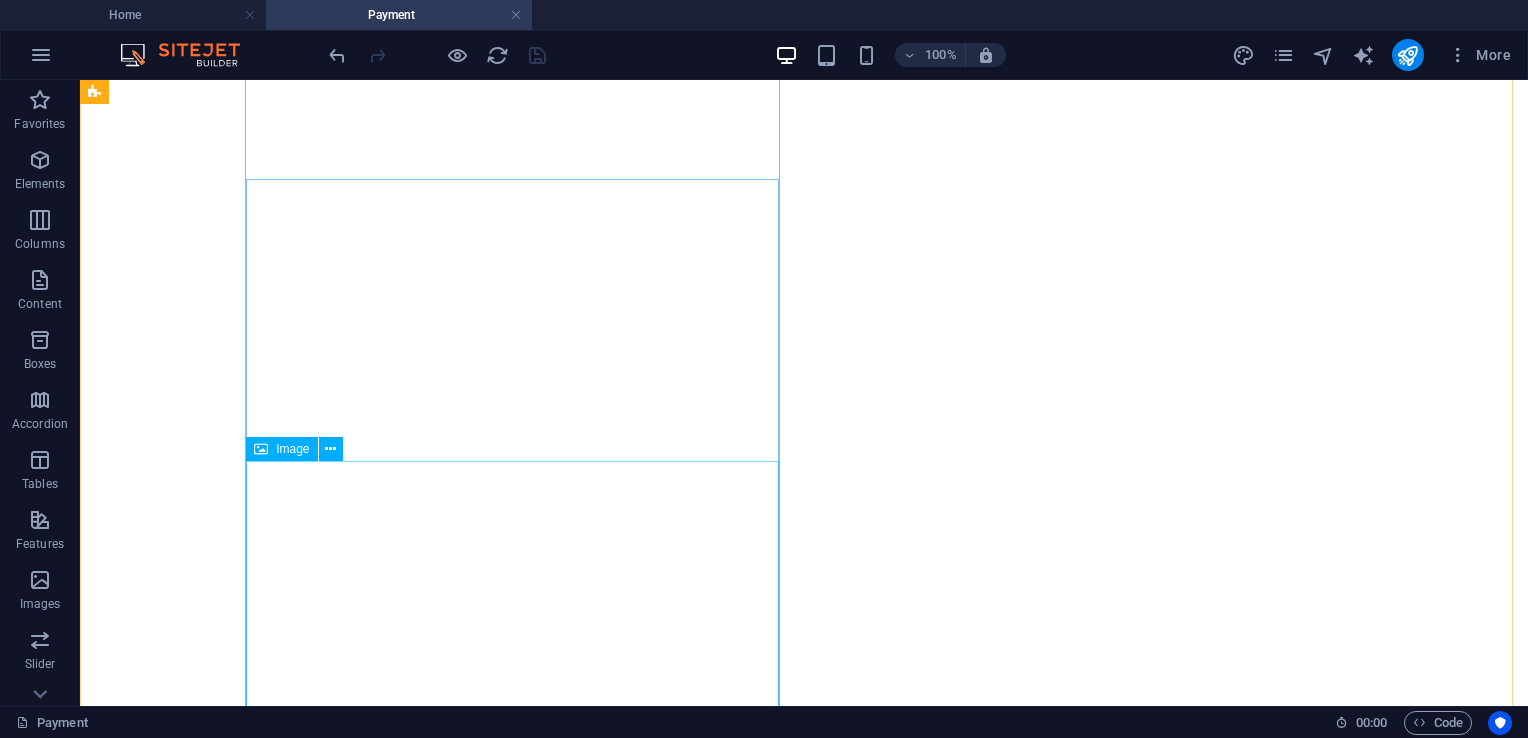 scroll, scrollTop: 1398, scrollLeft: 0, axis: vertical 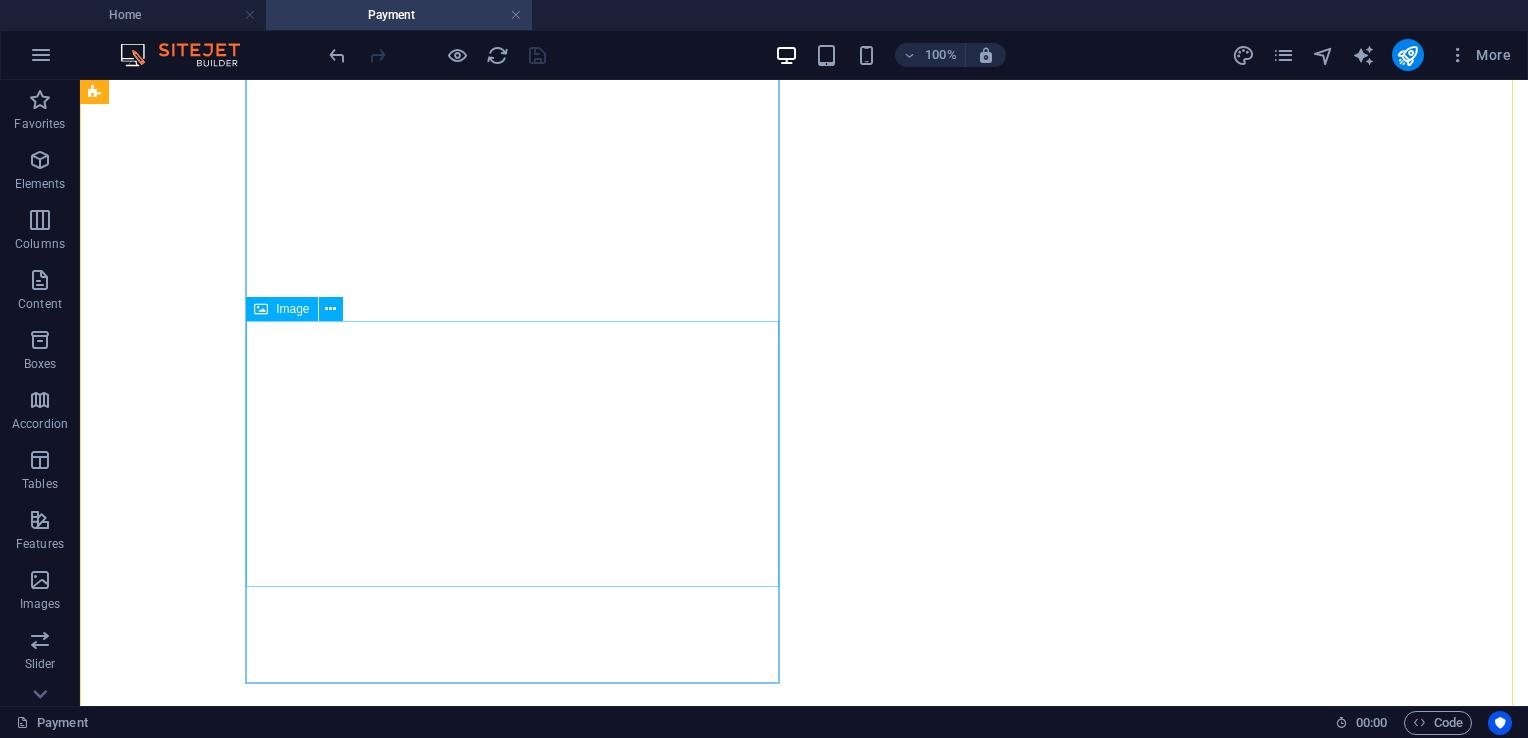 click at bounding box center [804, 4470] 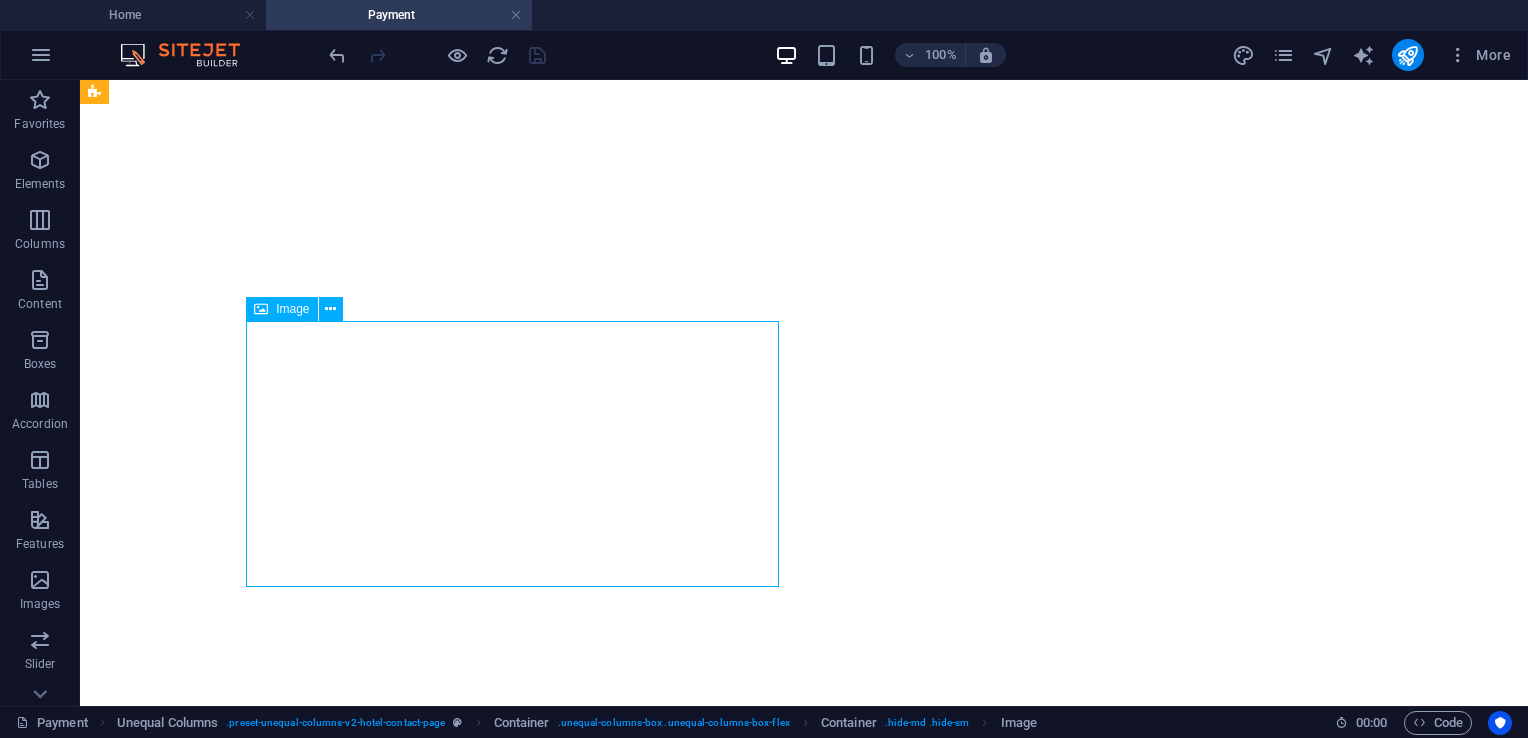 click at bounding box center [804, 4470] 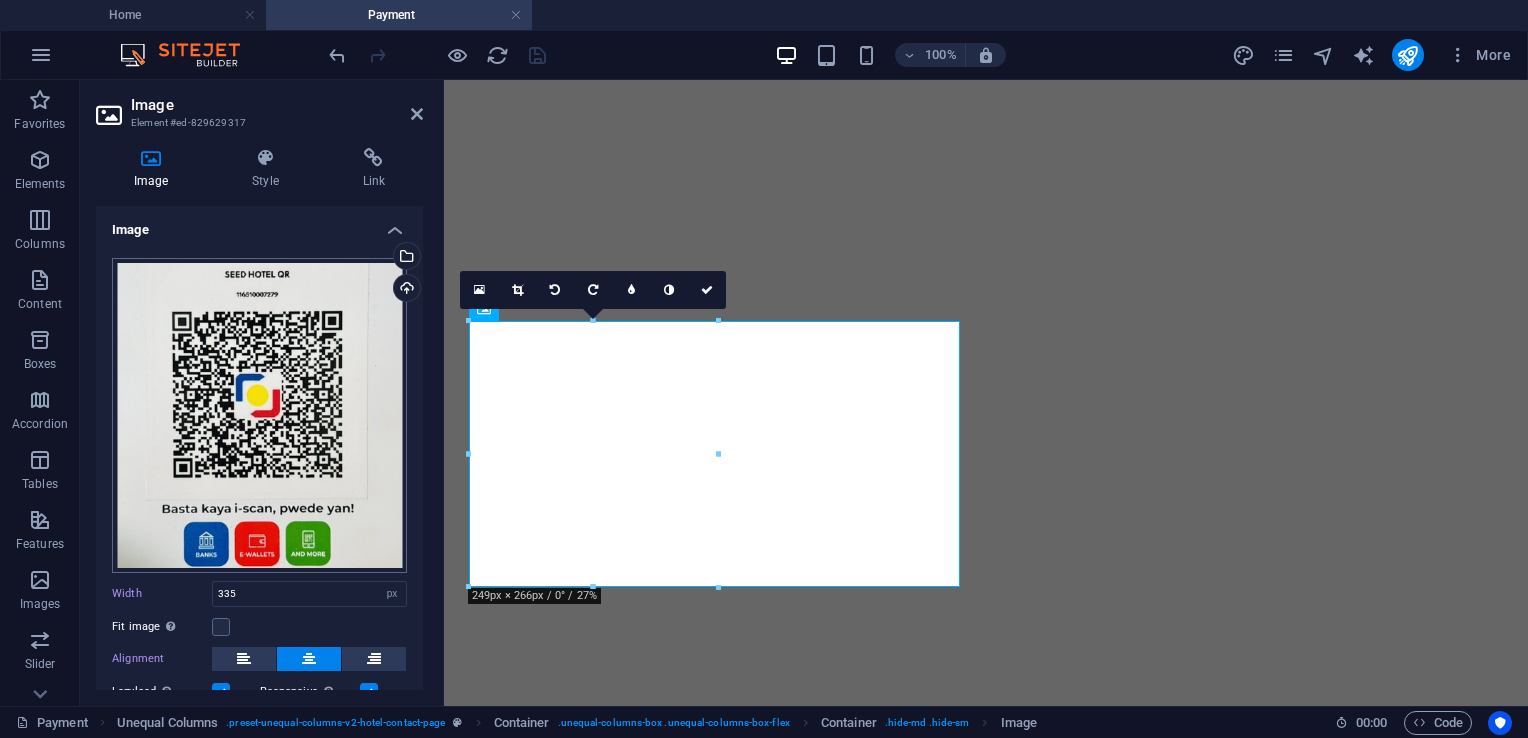 scroll, scrollTop: 1307, scrollLeft: 0, axis: vertical 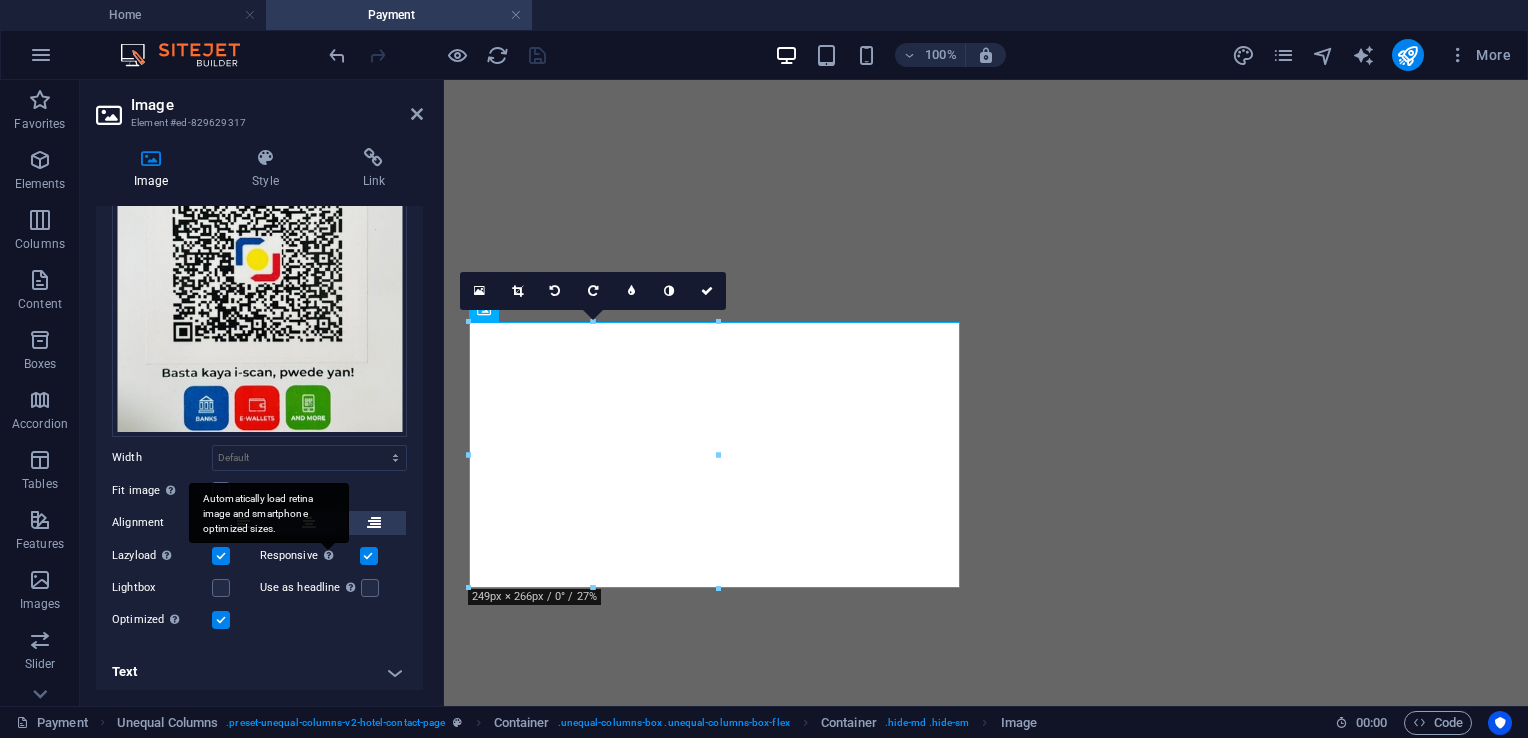 click on "Automatically load retina image and smartphone optimized sizes." at bounding box center [269, 513] 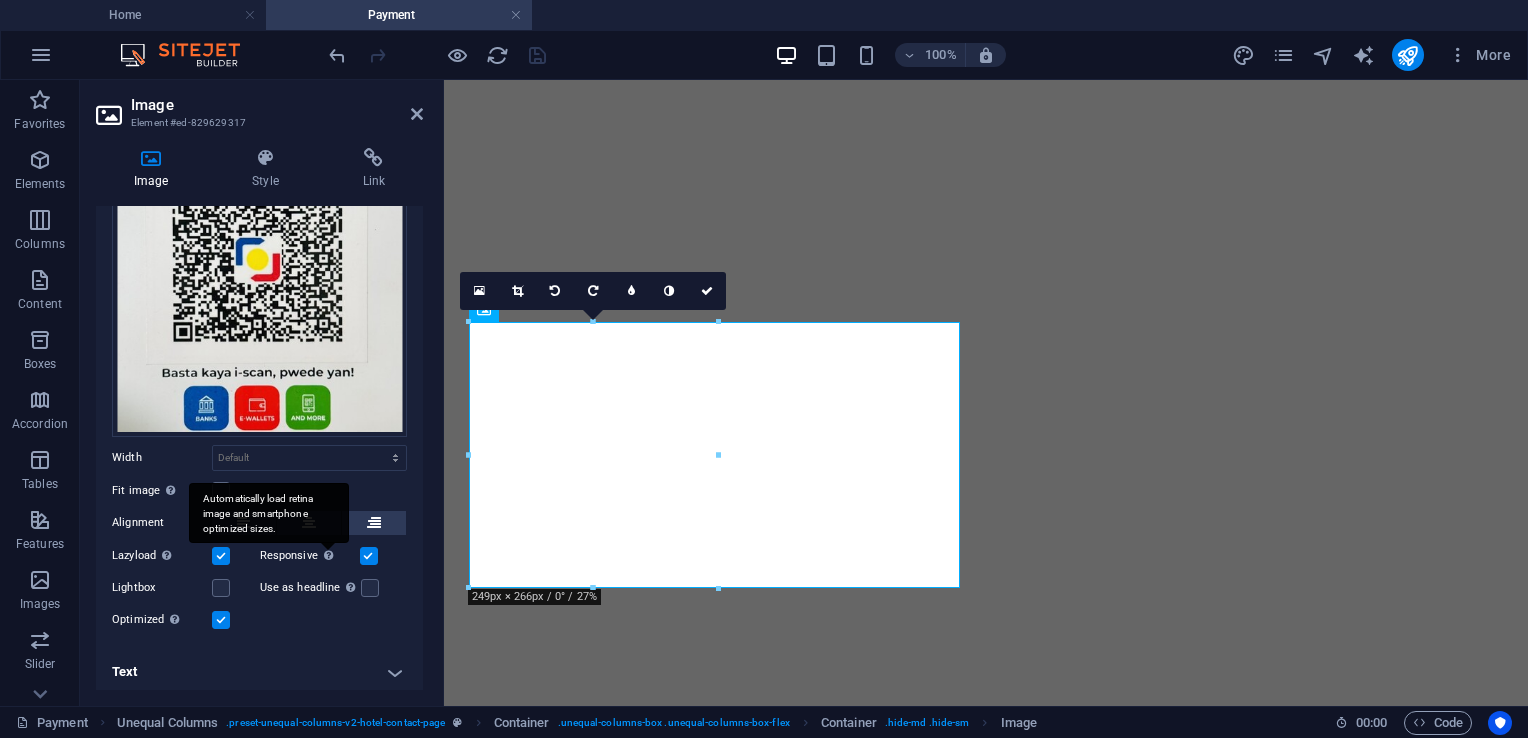 click on "Responsive Automatically load retina image and smartphone optimized sizes." at bounding box center [0, 0] 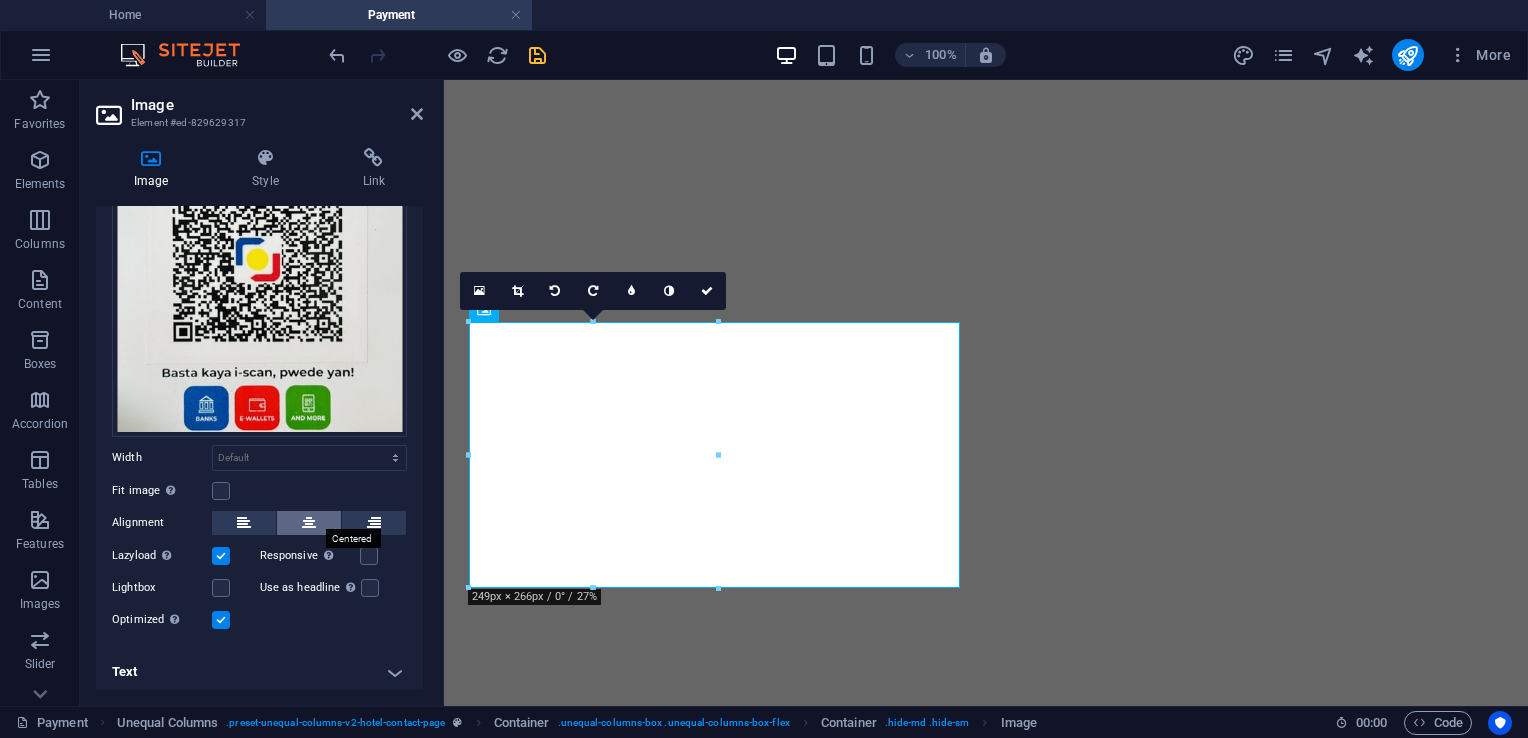 click at bounding box center (309, 523) 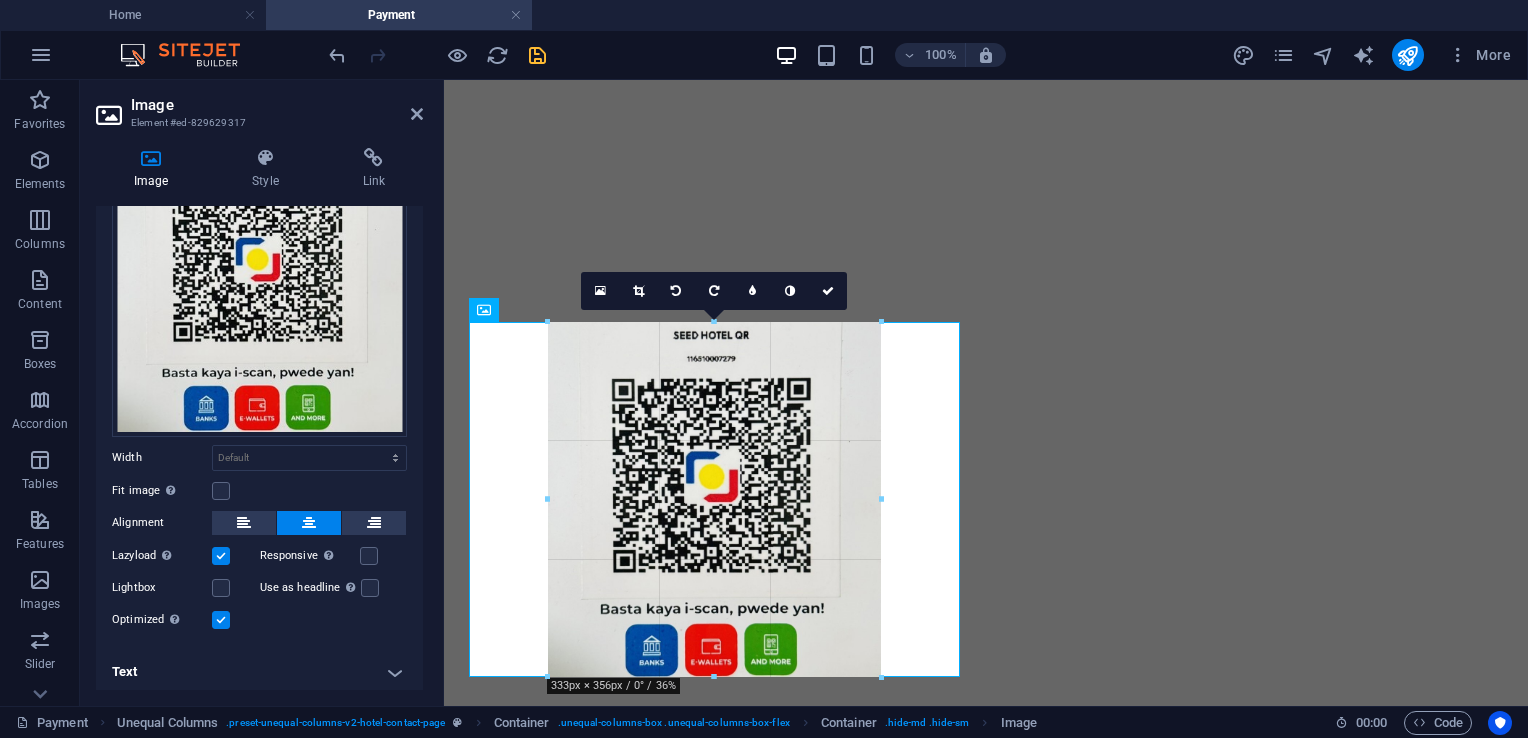 drag, startPoint x: 840, startPoint y: 588, endPoint x: 906, endPoint y: 680, distance: 113.22544 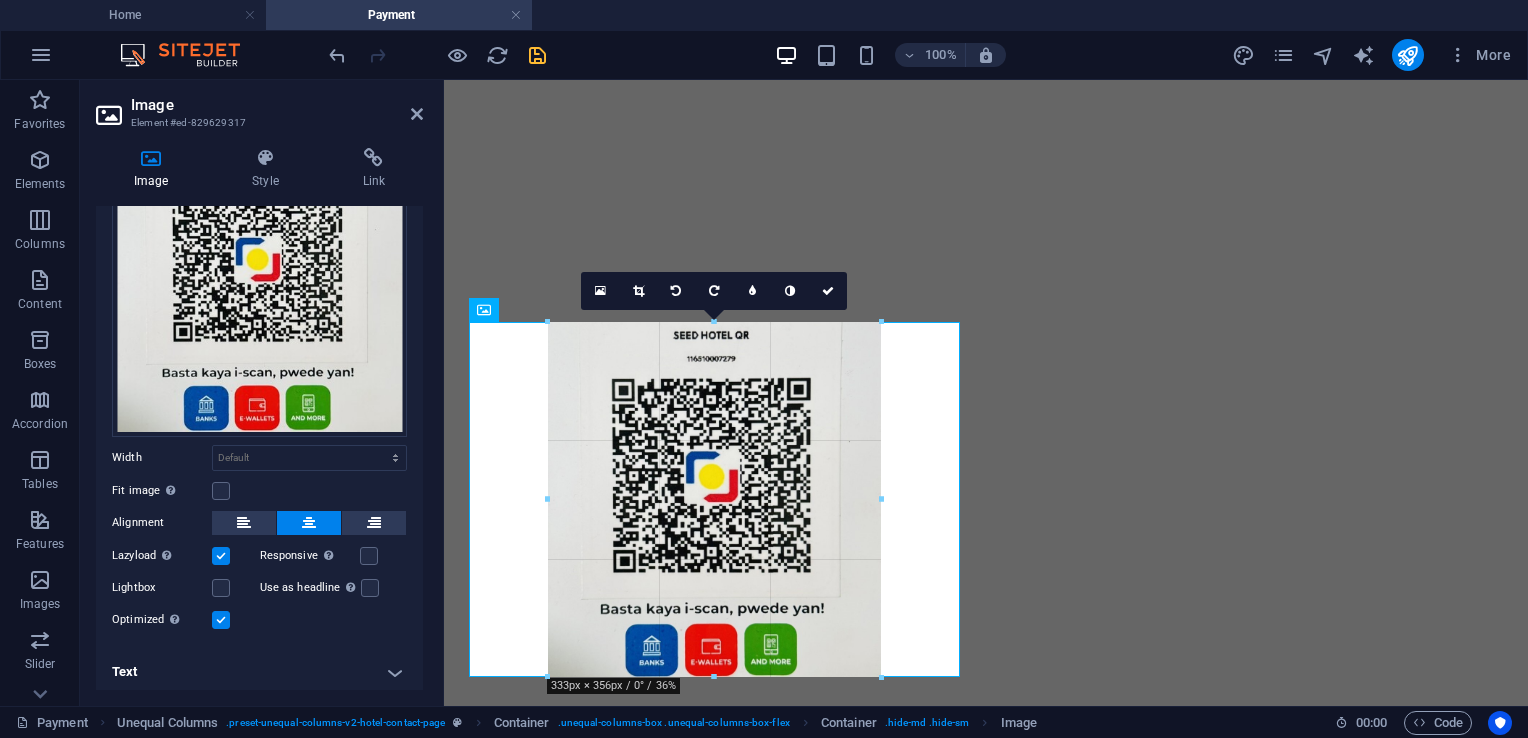 type on "333" 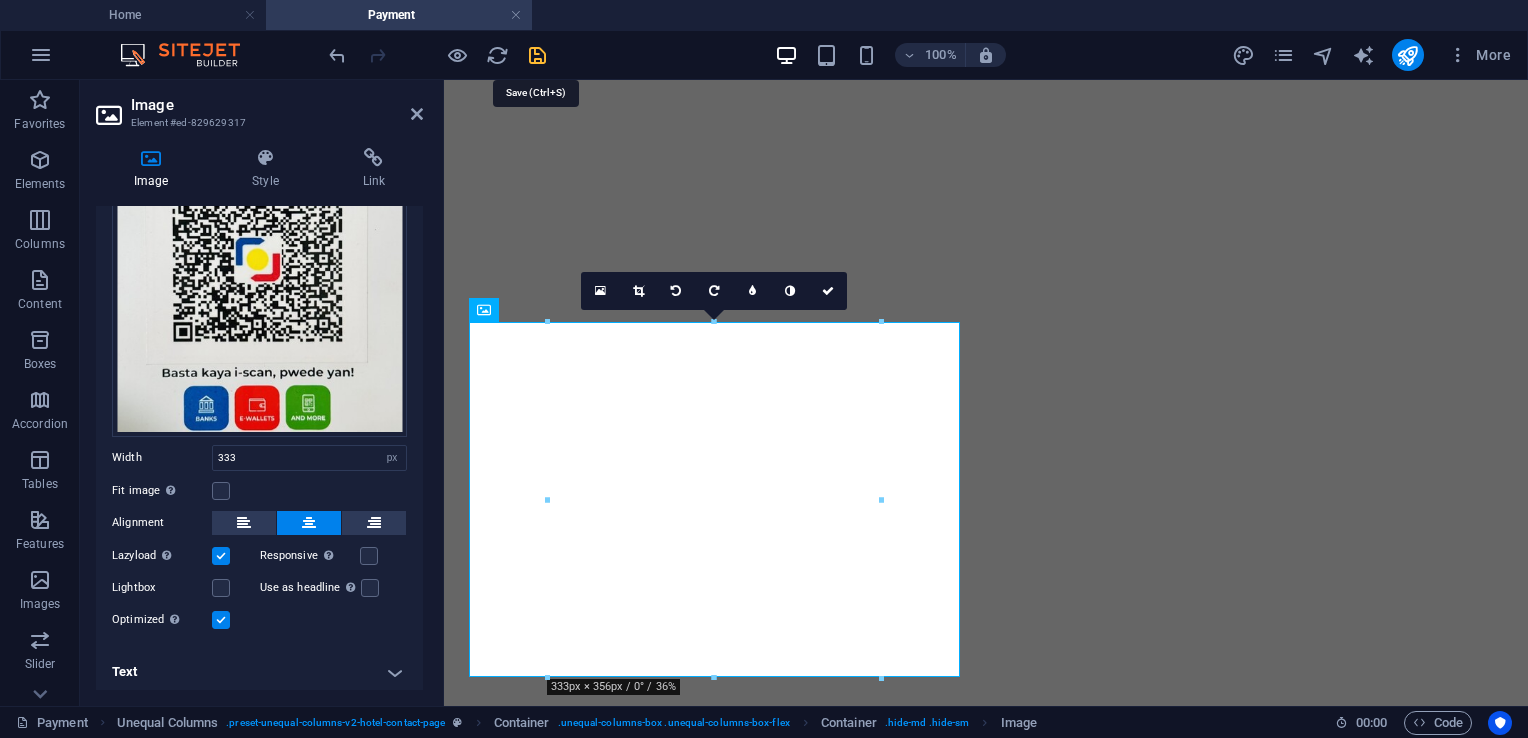 click at bounding box center (537, 55) 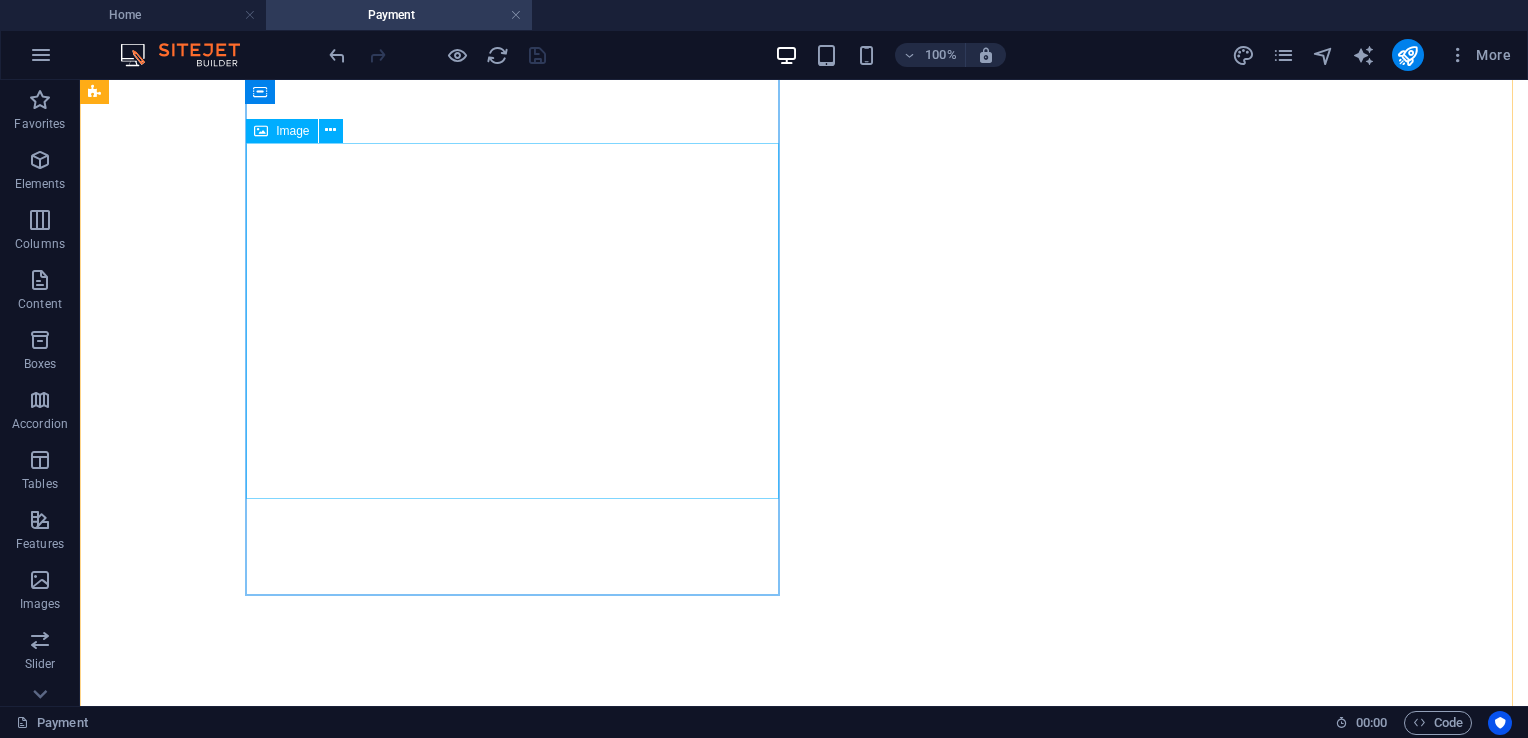 scroll, scrollTop: 1598, scrollLeft: 0, axis: vertical 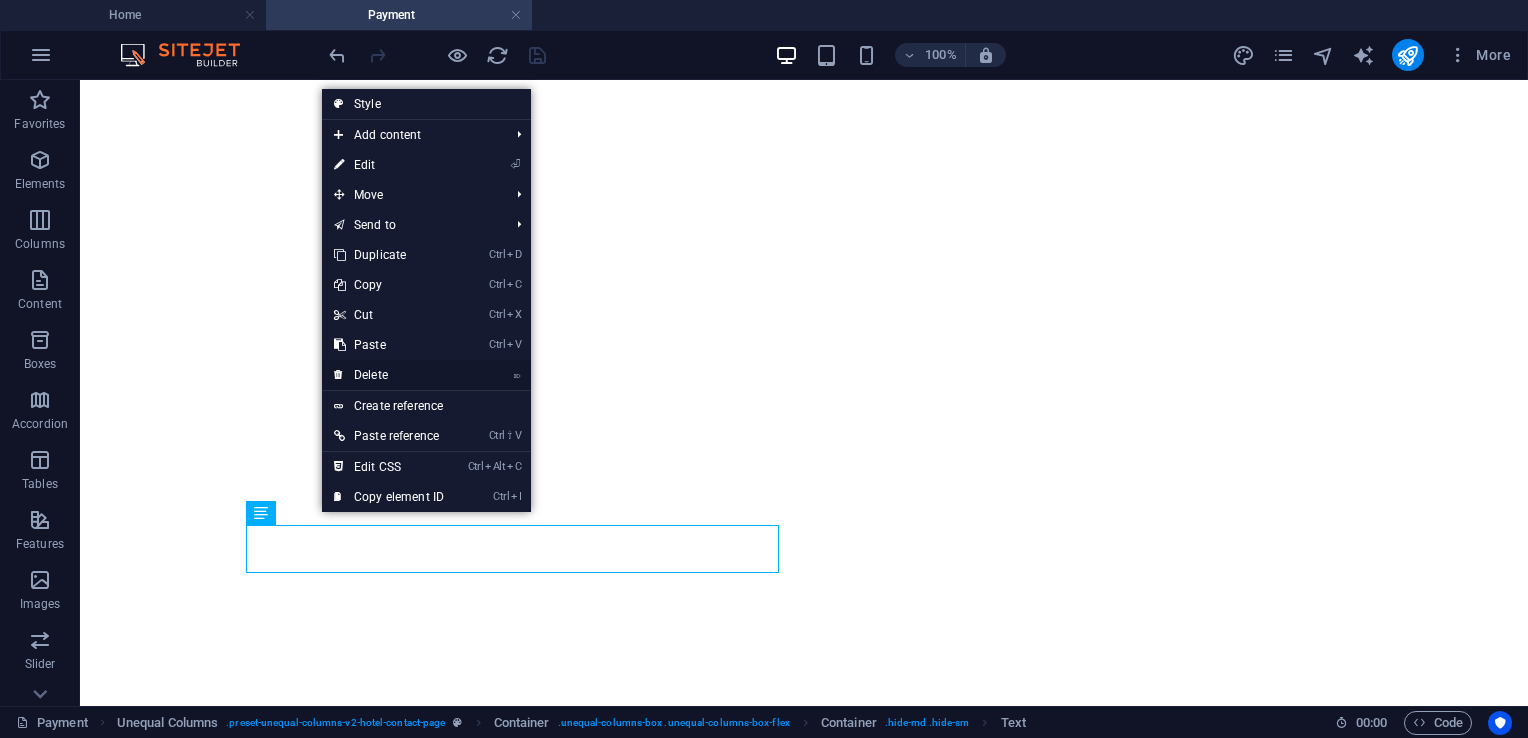 click on "⌦  Delete" at bounding box center [389, 375] 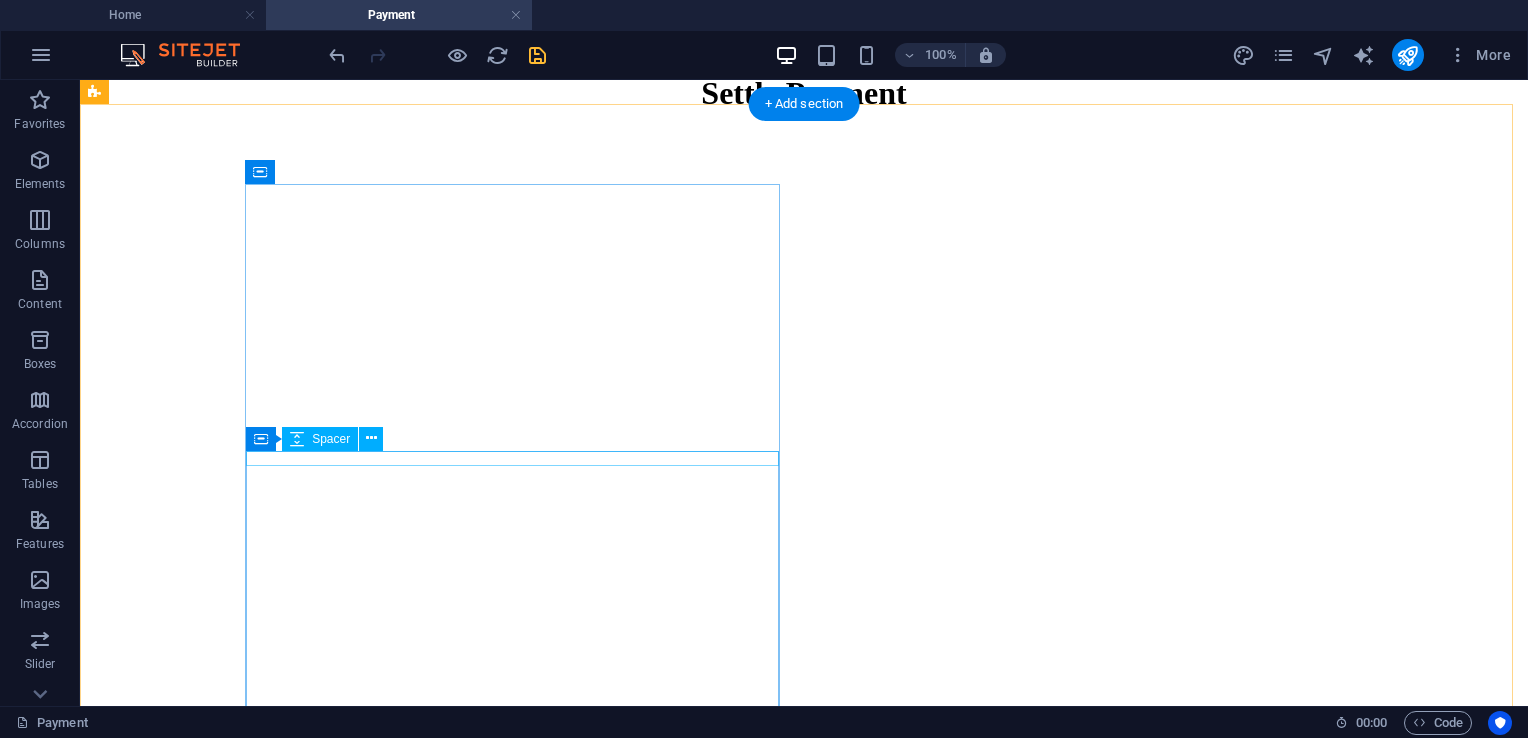 scroll, scrollTop: 1032, scrollLeft: 0, axis: vertical 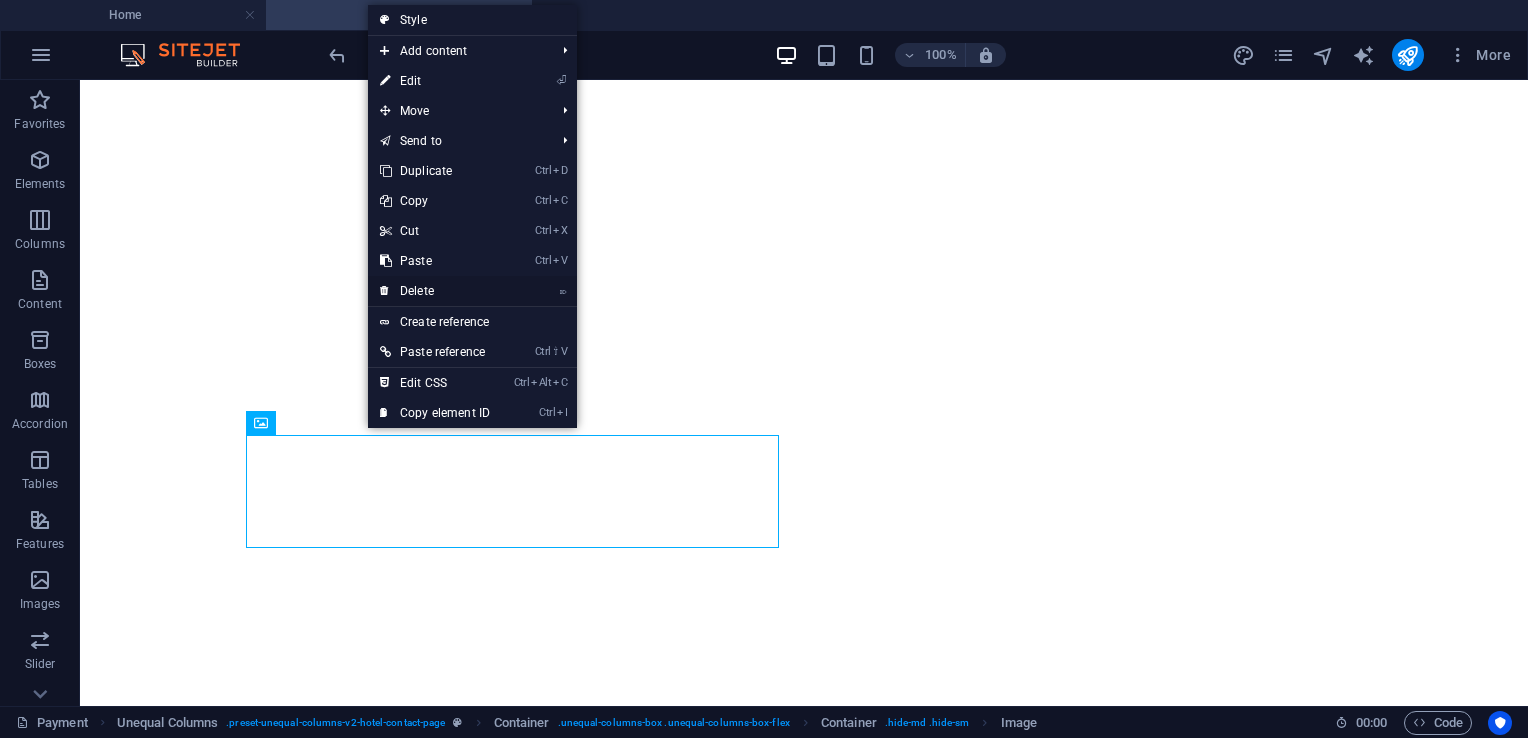 click on "⌦  Delete" at bounding box center (435, 291) 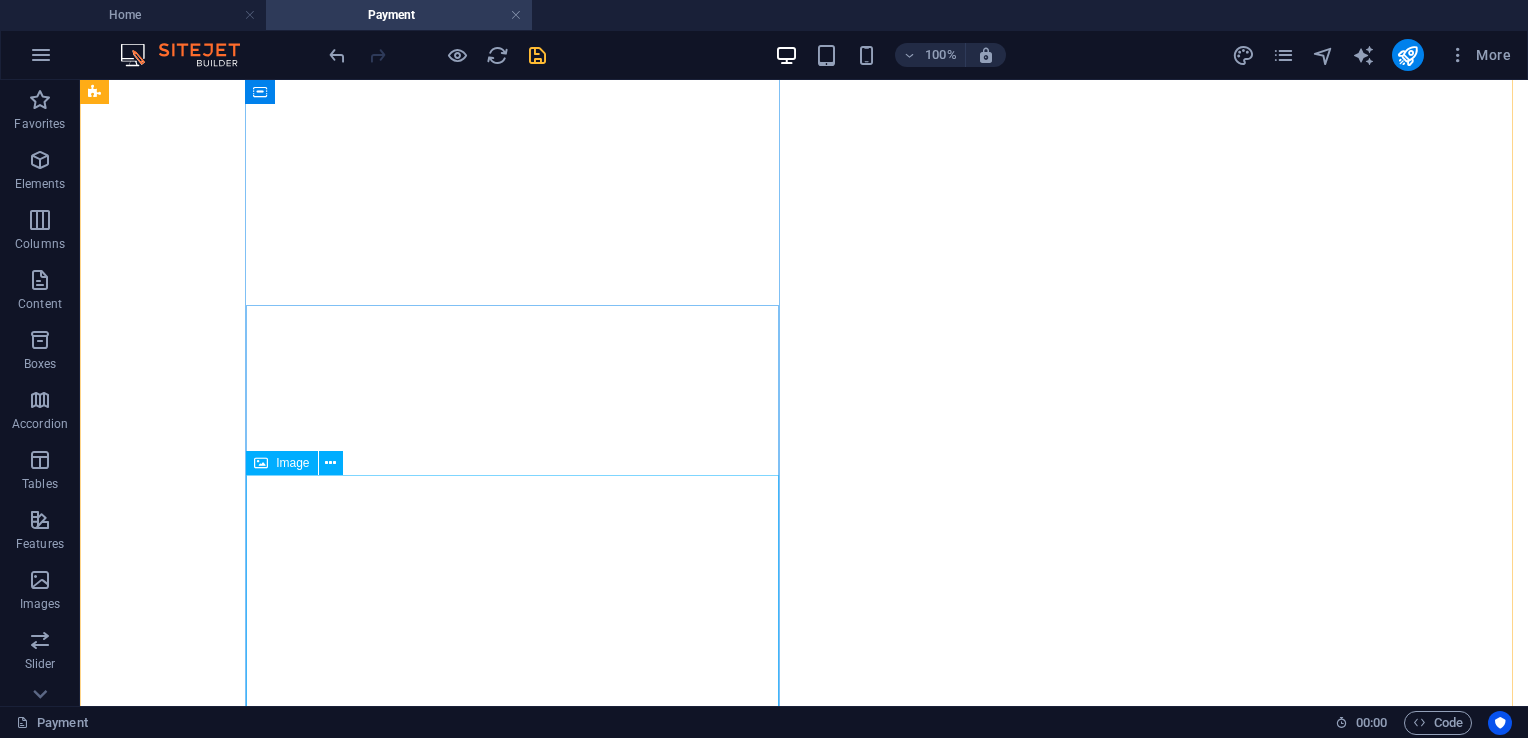 scroll, scrollTop: 1132, scrollLeft: 0, axis: vertical 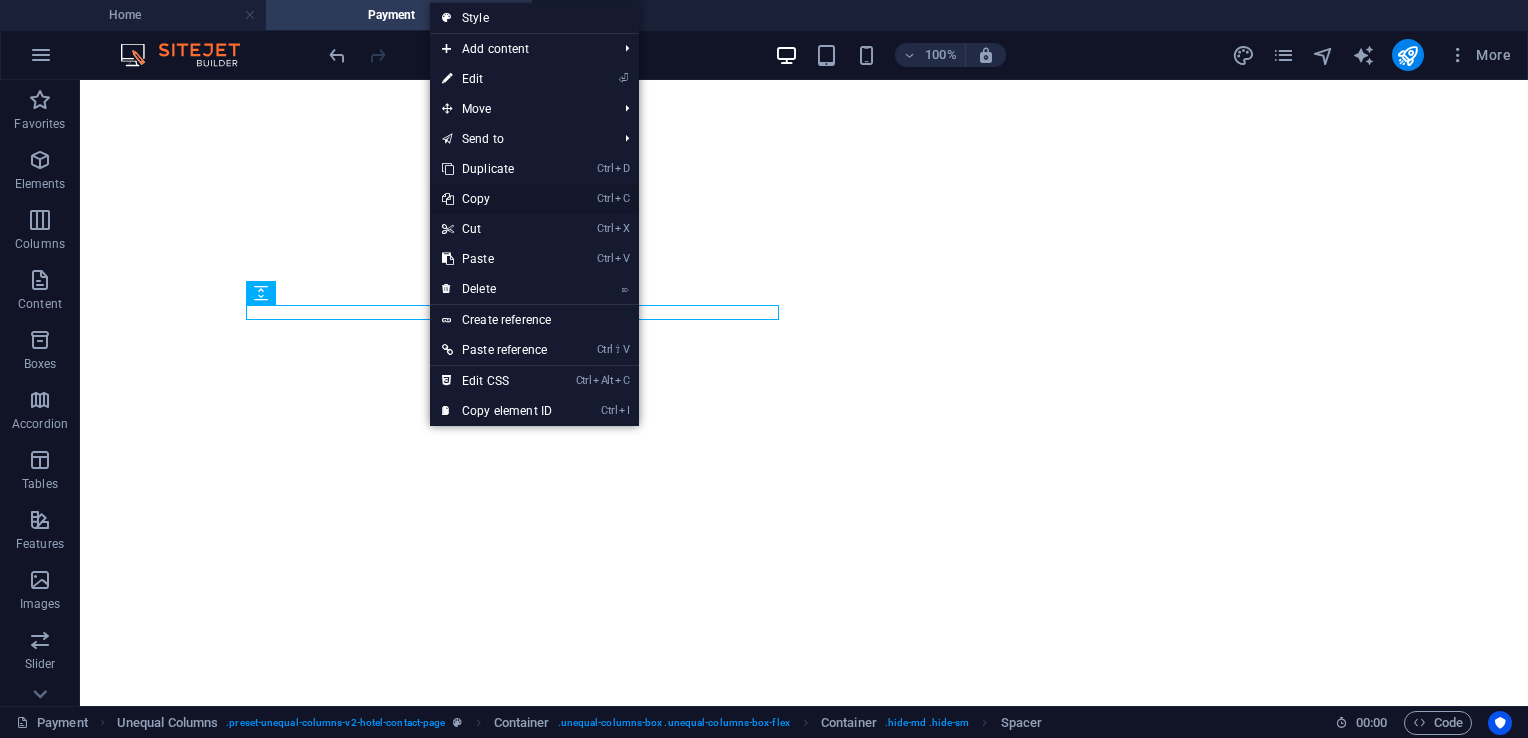 click on "Ctrl C  Copy" at bounding box center (497, 199) 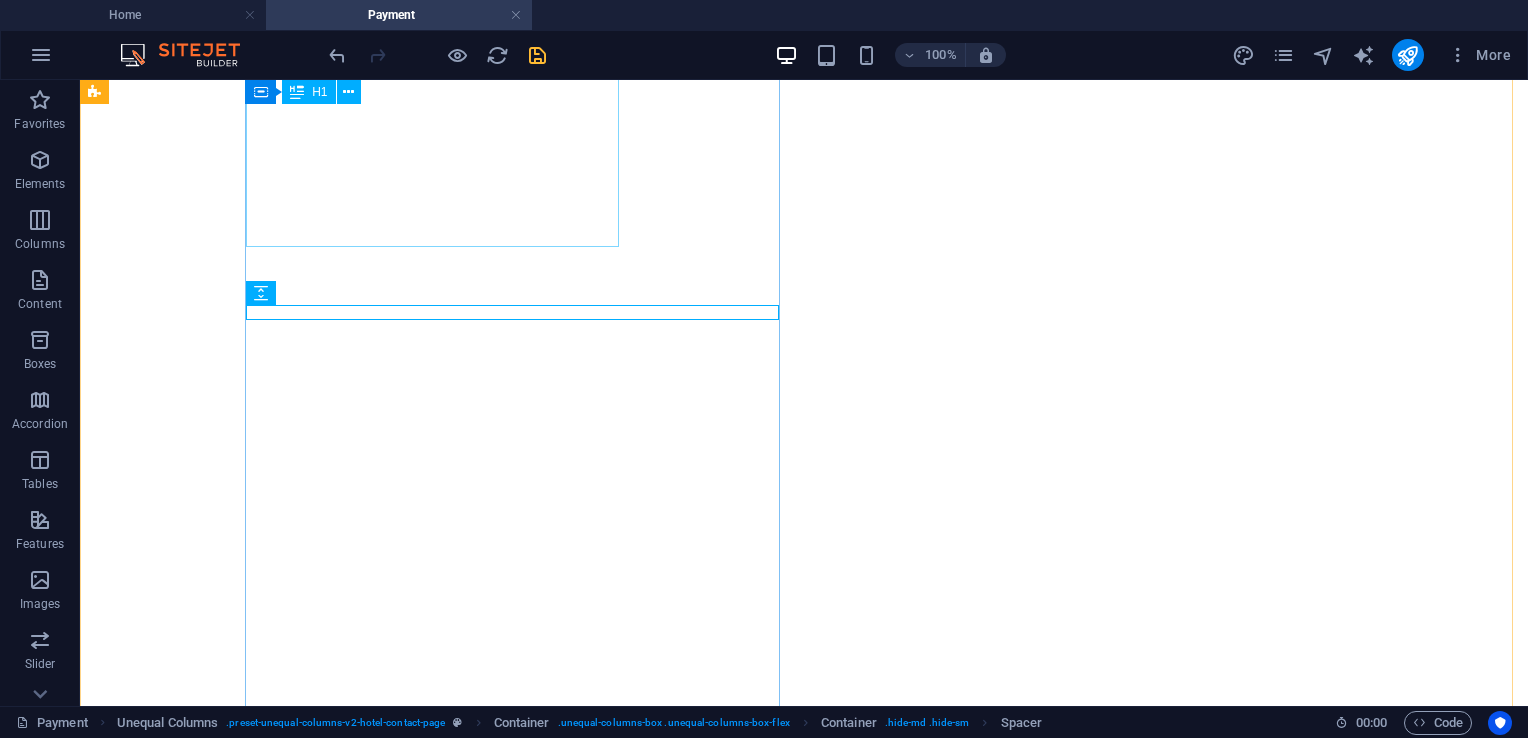 click on "Payment Details" at bounding box center (804, 4097) 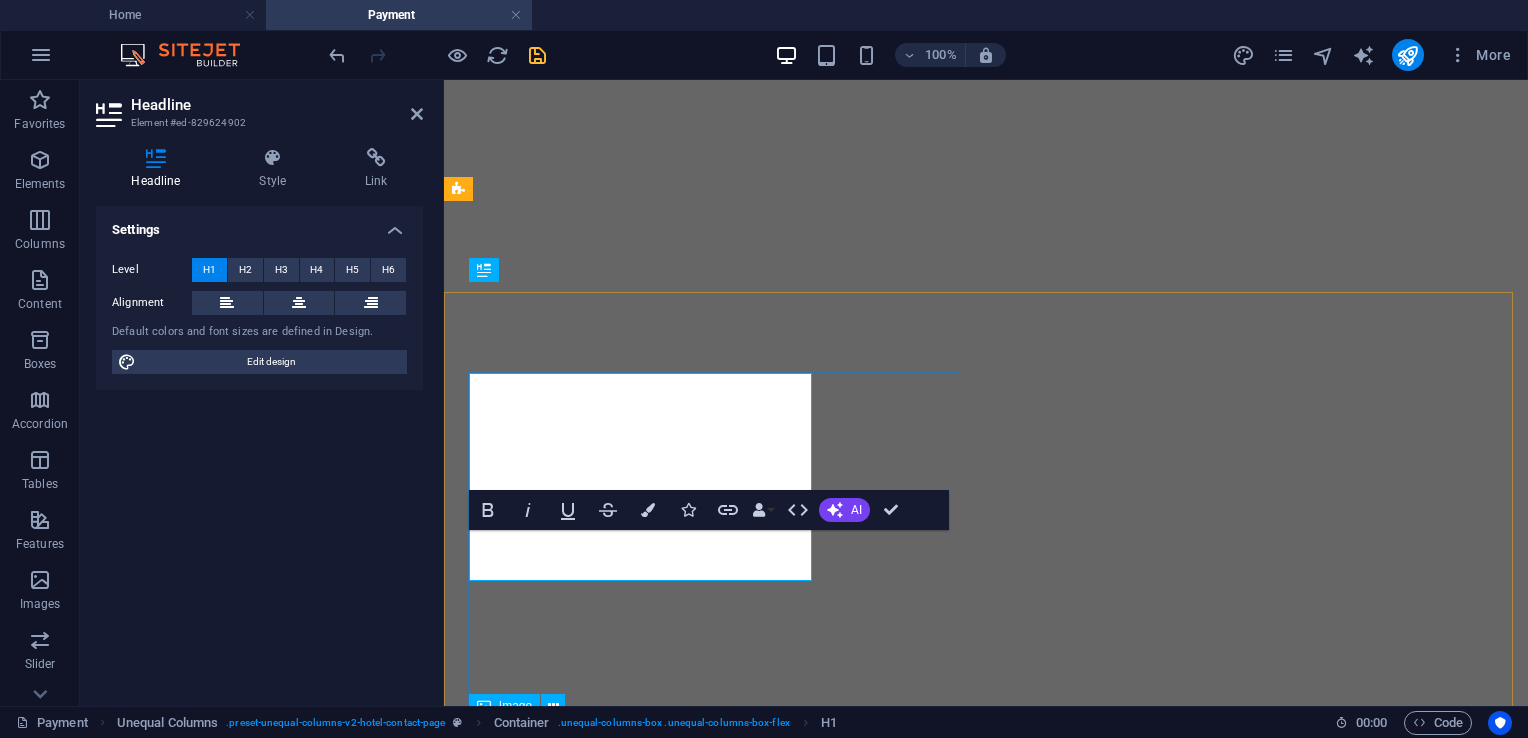 scroll, scrollTop: 798, scrollLeft: 0, axis: vertical 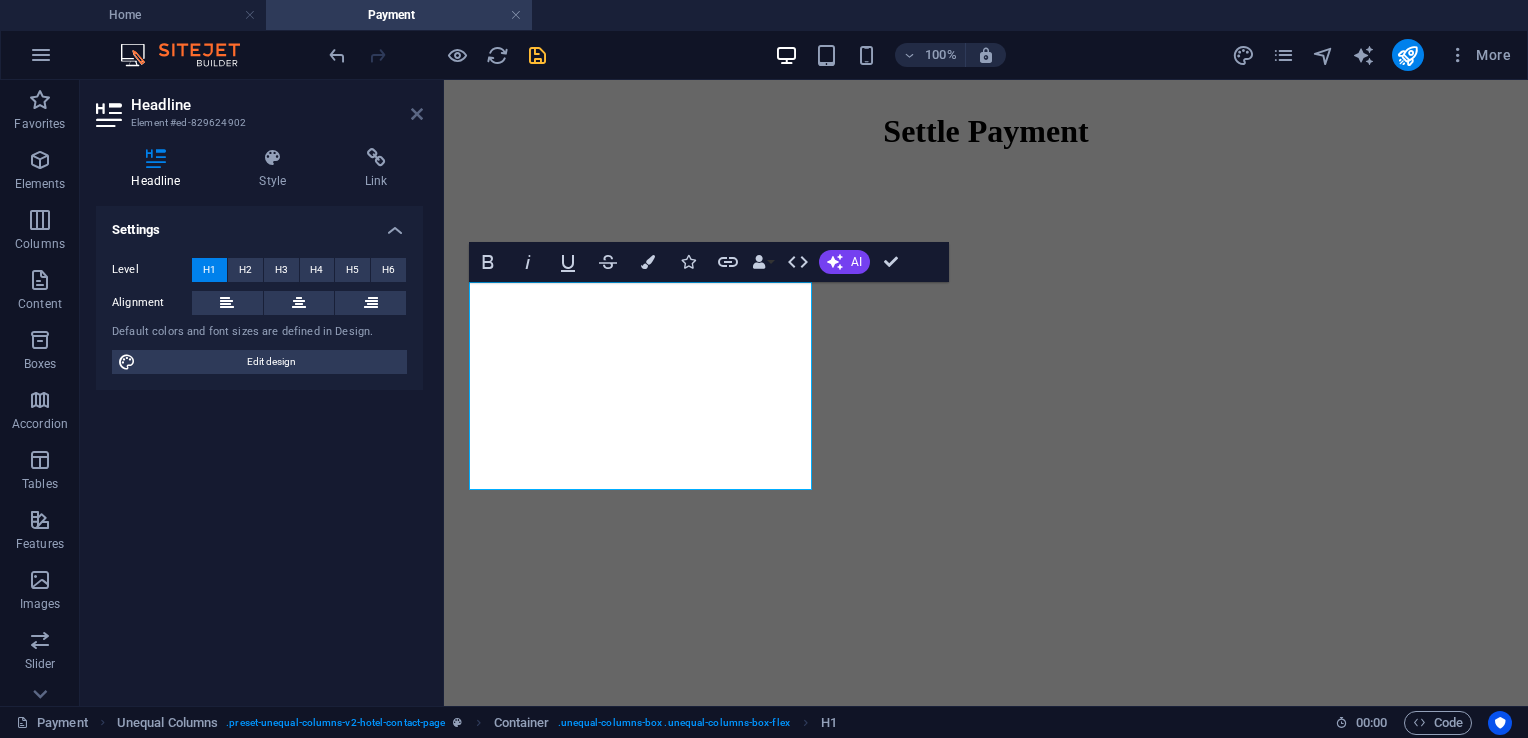 drag, startPoint x: 416, startPoint y: 118, endPoint x: 366, endPoint y: 93, distance: 55.9017 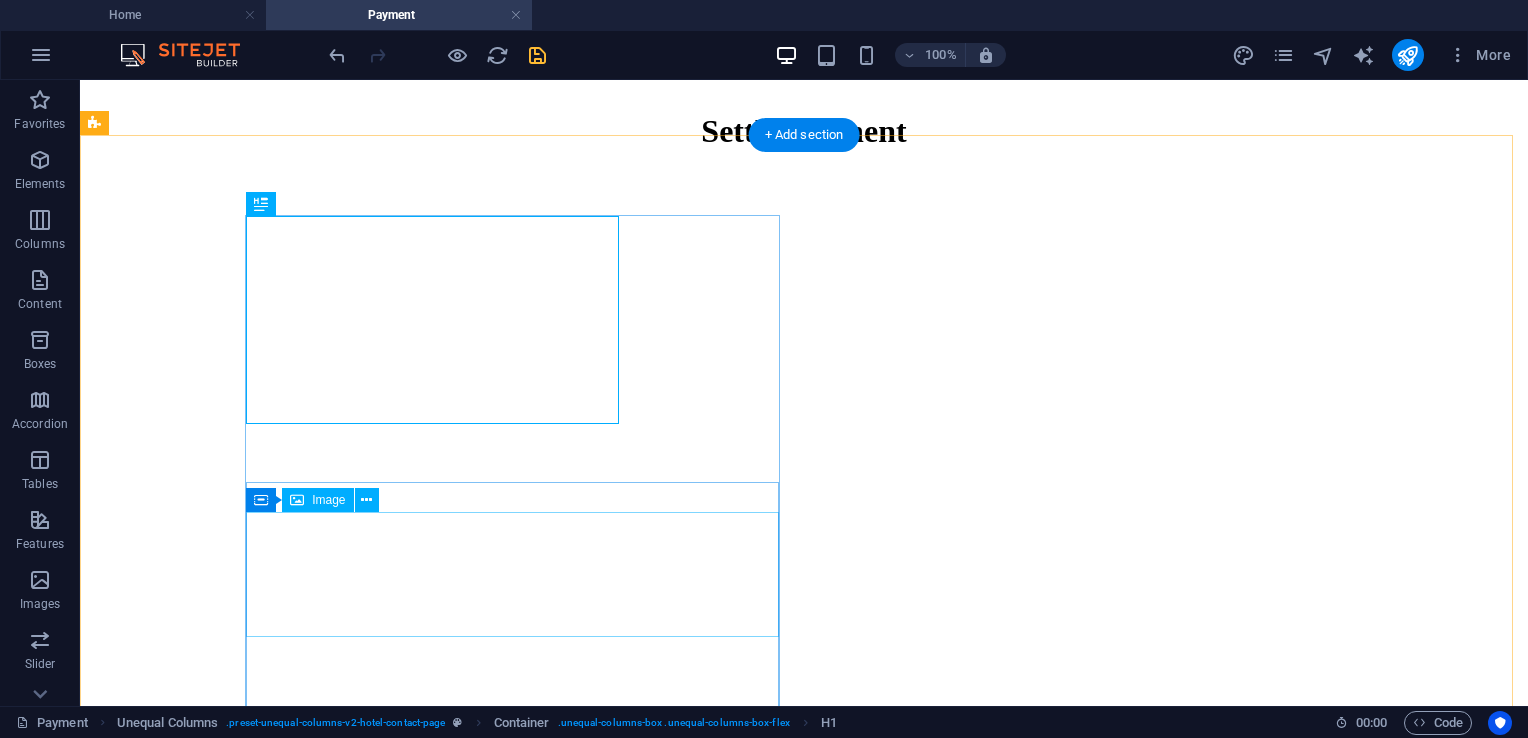 scroll, scrollTop: 998, scrollLeft: 0, axis: vertical 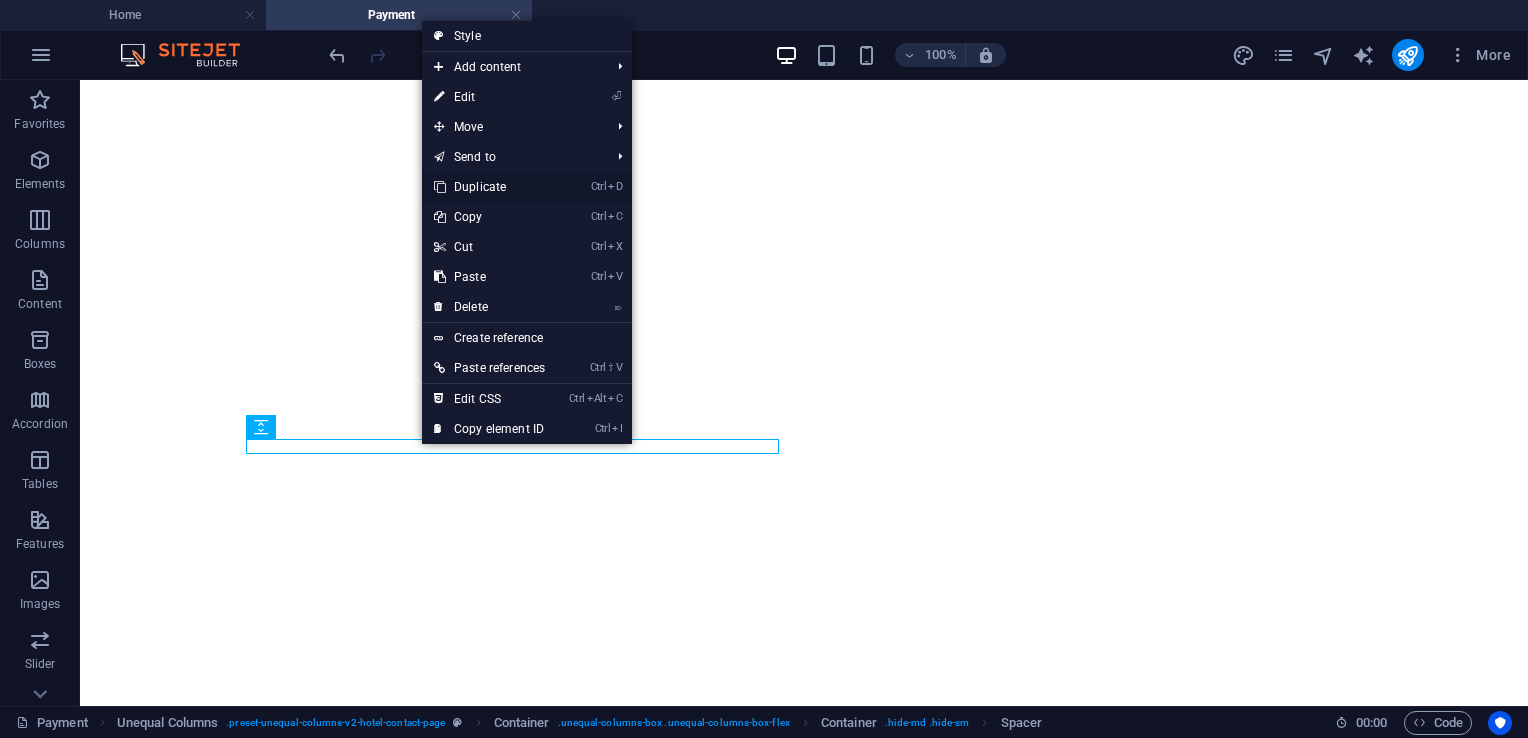 click on "Ctrl D  Duplicate" at bounding box center [489, 187] 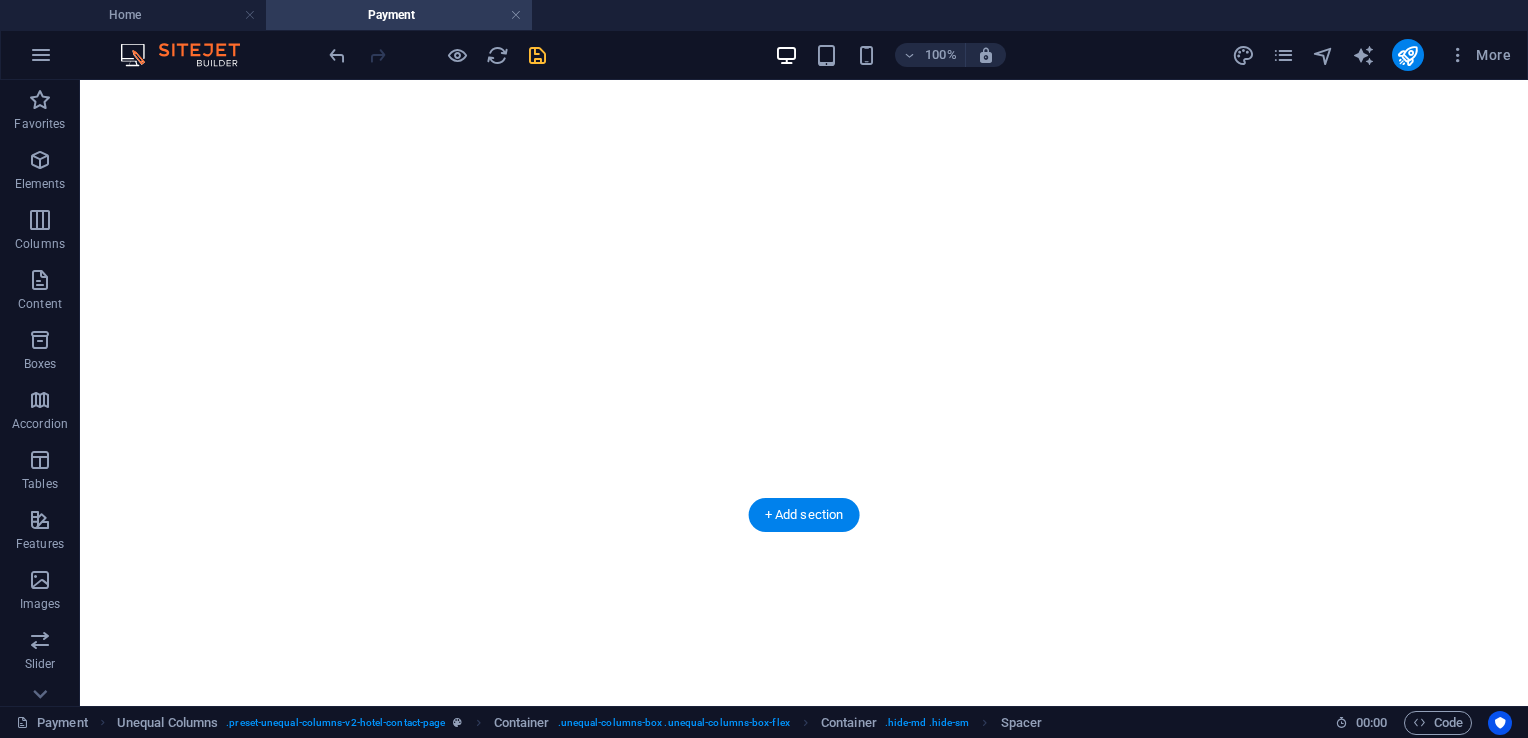 scroll, scrollTop: 1672, scrollLeft: 0, axis: vertical 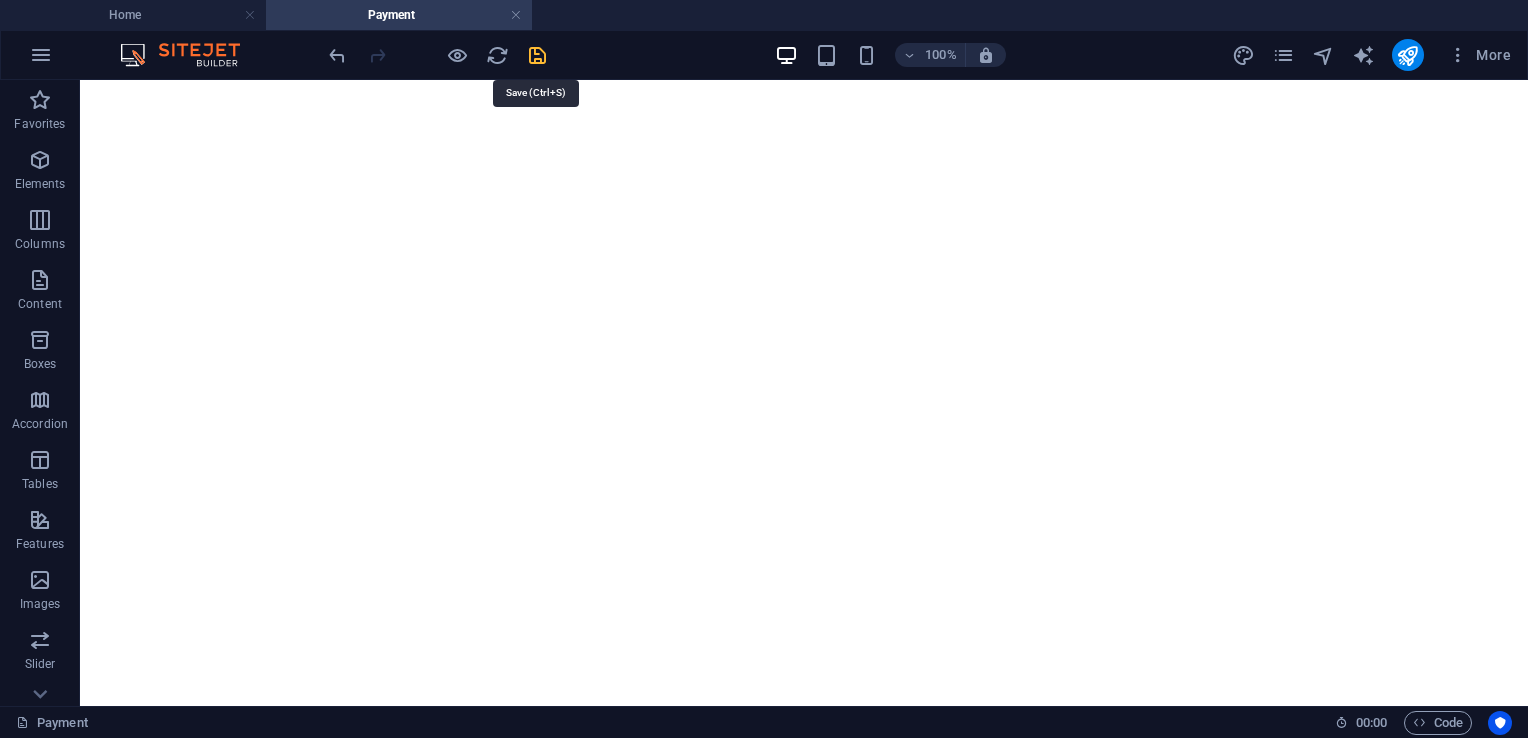 click at bounding box center [537, 55] 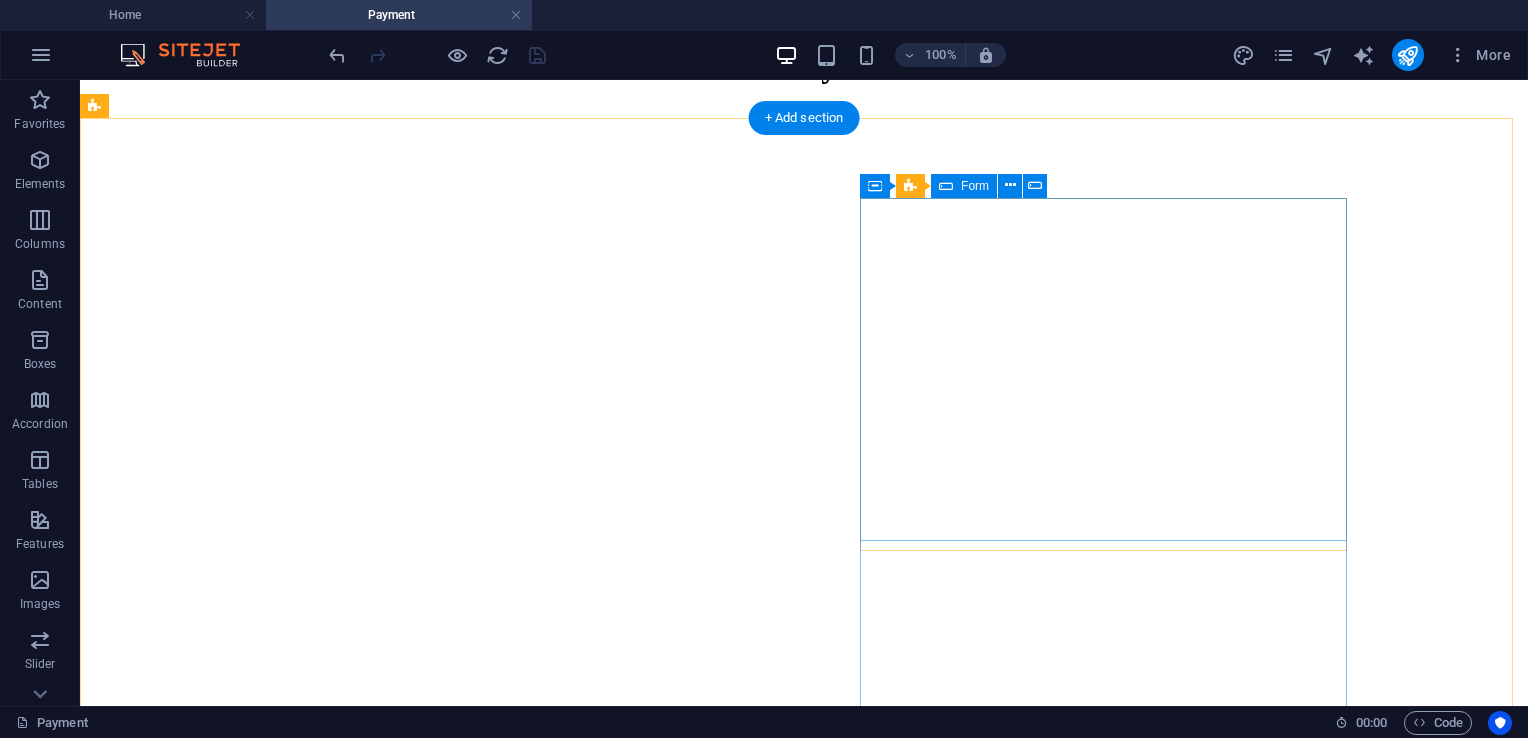 scroll, scrollTop: 972, scrollLeft: 0, axis: vertical 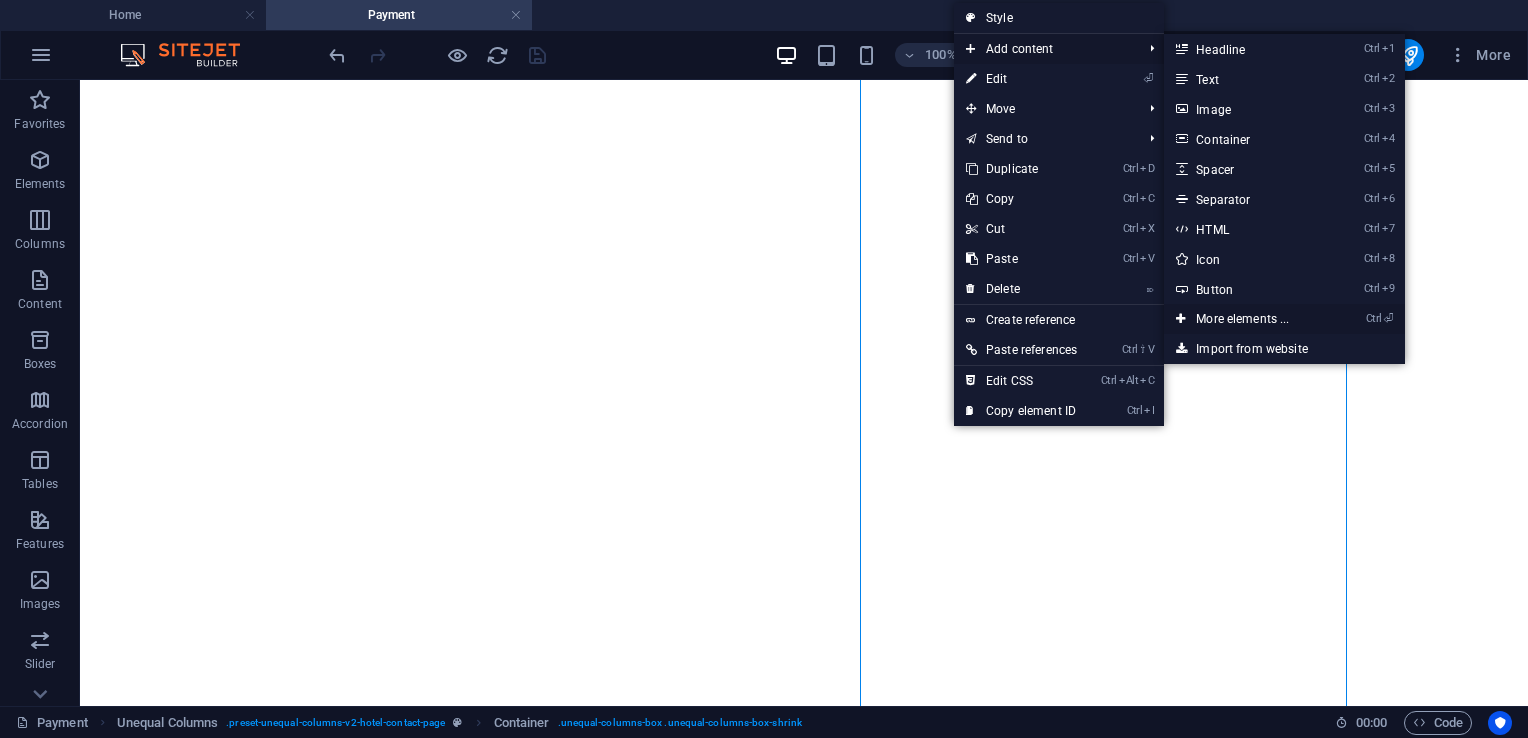 click on "Ctrl ⏎  More elements ..." at bounding box center (1246, 319) 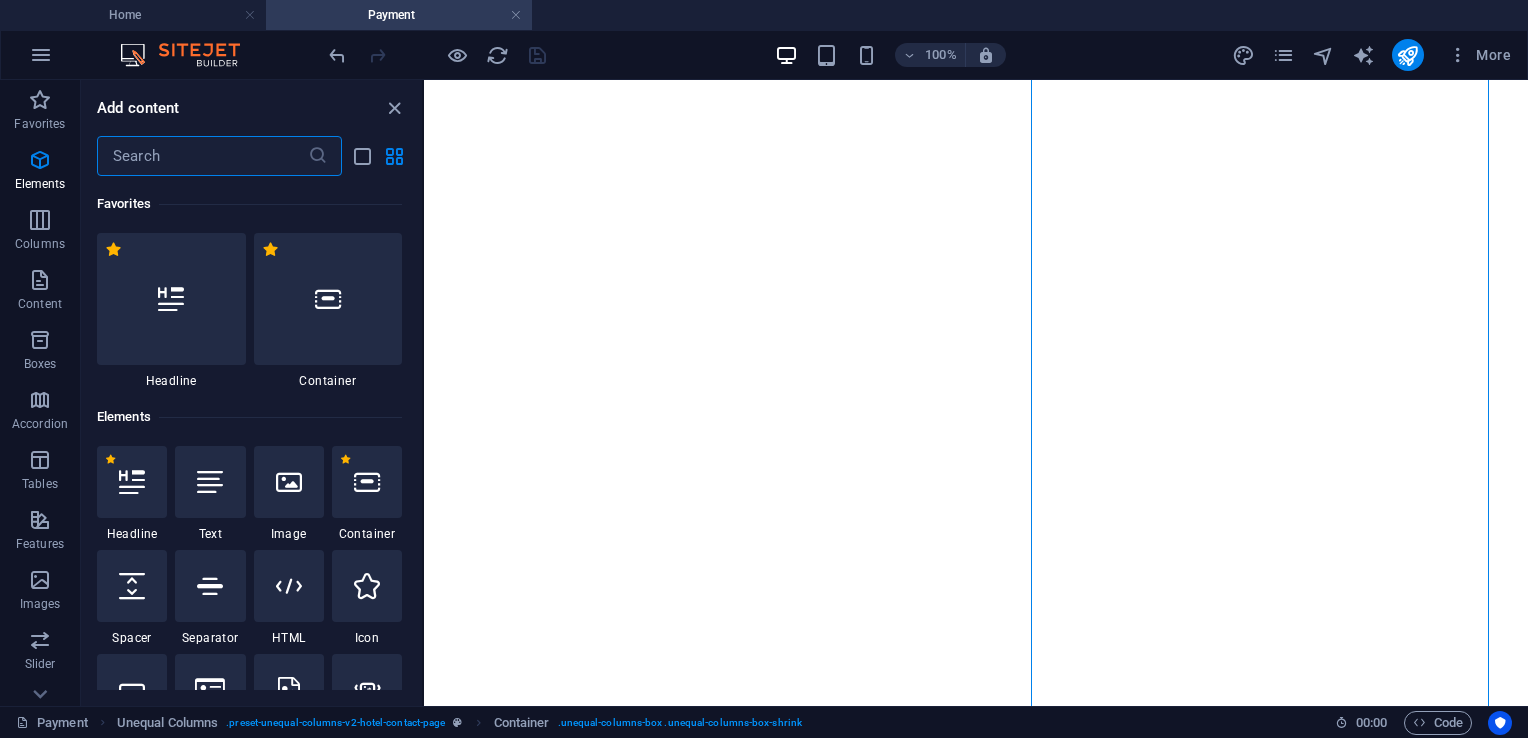 scroll, scrollTop: 1187, scrollLeft: 0, axis: vertical 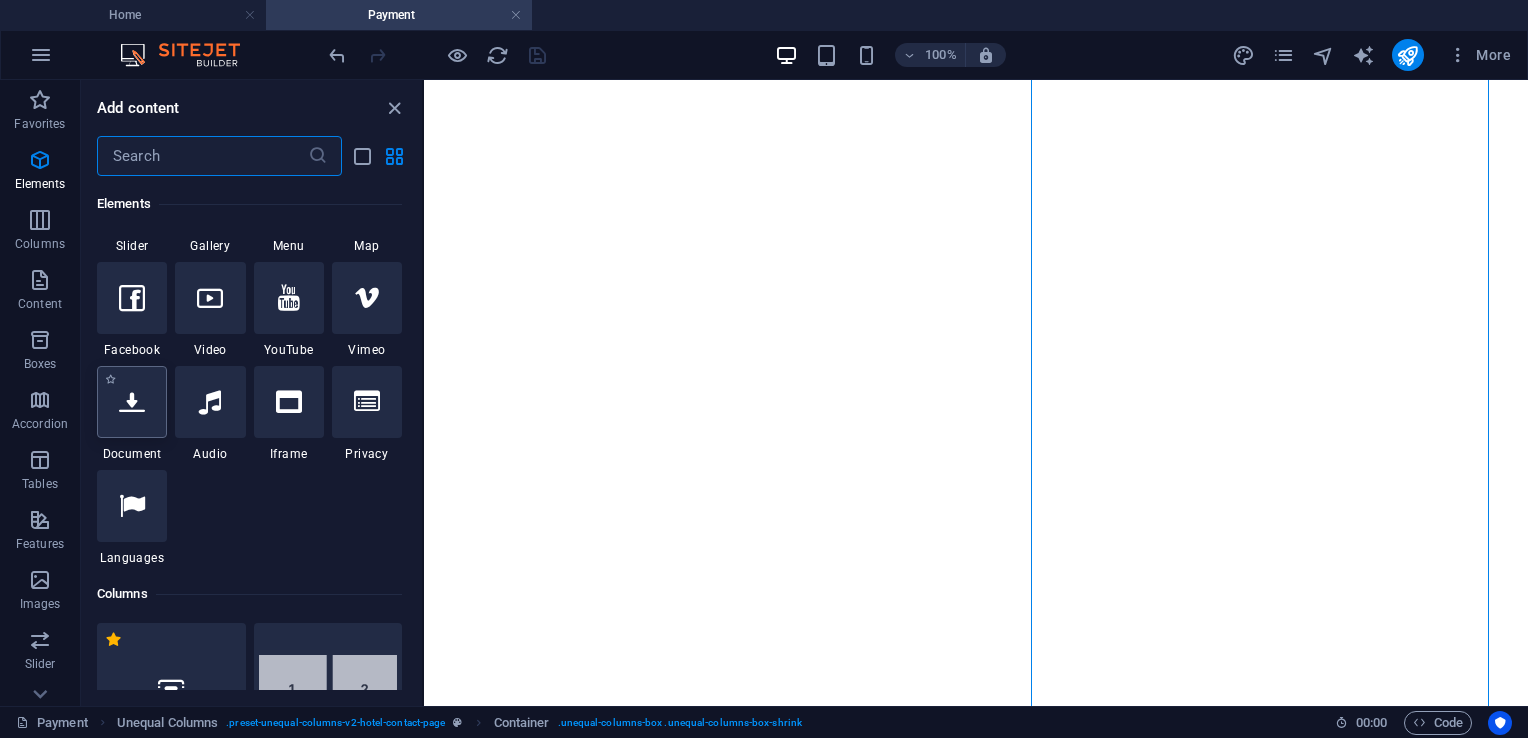 click at bounding box center [132, 402] 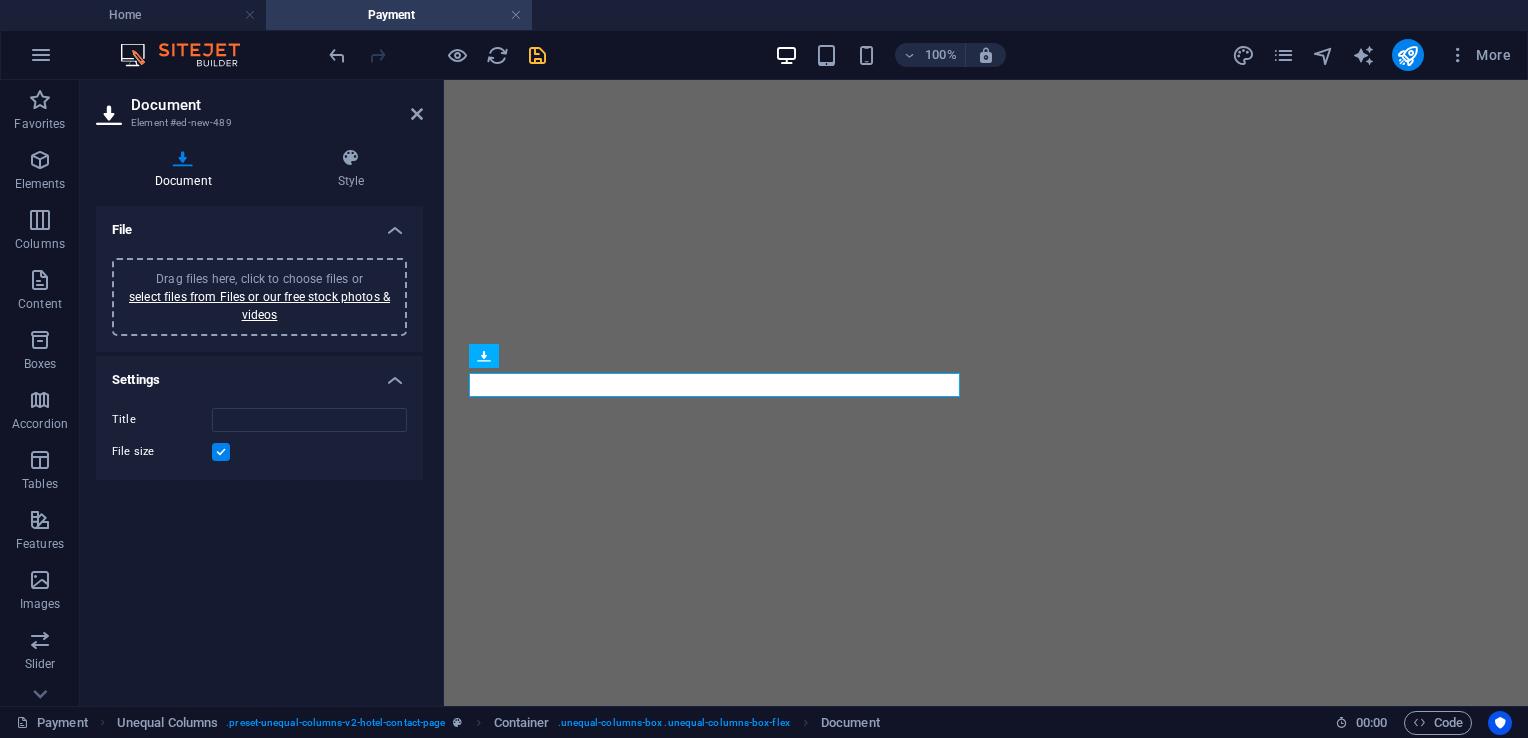 scroll, scrollTop: 712, scrollLeft: 0, axis: vertical 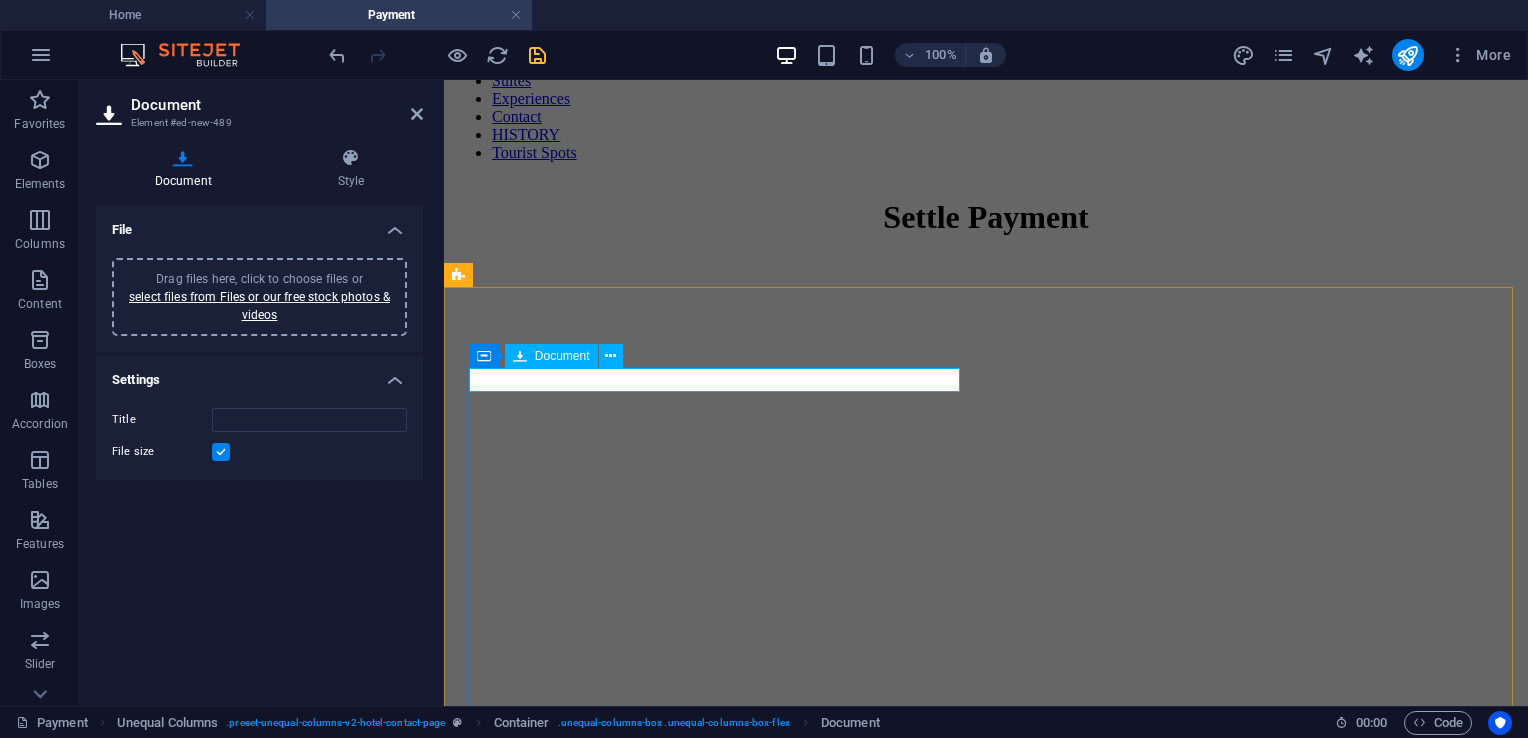 click on "New document" at bounding box center [986, 3138] 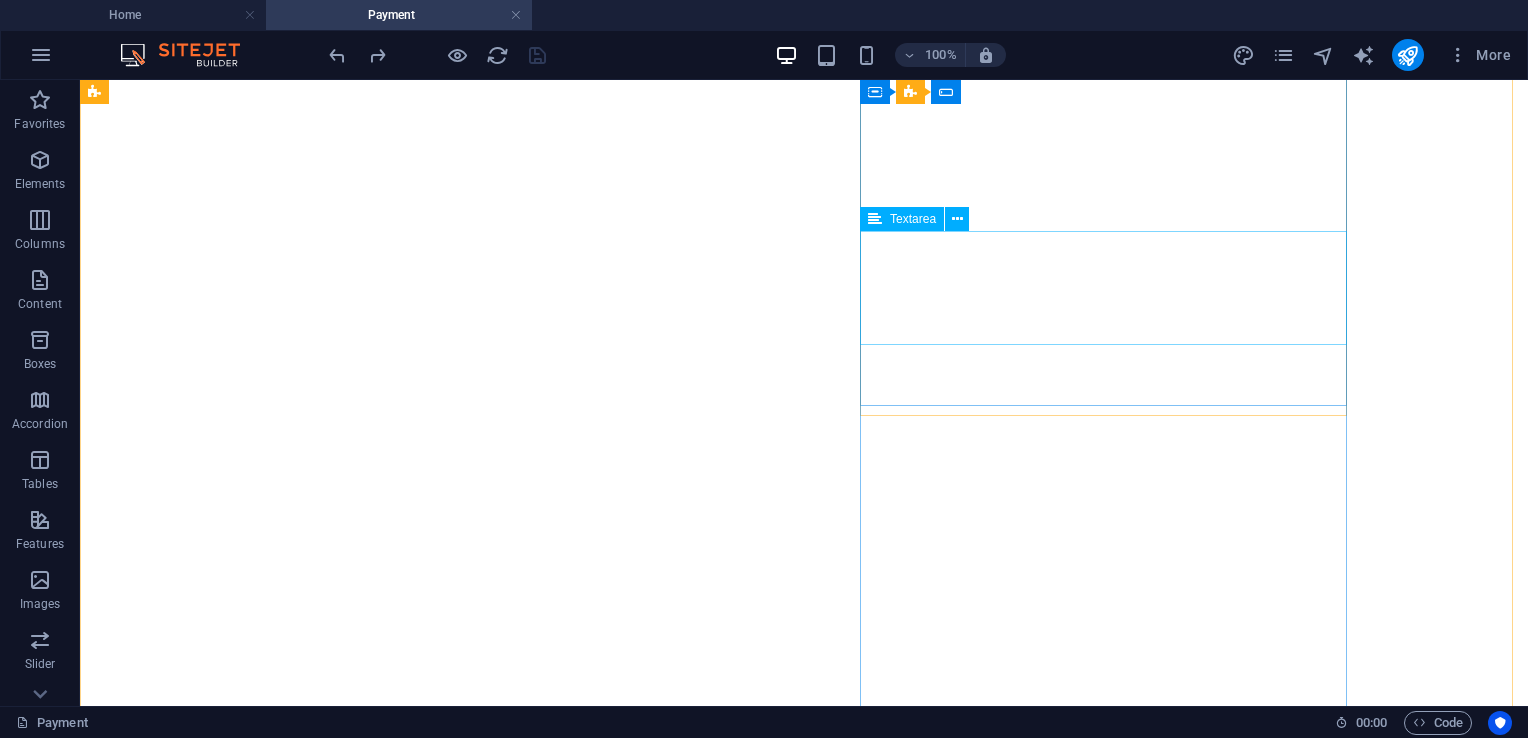 scroll, scrollTop: 1012, scrollLeft: 0, axis: vertical 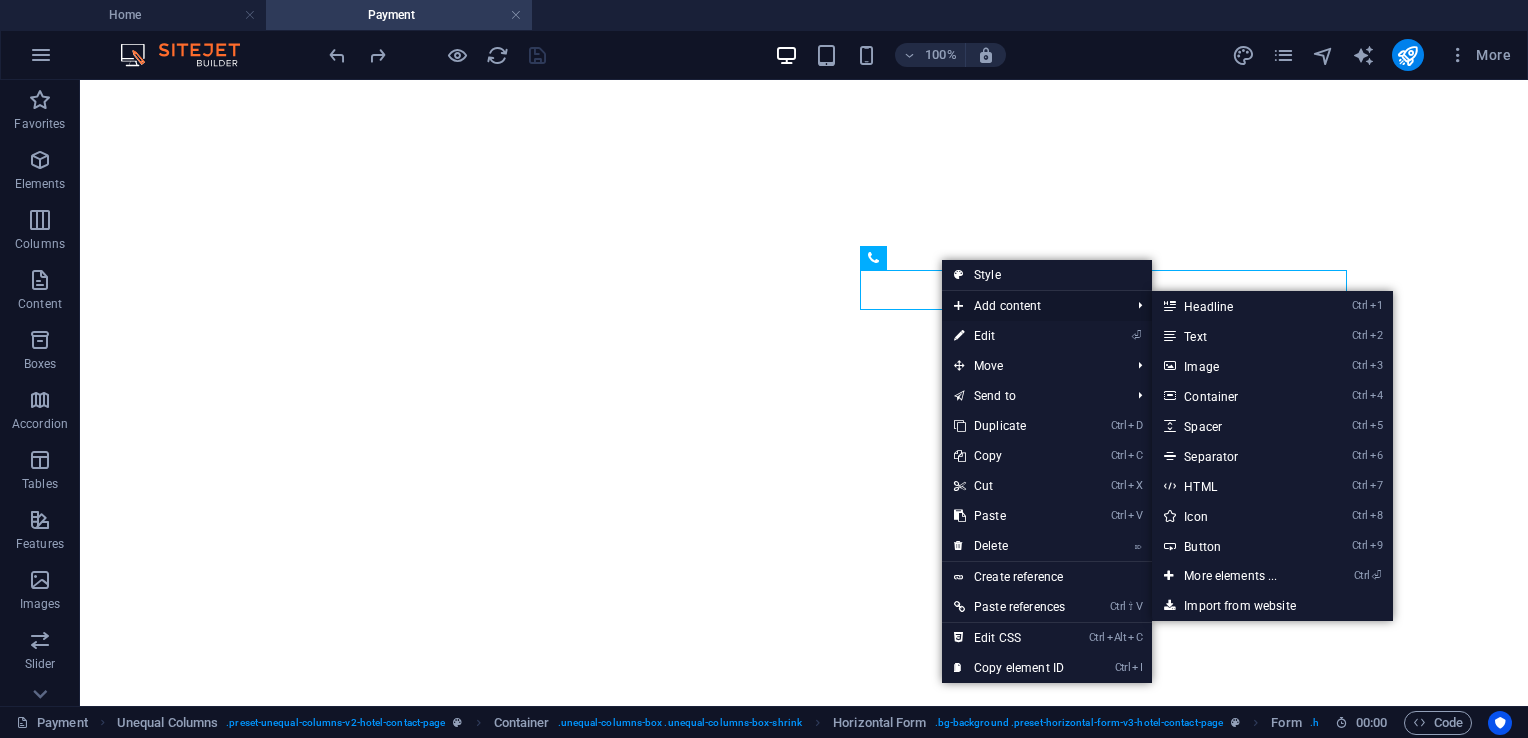click on "Add content" at bounding box center (1032, 306) 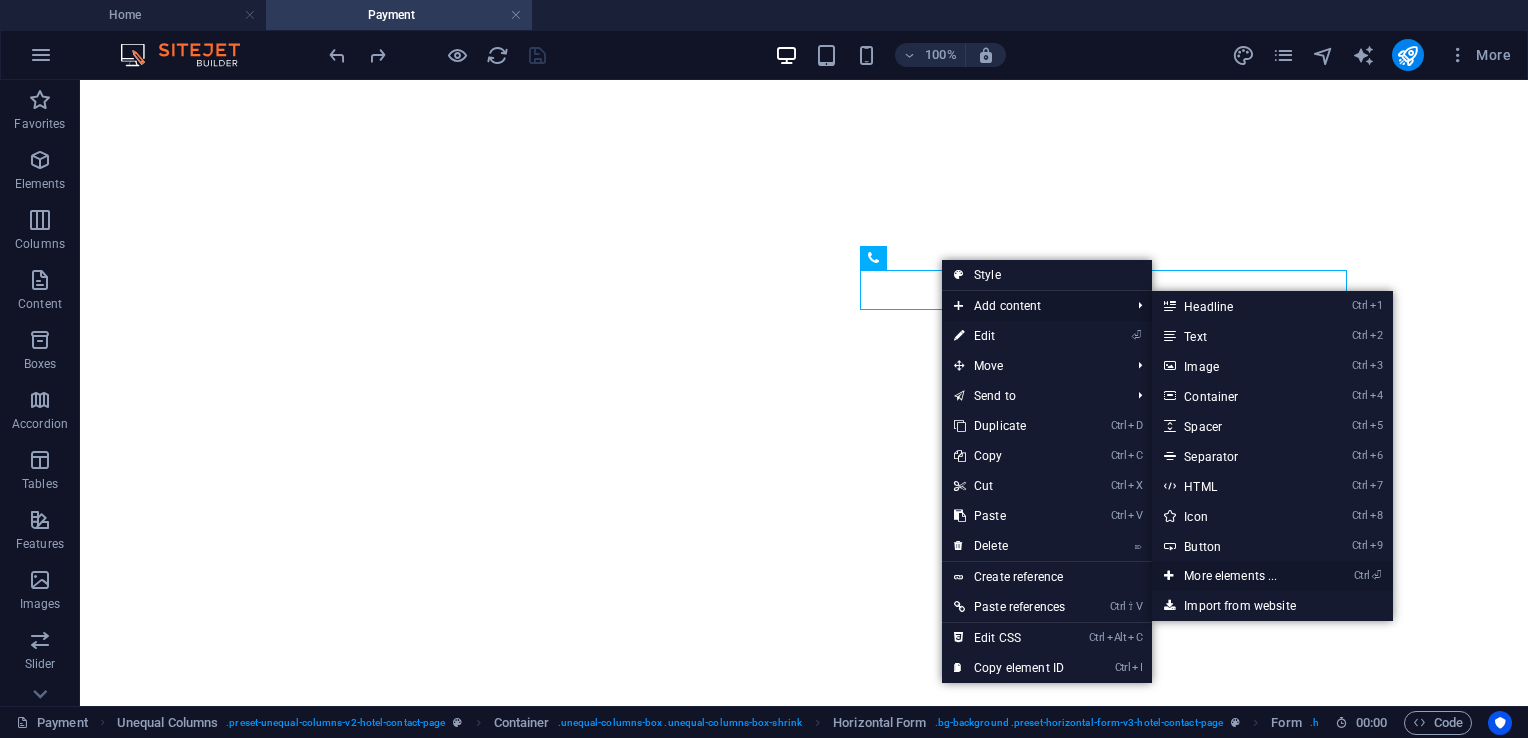 click on "Ctrl ⏎  More elements ..." at bounding box center [1234, 576] 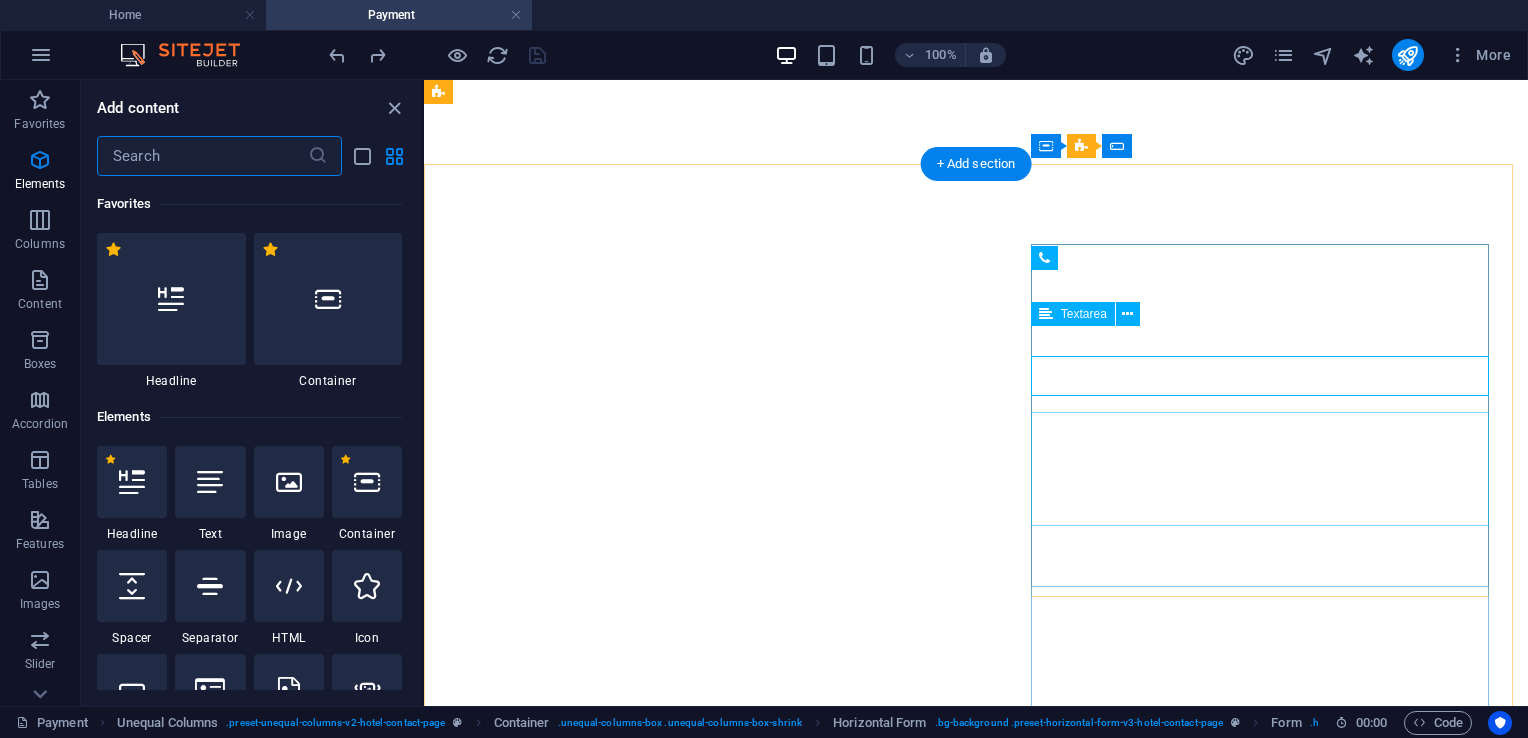 scroll, scrollTop: 926, scrollLeft: 0, axis: vertical 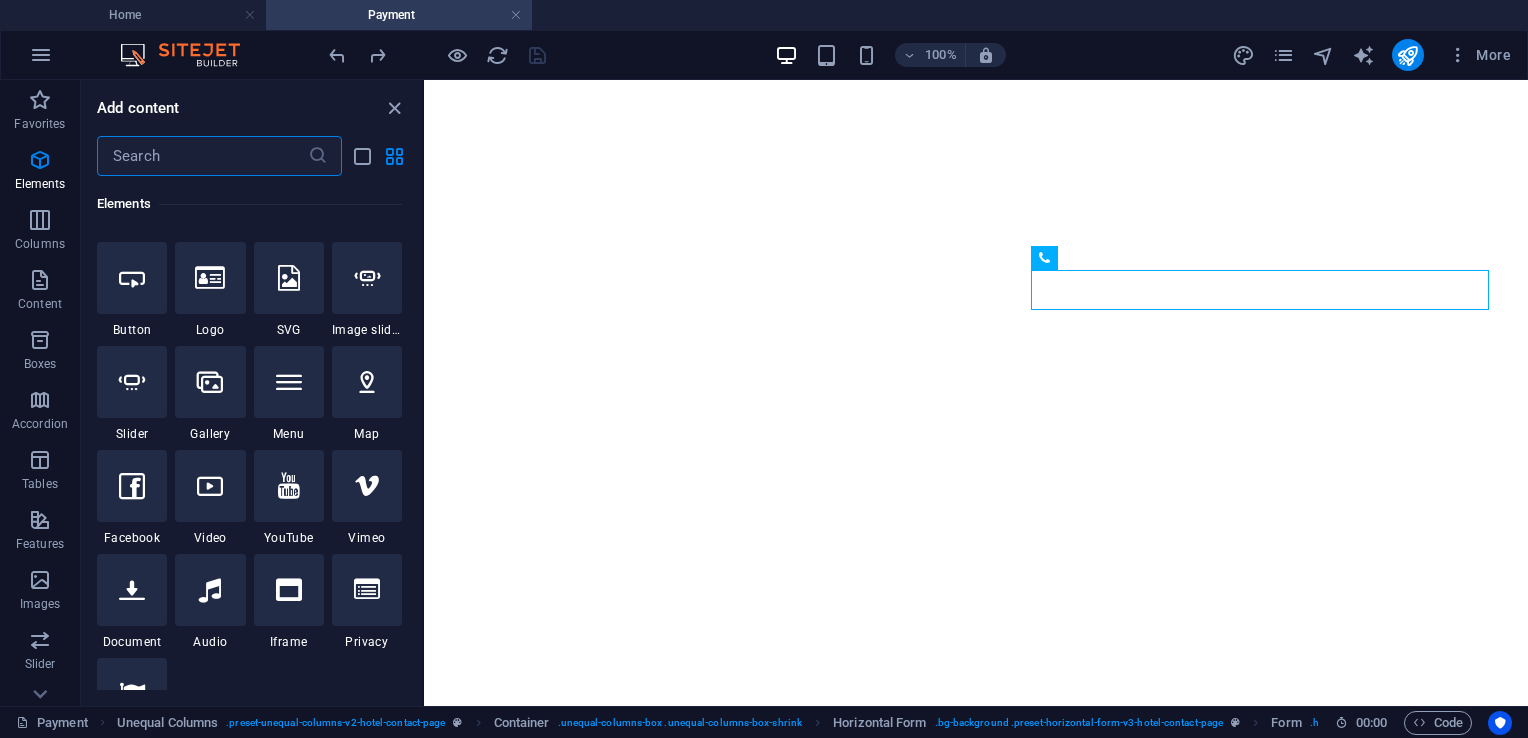 click at bounding box center [132, 590] 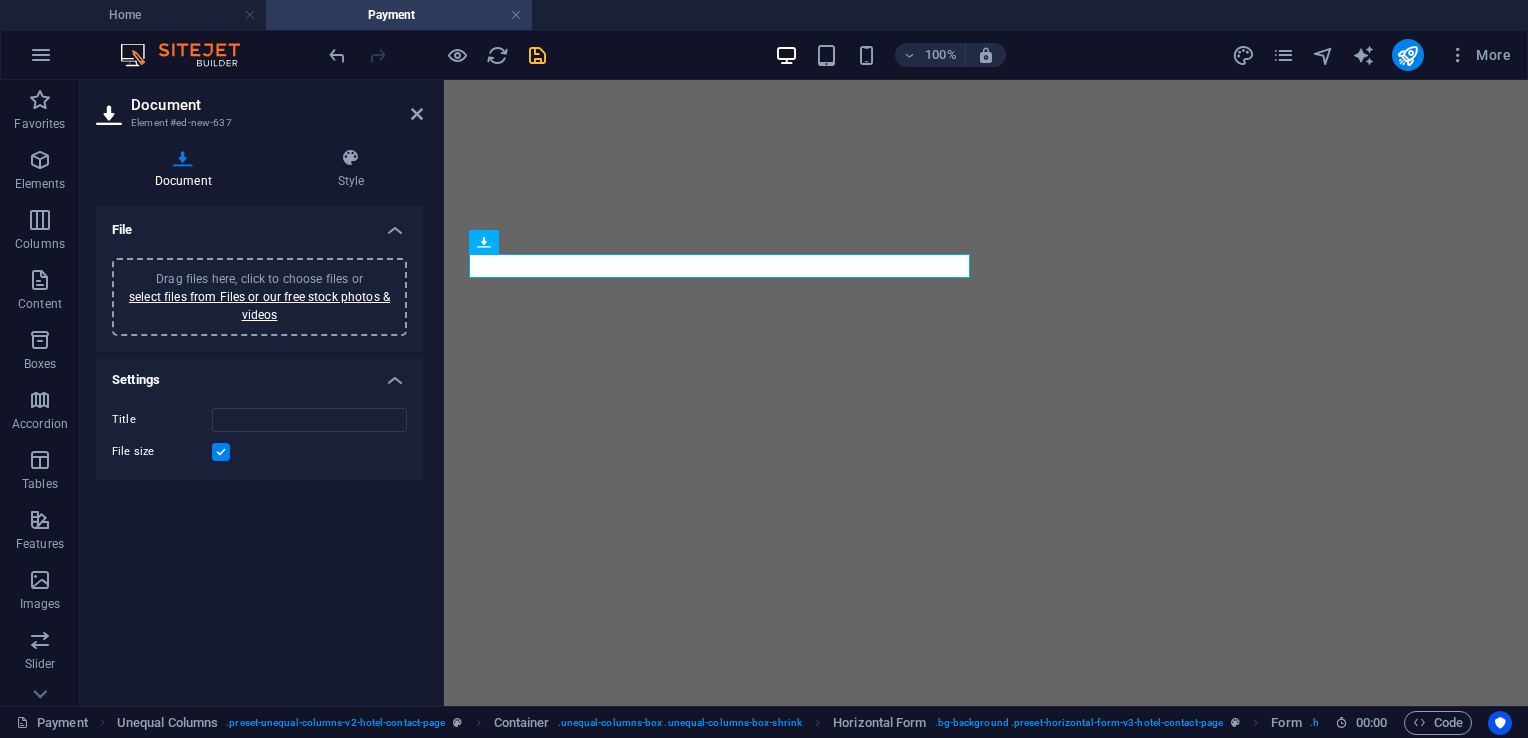 scroll, scrollTop: 831, scrollLeft: 0, axis: vertical 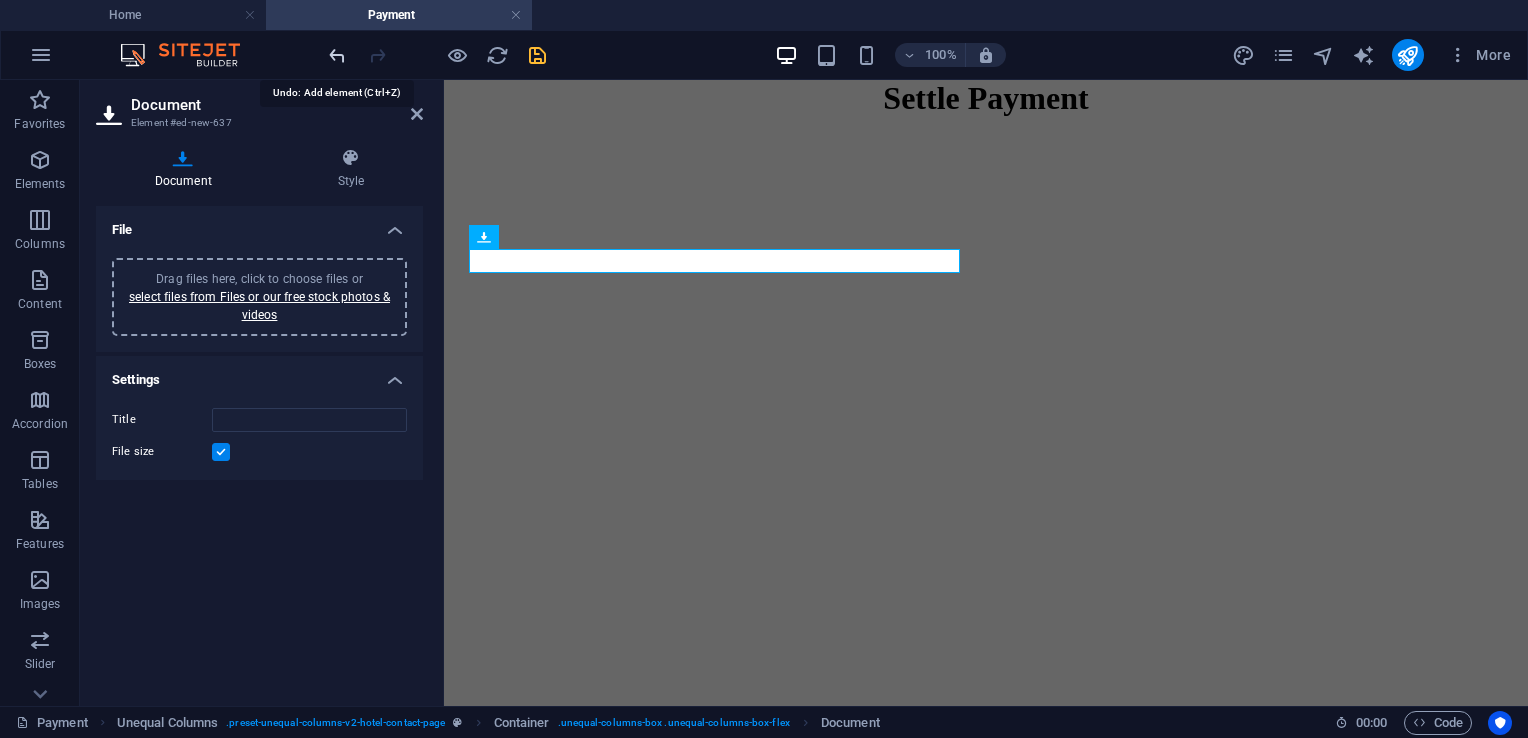 click at bounding box center (337, 55) 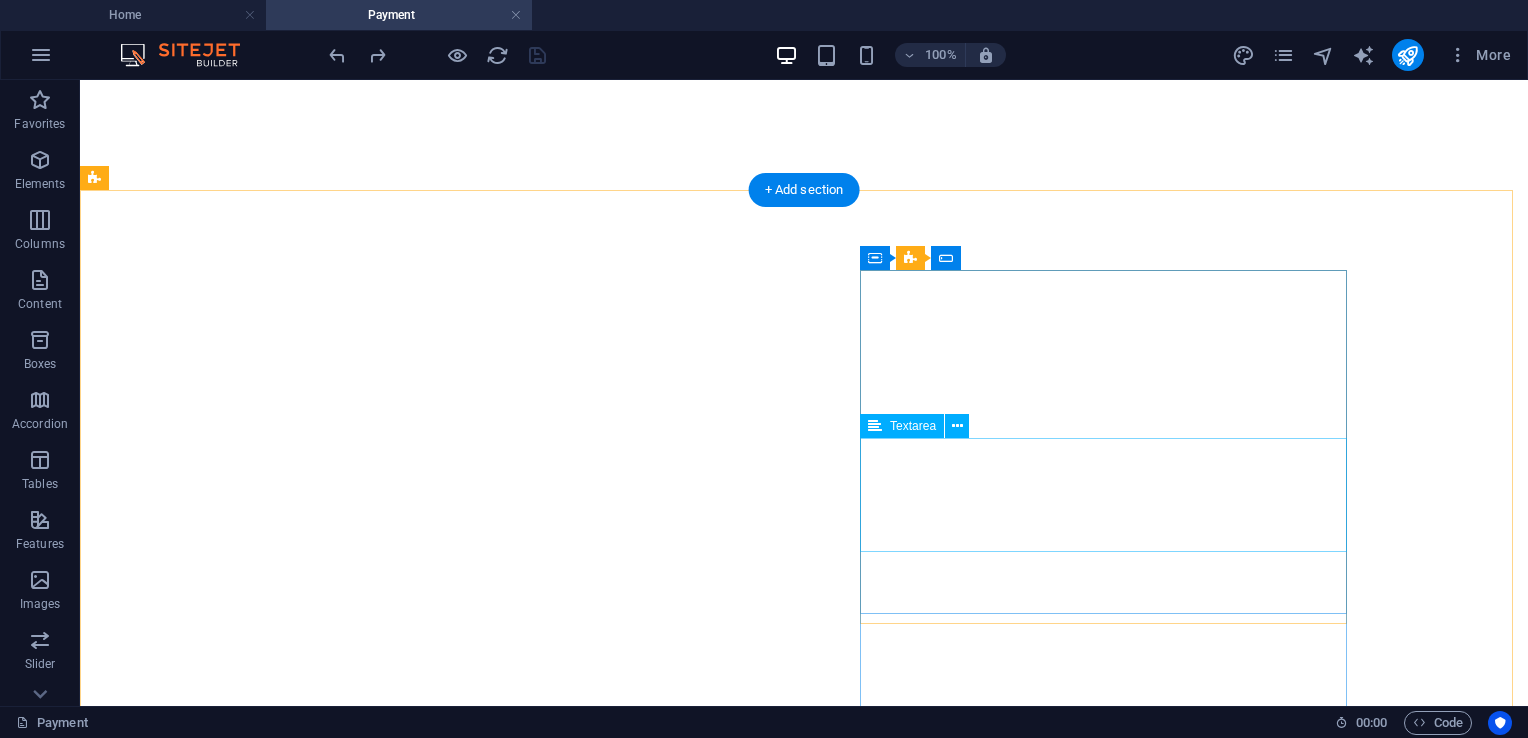 scroll, scrollTop: 931, scrollLeft: 0, axis: vertical 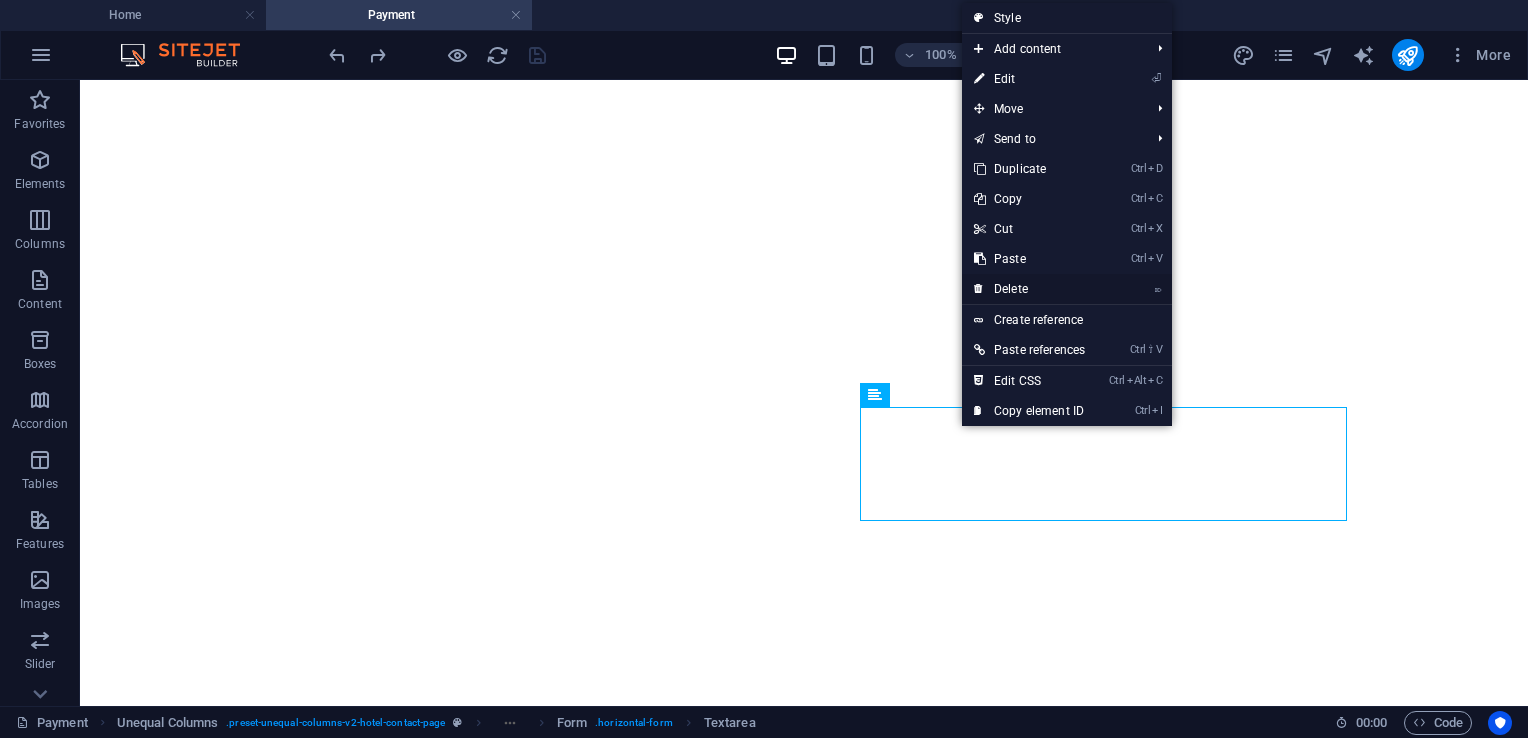 click on "⌦  Delete" at bounding box center [1029, 289] 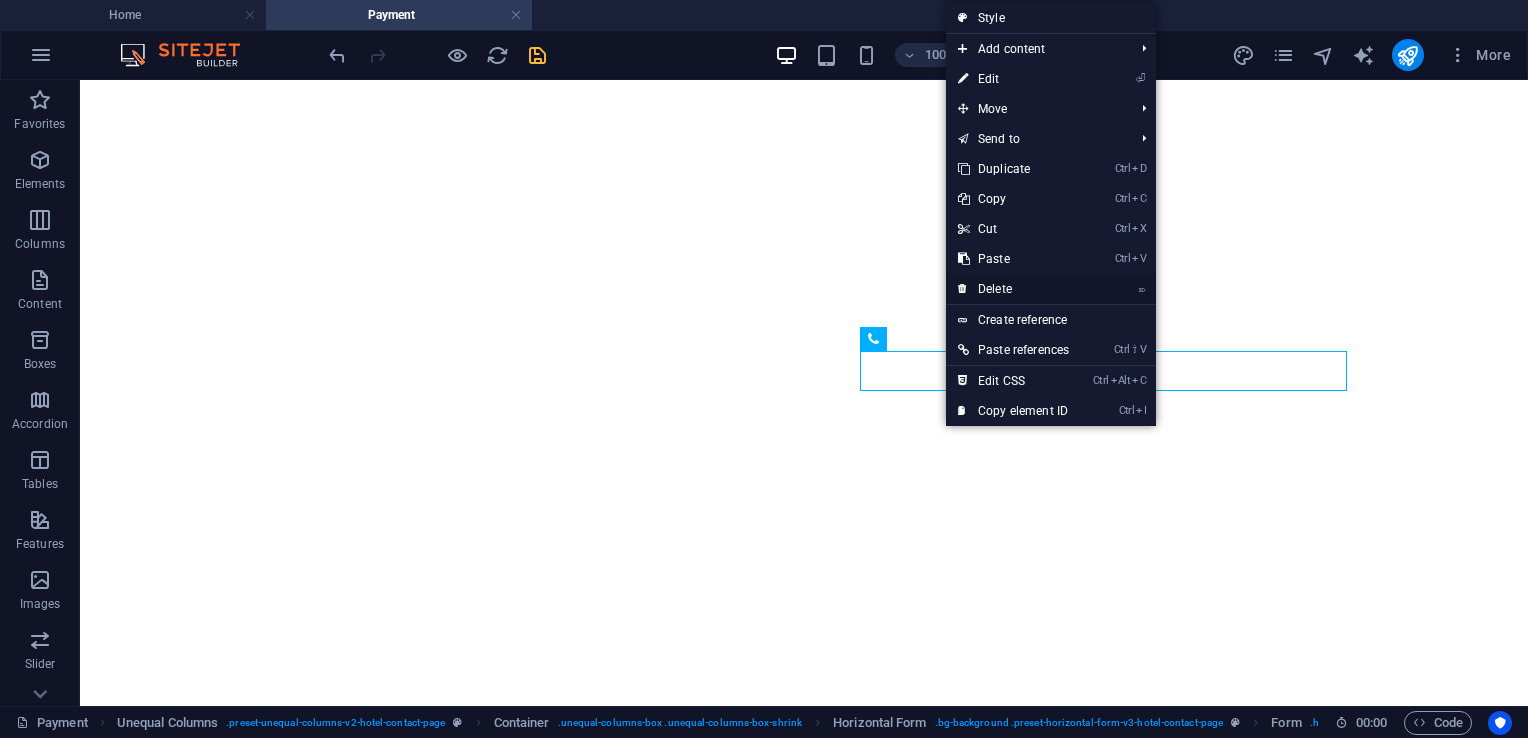click on "⌦  Delete" at bounding box center (1013, 289) 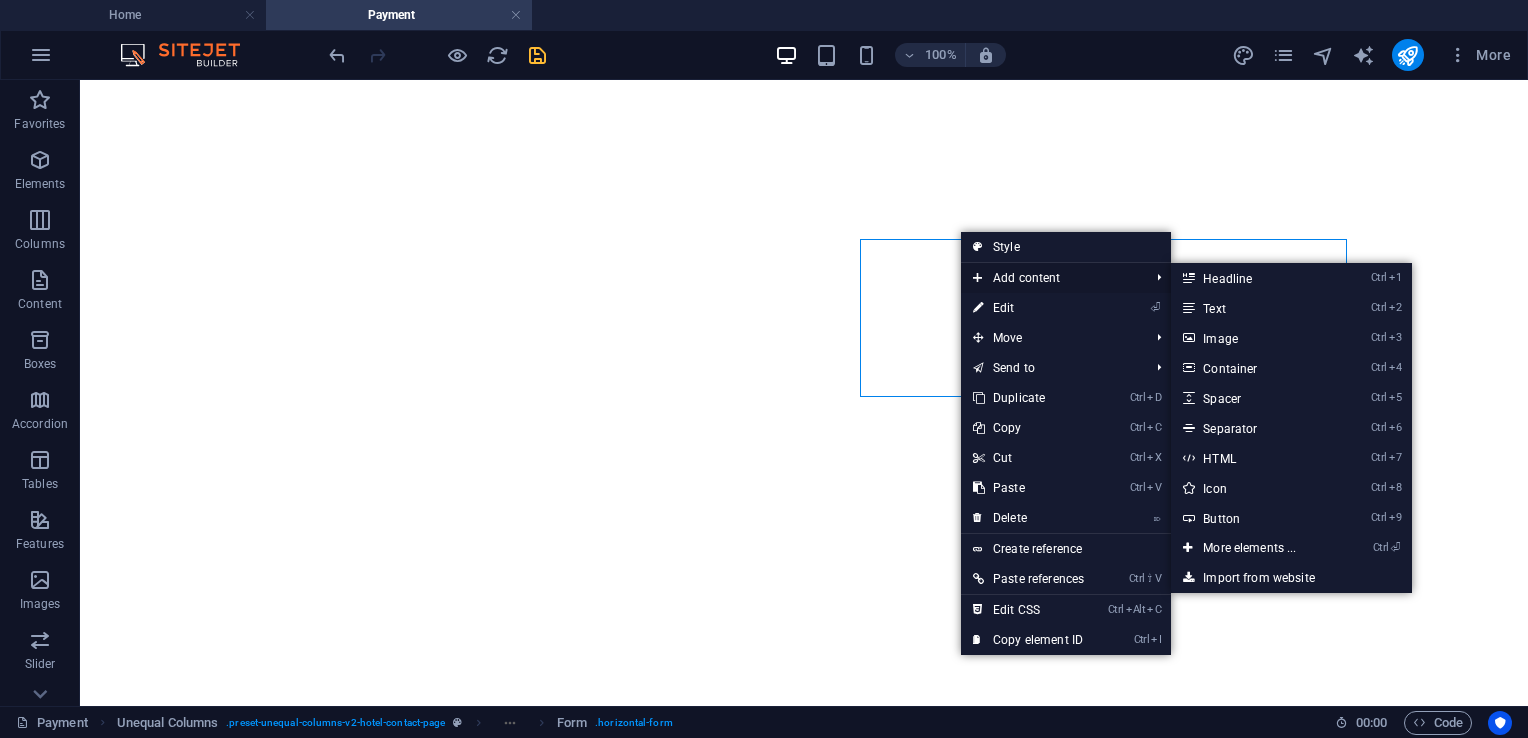 click on "Add content" at bounding box center [1051, 278] 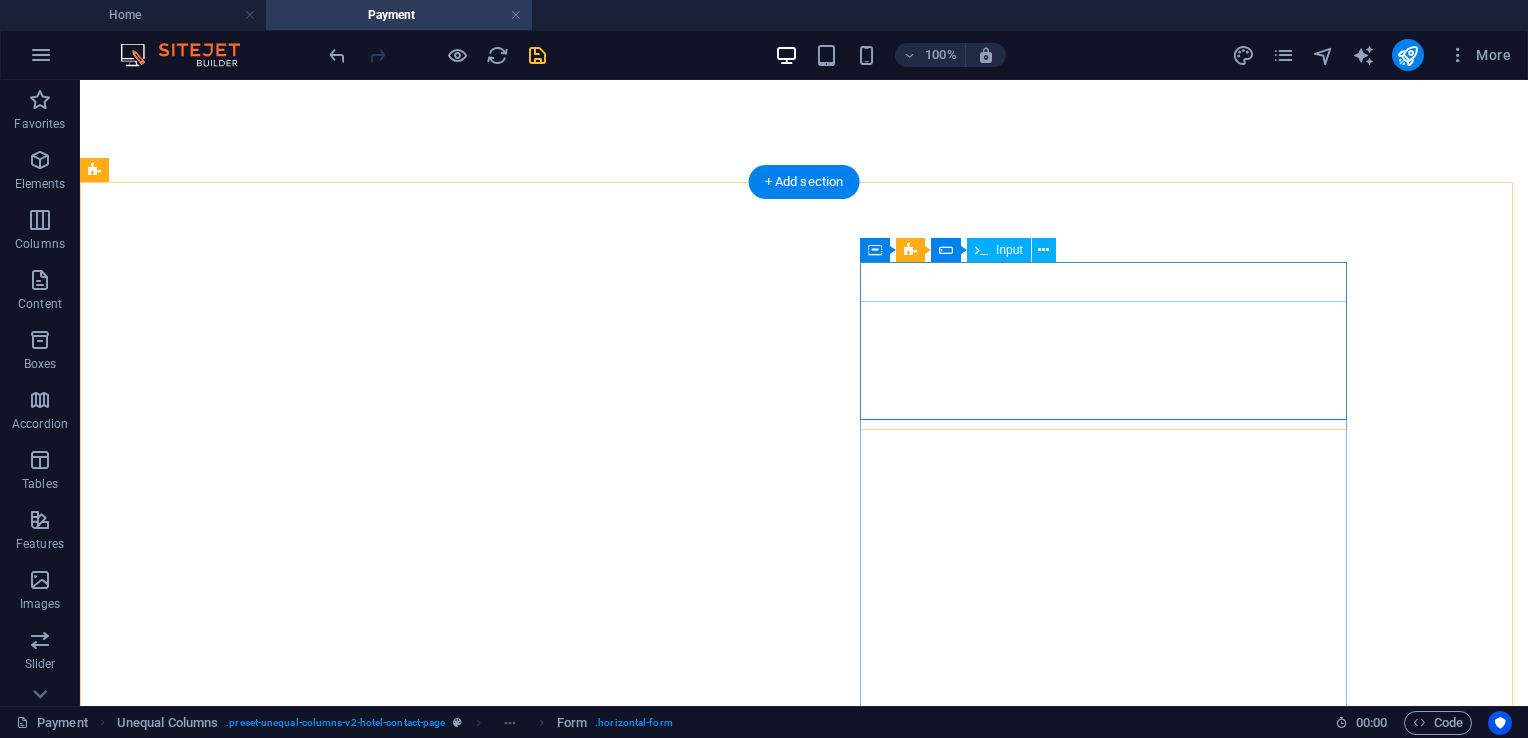 scroll, scrollTop: 731, scrollLeft: 0, axis: vertical 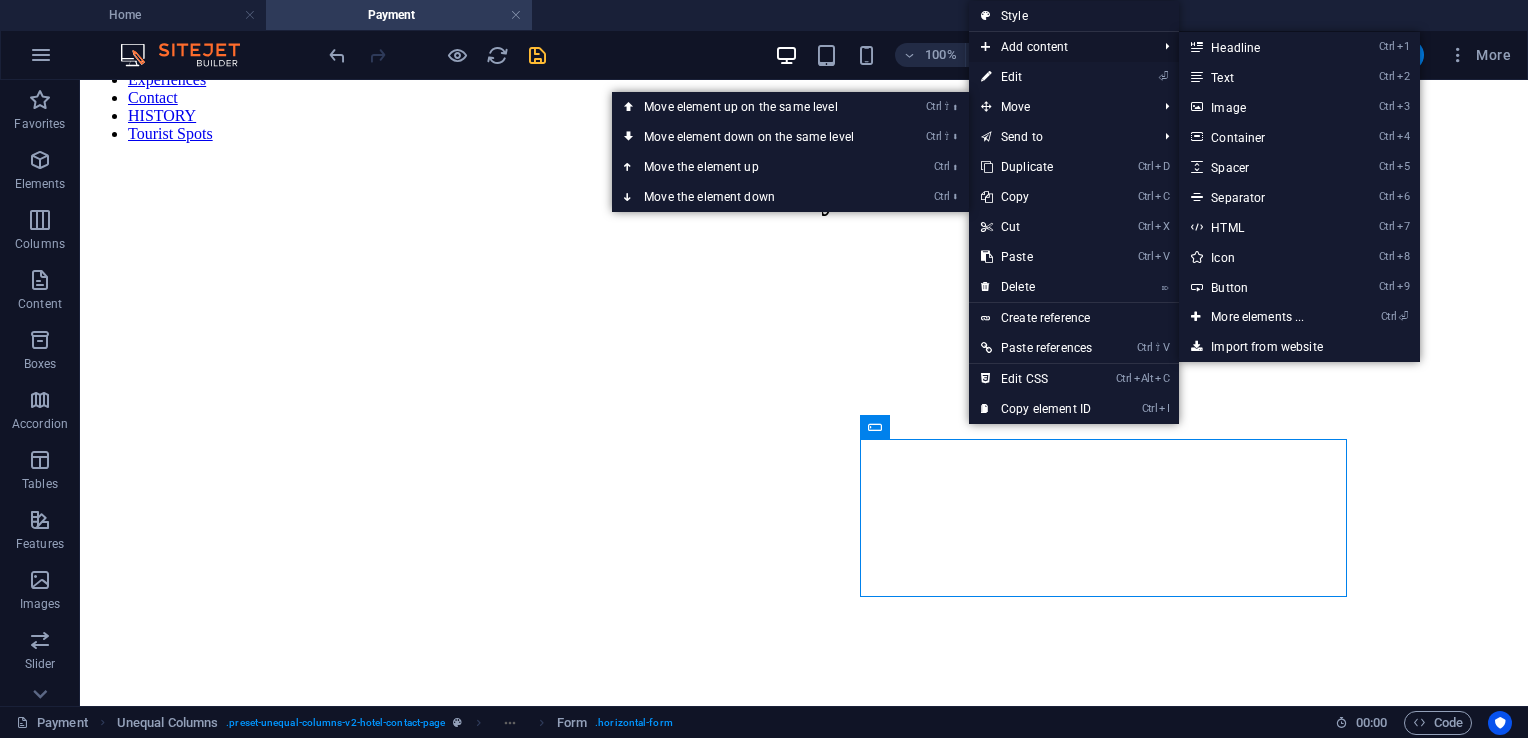 click on "Add content" at bounding box center (1059, 47) 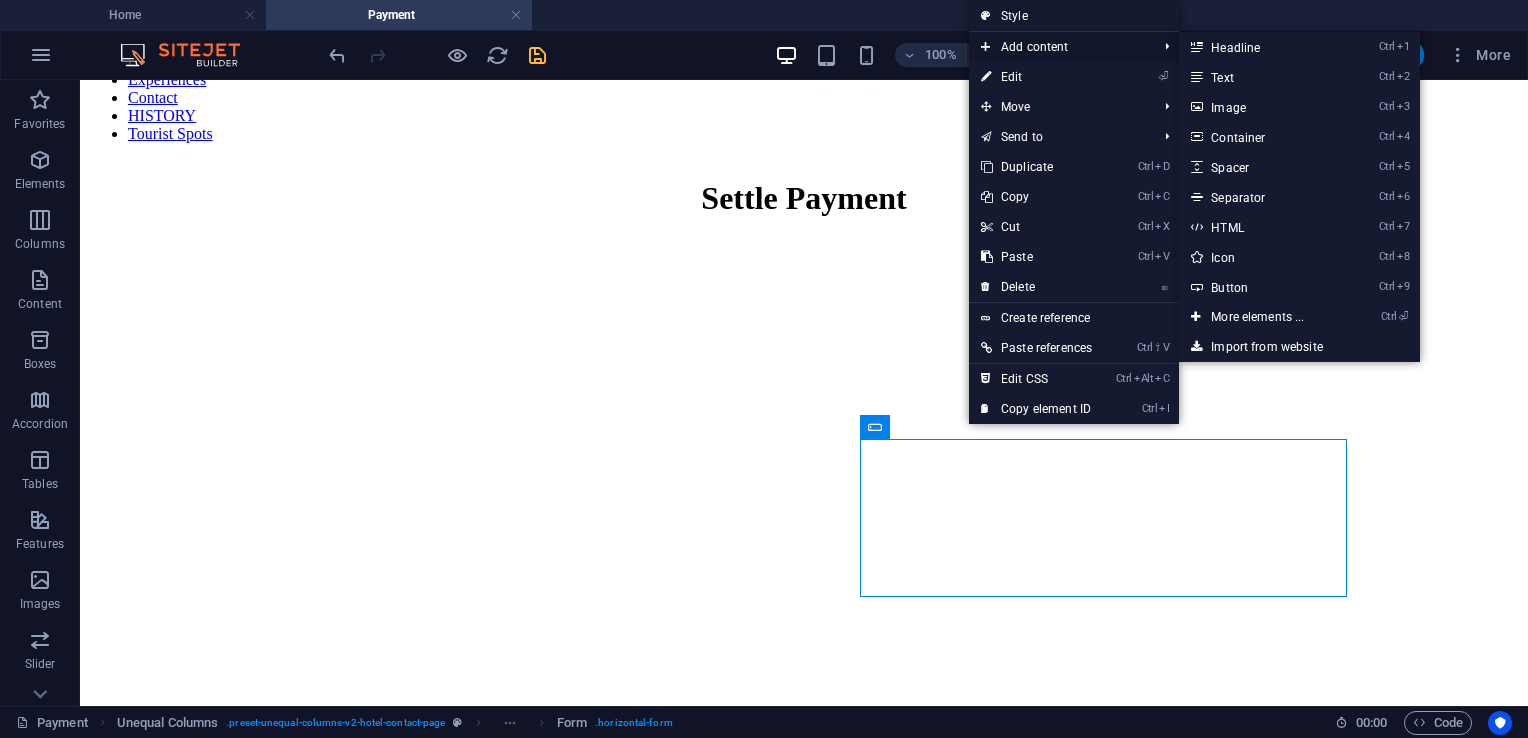 click on "Add content" at bounding box center (1059, 47) 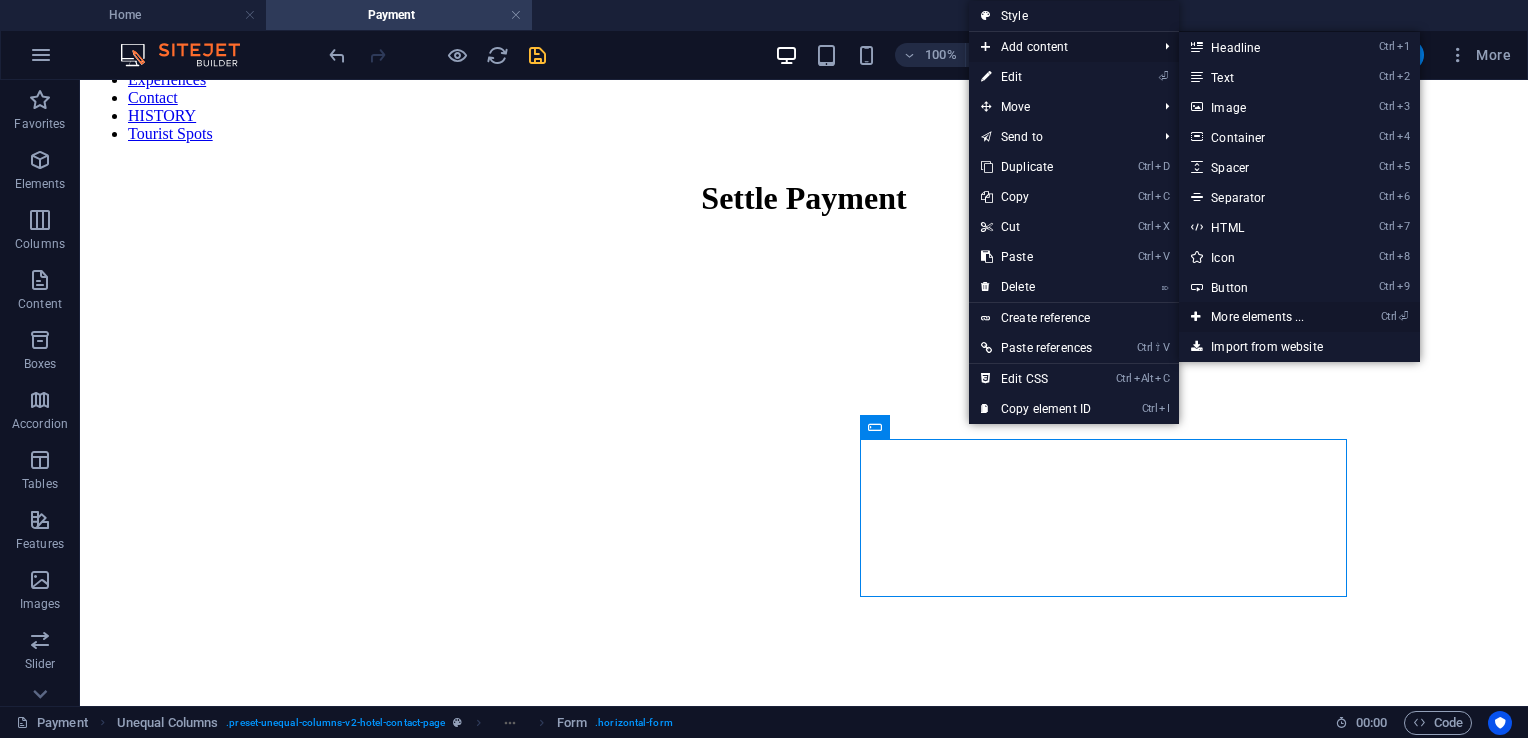 drag, startPoint x: 1256, startPoint y: 315, endPoint x: 822, endPoint y: 230, distance: 442.2454 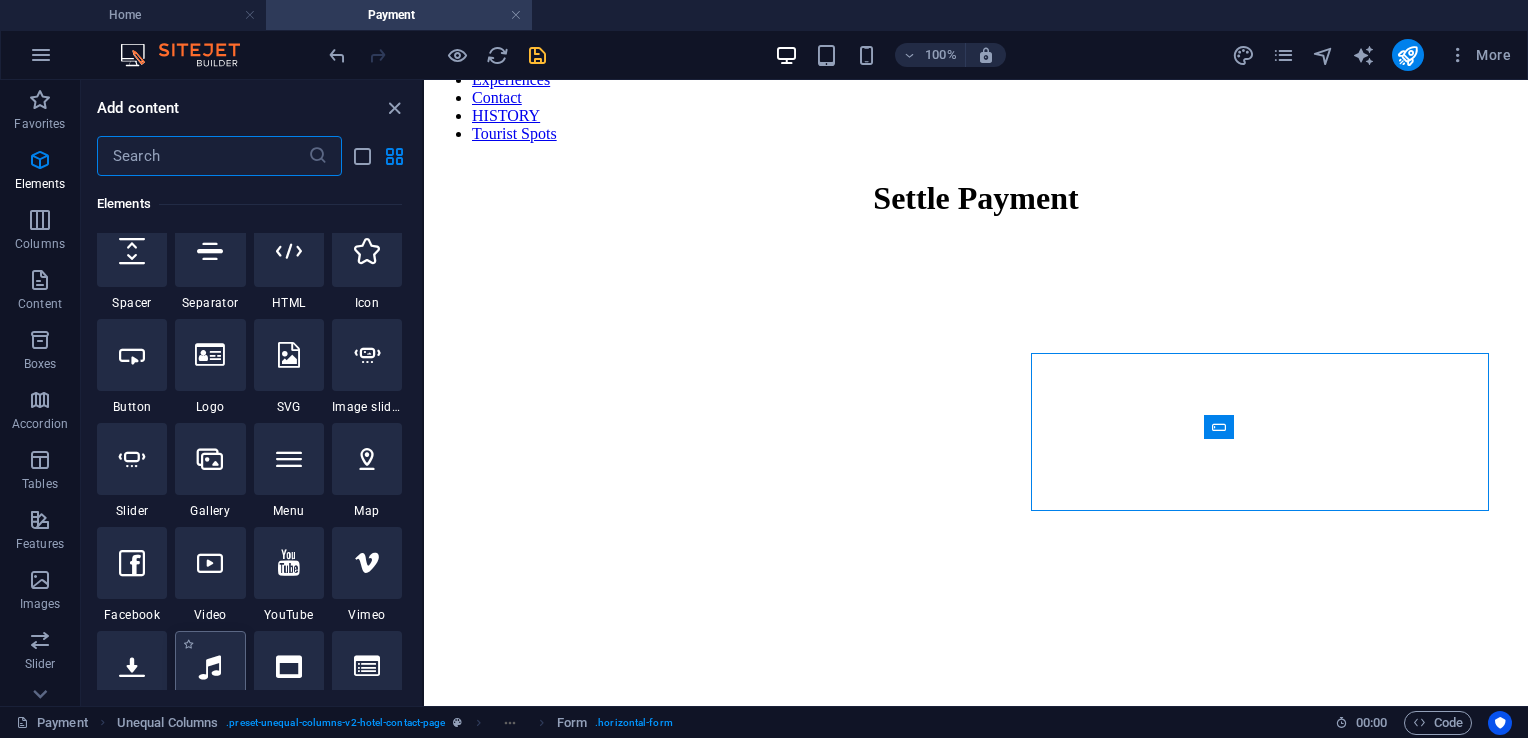scroll, scrollTop: 412, scrollLeft: 0, axis: vertical 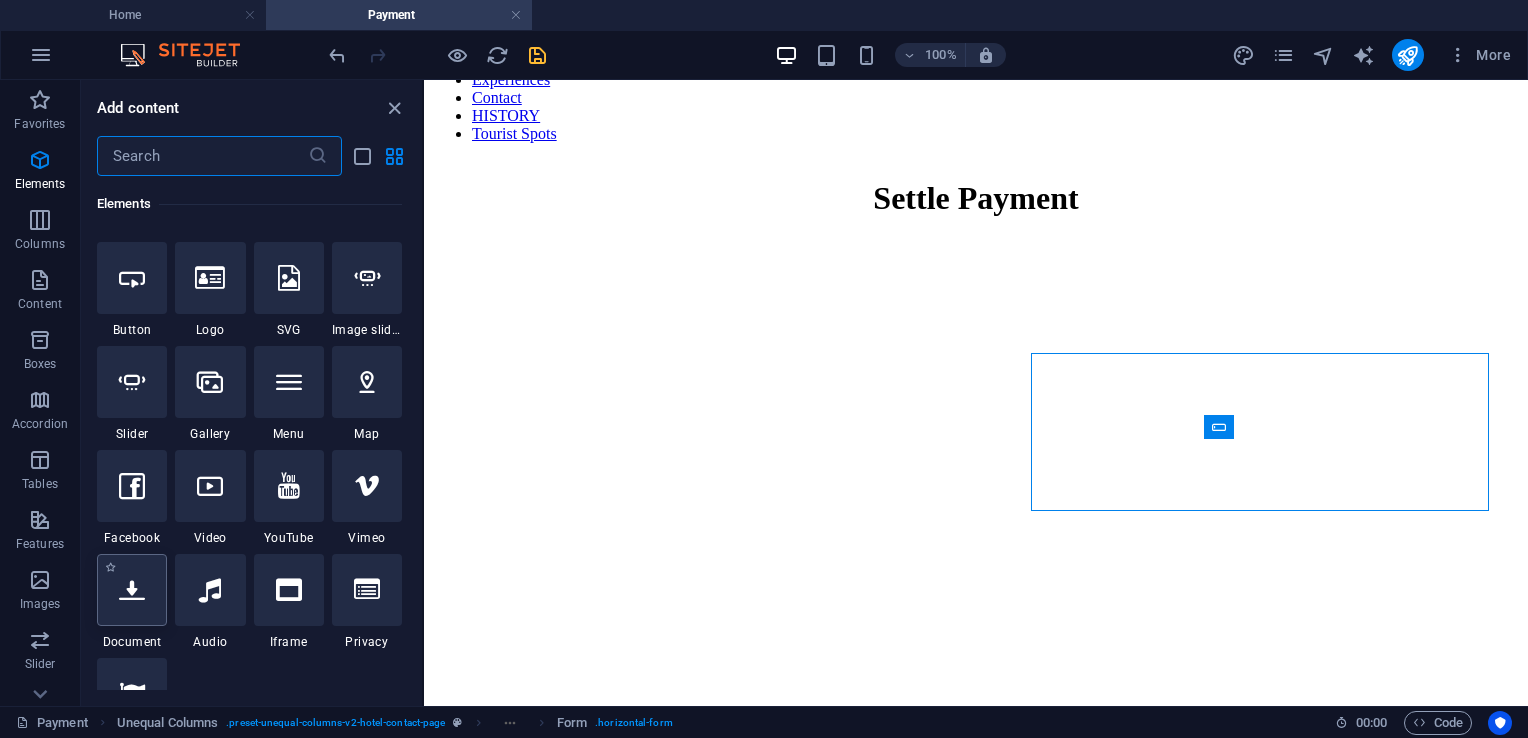 click at bounding box center (132, 590) 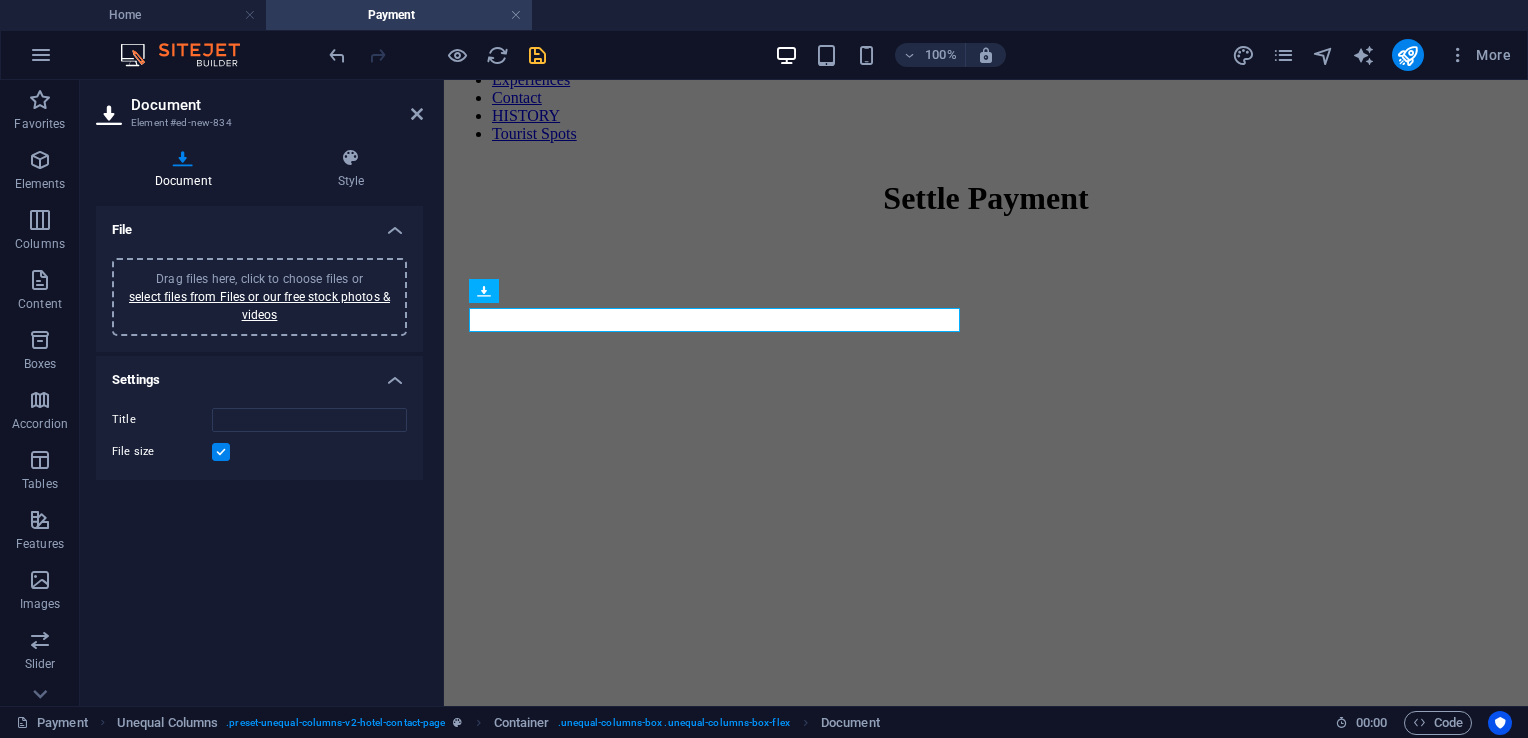 scroll, scrollTop: 777, scrollLeft: 0, axis: vertical 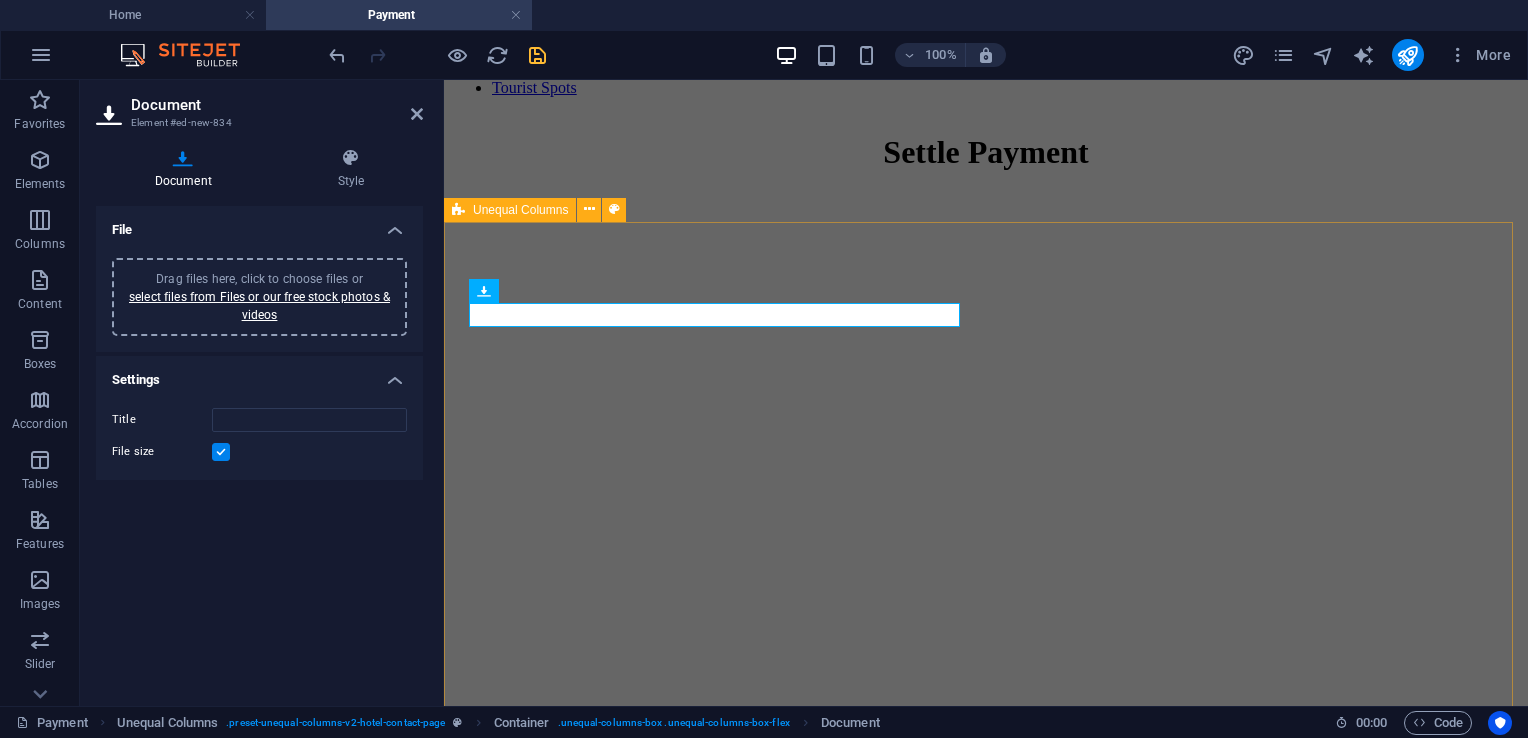 click on "New document Payment Details           For your convenience, you may settle your payment through the following channels: Phone:   +63 917 164 6611 Email:  seedhotel2024@gmail.com SUBMIT" at bounding box center (986, 3576) 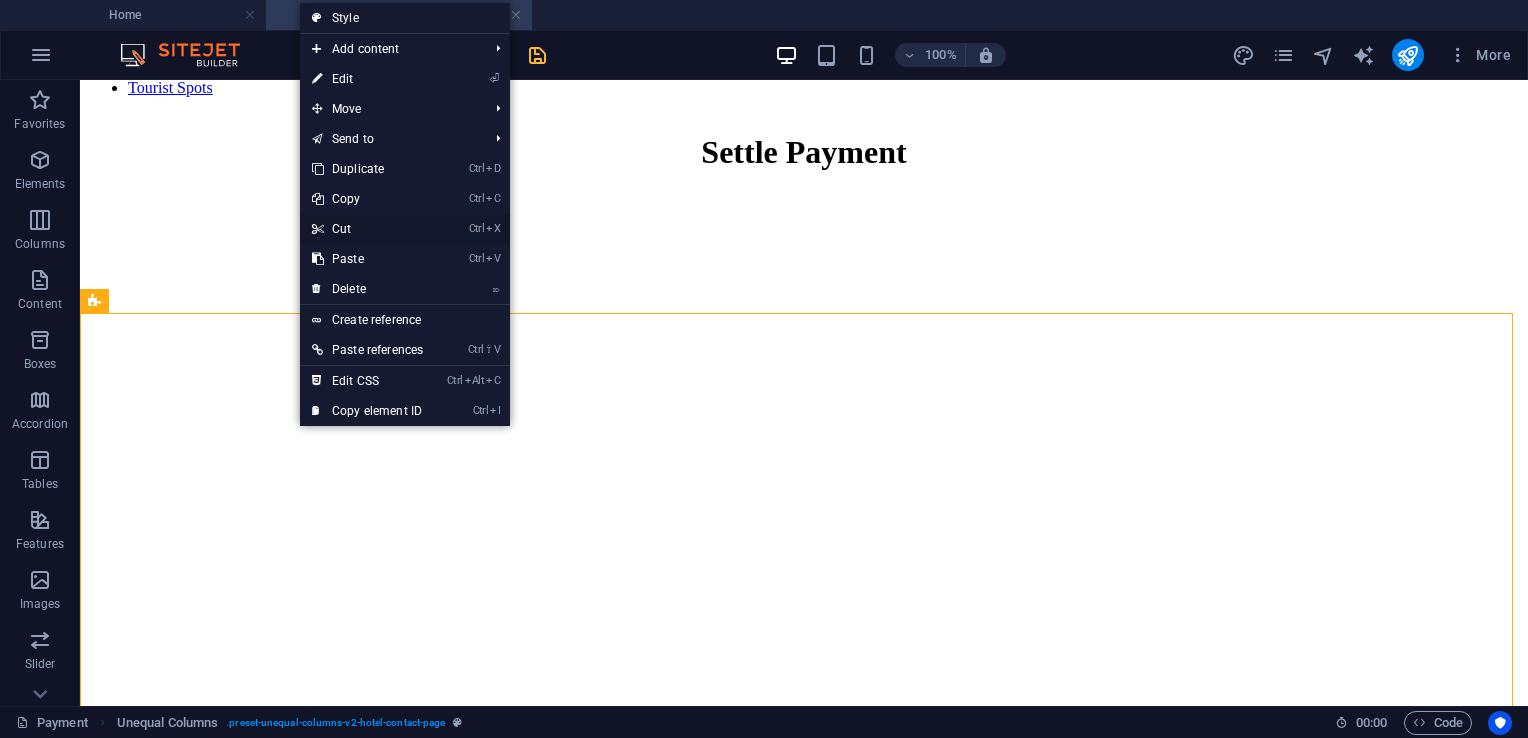 click on "Ctrl X  Cut" at bounding box center (367, 229) 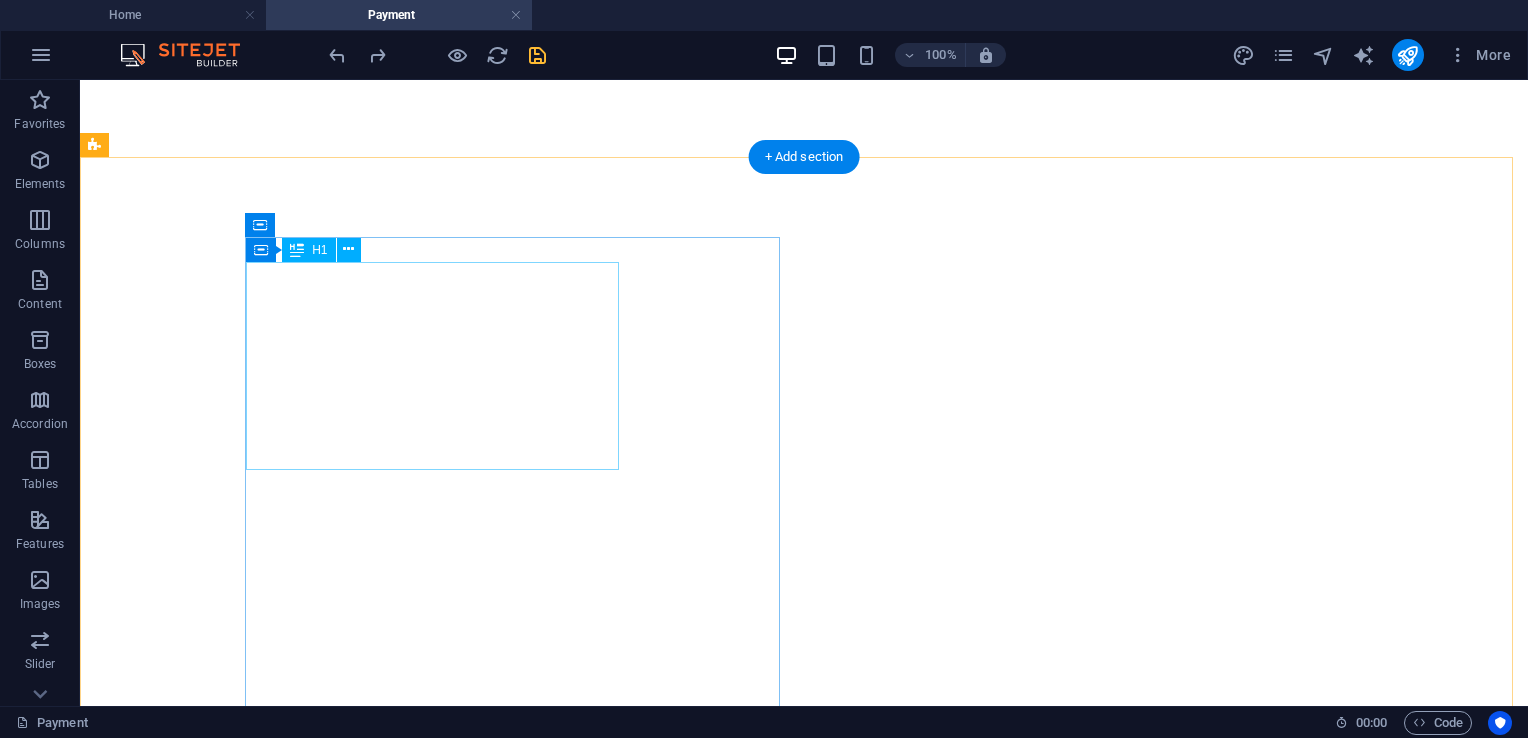 scroll, scrollTop: 765, scrollLeft: 0, axis: vertical 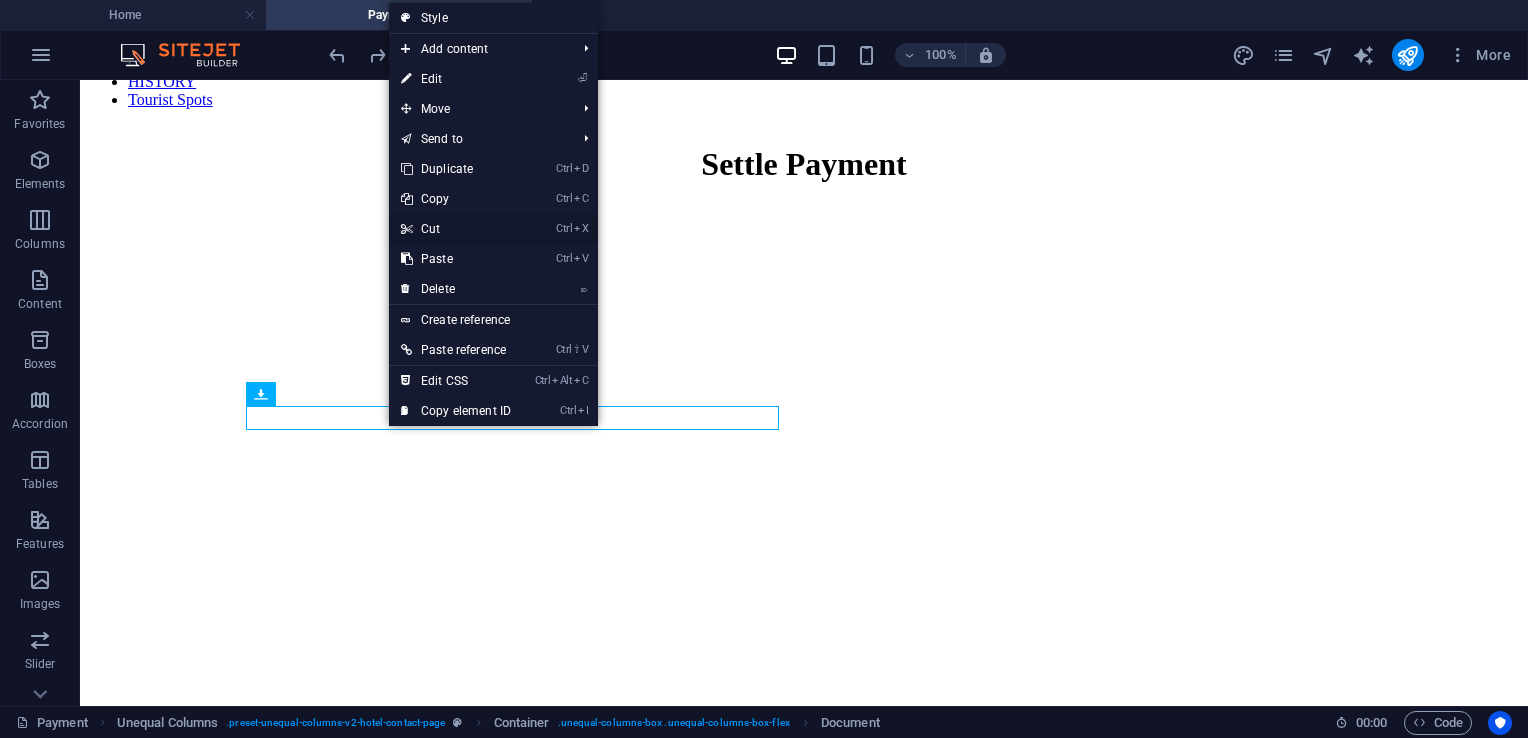 click on "Ctrl X  Cut" at bounding box center [456, 229] 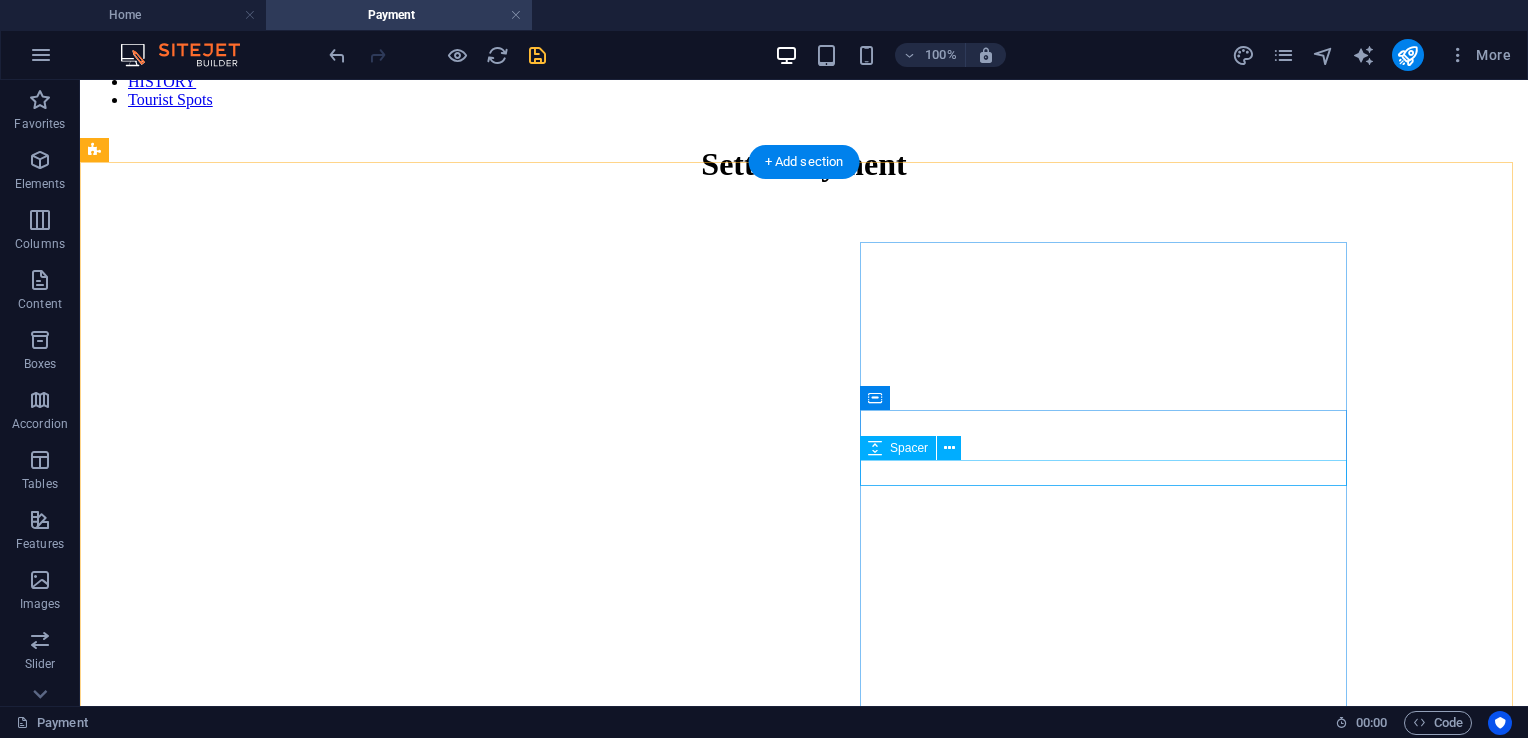scroll, scrollTop: 965, scrollLeft: 0, axis: vertical 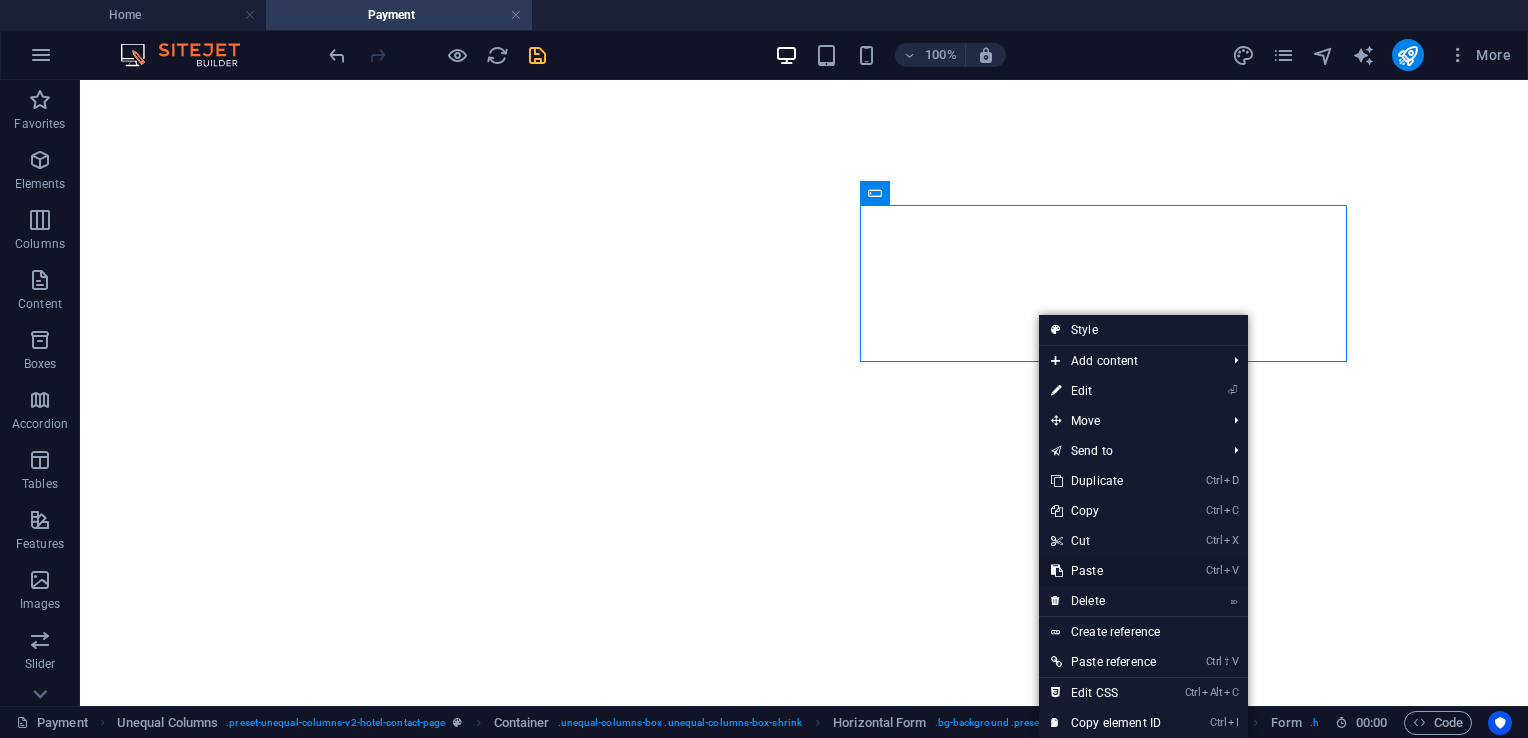 click on "Ctrl V  Paste" at bounding box center (1106, 571) 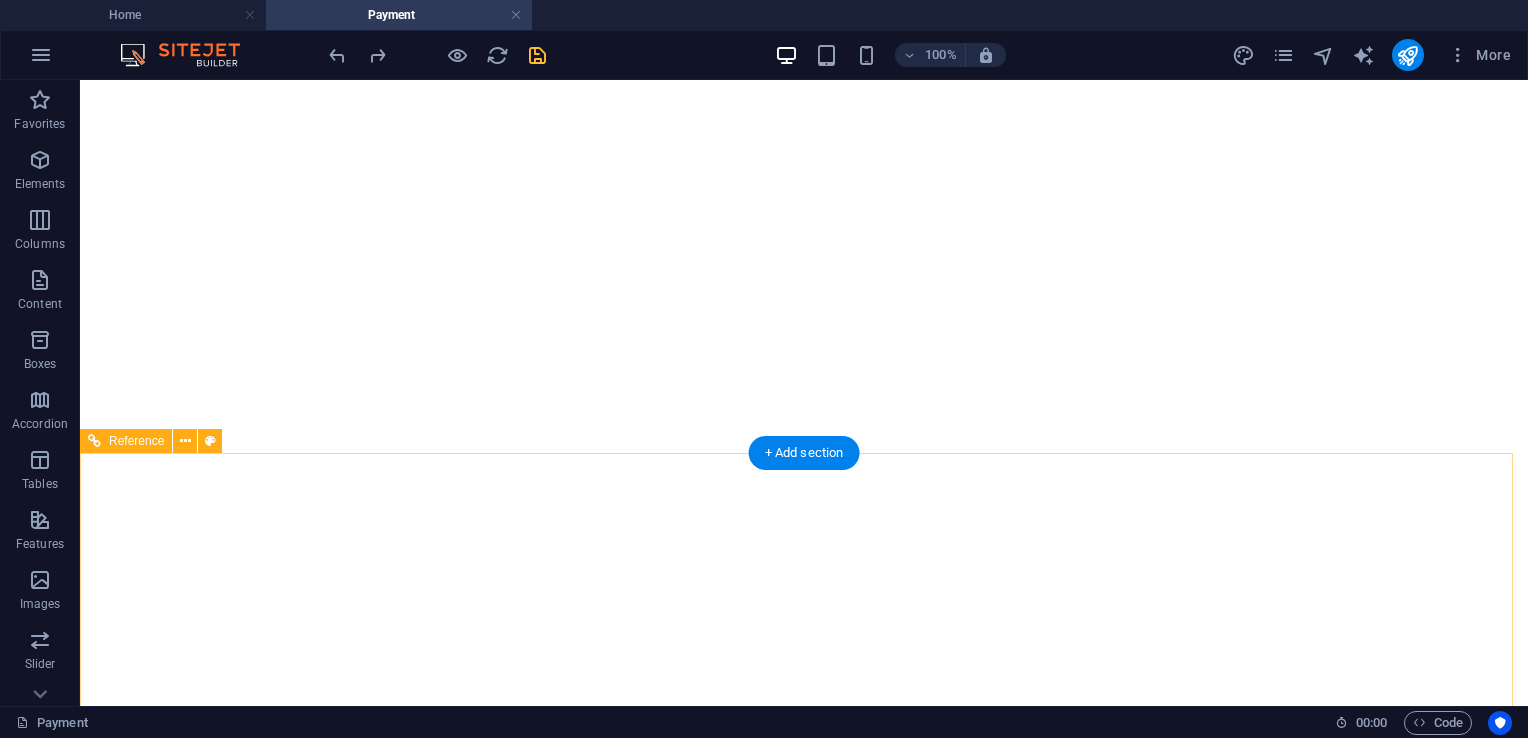 scroll, scrollTop: 1765, scrollLeft: 0, axis: vertical 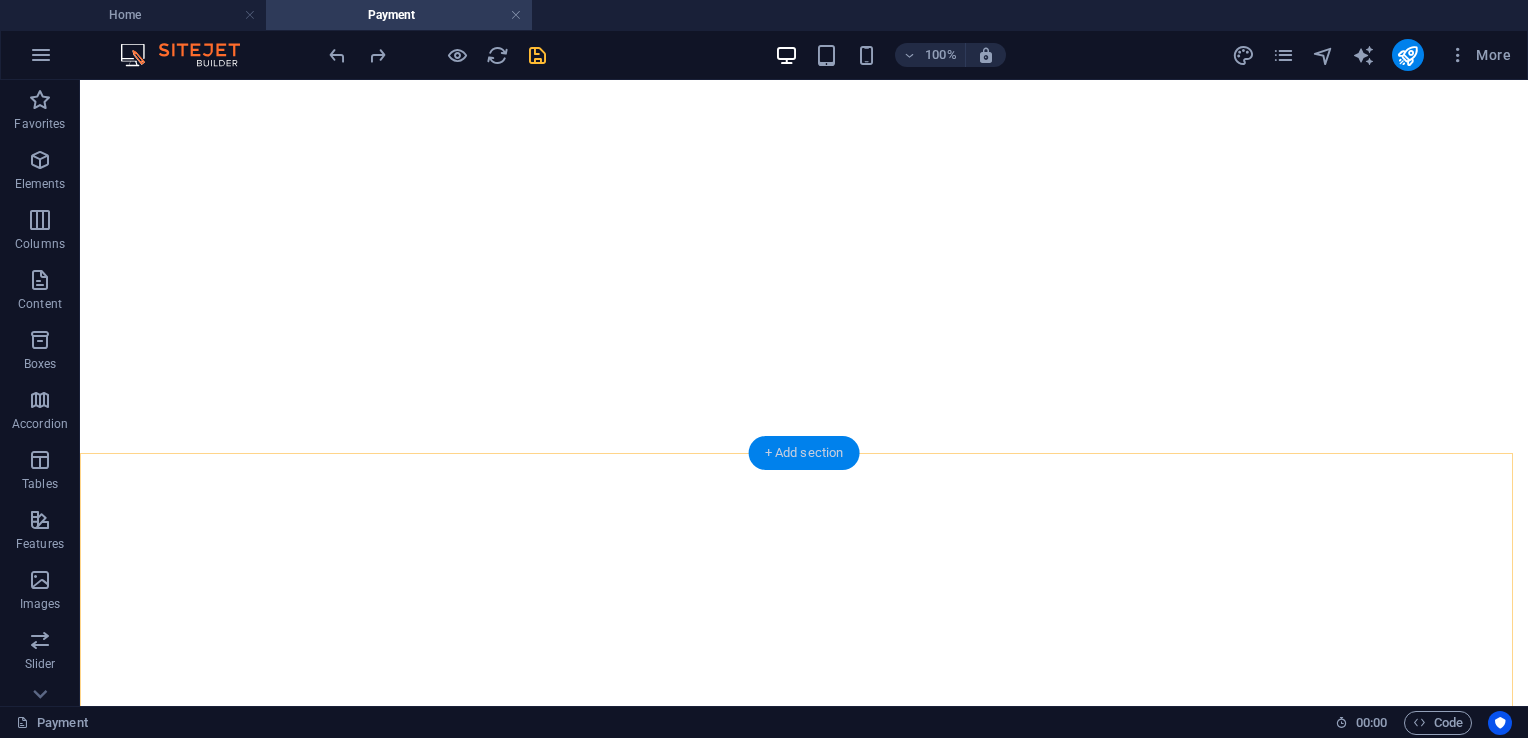 click on "+ Add section" at bounding box center (804, 453) 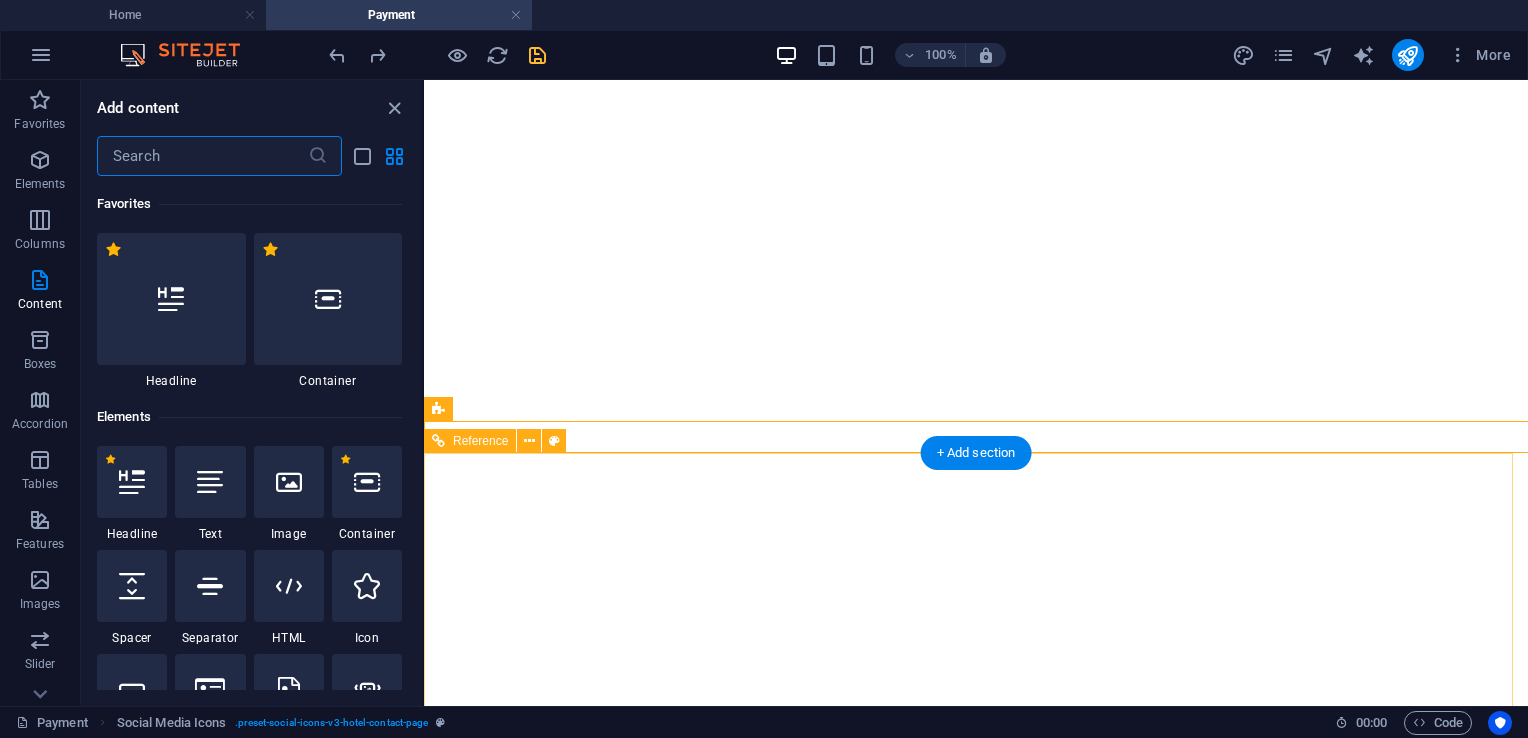 scroll, scrollTop: 1680, scrollLeft: 0, axis: vertical 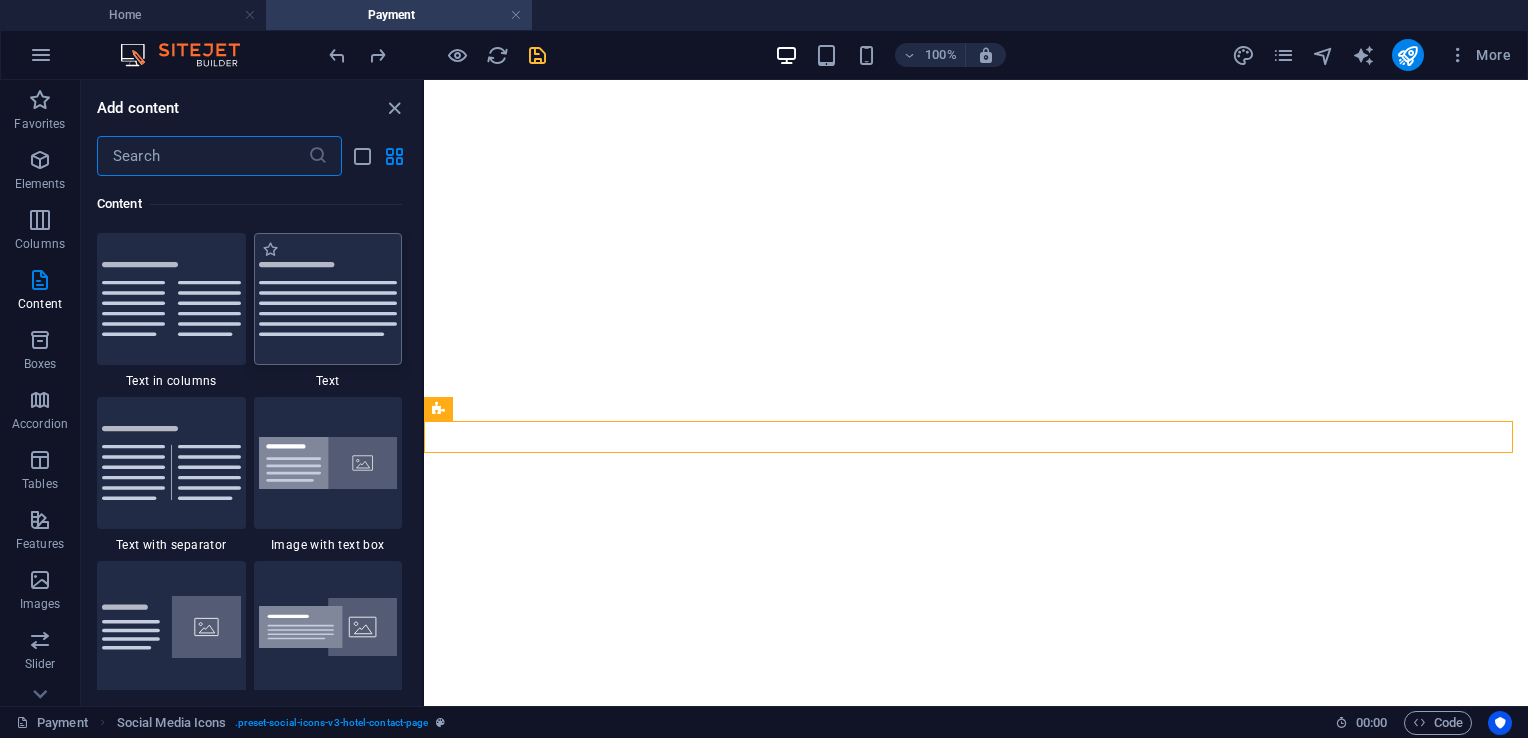 click at bounding box center (328, 299) 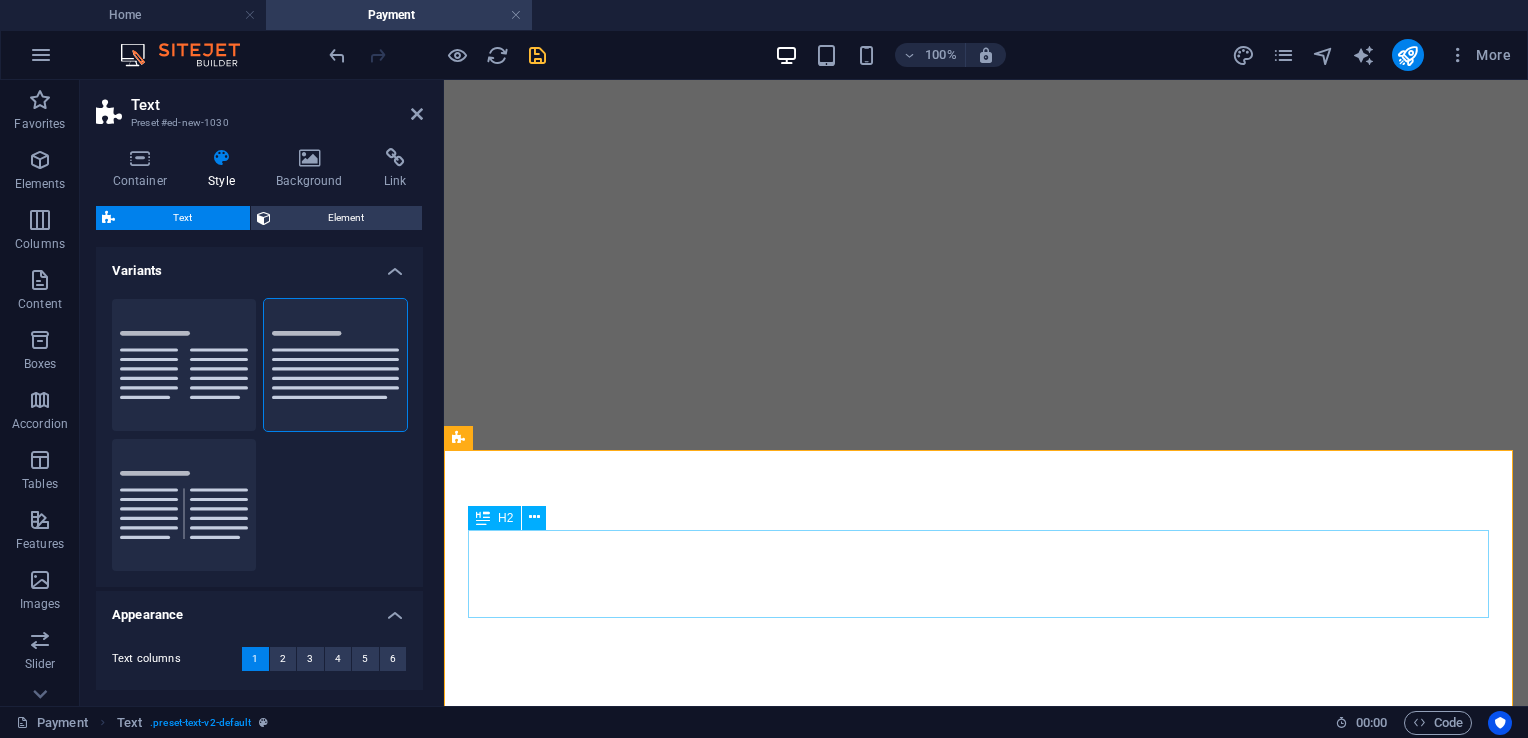 scroll, scrollTop: 1874, scrollLeft: 0, axis: vertical 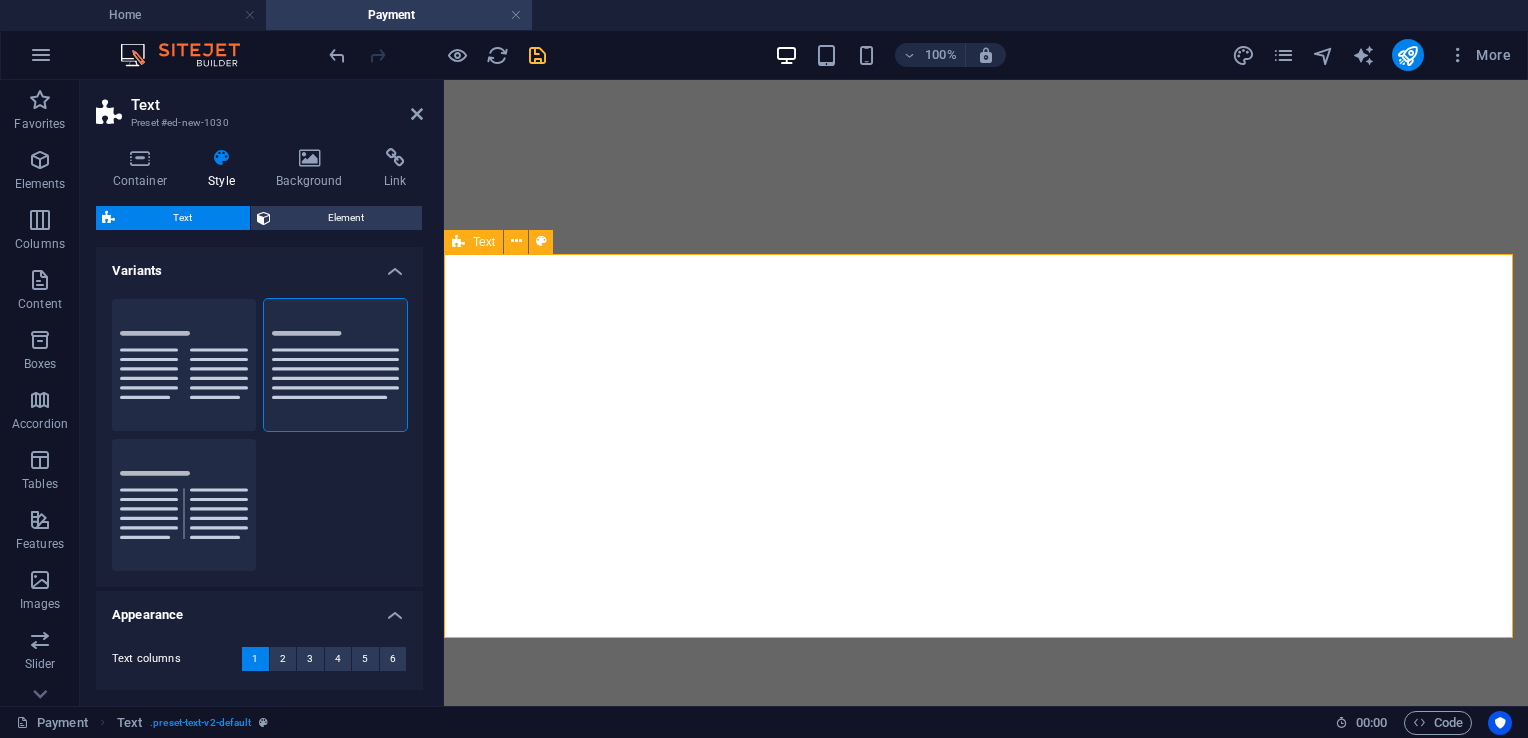 click on "Headline Lorem ipsum dolor sitope amet, consectetur adipisicing elitip. Massumenda, dolore, cum vel modi asperiores consequatur suscipit quidem ducimus eveniet iure expedita consecteture odiogil voluptatum similique fugit voluptates atem accusamus quae quas dolorem tenetur facere tempora maiores adipisci reiciendis accusantium voluptatibus id voluptate tempore dolor harum nisi amet! Nobis, eaque. Aenean commodo ligula eget dolor. Lorem ipsum dolor sit amet, consectetuer adipiscing elit leget odiogil voluptatum similique fugit voluptates dolor. Libero assumenda, dolore, cum vel modi asperiores consequatur." at bounding box center (986, 8156) 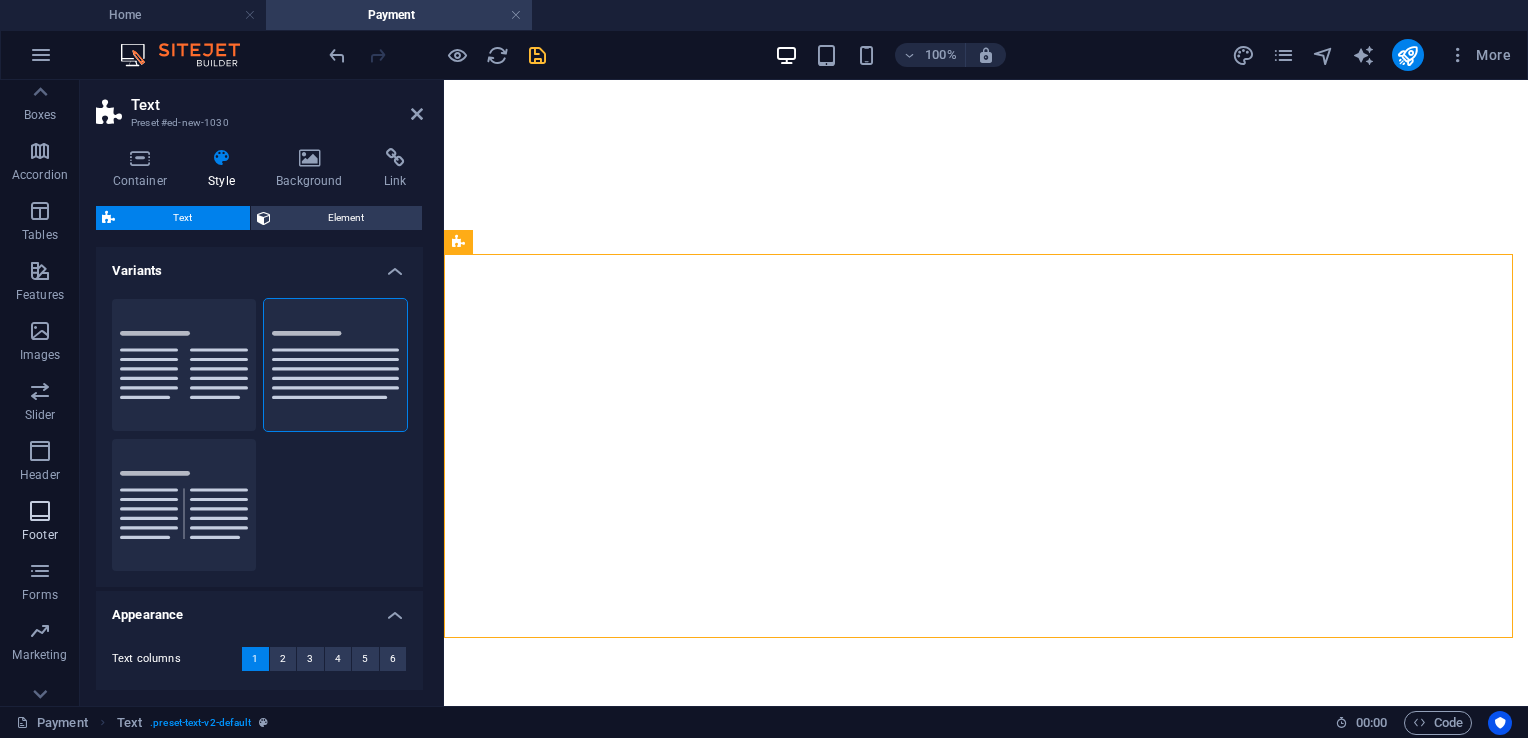 scroll, scrollTop: 273, scrollLeft: 0, axis: vertical 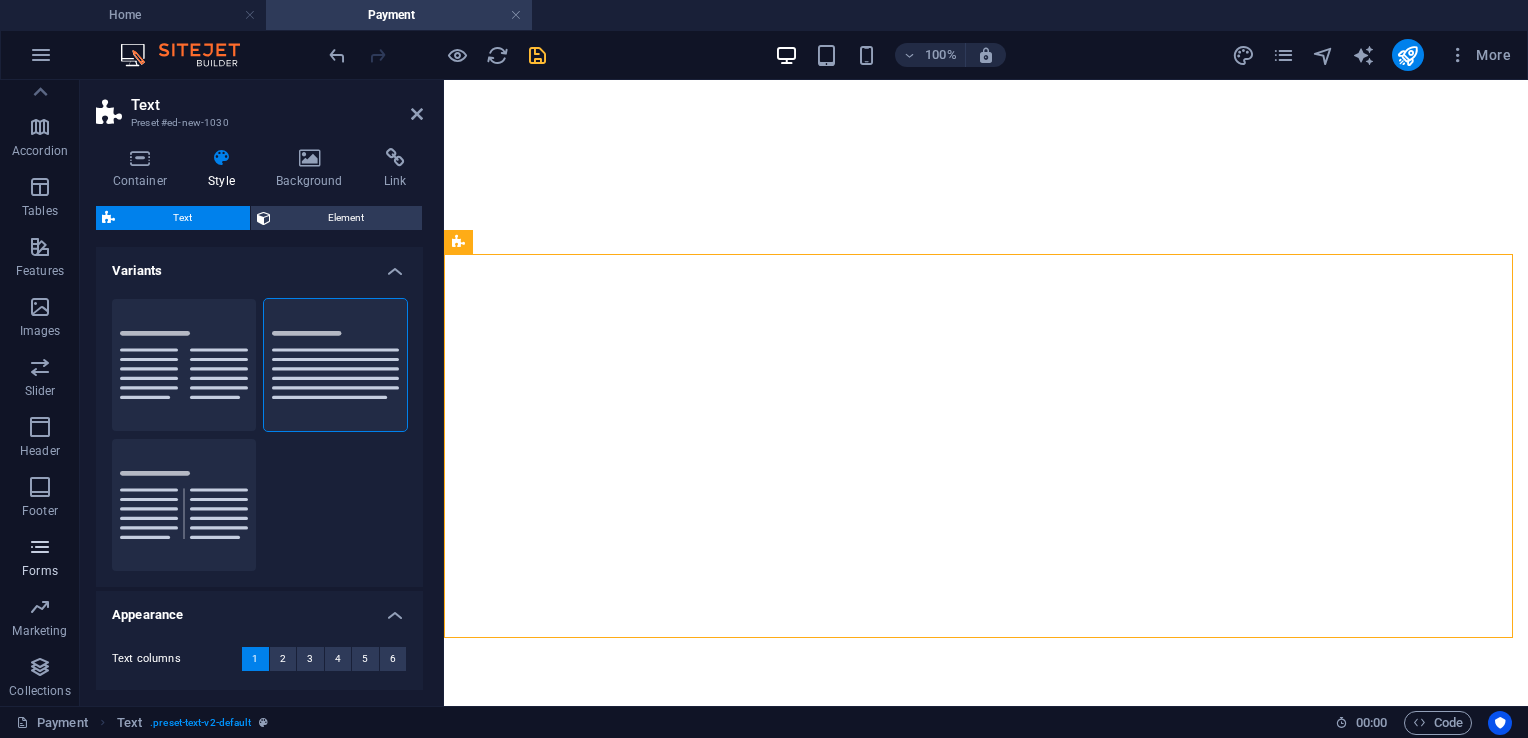 click at bounding box center (40, 547) 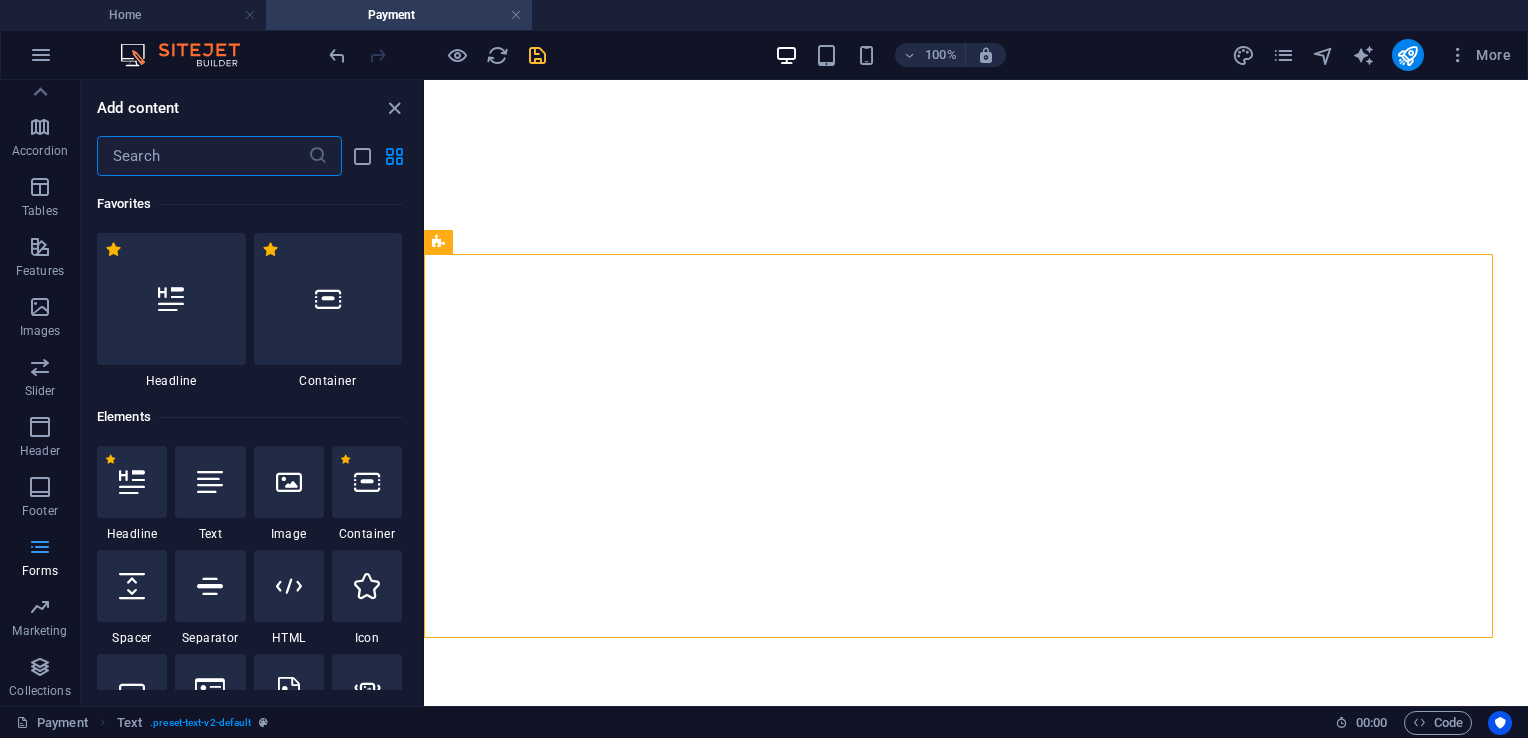 scroll, scrollTop: 1880, scrollLeft: 0, axis: vertical 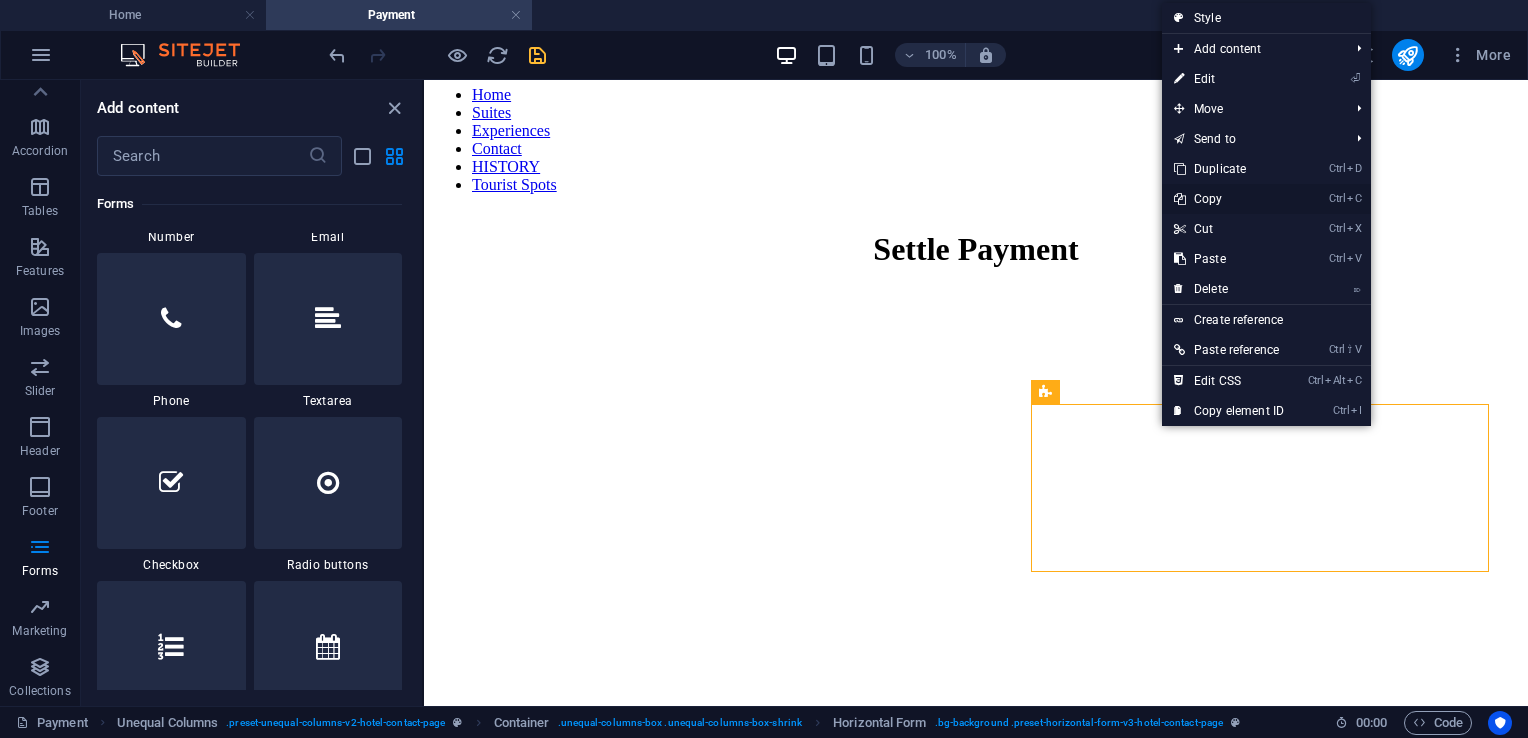 click on "Ctrl C  Copy" at bounding box center [1229, 199] 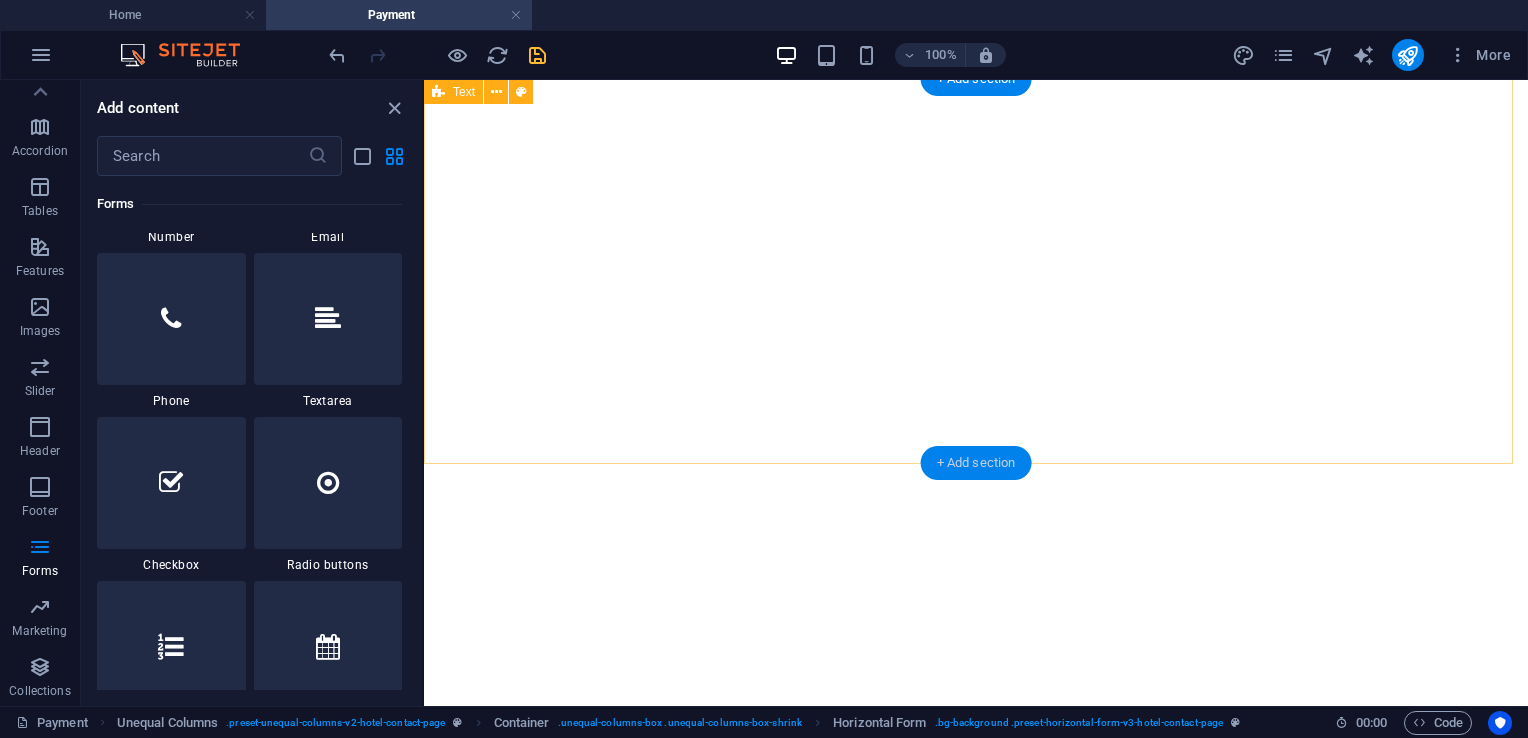 scroll, scrollTop: 2080, scrollLeft: 0, axis: vertical 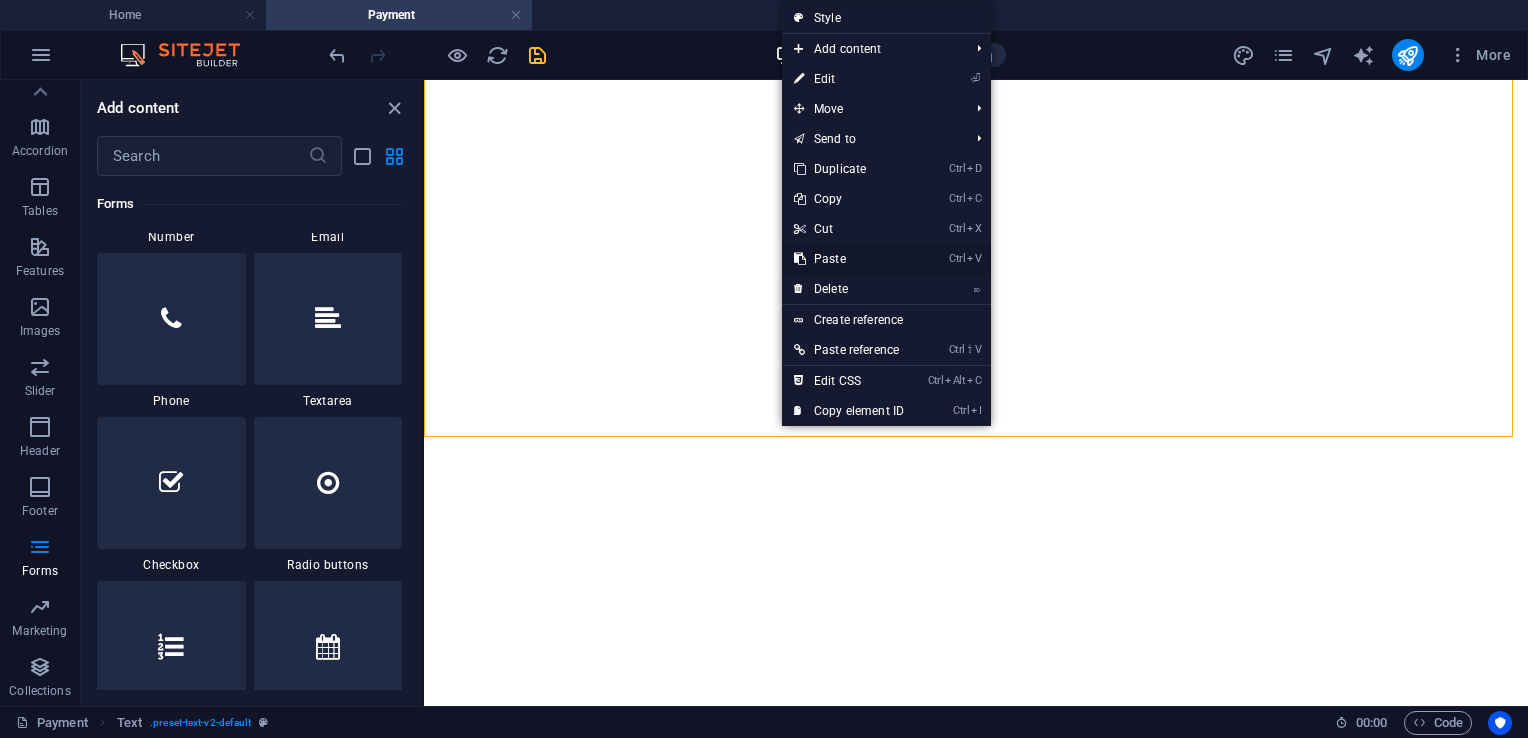 click on "Ctrl V  Paste" at bounding box center (849, 259) 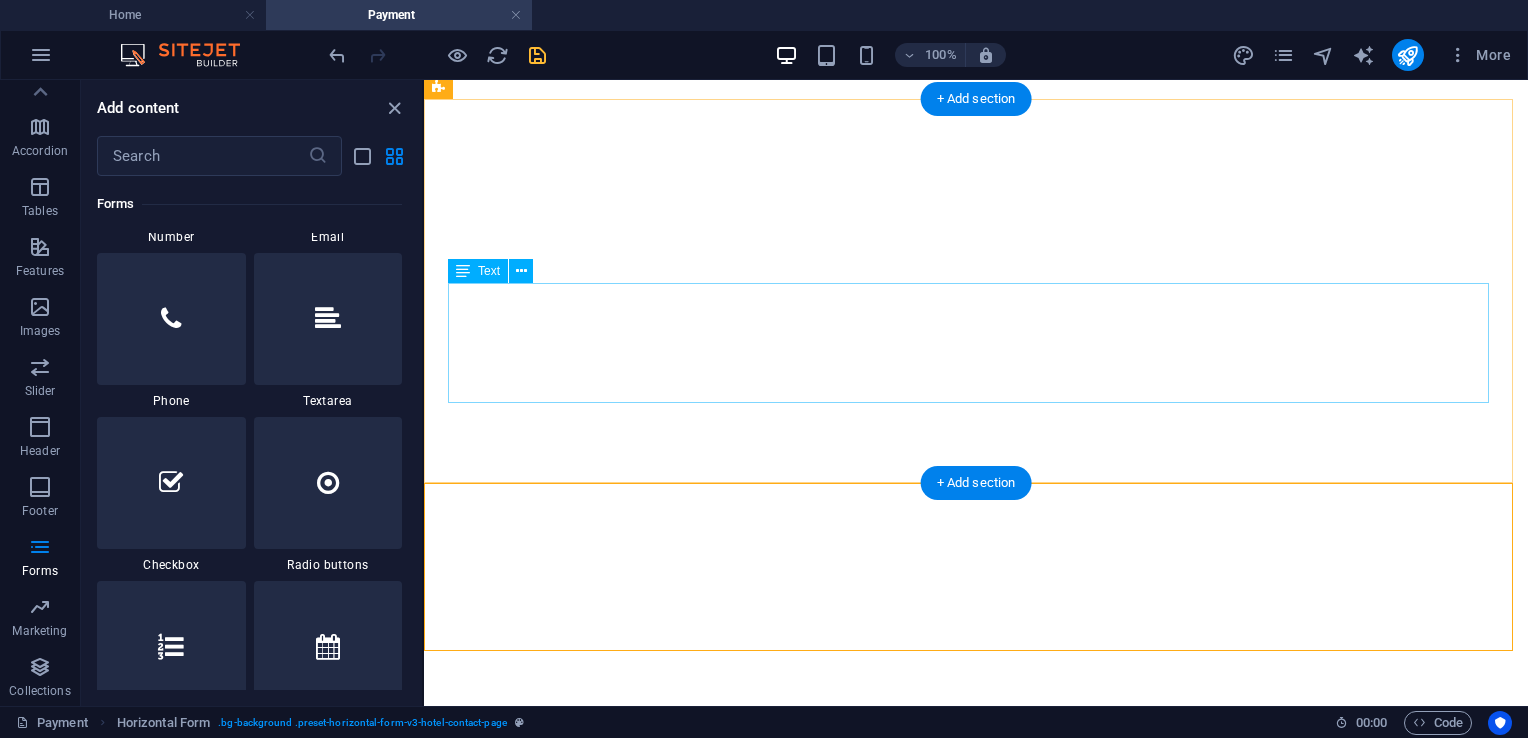 scroll, scrollTop: 1980, scrollLeft: 0, axis: vertical 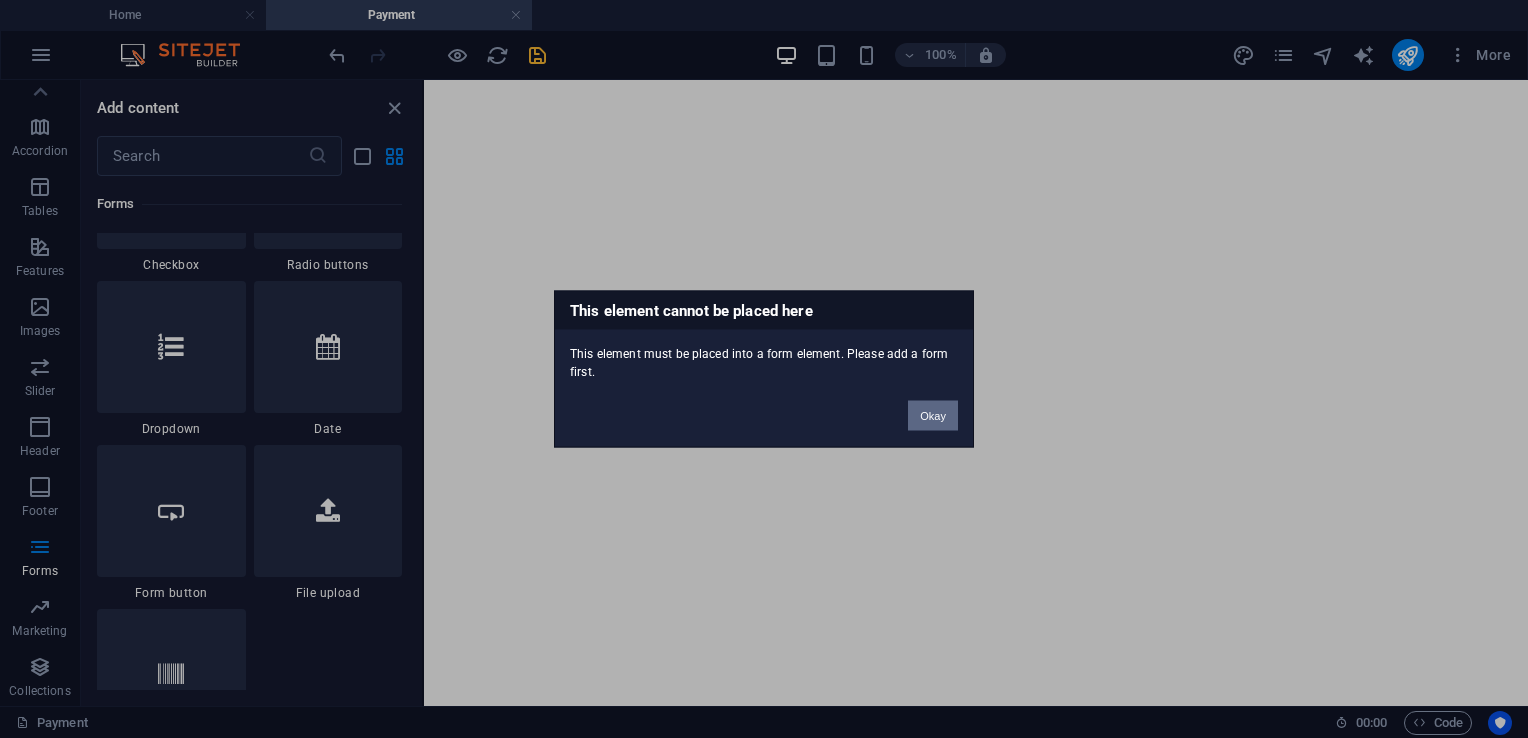 click on "Okay" at bounding box center (933, 416) 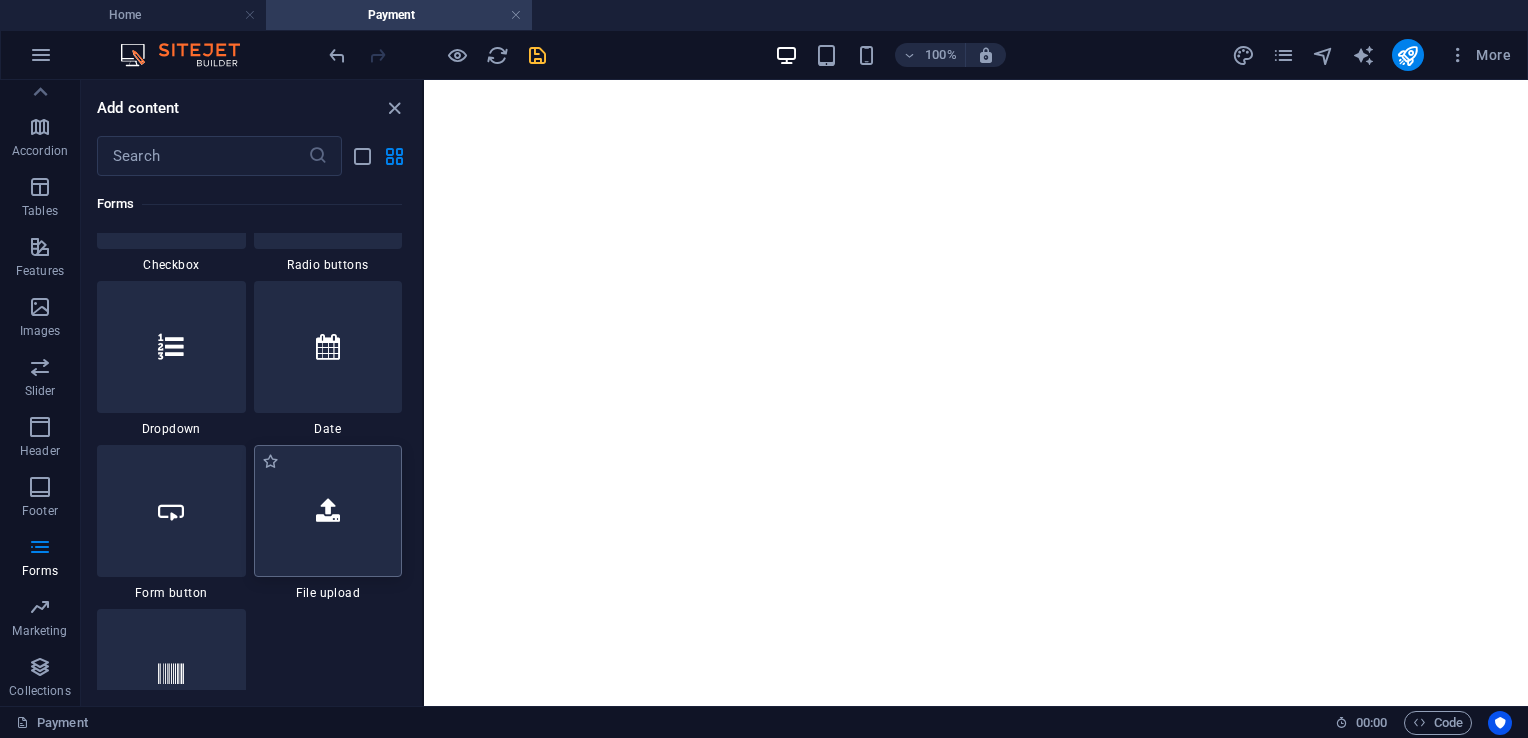 click at bounding box center (328, 511) 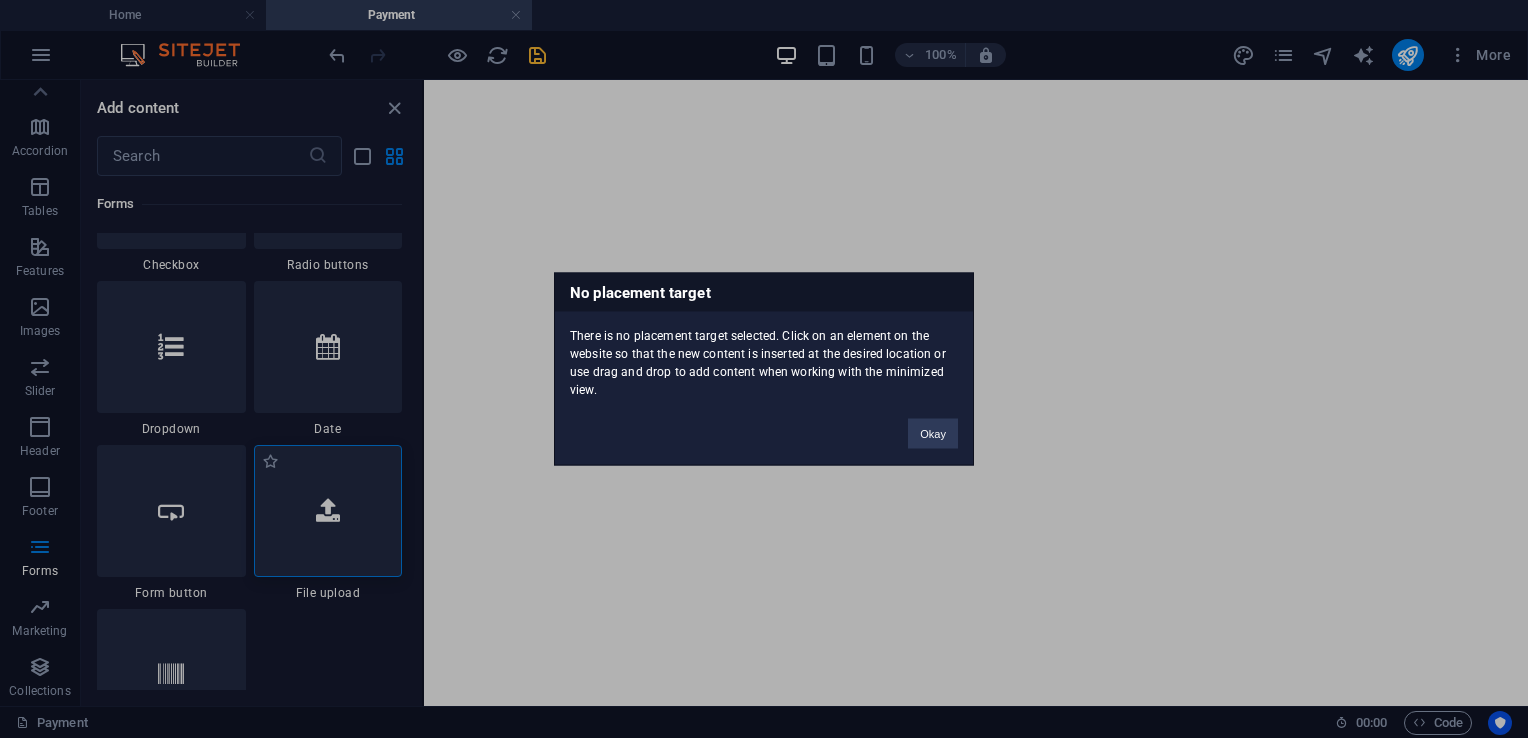 click on "No placement target There is no placement target selected. Click on an element on the website so that the new content is inserted at the desired location or use drag and drop to add content when working with the minimized view. Okay" at bounding box center [764, 369] 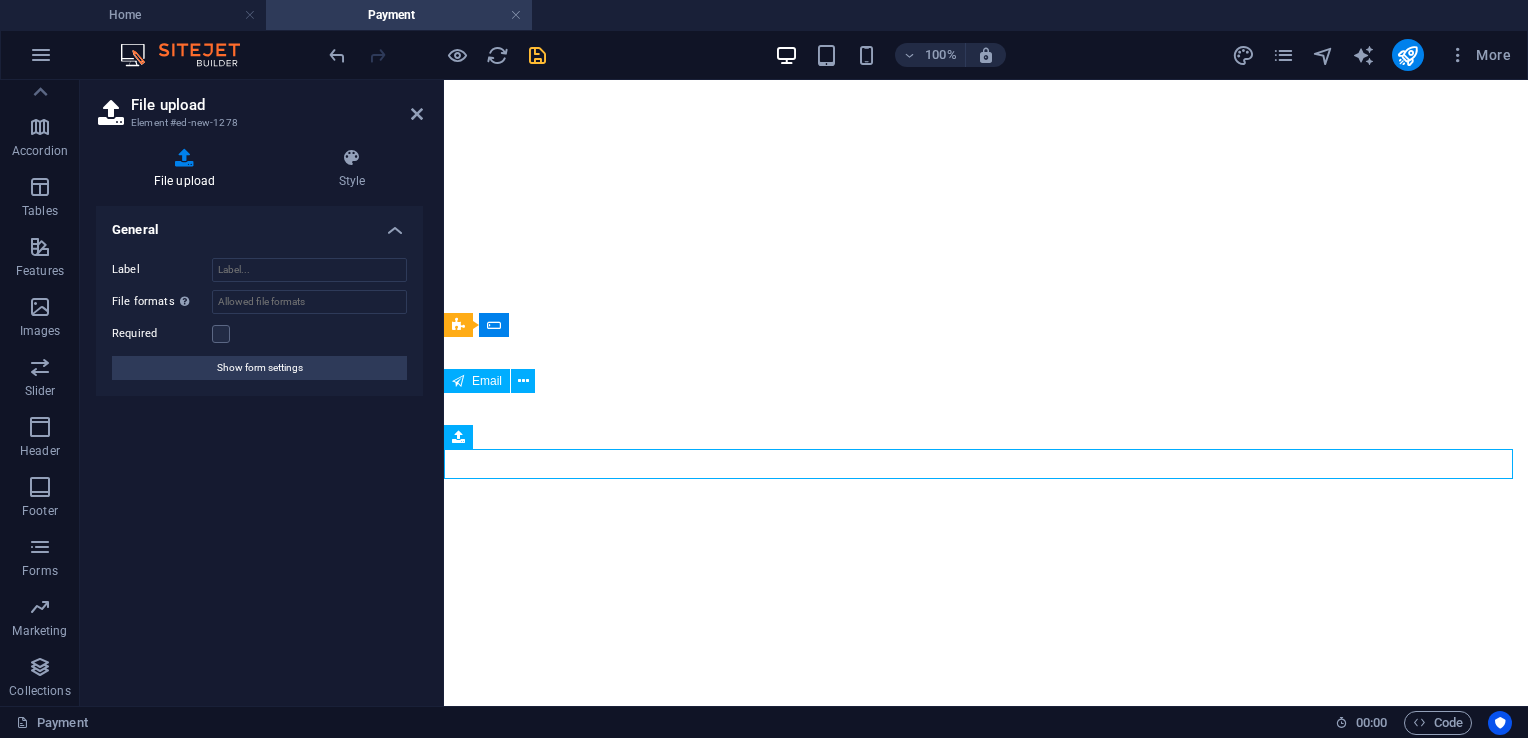 scroll, scrollTop: 2175, scrollLeft: 0, axis: vertical 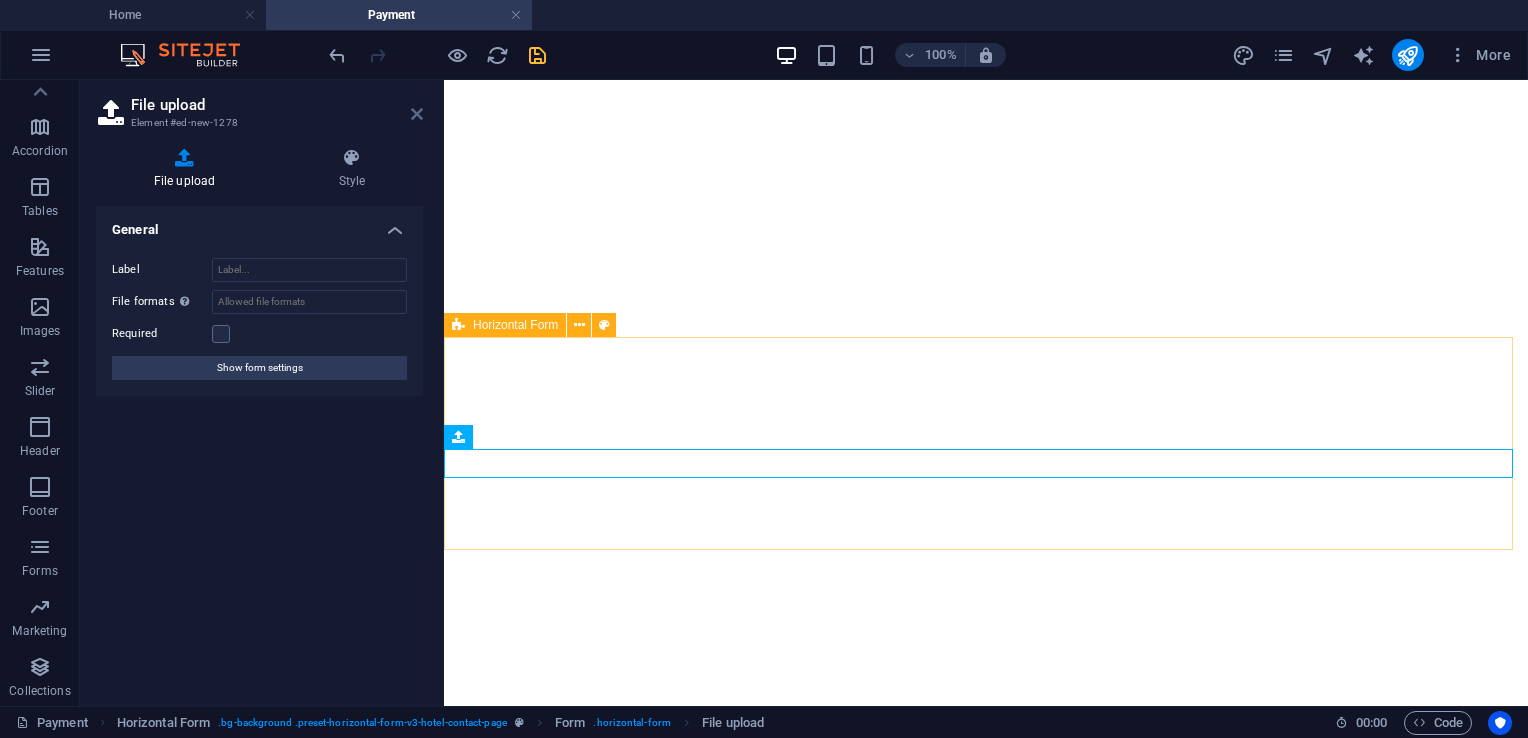 drag, startPoint x: 415, startPoint y: 118, endPoint x: 336, endPoint y: 47, distance: 106.21676 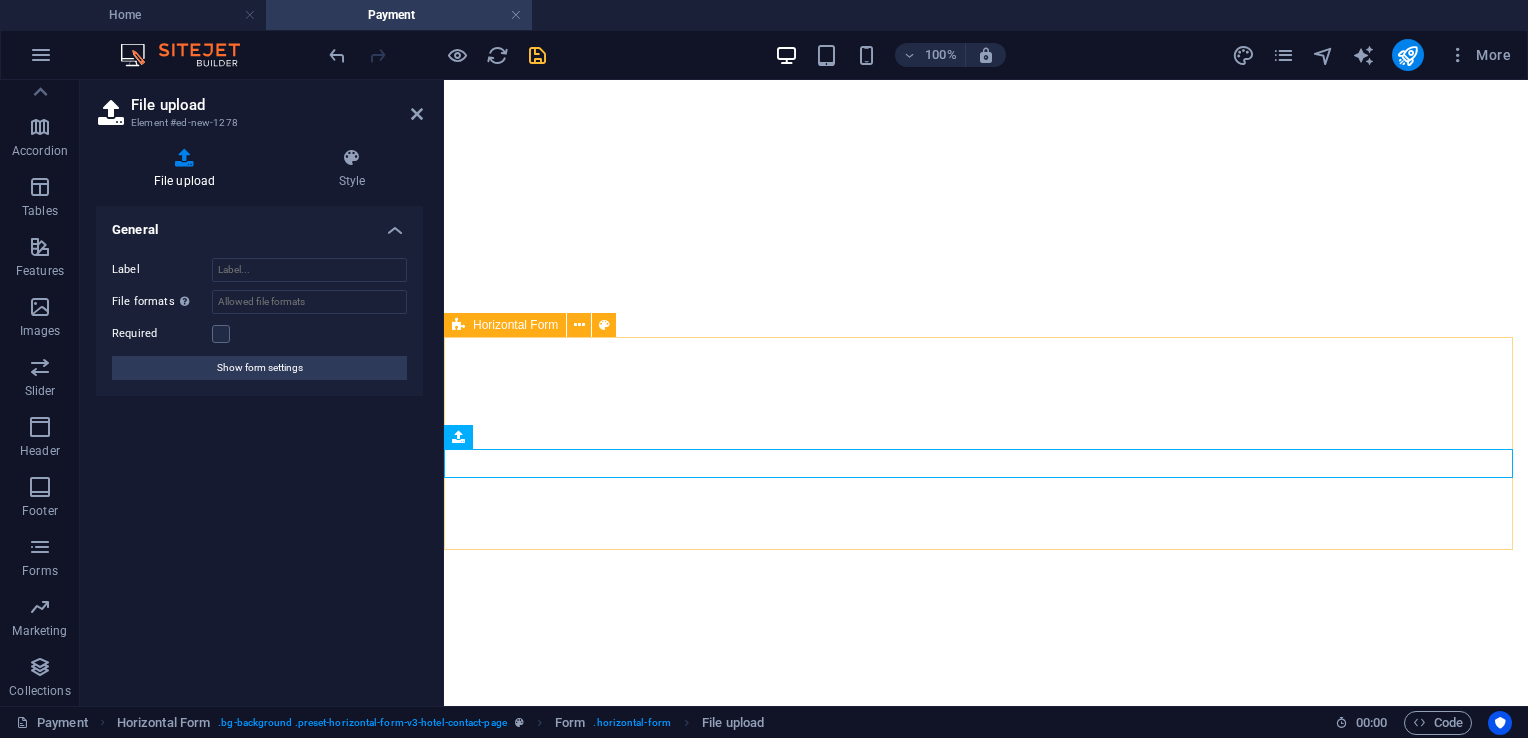 scroll, scrollTop: 2266, scrollLeft: 0, axis: vertical 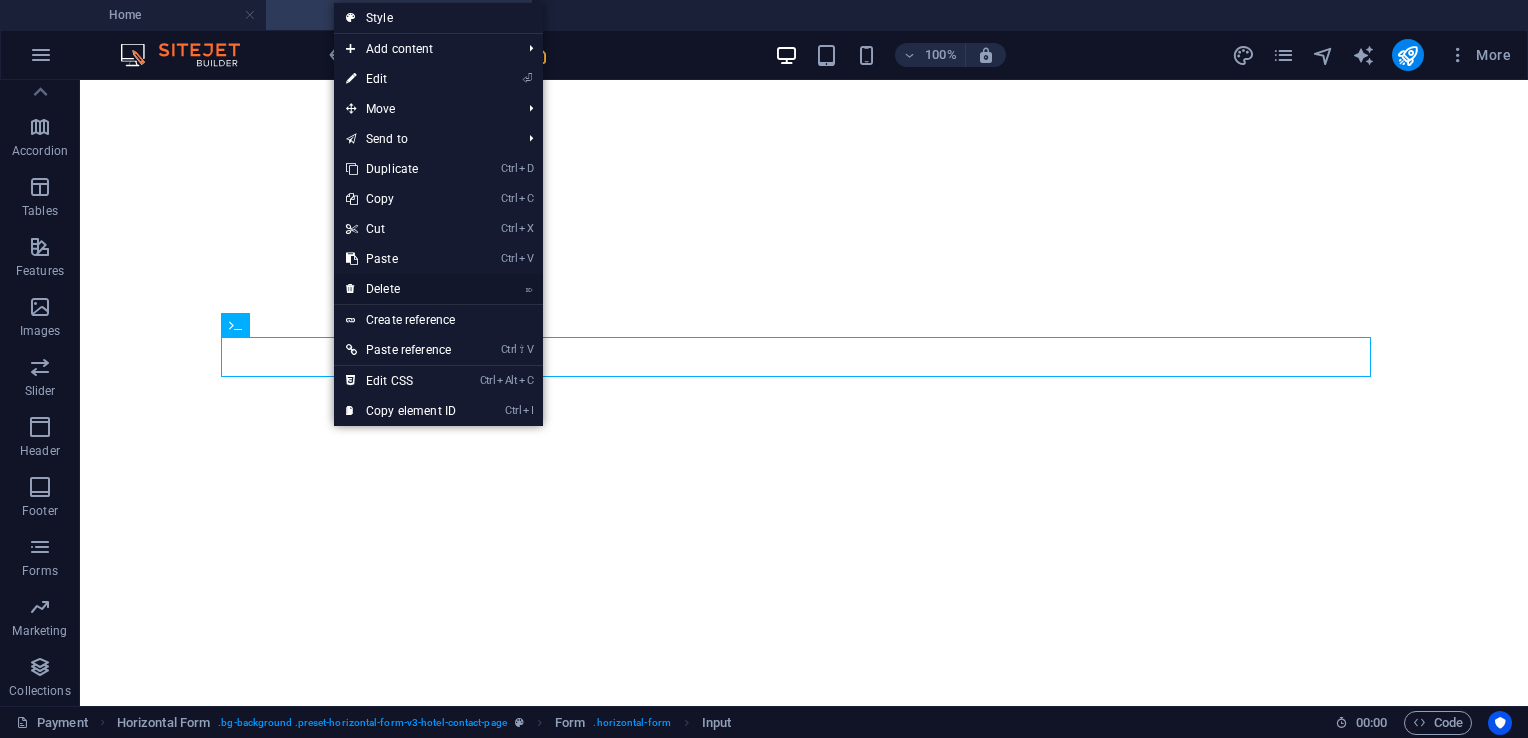click on "⌦  Delete" at bounding box center [401, 289] 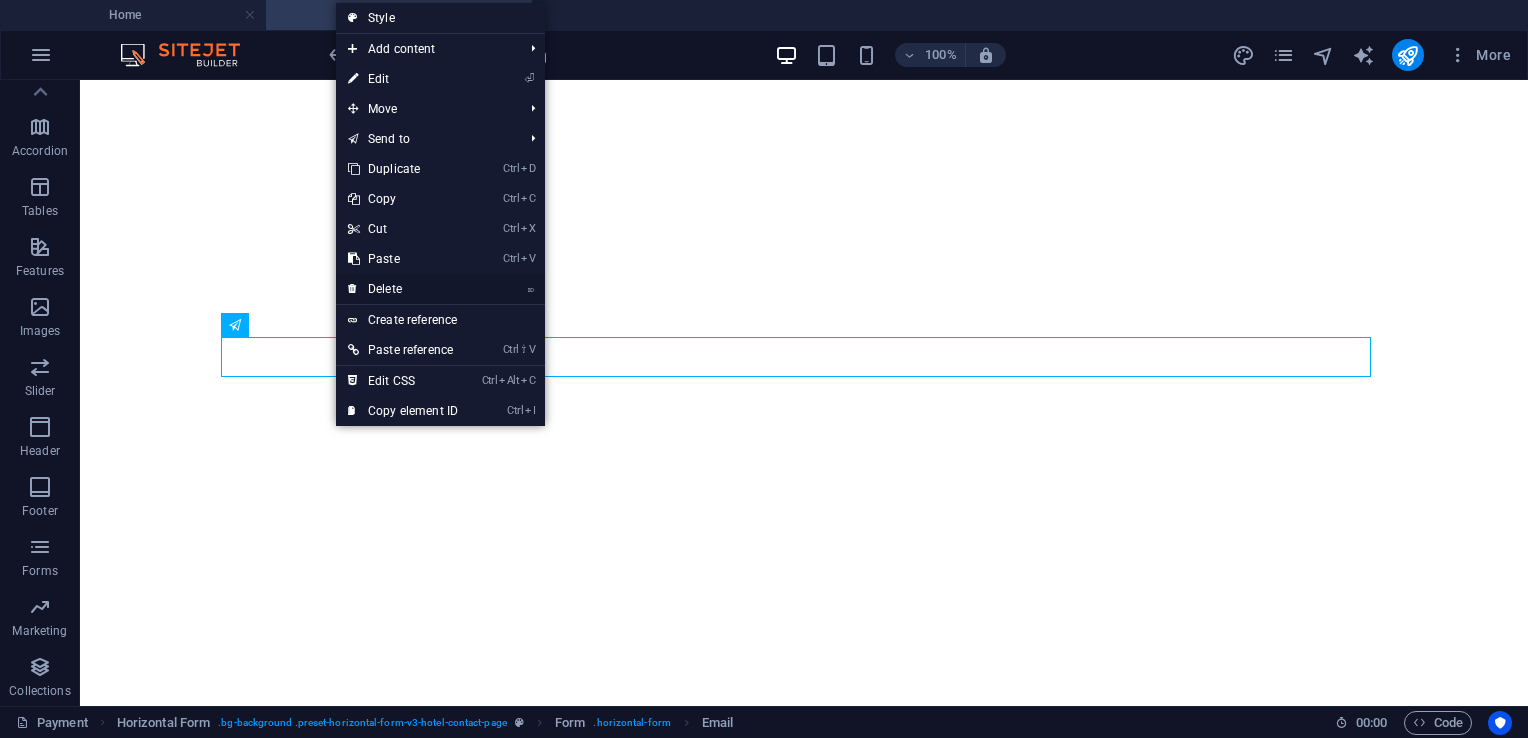 drag, startPoint x: 388, startPoint y: 289, endPoint x: 308, endPoint y: 217, distance: 107.62899 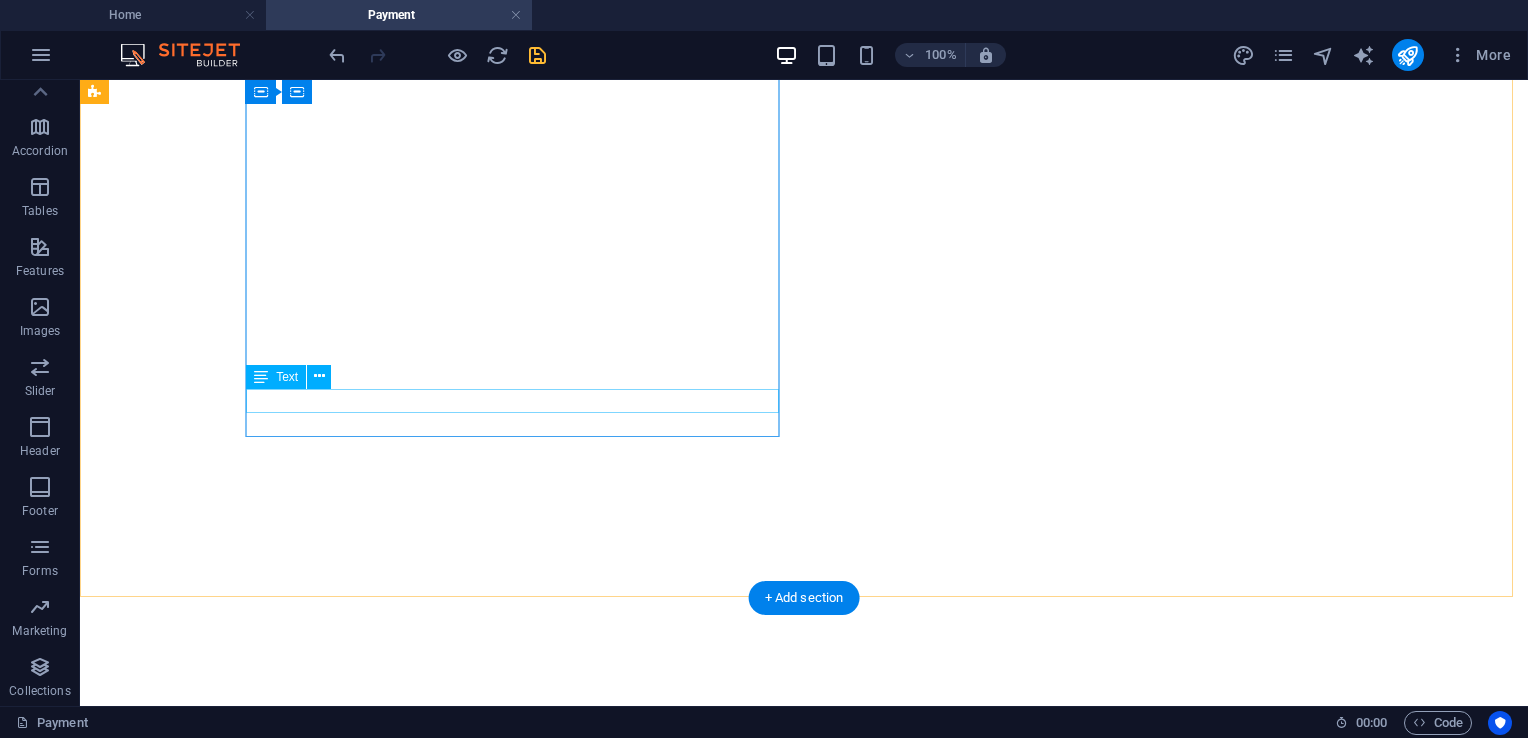 scroll, scrollTop: 1766, scrollLeft: 0, axis: vertical 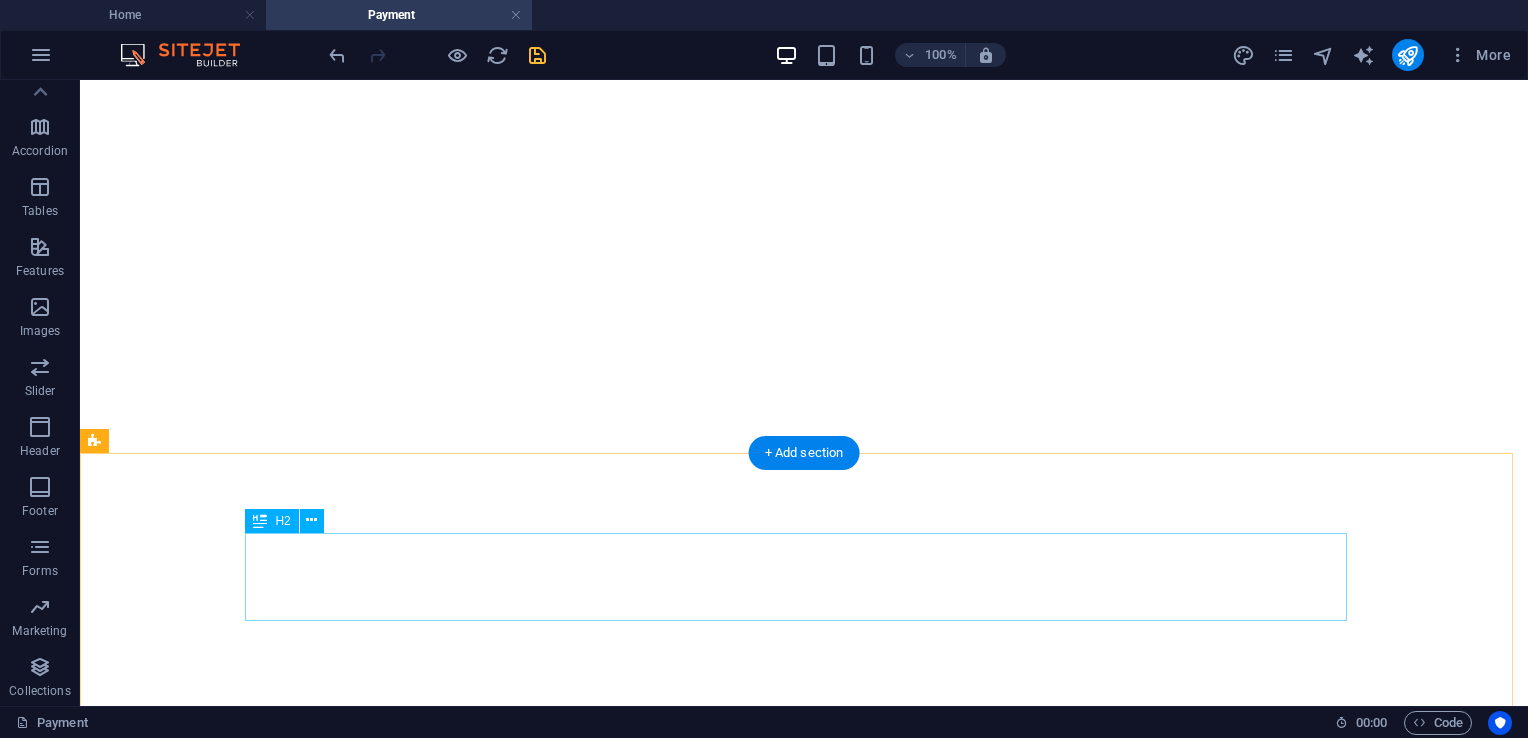 click on "Headline" at bounding box center (804, 11269) 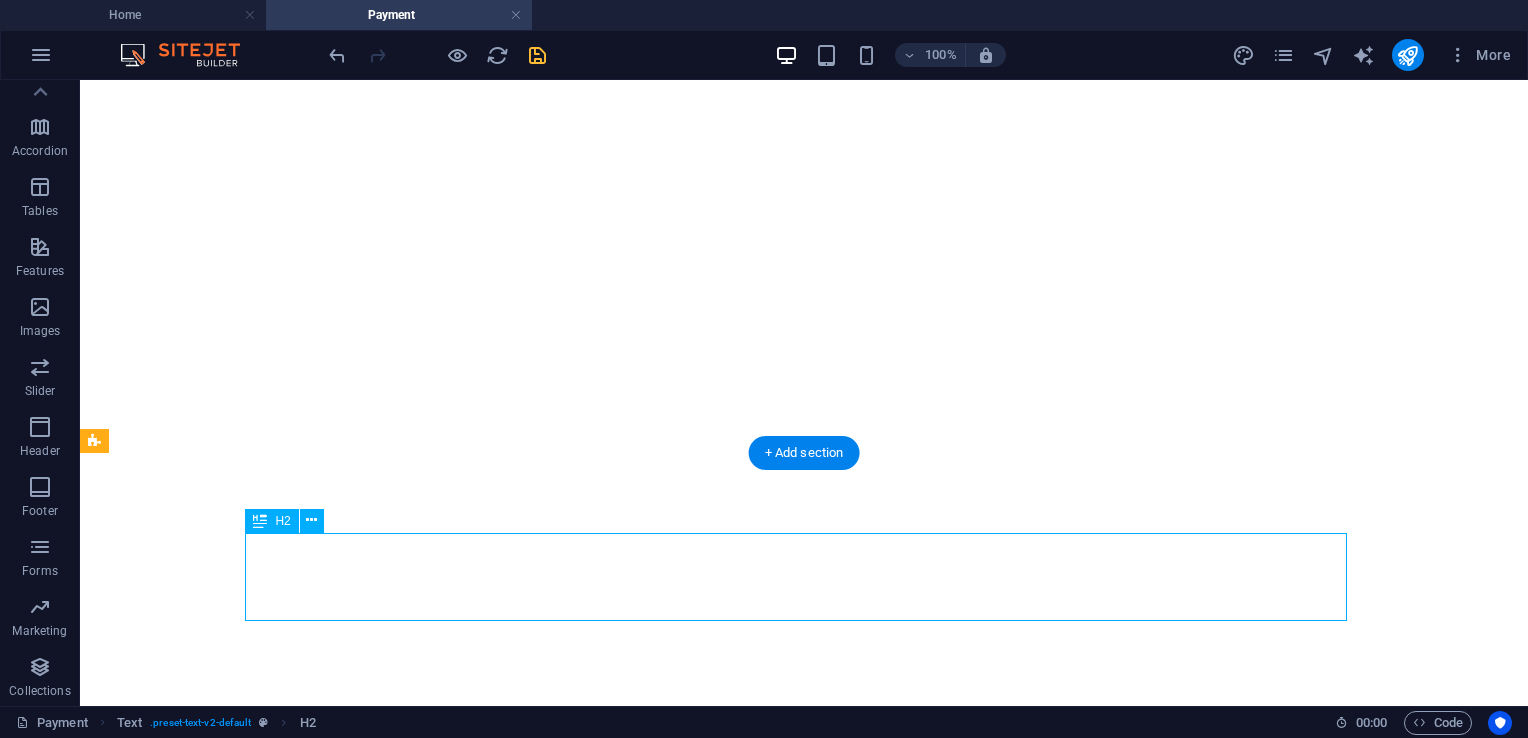 click on "Headline" at bounding box center (804, 11269) 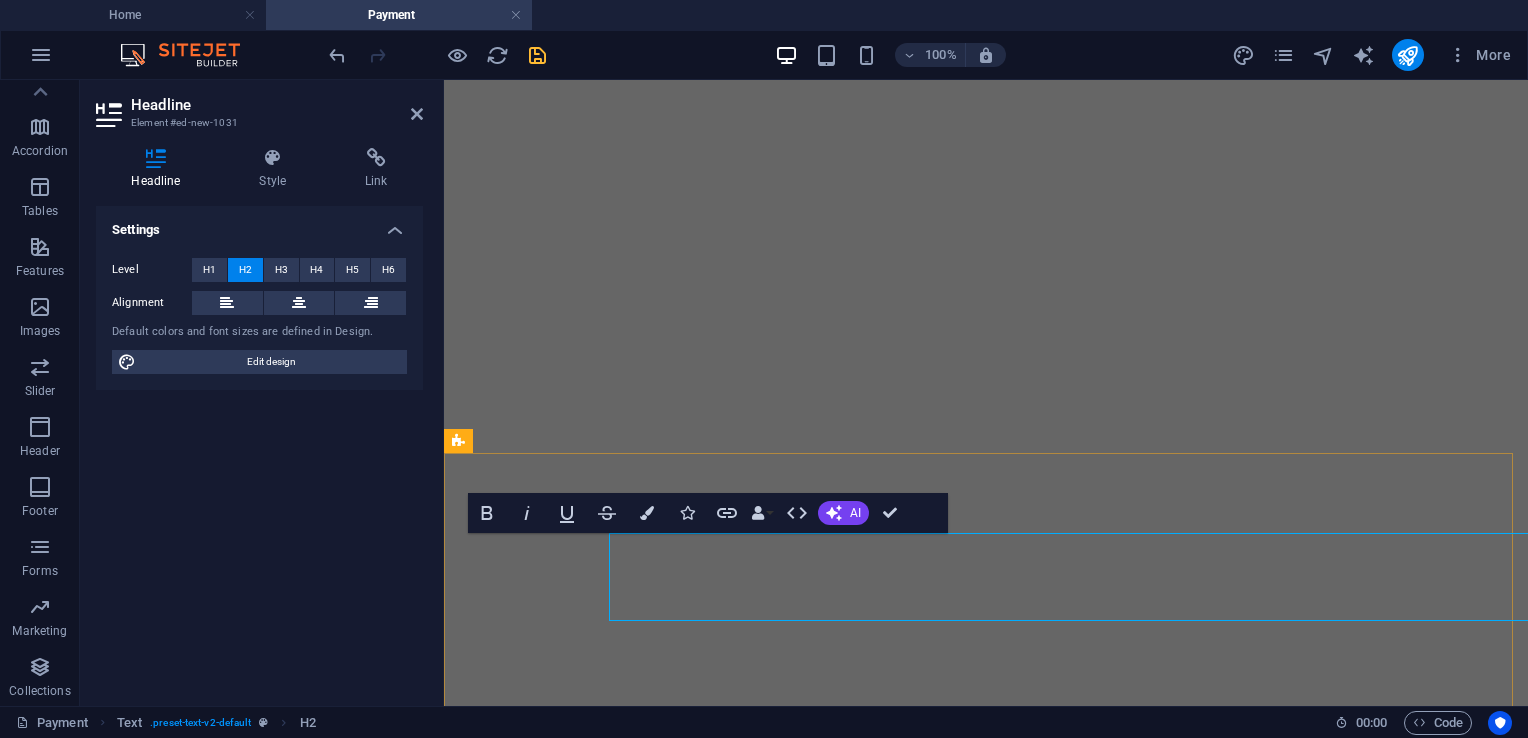 scroll, scrollTop: 1675, scrollLeft: 0, axis: vertical 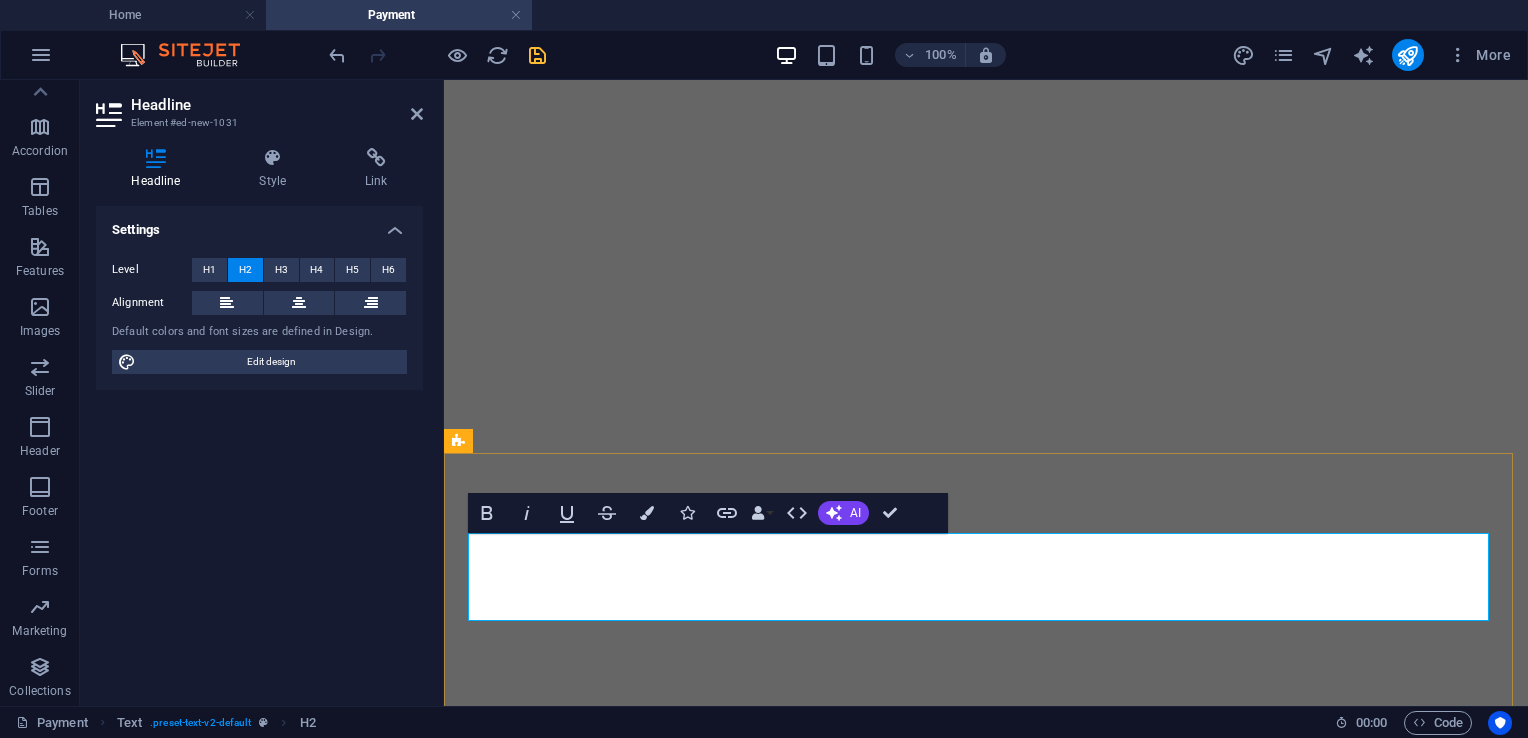 type 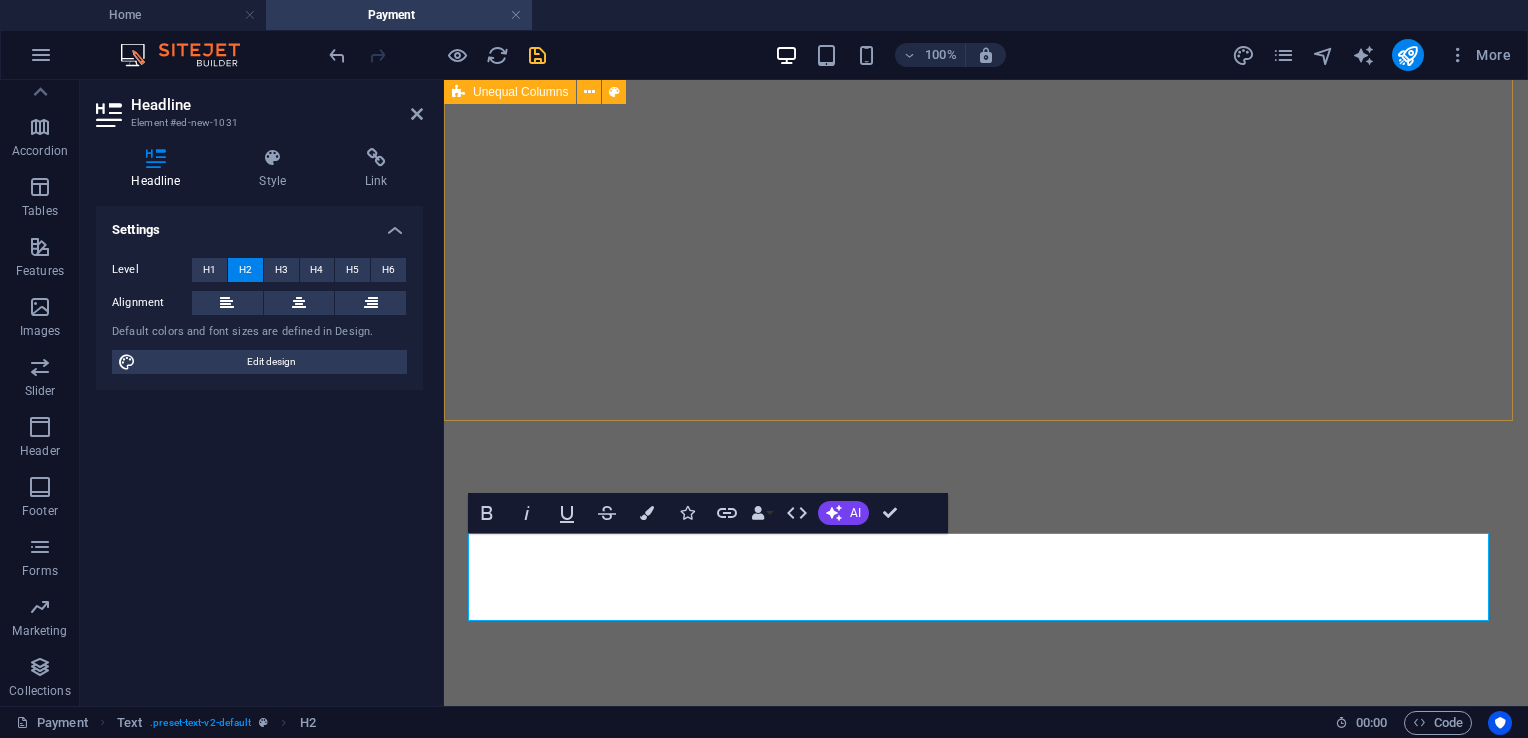 click on "Payment Details           For your convenience, you may settle your payment through the following channels: Phone:   +63 917 164 6611 Email:  seedhotel2024@gmail.com SUBMIT" at bounding box center [986, 2661] 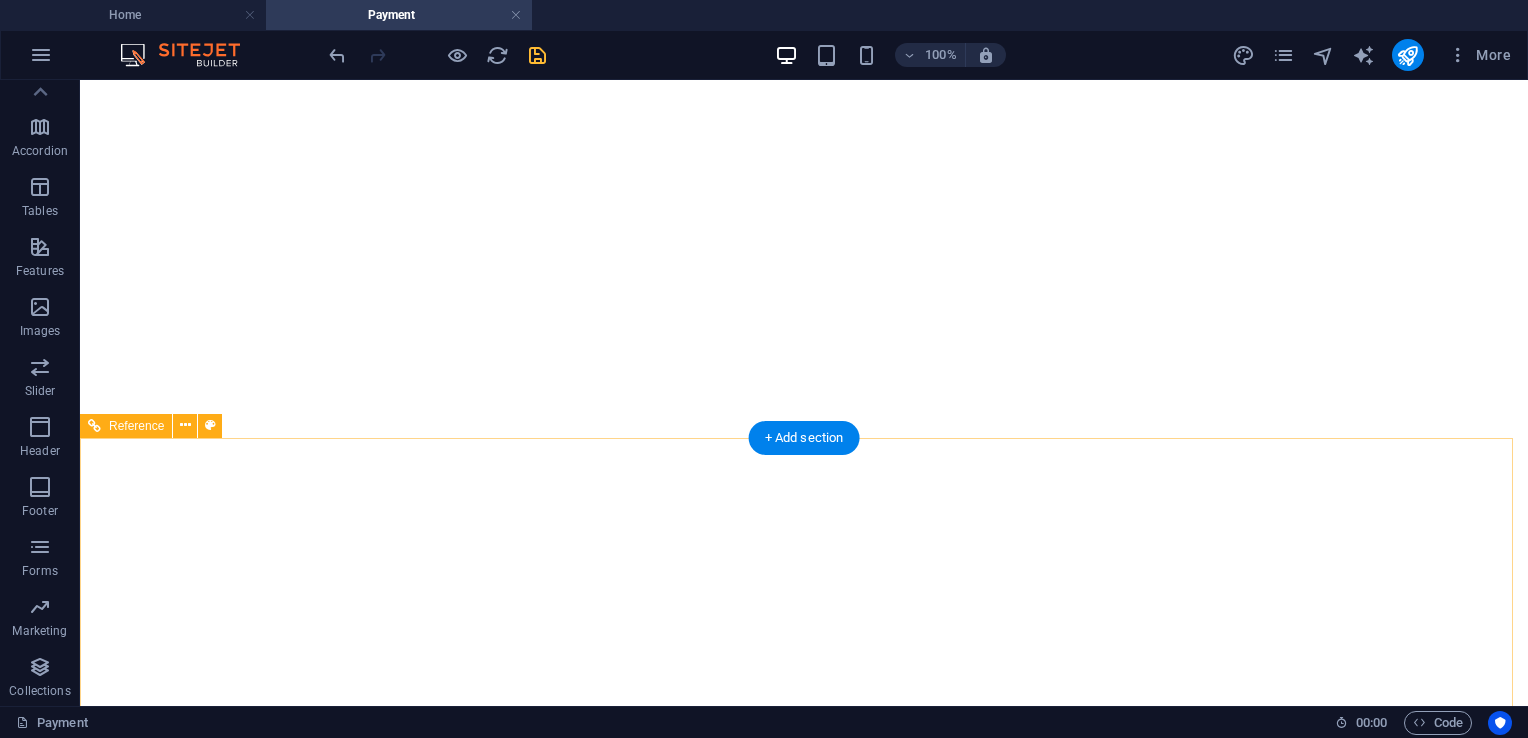 scroll, scrollTop: 2266, scrollLeft: 0, axis: vertical 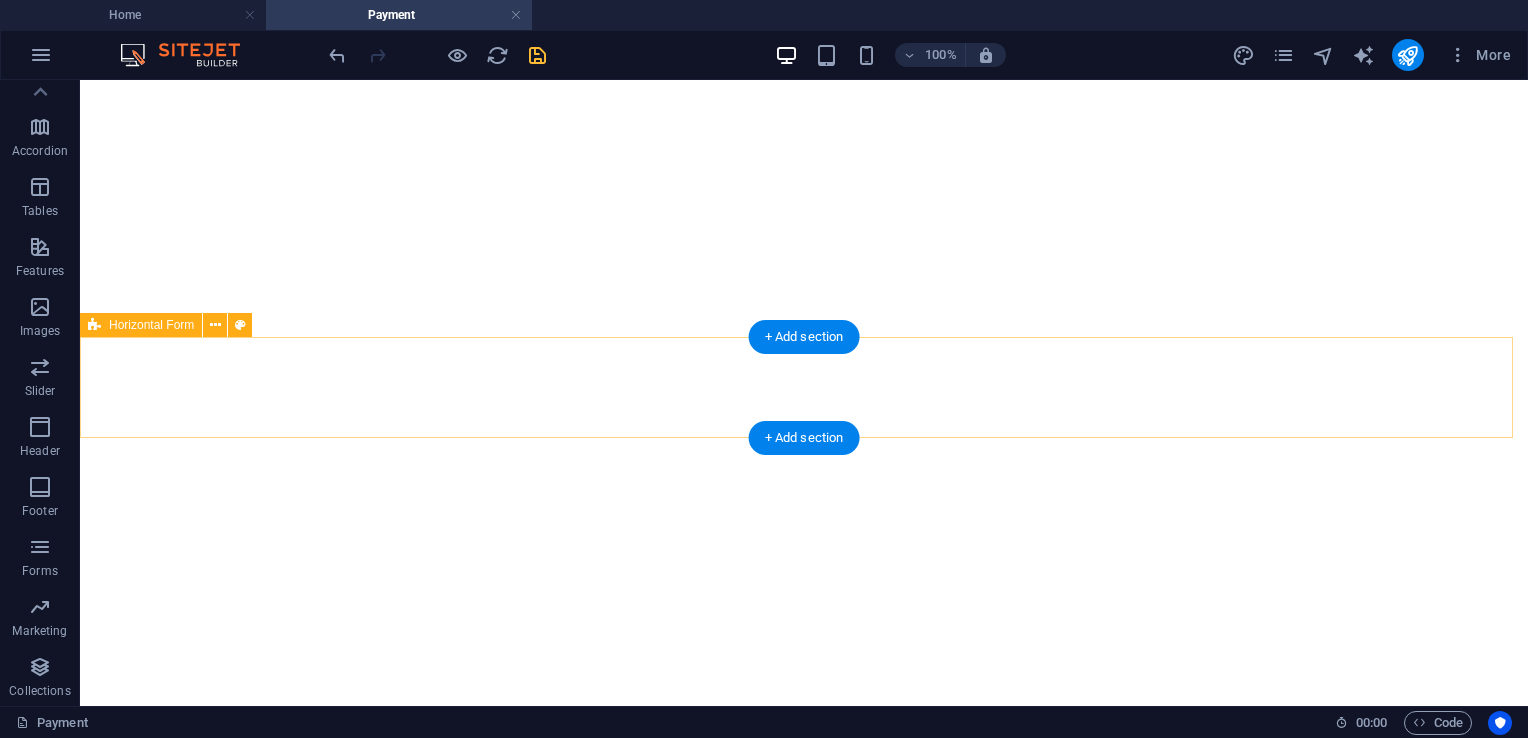 drag, startPoint x: 207, startPoint y: 342, endPoint x: 209, endPoint y: 430, distance: 88.02273 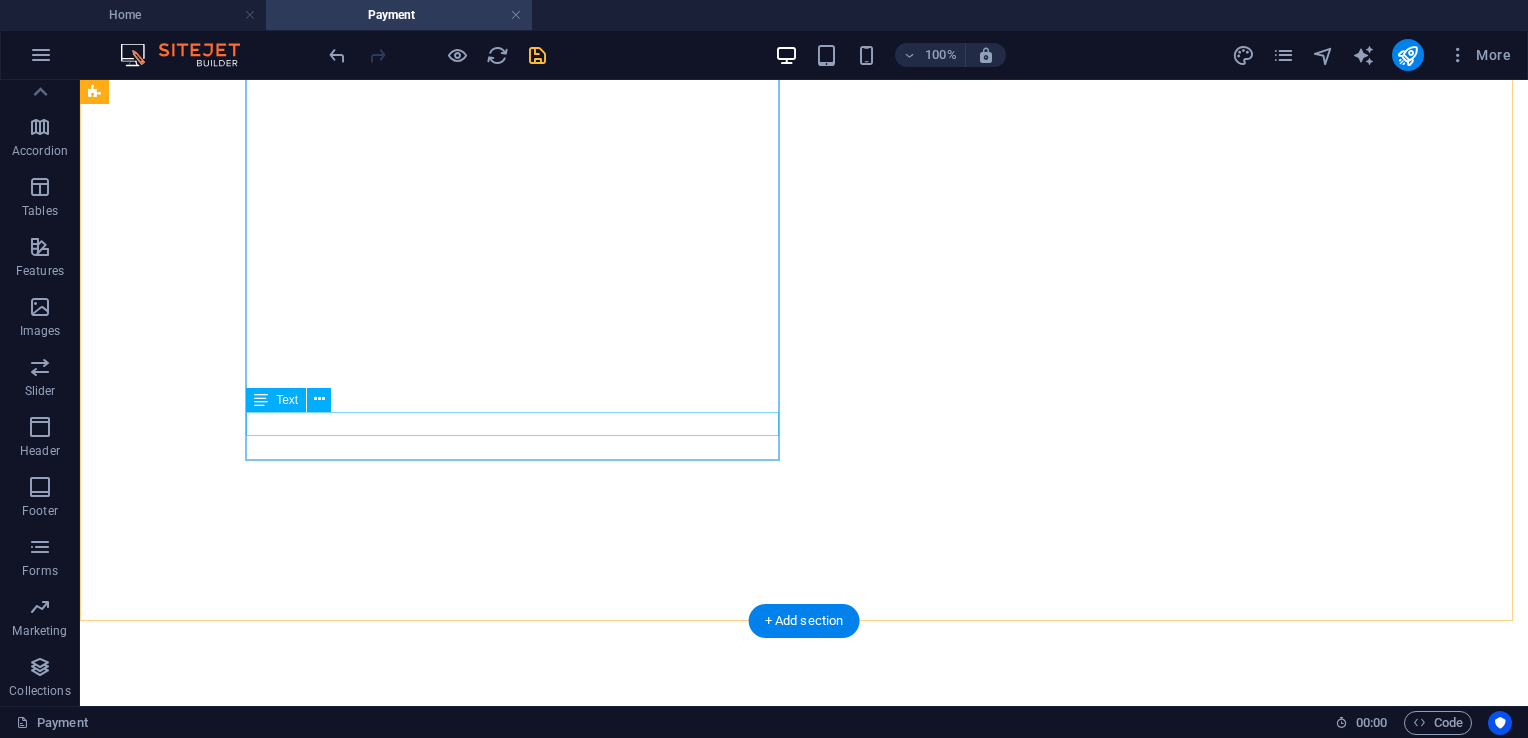 scroll, scrollTop: 1866, scrollLeft: 0, axis: vertical 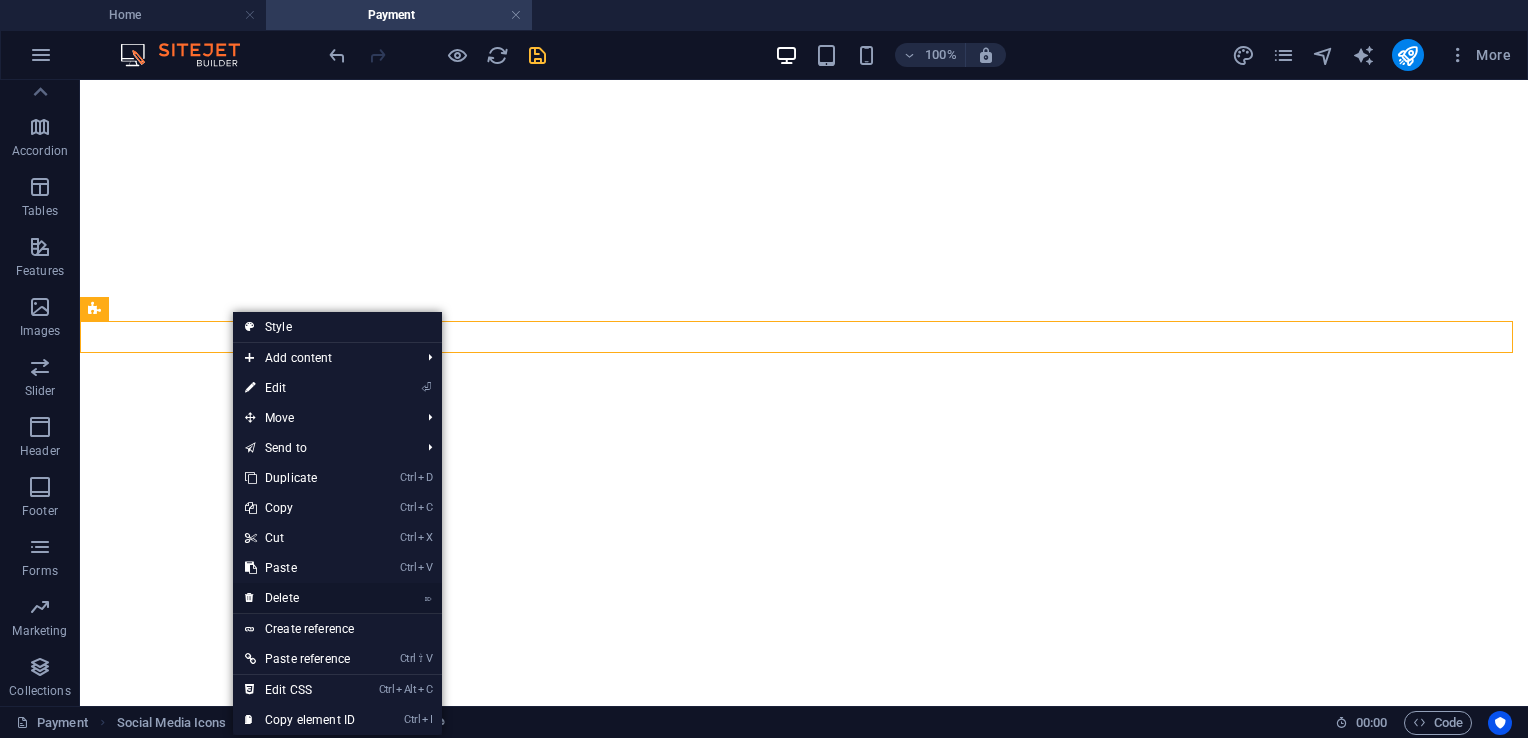 click on "⌦  Delete" at bounding box center (300, 598) 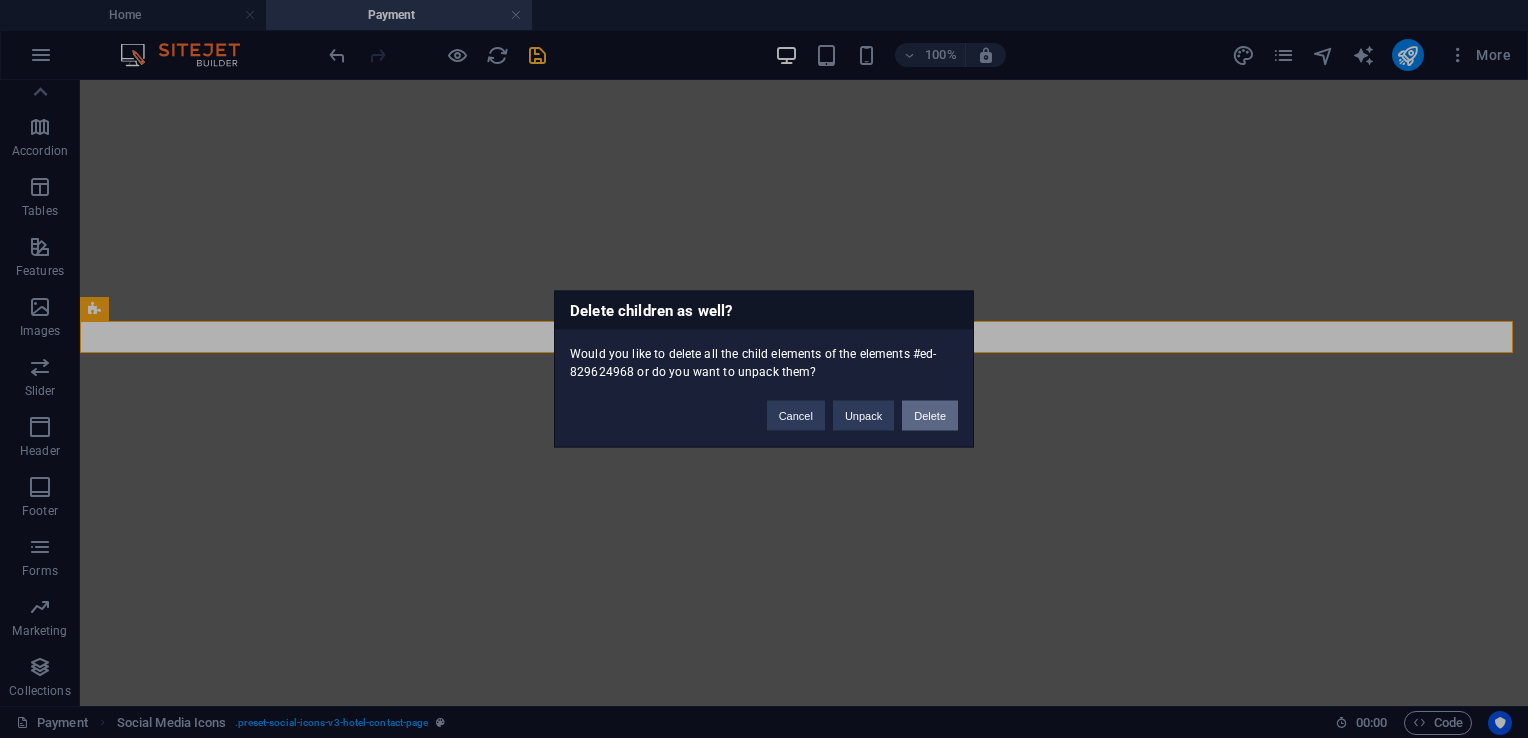click on "Delete" at bounding box center (930, 416) 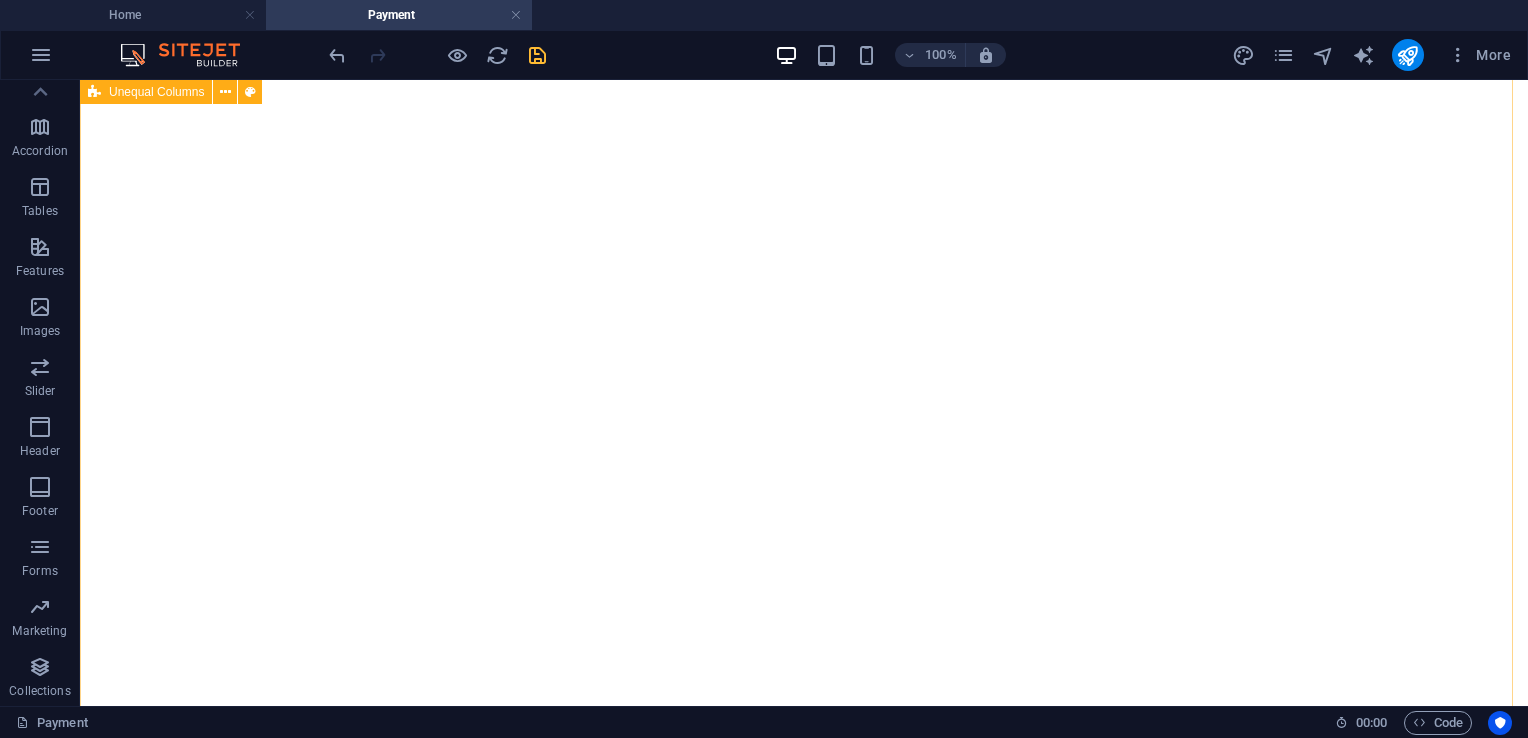 scroll, scrollTop: 966, scrollLeft: 0, axis: vertical 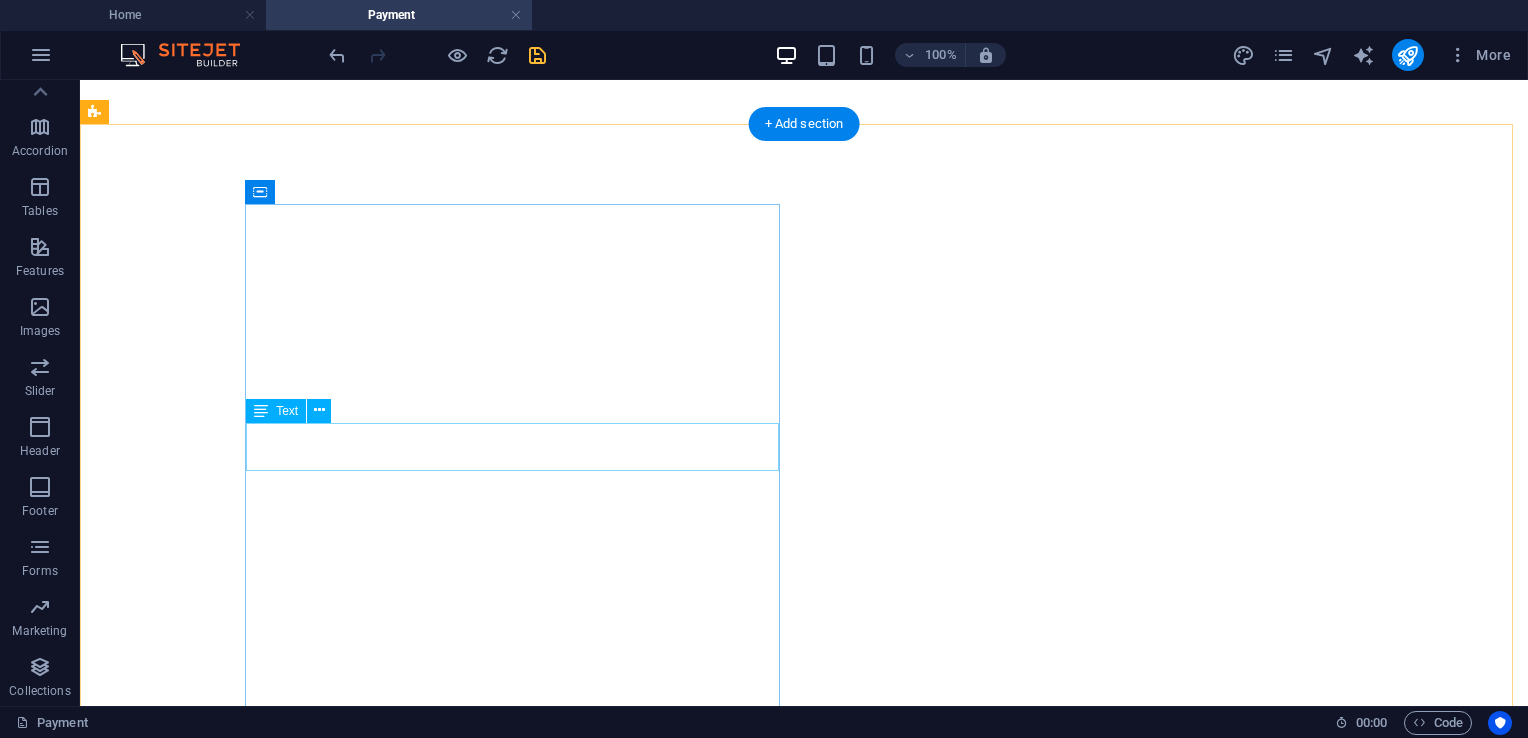 click on "For your convenience, you may settle your payment through the following channels:" at bounding box center [804, 4339] 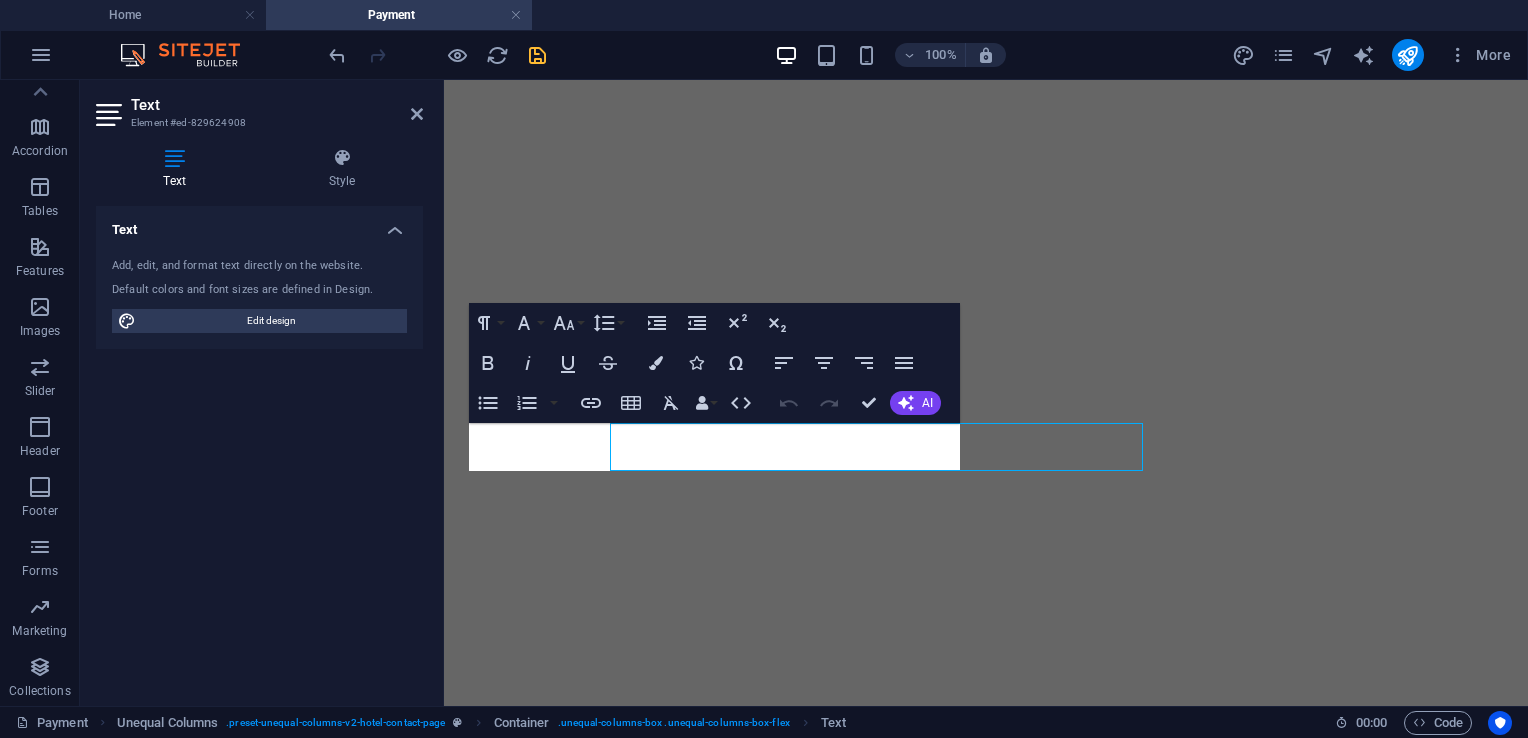 scroll, scrollTop: 875, scrollLeft: 0, axis: vertical 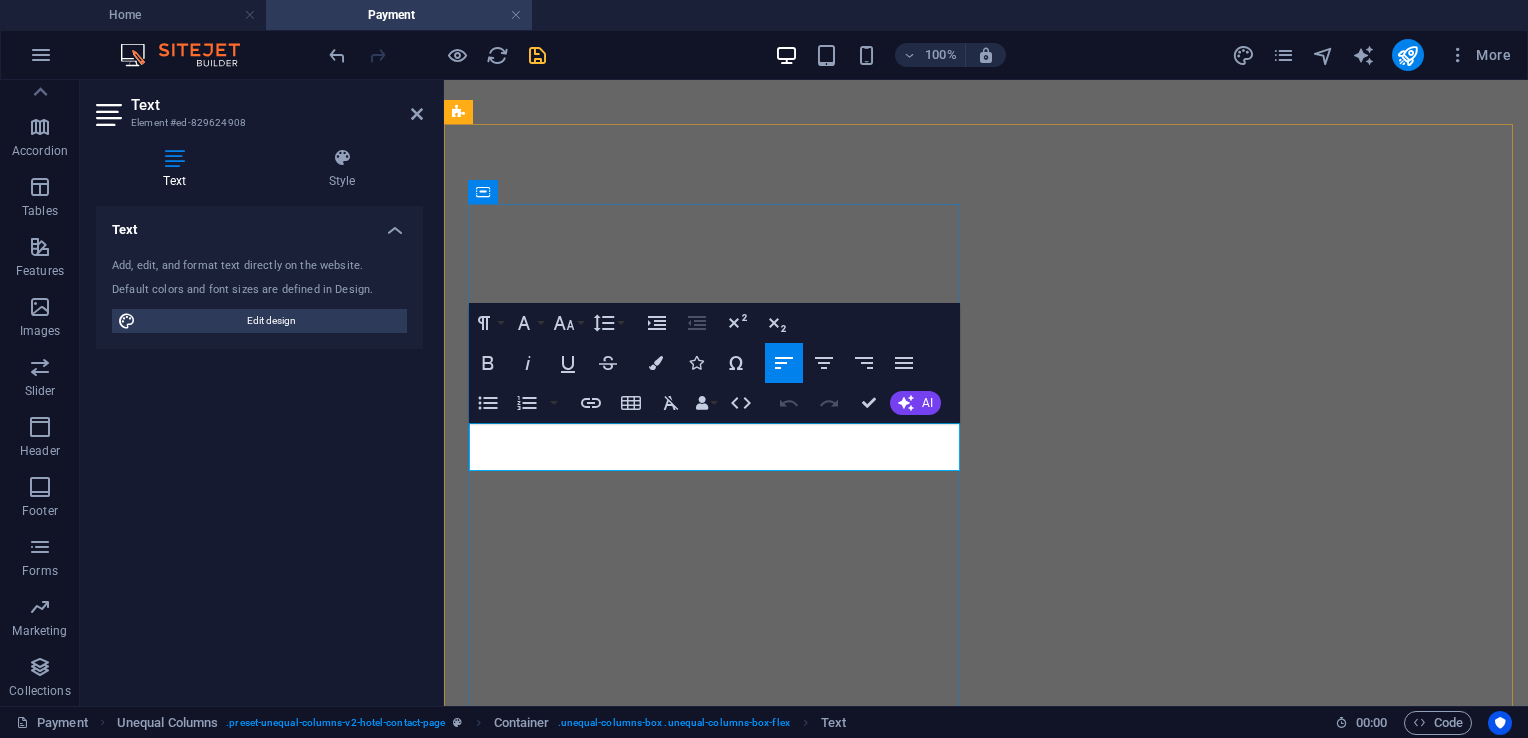 drag, startPoint x: 572, startPoint y: 454, endPoint x: 538, endPoint y: 442, distance: 36.05551 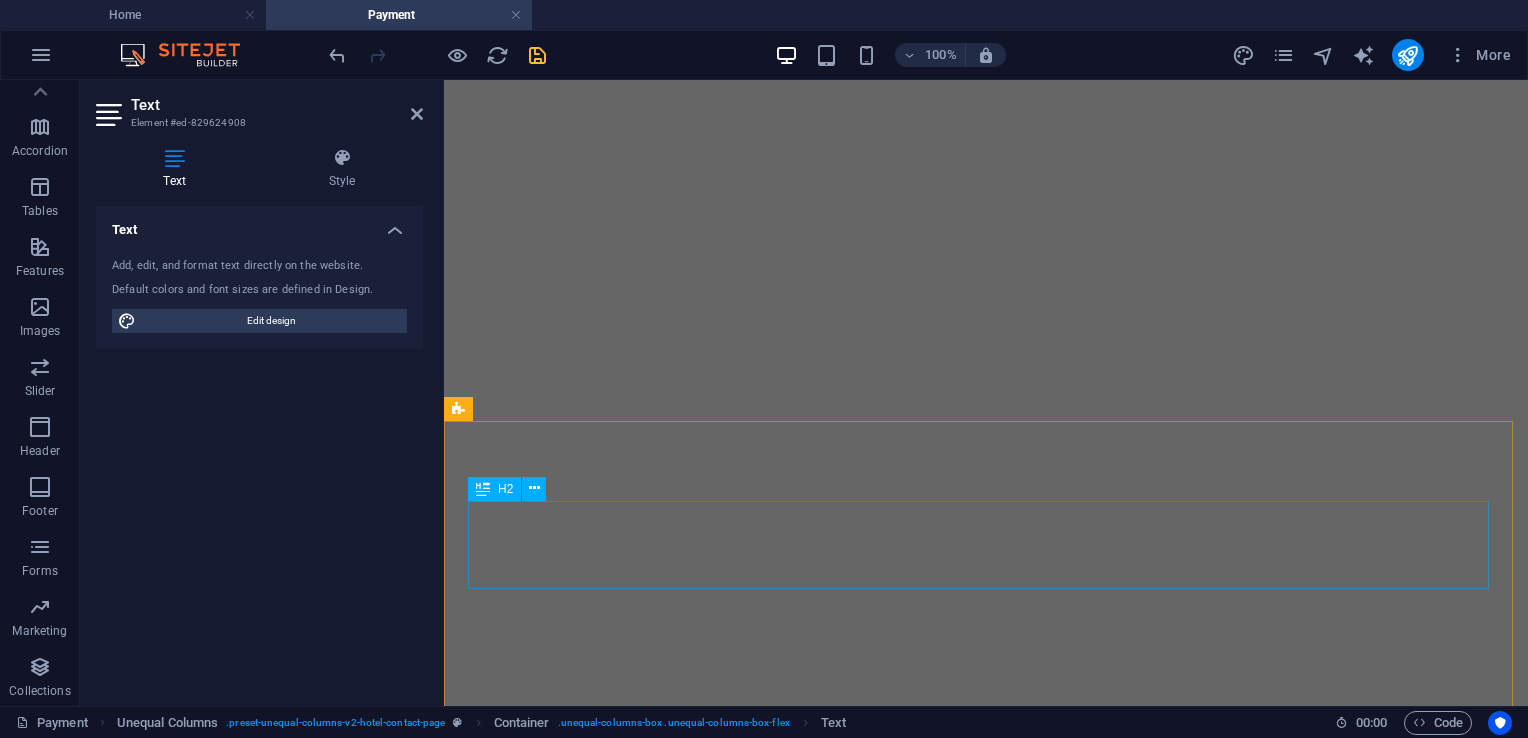 click on "Payment Details" at bounding box center [986, 3285] 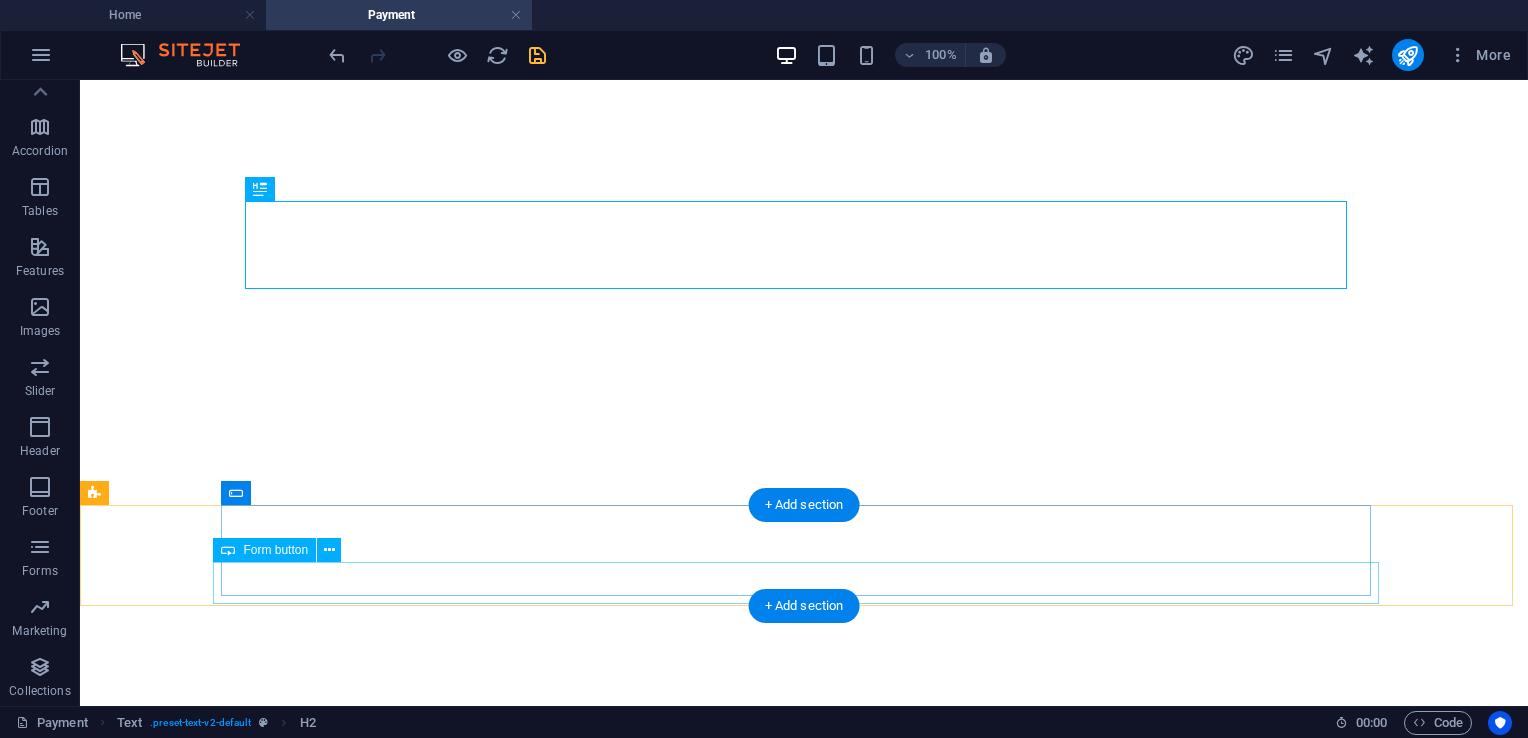 scroll, scrollTop: 2066, scrollLeft: 0, axis: vertical 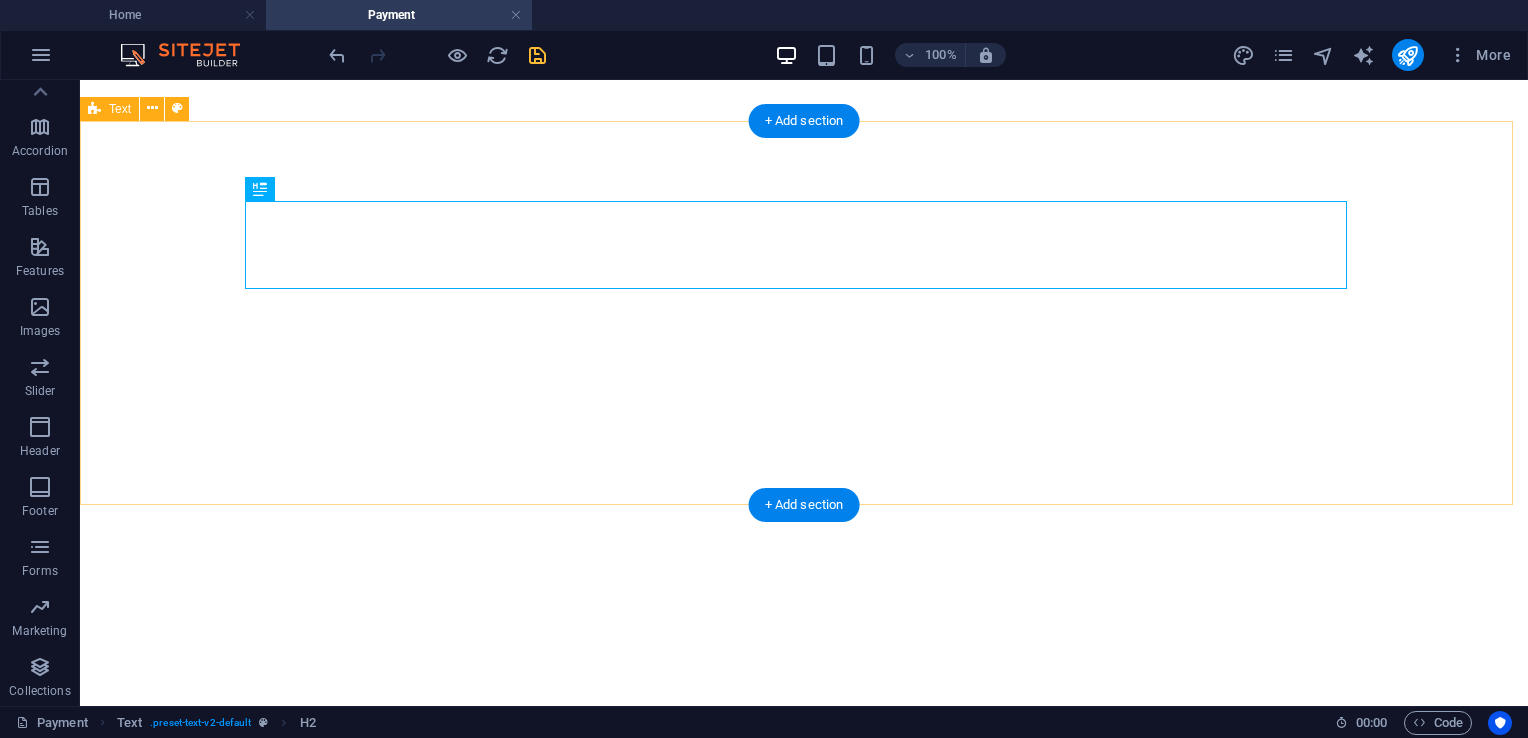 click on "Payment Details Lorem ipsum dolor sitope amet, consectetur adipisicing elitip. Massumenda, dolore, cum vel modi asperiores consequatur suscipit quidem ducimus eveniet iure expedita consecteture odiogil voluptatum similique fugit voluptates atem accusamus quae quas dolorem tenetur facere tempora maiores adipisci reiciendis accusantium voluptatibus id voluptate tempore dolor harum nisi amet! Nobis, eaque. Aenean commodo ligula eget dolor. Lorem ipsum dolor sit amet, consectetuer adipiscing elit leget odiogil voluptatum similique fugit voluptates dolor. Libero assumenda, dolore, cum vel modi asperiores consequatur." at bounding box center [804, 4312] 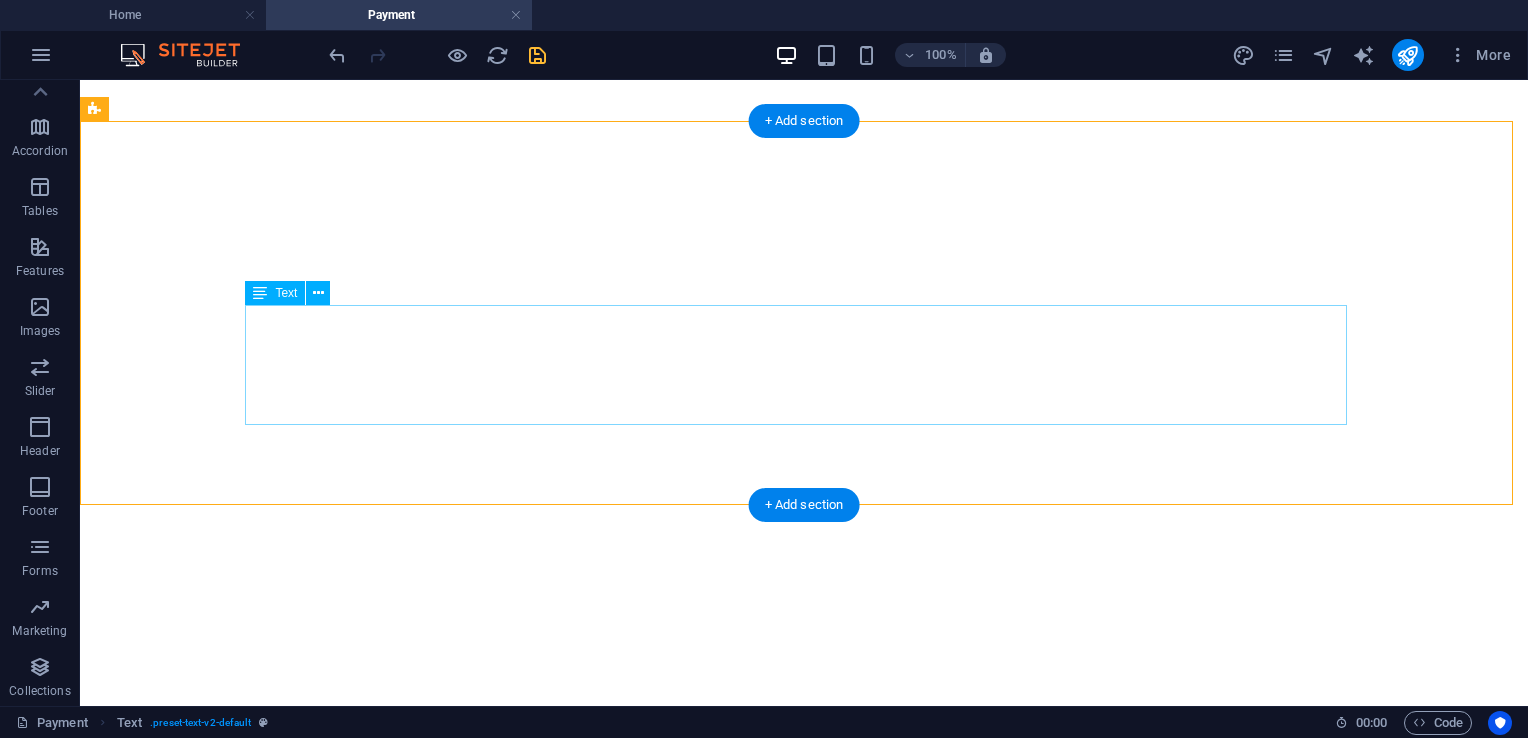 click on "Lorem ipsum dolor sitope amet, consectetur adipisicing elitip. Massumenda, dolore, cum vel modi asperiores consequatur suscipit quidem ducimus eveniet iure expedita consecteture odiogil voluptatum similique fugit voluptates atem accusamus quae quas dolorem tenetur facere tempora maiores adipisci reiciendis accusantium voluptatibus id voluptate tempore dolor harum nisi amet! Nobis, eaque. Aenean commodo ligula eget dolor. Lorem ipsum dolor sit amet, consectetuer adipiscing elit leget odiogil voluptatum similique fugit voluptates dolor. Libero assumenda, dolore, cum vel modi asperiores consequatur." at bounding box center (804, 4352) 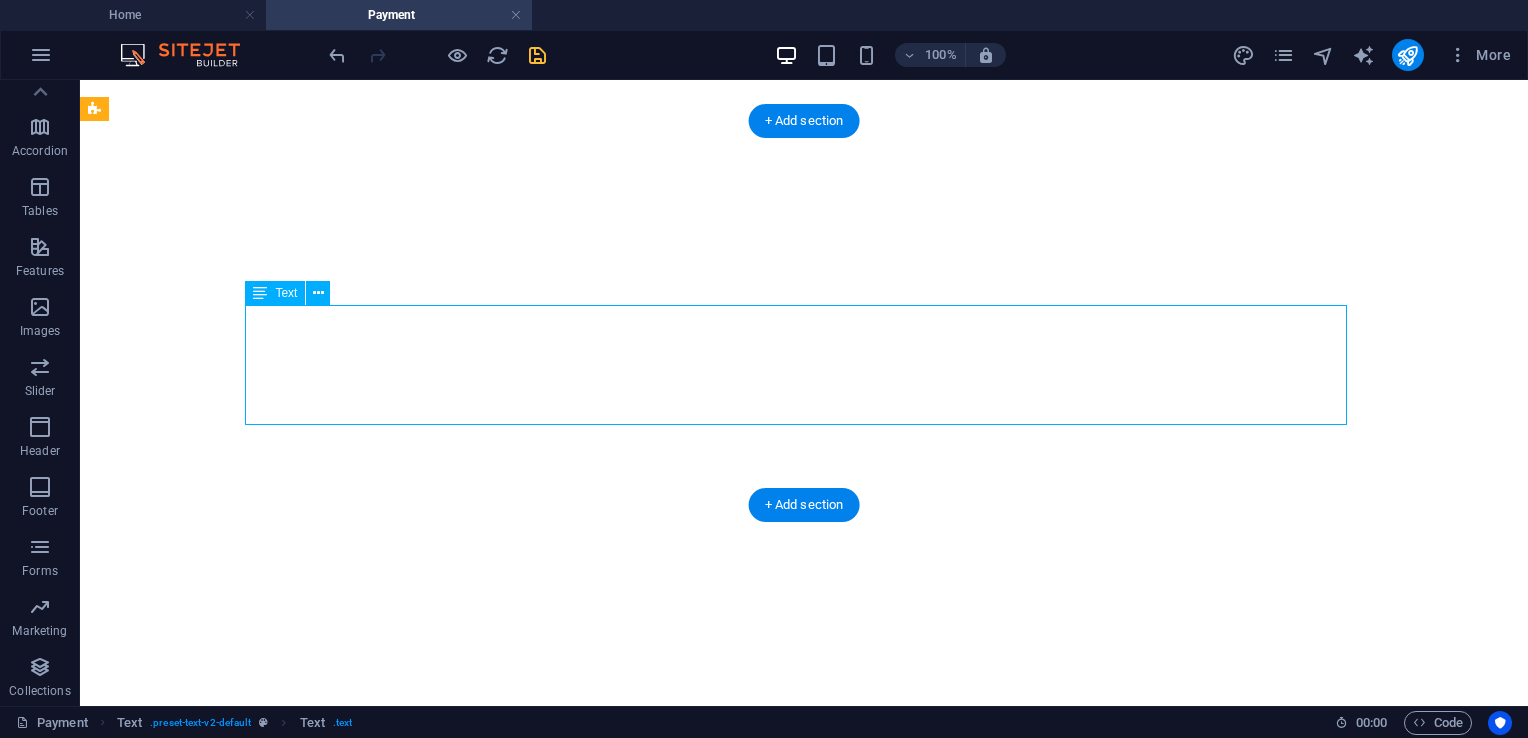 click on "Lorem ipsum dolor sitope amet, consectetur adipisicing elitip. Massumenda, dolore, cum vel modi asperiores consequatur suscipit quidem ducimus eveniet iure expedita consecteture odiogil voluptatum similique fugit voluptates atem accusamus quae quas dolorem tenetur facere tempora maiores adipisci reiciendis accusantium voluptatibus id voluptate tempore dolor harum nisi amet! Nobis, eaque. Aenean commodo ligula eget dolor. Lorem ipsum dolor sit amet, consectetuer adipiscing elit leget odiogil voluptatum similique fugit voluptates dolor. Libero assumenda, dolore, cum vel modi asperiores consequatur." at bounding box center [804, 4352] 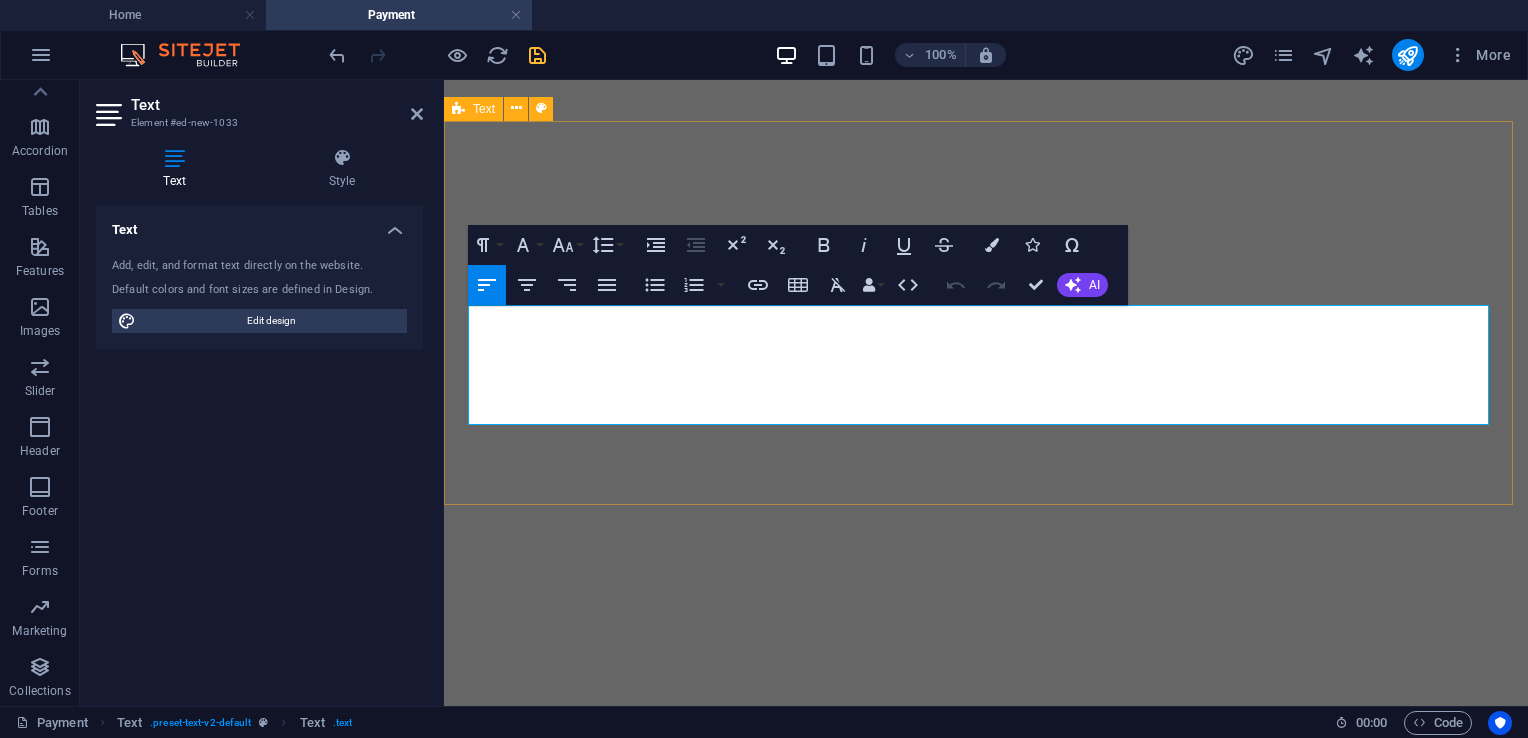 scroll, scrollTop: 1976, scrollLeft: 0, axis: vertical 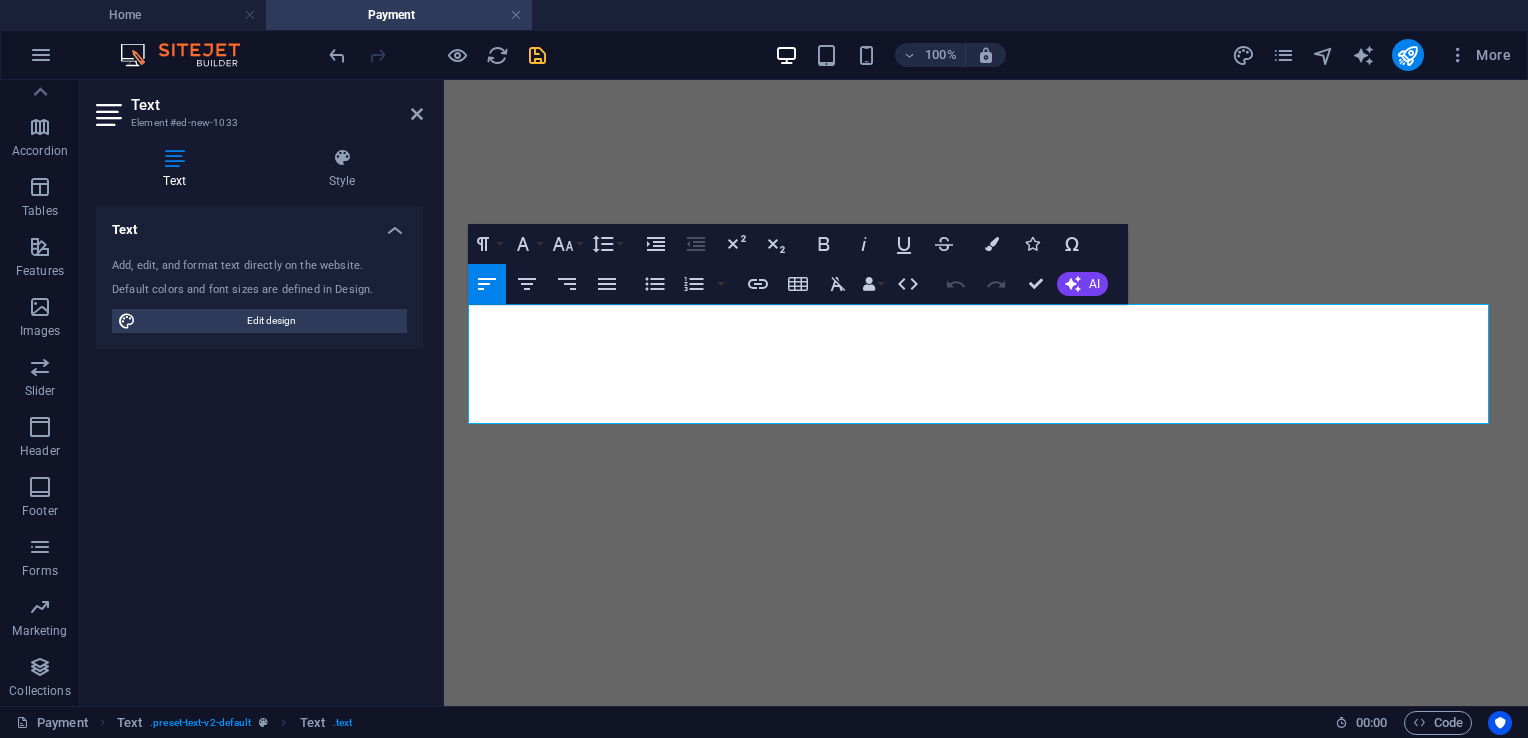 drag, startPoint x: 908, startPoint y: 401, endPoint x: 438, endPoint y: 319, distance: 477.09958 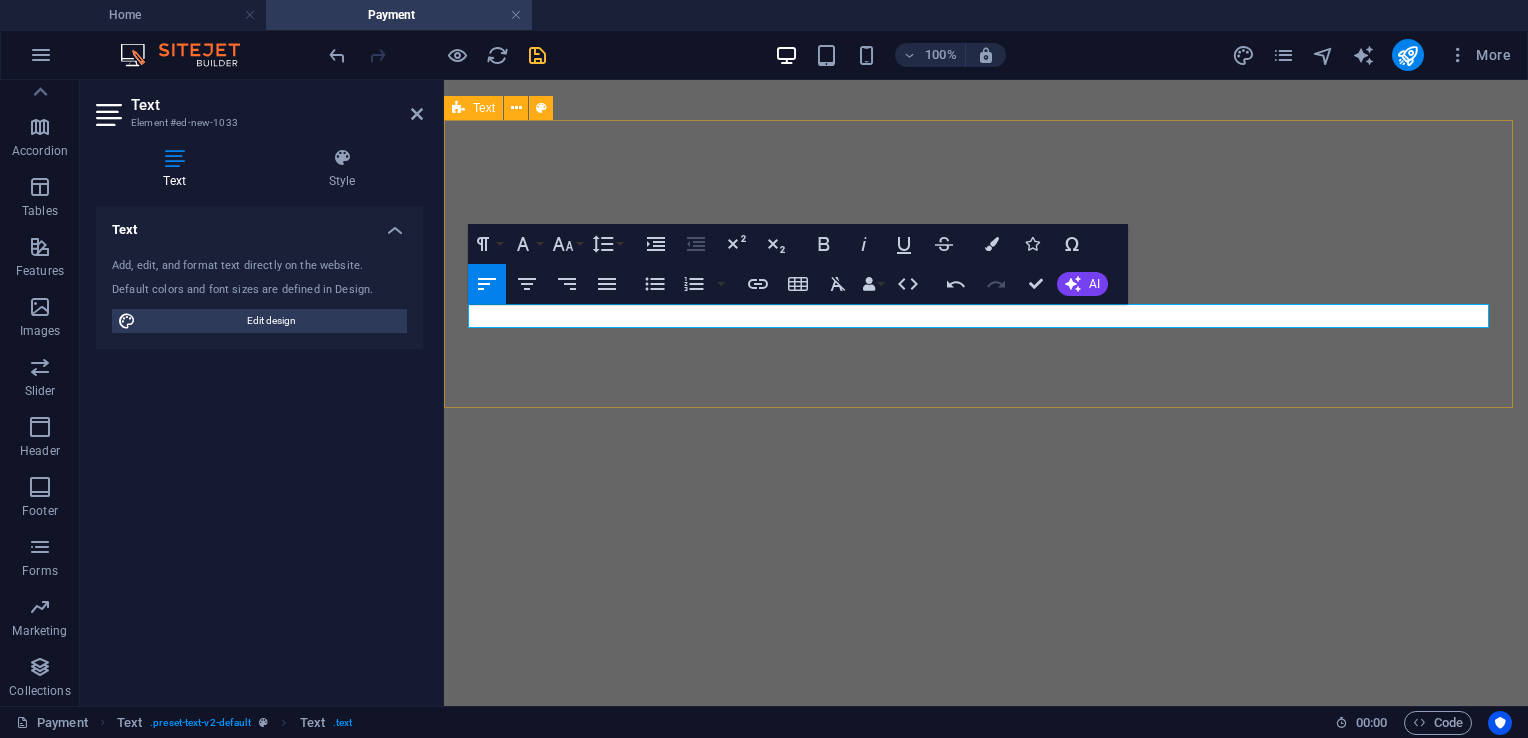 click on "Payment Details  For your convenience, you may settle your payment through the following channels:" at bounding box center (986, 3019) 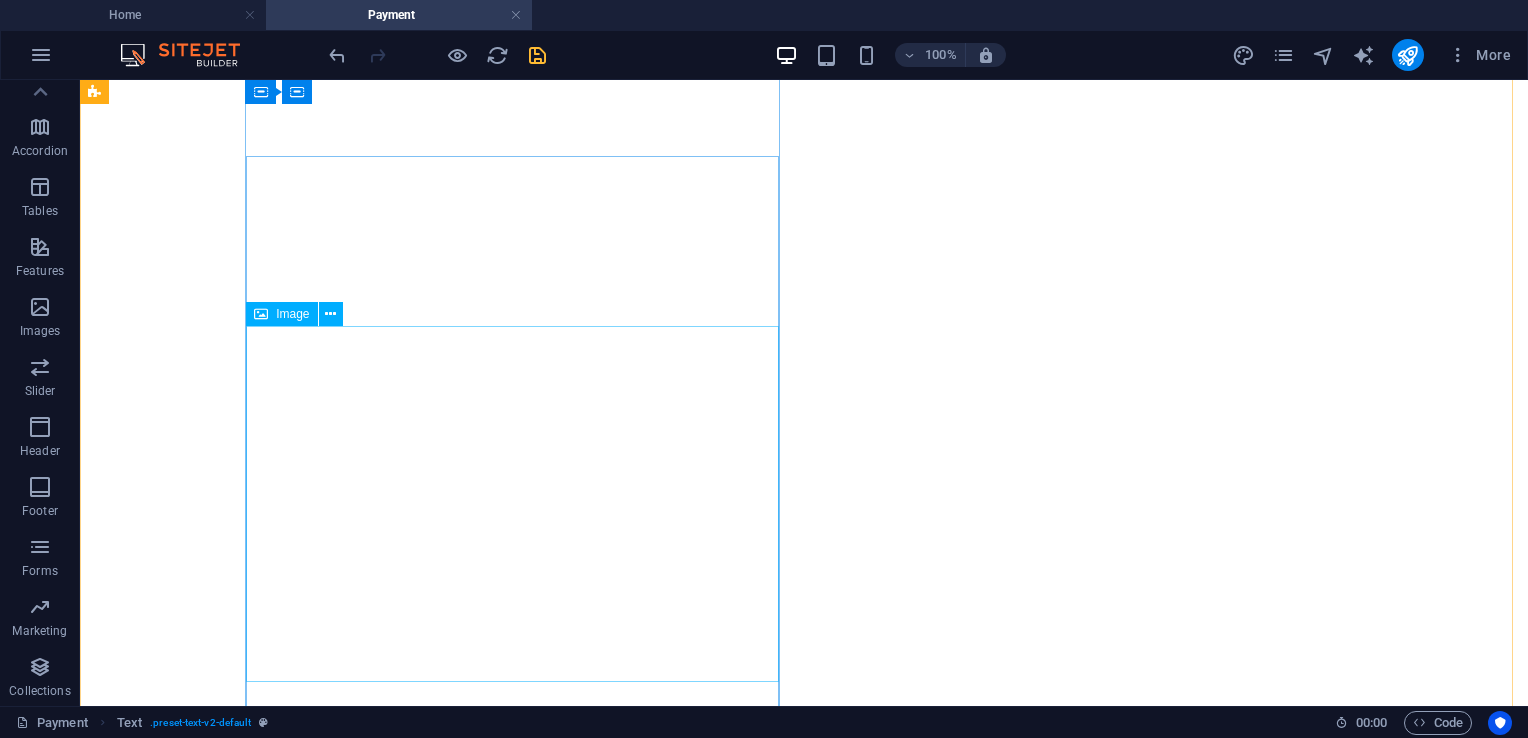 scroll, scrollTop: 1267, scrollLeft: 0, axis: vertical 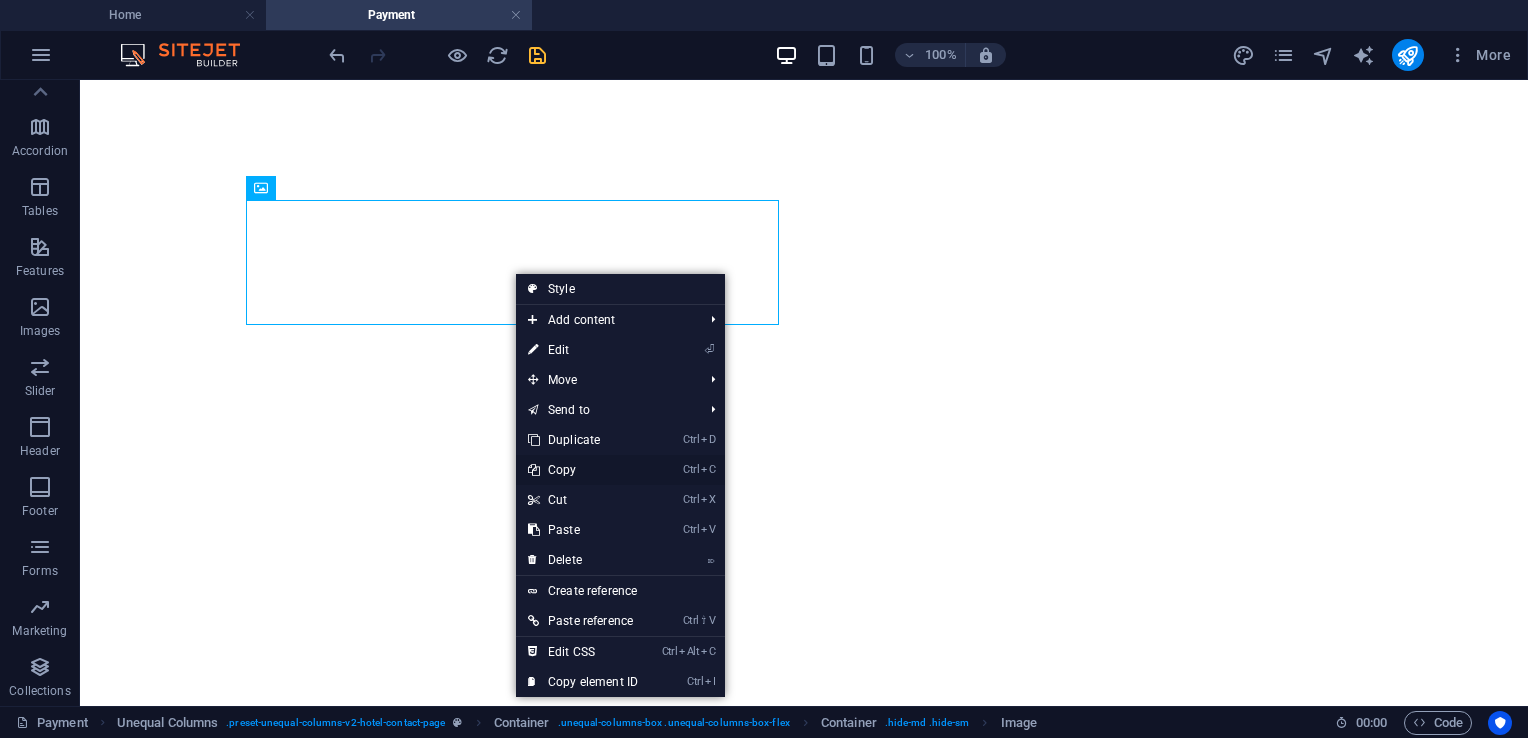 click on "Ctrl C  Copy" at bounding box center (583, 470) 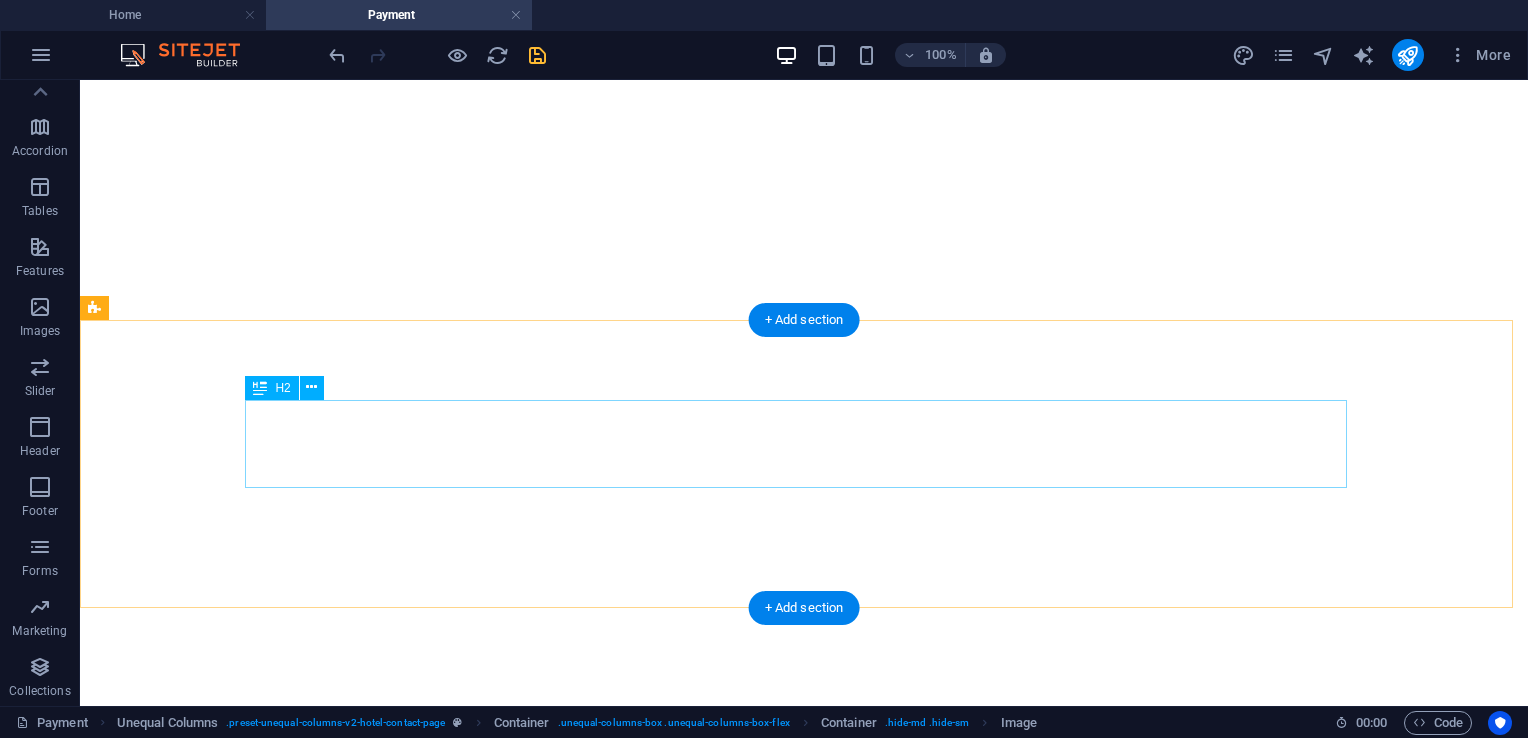 scroll, scrollTop: 1967, scrollLeft: 0, axis: vertical 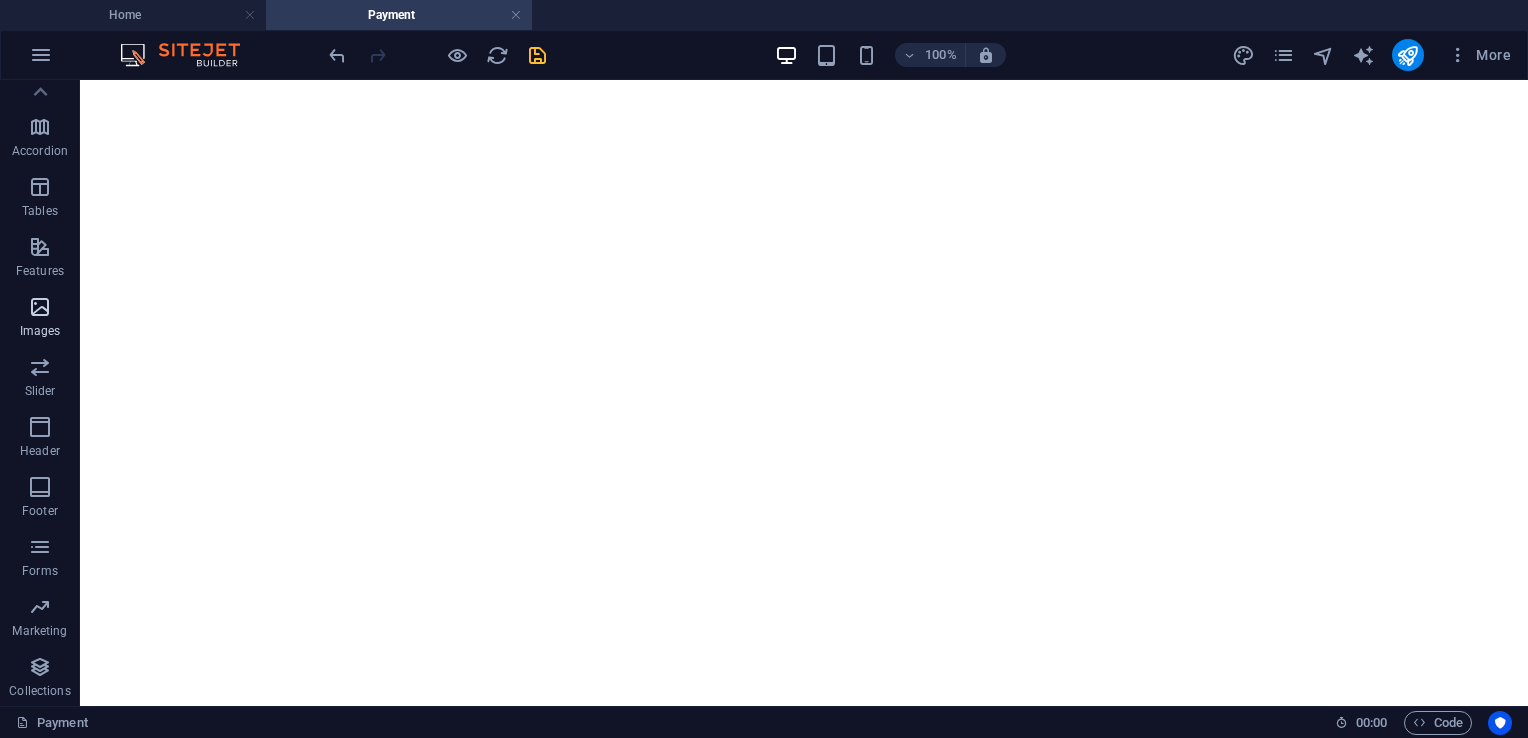 click on "Images" at bounding box center (40, 319) 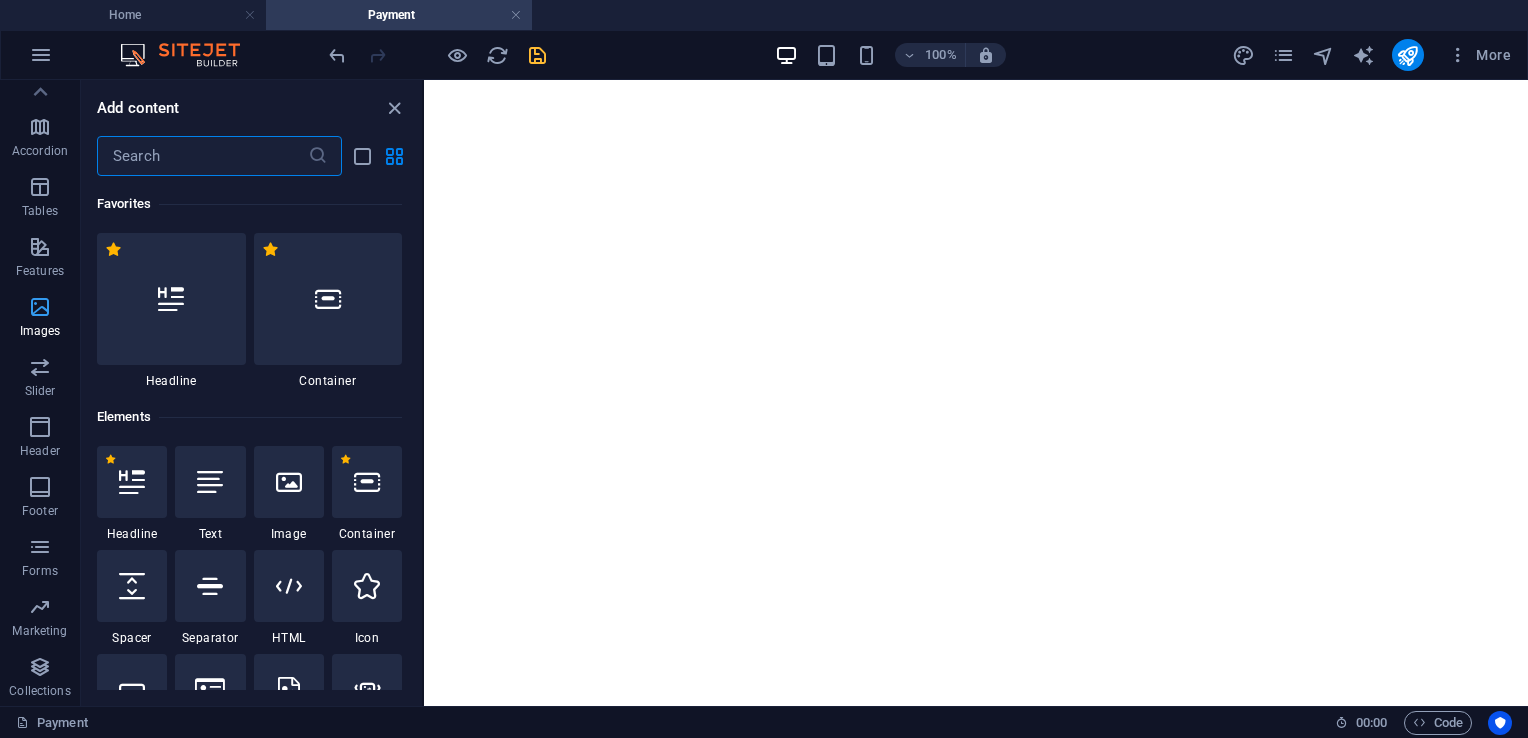 scroll, scrollTop: 1881, scrollLeft: 0, axis: vertical 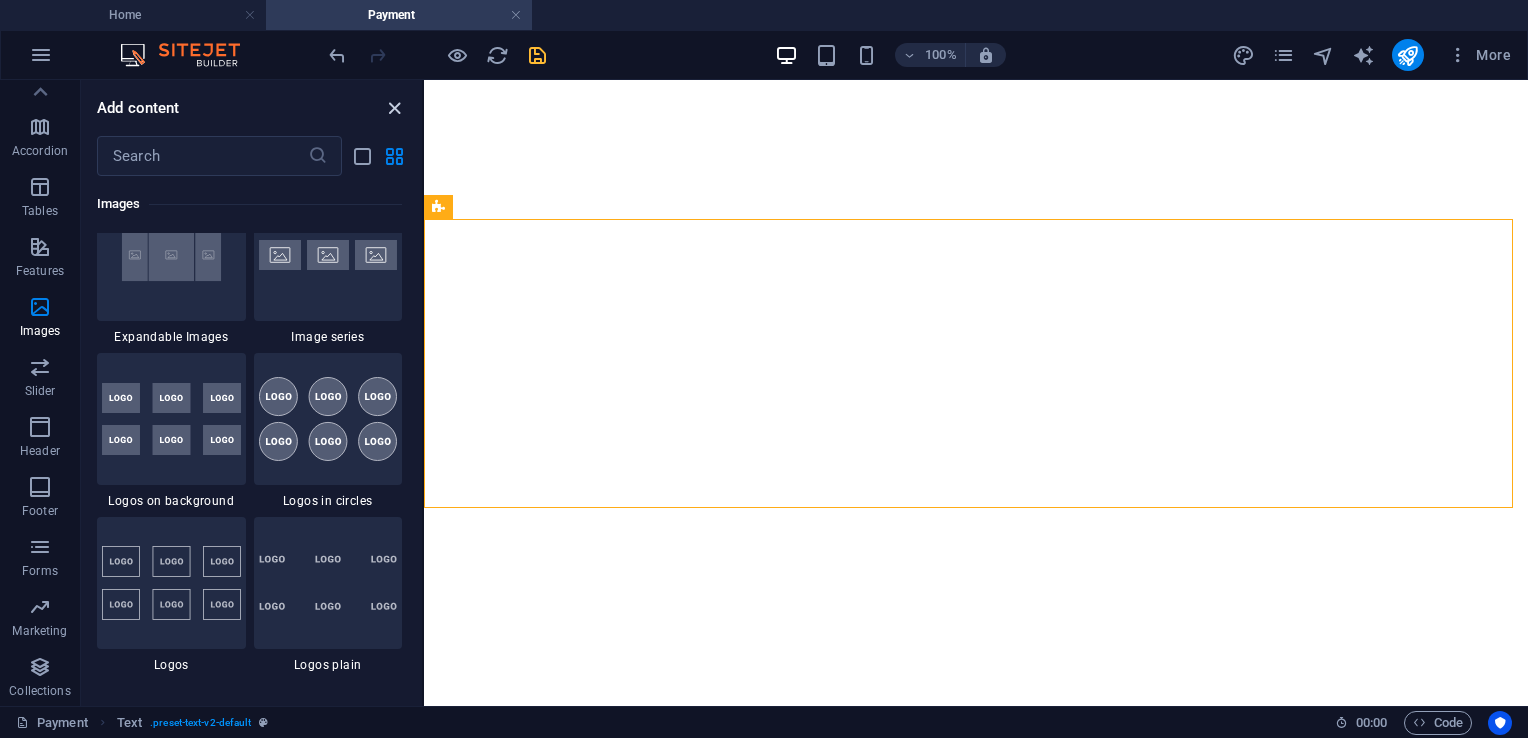 click at bounding box center (394, 108) 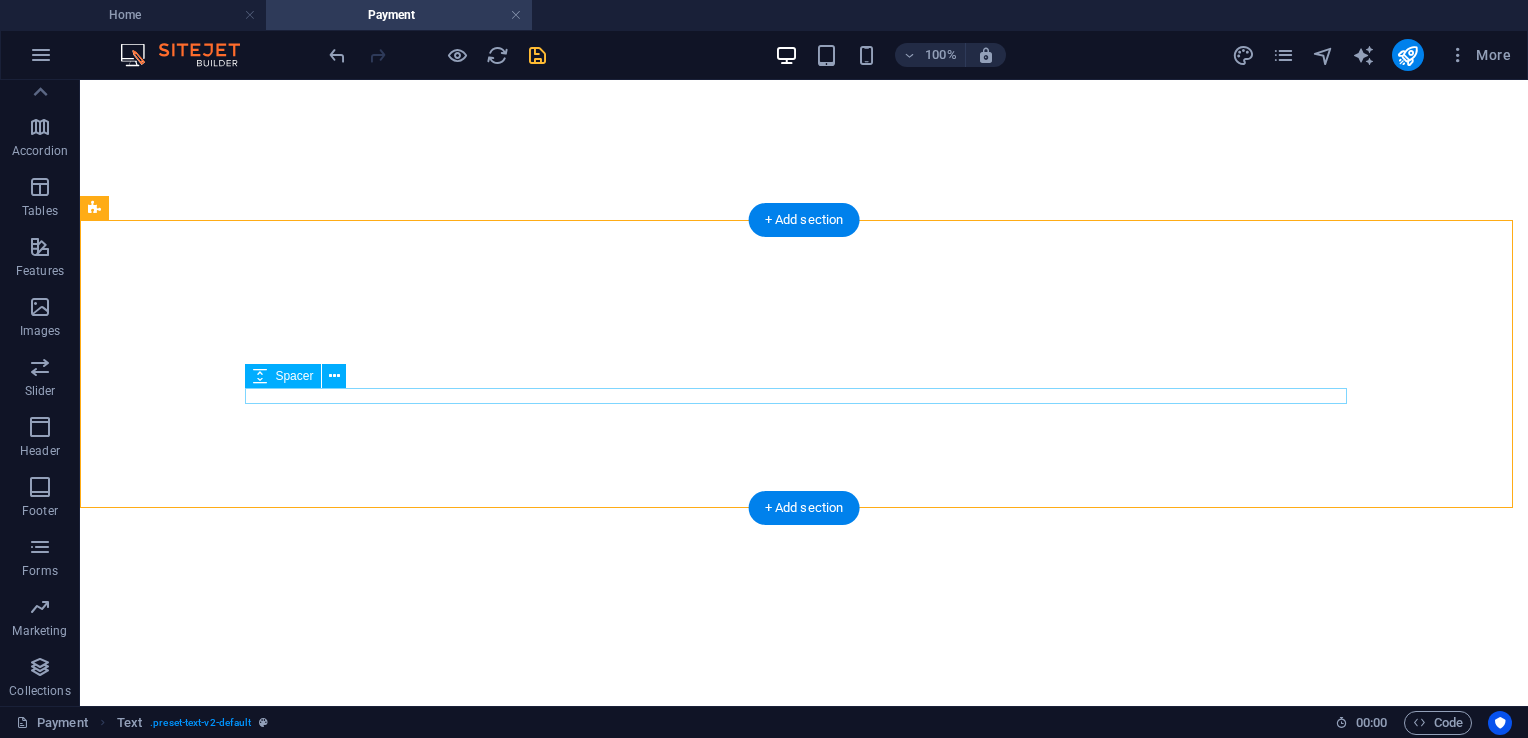 scroll, scrollTop: 1967, scrollLeft: 0, axis: vertical 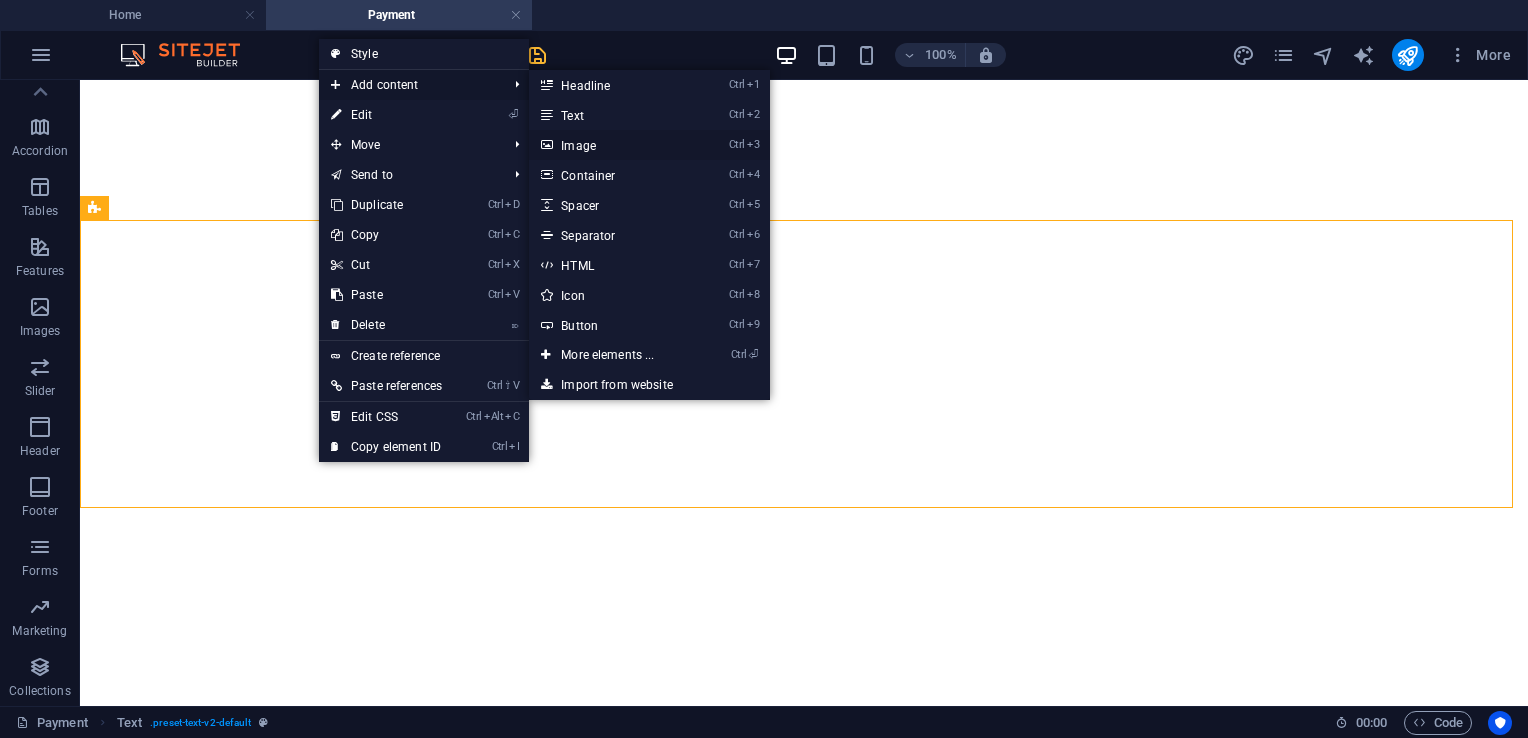 drag, startPoint x: 597, startPoint y: 144, endPoint x: 154, endPoint y: 66, distance: 449.8144 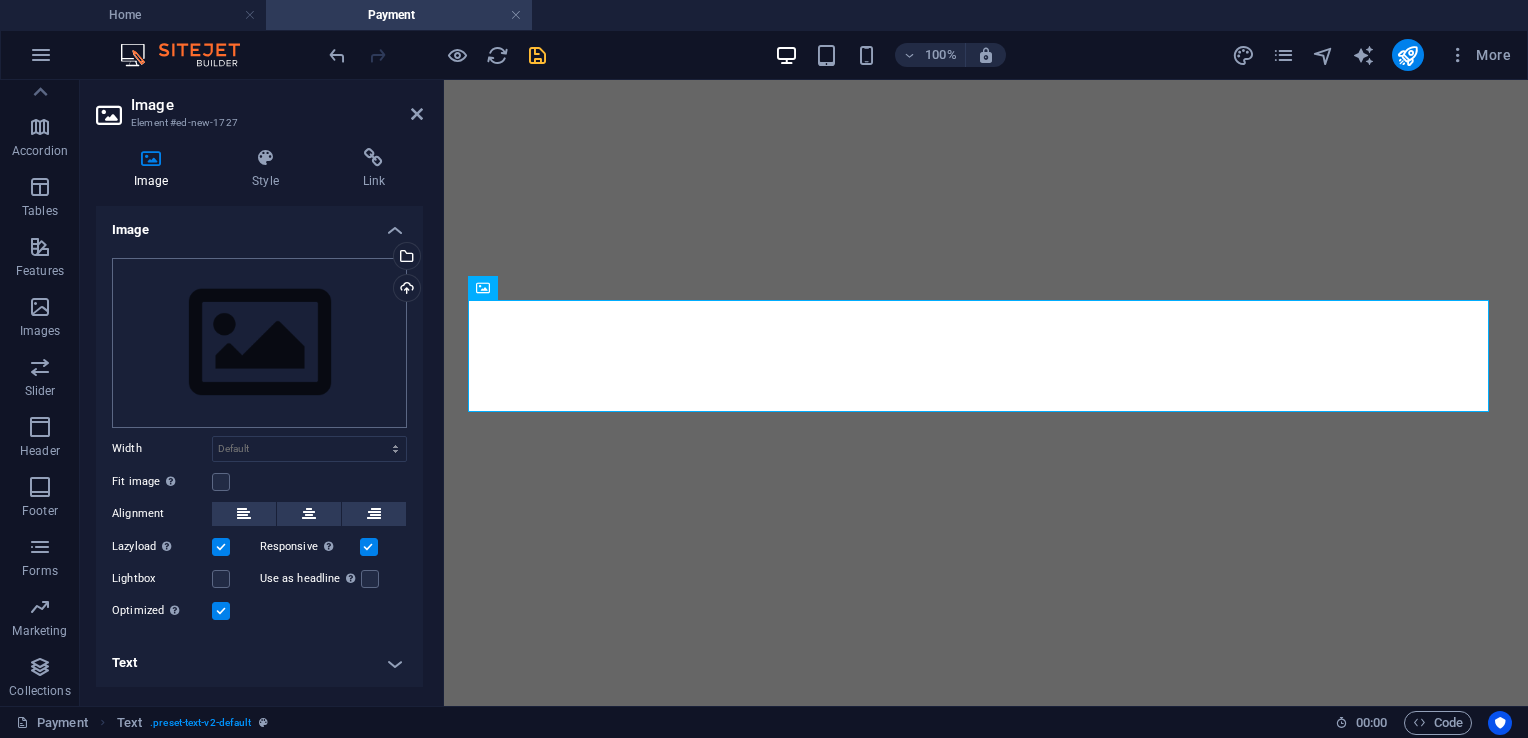scroll, scrollTop: 1876, scrollLeft: 0, axis: vertical 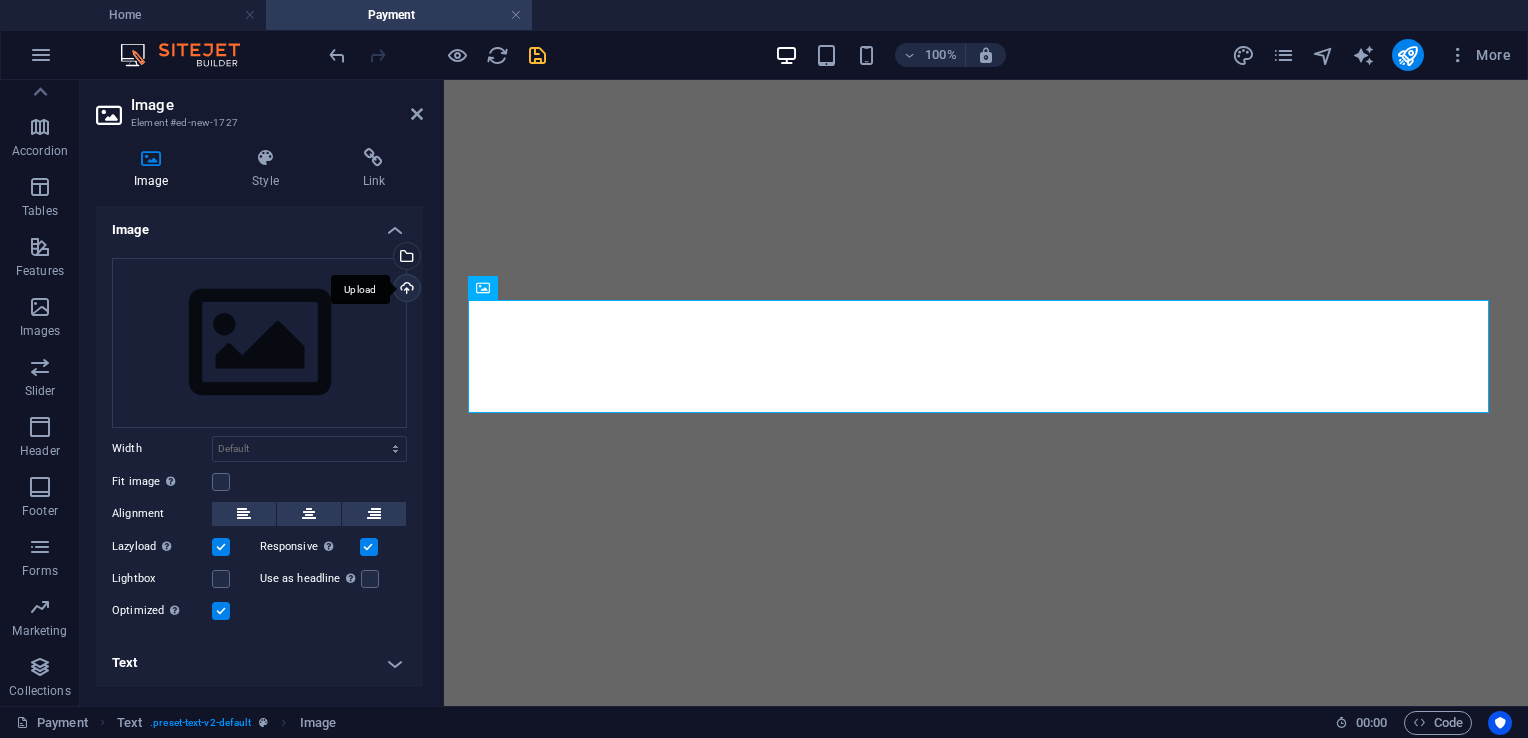 click on "Upload" at bounding box center (405, 290) 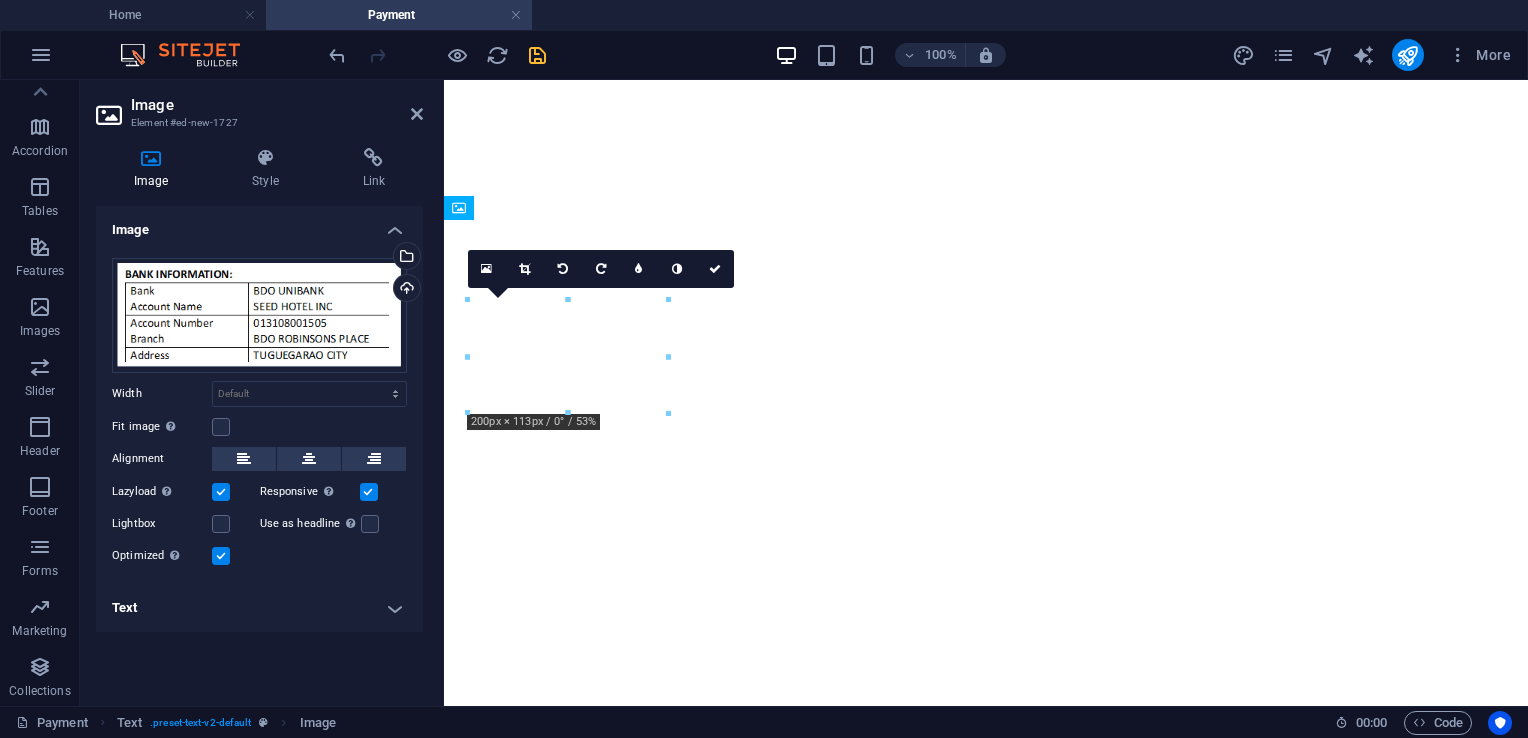 drag, startPoint x: 599, startPoint y: 334, endPoint x: 1076, endPoint y: 575, distance: 534.4249 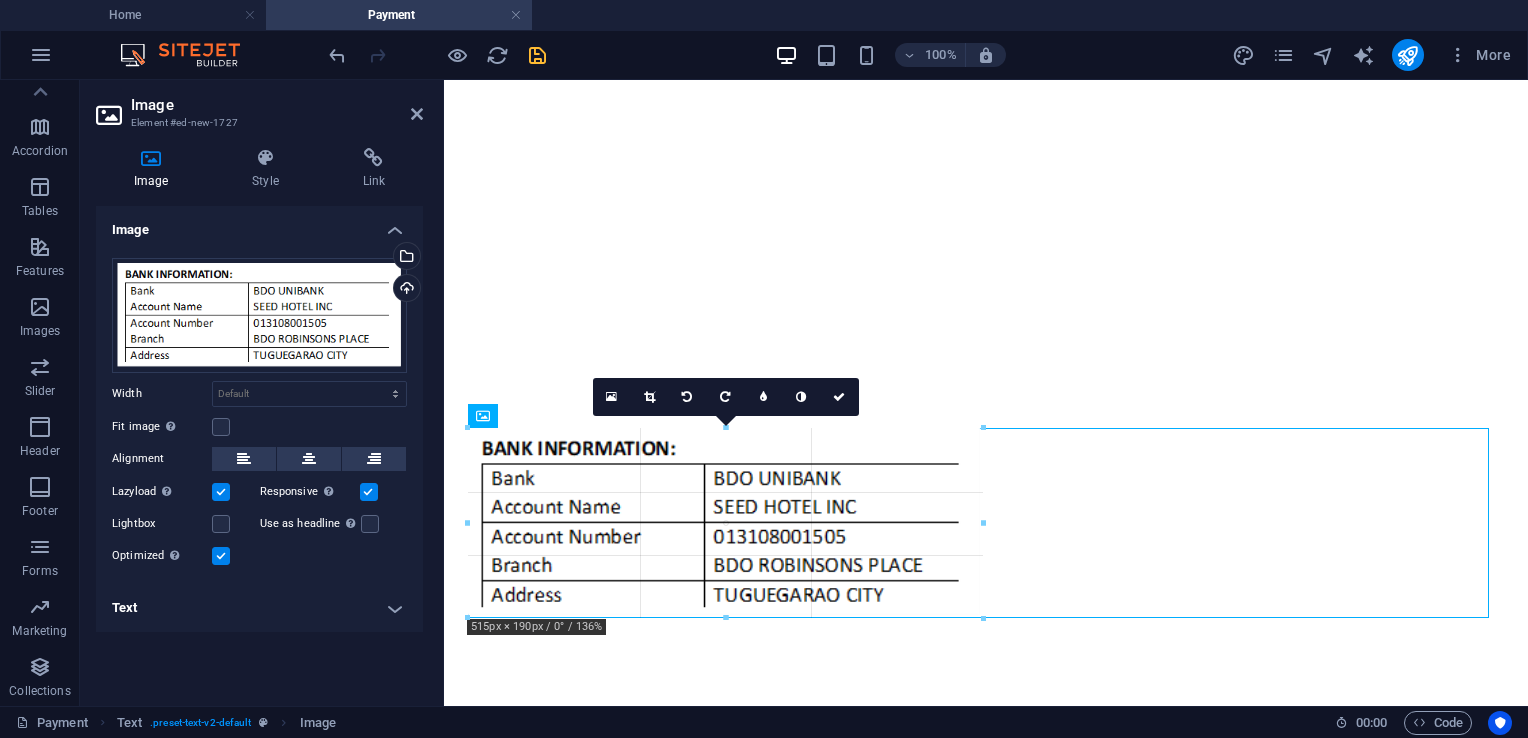 drag, startPoint x: 773, startPoint y: 528, endPoint x: 979, endPoint y: 559, distance: 208.31947 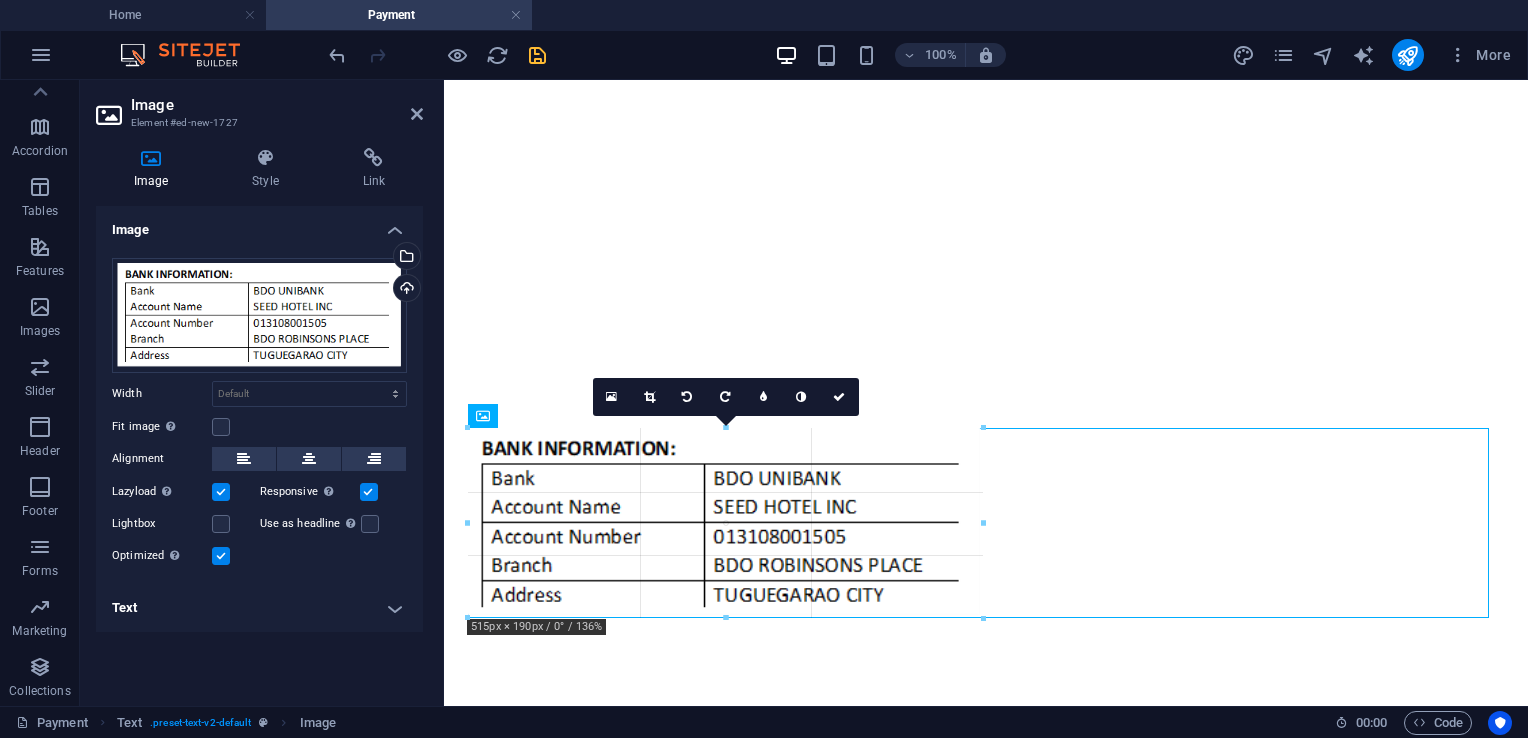 type on "516" 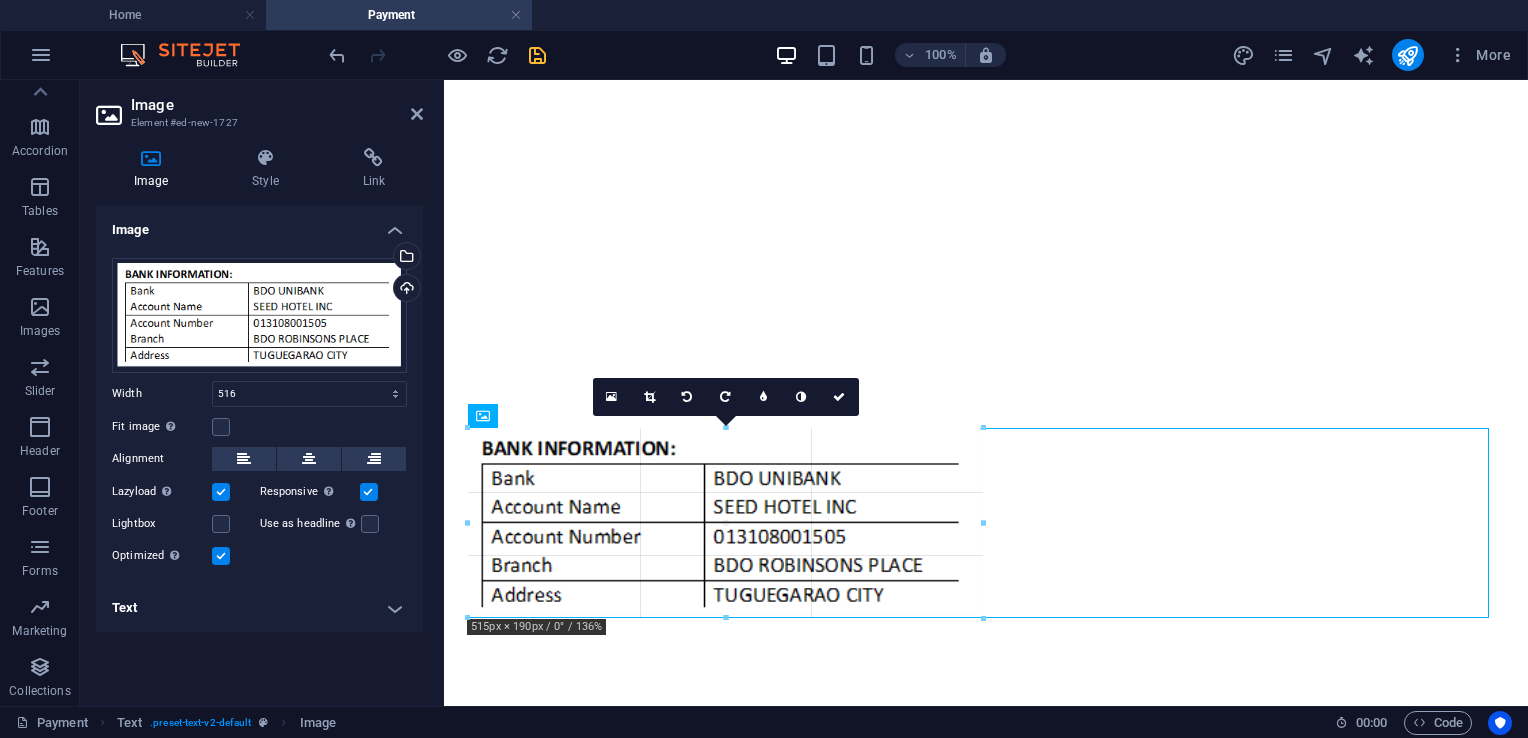 select on "px" 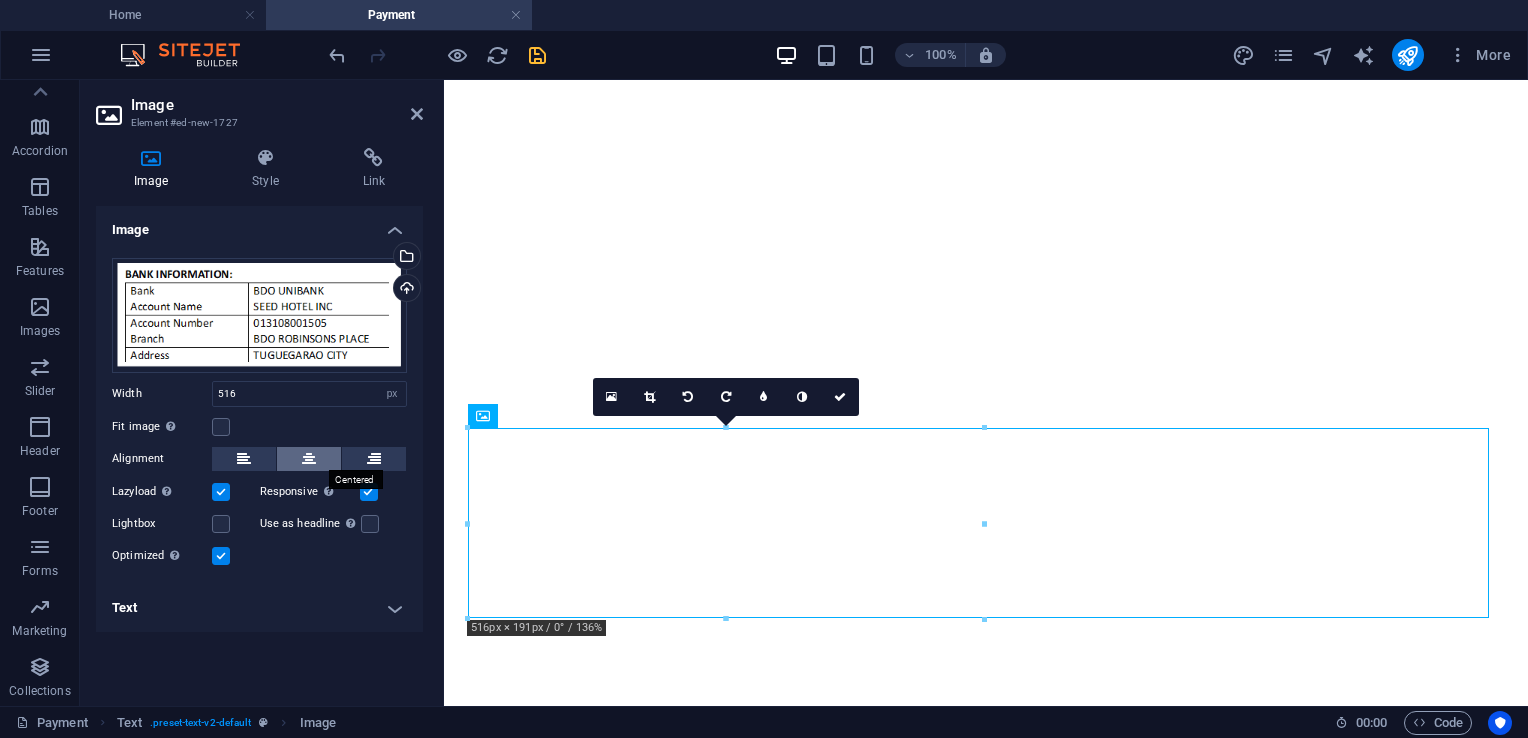 click at bounding box center [309, 459] 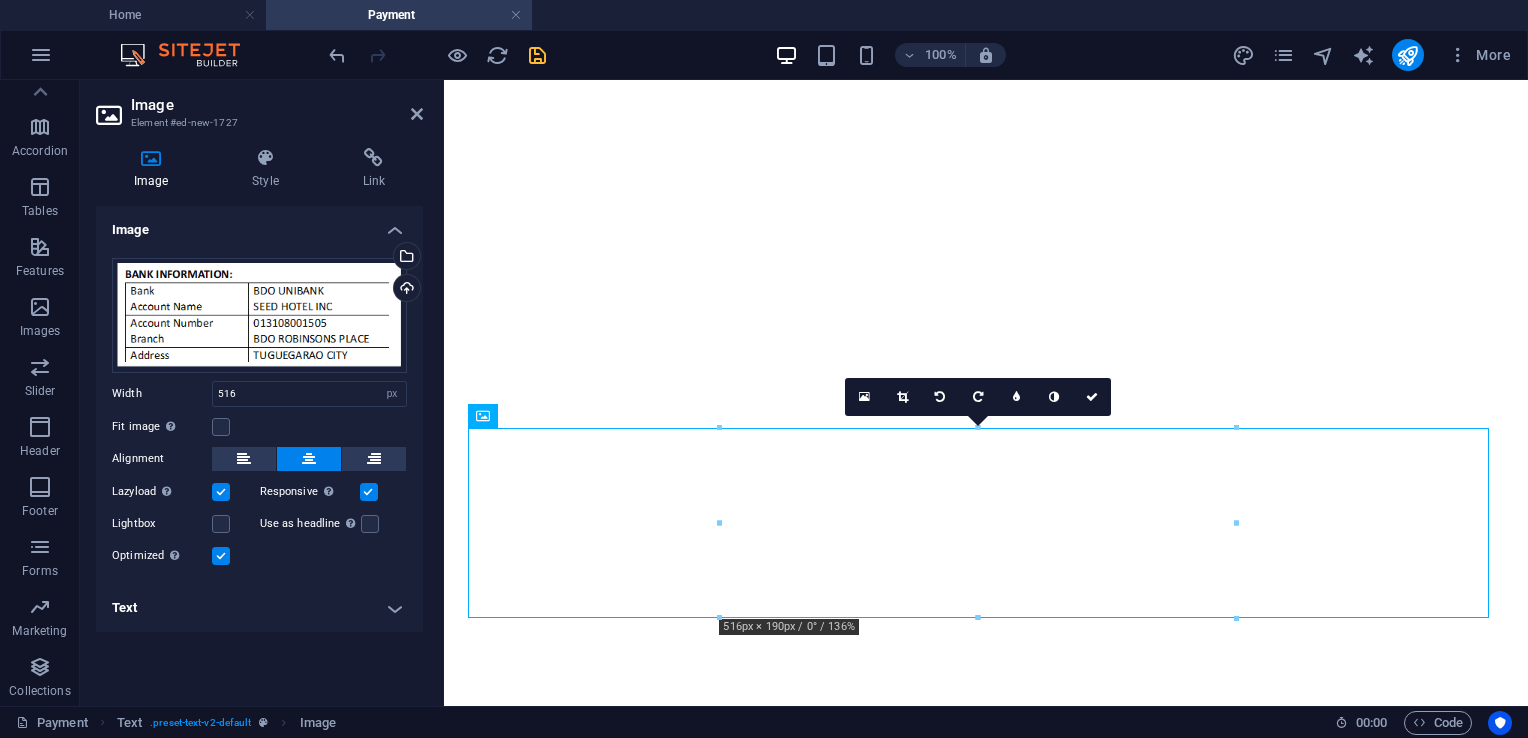 click on "16:10 16:9 4:3 1:1 1:2 0" at bounding box center (978, 397) 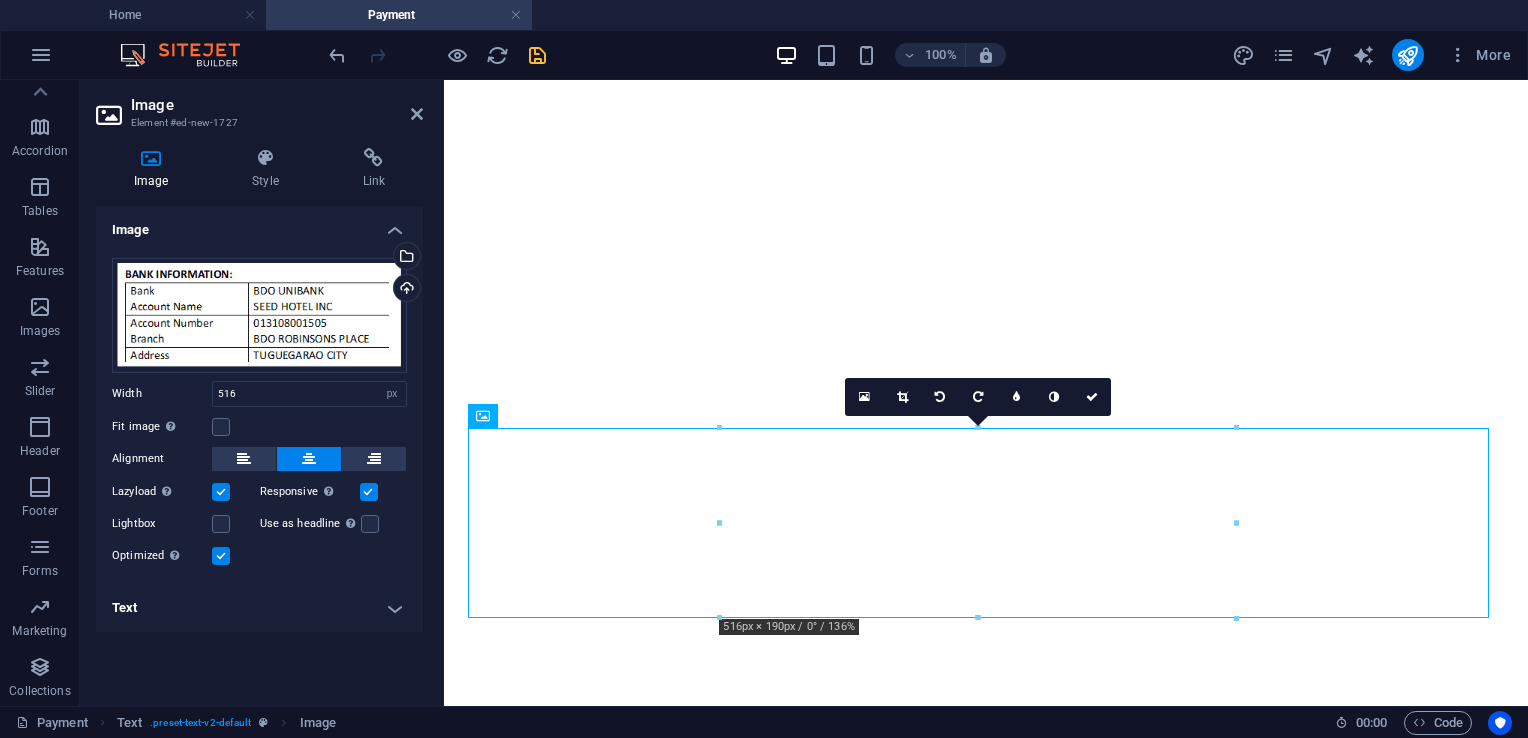 click at bounding box center (537, 55) 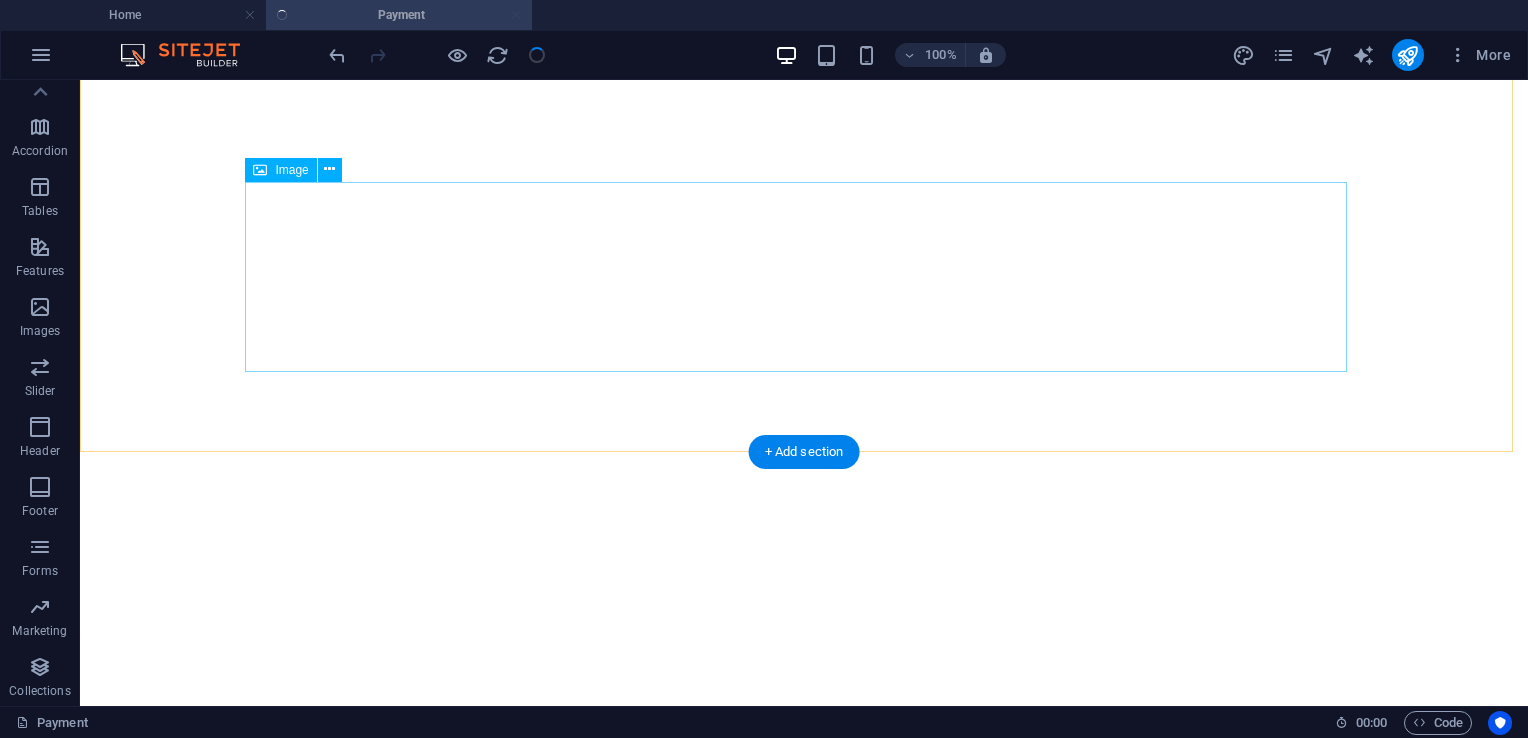 scroll, scrollTop: 2267, scrollLeft: 0, axis: vertical 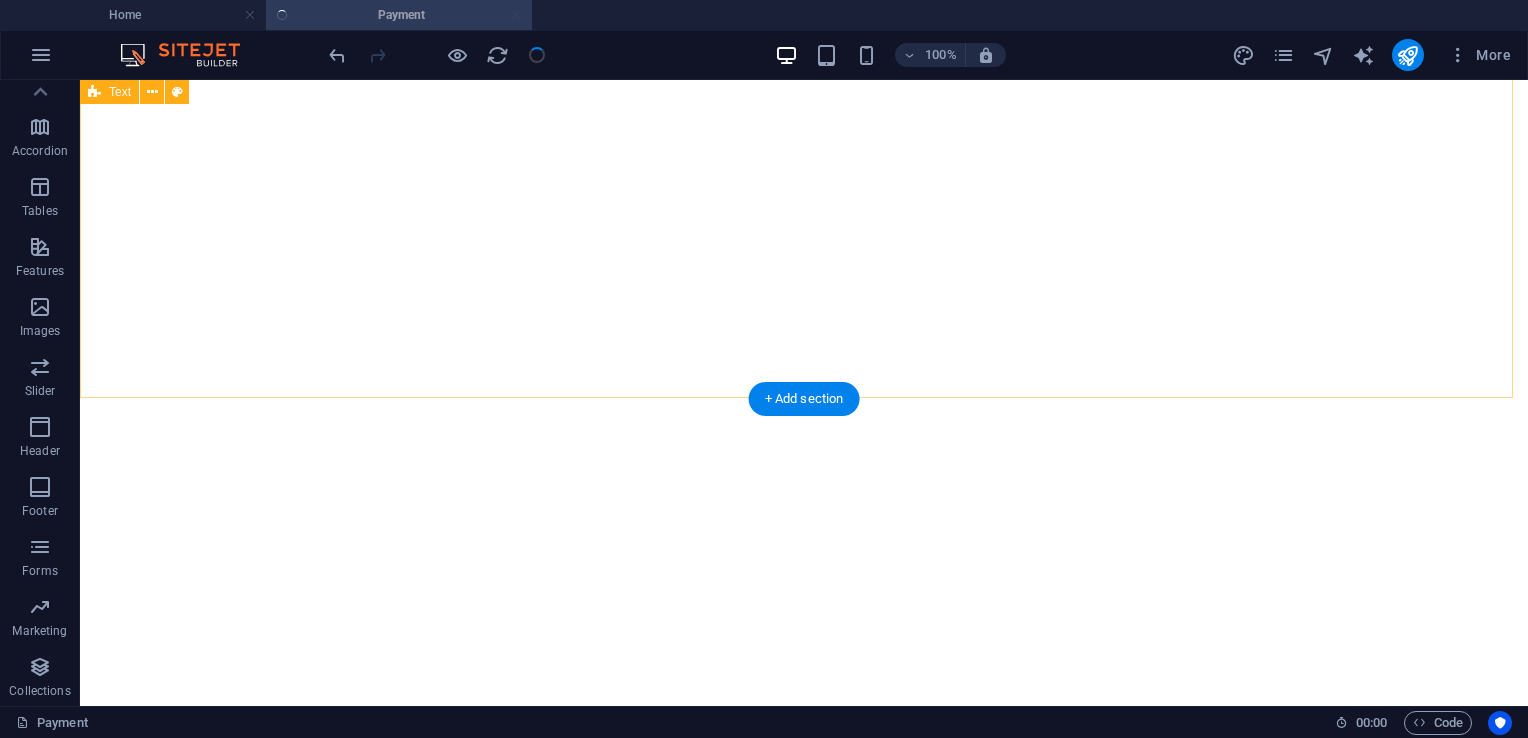 click on "Payment Details  For your convenience, you may settle your payment through the following channels:" at bounding box center (804, 4198) 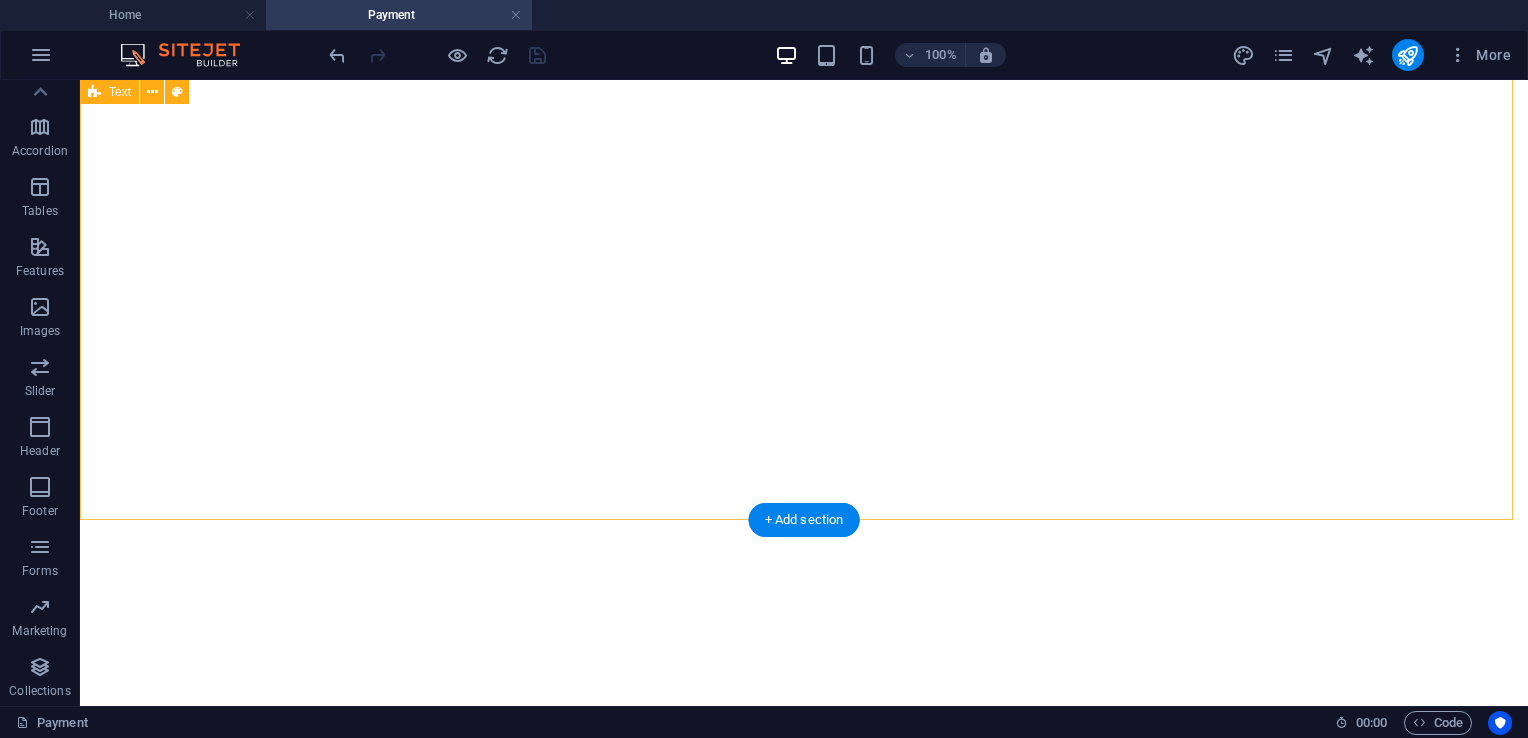 scroll, scrollTop: 2167, scrollLeft: 0, axis: vertical 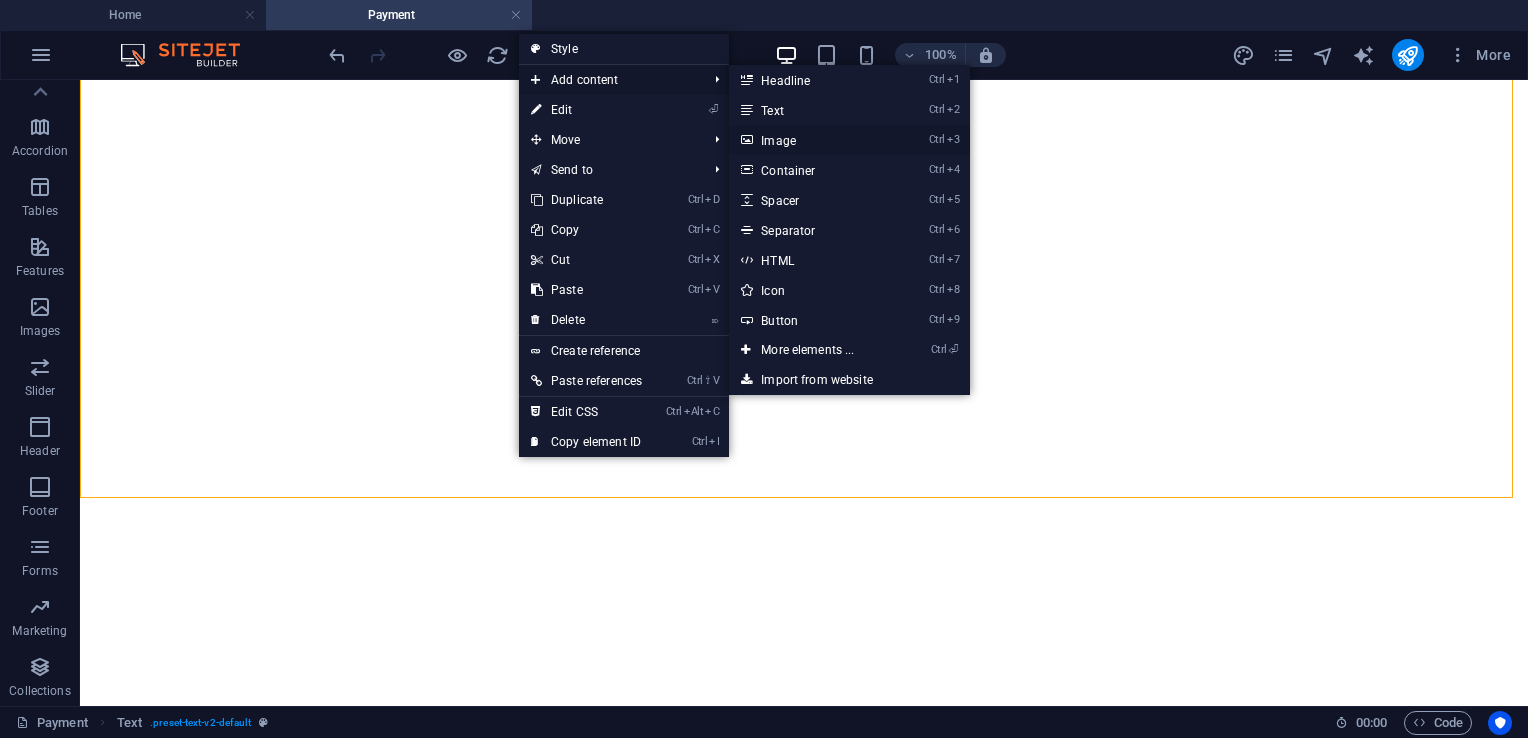 click on "Ctrl 3  Image" at bounding box center [811, 140] 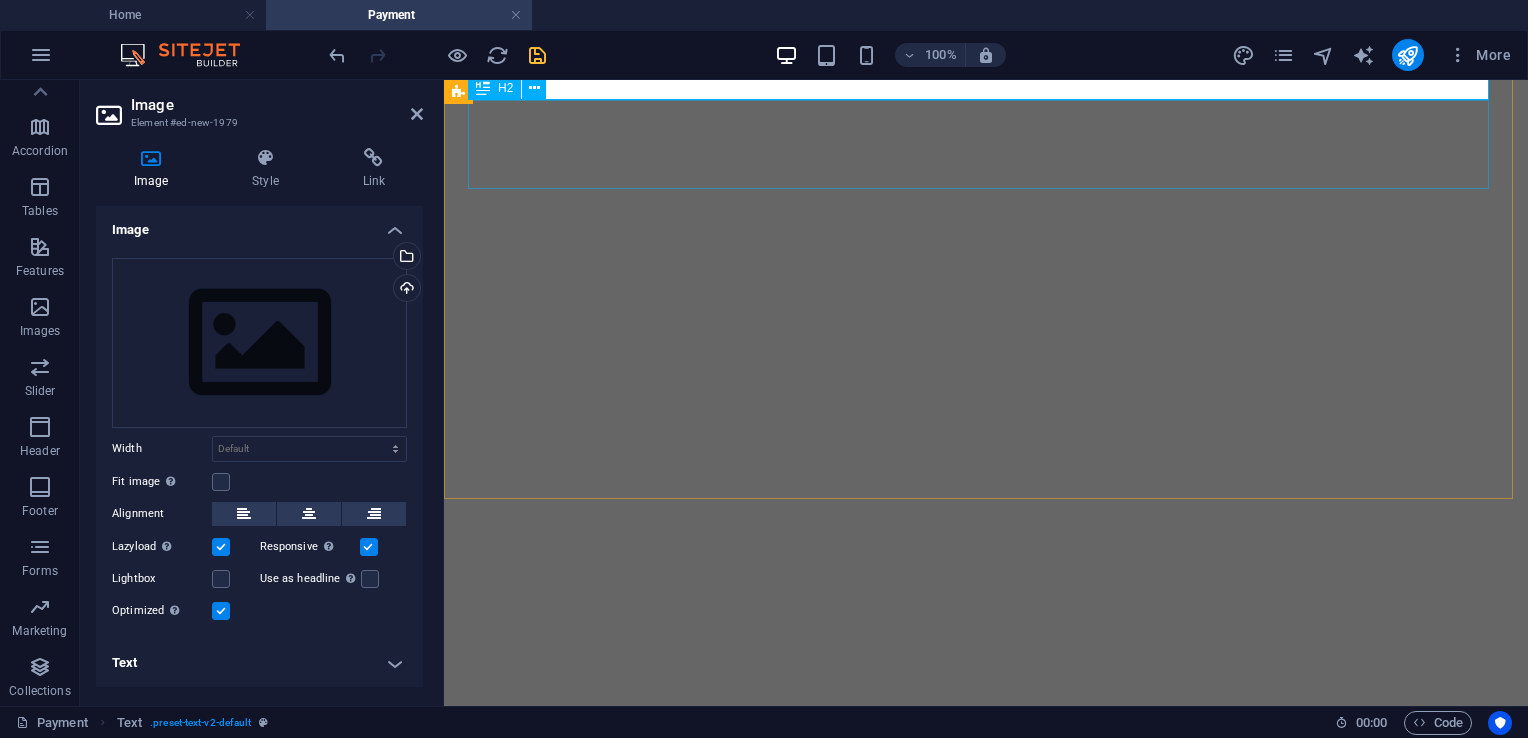 scroll, scrollTop: 2188, scrollLeft: 0, axis: vertical 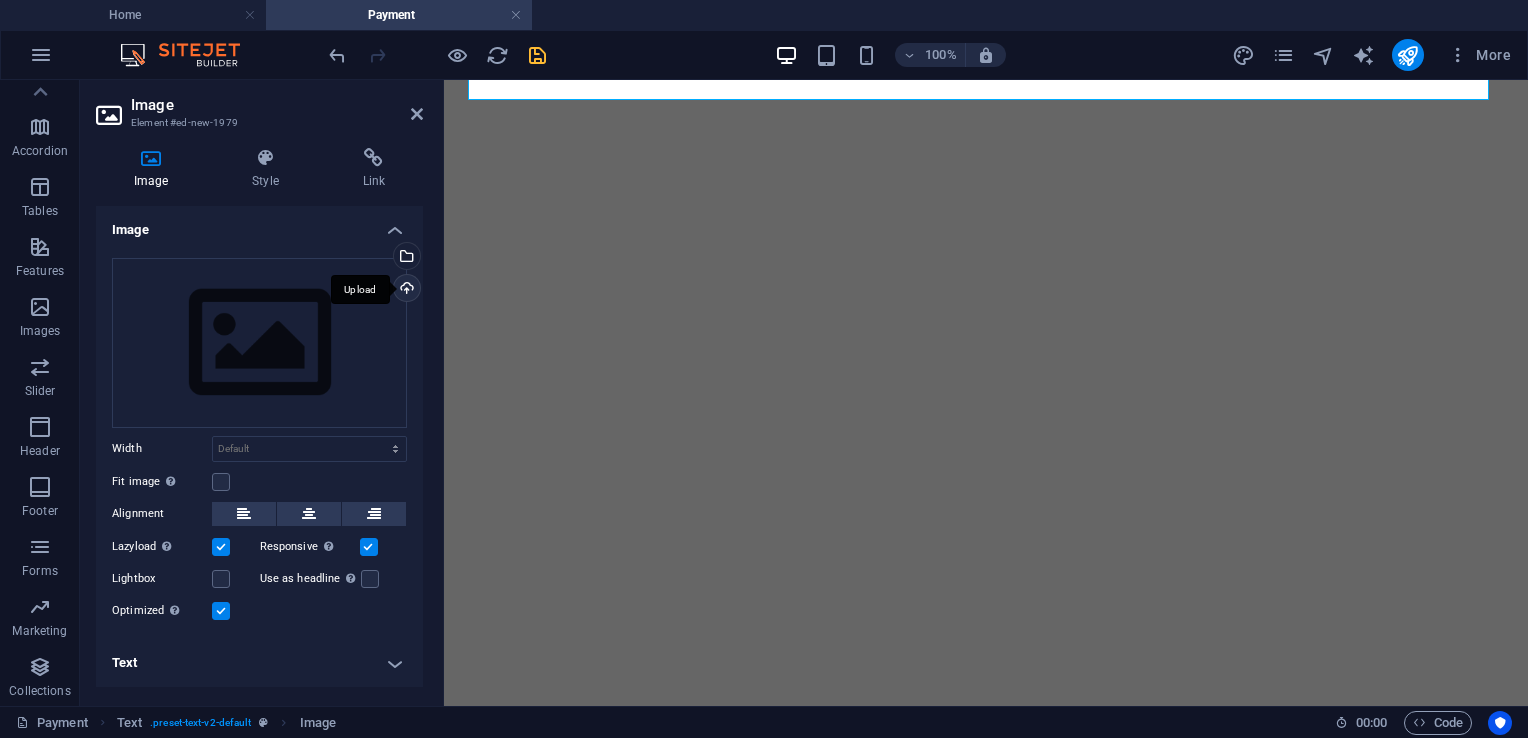 click on "Upload" at bounding box center (405, 290) 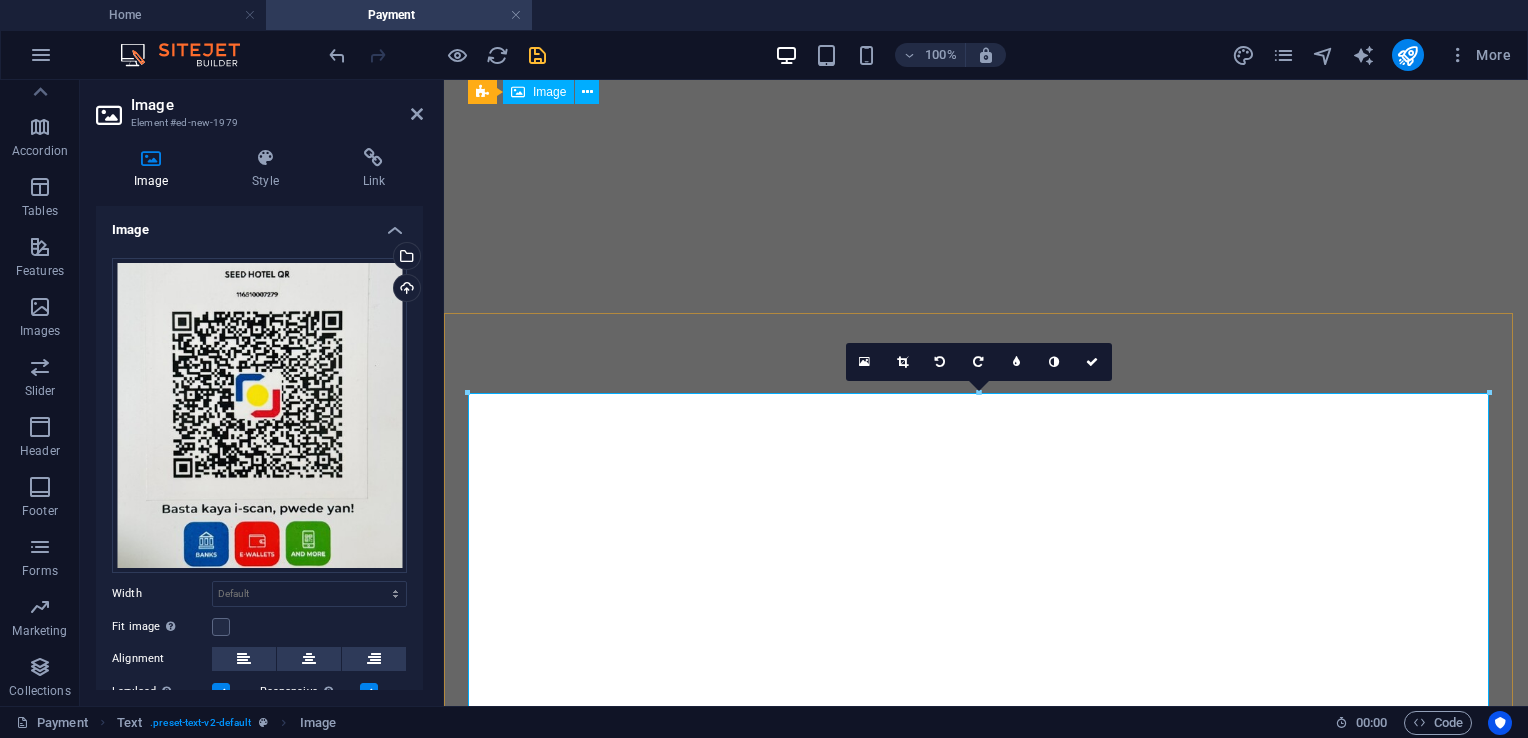 scroll, scrollTop: 1768, scrollLeft: 0, axis: vertical 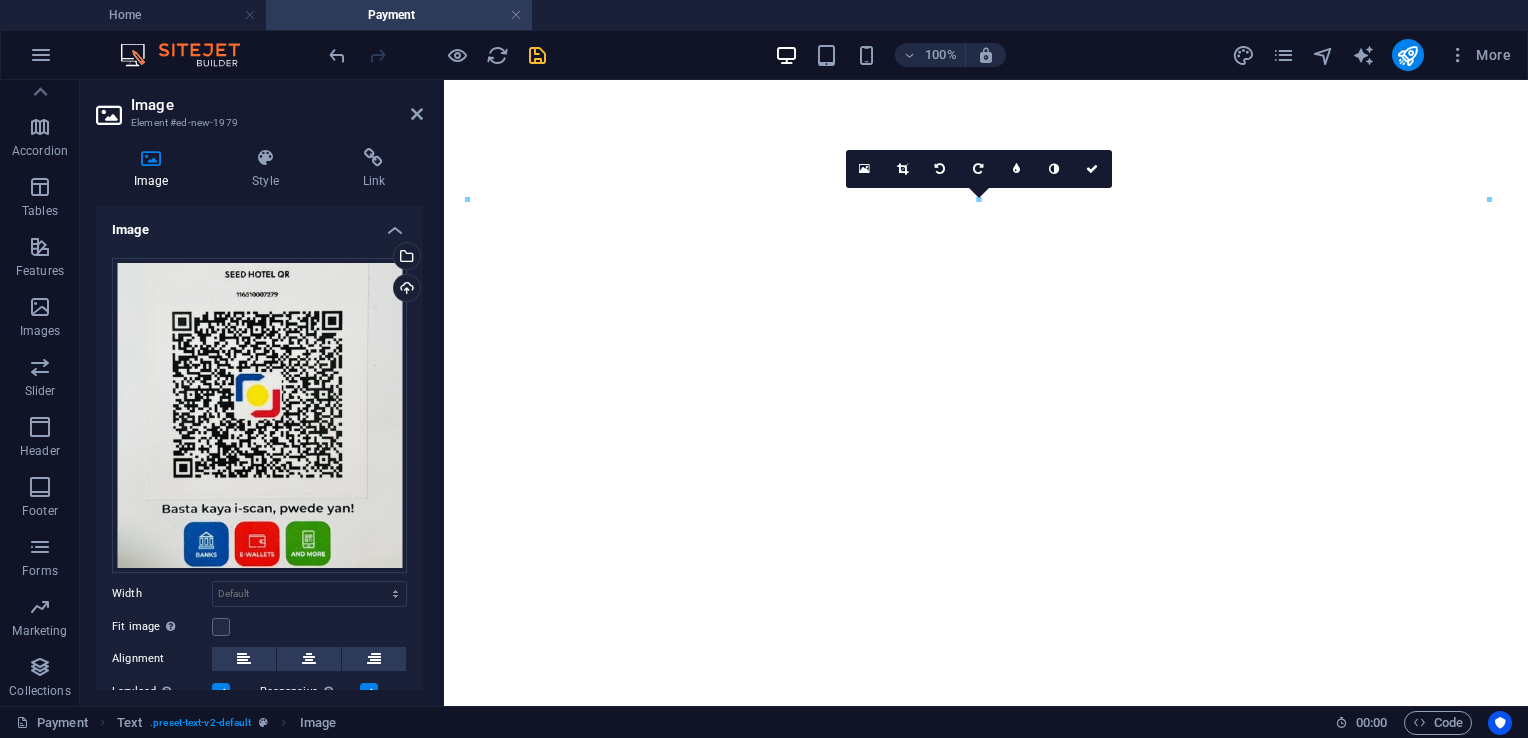drag, startPoint x: 744, startPoint y: 410, endPoint x: 796, endPoint y: 526, distance: 127.12199 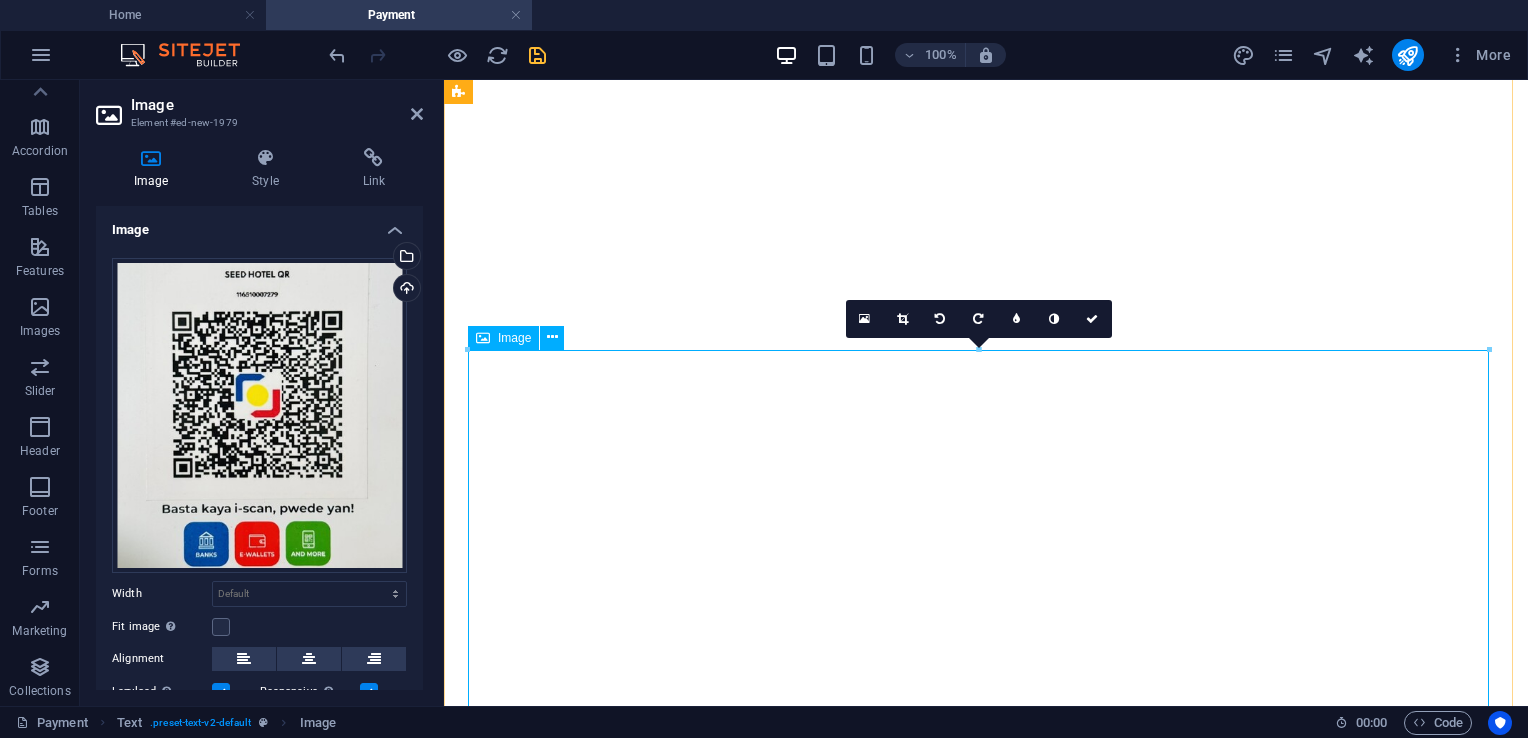 scroll, scrollTop: 2176, scrollLeft: 0, axis: vertical 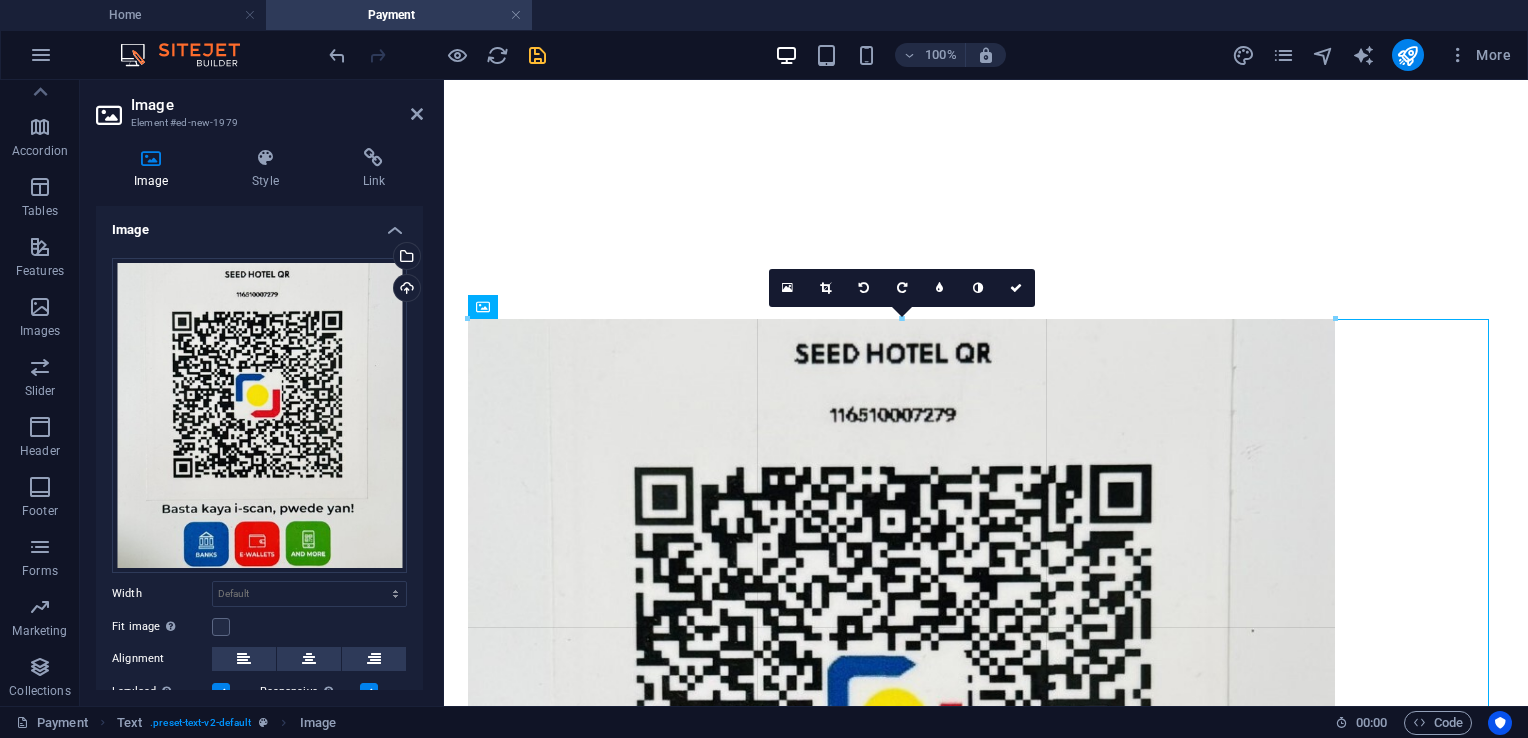 drag, startPoint x: 1488, startPoint y: 316, endPoint x: 868, endPoint y: 494, distance: 645.0457 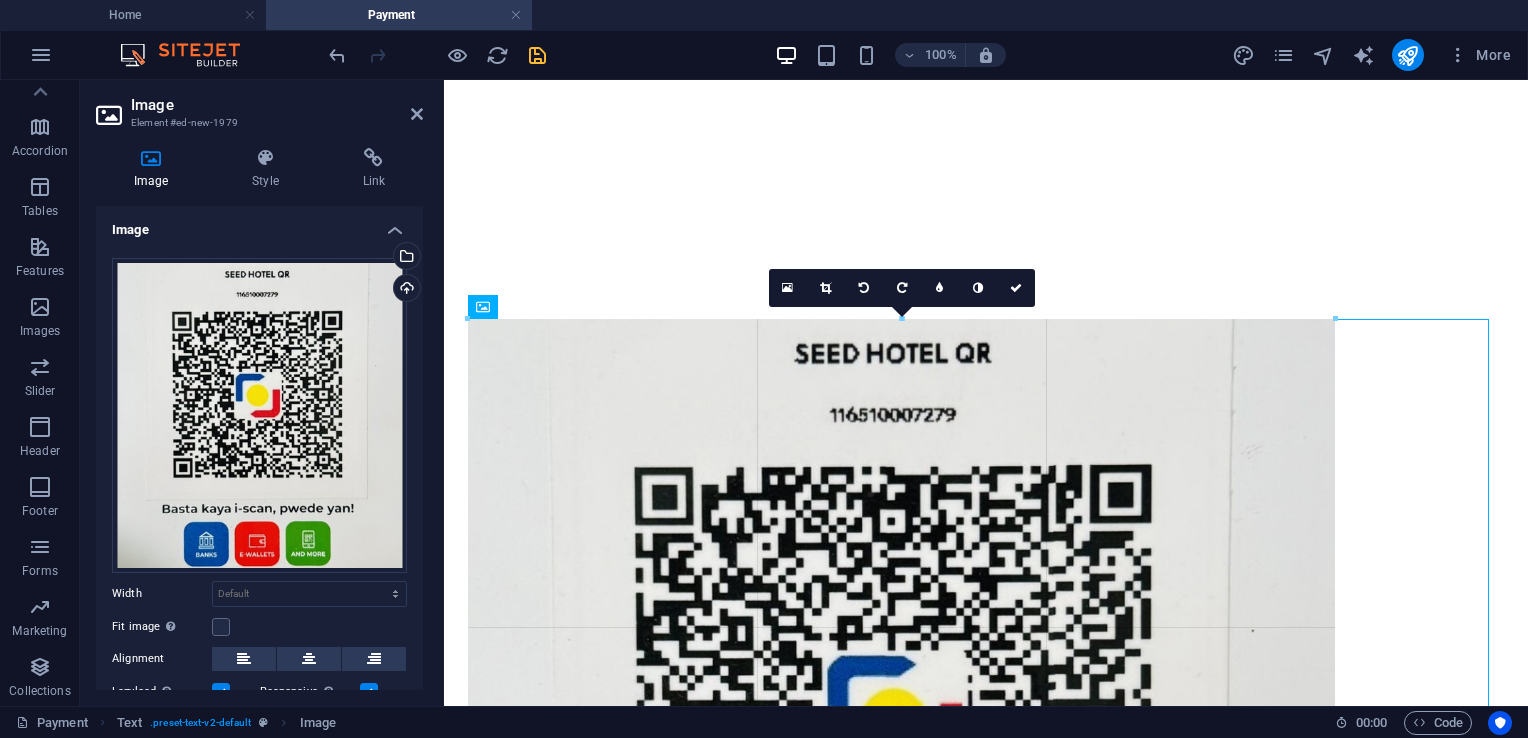 type on "859" 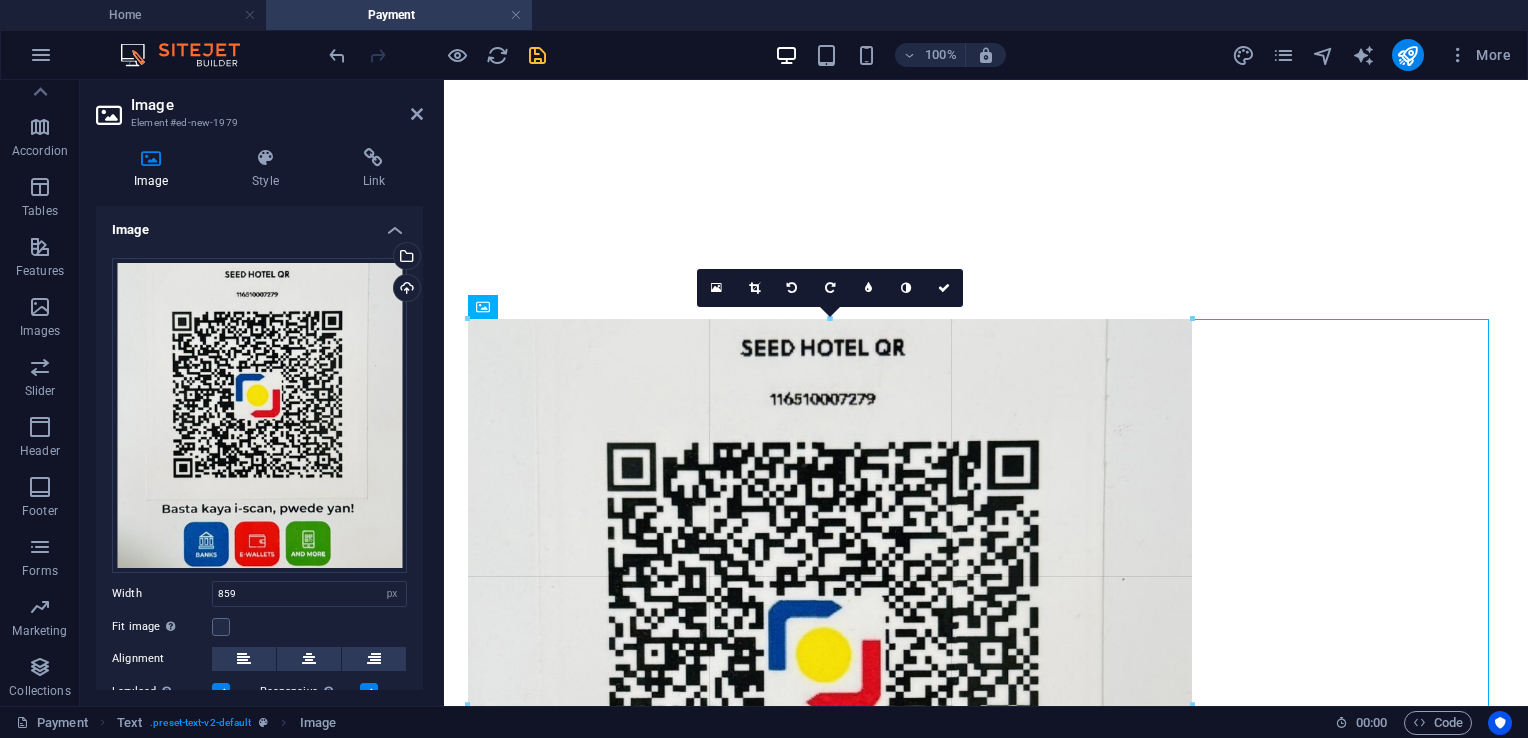 drag, startPoint x: 1076, startPoint y: 389, endPoint x: 689, endPoint y: 483, distance: 398.25244 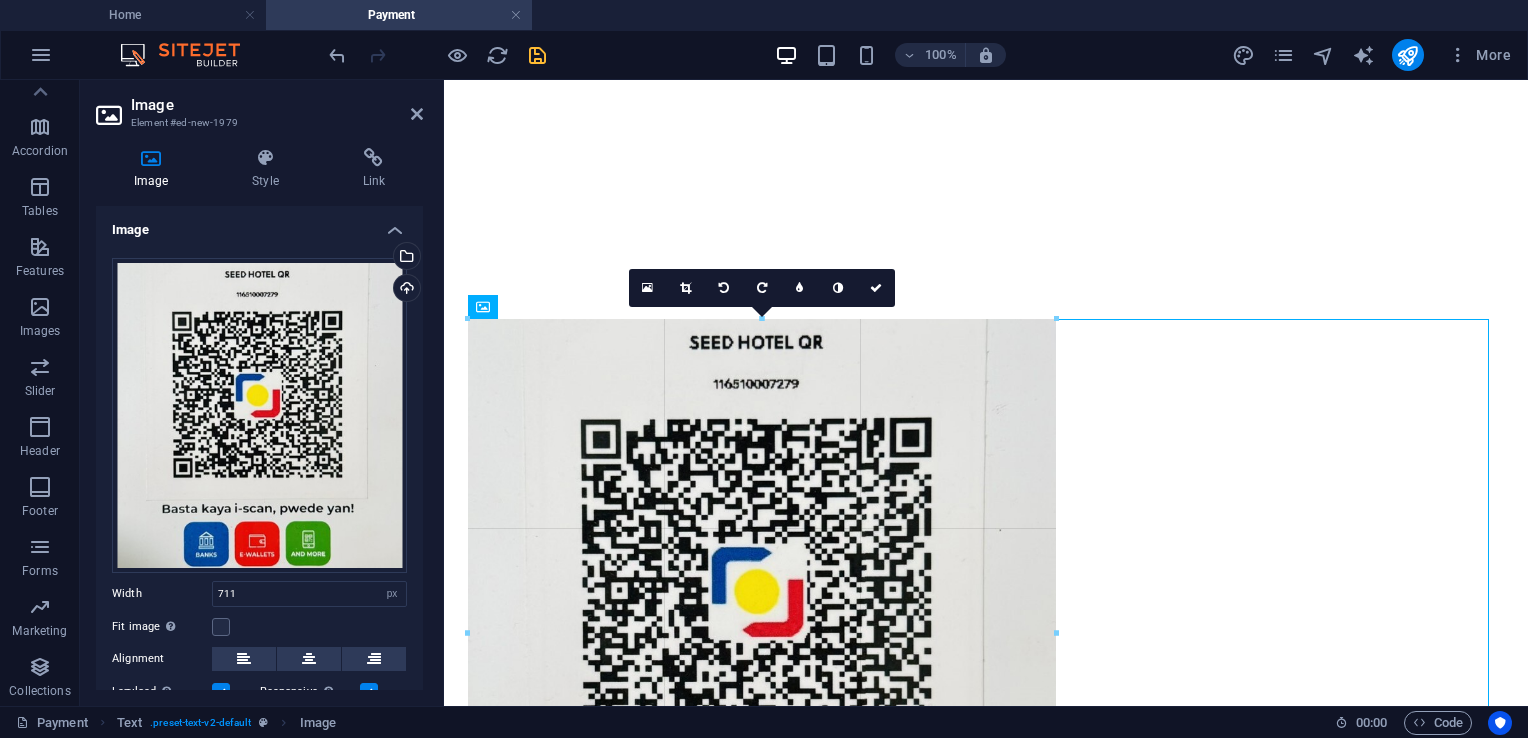 drag, startPoint x: 844, startPoint y: 409, endPoint x: 526, endPoint y: 286, distance: 340.95895 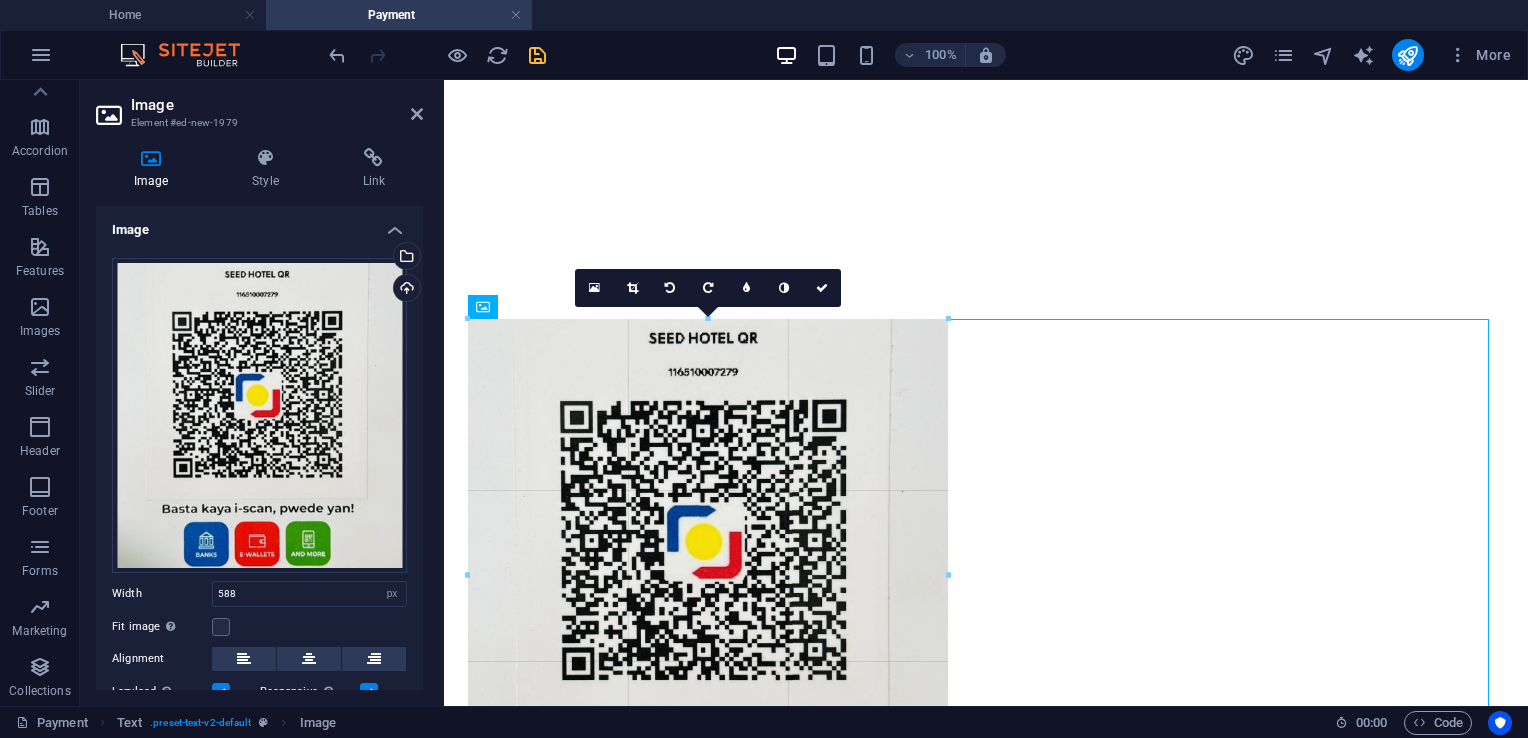drag, startPoint x: 1053, startPoint y: 318, endPoint x: 614, endPoint y: 439, distance: 455.37018 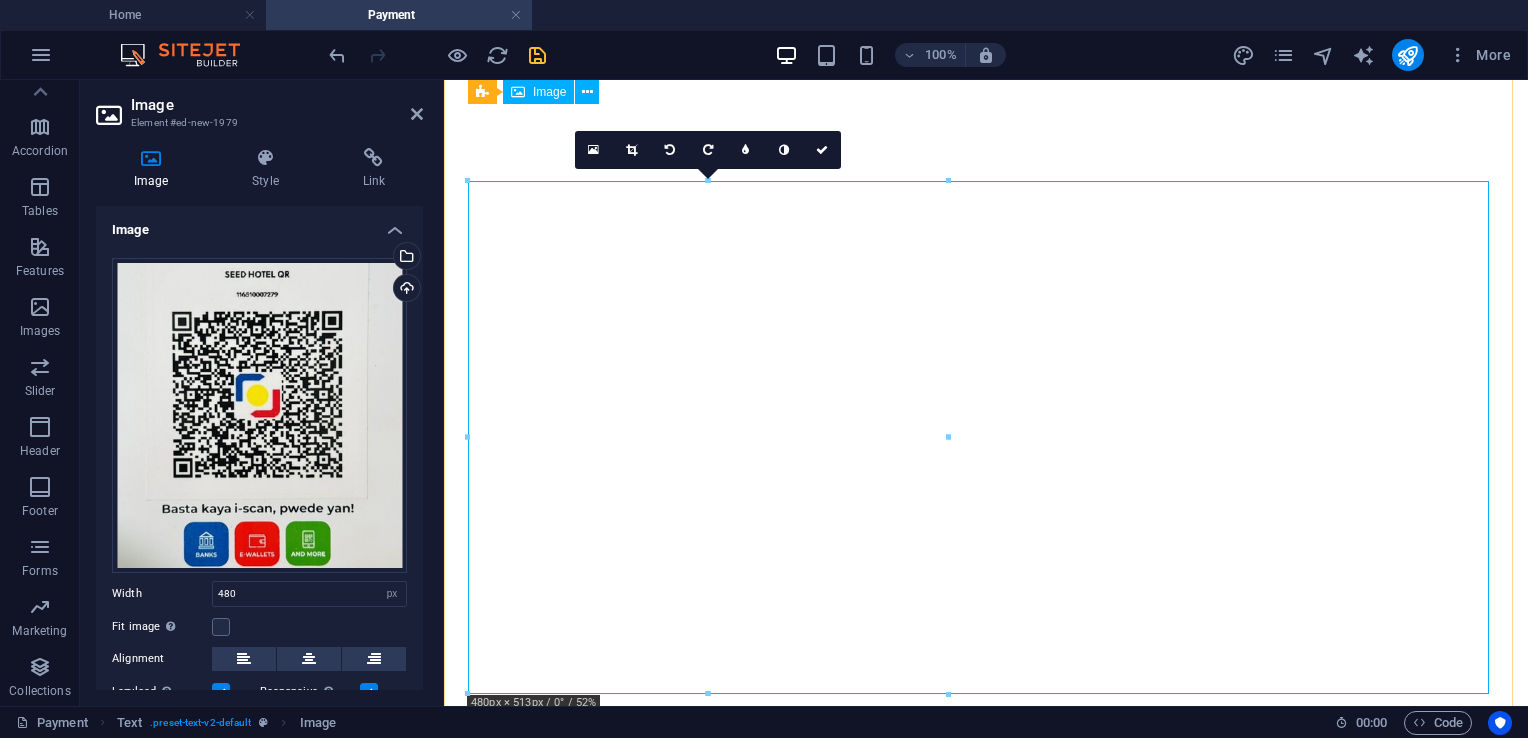 scroll, scrollTop: 2176, scrollLeft: 0, axis: vertical 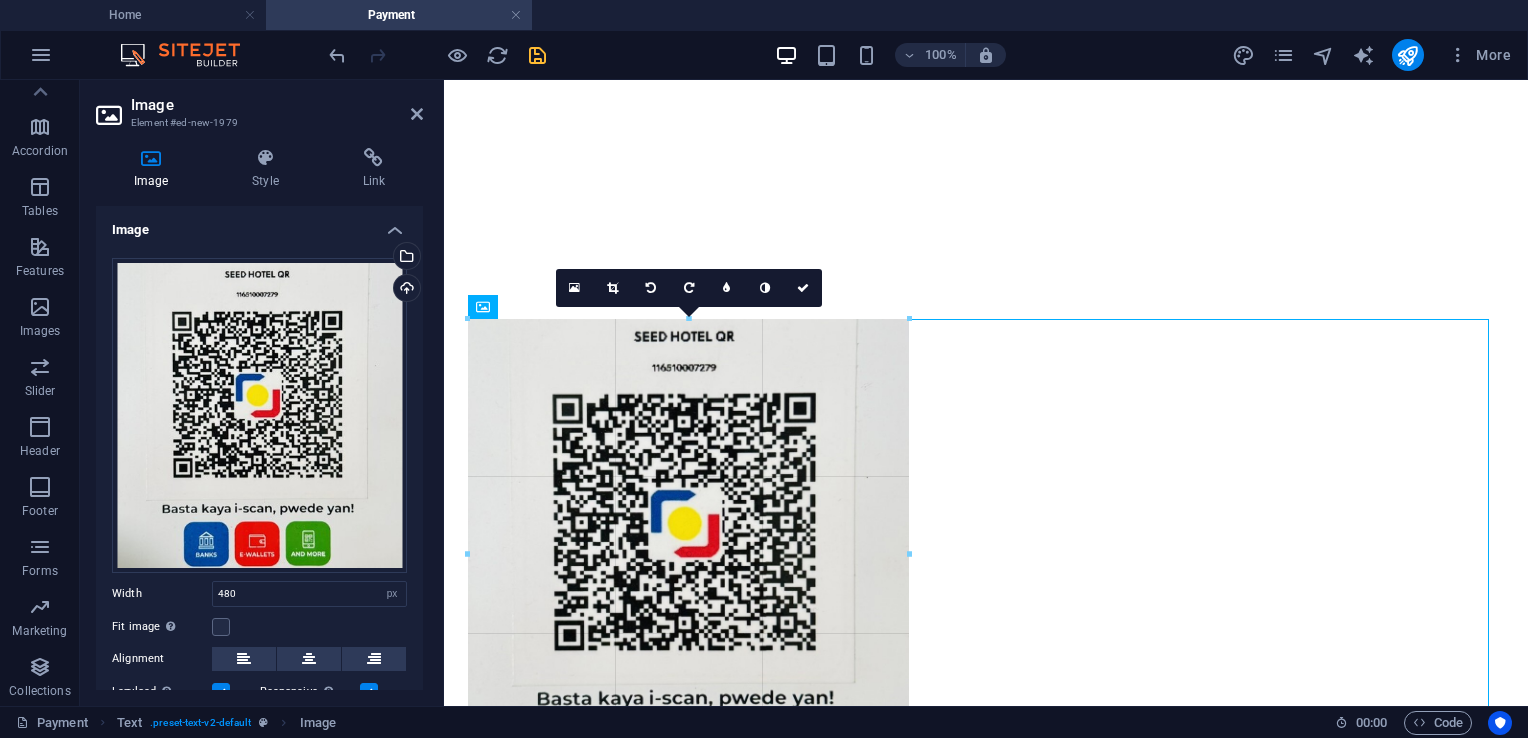 drag, startPoint x: 879, startPoint y: 343, endPoint x: 846, endPoint y: 367, distance: 40.804413 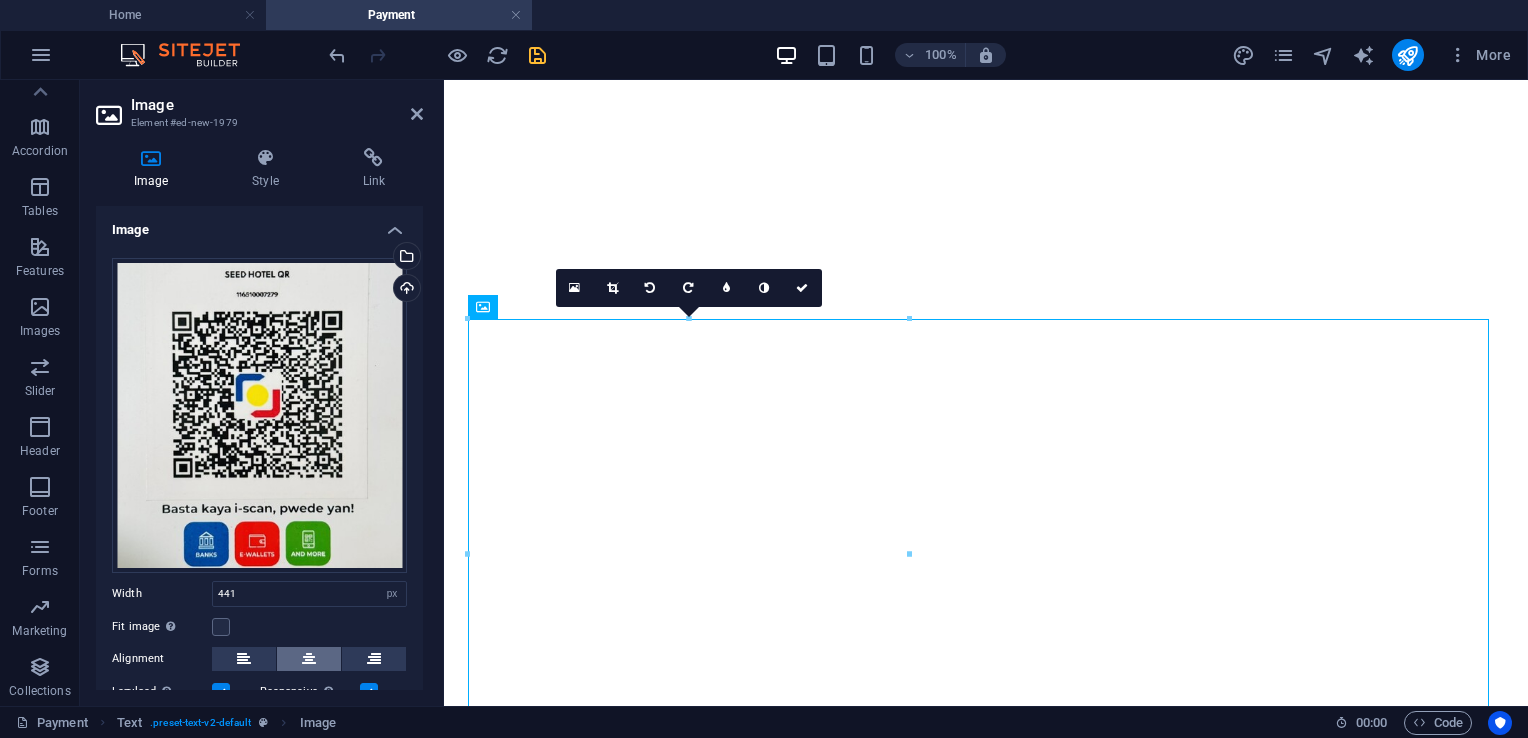 click at bounding box center [309, 659] 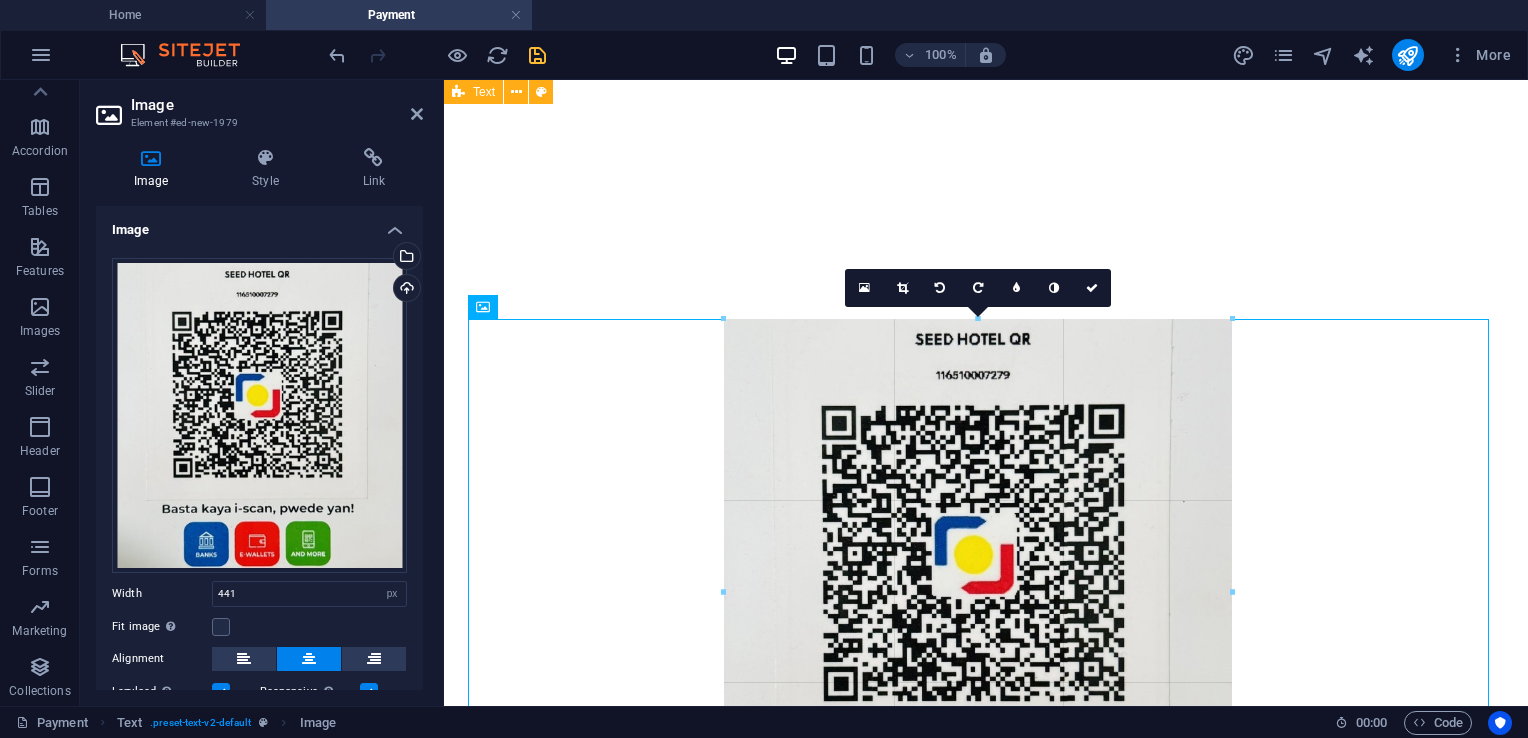 drag, startPoint x: 757, startPoint y: 320, endPoint x: 818, endPoint y: 369, distance: 78.24321 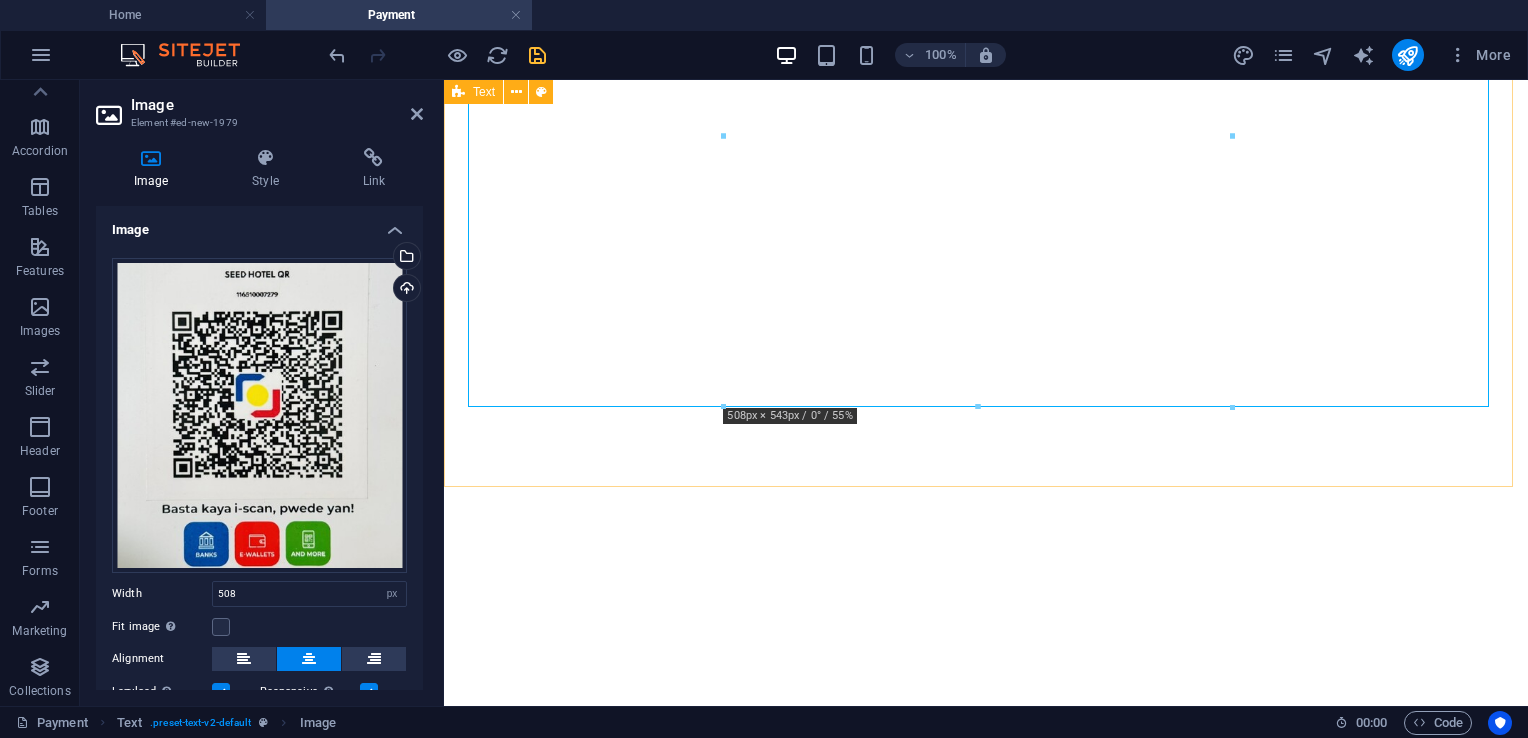 scroll, scrollTop: 2676, scrollLeft: 0, axis: vertical 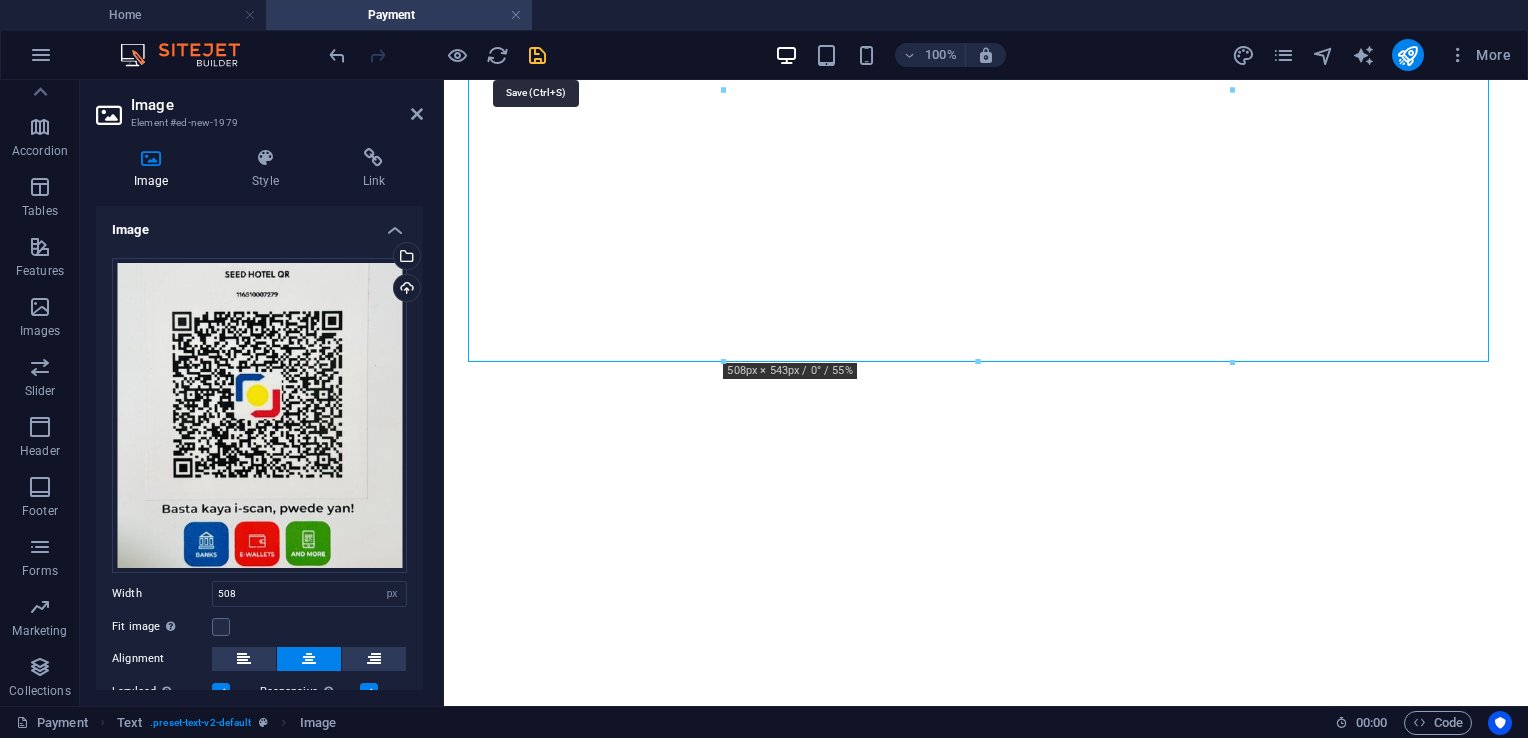 click at bounding box center [537, 55] 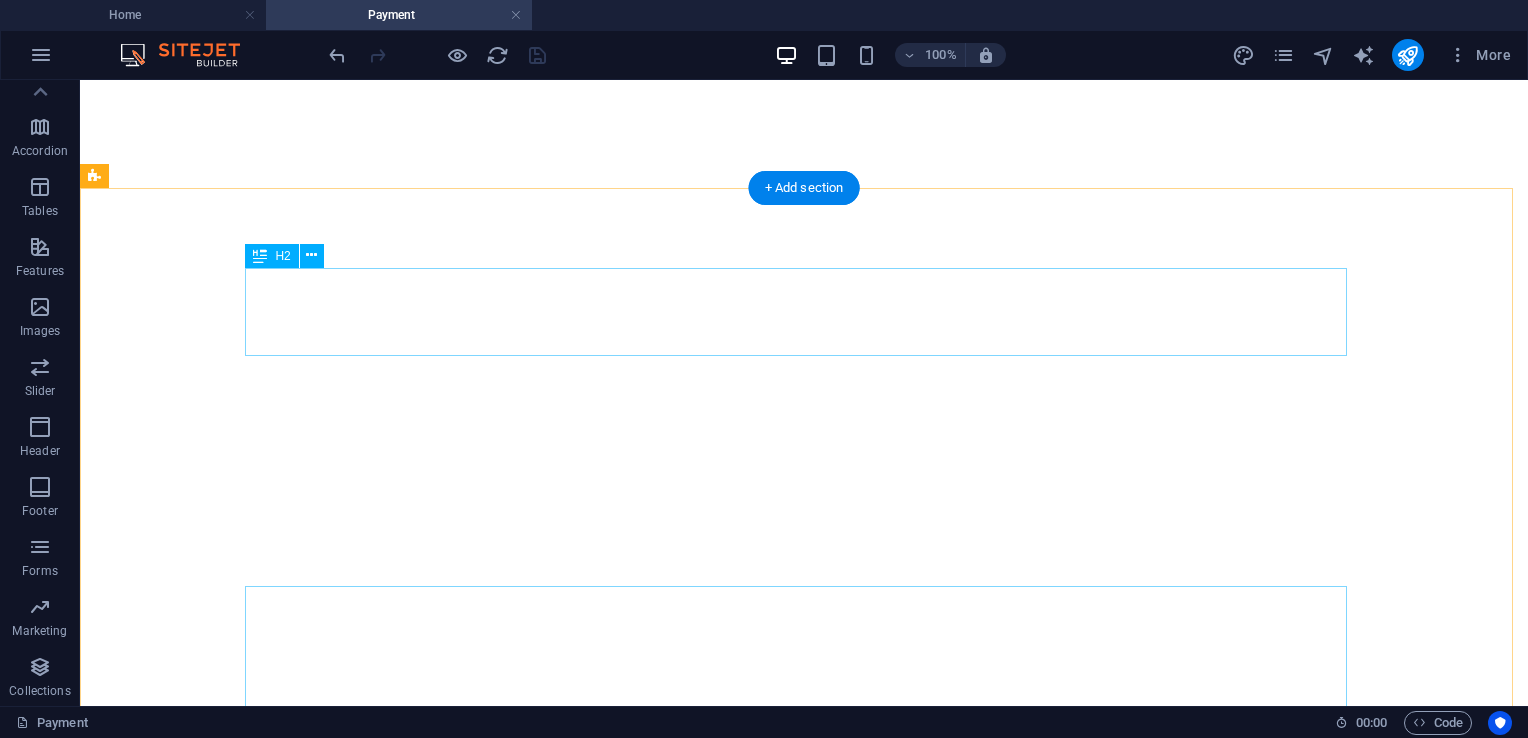 scroll, scrollTop: 1967, scrollLeft: 0, axis: vertical 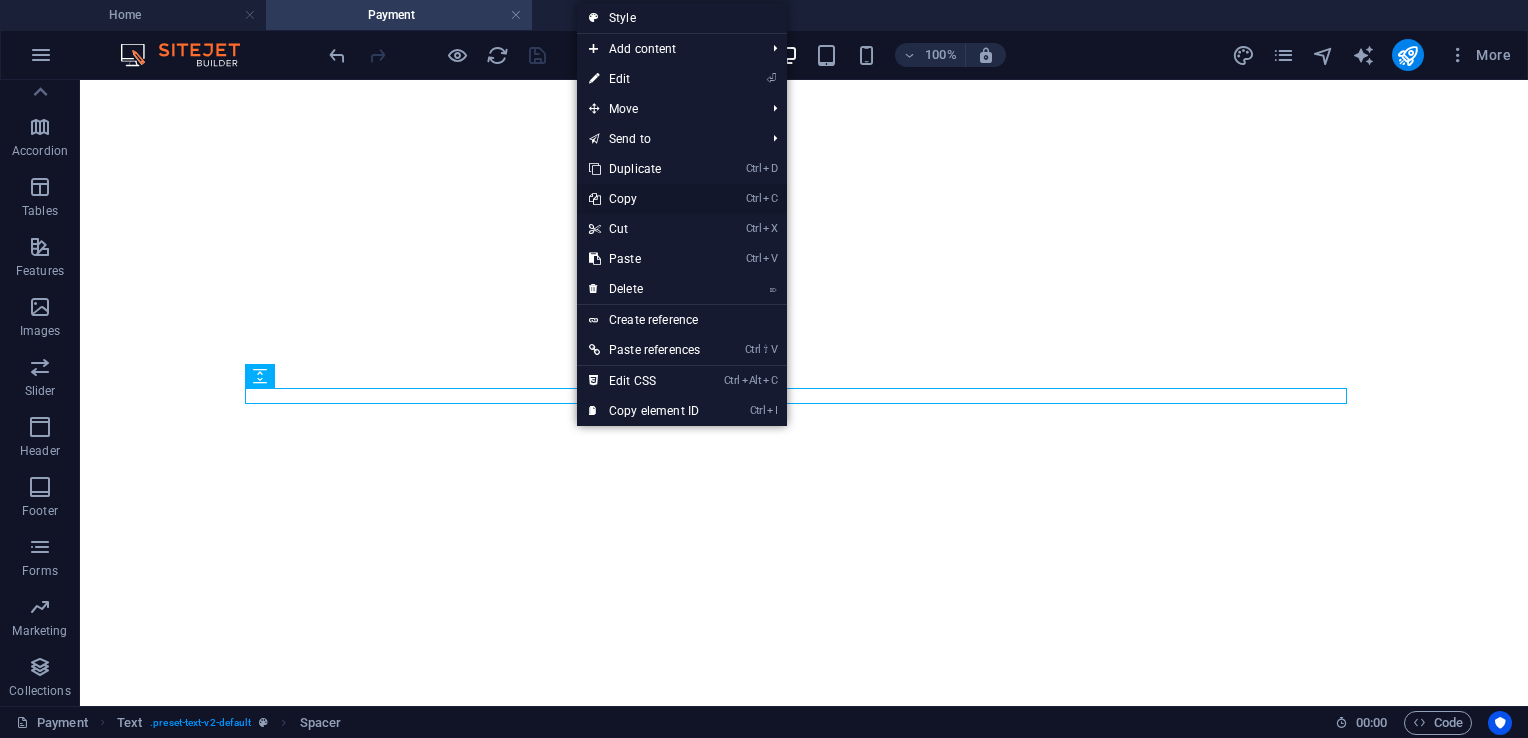 drag, startPoint x: 632, startPoint y: 200, endPoint x: 391, endPoint y: 263, distance: 249.09837 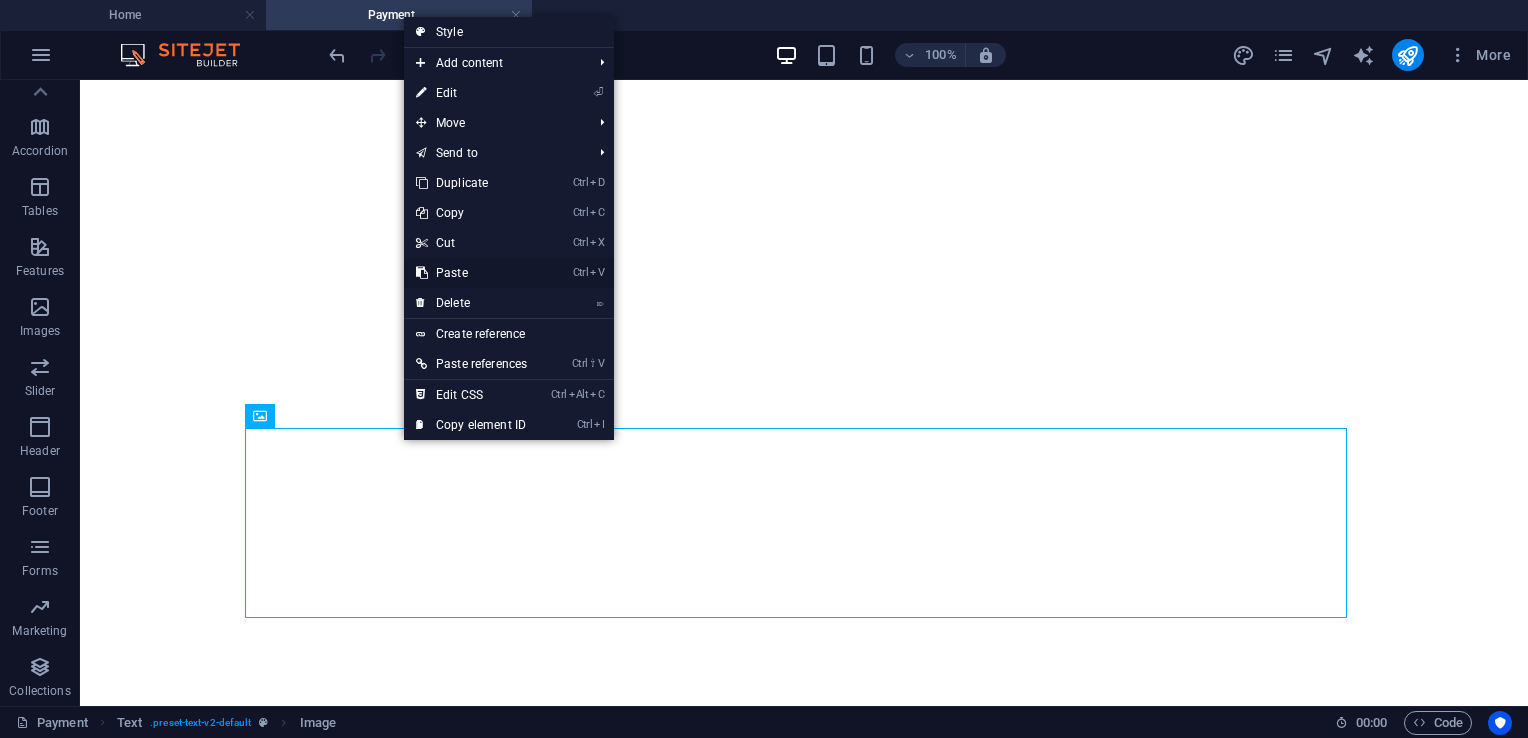 click on "Ctrl V  Paste" at bounding box center [471, 273] 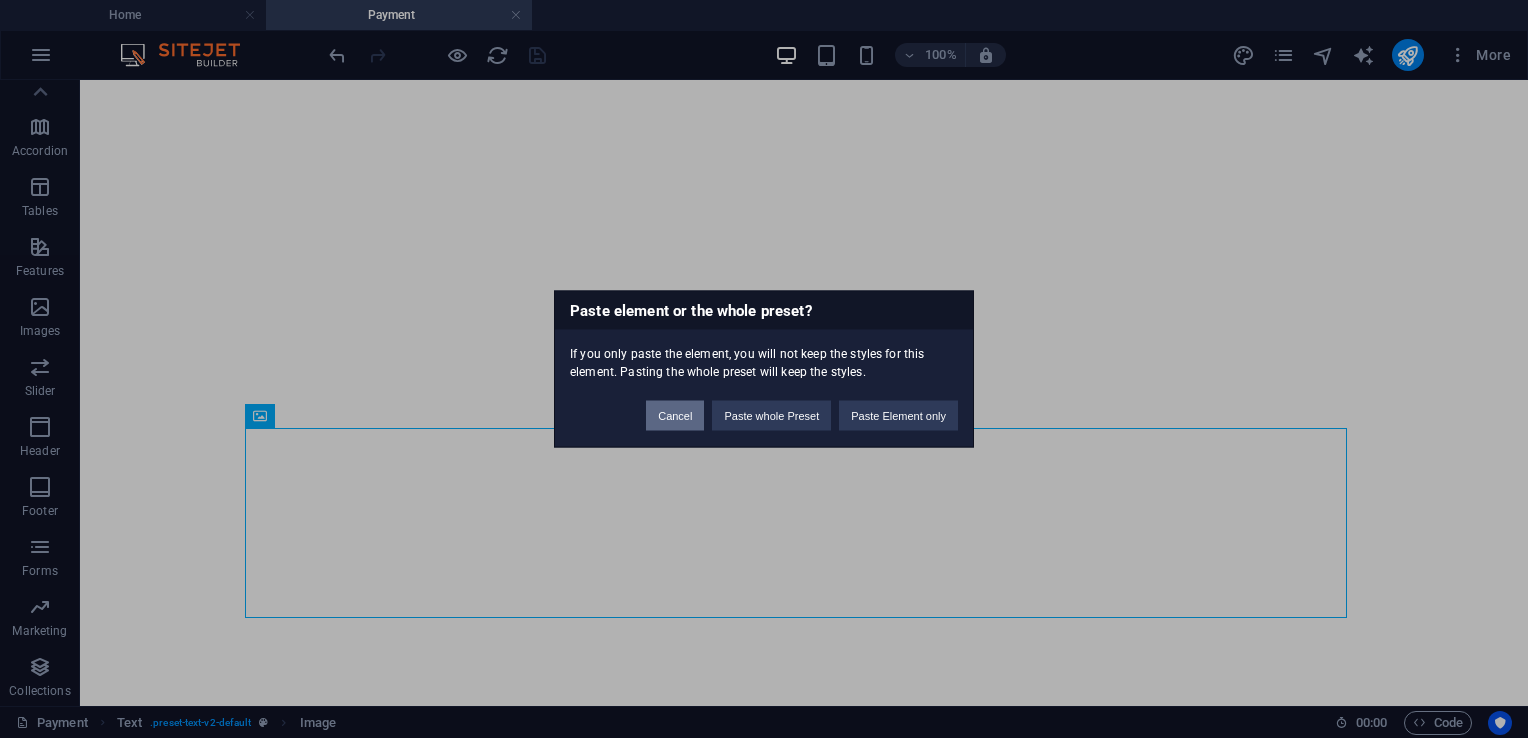 click on "Cancel" at bounding box center [675, 416] 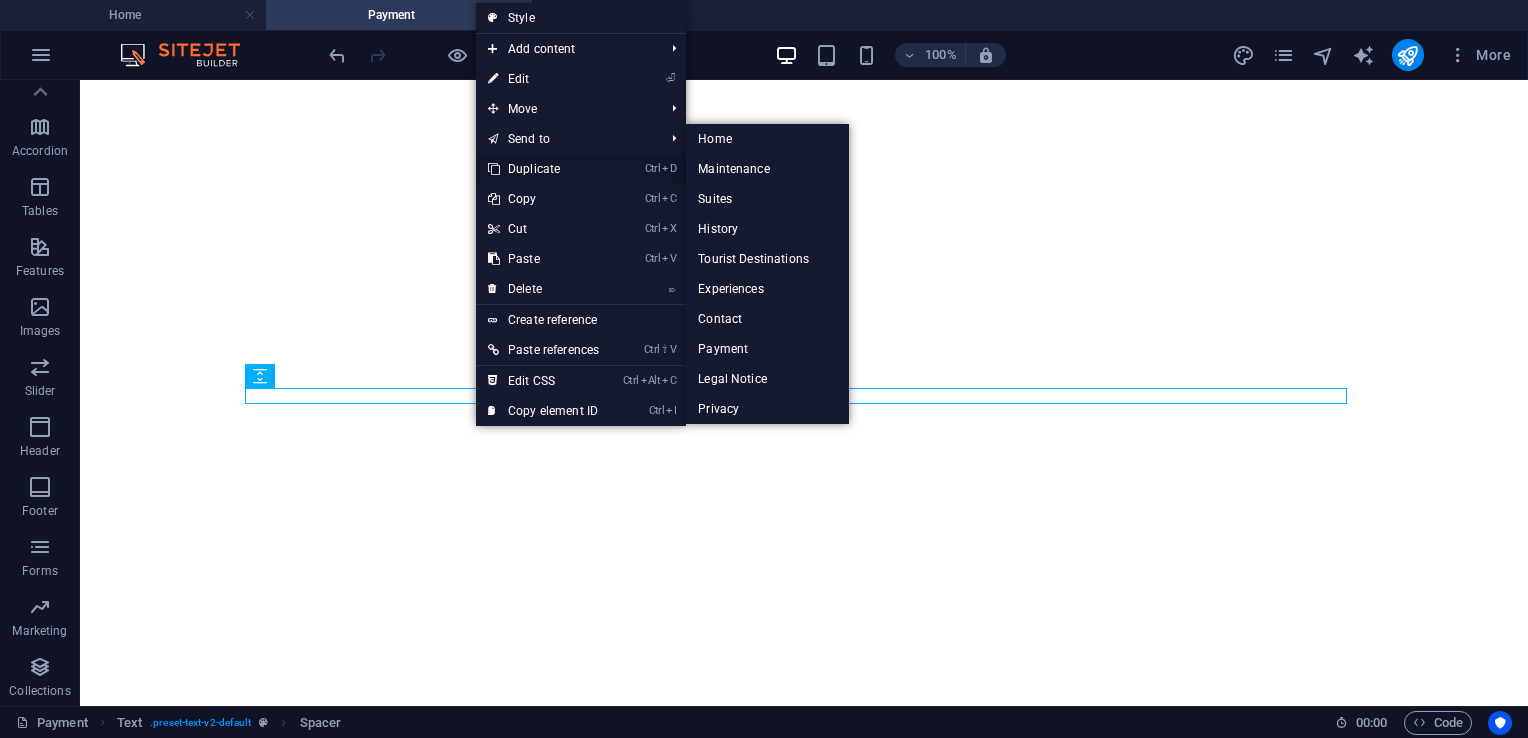 click on "Ctrl D  Duplicate" at bounding box center (543, 169) 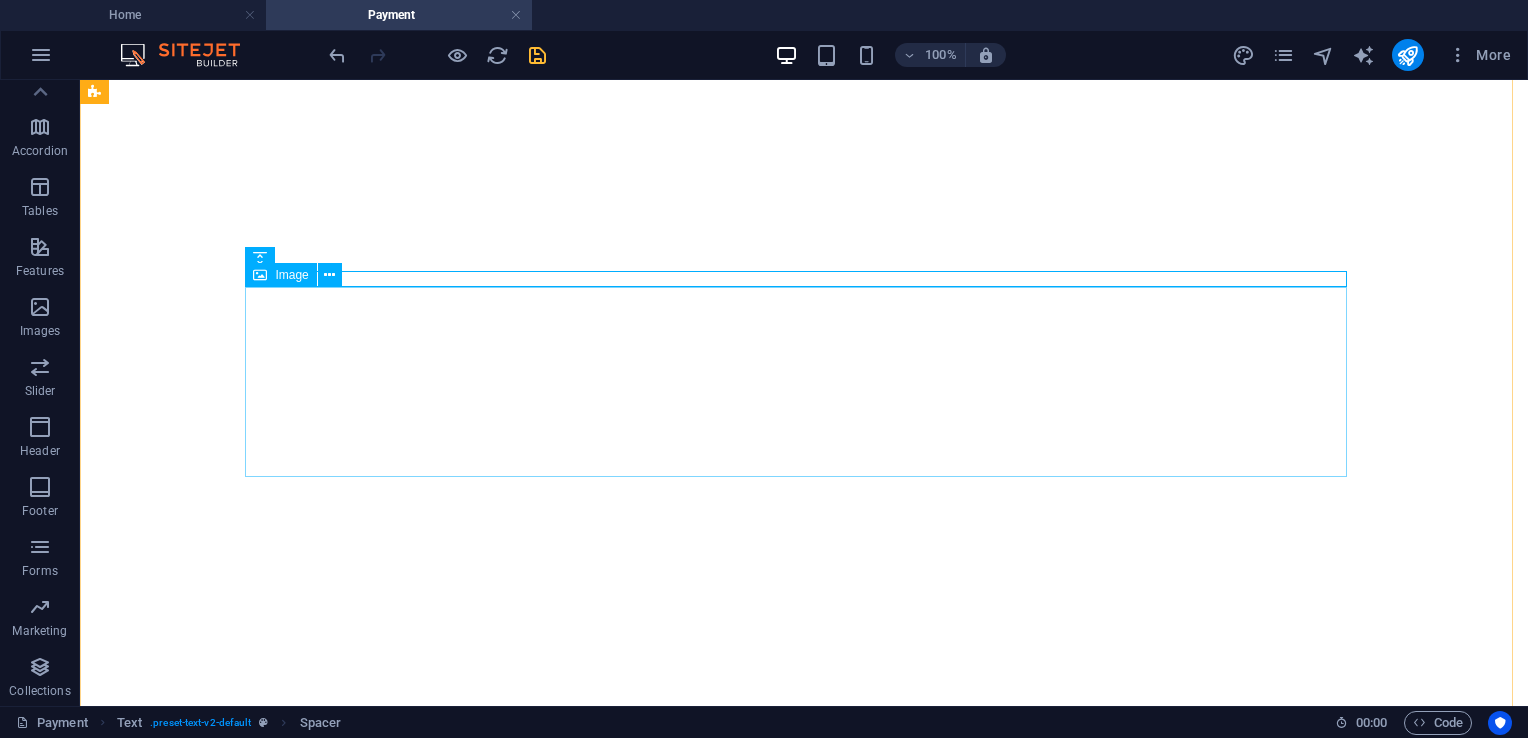 scroll, scrollTop: 2167, scrollLeft: 0, axis: vertical 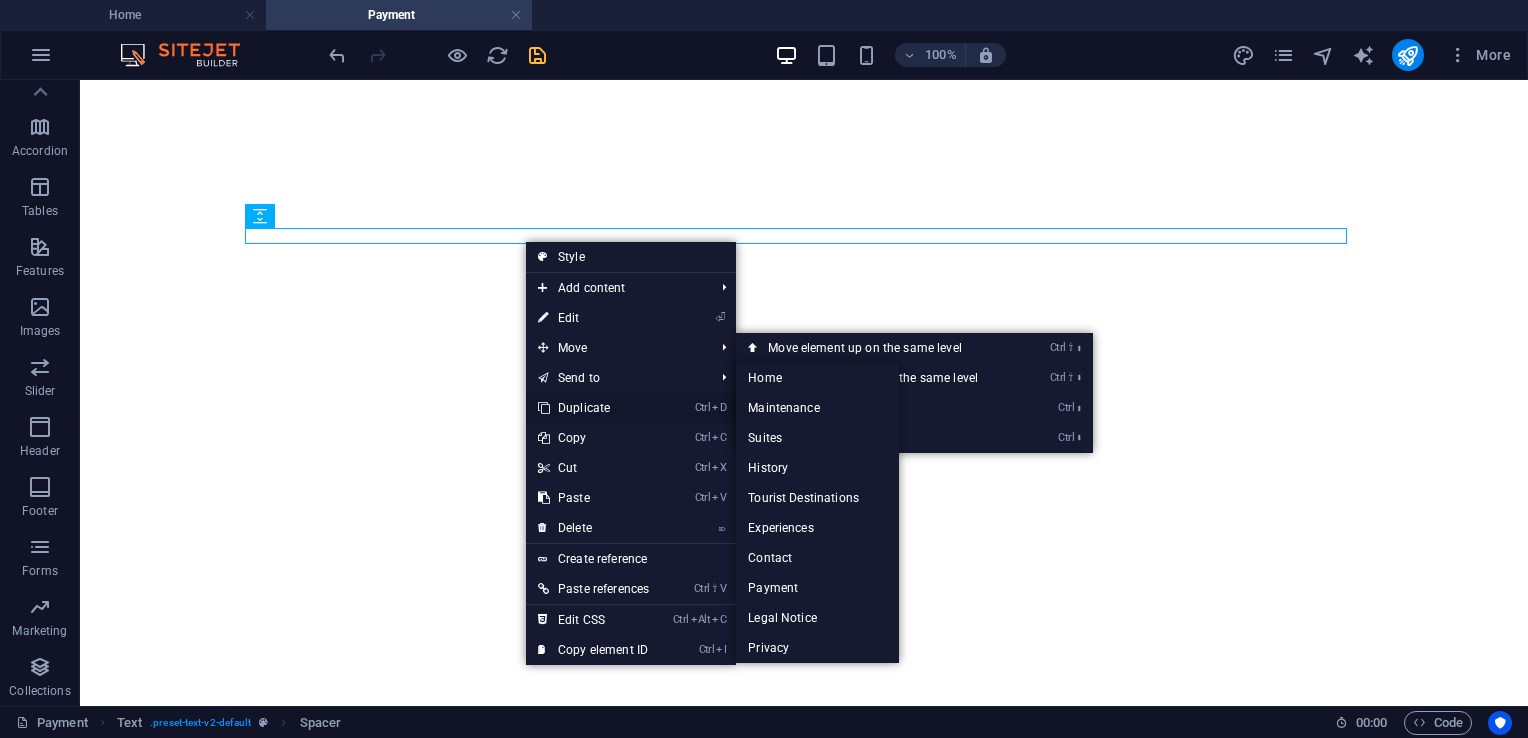click on "Ctrl D  Duplicate" at bounding box center (593, 408) 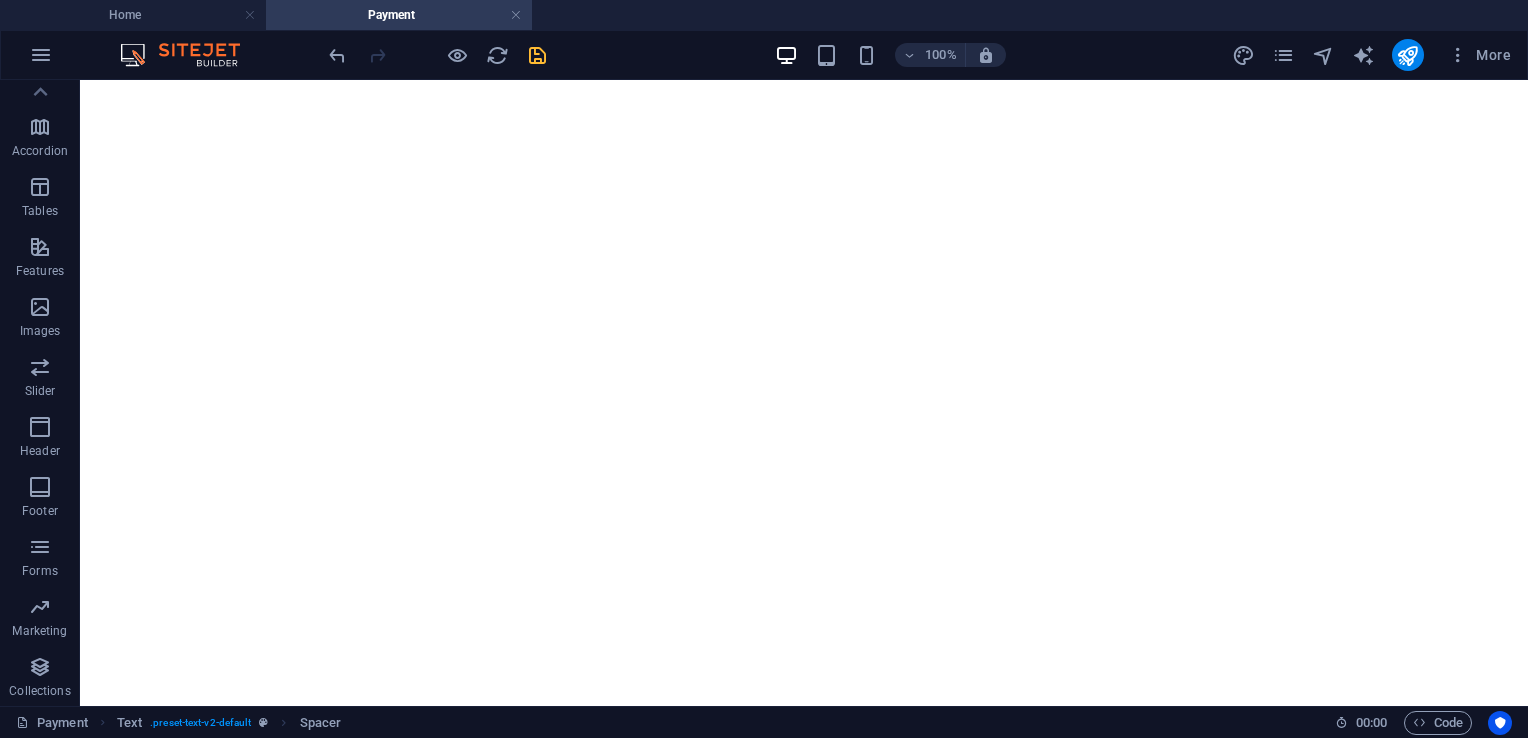 drag, startPoint x: 540, startPoint y: 254, endPoint x: 555, endPoint y: 398, distance: 144.77914 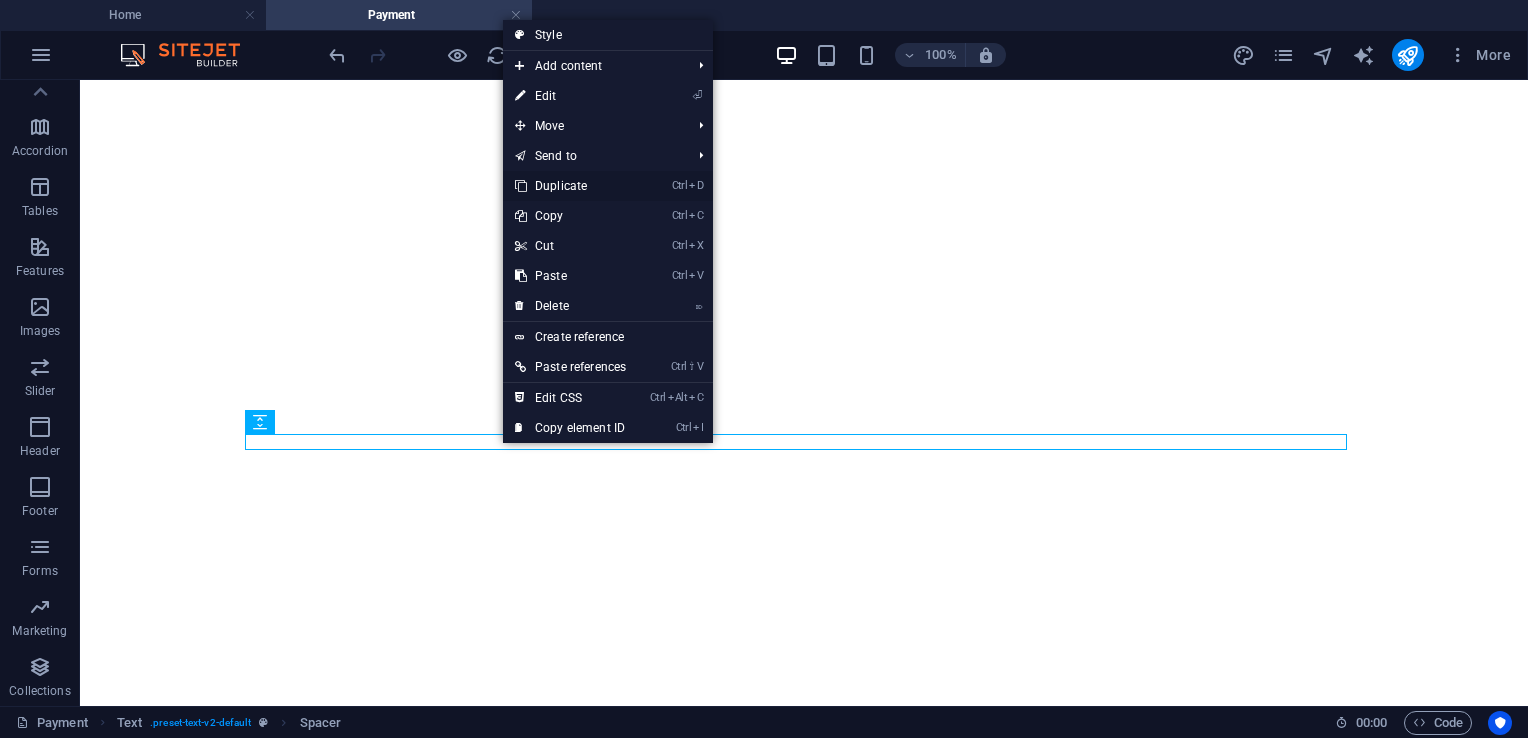 click on "Ctrl D  Duplicate" at bounding box center [570, 186] 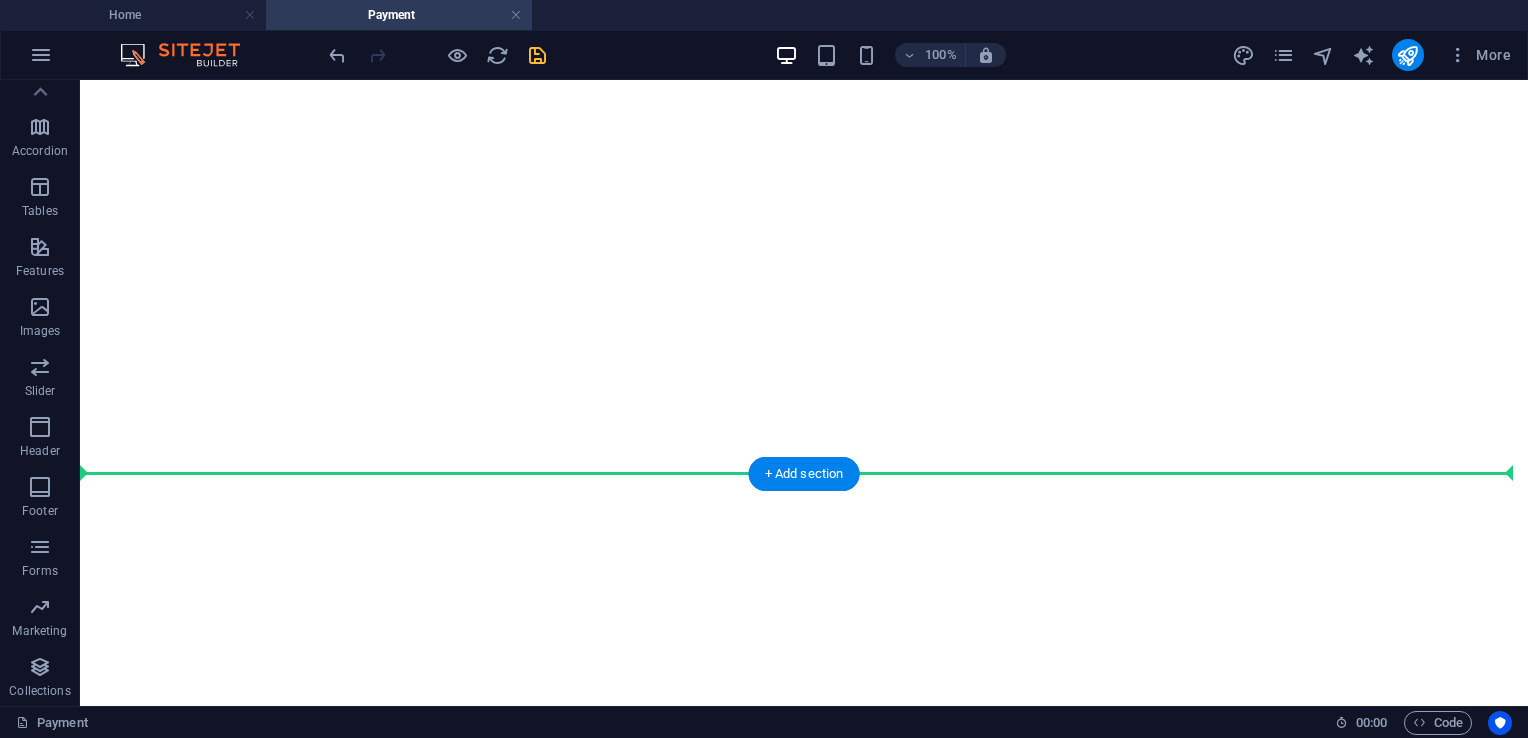 scroll, scrollTop: 2767, scrollLeft: 0, axis: vertical 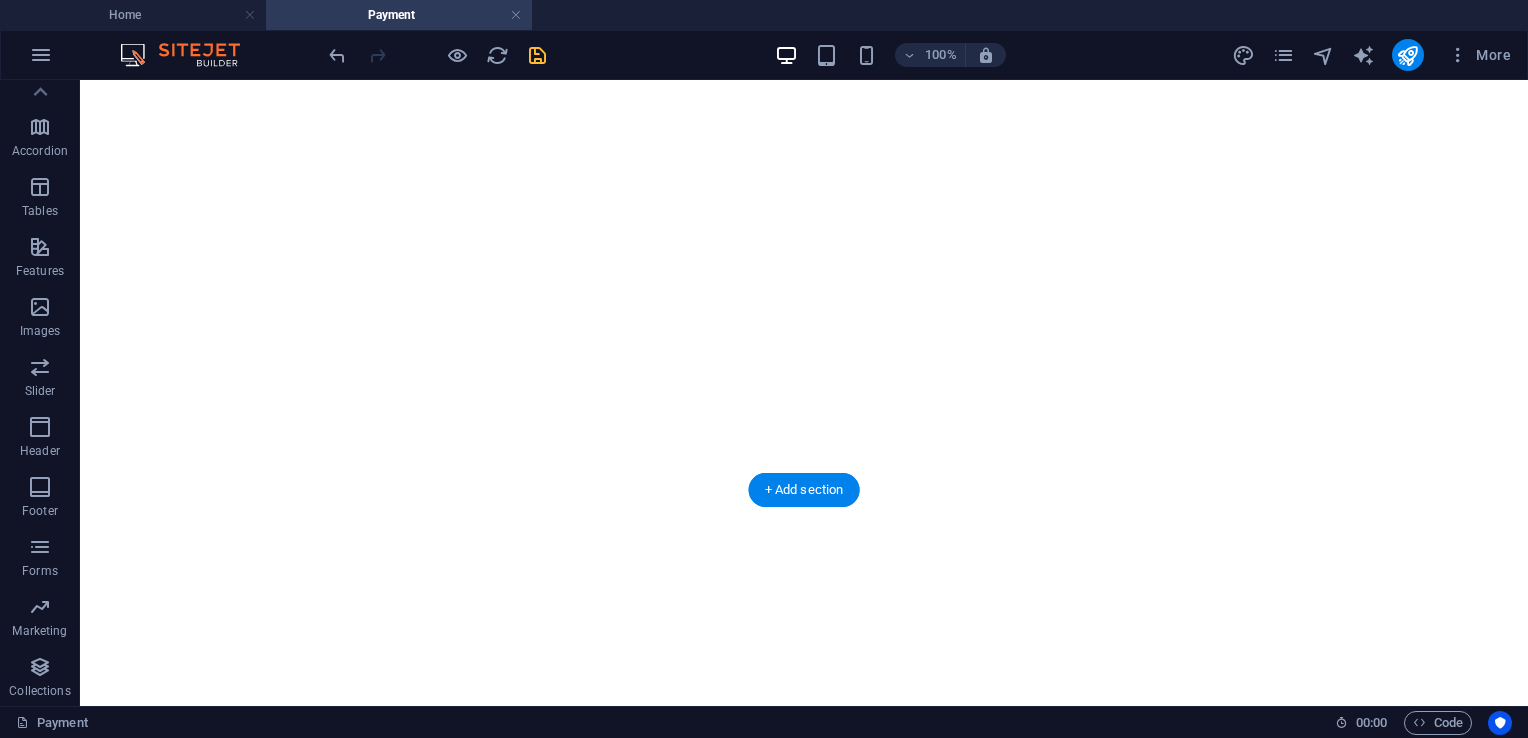 drag, startPoint x: 546, startPoint y: 259, endPoint x: 569, endPoint y: 391, distance: 133.9888 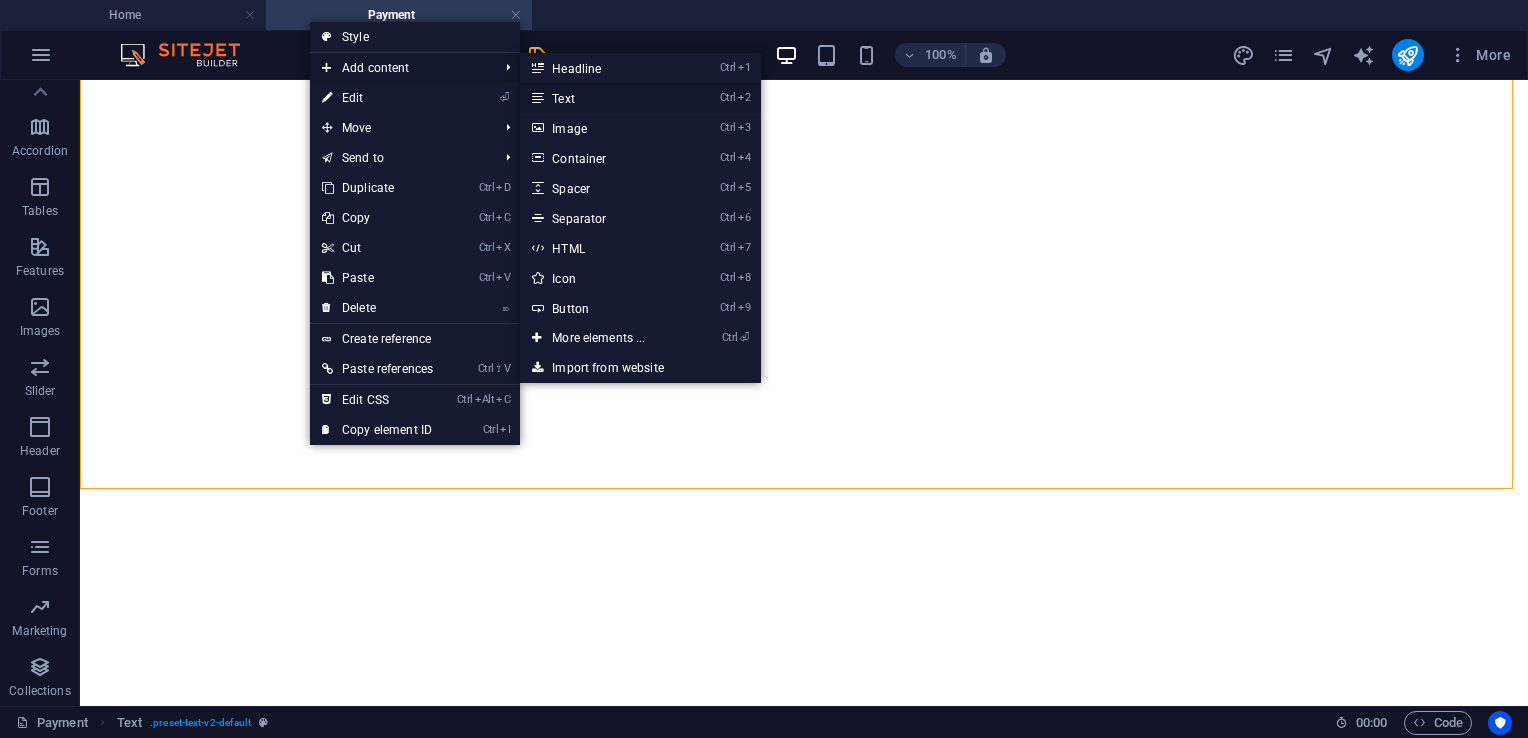 drag, startPoint x: 568, startPoint y: 94, endPoint x: 169, endPoint y: 42, distance: 402.3742 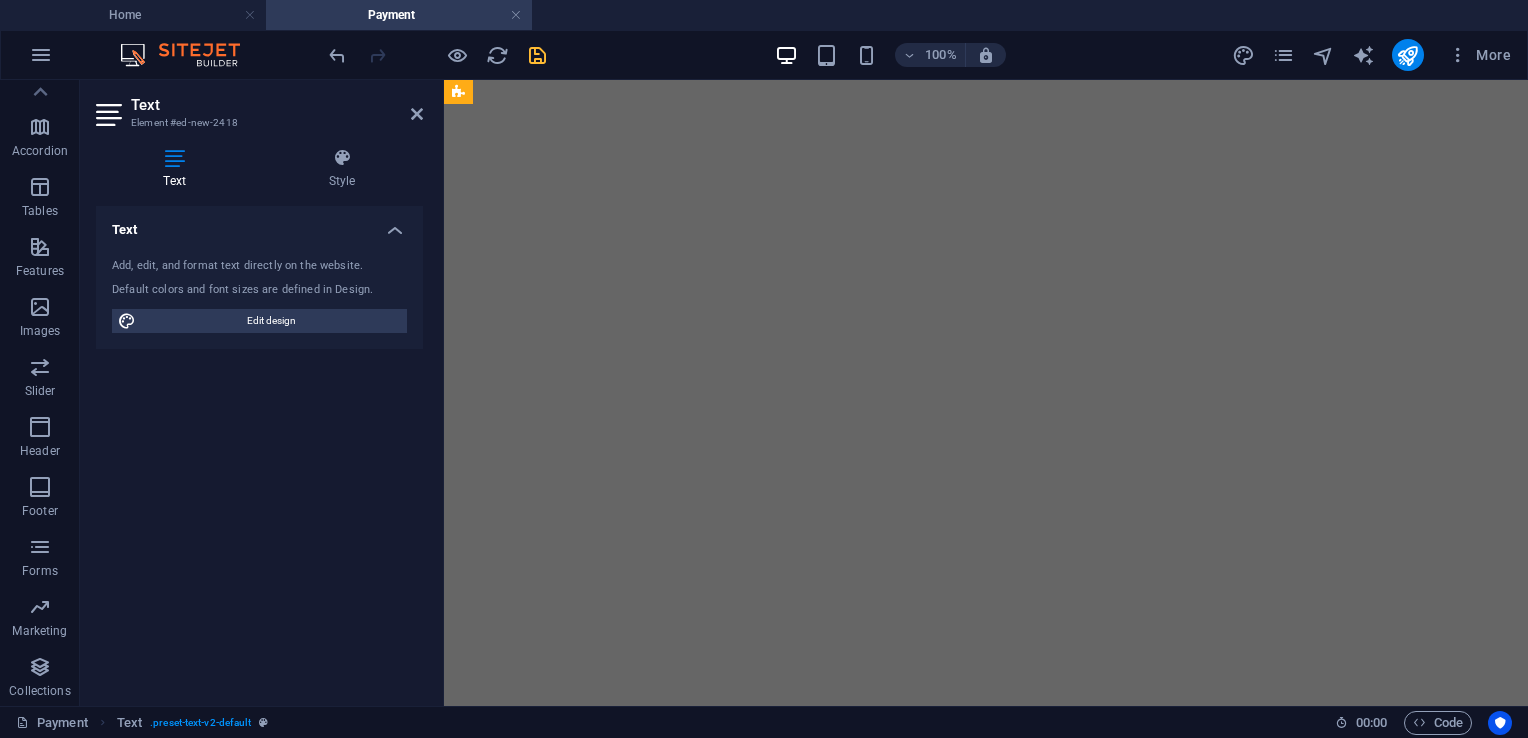 scroll, scrollTop: 1795, scrollLeft: 0, axis: vertical 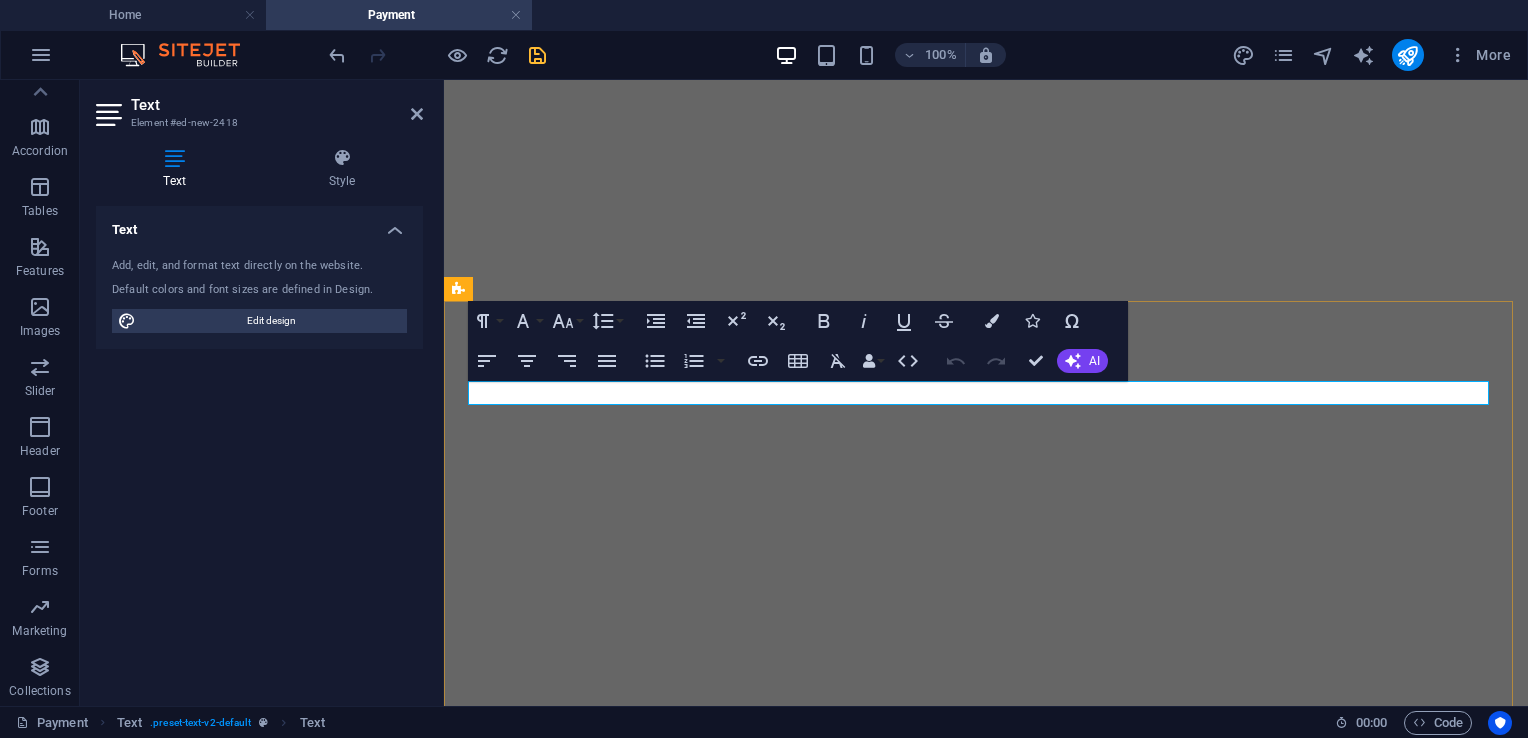click on "New text element" at bounding box center [986, 3157] 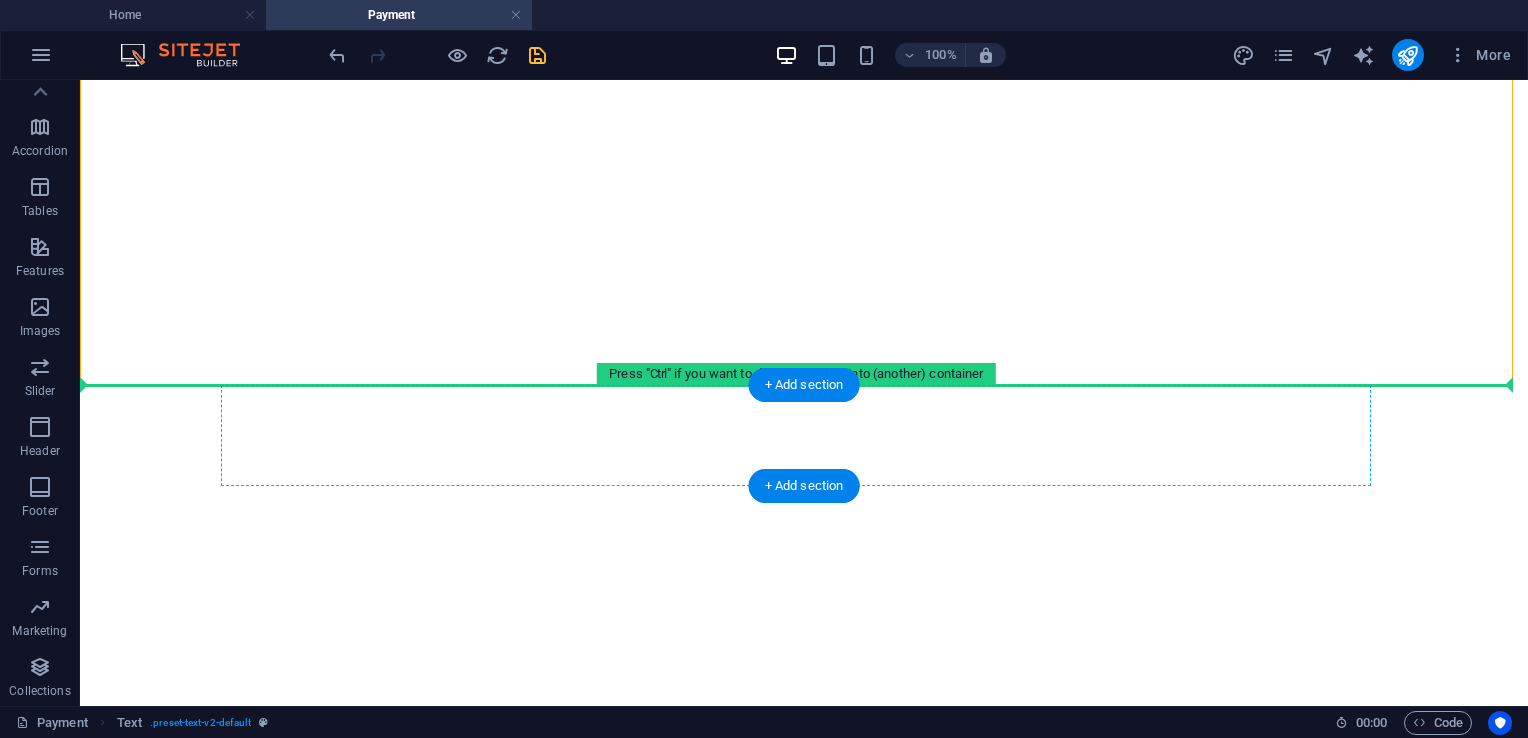 scroll, scrollTop: 2895, scrollLeft: 0, axis: vertical 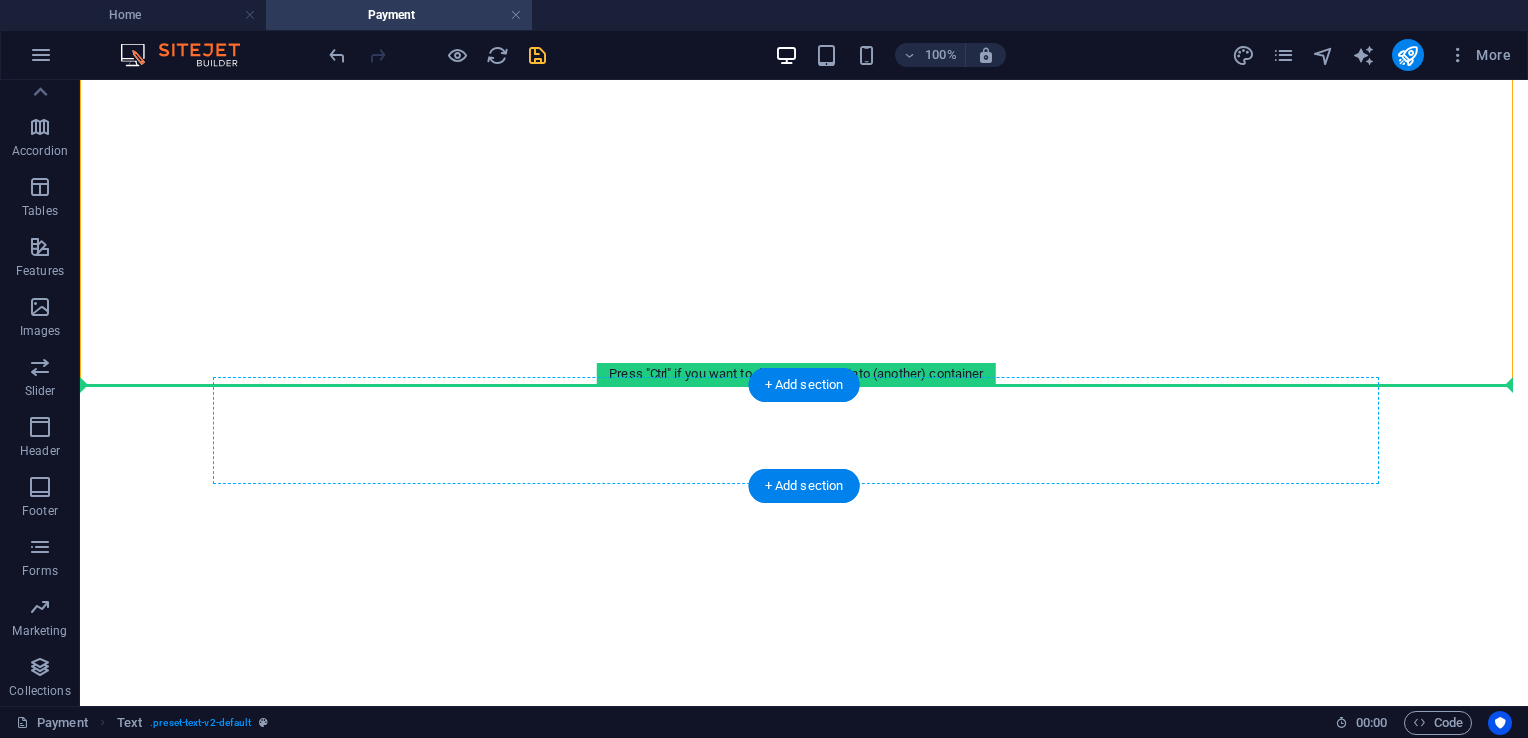 drag, startPoint x: 542, startPoint y: 365, endPoint x: 477, endPoint y: 392, distance: 70.38466 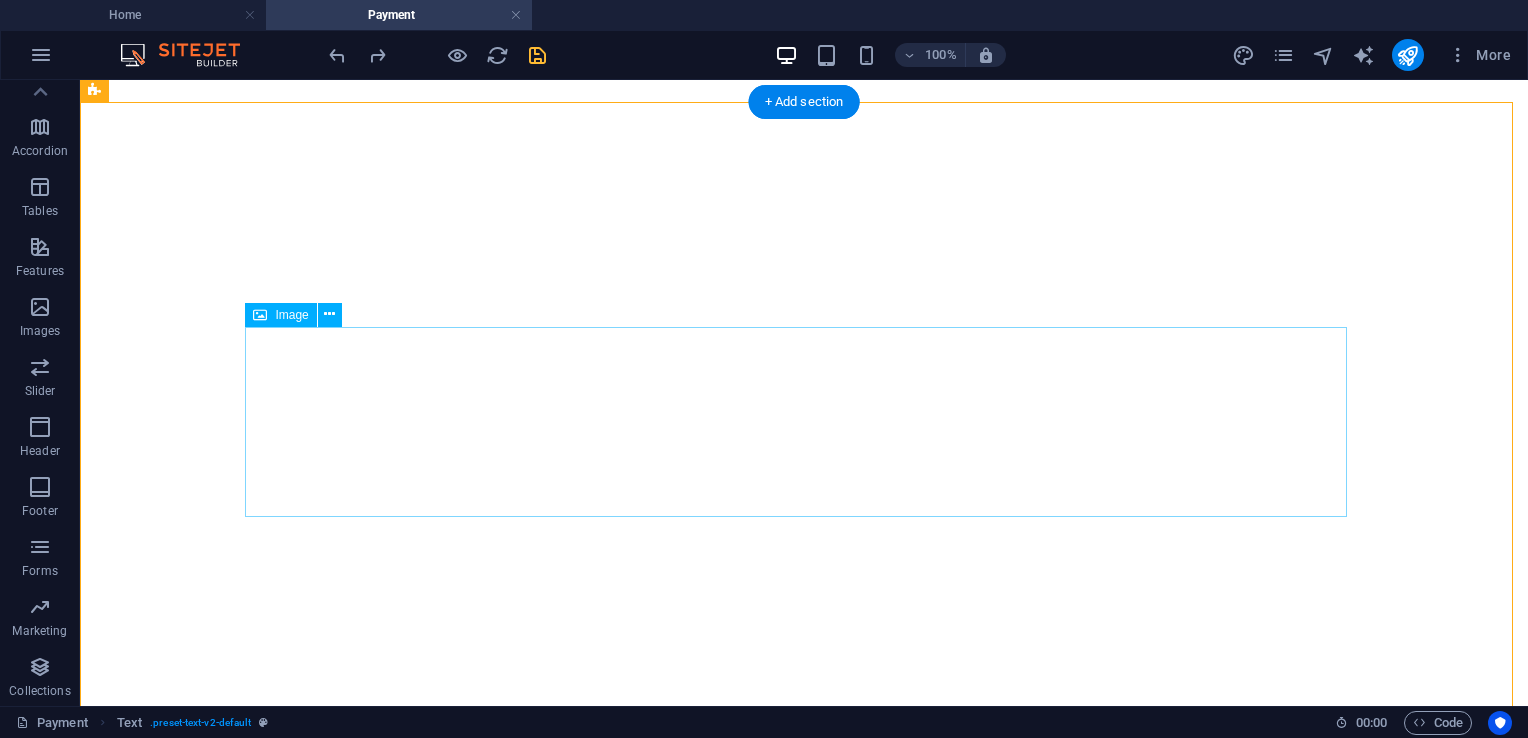 scroll, scrollTop: 2086, scrollLeft: 0, axis: vertical 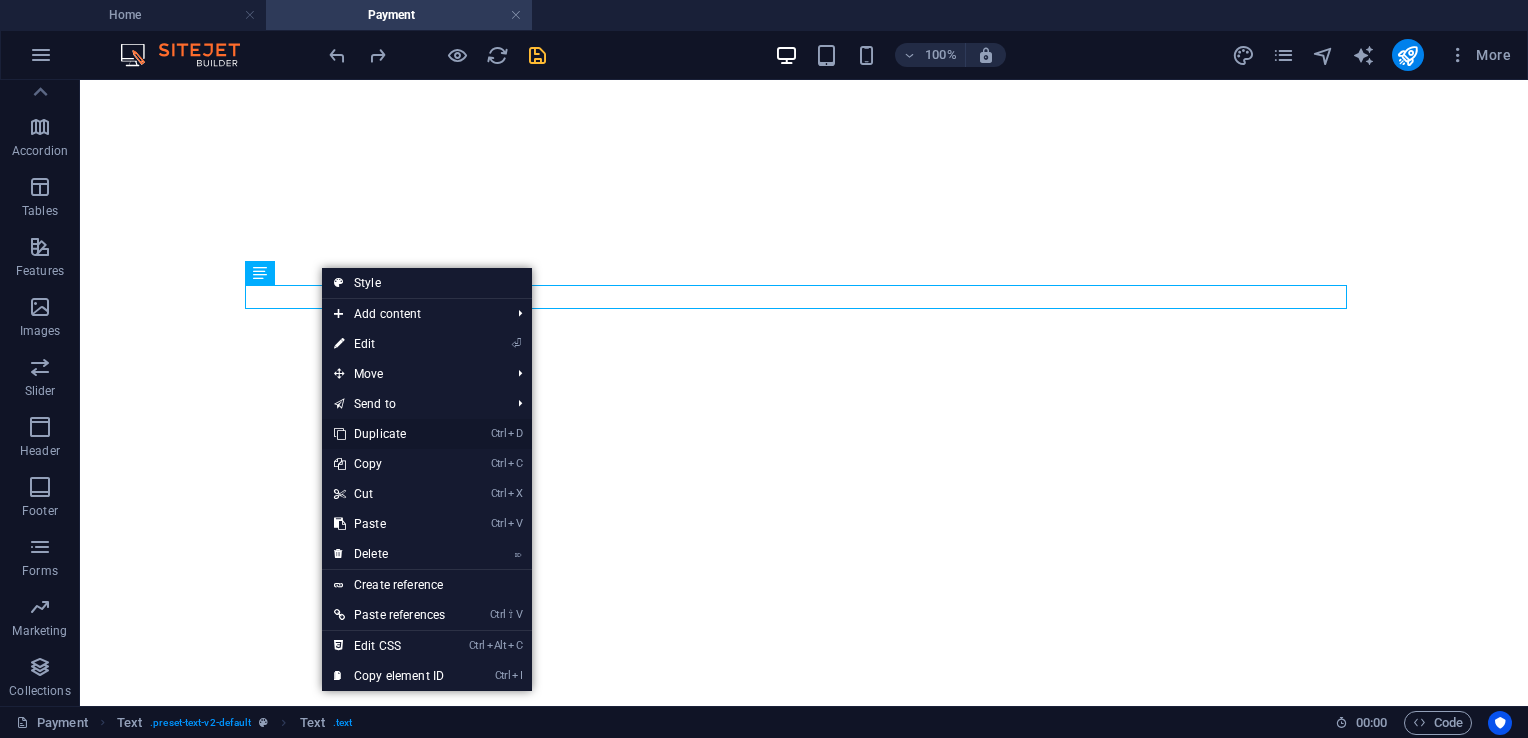 click on "Ctrl D  Duplicate" at bounding box center (389, 434) 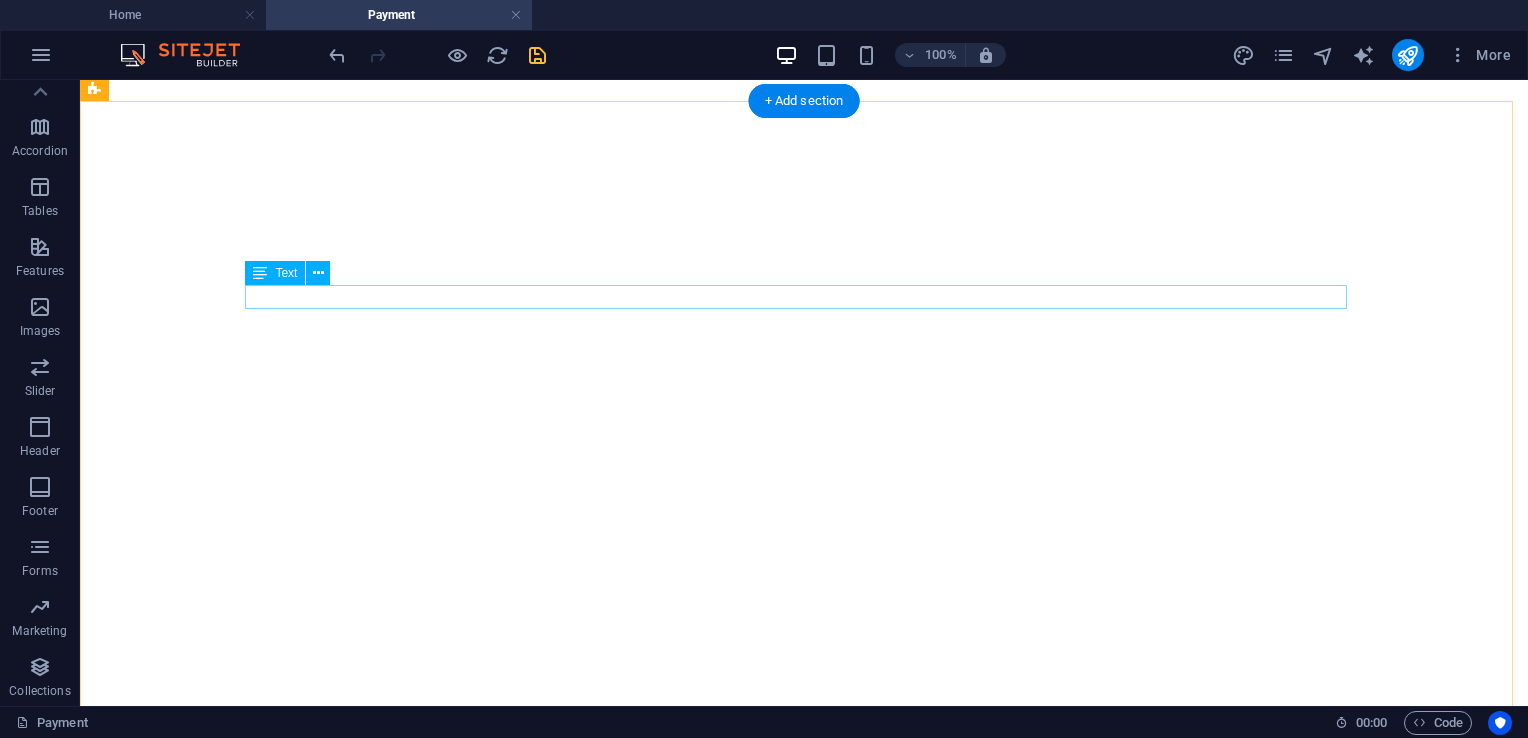 scroll, scrollTop: 2086, scrollLeft: 0, axis: vertical 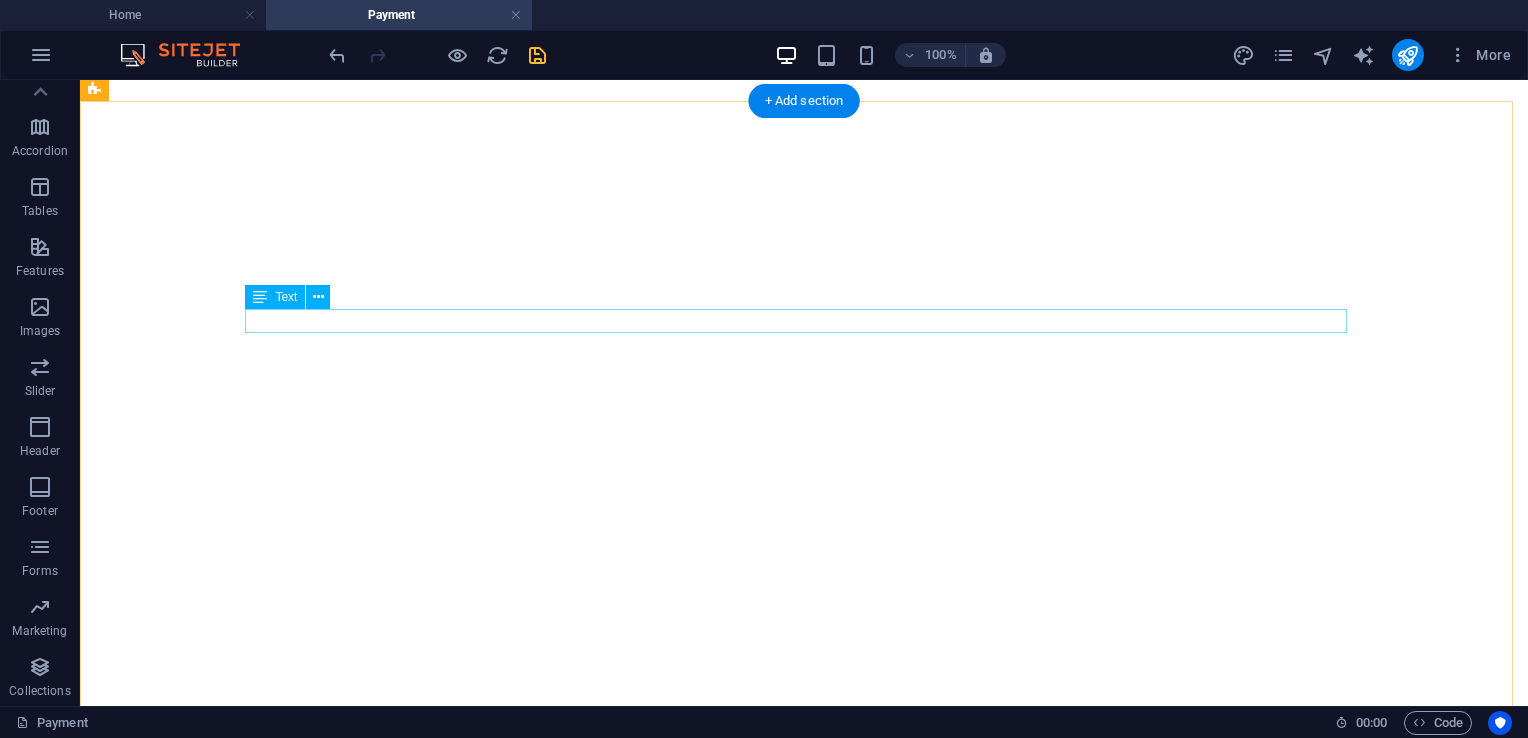 click on "For your convenience, you may settle your payment through the following channels:" at bounding box center (804, 4348) 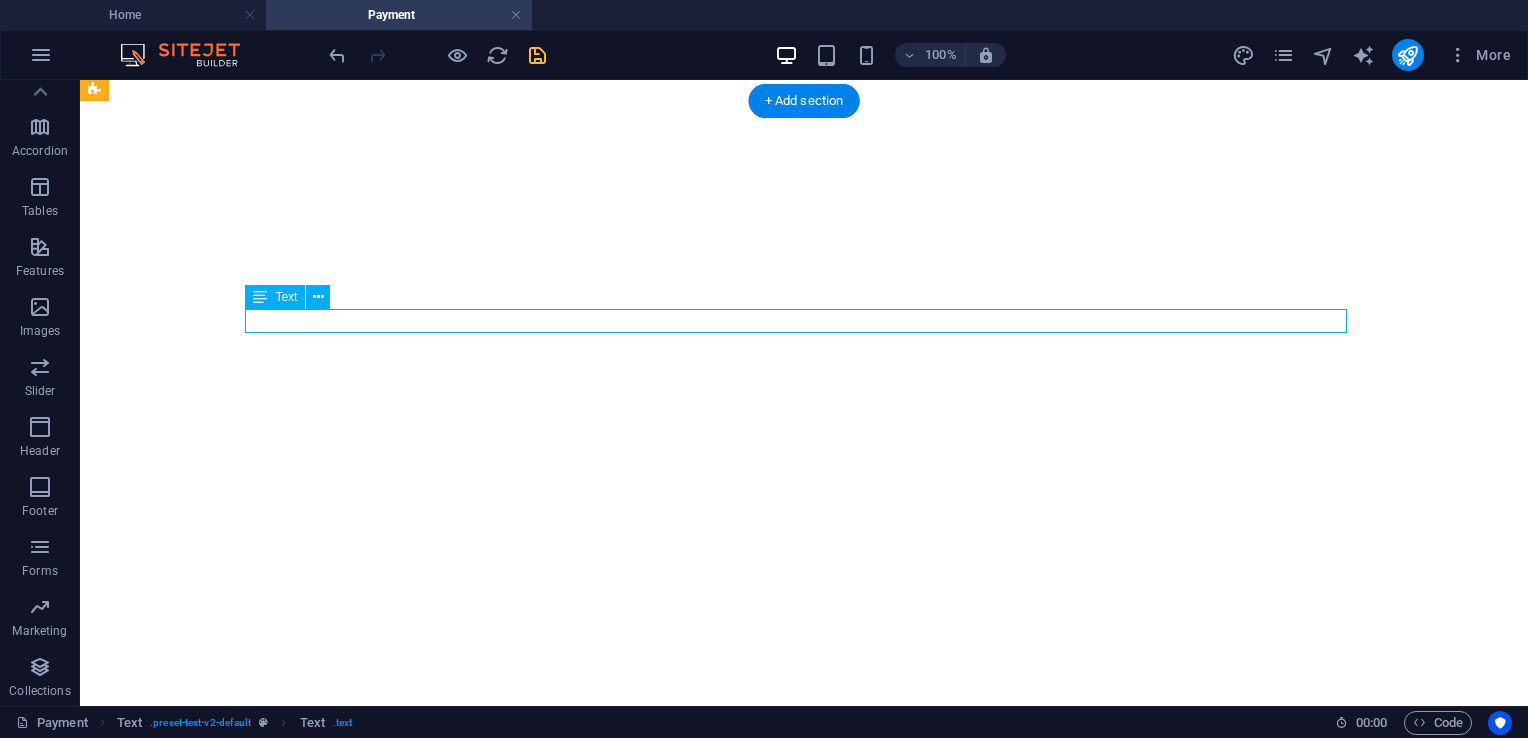 click on "For your convenience, you may settle your payment through the following channels:" at bounding box center (804, 4348) 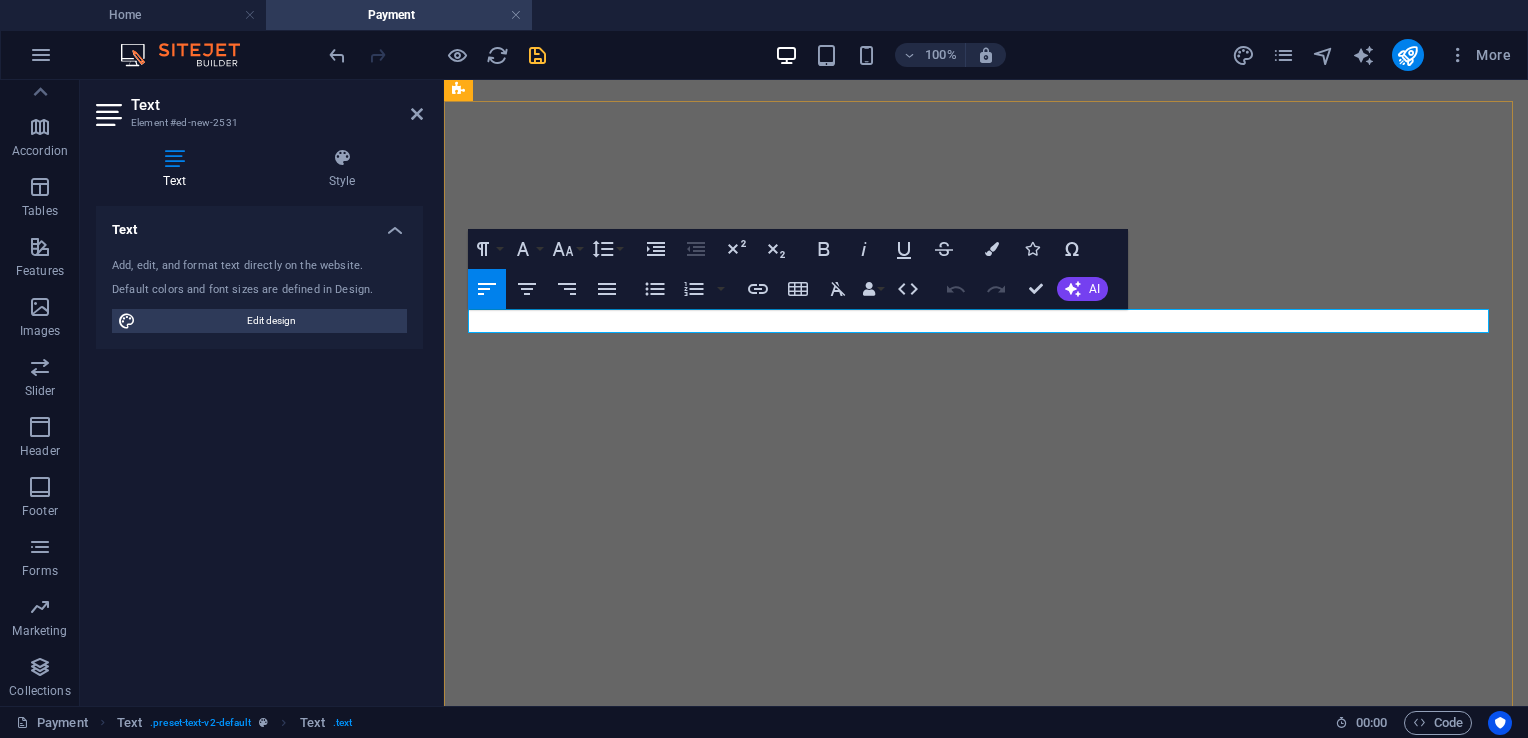 scroll, scrollTop: 1996, scrollLeft: 0, axis: vertical 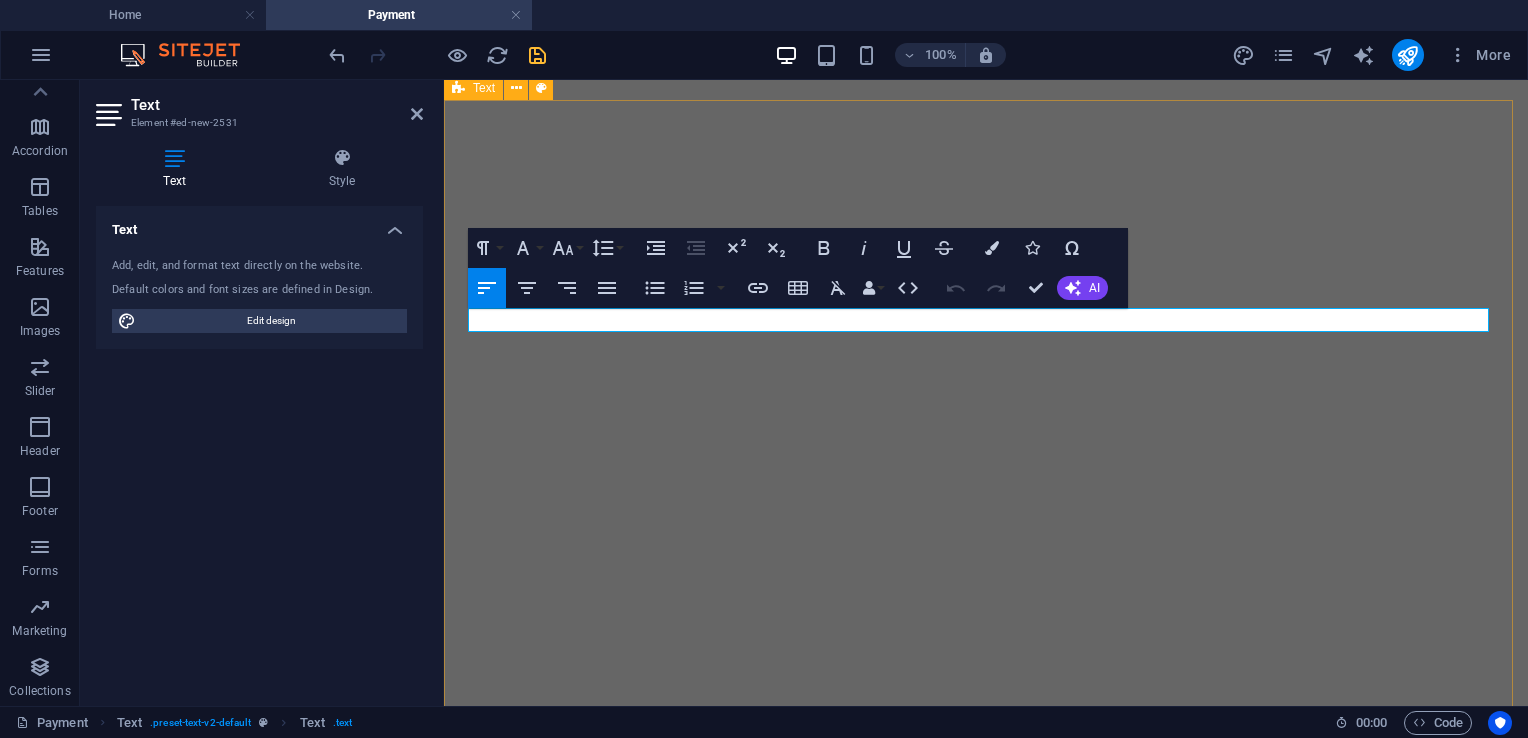 drag, startPoint x: 1125, startPoint y: 322, endPoint x: 466, endPoint y: 328, distance: 659.02734 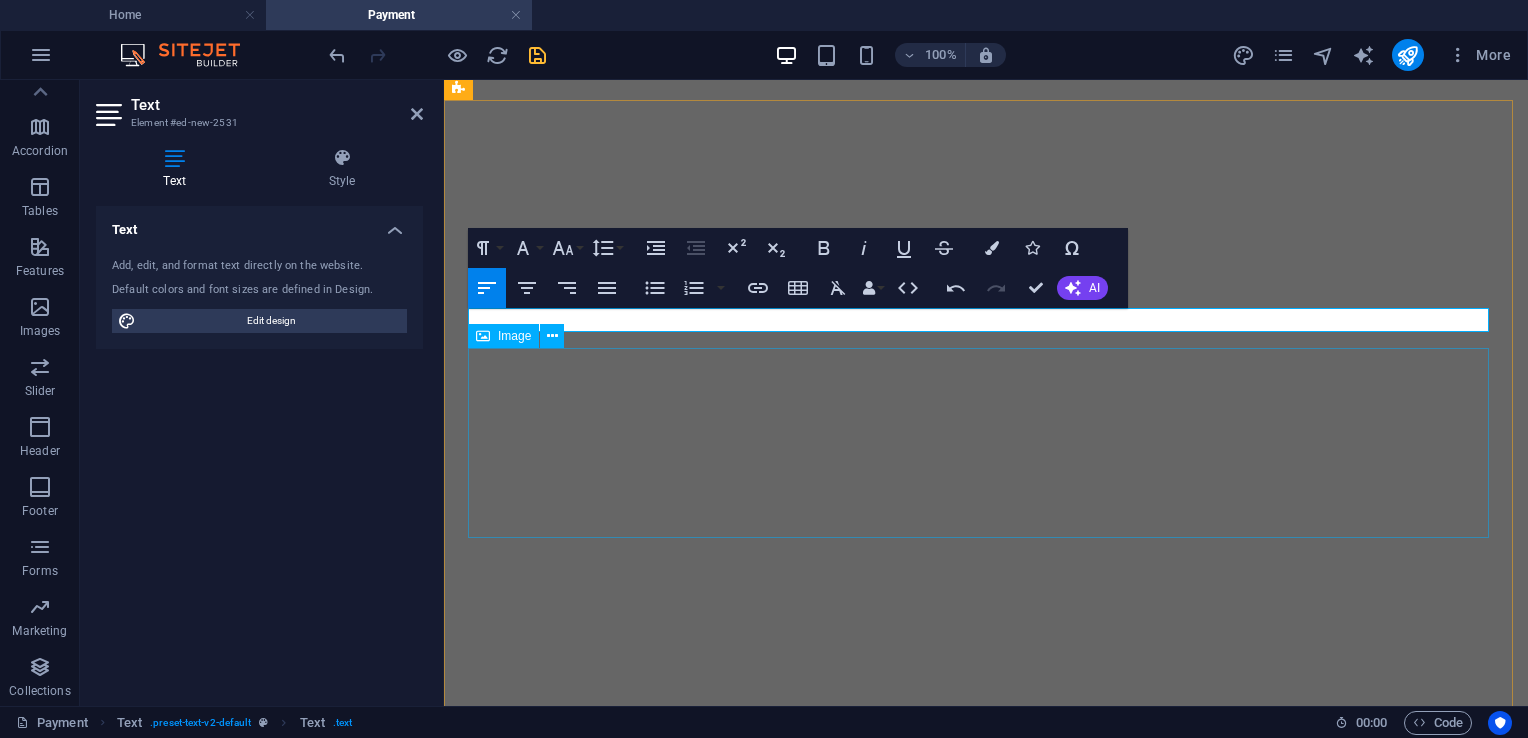 click at bounding box center (986, 3211) 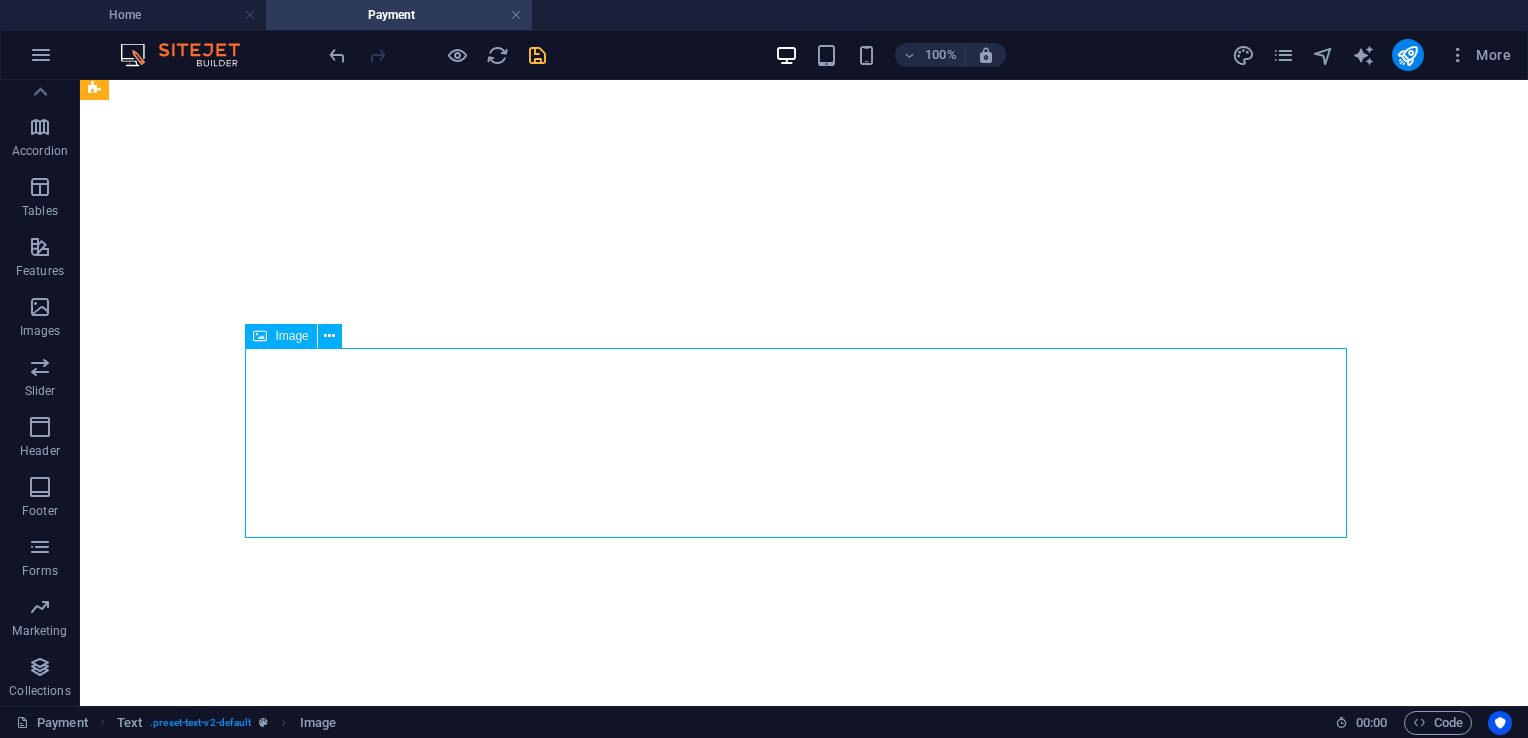 scroll, scrollTop: 2087, scrollLeft: 0, axis: vertical 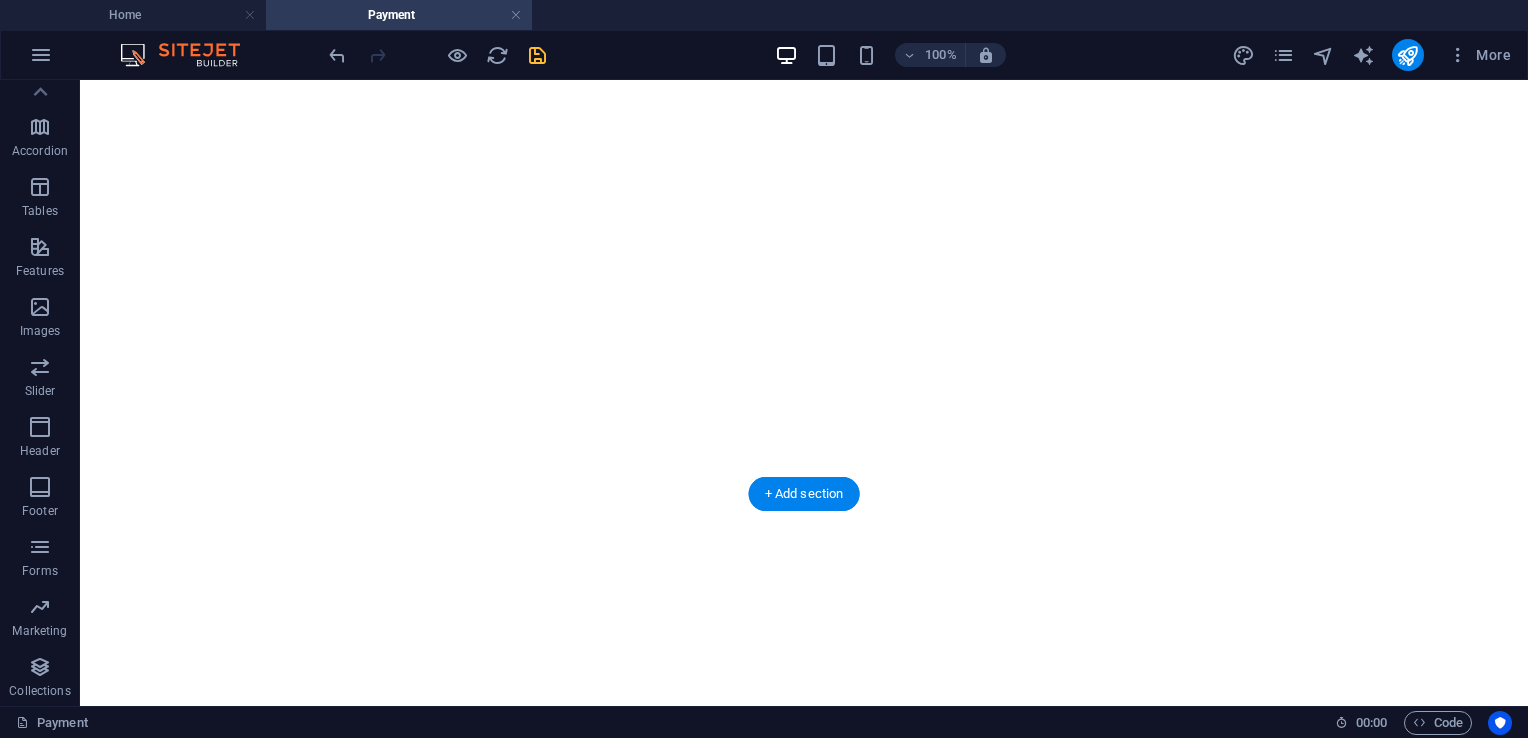 drag, startPoint x: 393, startPoint y: 321, endPoint x: 439, endPoint y: 382, distance: 76.40026 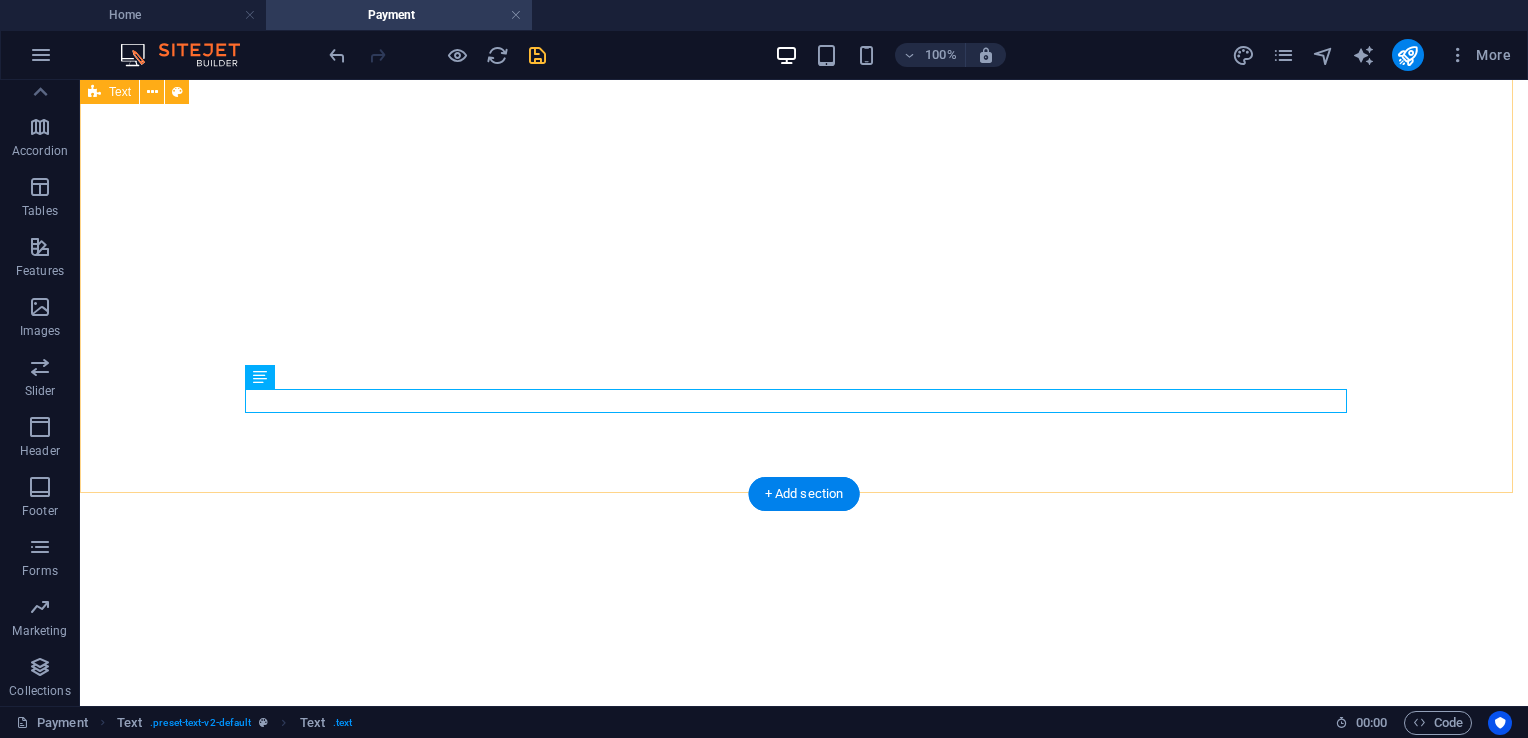 click on "Payment Details  For your convenience, you may settle your payment through the following channels: Please upload the screenshot of your payment using the file upload option below. Should you need any assistance, feel free to reach out." at bounding box center (804, 3993) 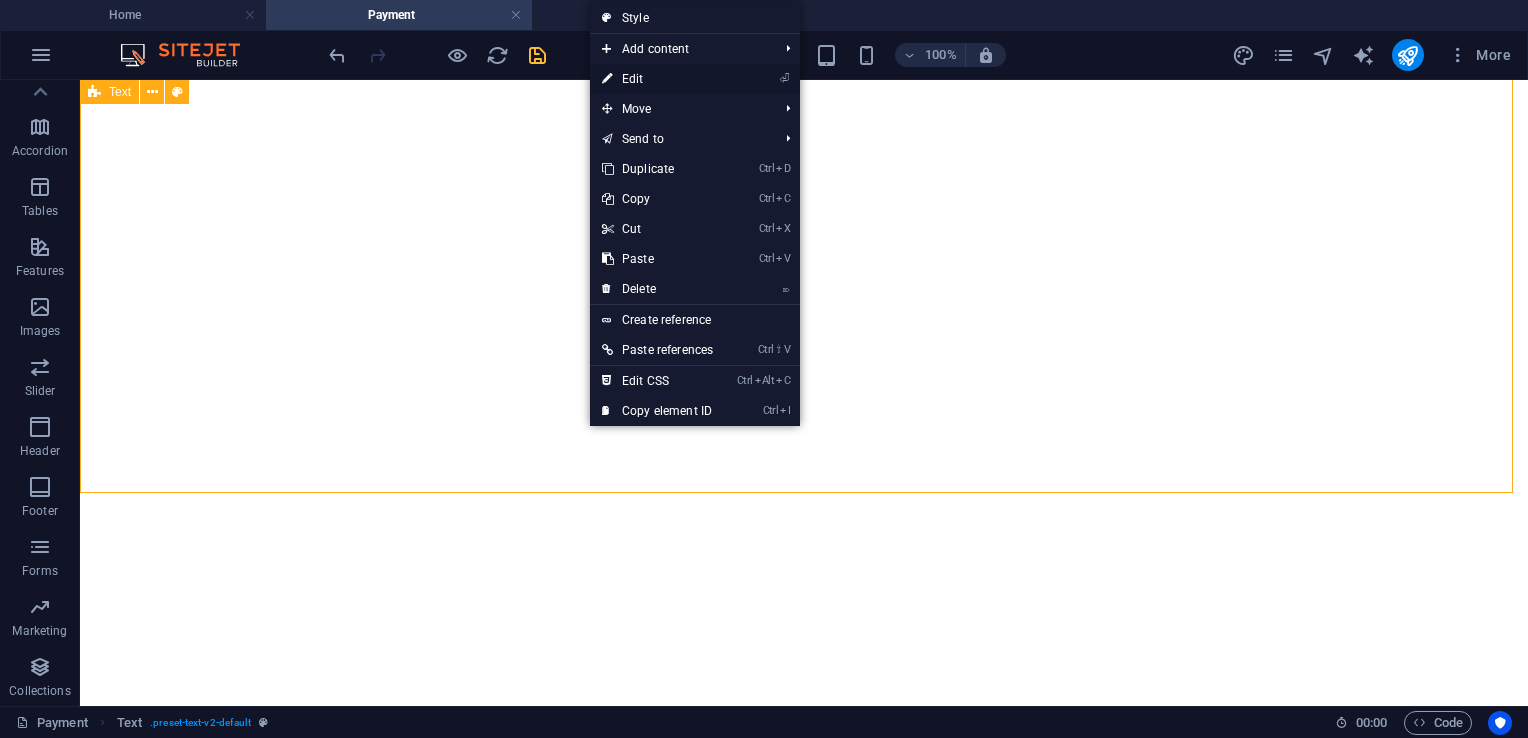 click on "⏎  Edit" at bounding box center [657, 79] 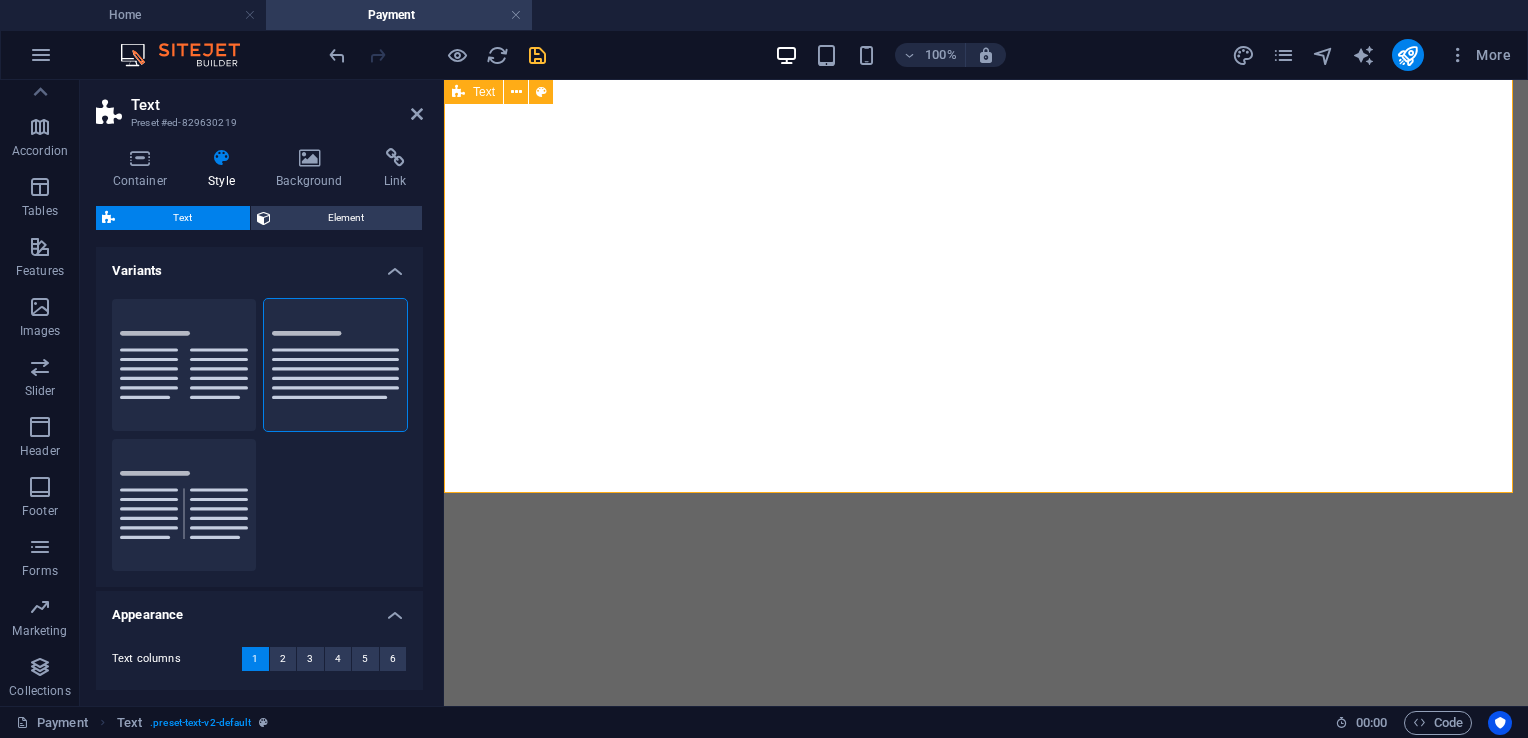 scroll, scrollTop: 2696, scrollLeft: 0, axis: vertical 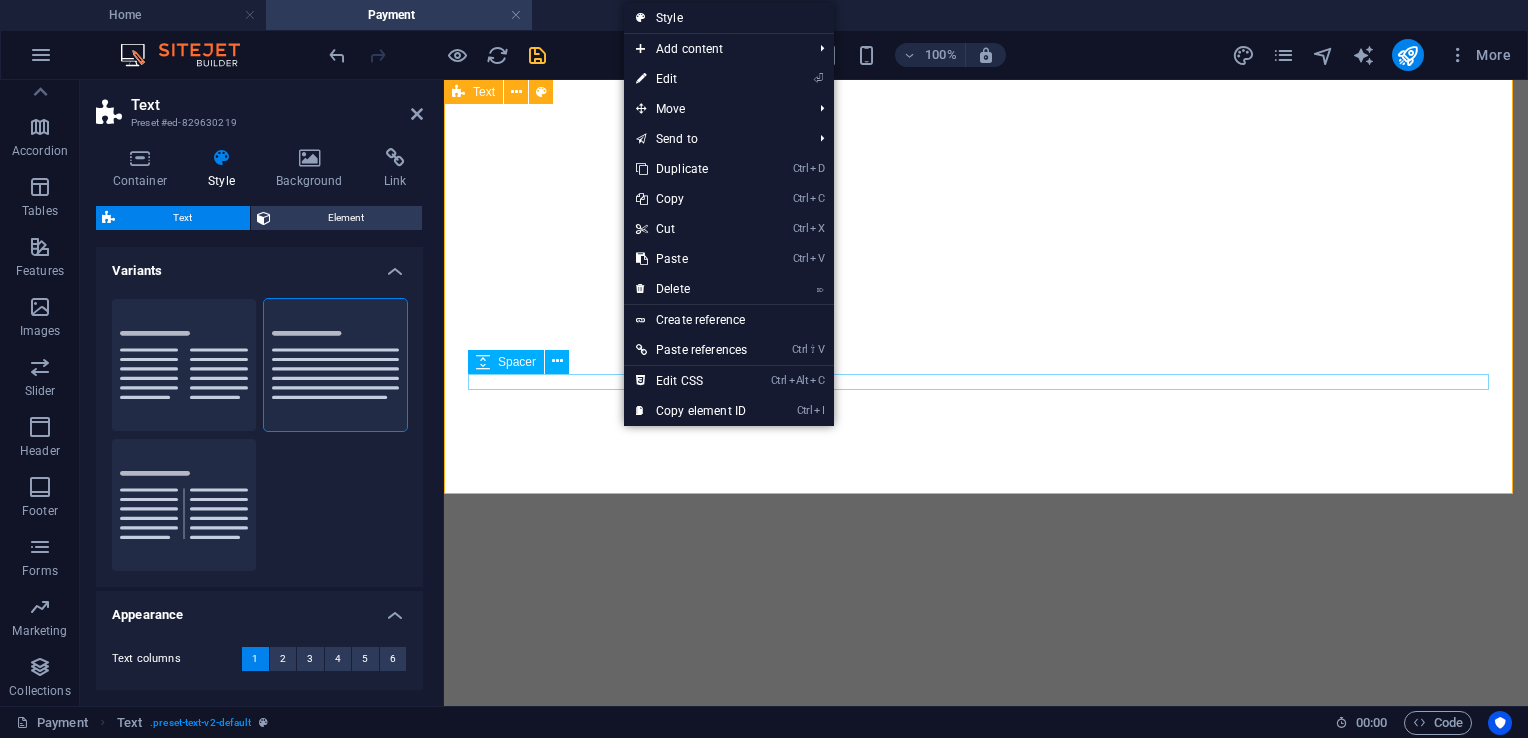 click at bounding box center (986, 3145) 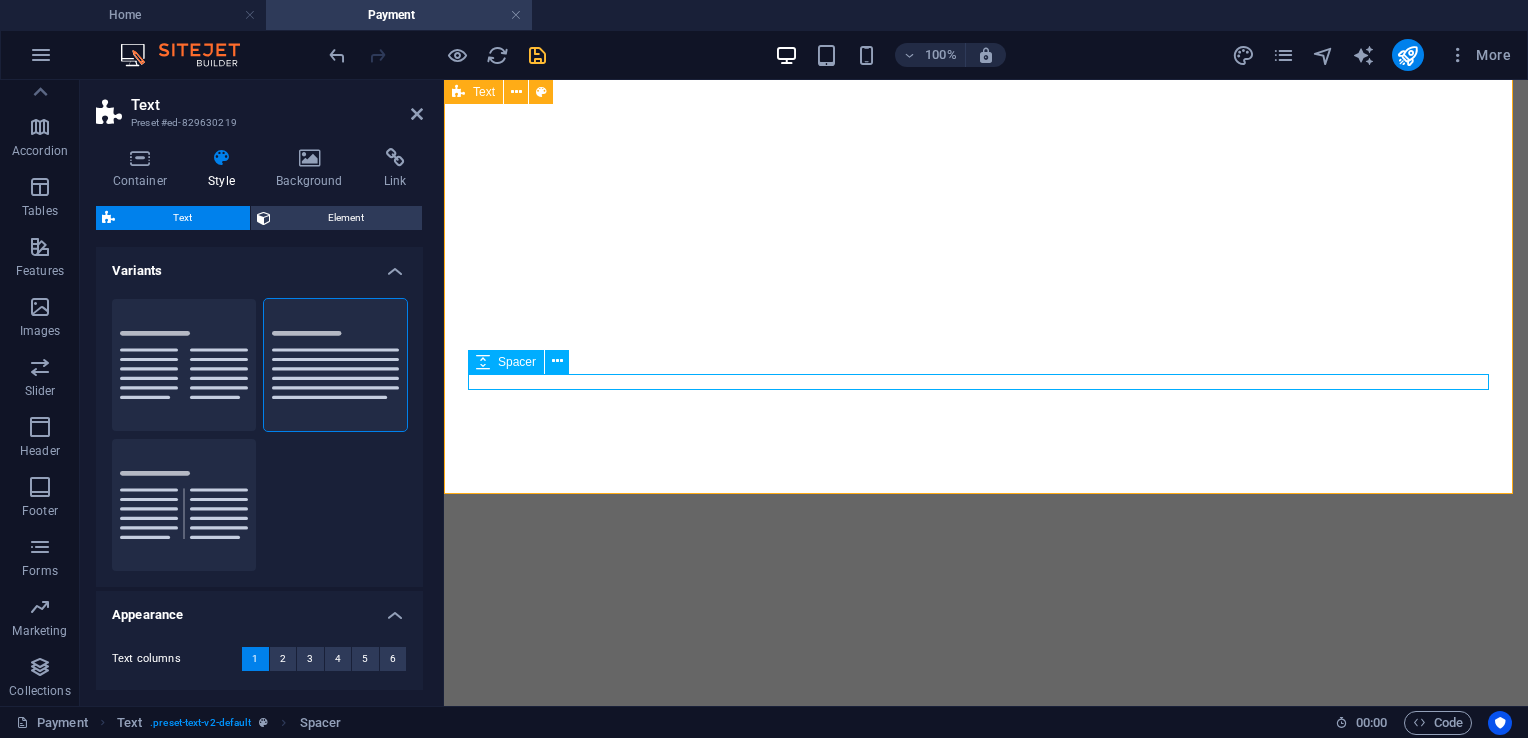 click at bounding box center [986, 3145] 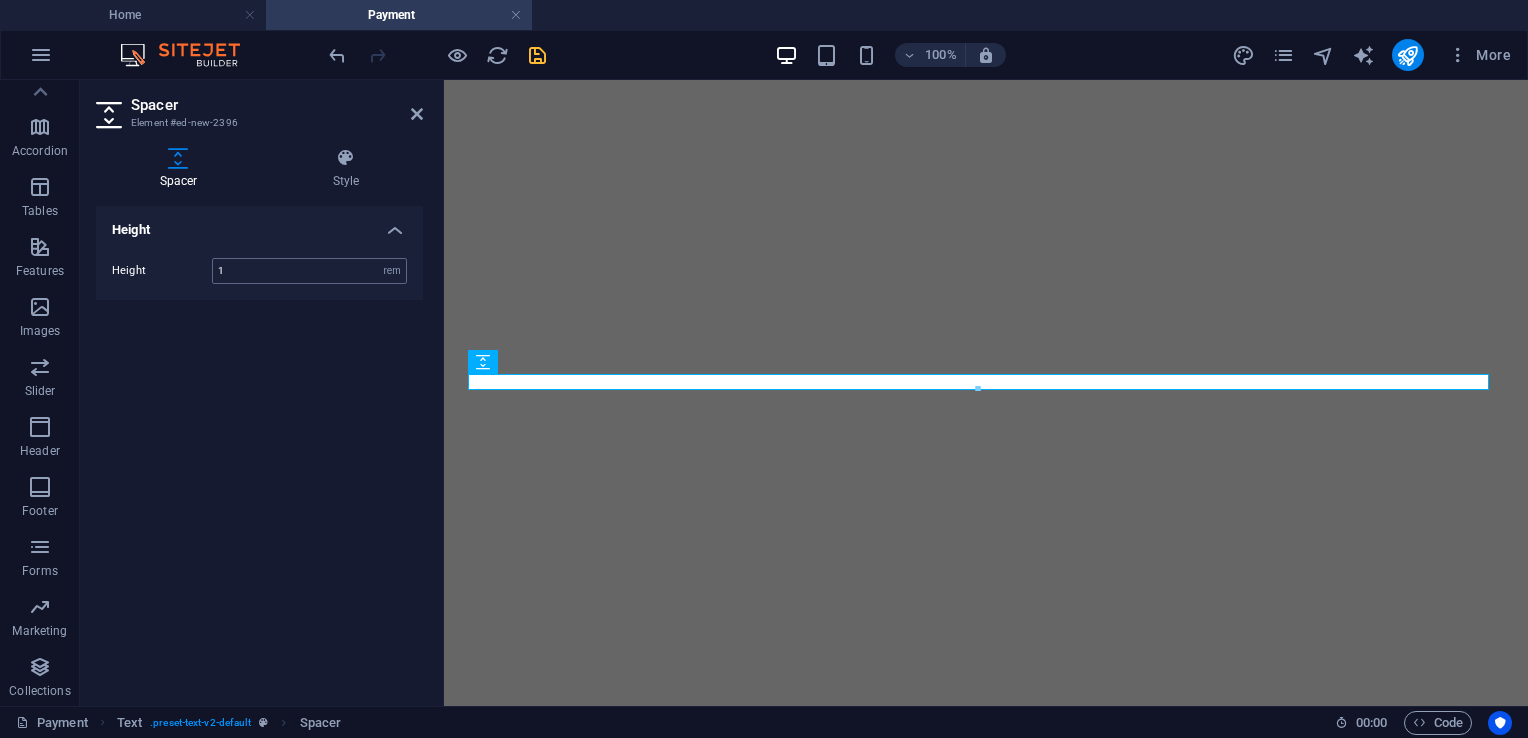 click on "1" at bounding box center (309, 271) 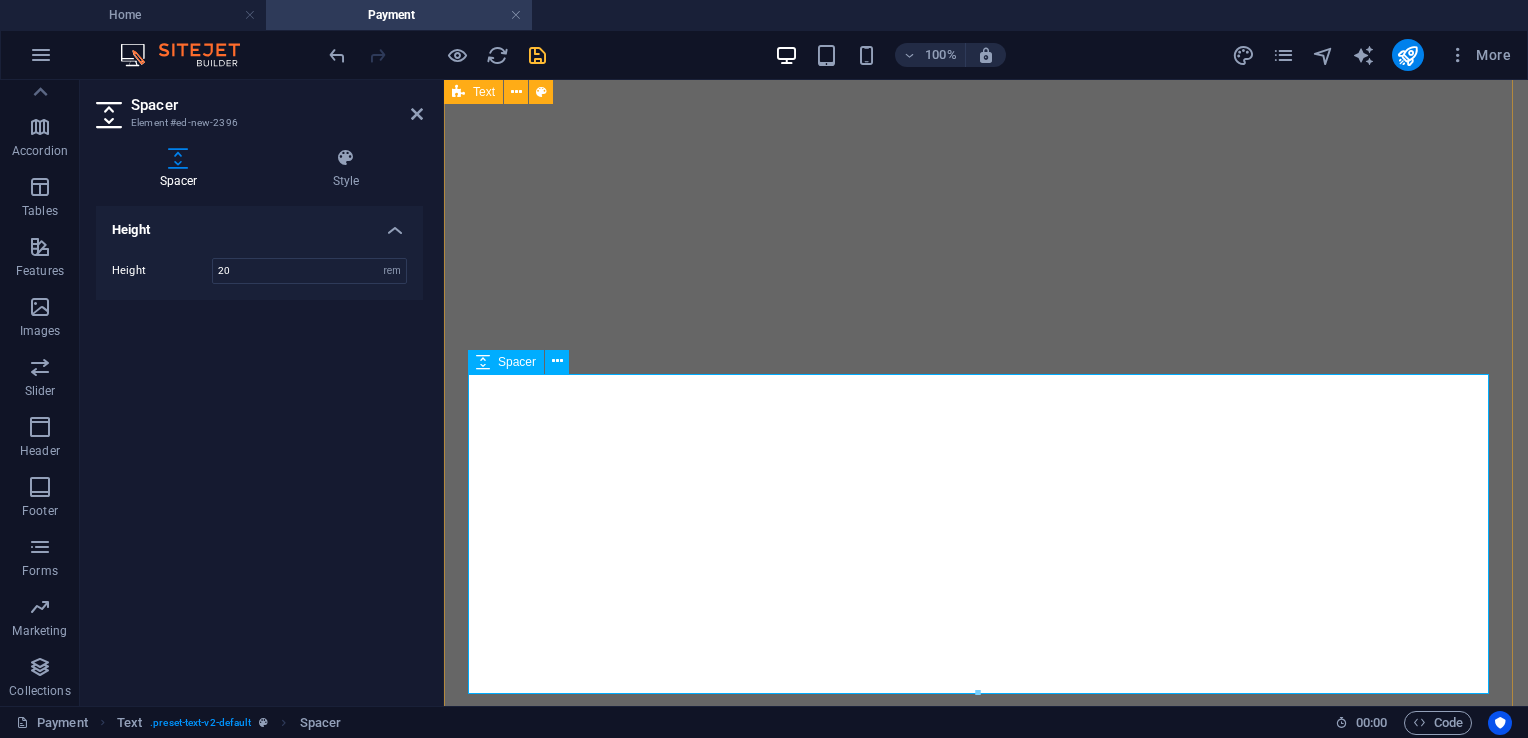 type on "20" 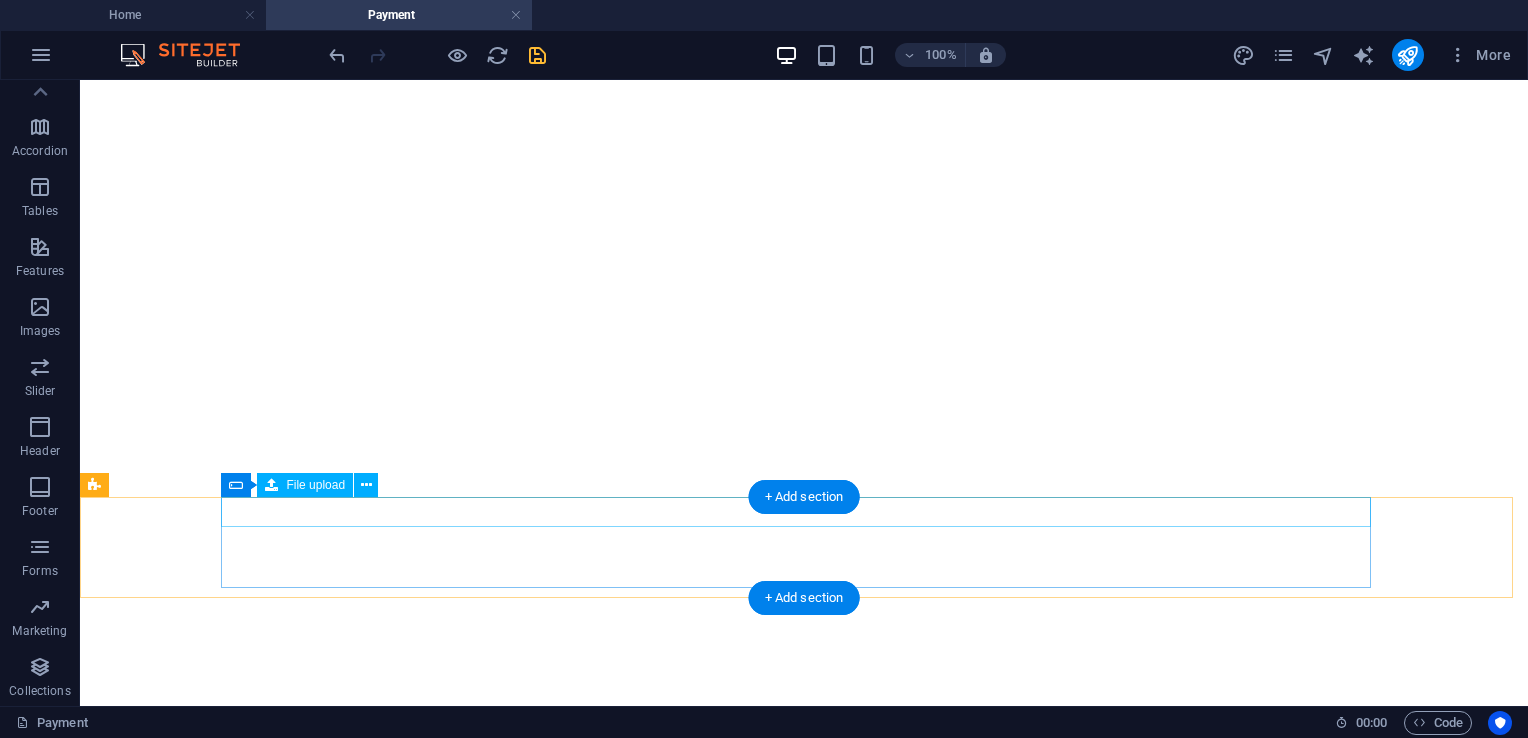 scroll, scrollTop: 3087, scrollLeft: 0, axis: vertical 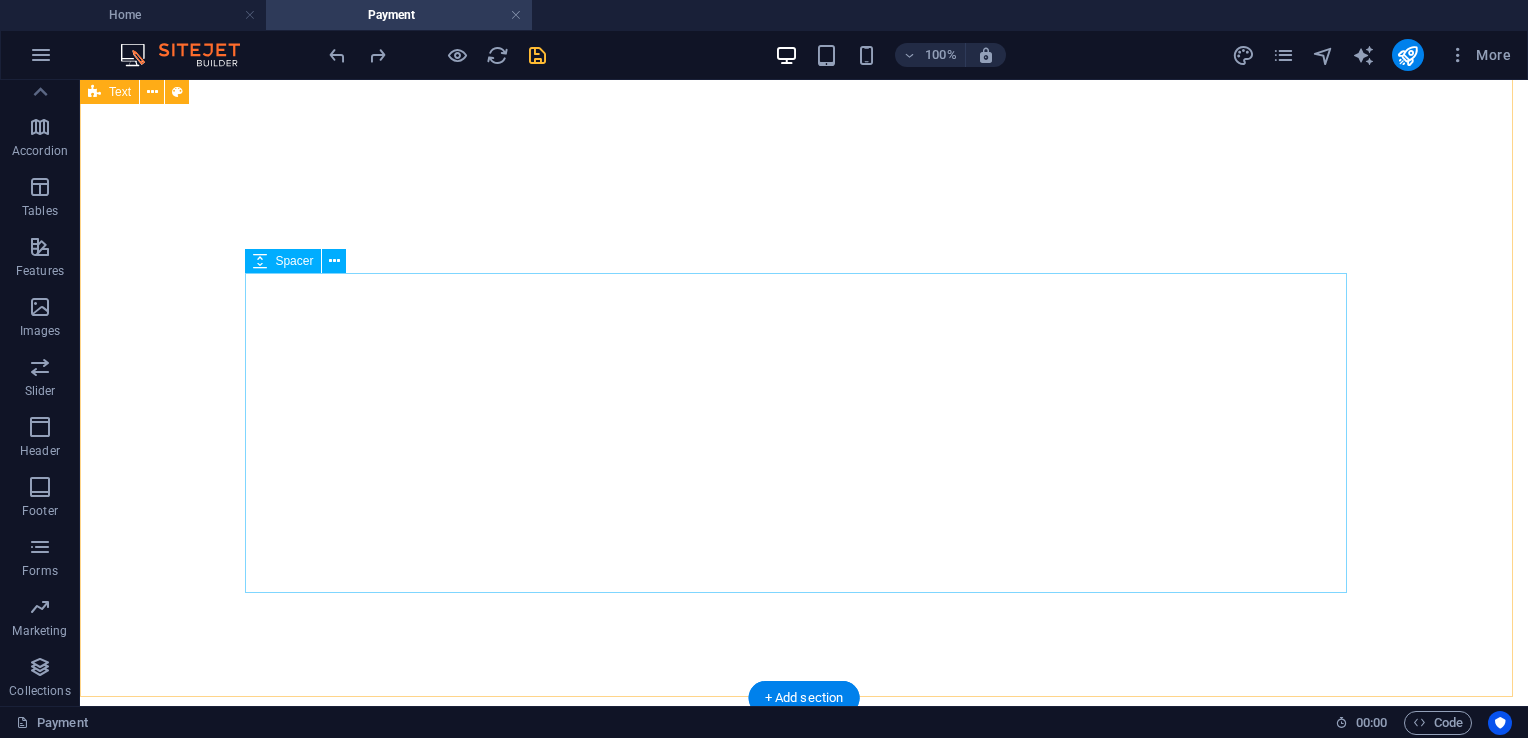 click at bounding box center [804, 4471] 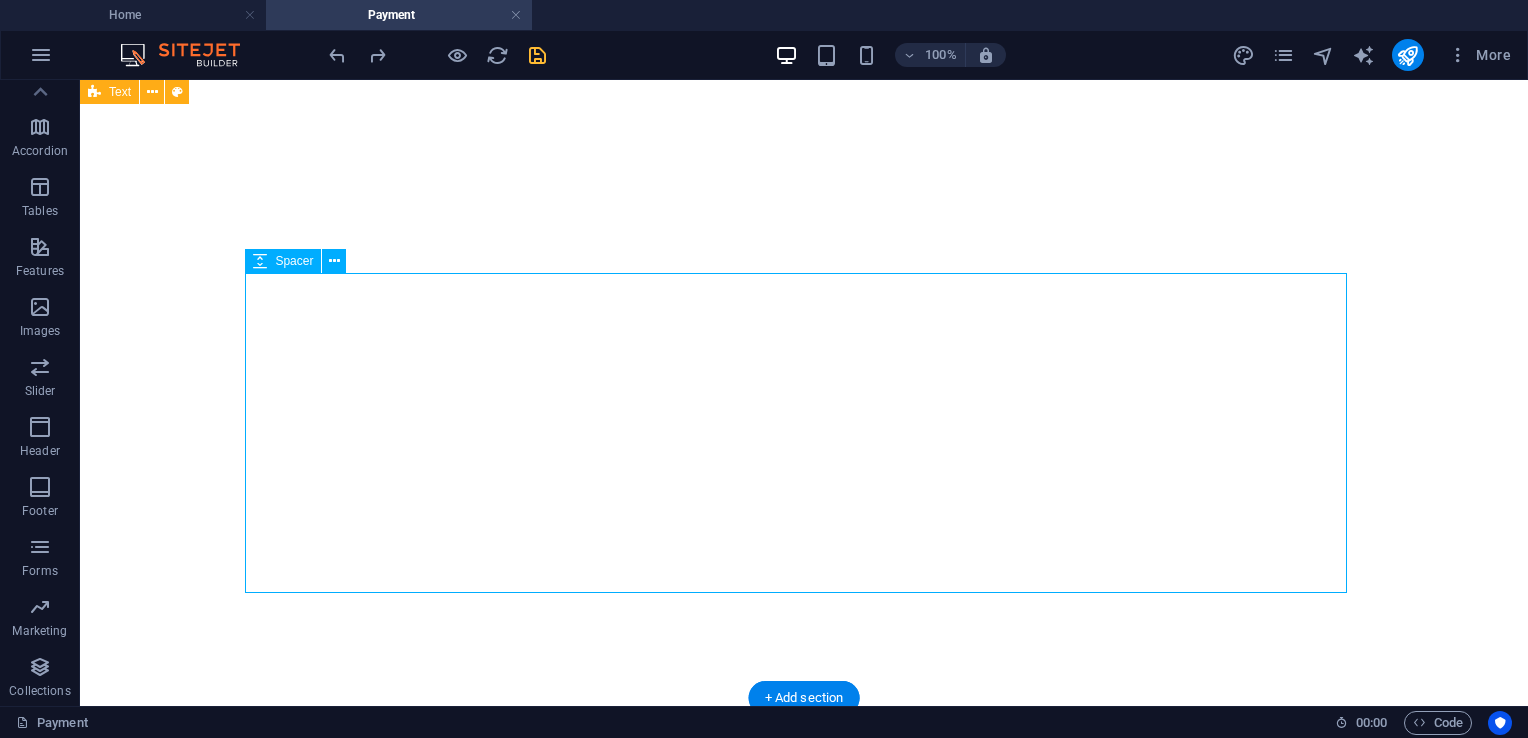 click at bounding box center (804, 4471) 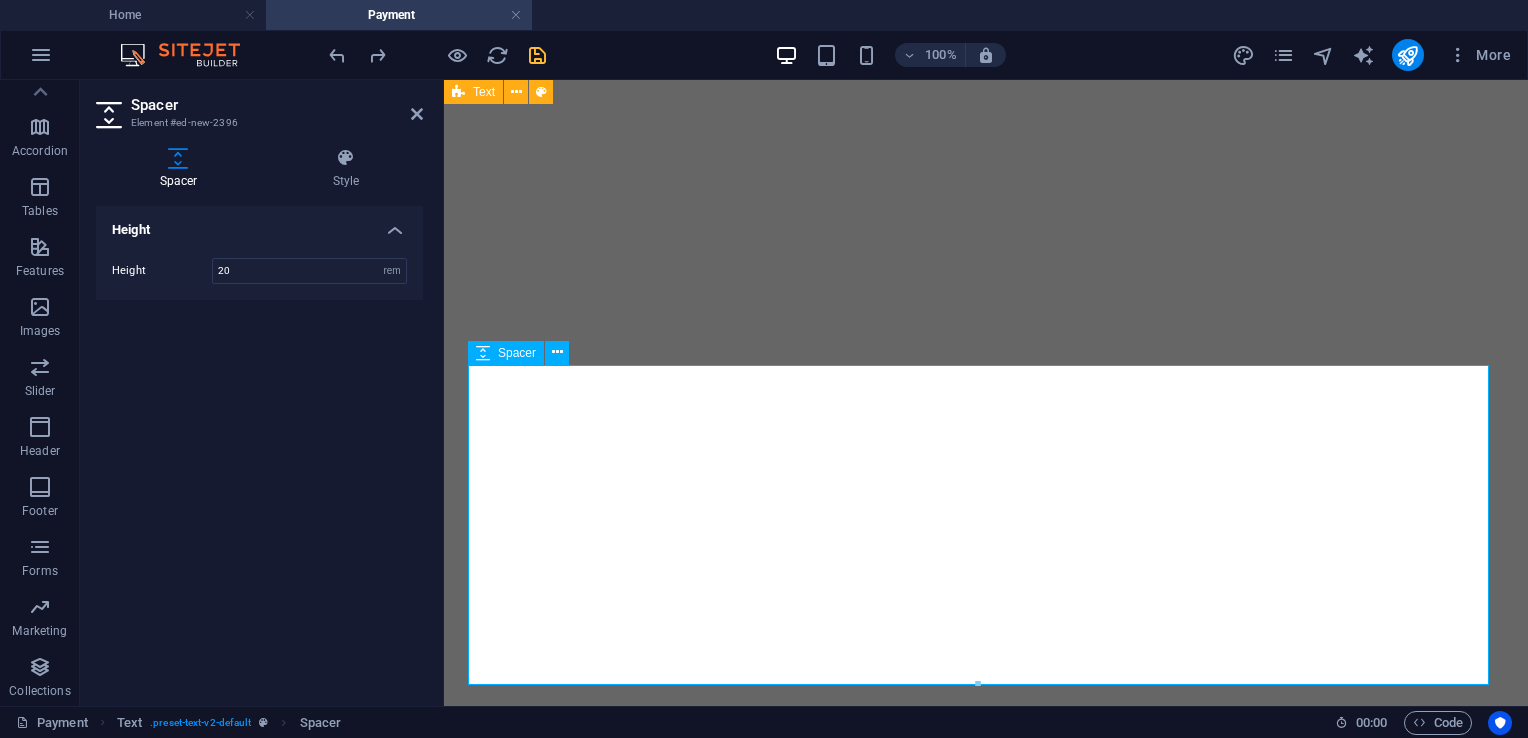 scroll, scrollTop: 2796, scrollLeft: 0, axis: vertical 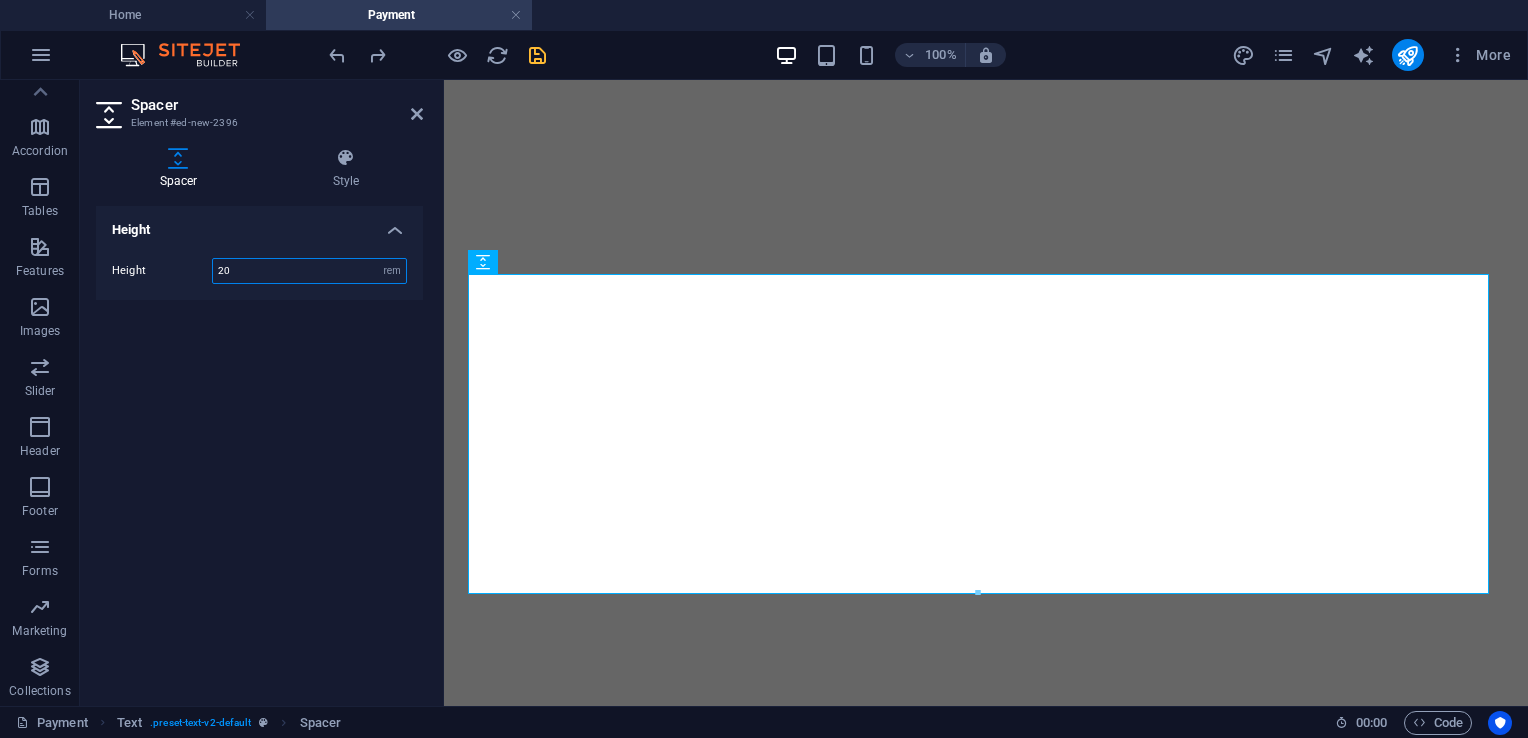 click on "20" at bounding box center [309, 271] 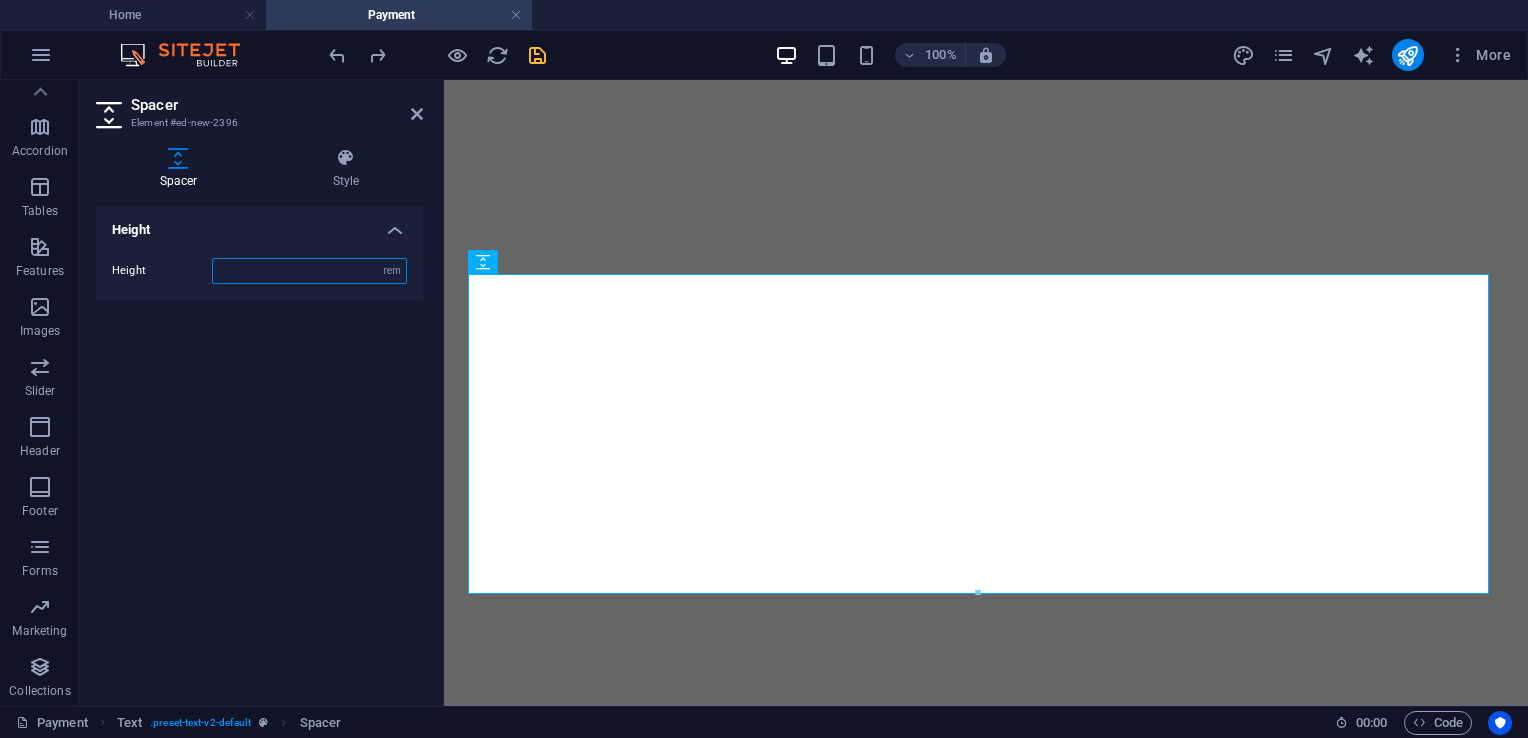 type on "5" 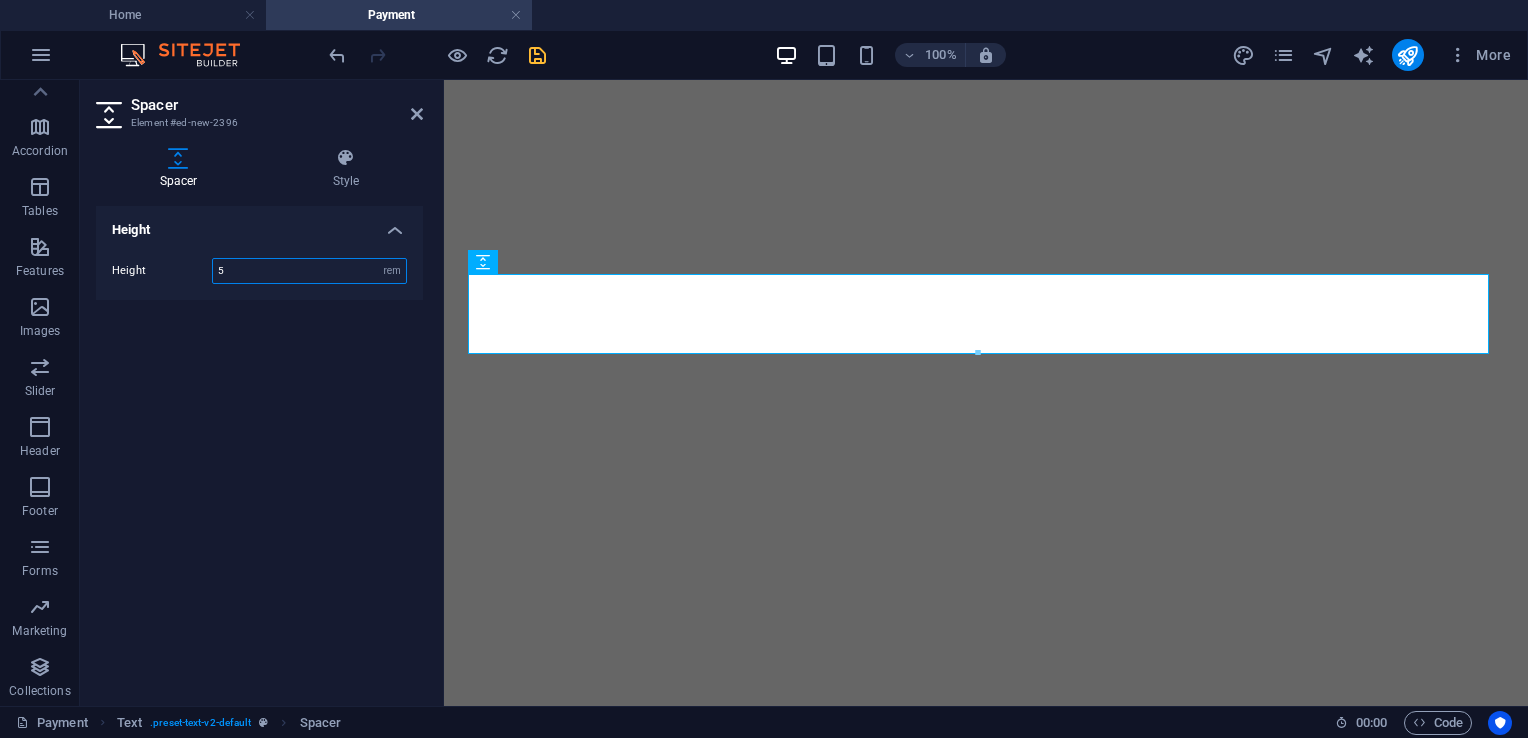 click on "5" at bounding box center (309, 271) 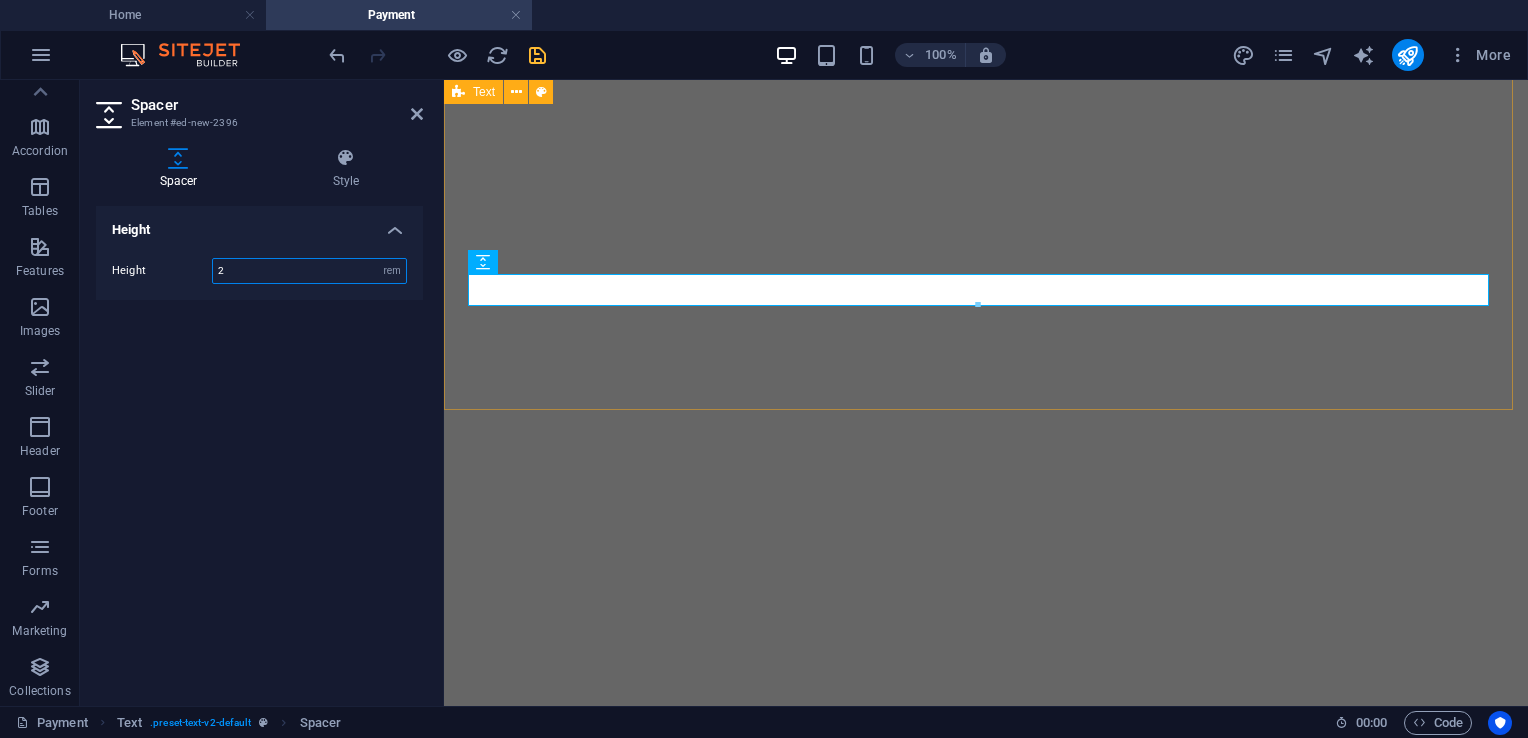 type on "2" 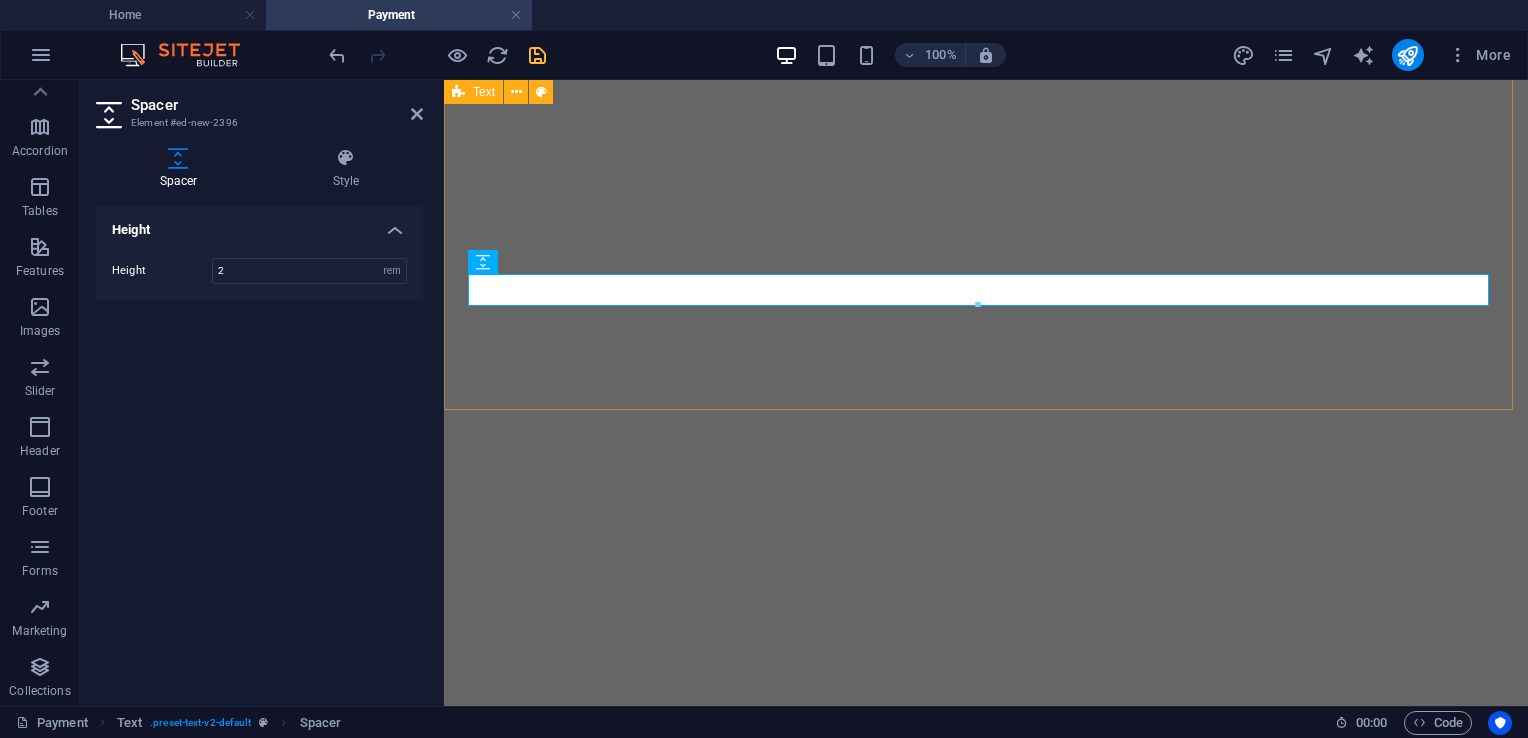 click on "Payment Details  For your convenience, you may settle your payment through the following channels: Please upload the screenshot of your payment using the file upload option below. Should you need any assistance, feel free to reach out." at bounding box center [986, 2627] 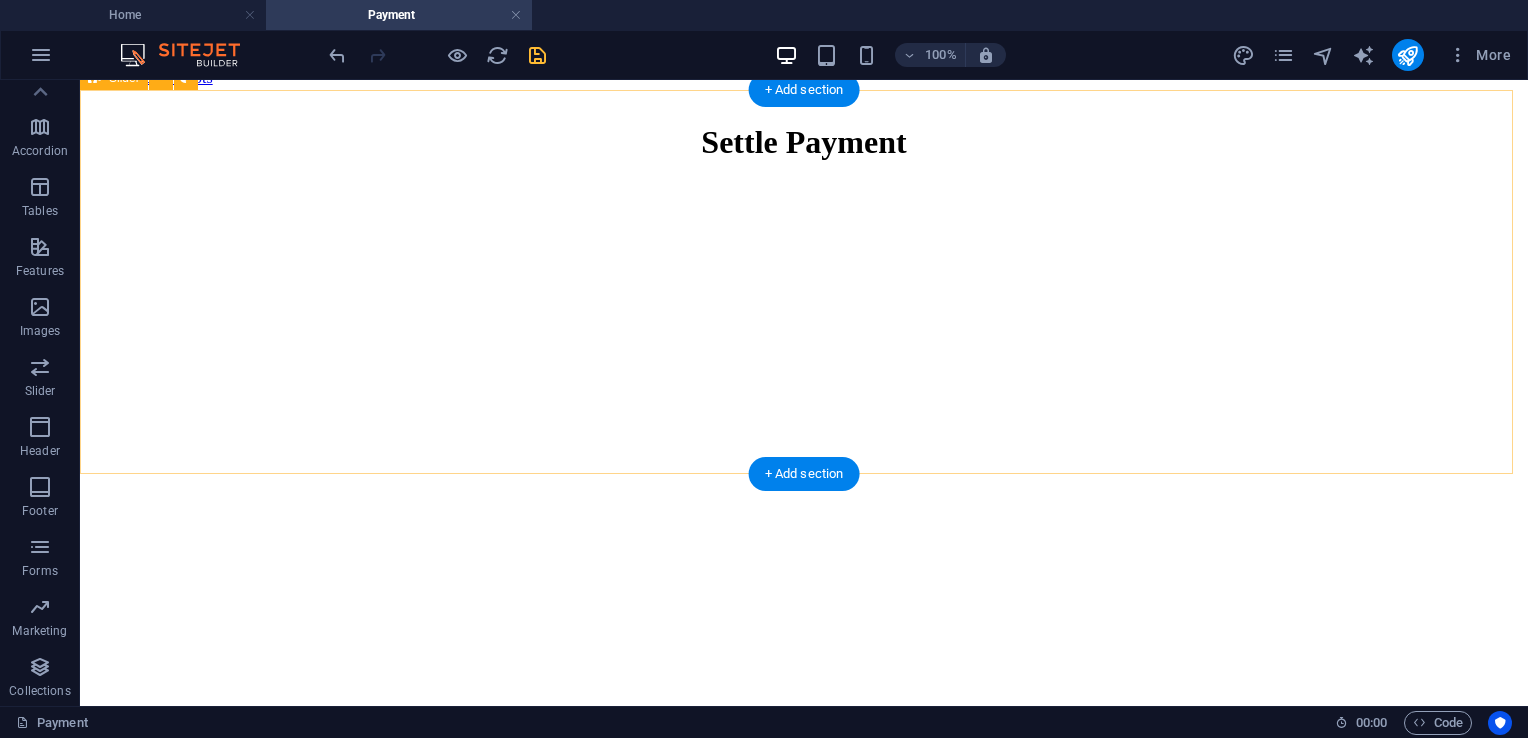 scroll, scrollTop: 587, scrollLeft: 0, axis: vertical 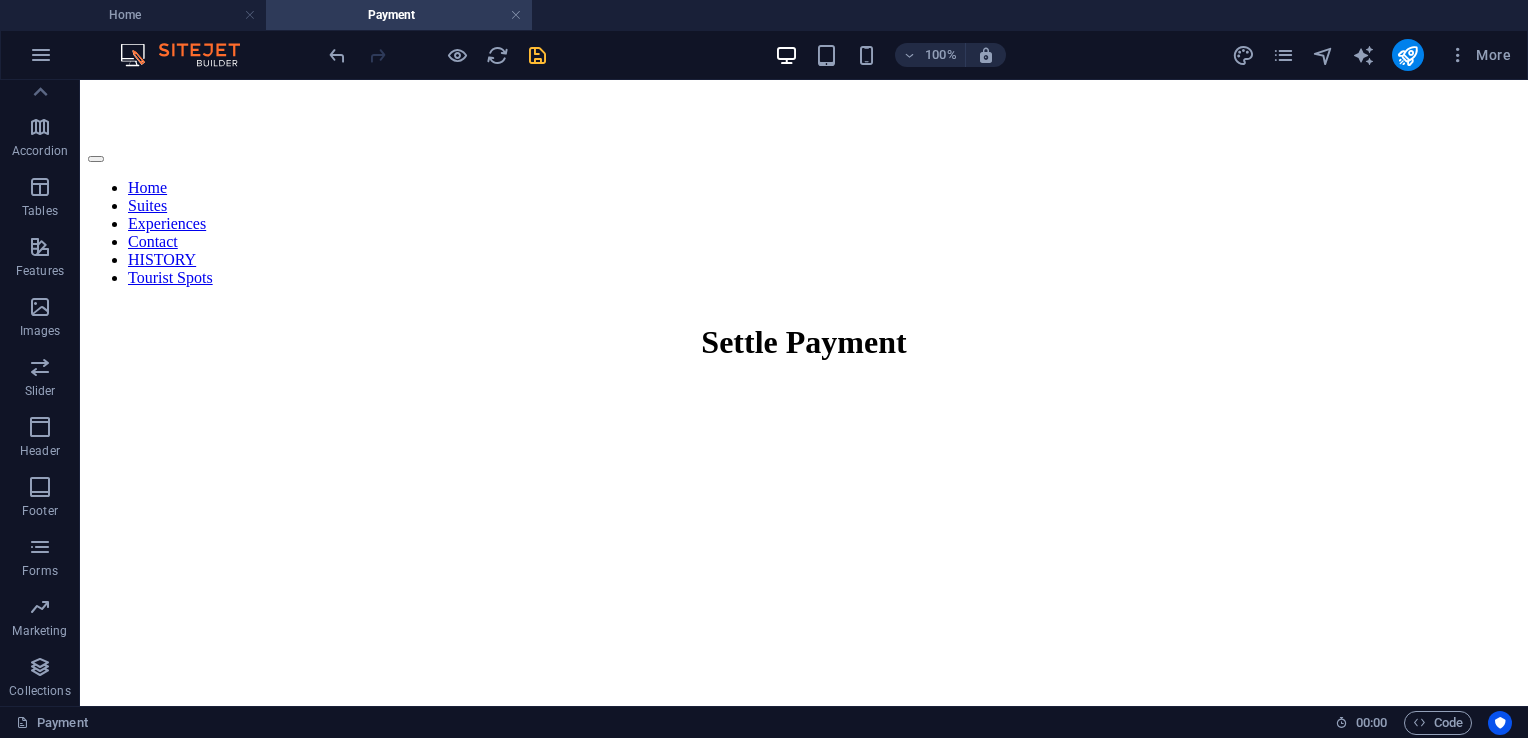 click at bounding box center (537, 55) 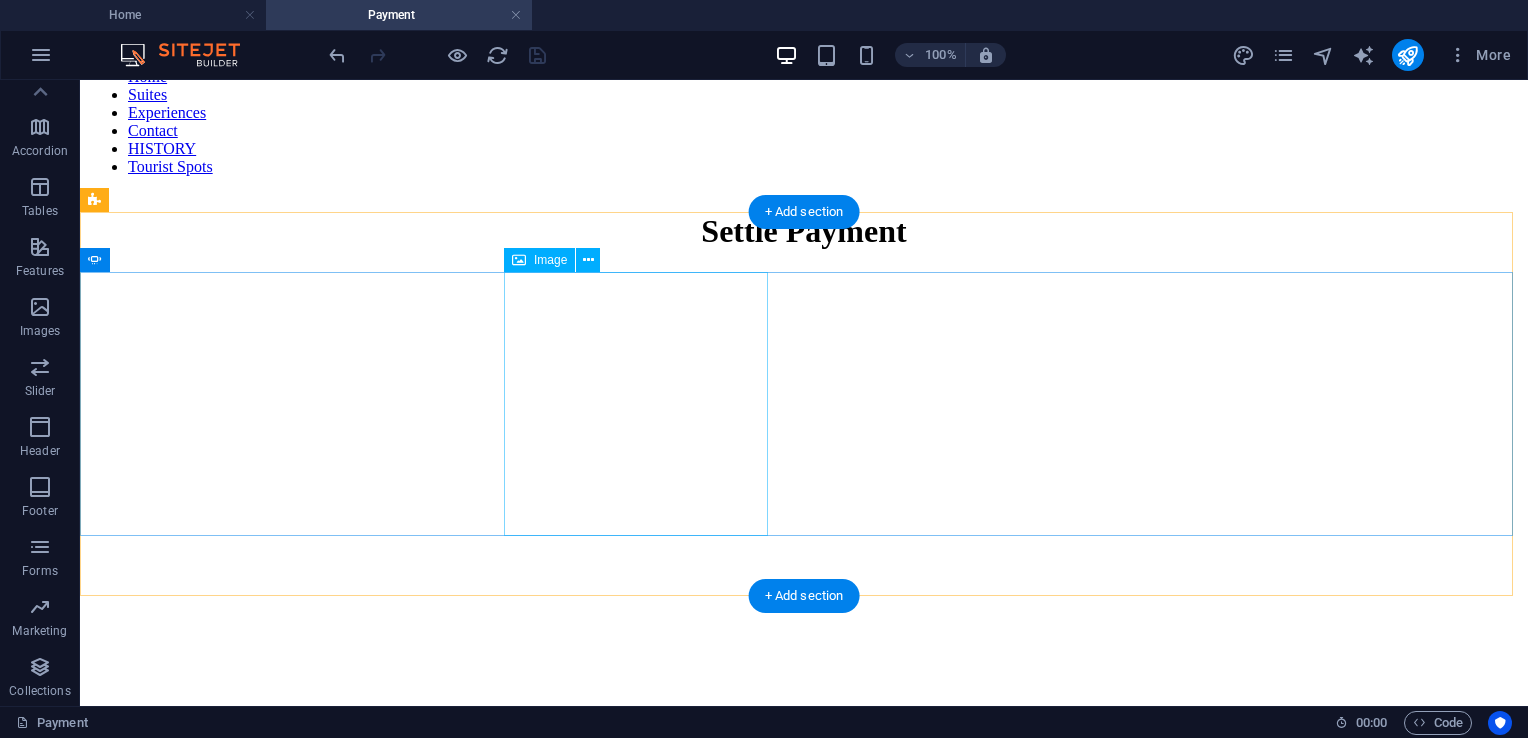 scroll, scrollTop: 487, scrollLeft: 0, axis: vertical 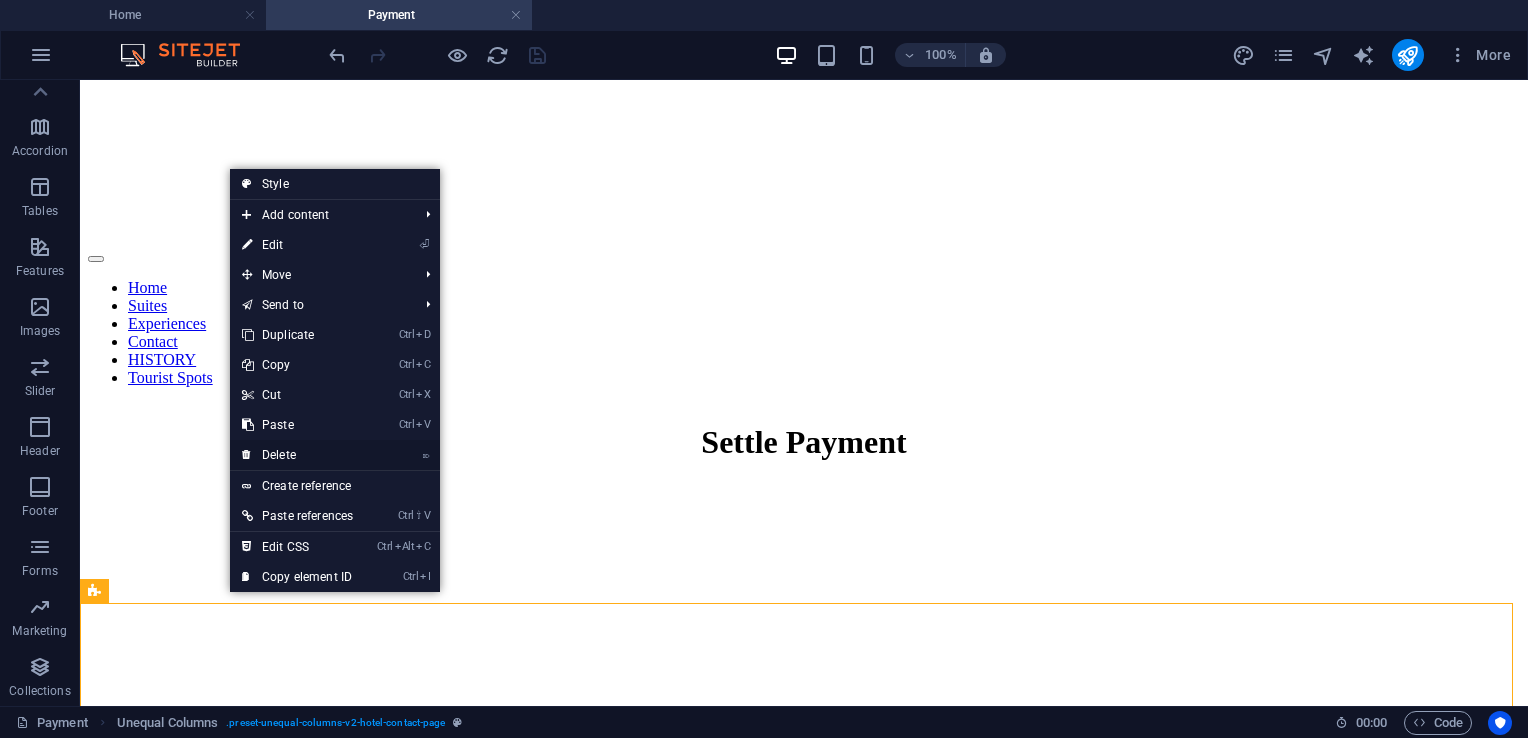 click on "⌦  Delete" at bounding box center (297, 455) 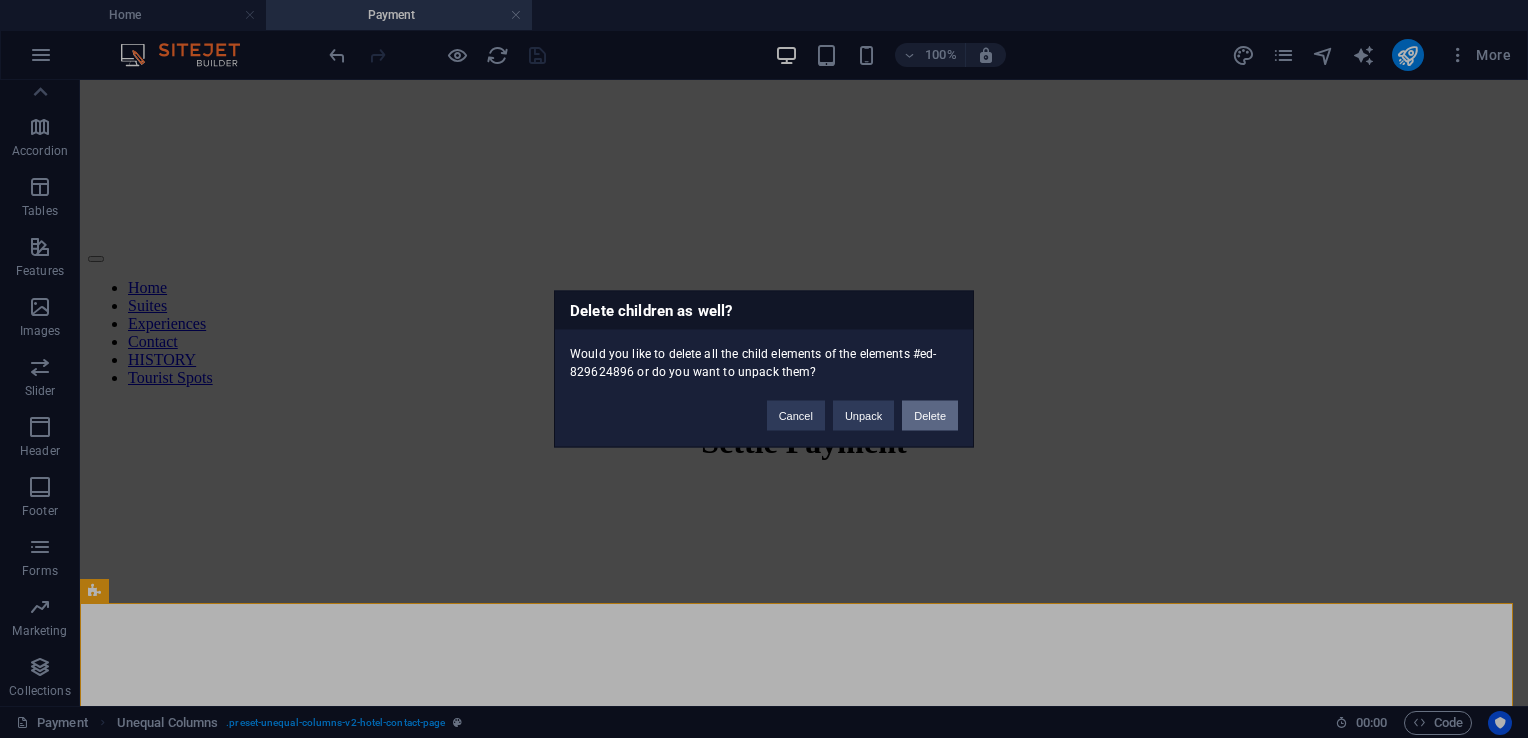 click on "Delete" at bounding box center [930, 416] 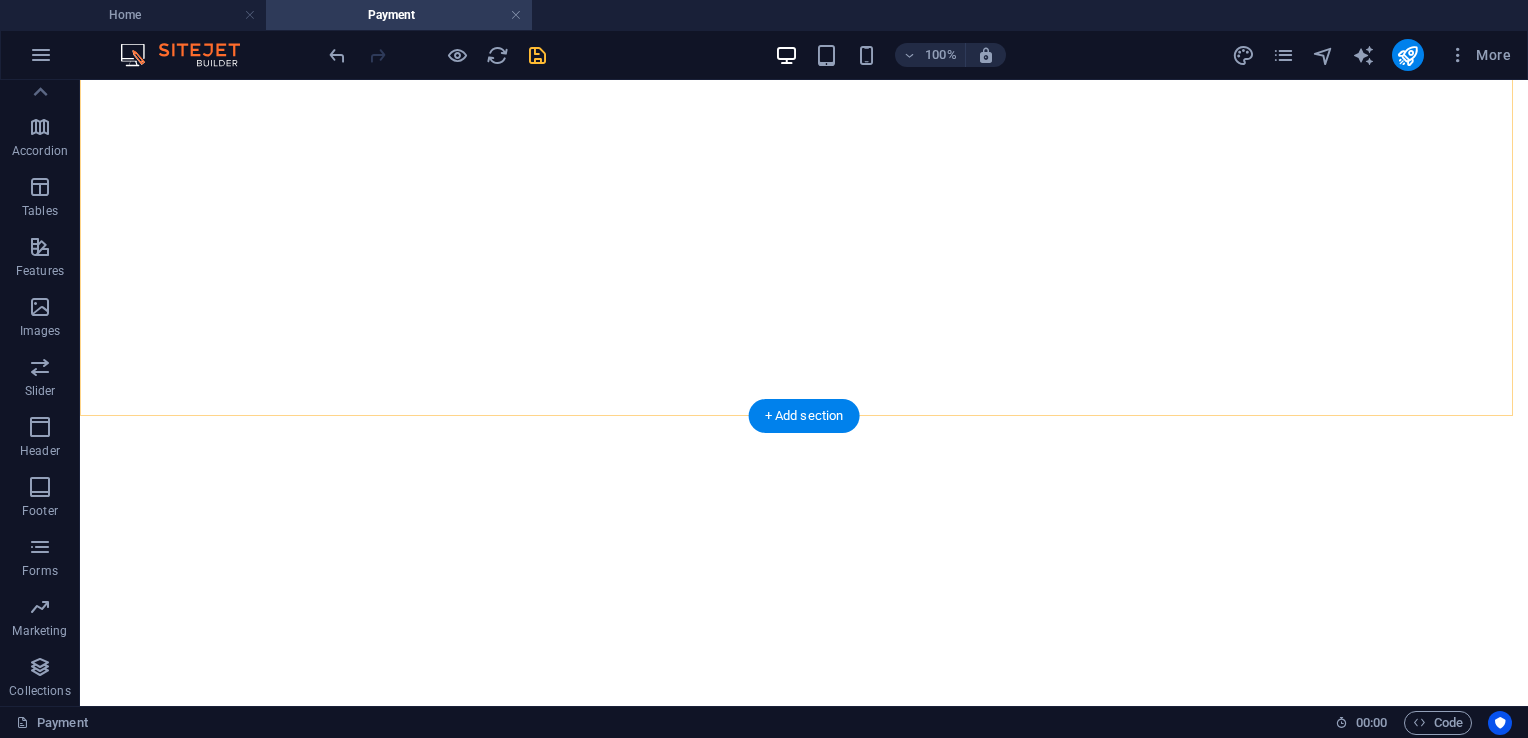scroll, scrollTop: 1800, scrollLeft: 0, axis: vertical 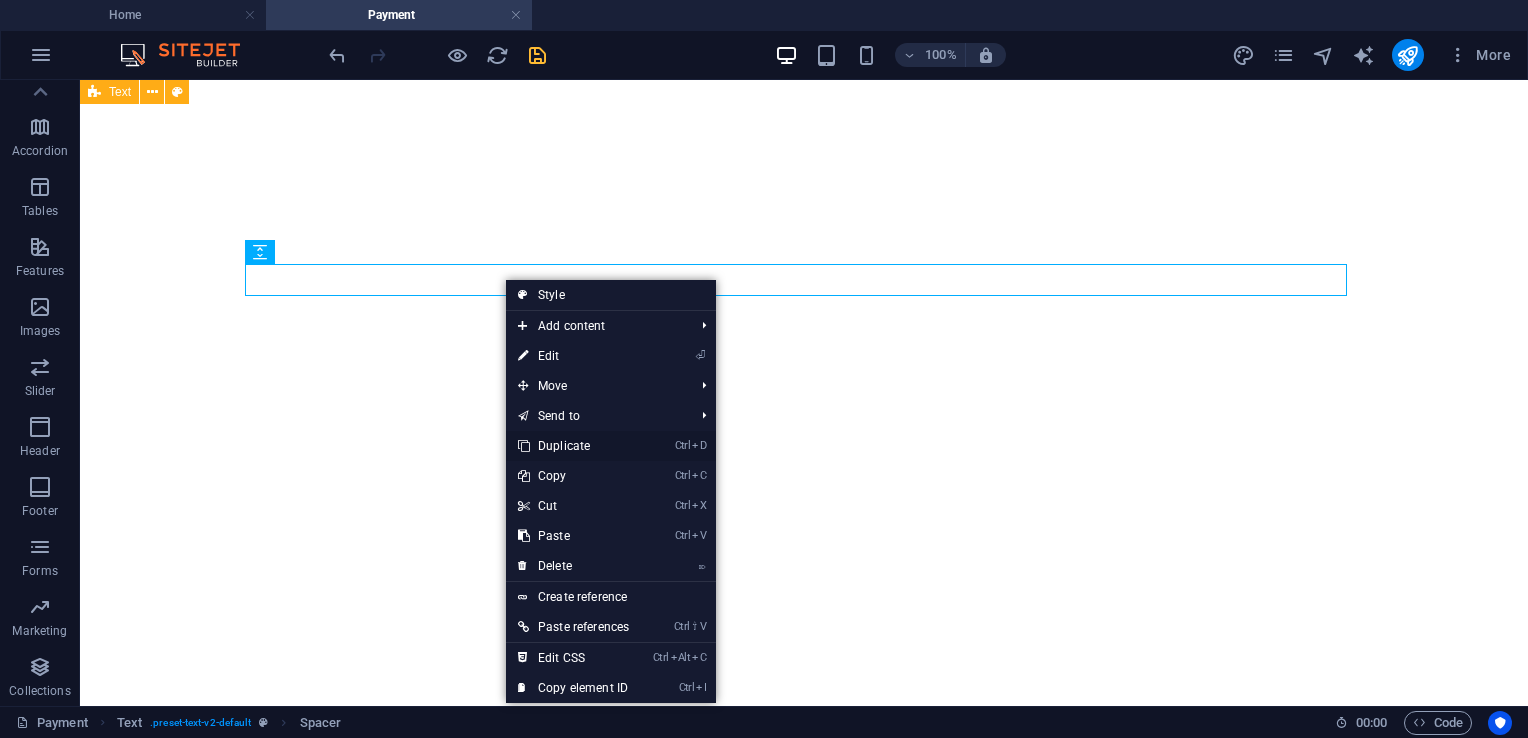 click on "Ctrl D  Duplicate" at bounding box center [573, 446] 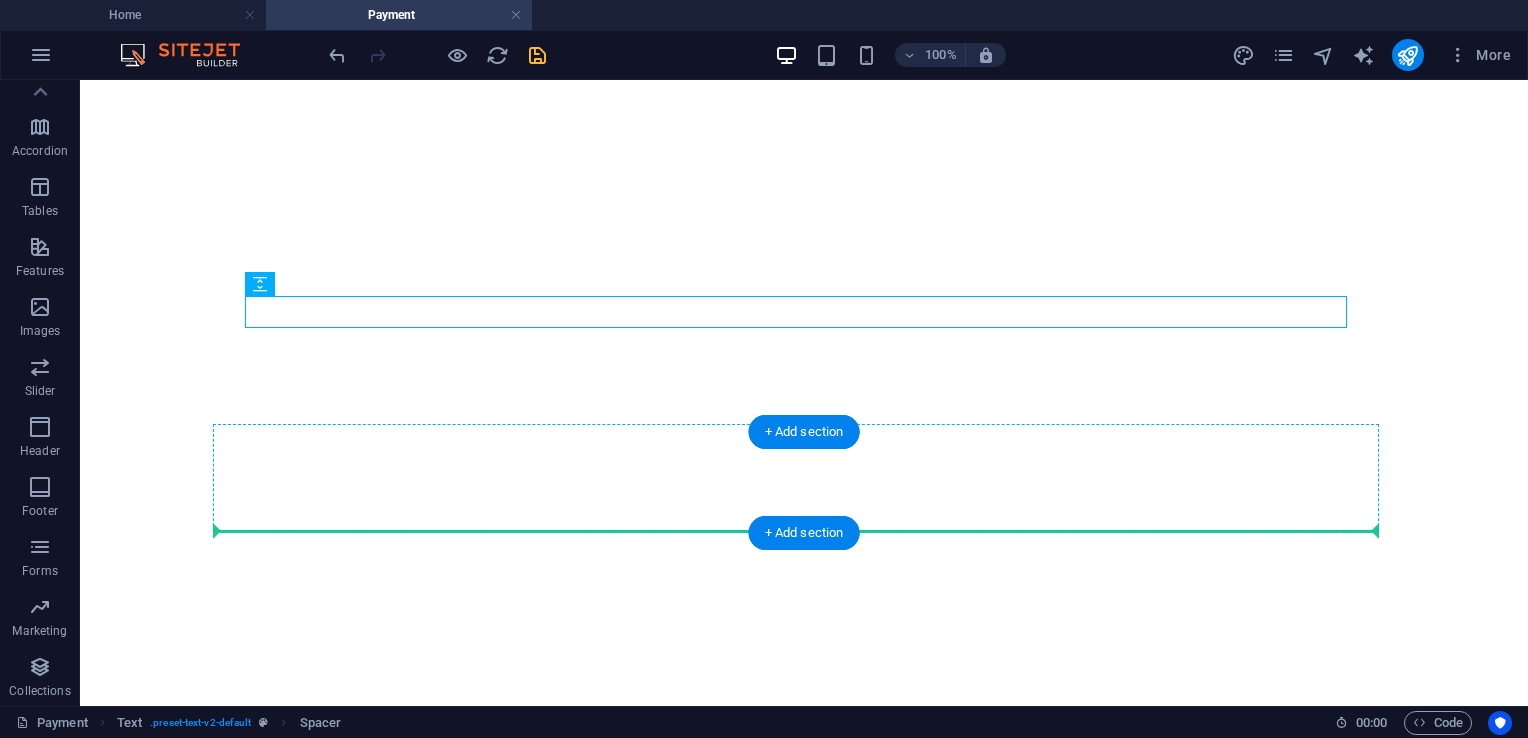 drag, startPoint x: 463, startPoint y: 316, endPoint x: 450, endPoint y: 529, distance: 213.39635 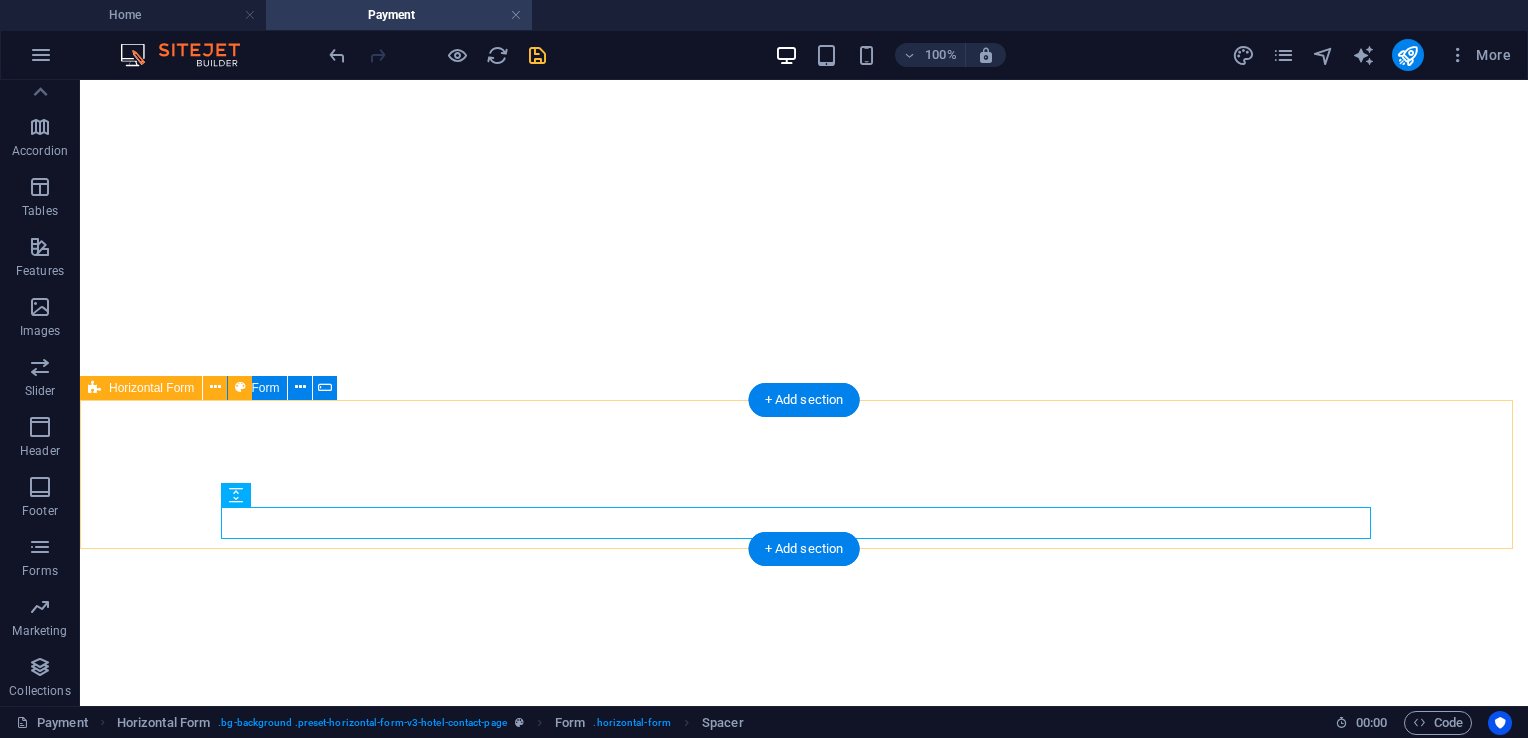 click on "SUBMIT" at bounding box center [804, 4350] 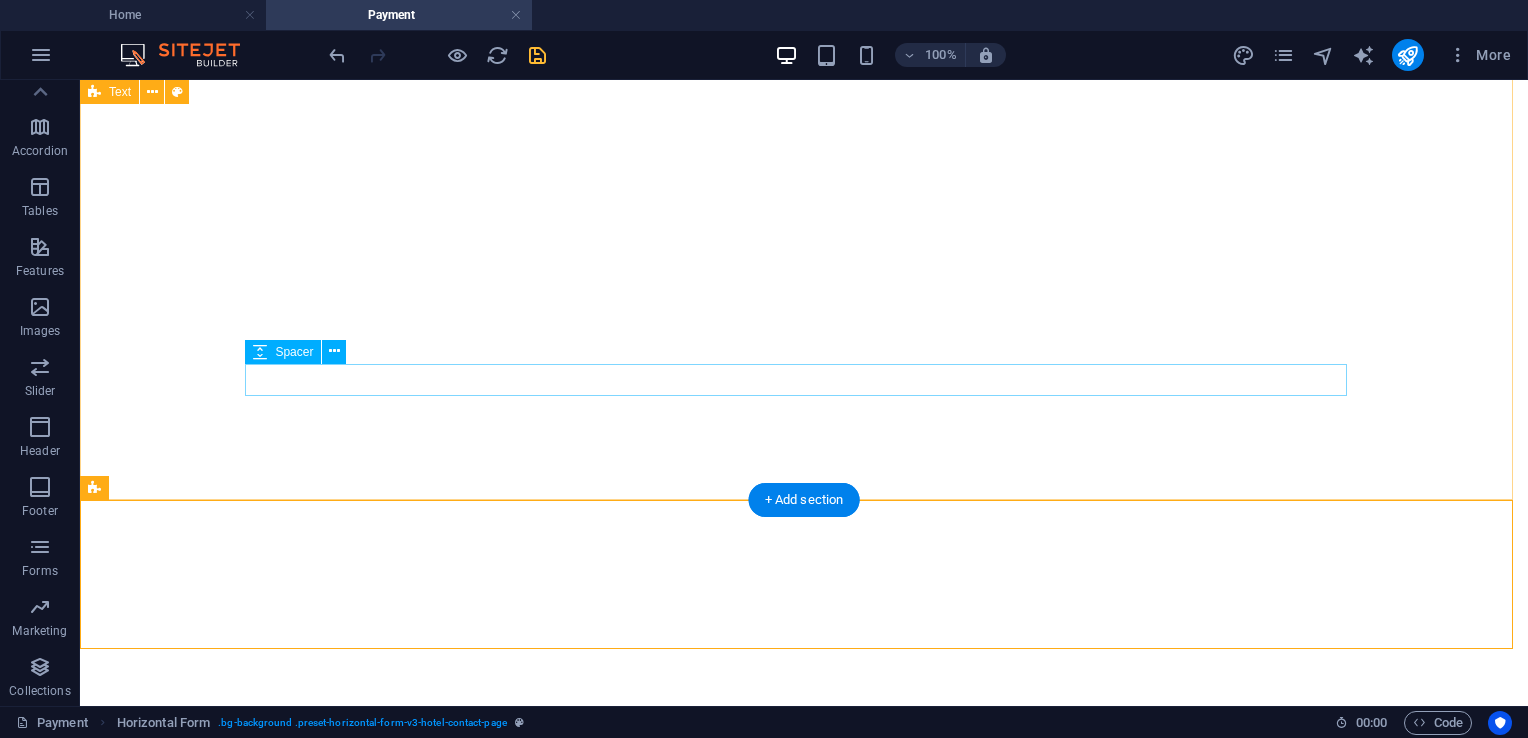 scroll, scrollTop: 1700, scrollLeft: 0, axis: vertical 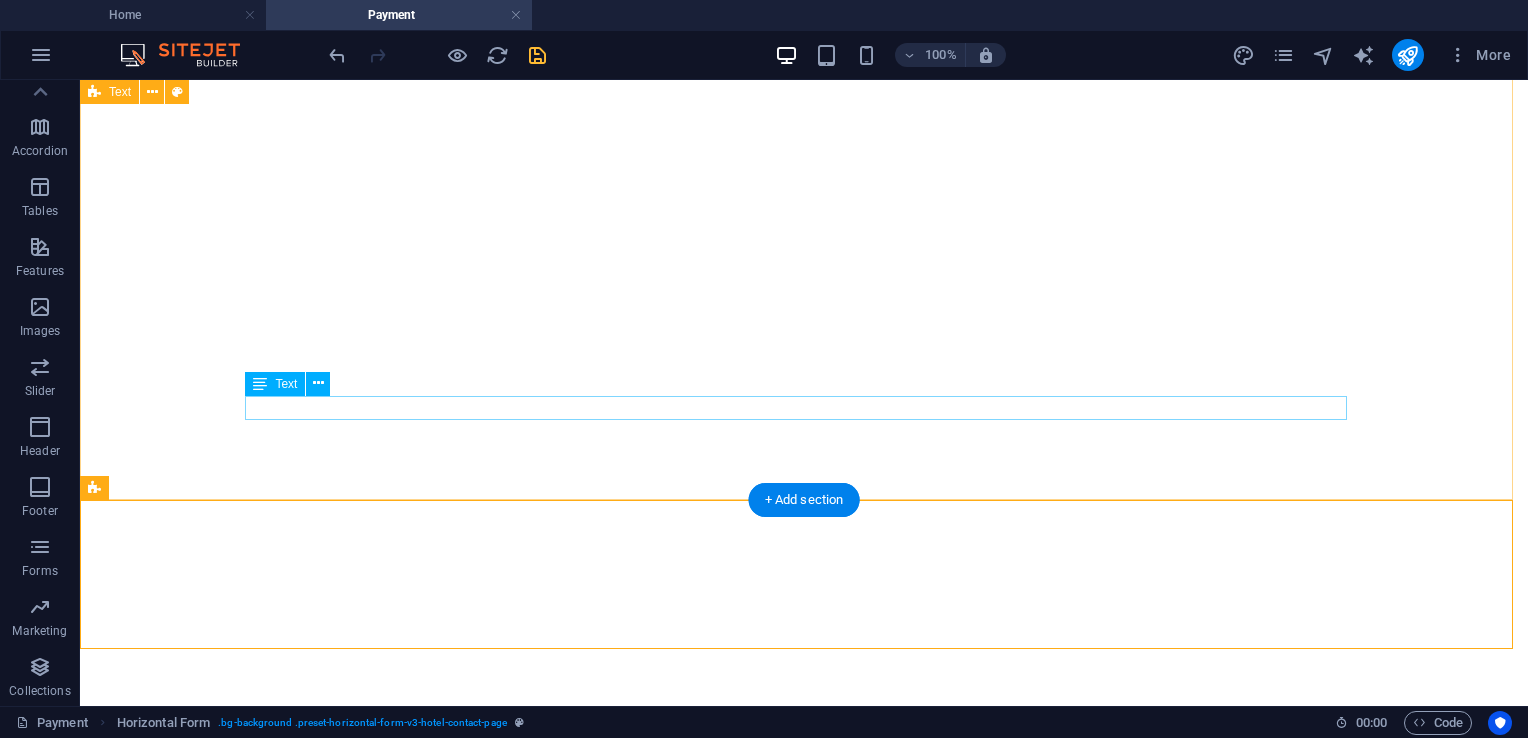 click on "Please upload the screenshot of your payment using the file upload option below. Should you need any assistance, feel free to reach out." at bounding box center [804, 4373] 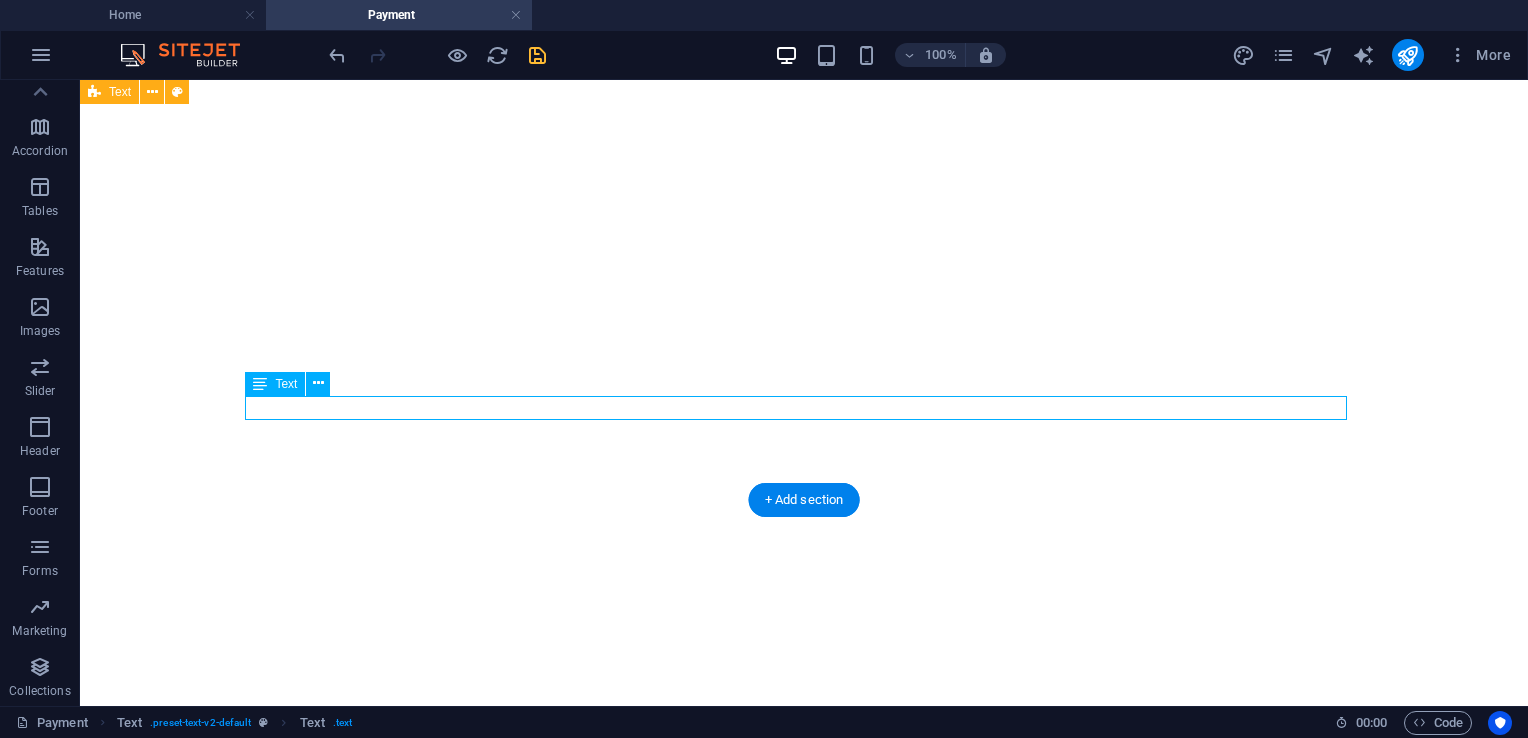 click on "Please upload the screenshot of your payment using the file upload option below. Should you need any assistance, feel free to reach out." at bounding box center (804, 4373) 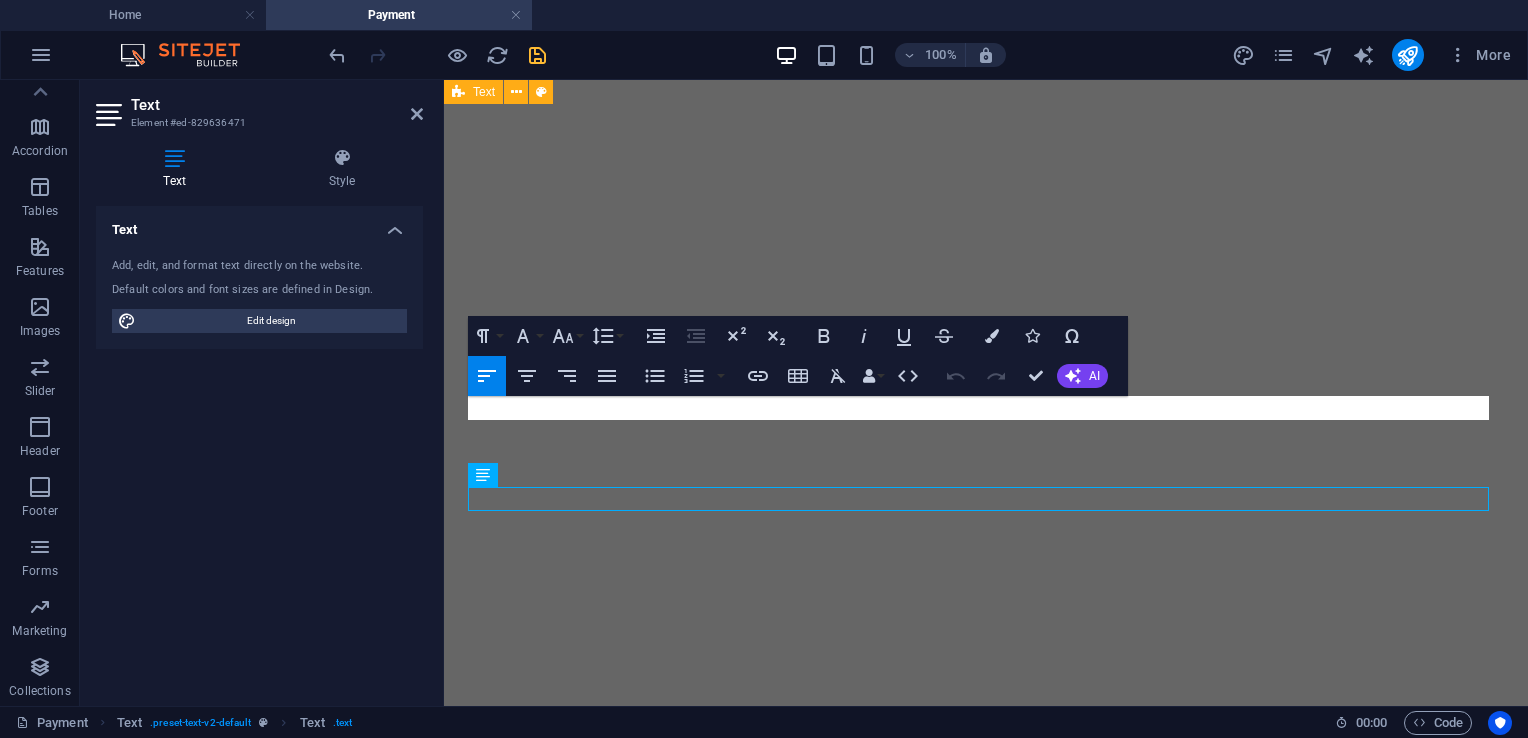 scroll, scrollTop: 1608, scrollLeft: 0, axis: vertical 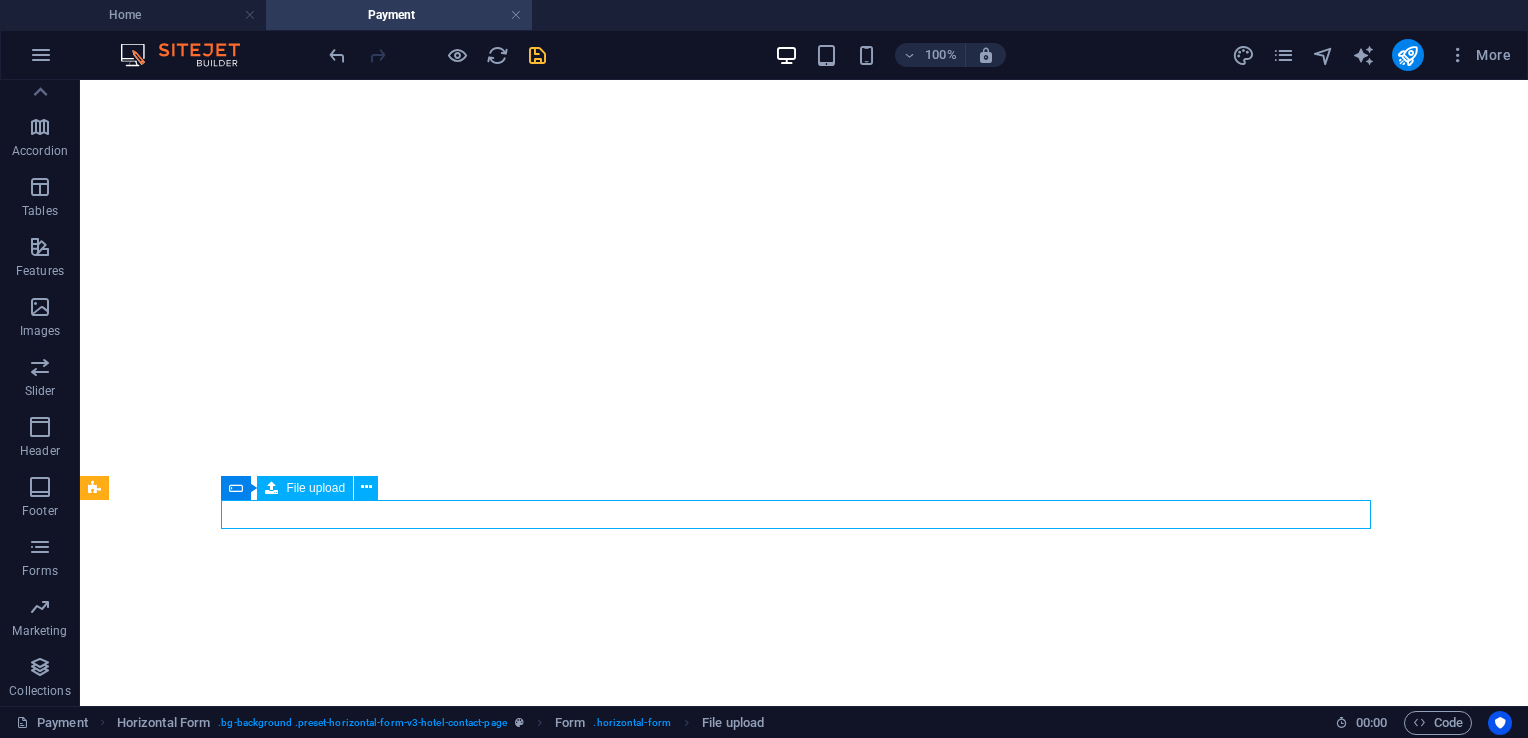 drag, startPoint x: 623, startPoint y: 511, endPoint x: 644, endPoint y: 510, distance: 21.023796 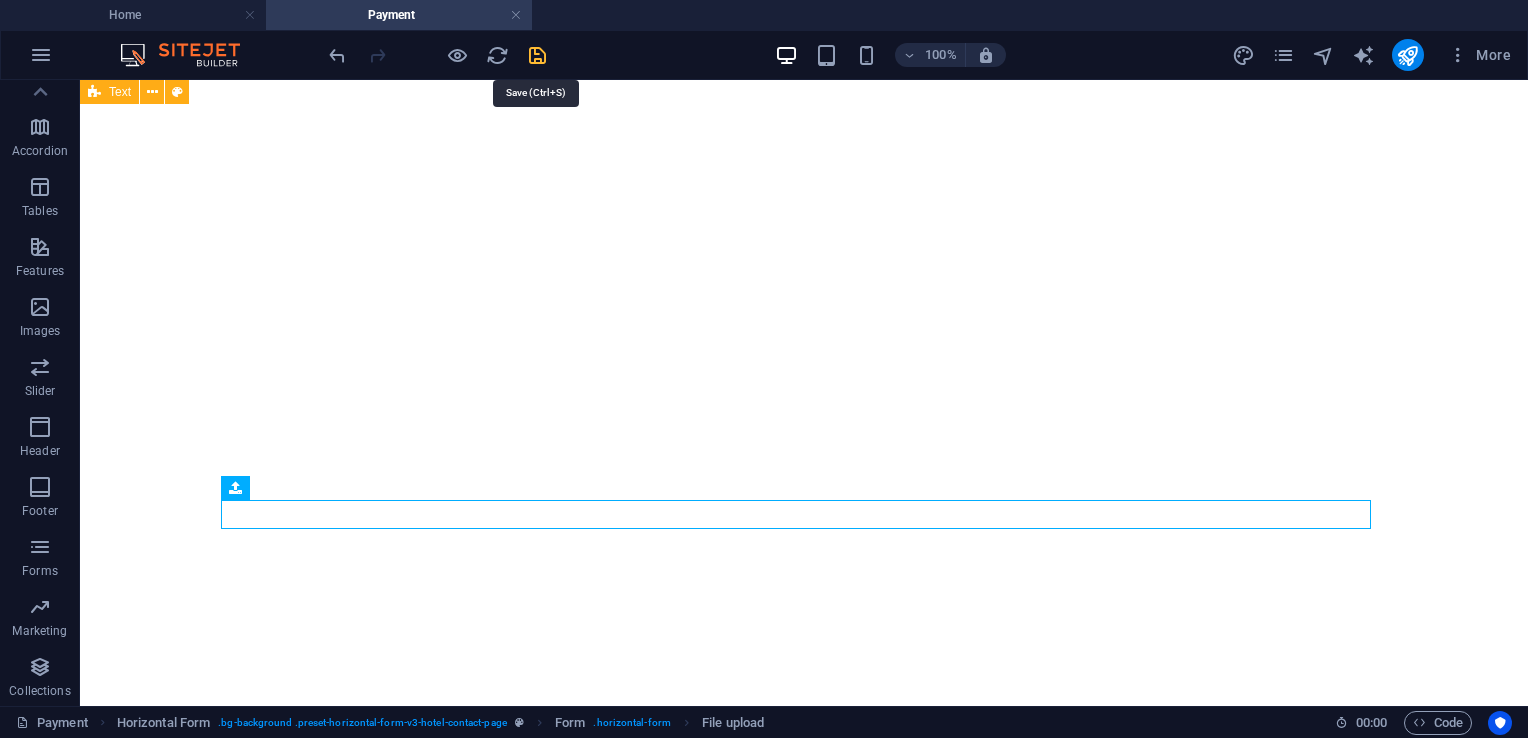 click at bounding box center [537, 55] 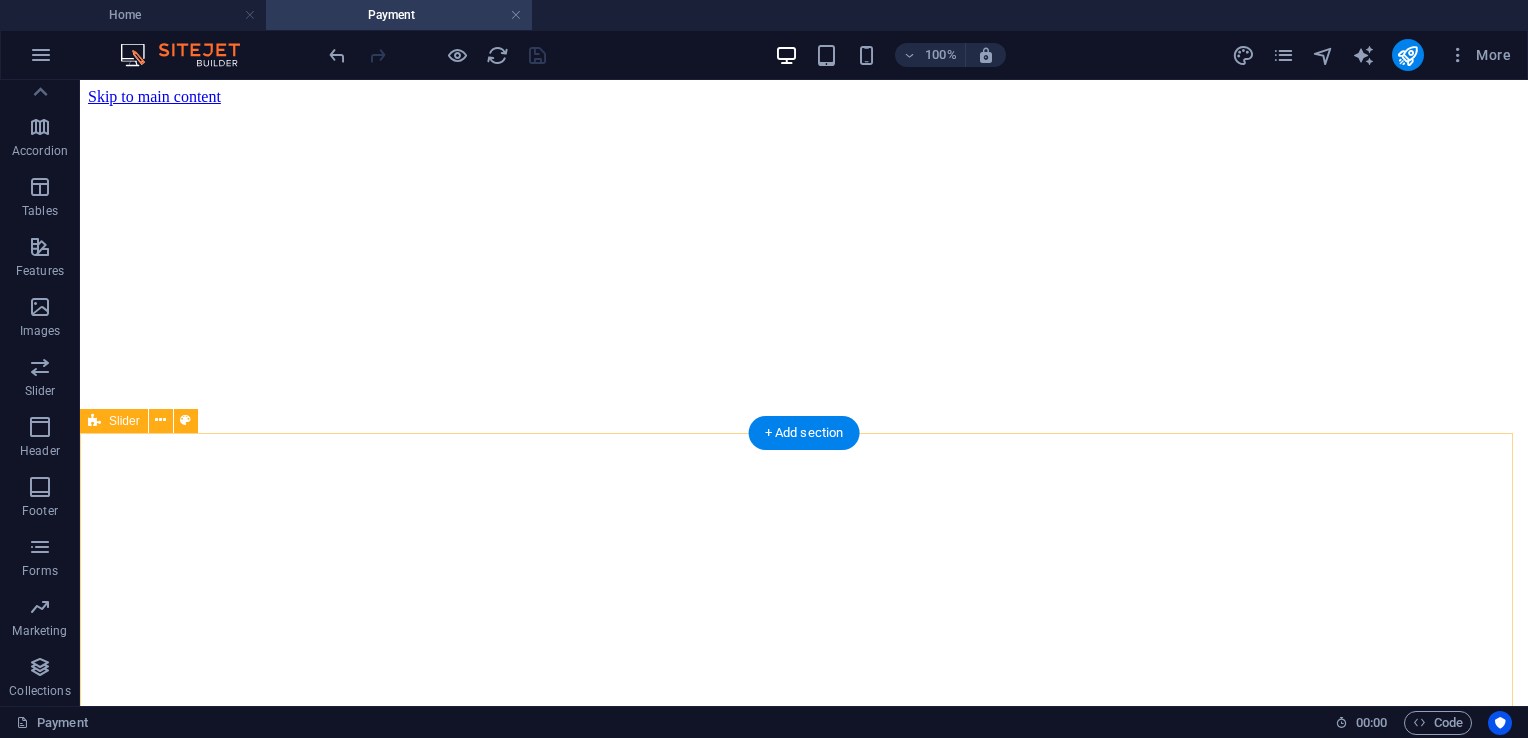 scroll, scrollTop: 500, scrollLeft: 0, axis: vertical 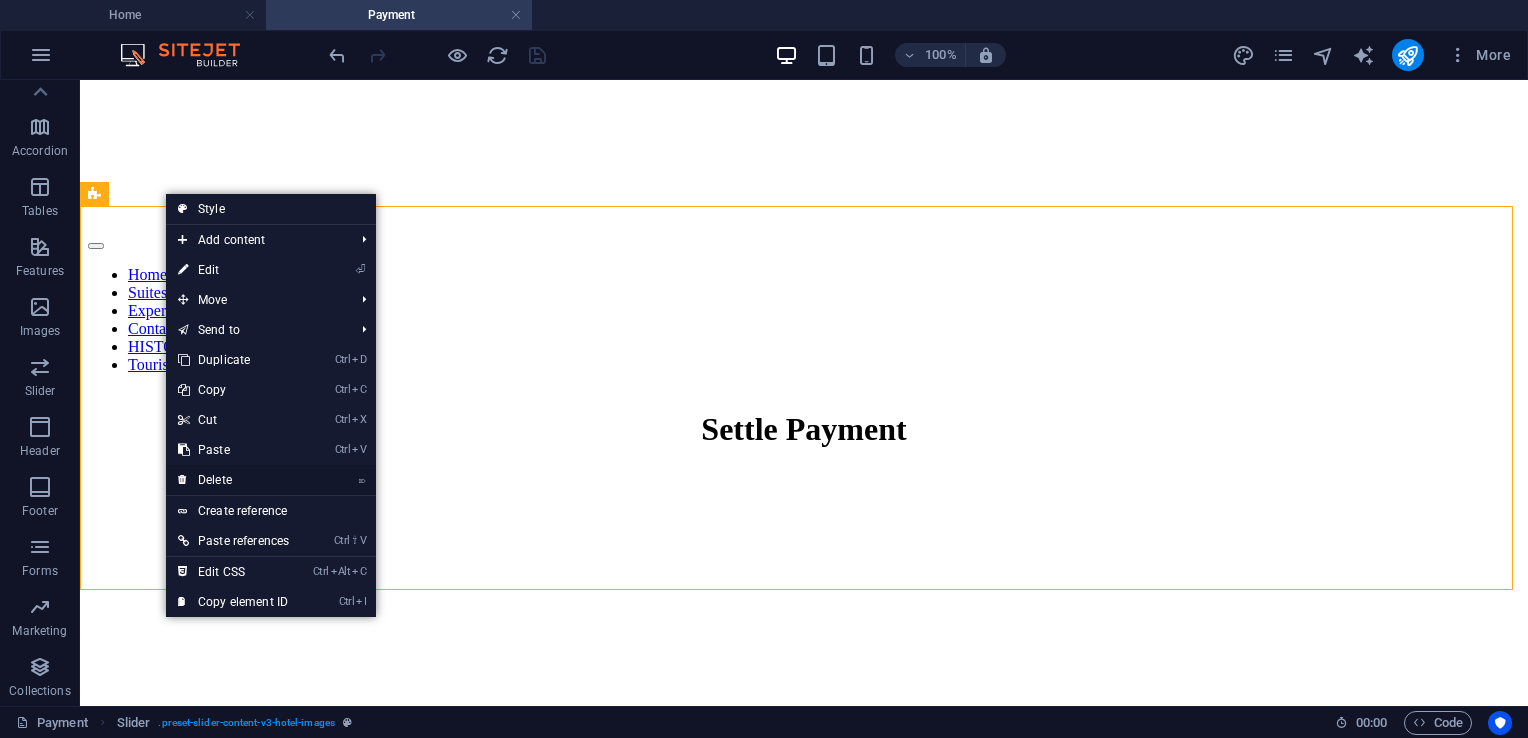 click on "⌦  Delete" at bounding box center (233, 480) 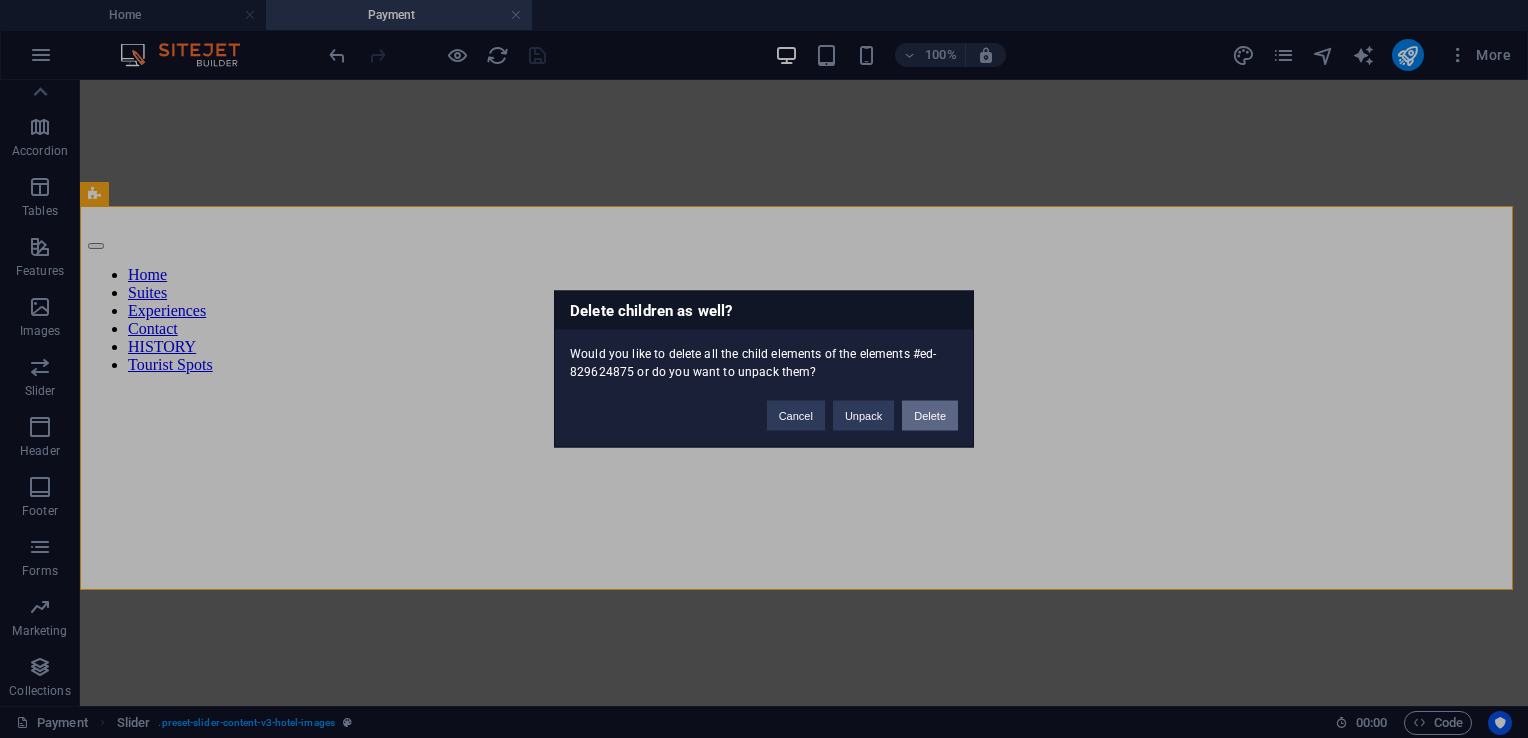 click on "Delete" at bounding box center [930, 416] 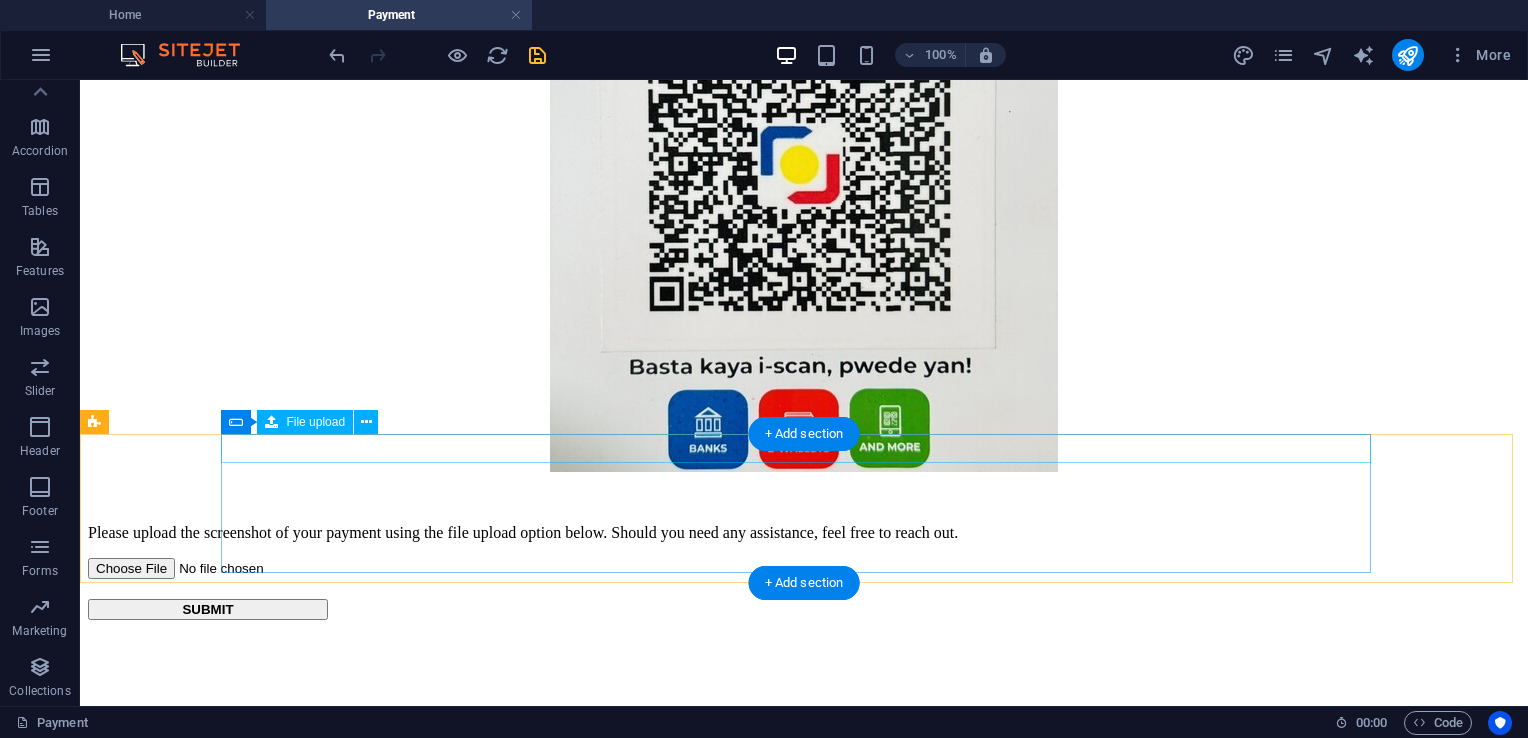scroll, scrollTop: 1200, scrollLeft: 0, axis: vertical 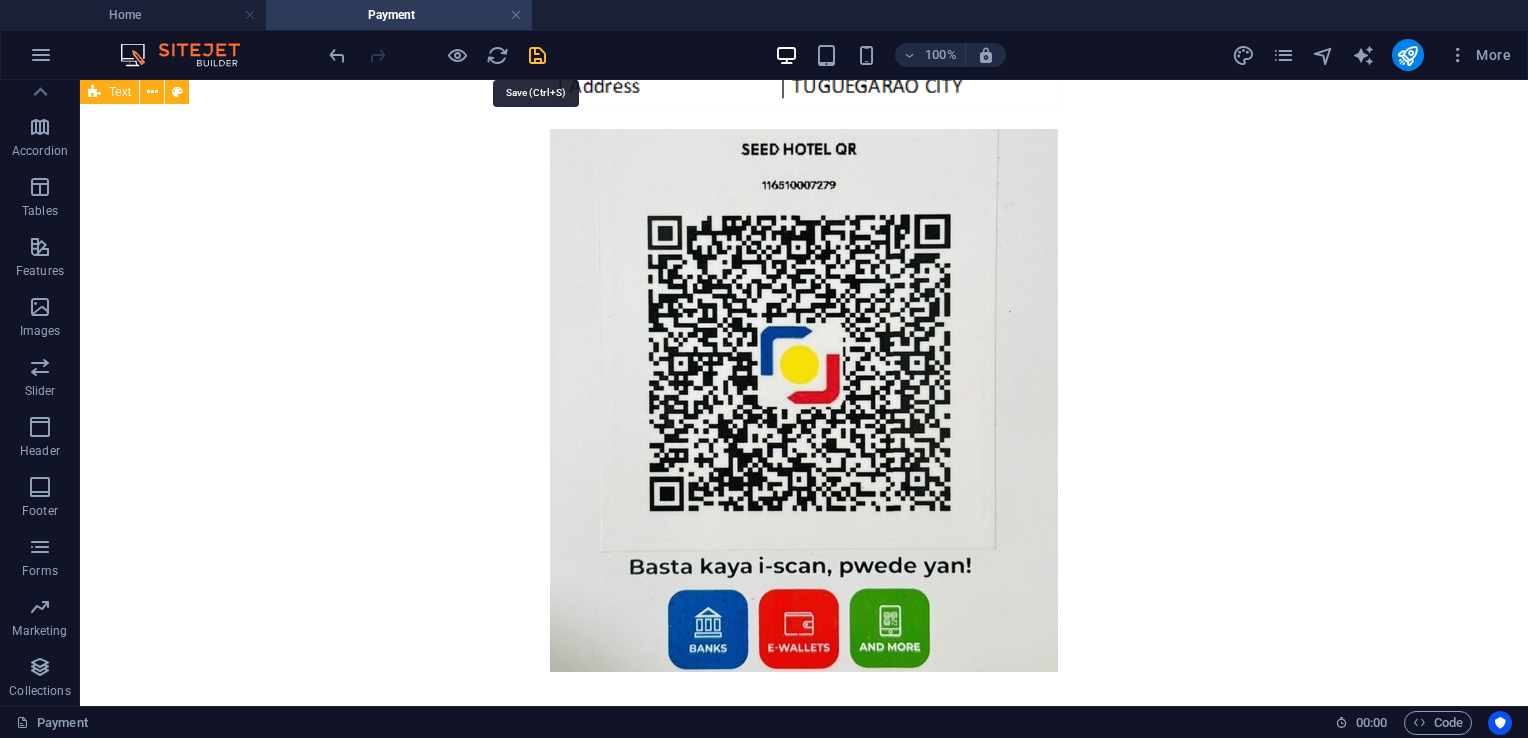 click at bounding box center [537, 55] 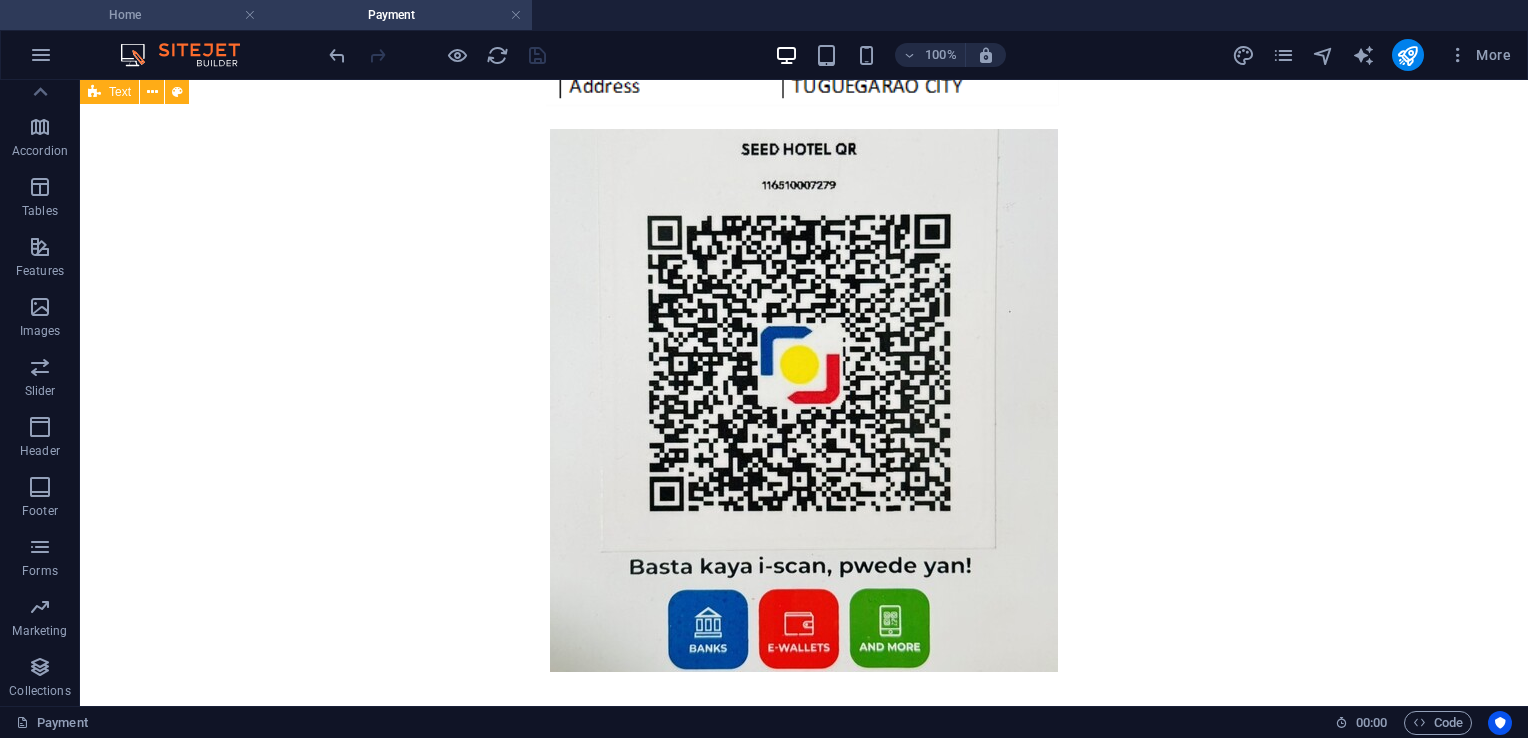 click on "Home" at bounding box center [133, 15] 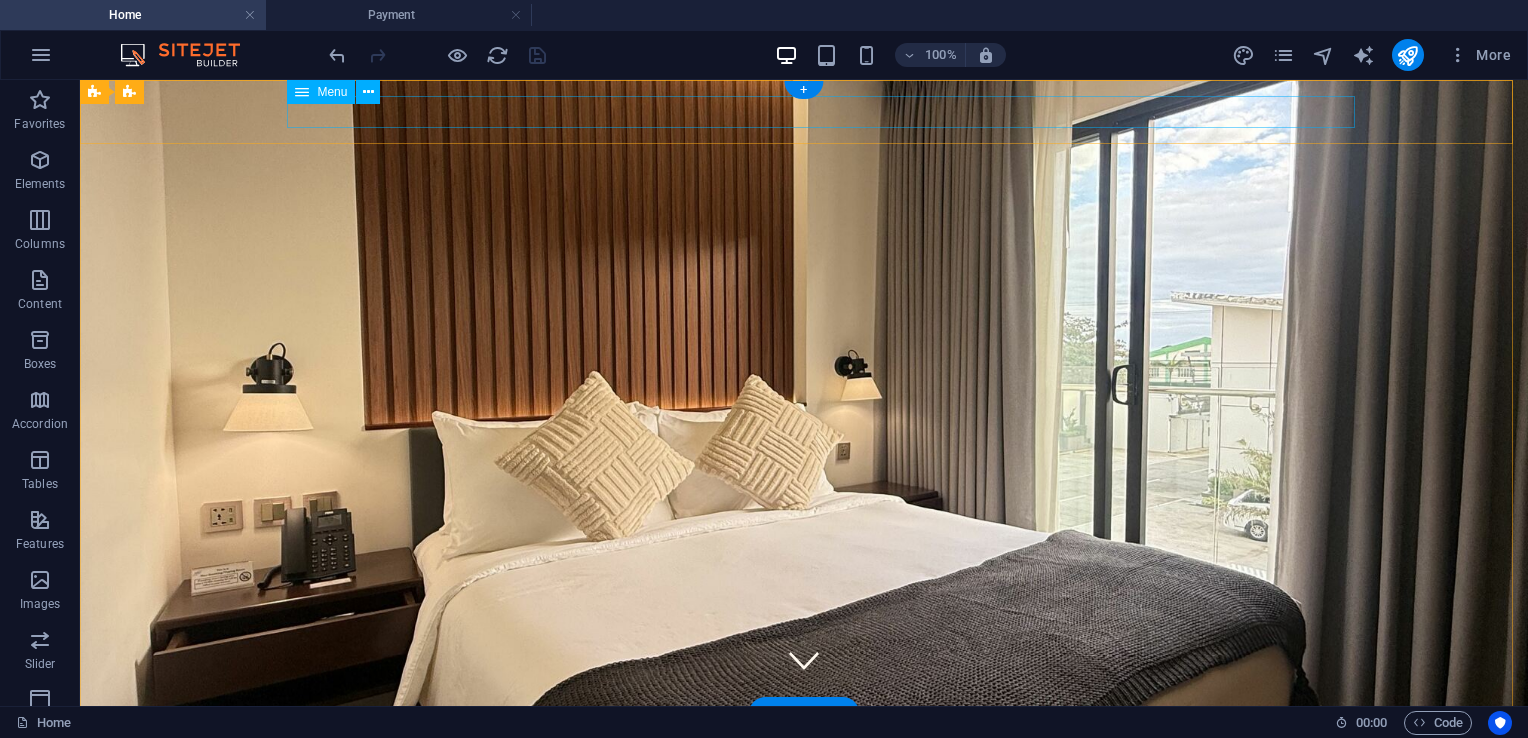 click on "Home Suites Experiences Contact History Tourist Spots" at bounding box center (804, 803) 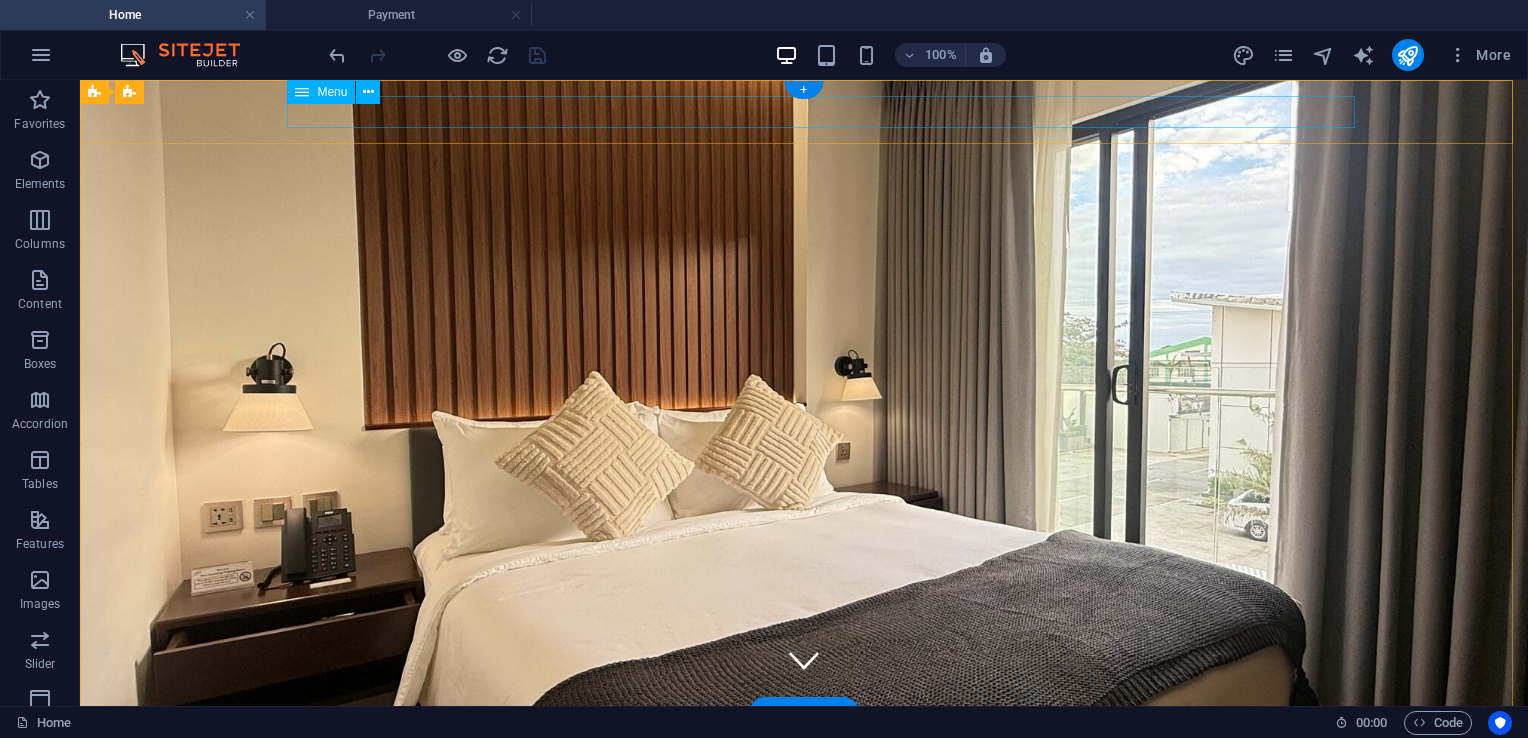 click on "Home Suites Experiences Contact History Tourist Spots" at bounding box center (804, 803) 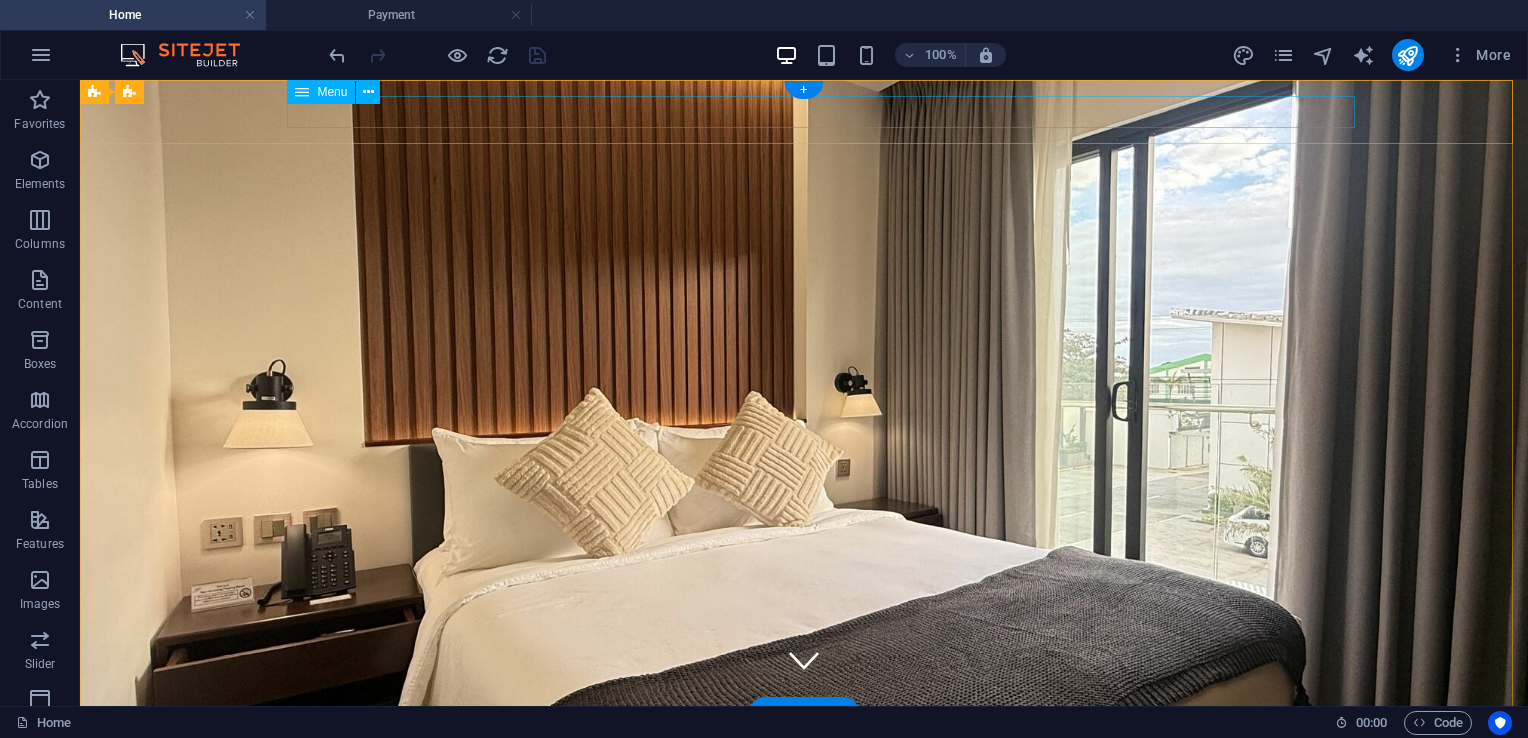 select on "1" 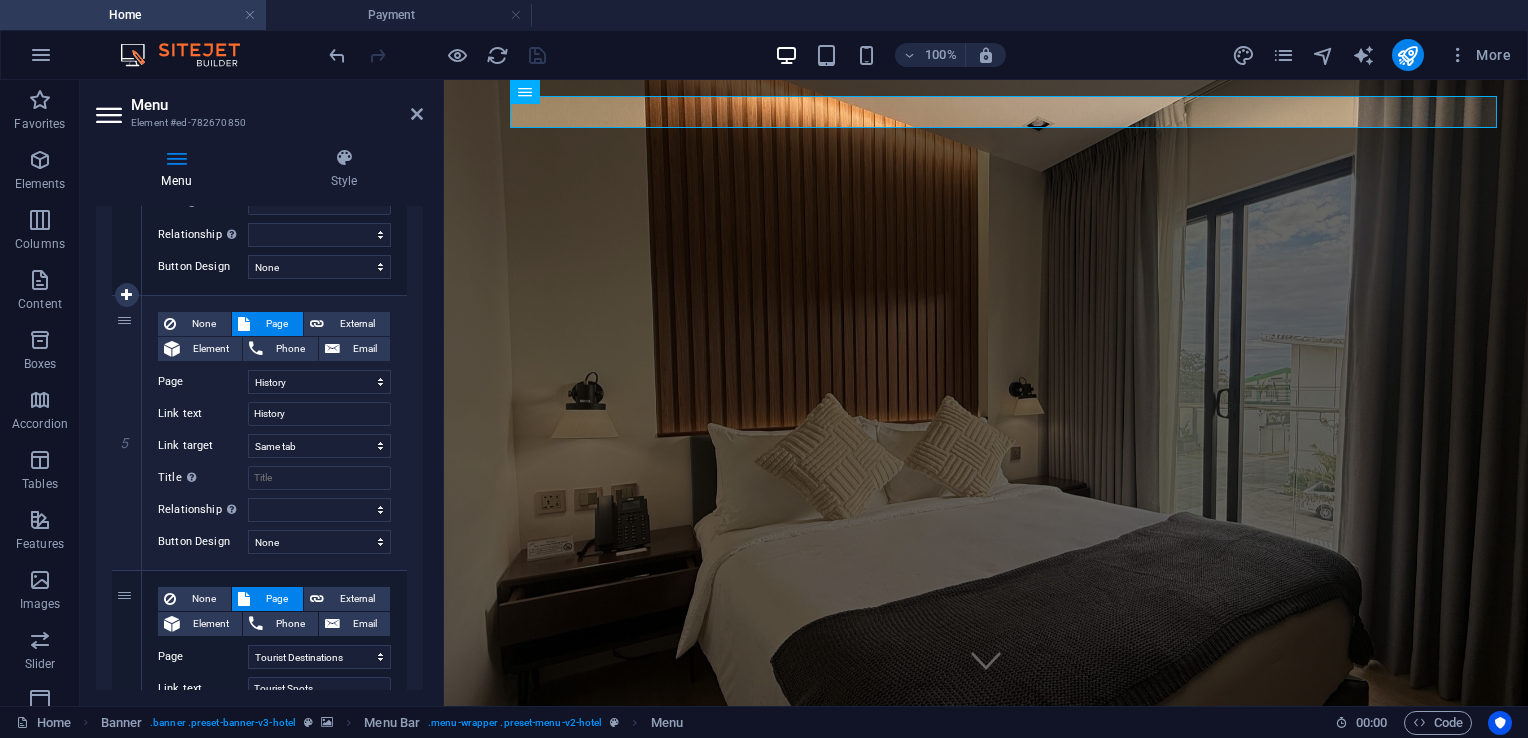 scroll, scrollTop: 1409, scrollLeft: 0, axis: vertical 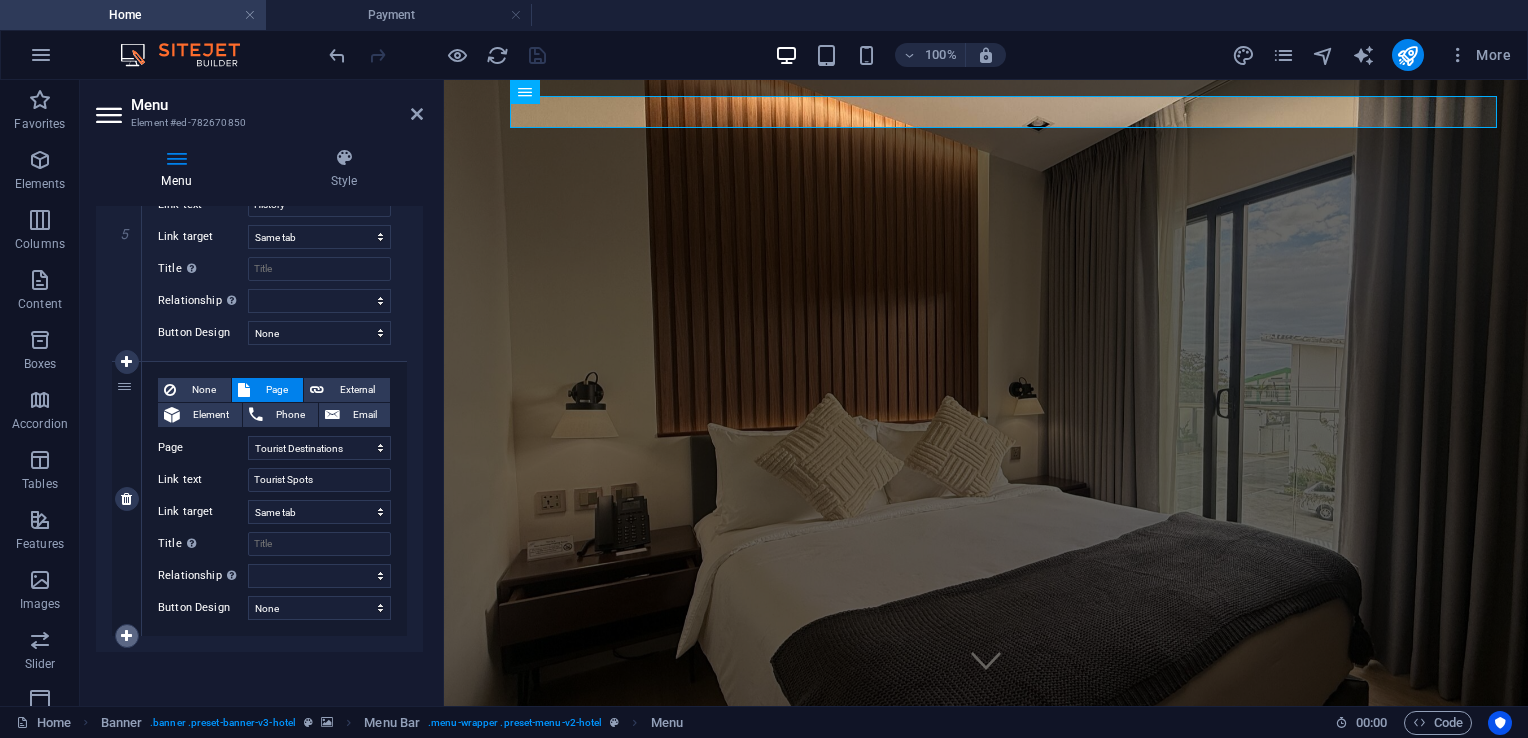 click at bounding box center (126, 636) 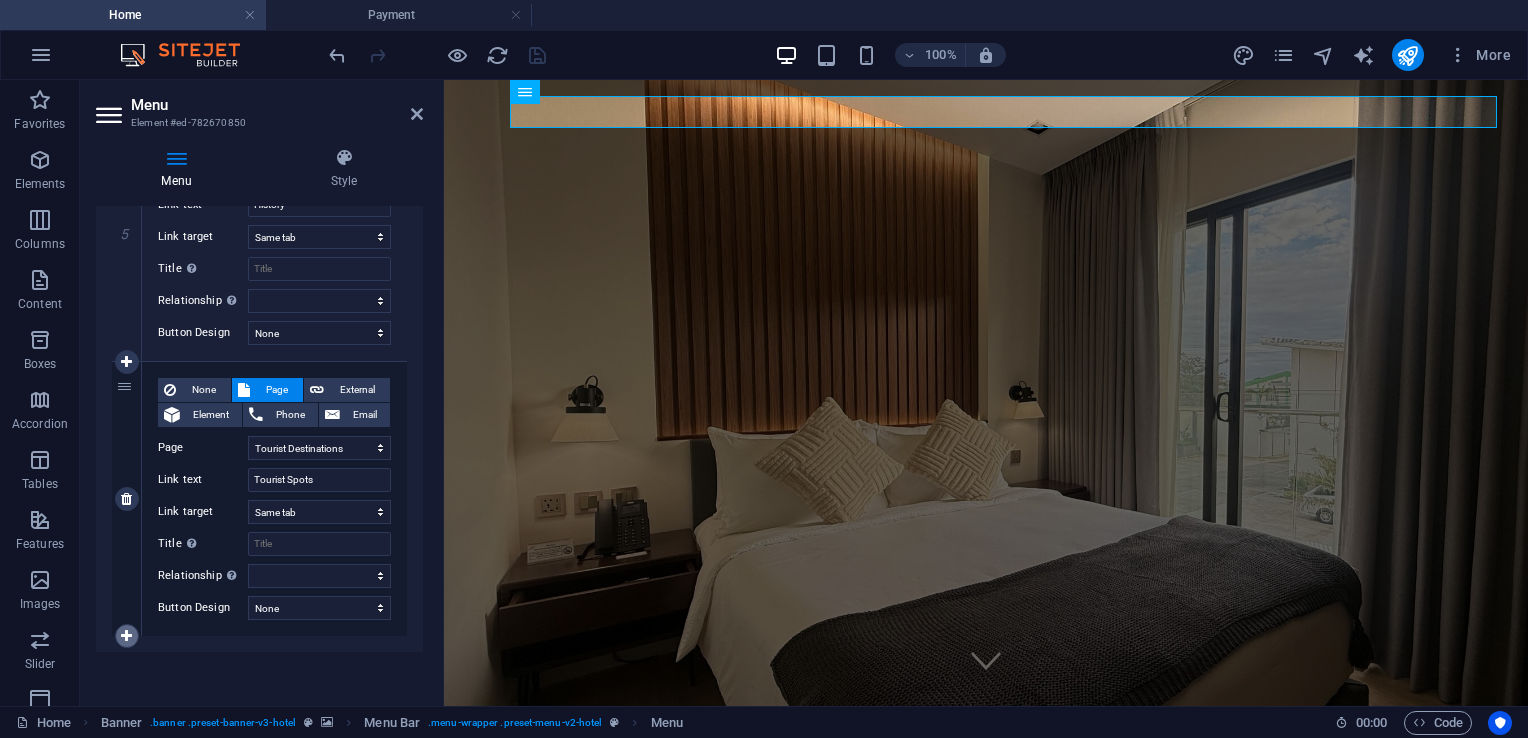 select 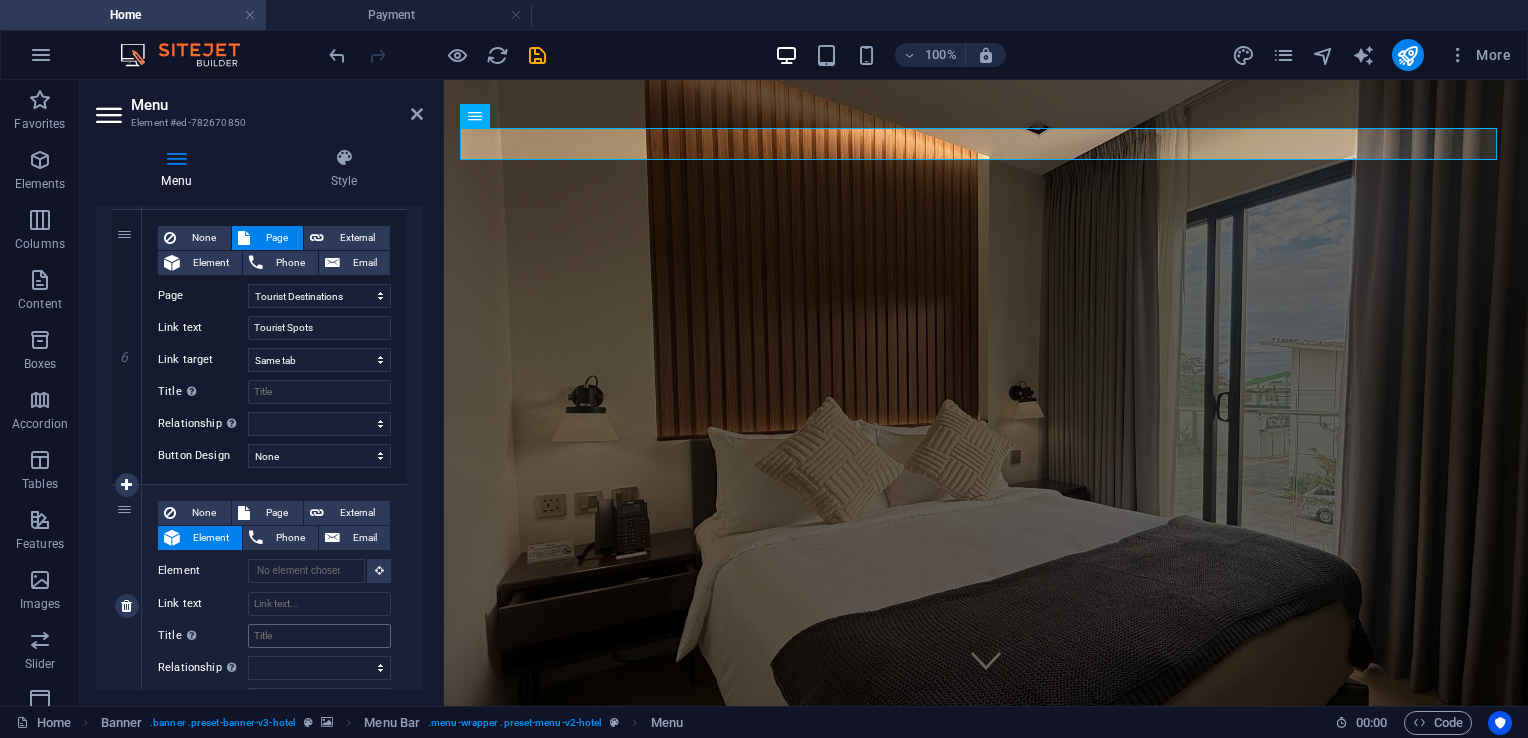 scroll, scrollTop: 1609, scrollLeft: 0, axis: vertical 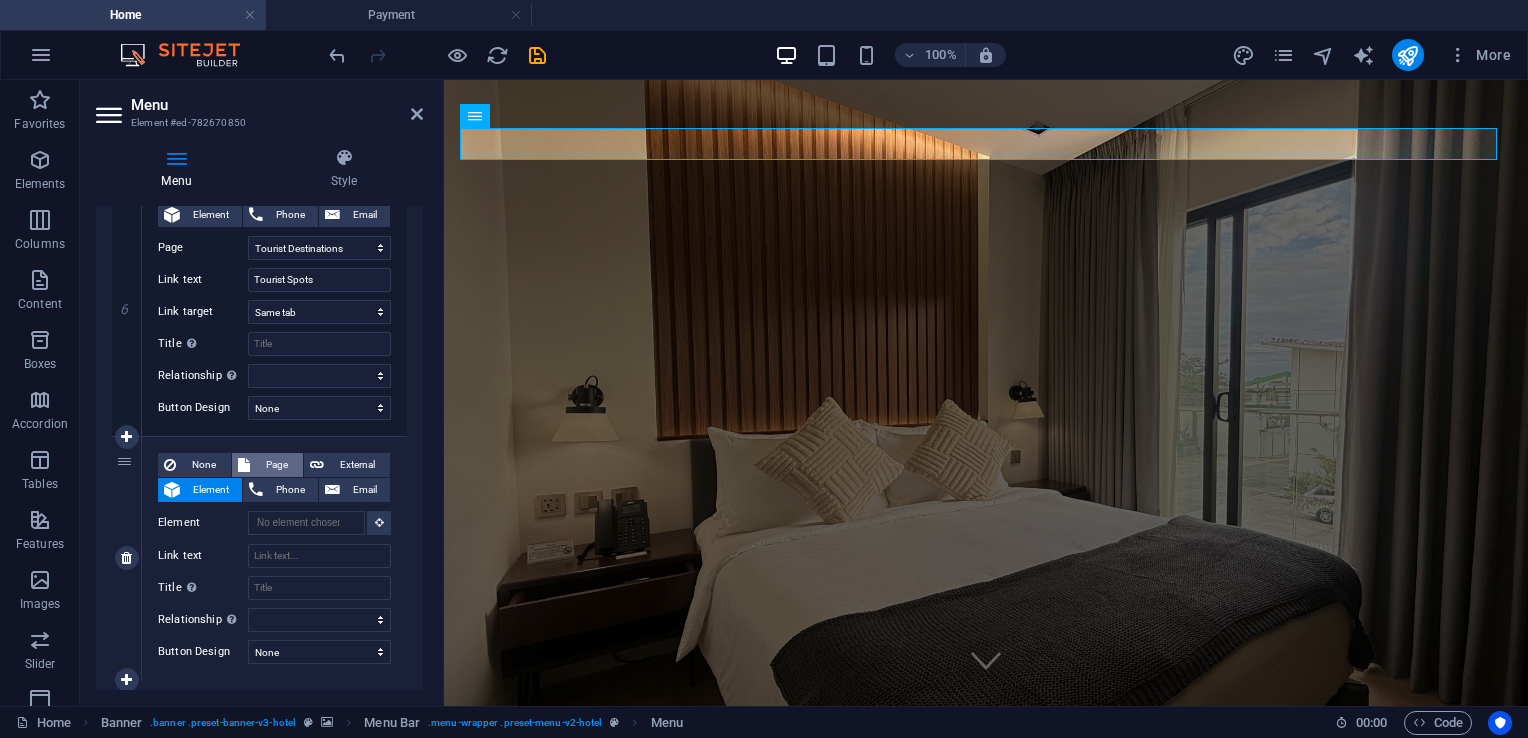 click on "Page" at bounding box center [276, 465] 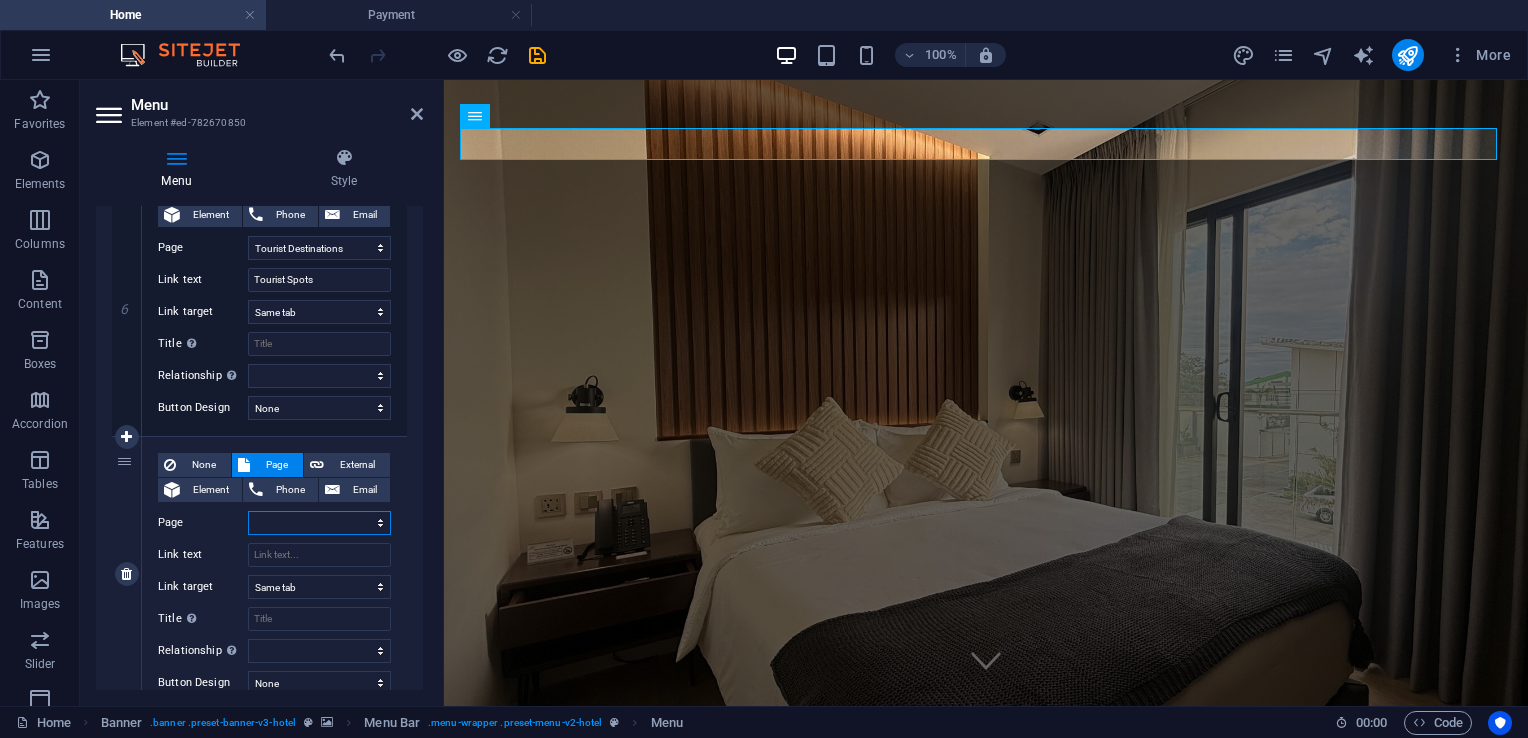 click on "Home Maintenance Suites History Tourist Destinations Experiences Contact Payment Legal Notice Privacy" at bounding box center (319, 523) 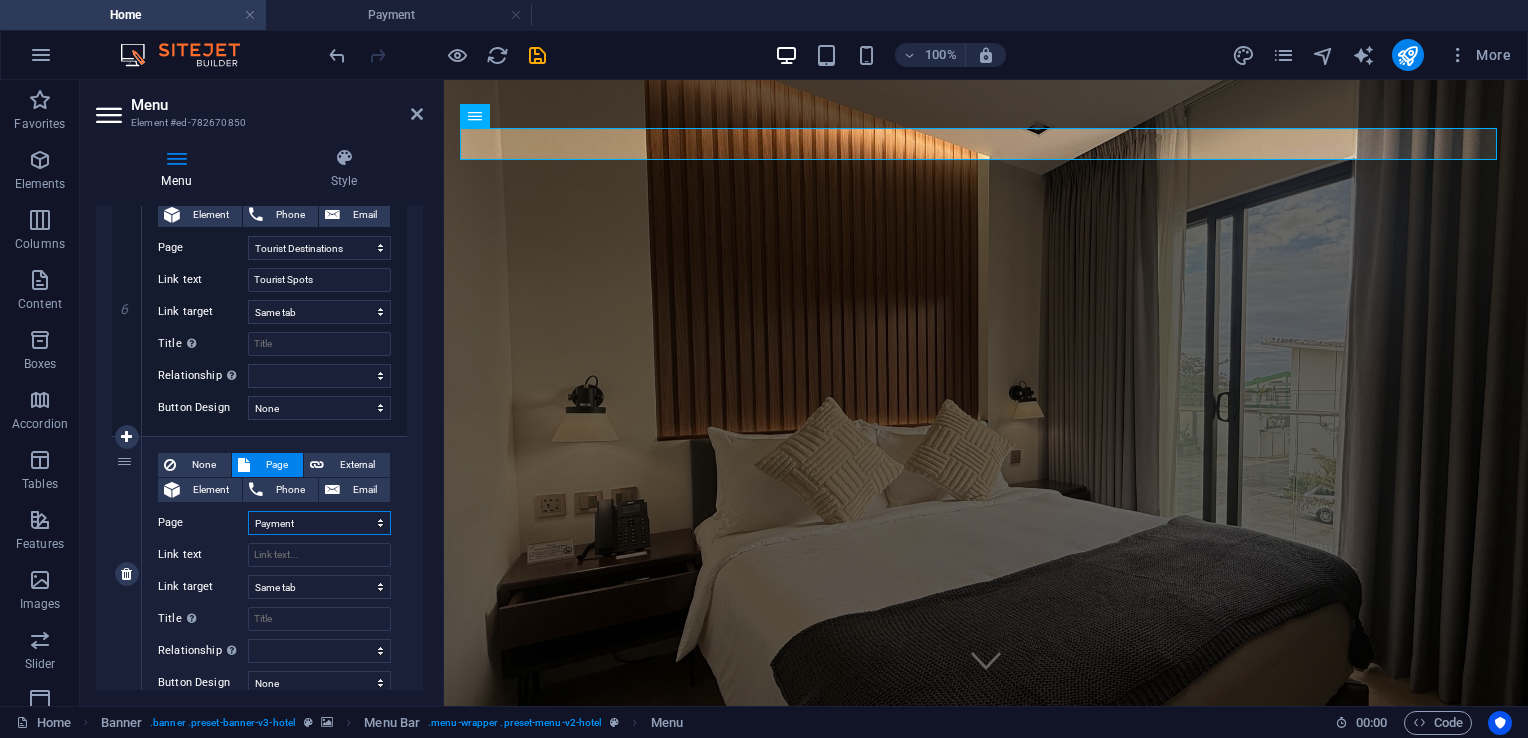 click on "Home Maintenance Suites History Tourist Destinations Experiences Contact Payment Legal Notice Privacy" at bounding box center (319, 523) 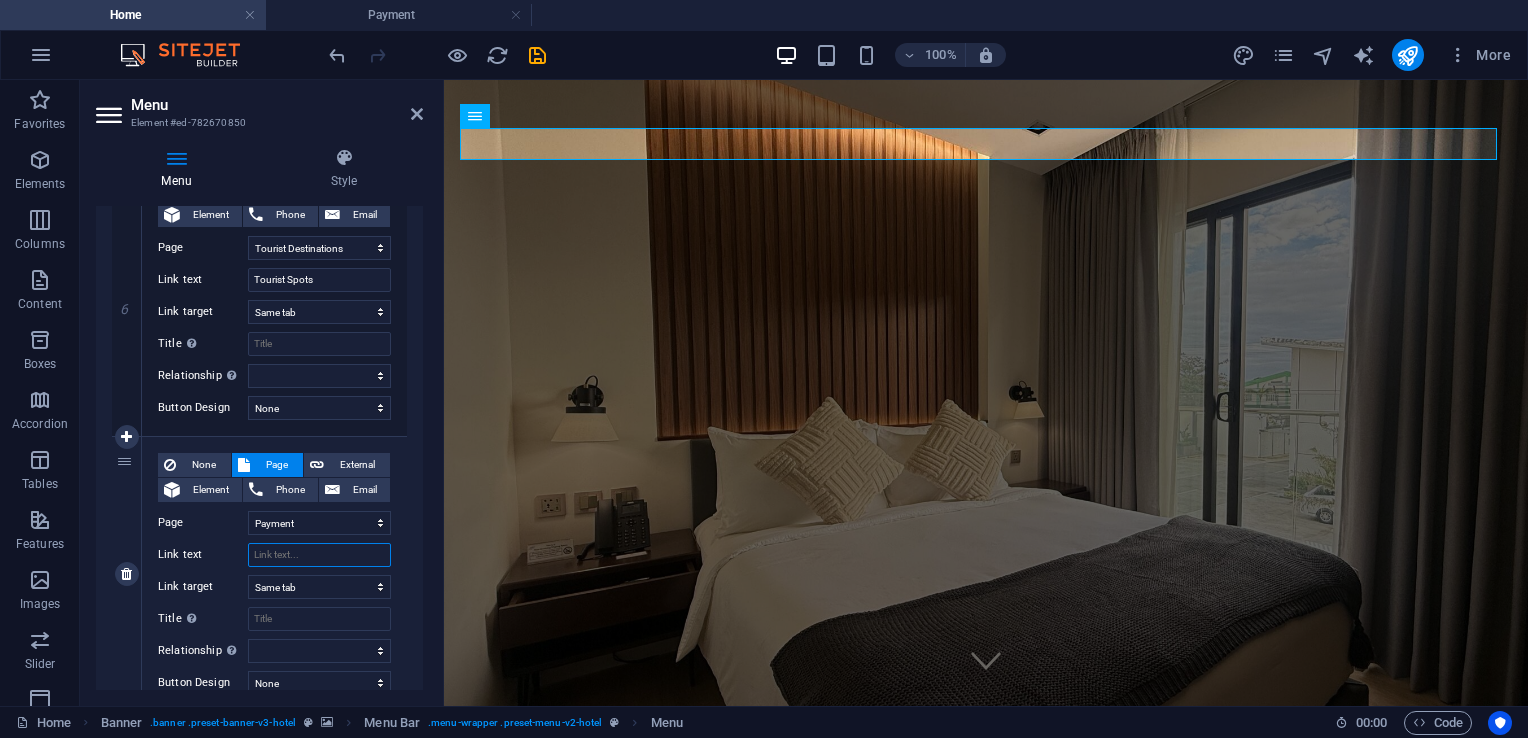 click on "Link text" at bounding box center (319, 555) 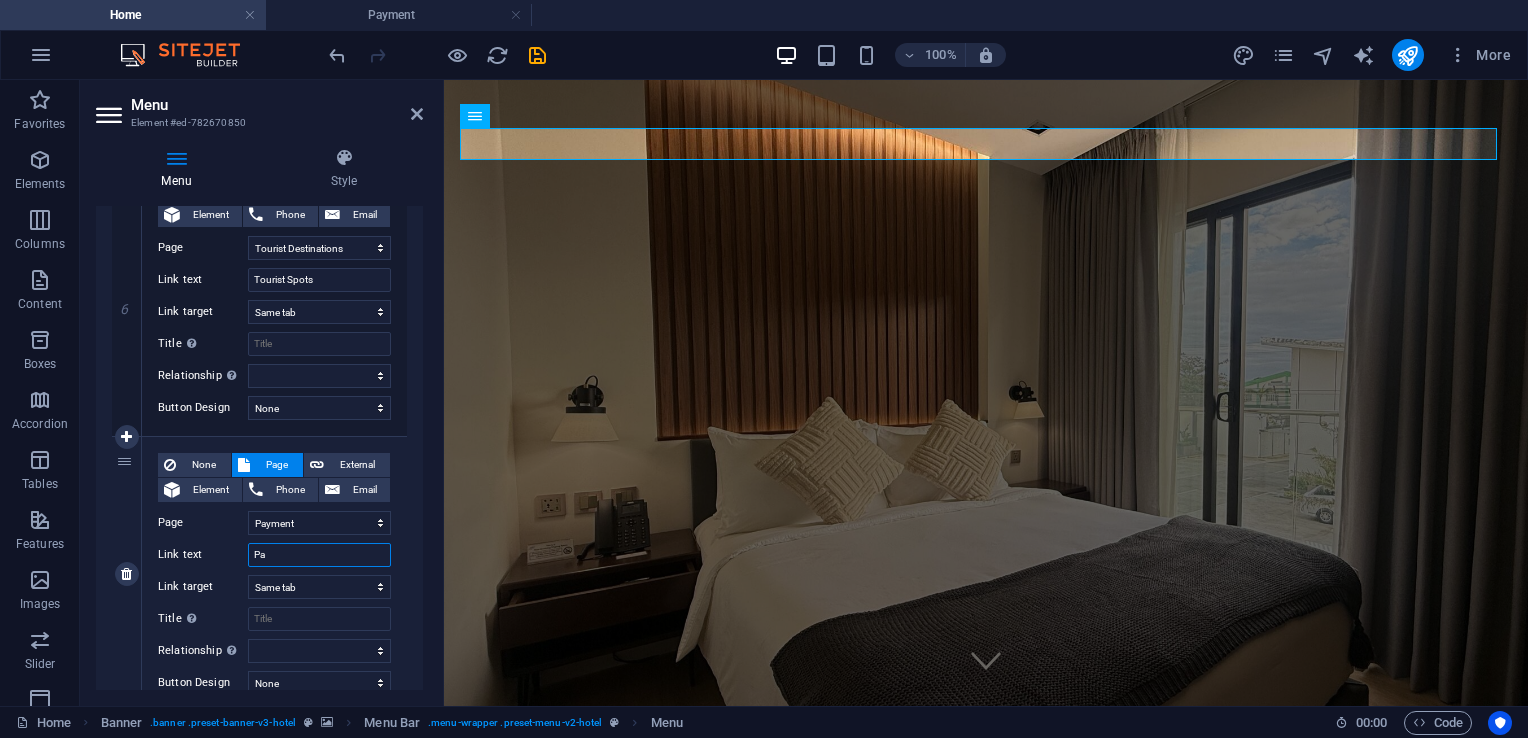 type on "Pay" 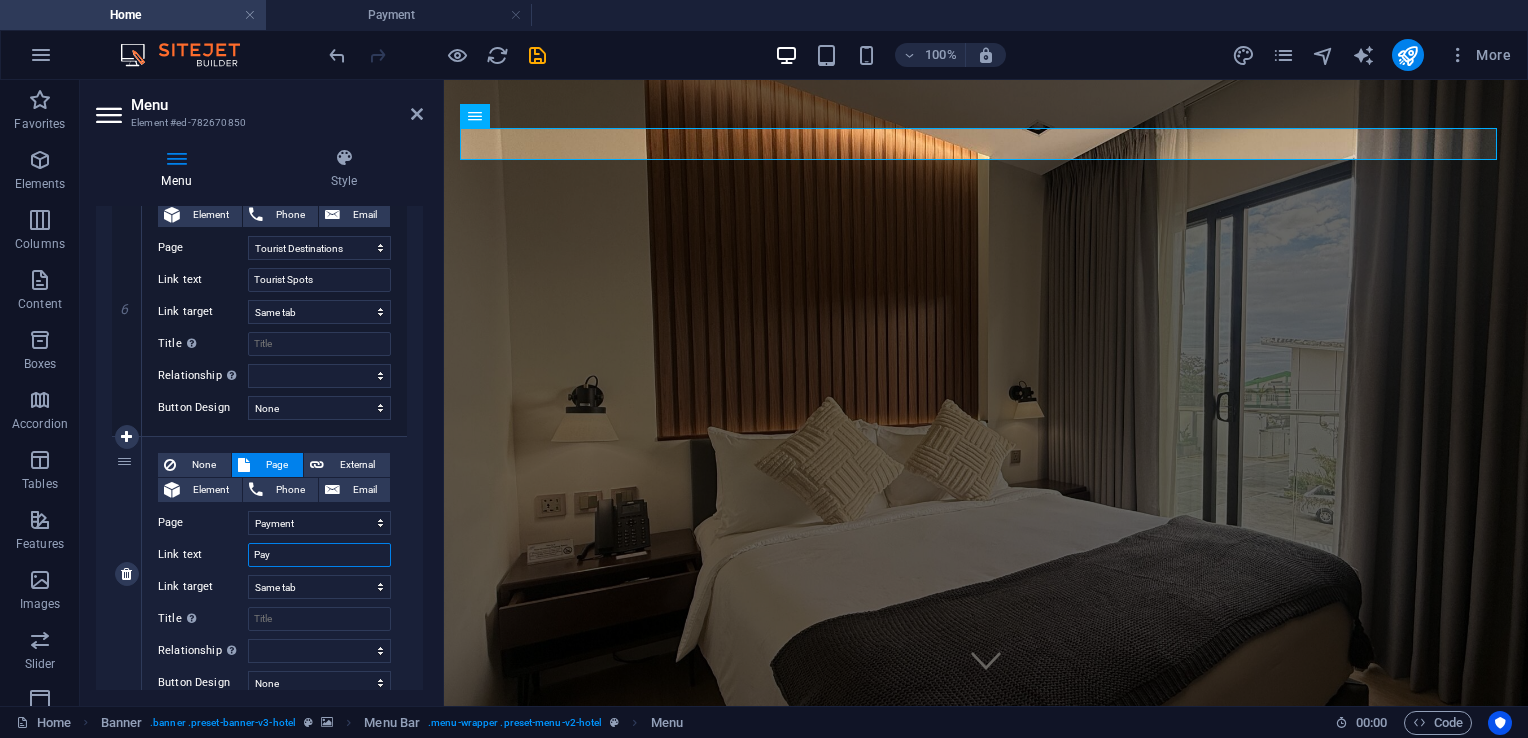 select 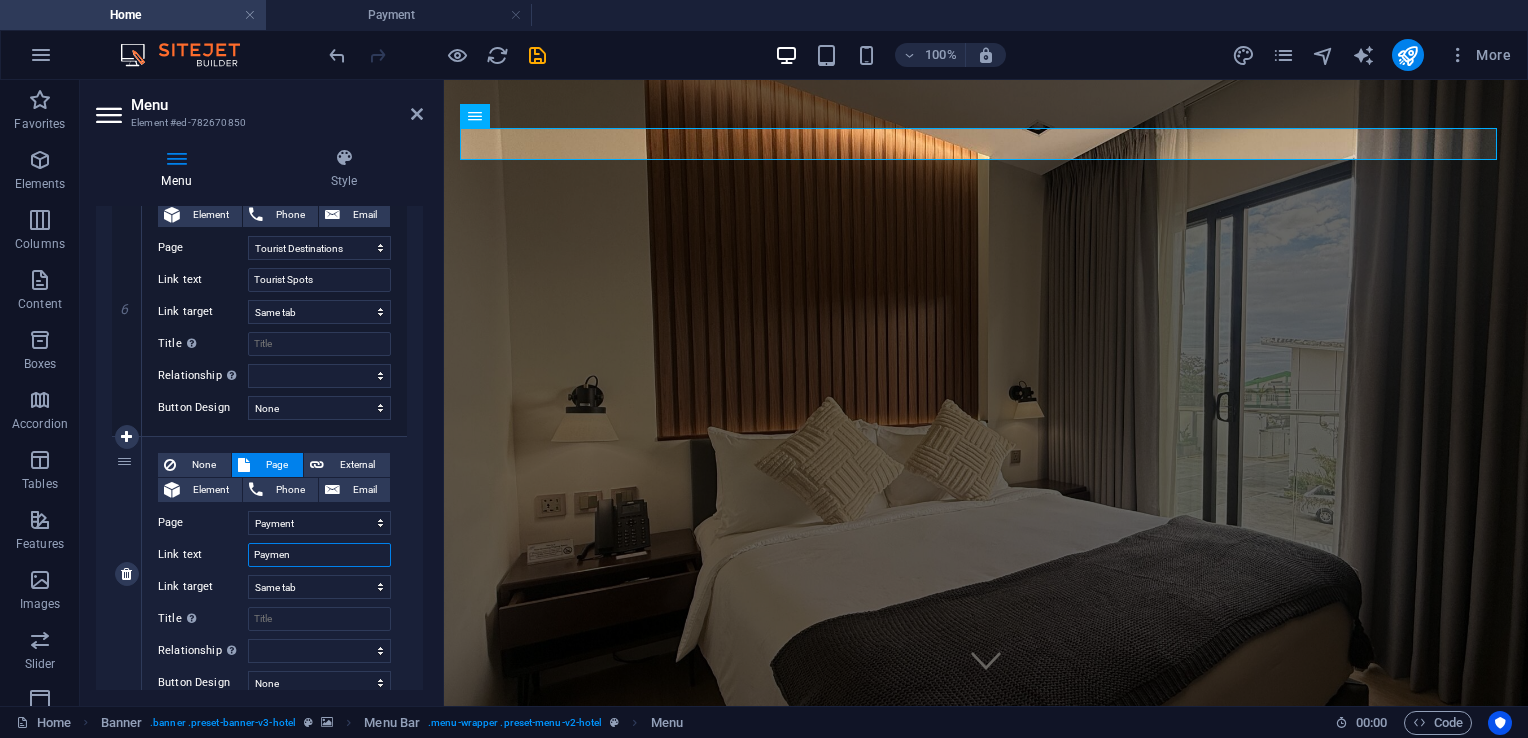type on "Payment" 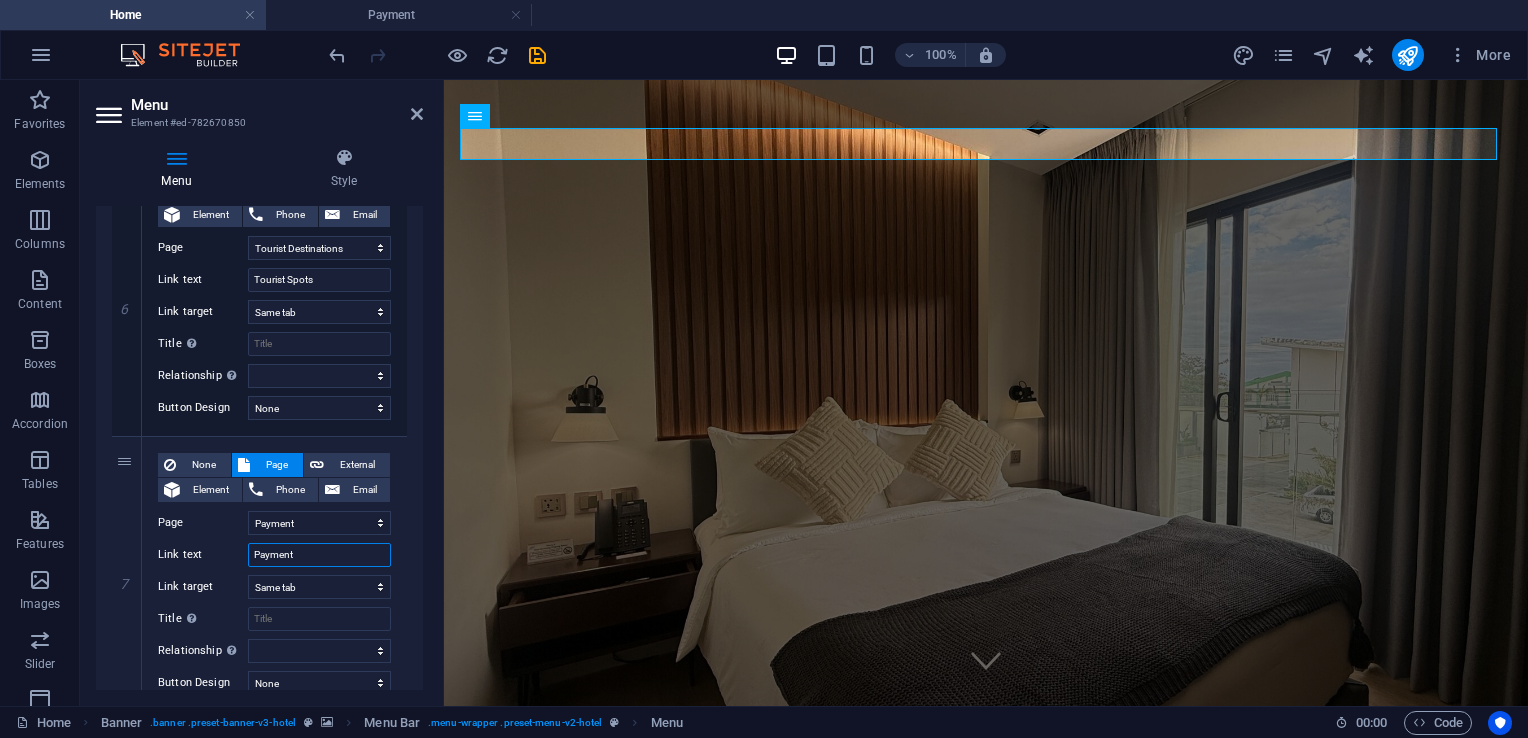 select 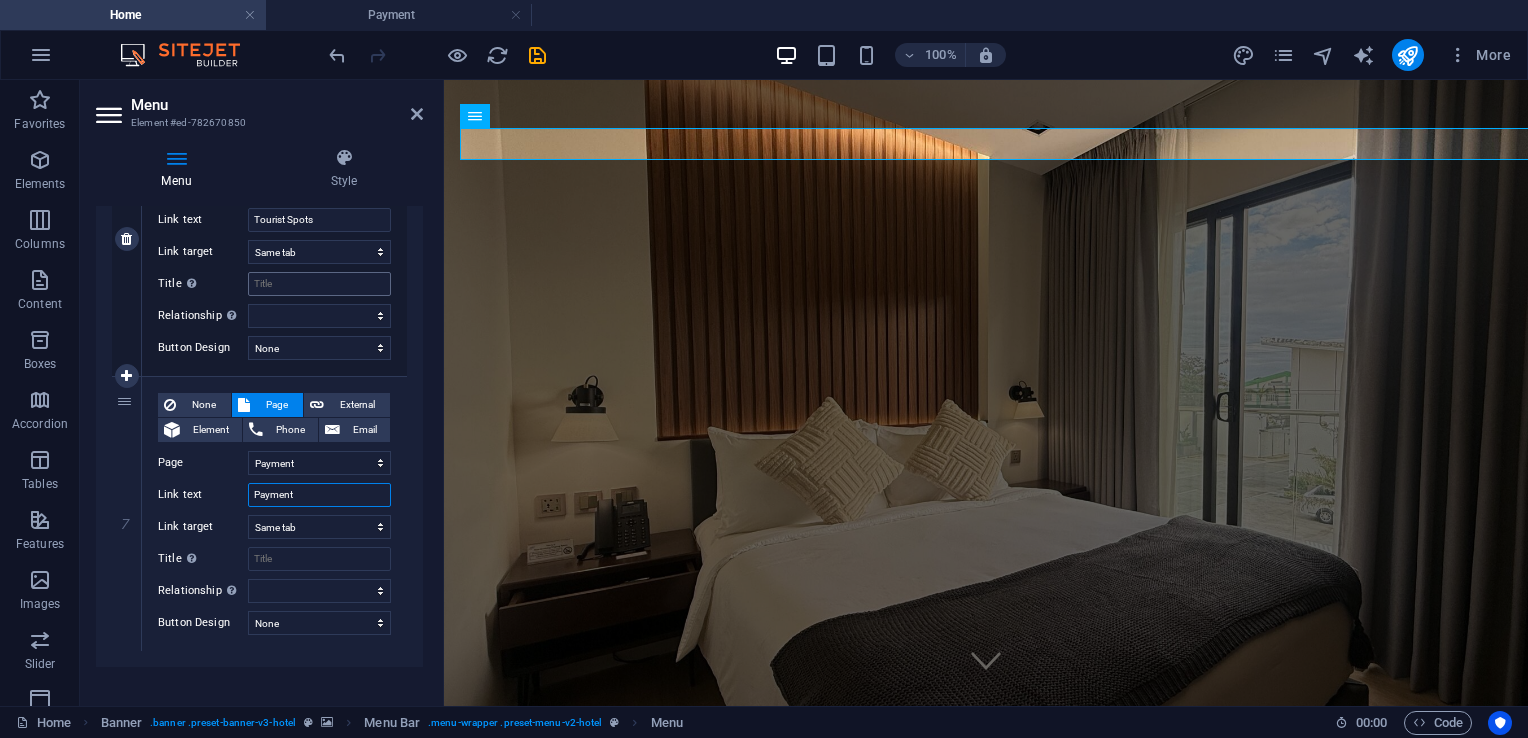 scroll, scrollTop: 1684, scrollLeft: 0, axis: vertical 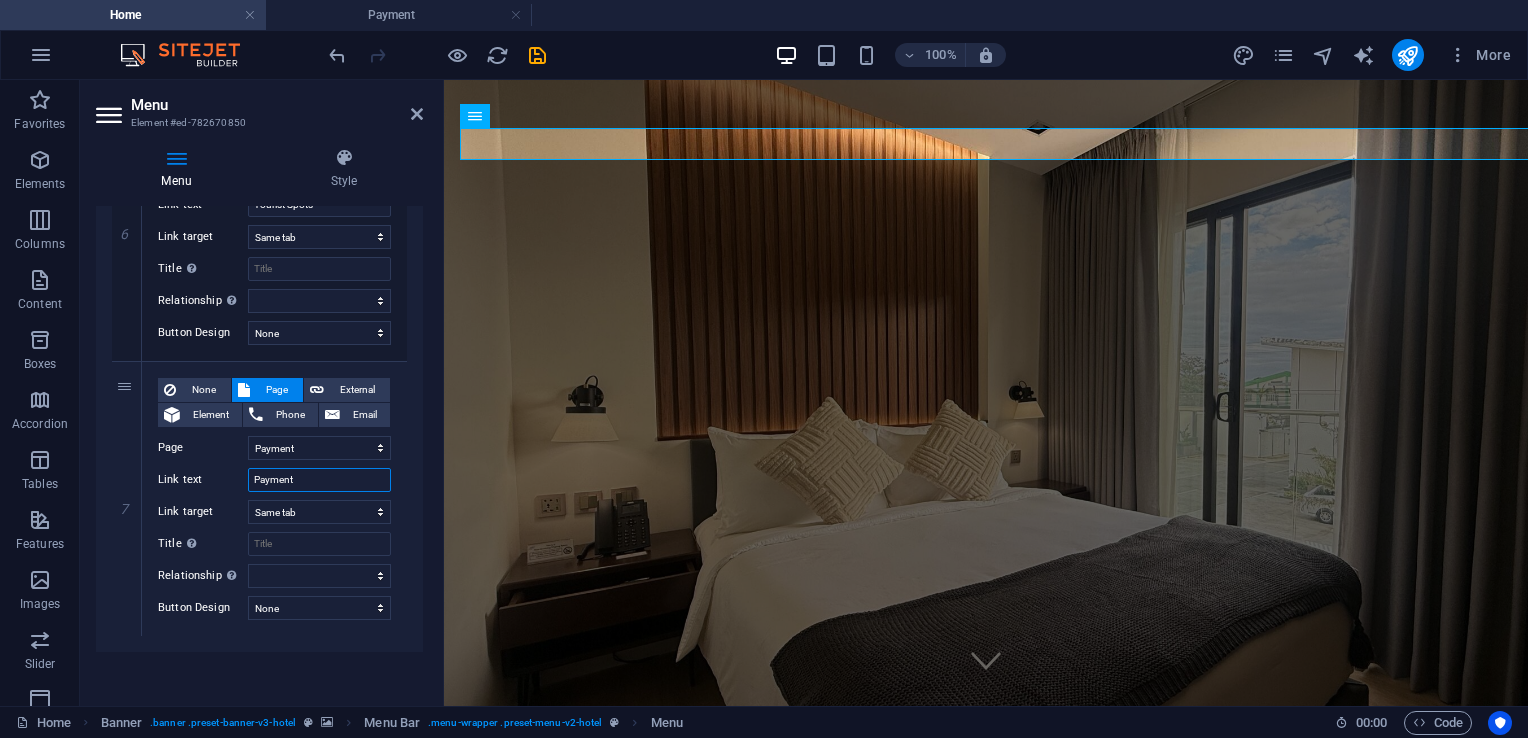 type on "Payment" 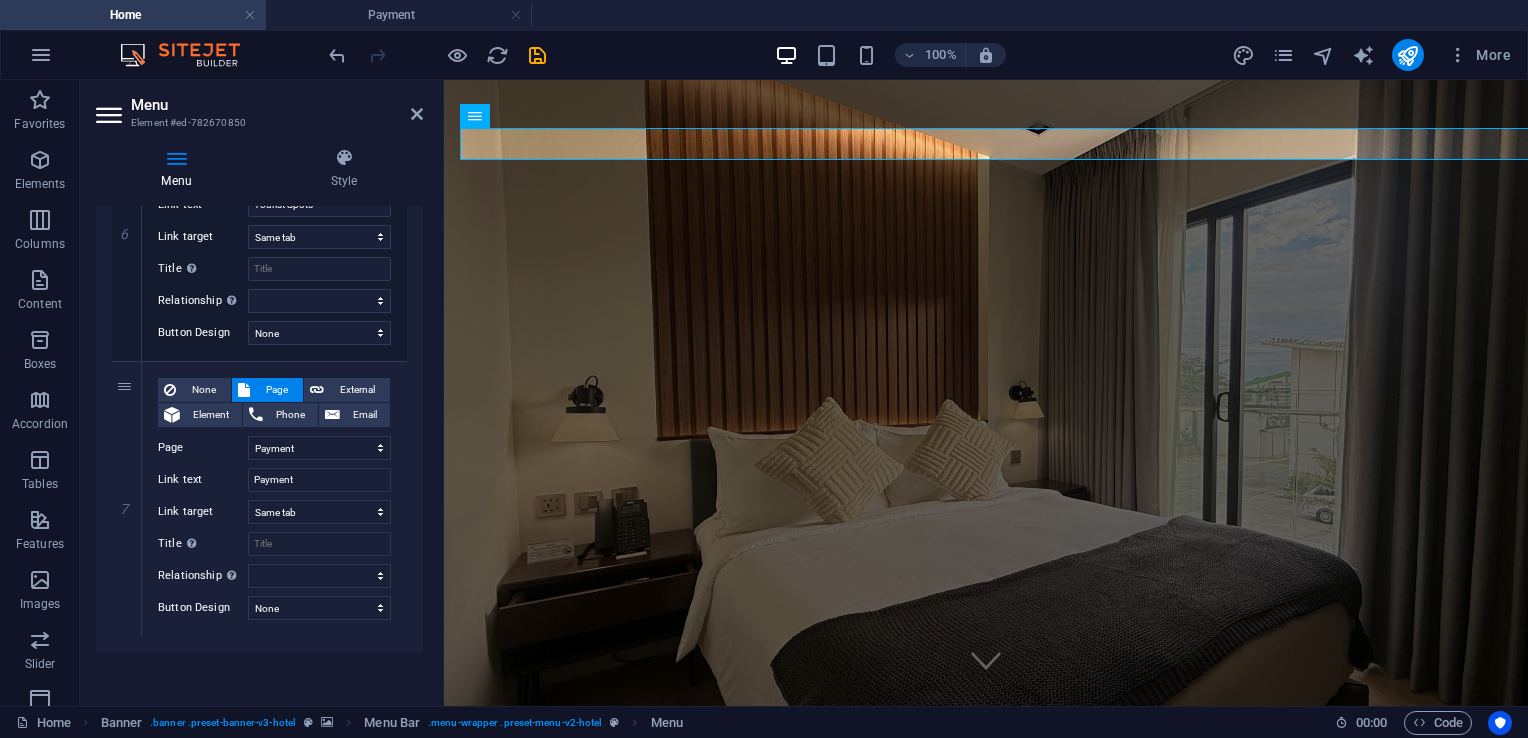 click on "100% More" at bounding box center [922, 55] 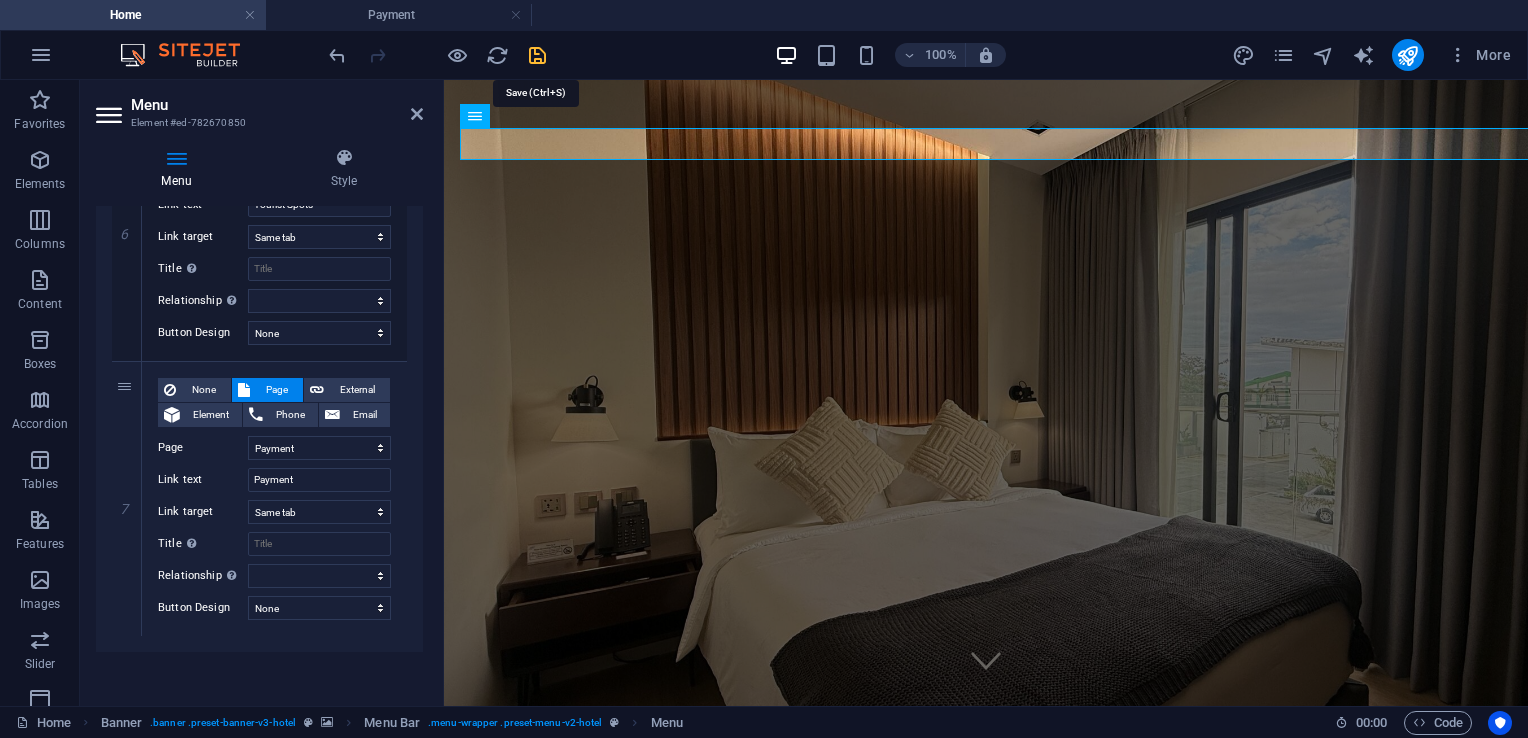 click at bounding box center (537, 55) 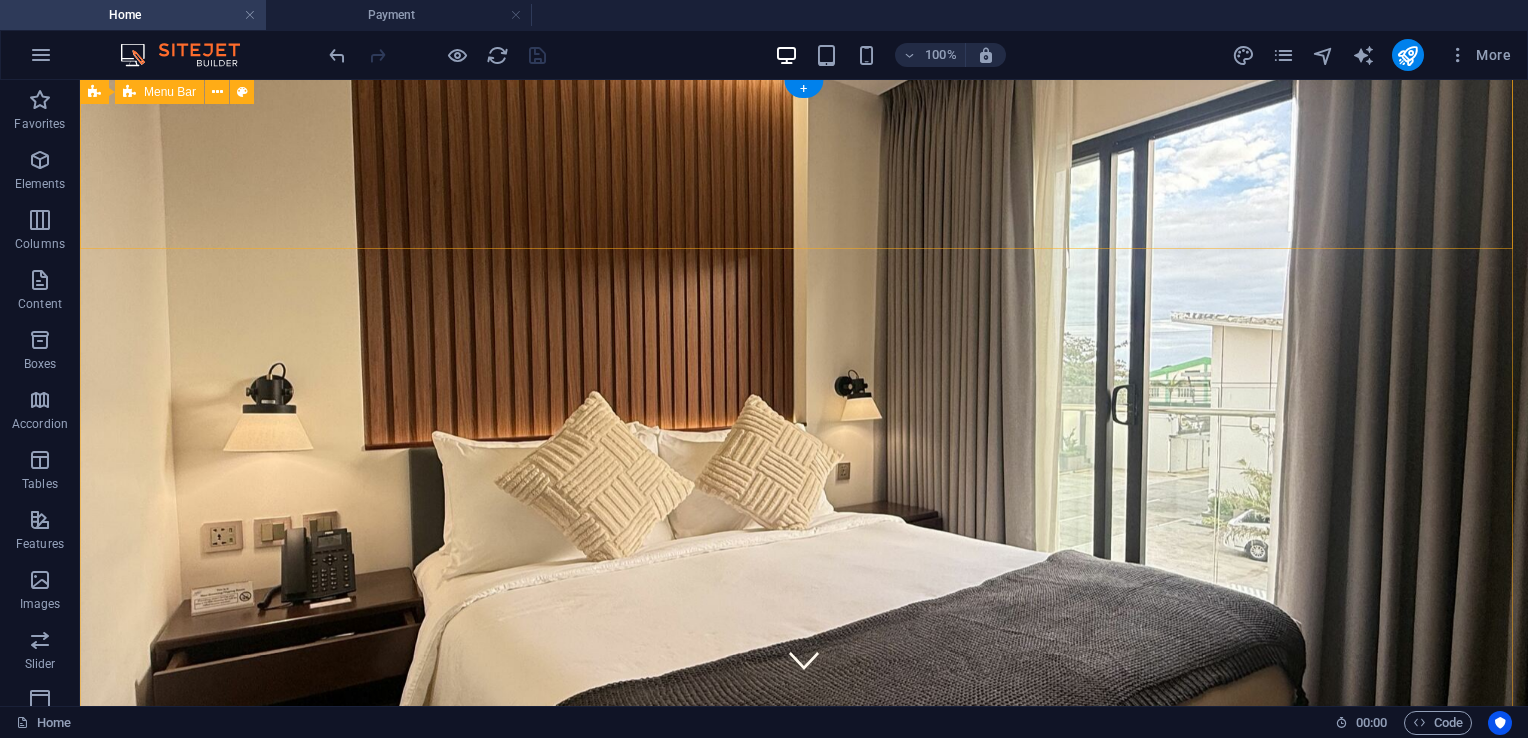scroll, scrollTop: 0, scrollLeft: 0, axis: both 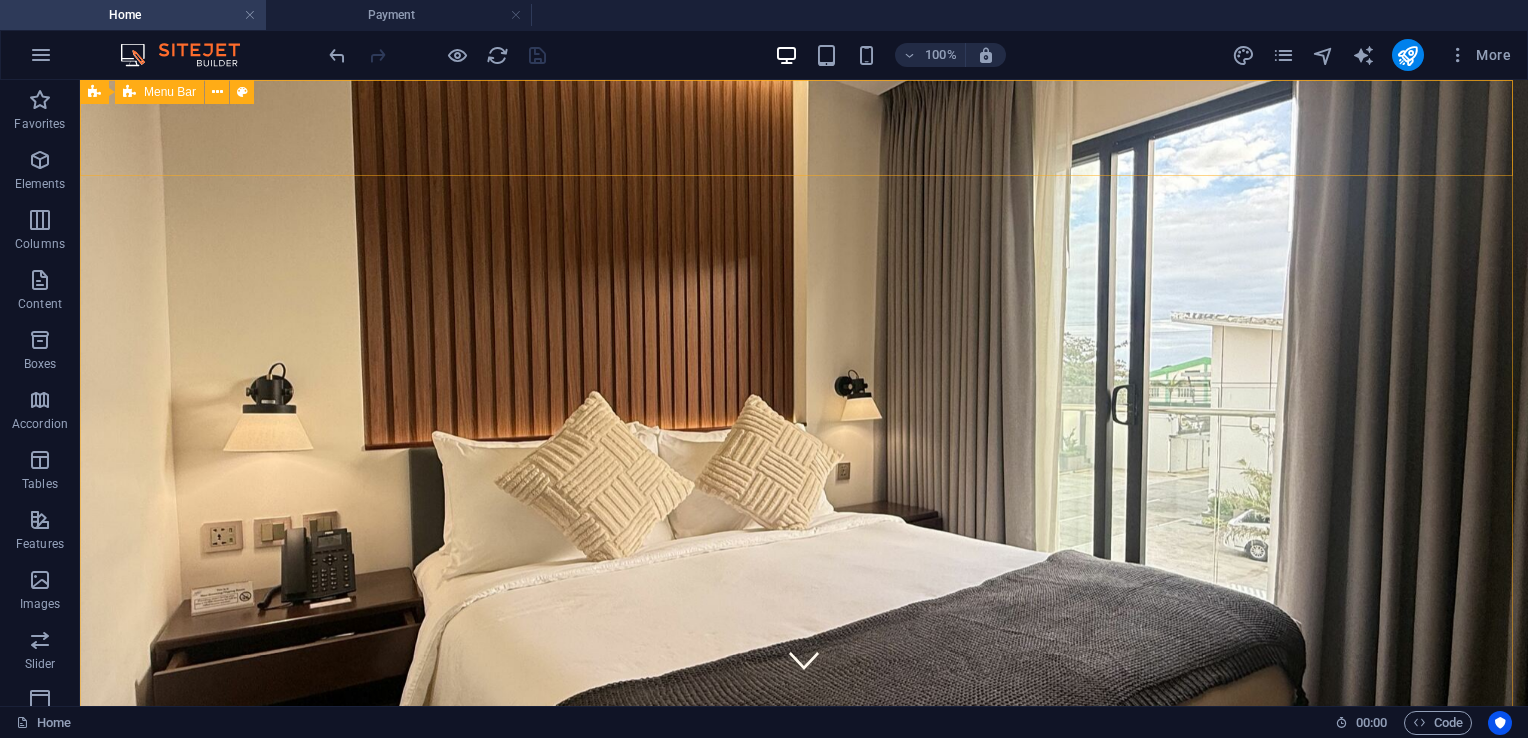 click on "Menu Bar" at bounding box center [159, 92] 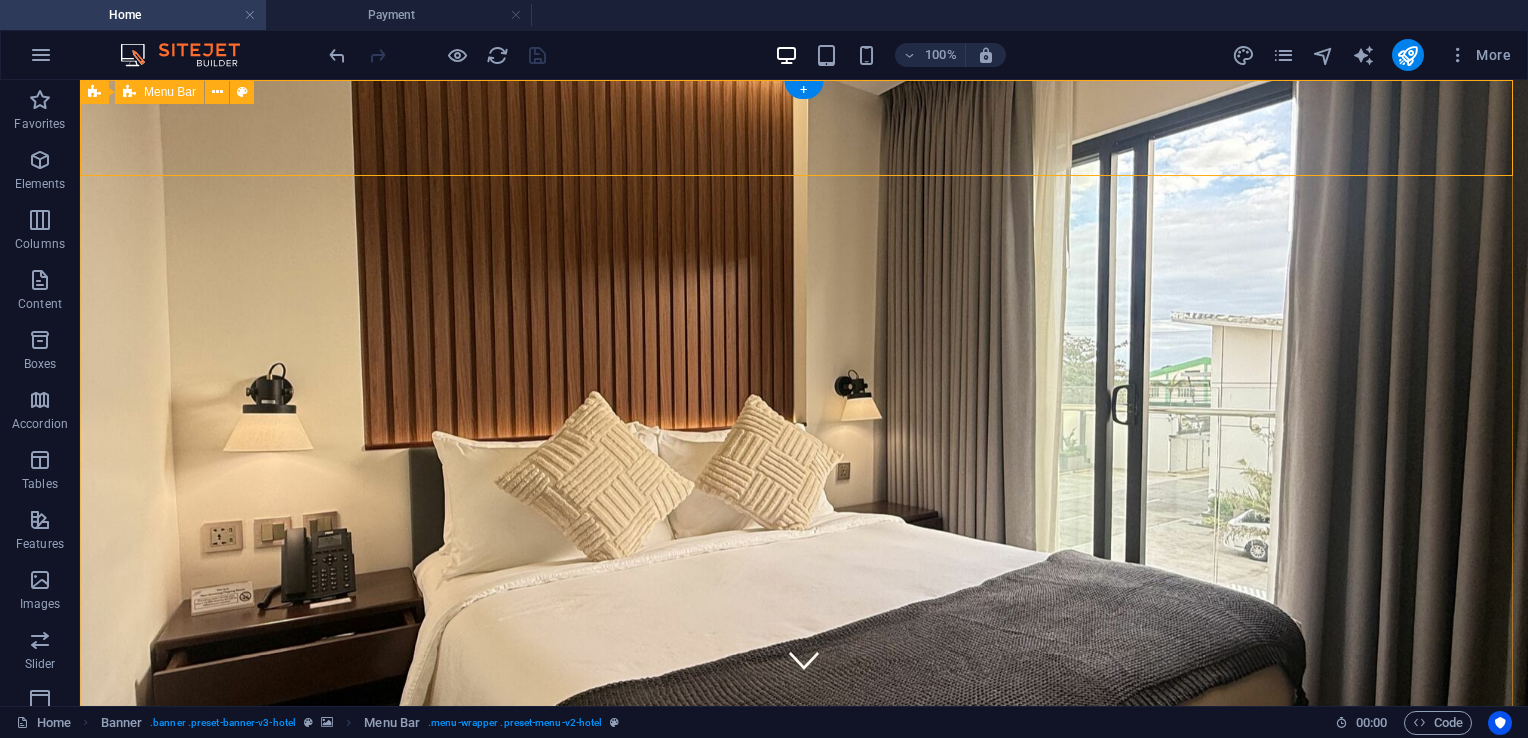 click on "Home Suites Experiences Contact History Tourist Spots Payment" at bounding box center (804, 794) 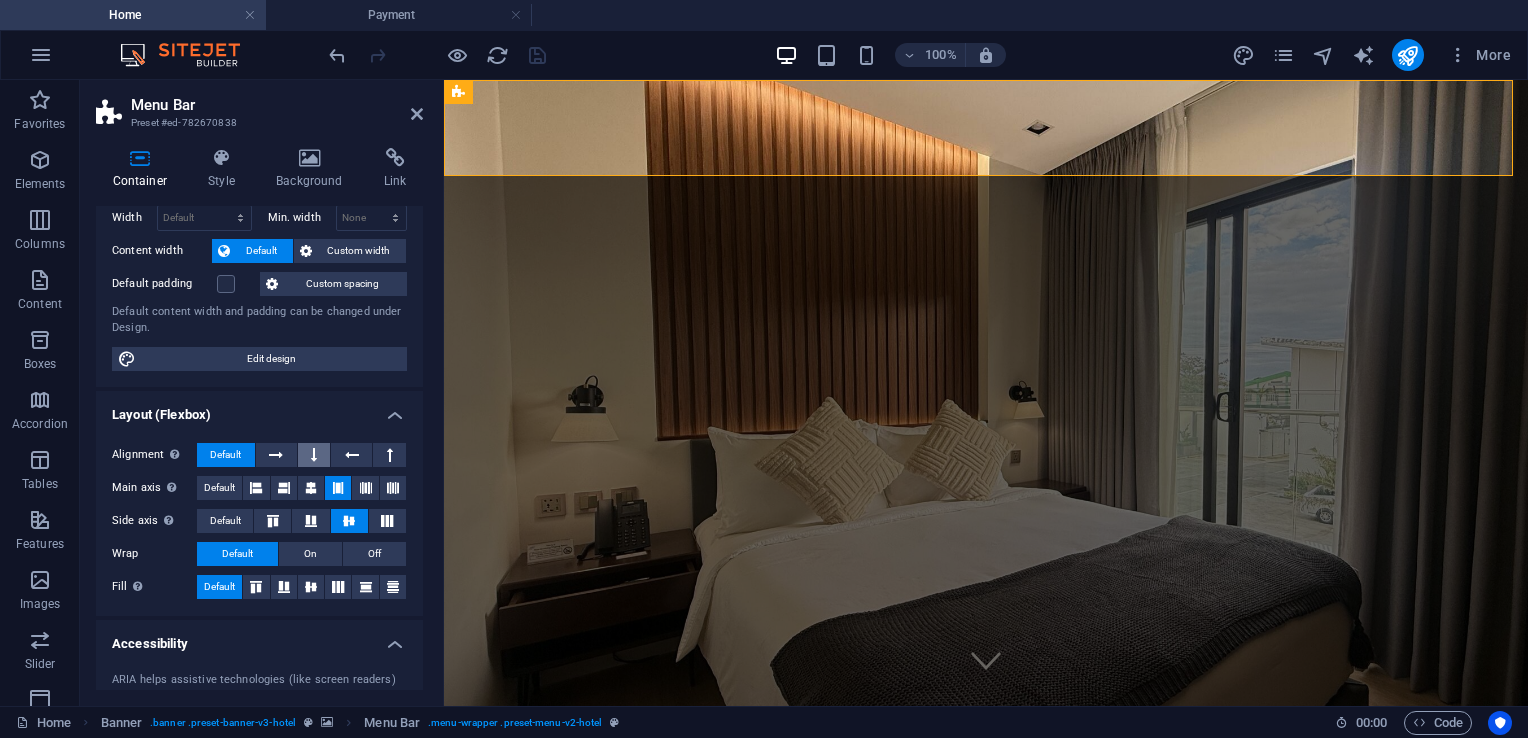 scroll, scrollTop: 73, scrollLeft: 0, axis: vertical 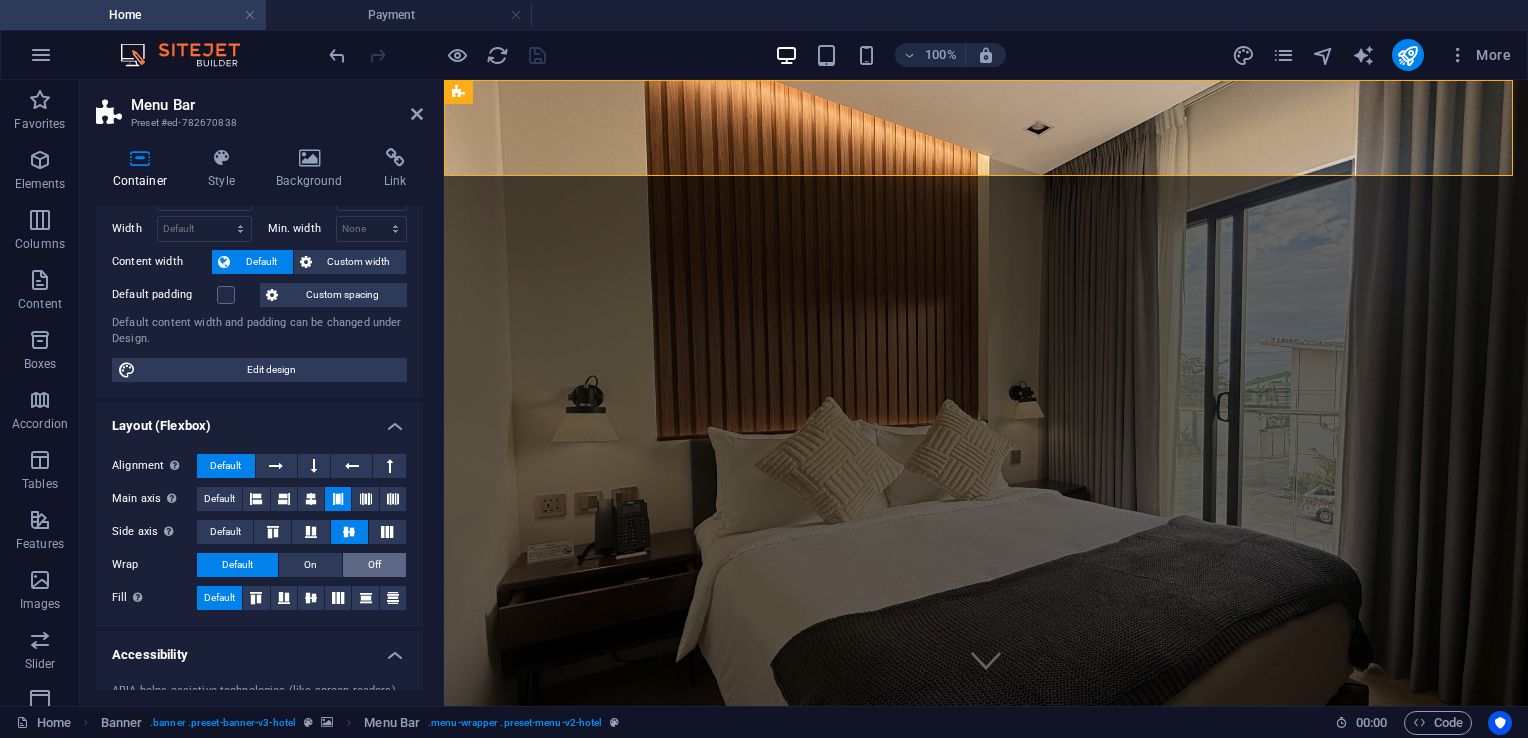 click on "Off" at bounding box center [374, 565] 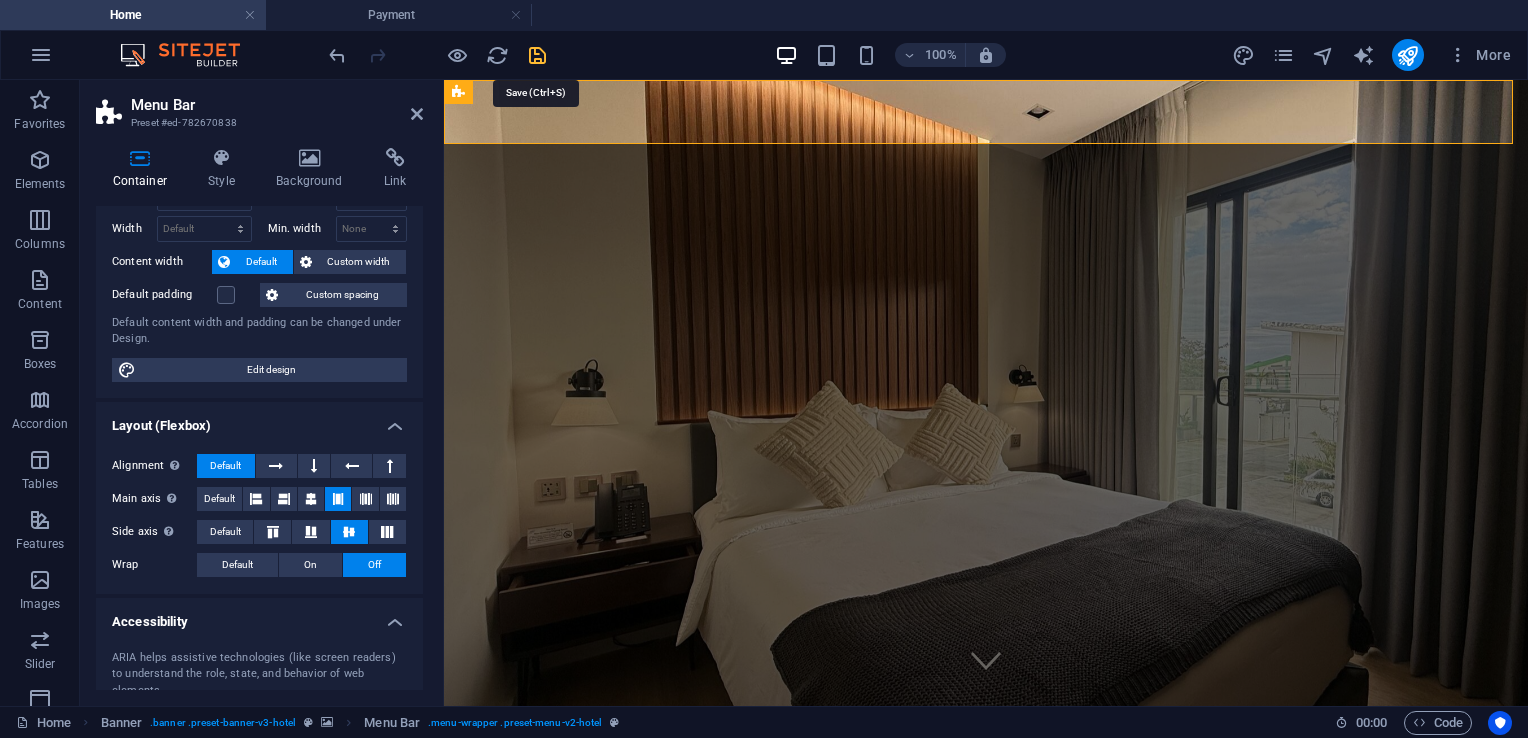click at bounding box center [537, 55] 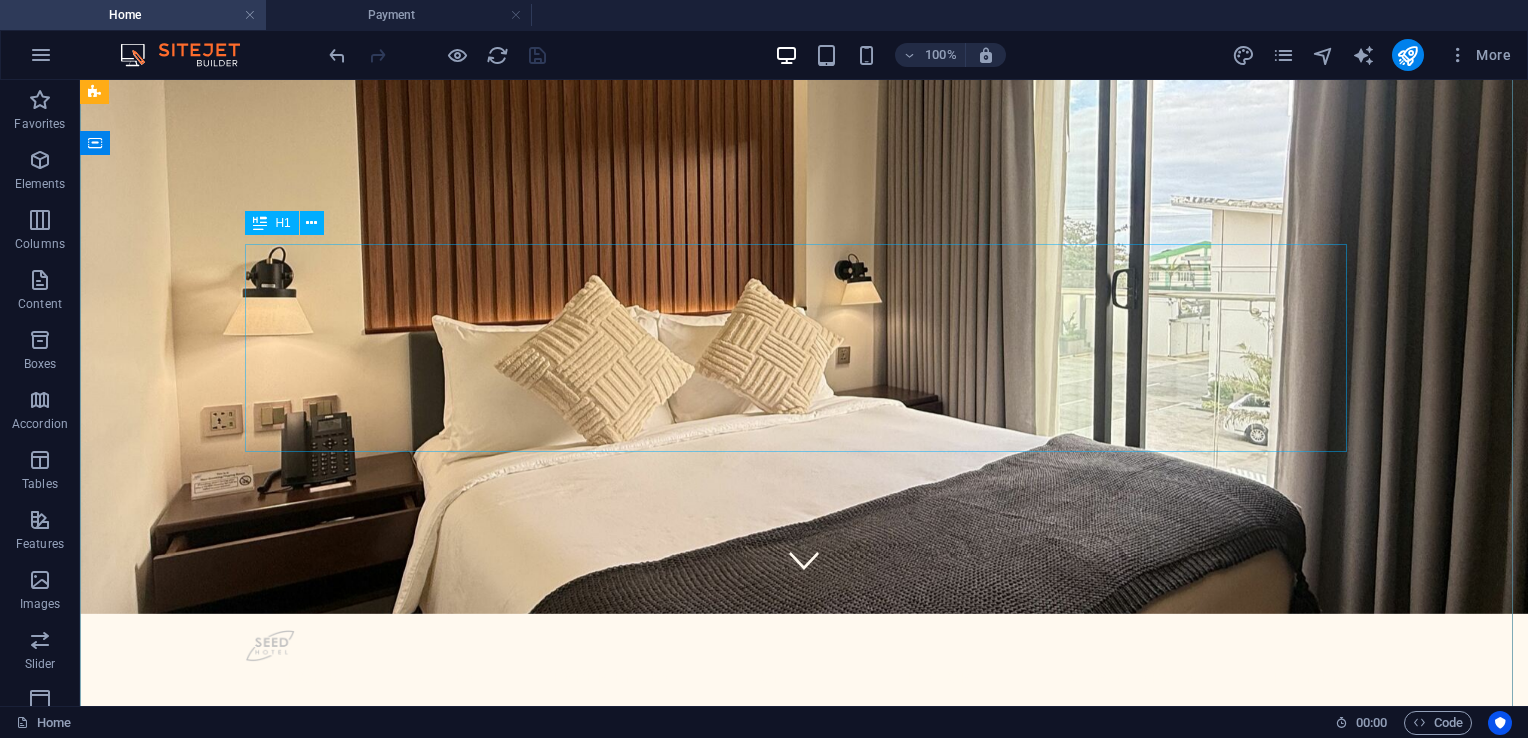 scroll, scrollTop: 0, scrollLeft: 0, axis: both 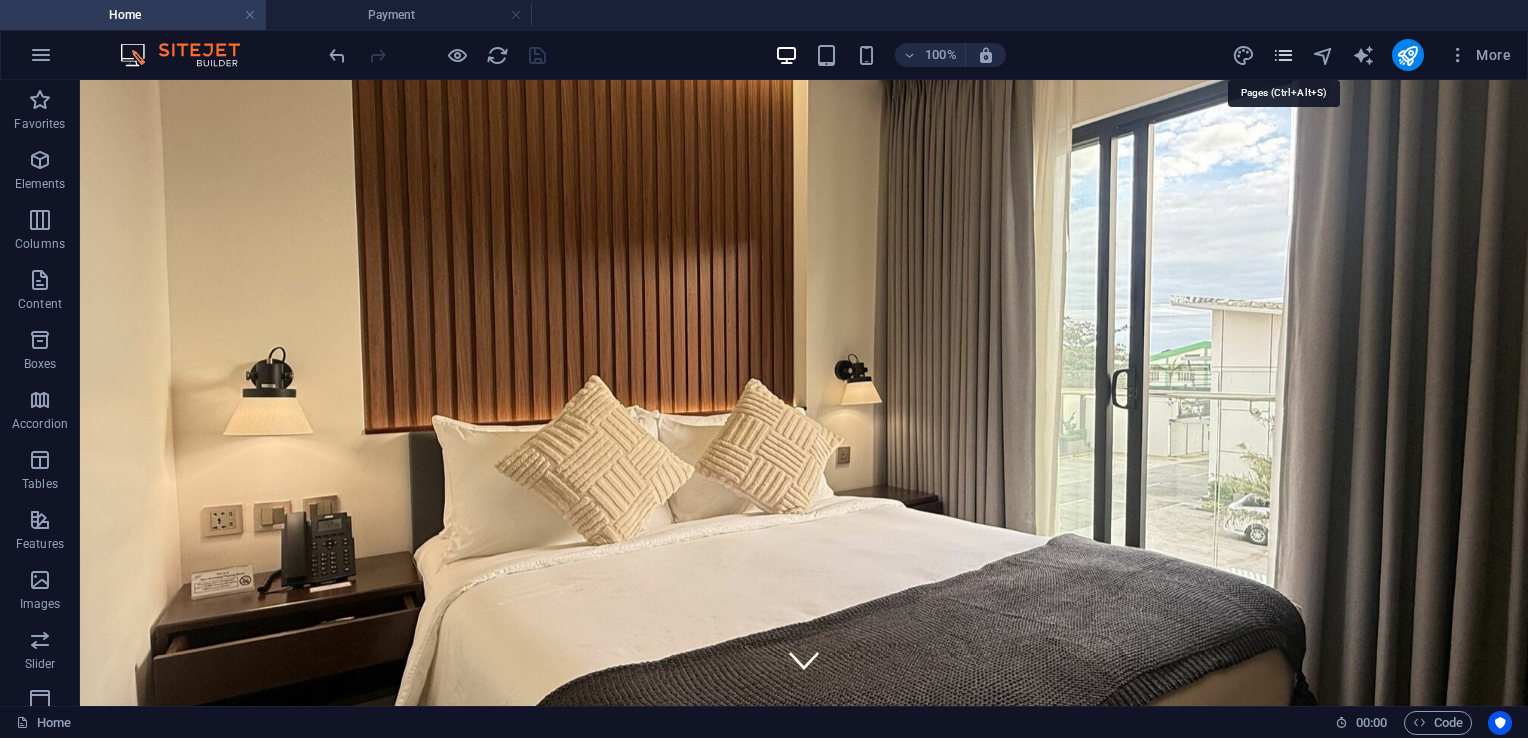 click at bounding box center (1283, 55) 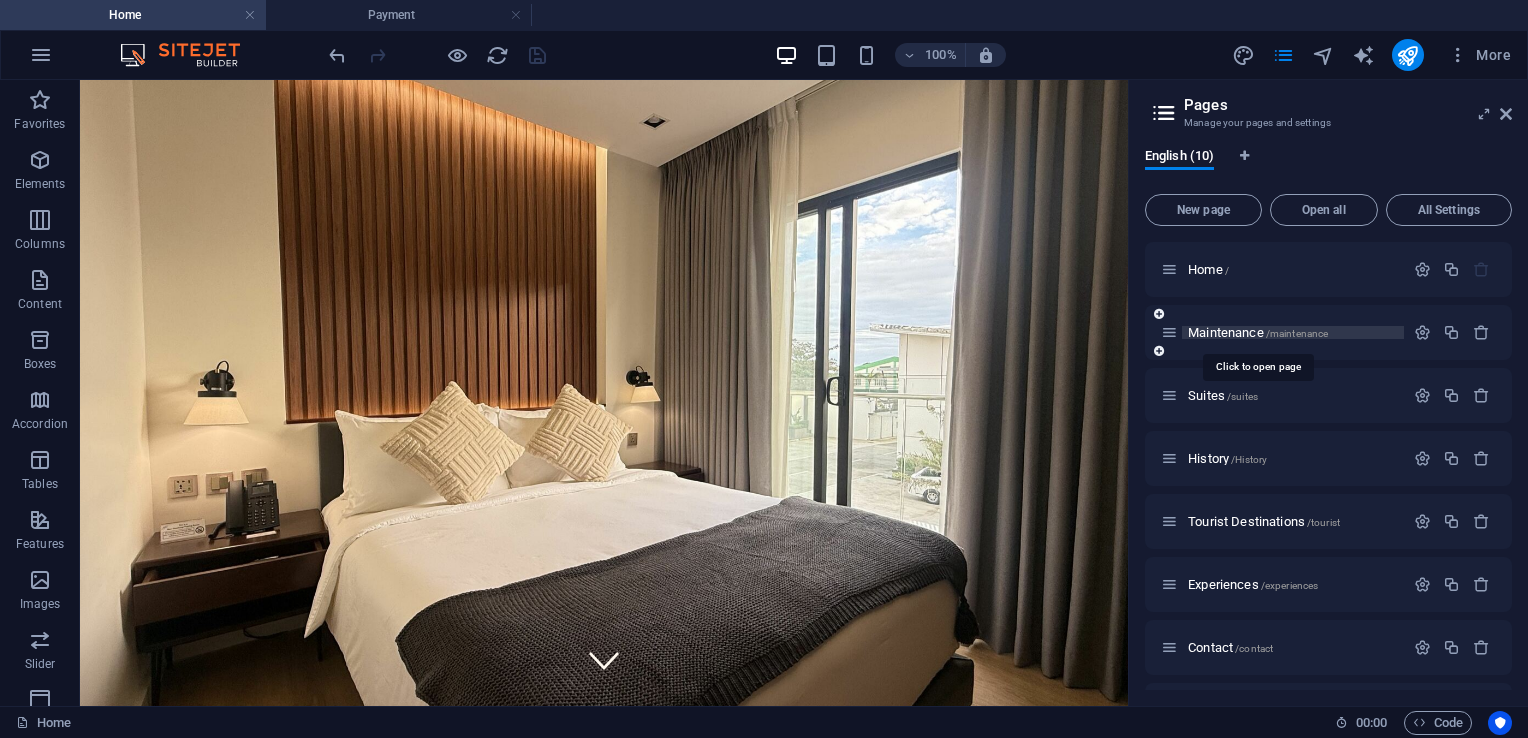 click on "Maintenance /maintenance" at bounding box center (1258, 332) 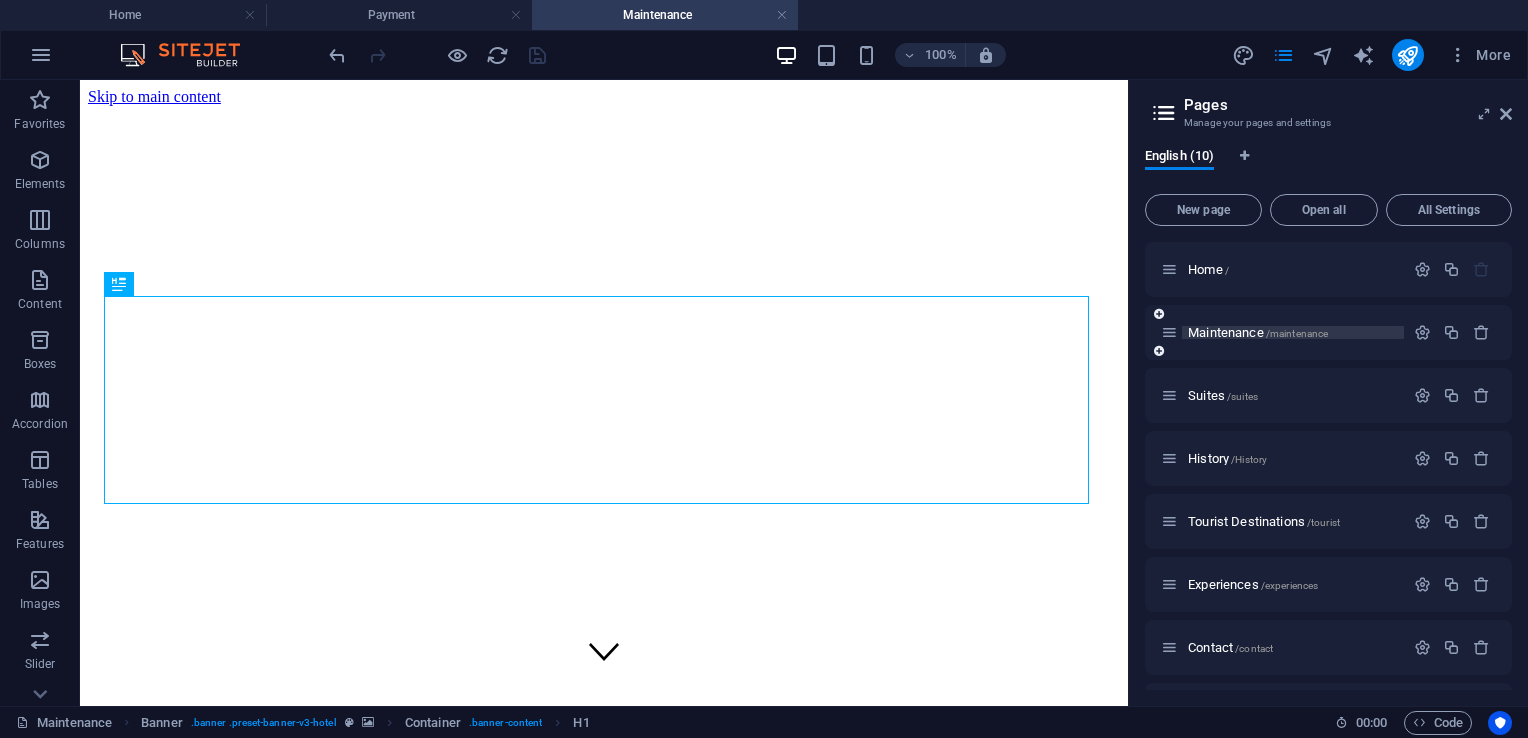 scroll, scrollTop: 0, scrollLeft: 0, axis: both 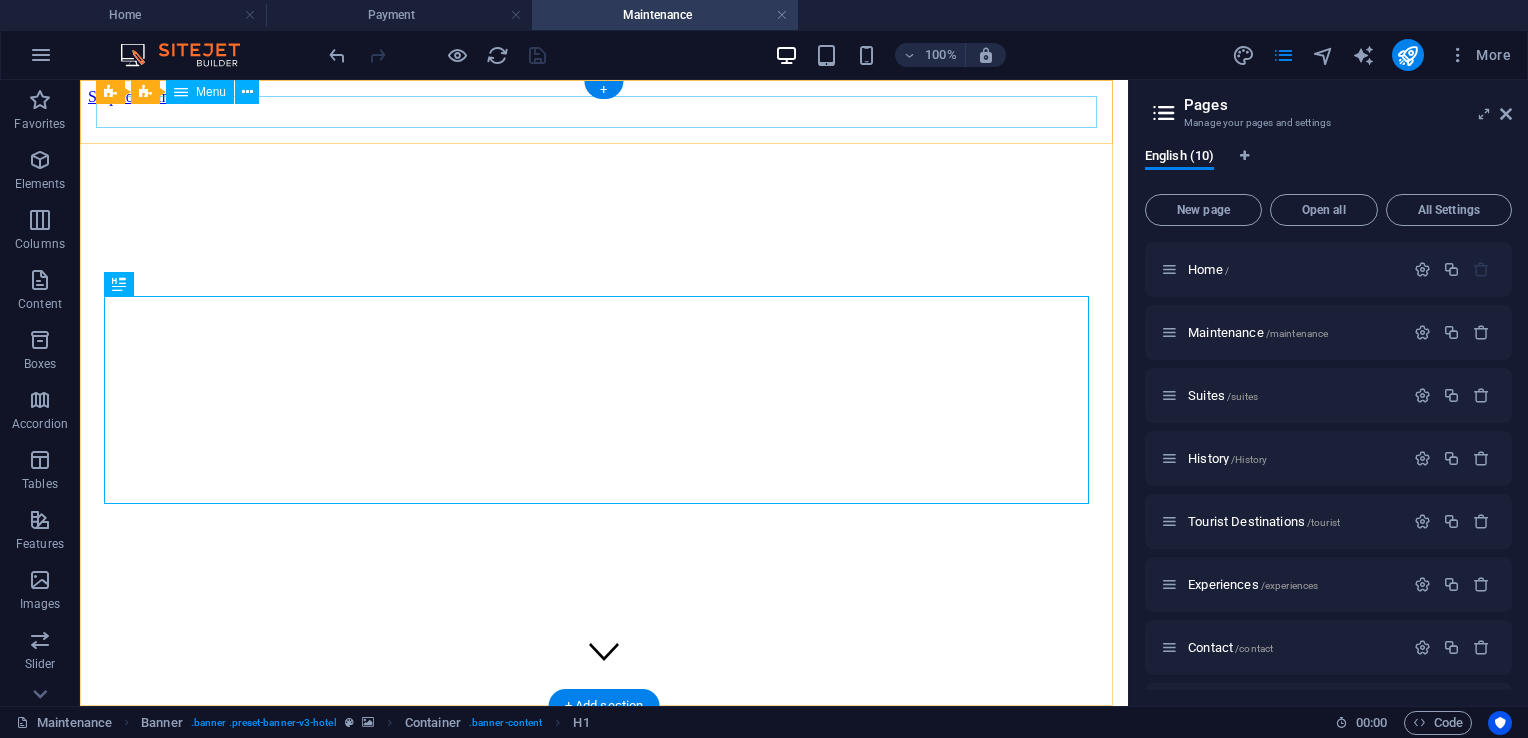 click on "Home Suites Experiences Contact HISTORY Tourist Spots" at bounding box center [604, 820] 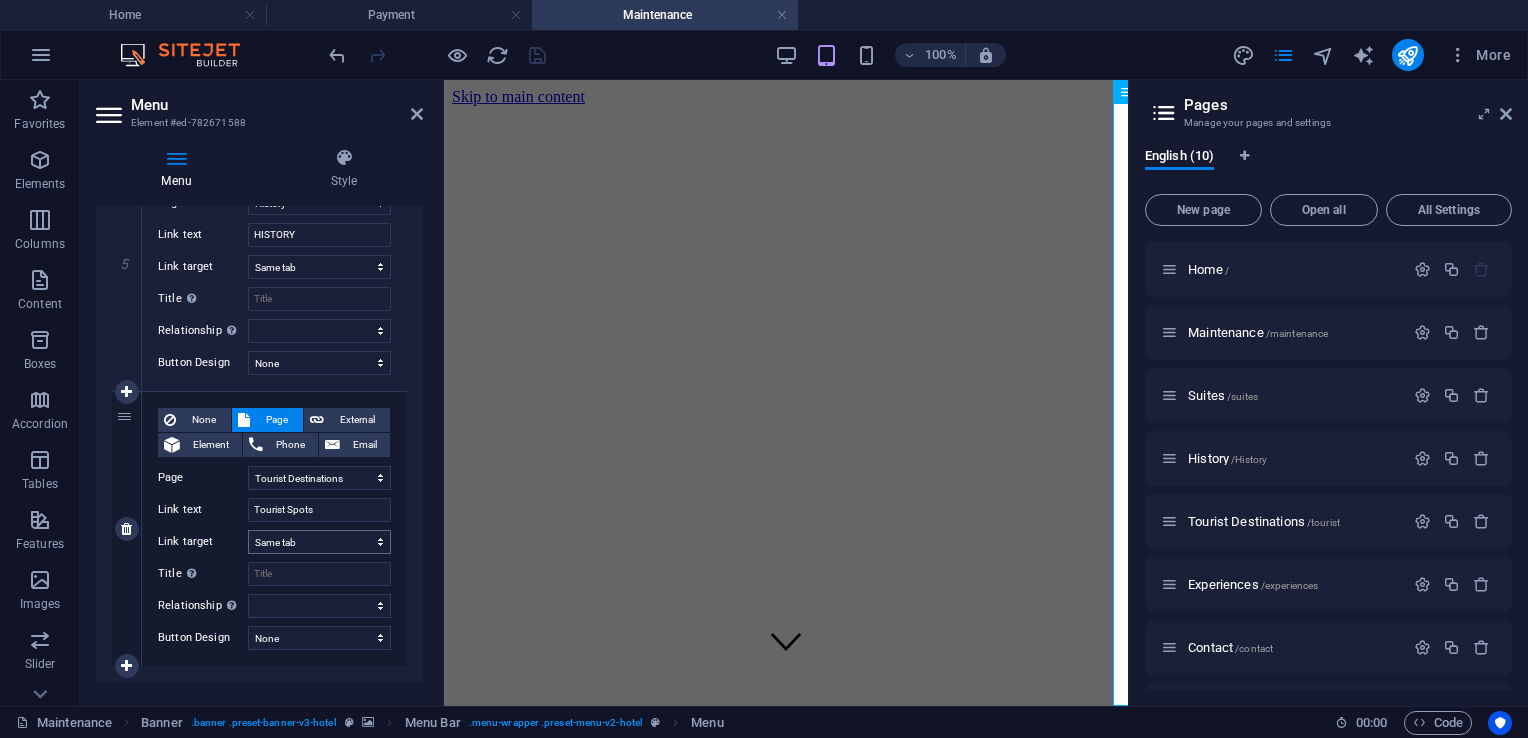 scroll, scrollTop: 1409, scrollLeft: 0, axis: vertical 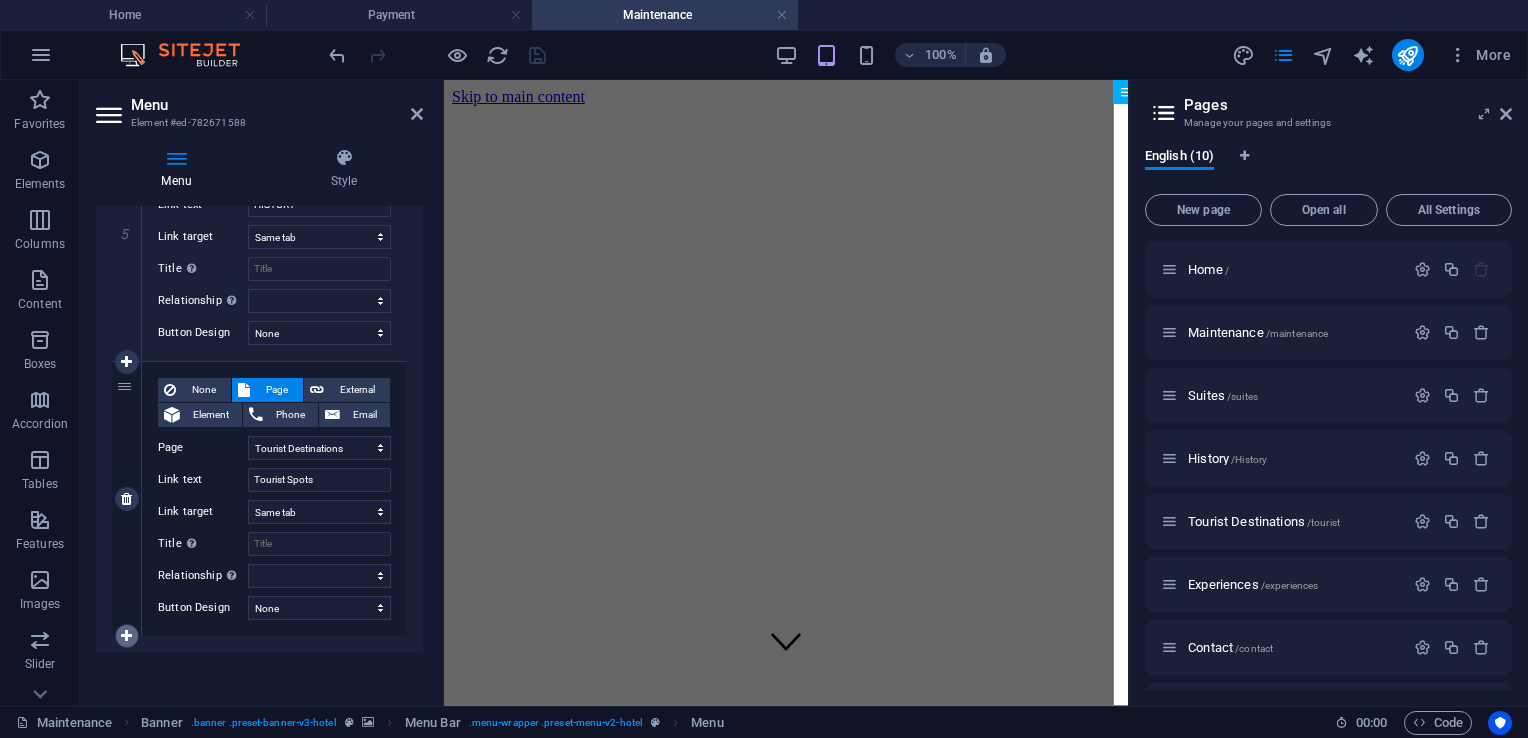 click at bounding box center (126, 636) 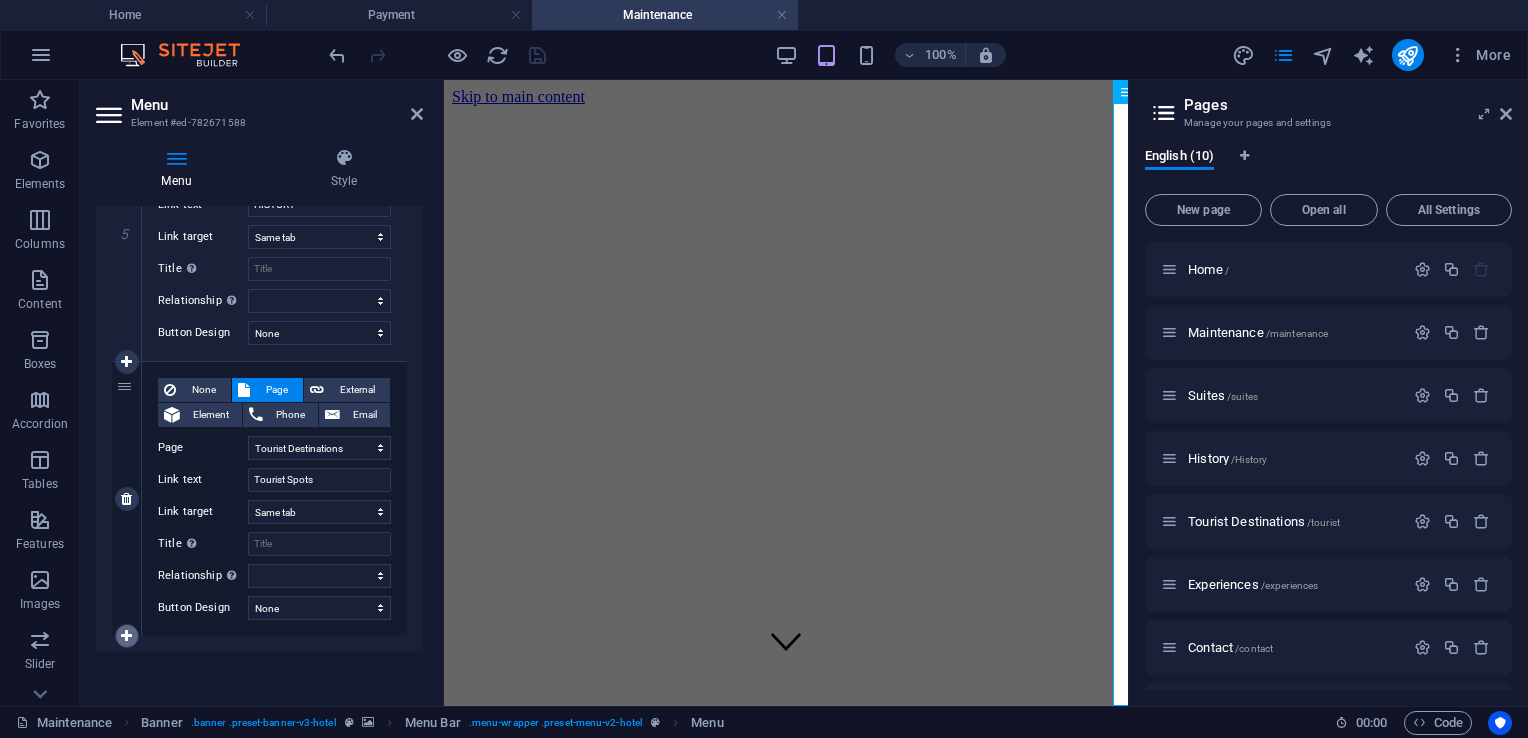select 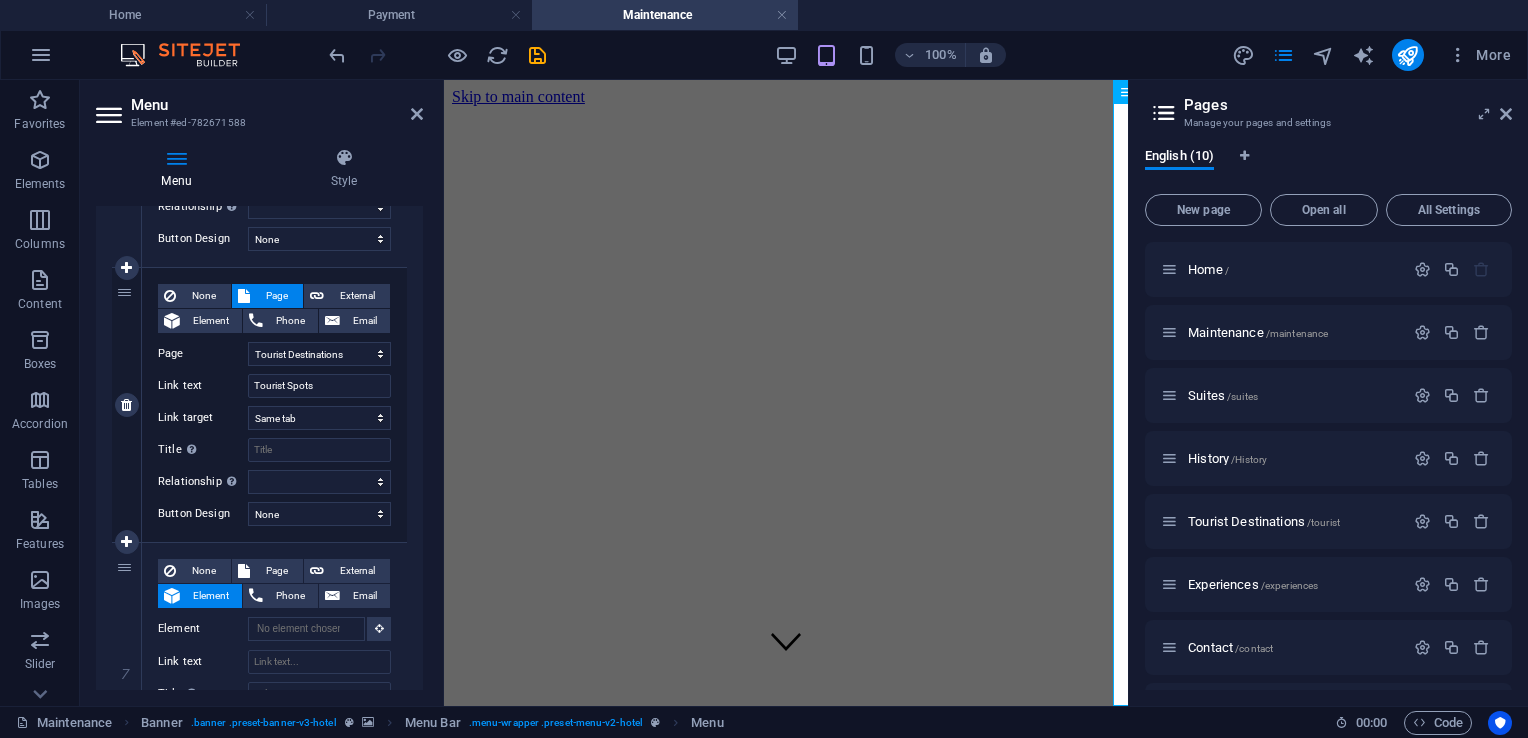 scroll, scrollTop: 1609, scrollLeft: 0, axis: vertical 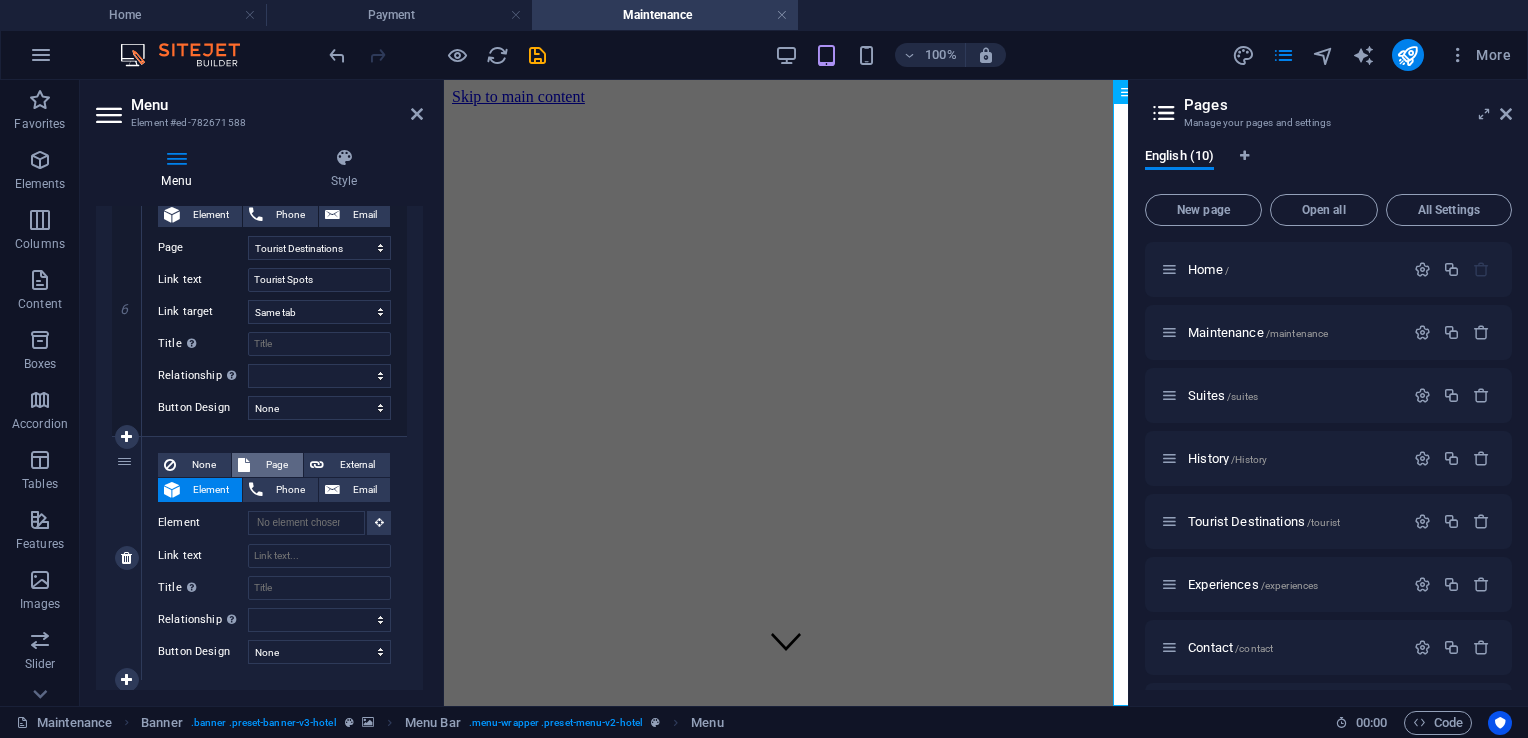 click on "Page" at bounding box center [276, 465] 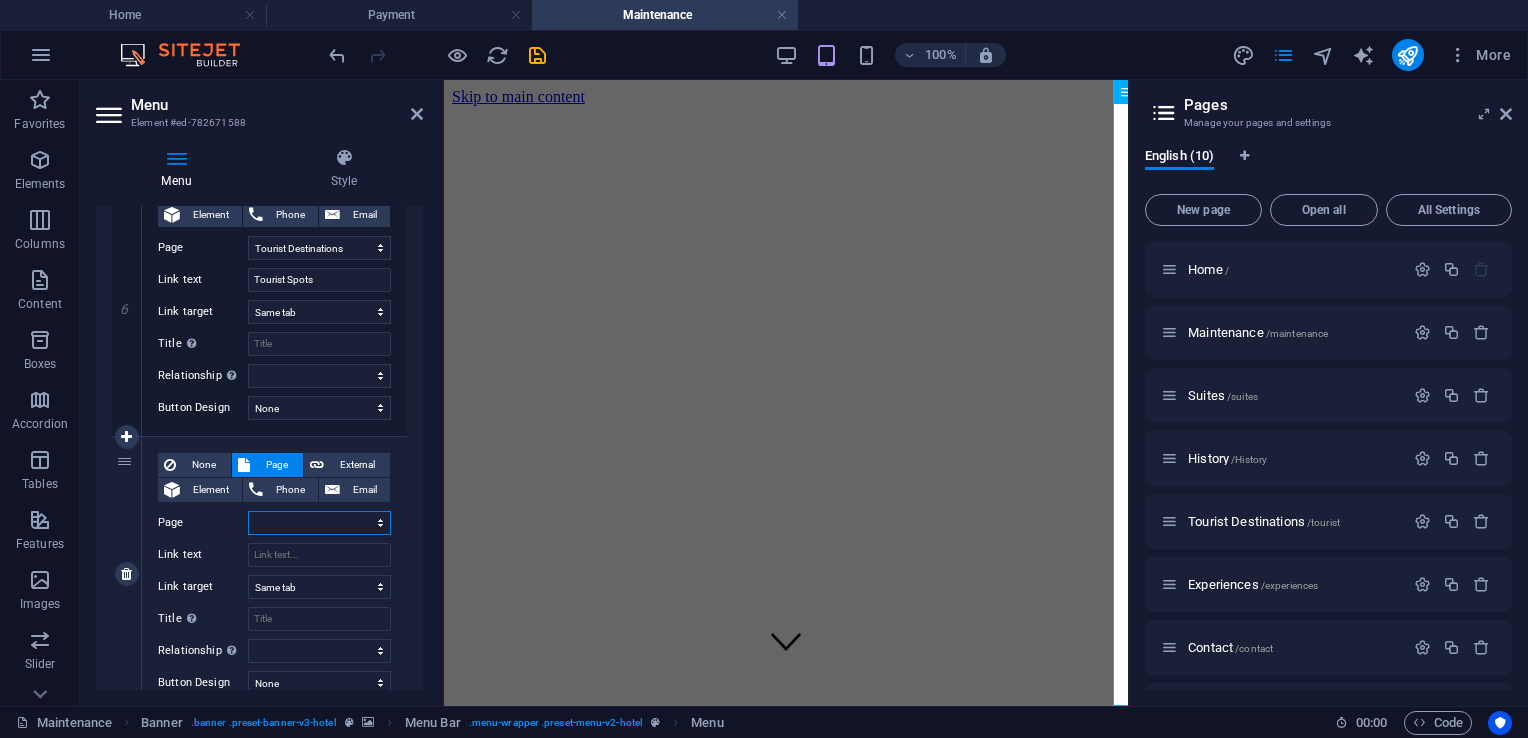 click on "Home Maintenance Suites History Tourist Destinations Experiences Contact Payment Legal Notice Privacy" at bounding box center (319, 523) 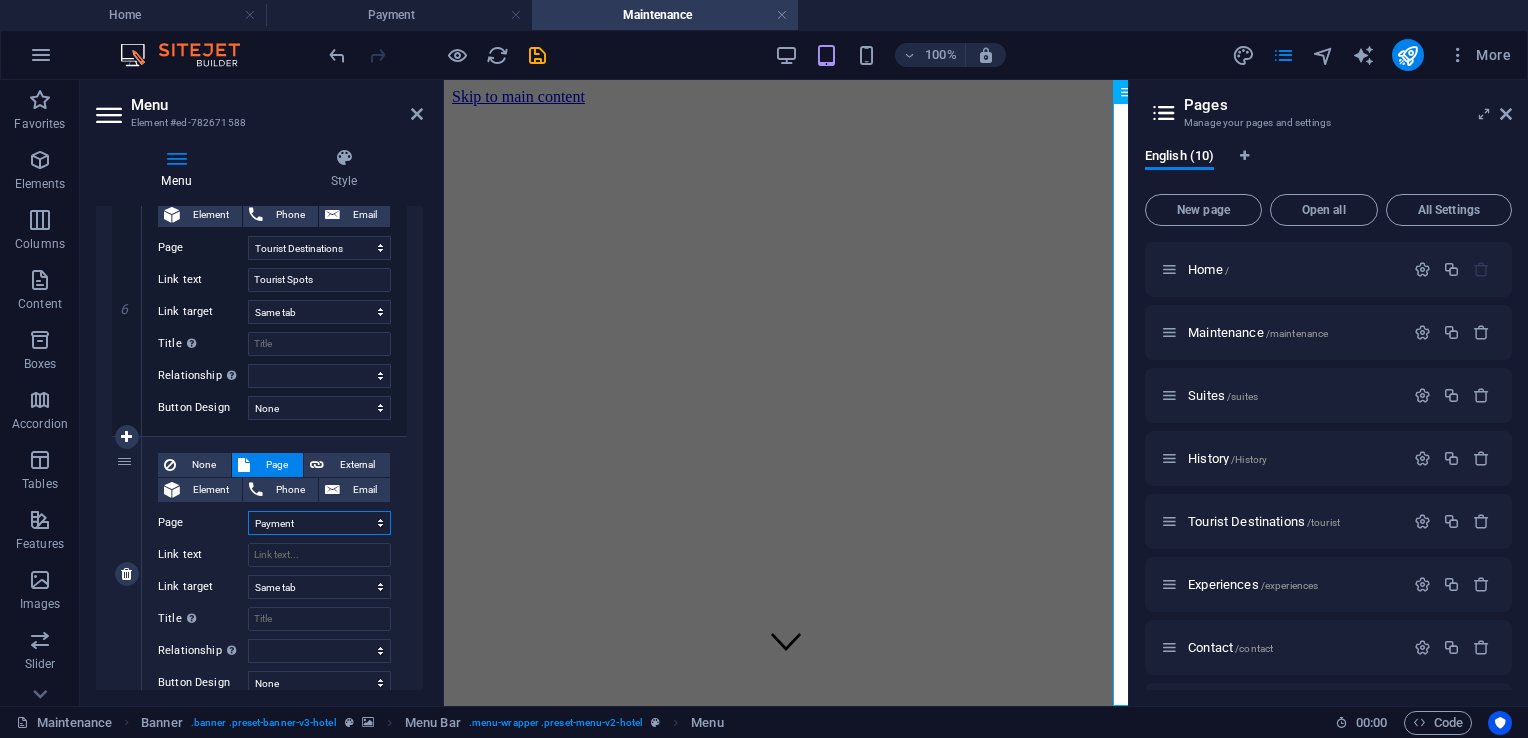 click on "Home Maintenance Suites History Tourist Destinations Experiences Contact Payment Legal Notice Privacy" at bounding box center [319, 523] 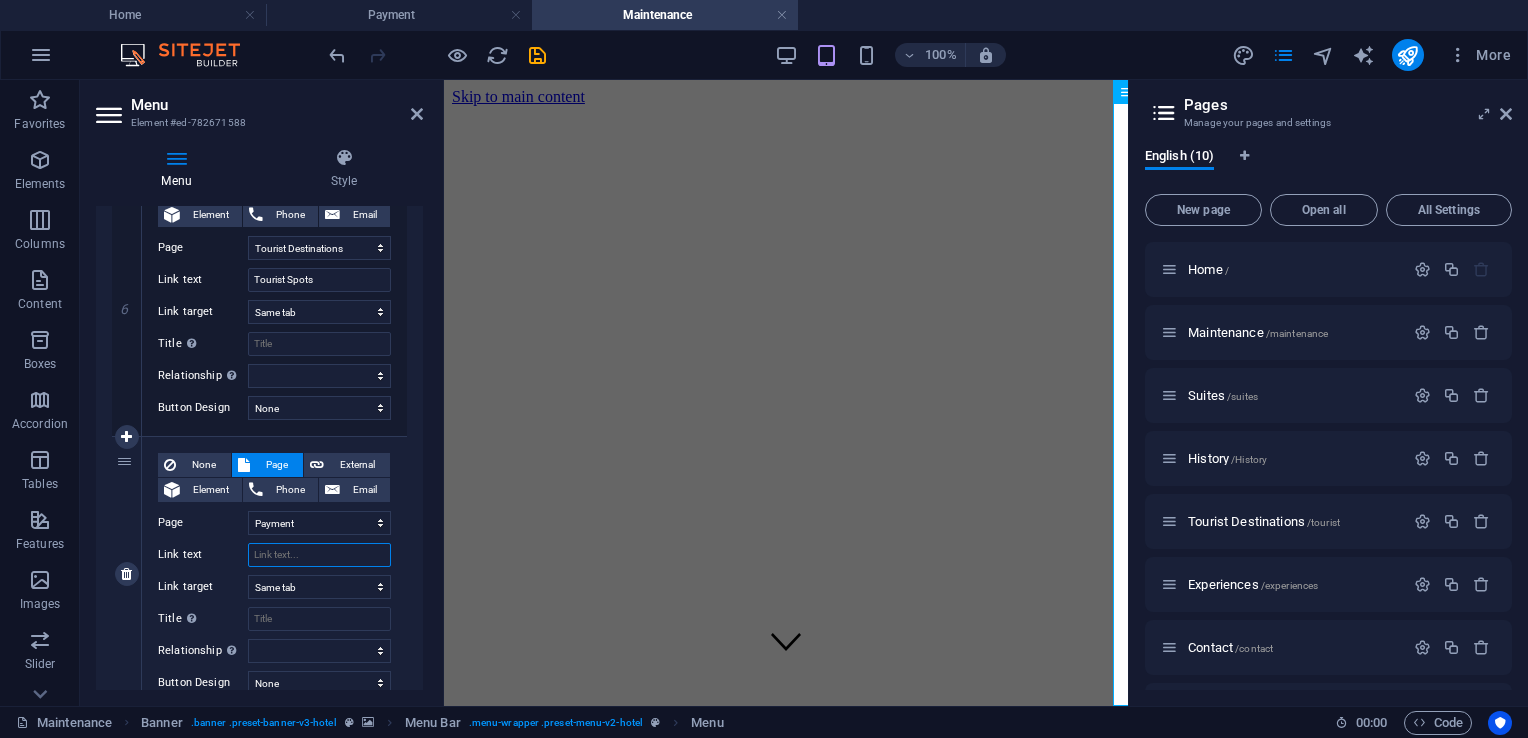 click on "Link text" at bounding box center (319, 555) 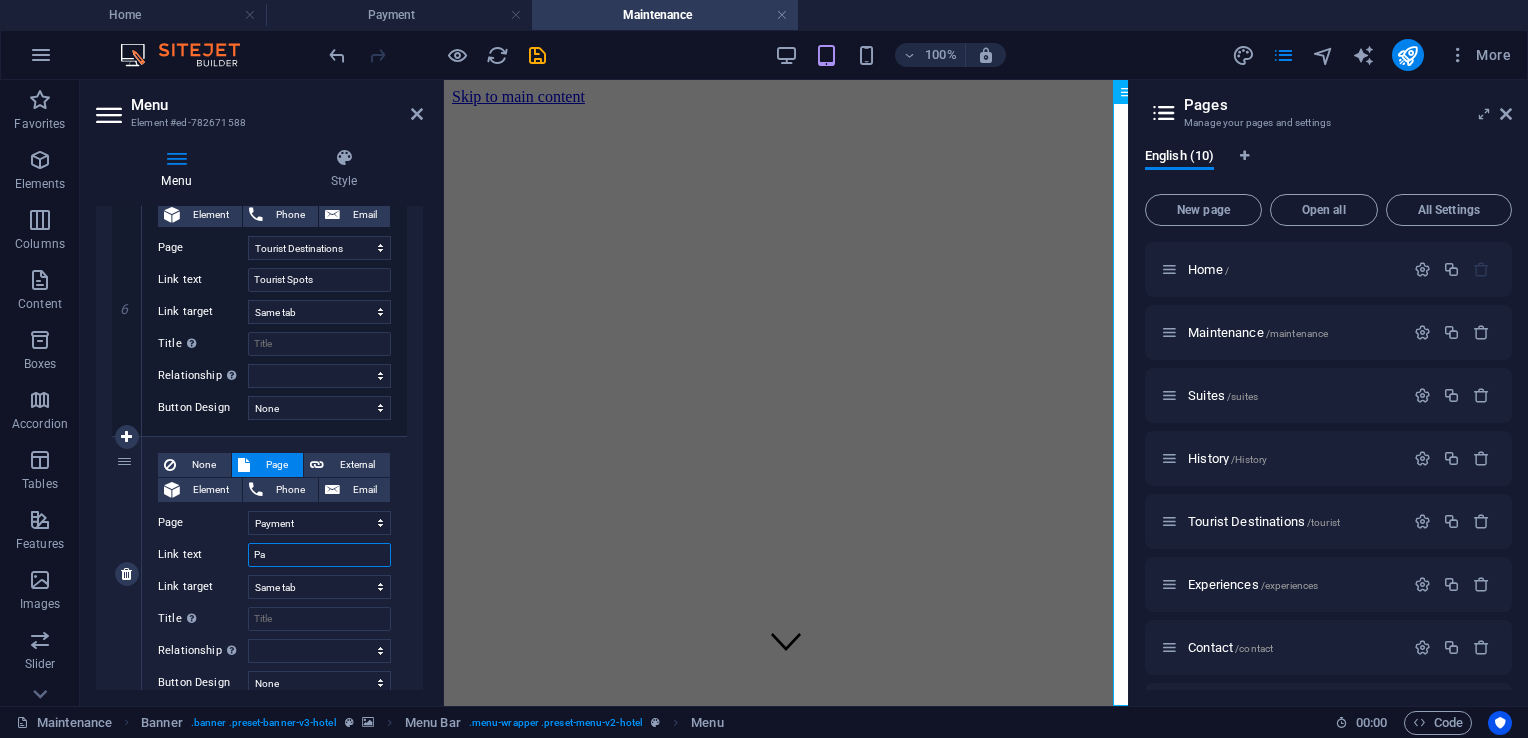 type on "Pay" 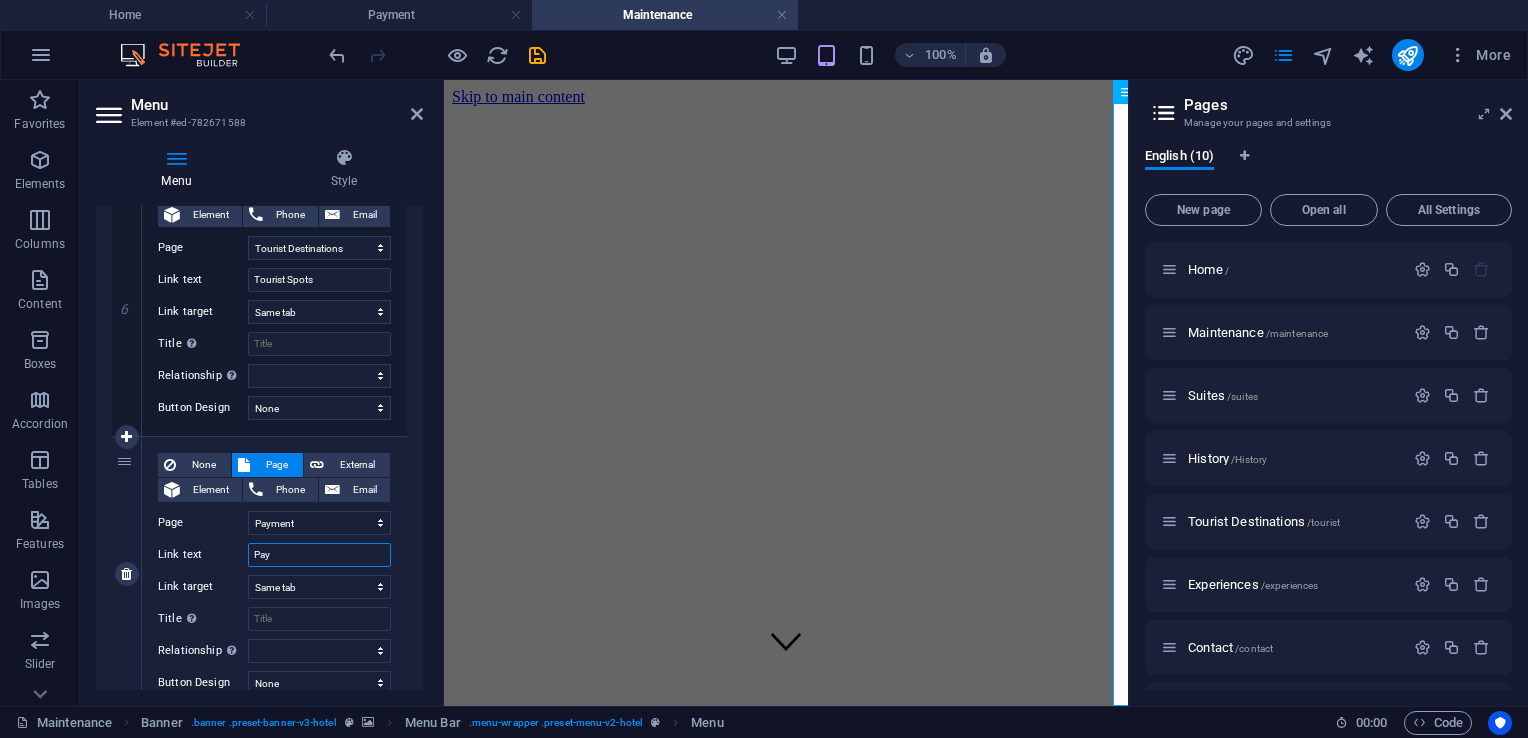 select 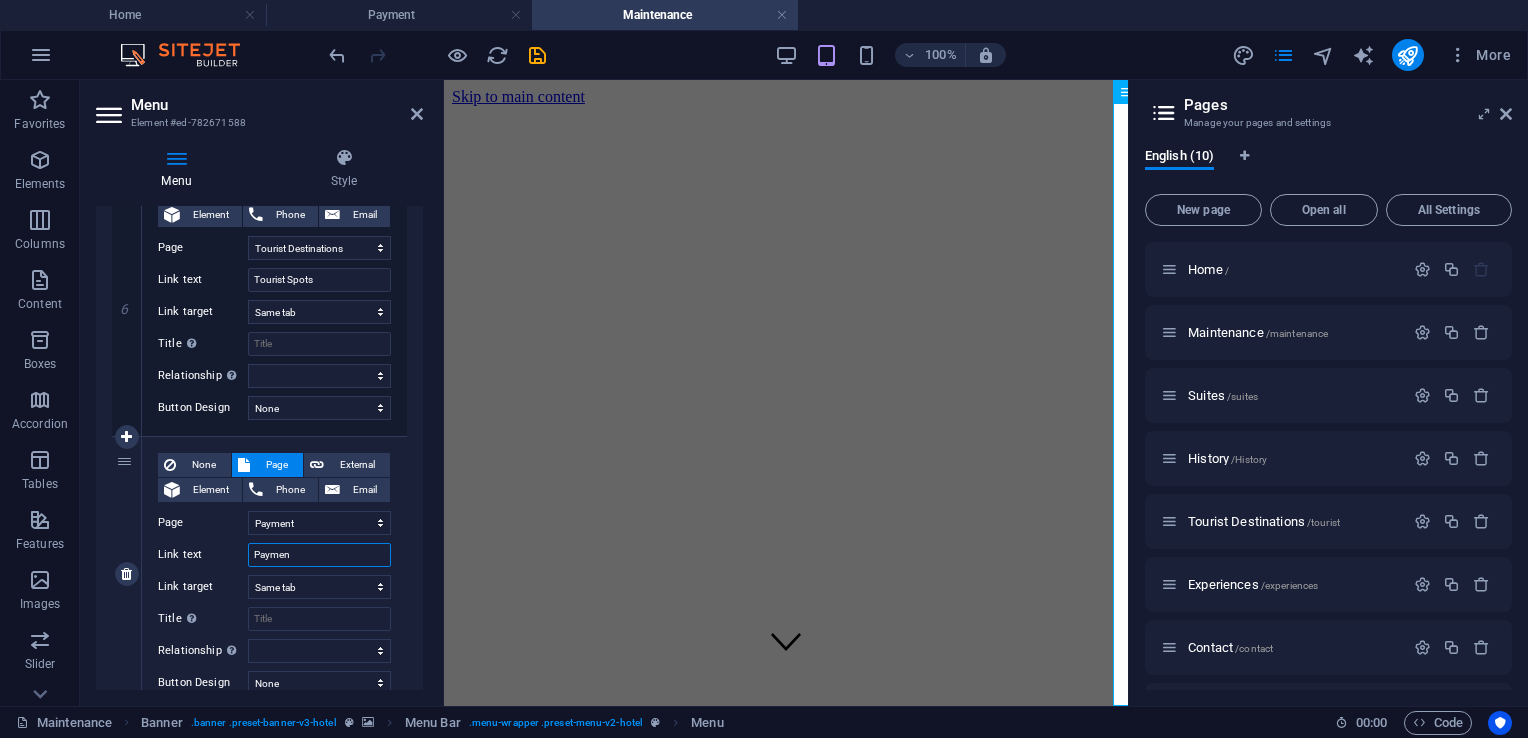 type on "Payment" 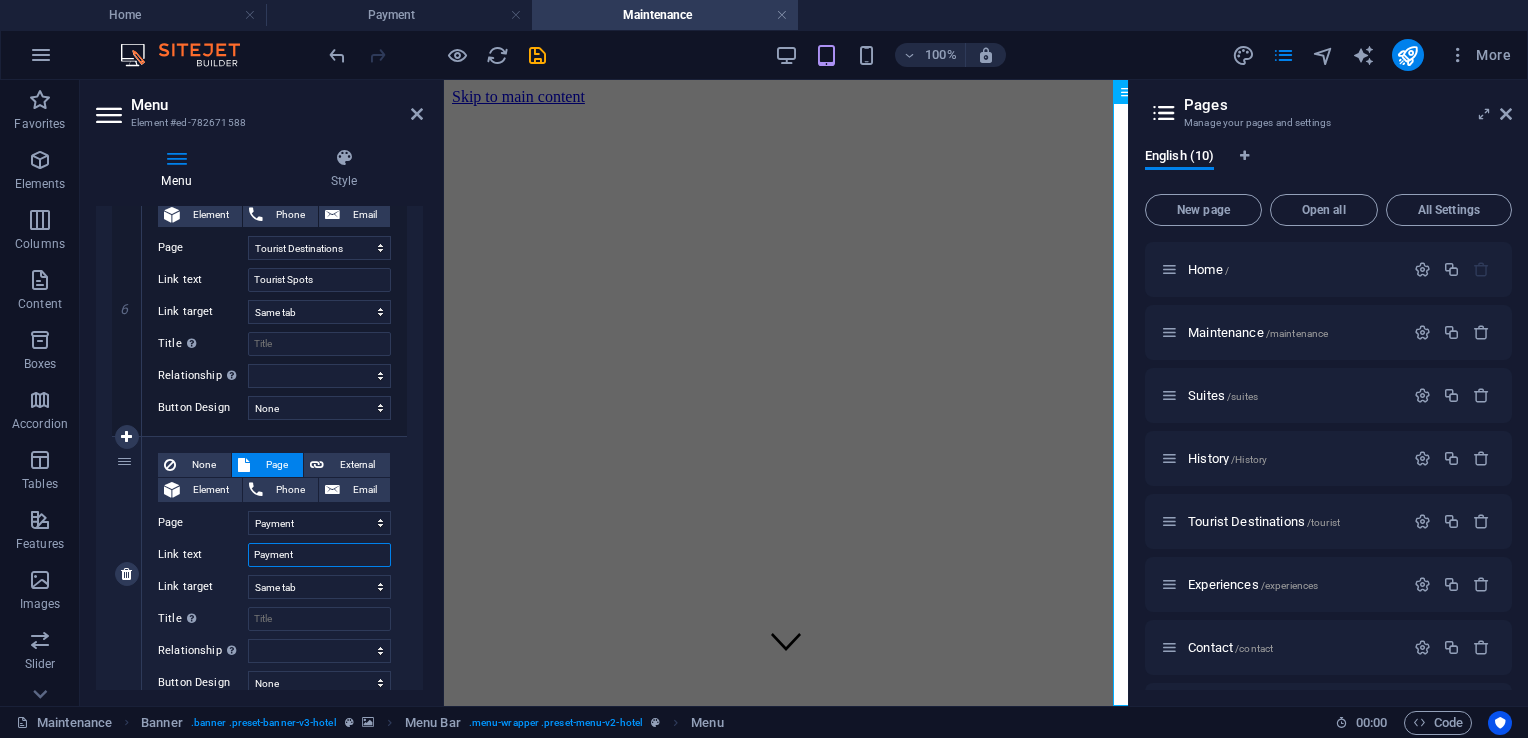 select 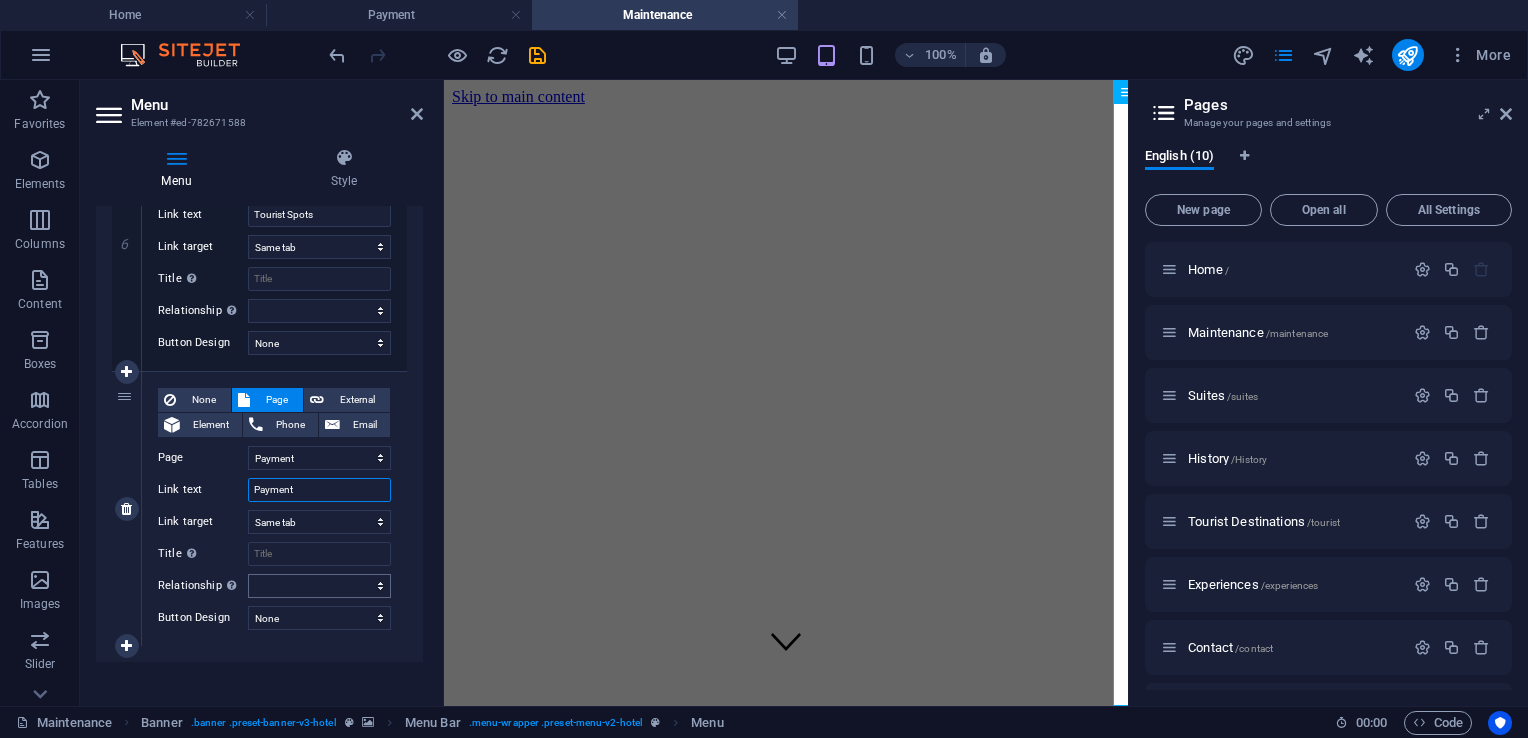 scroll, scrollTop: 1684, scrollLeft: 0, axis: vertical 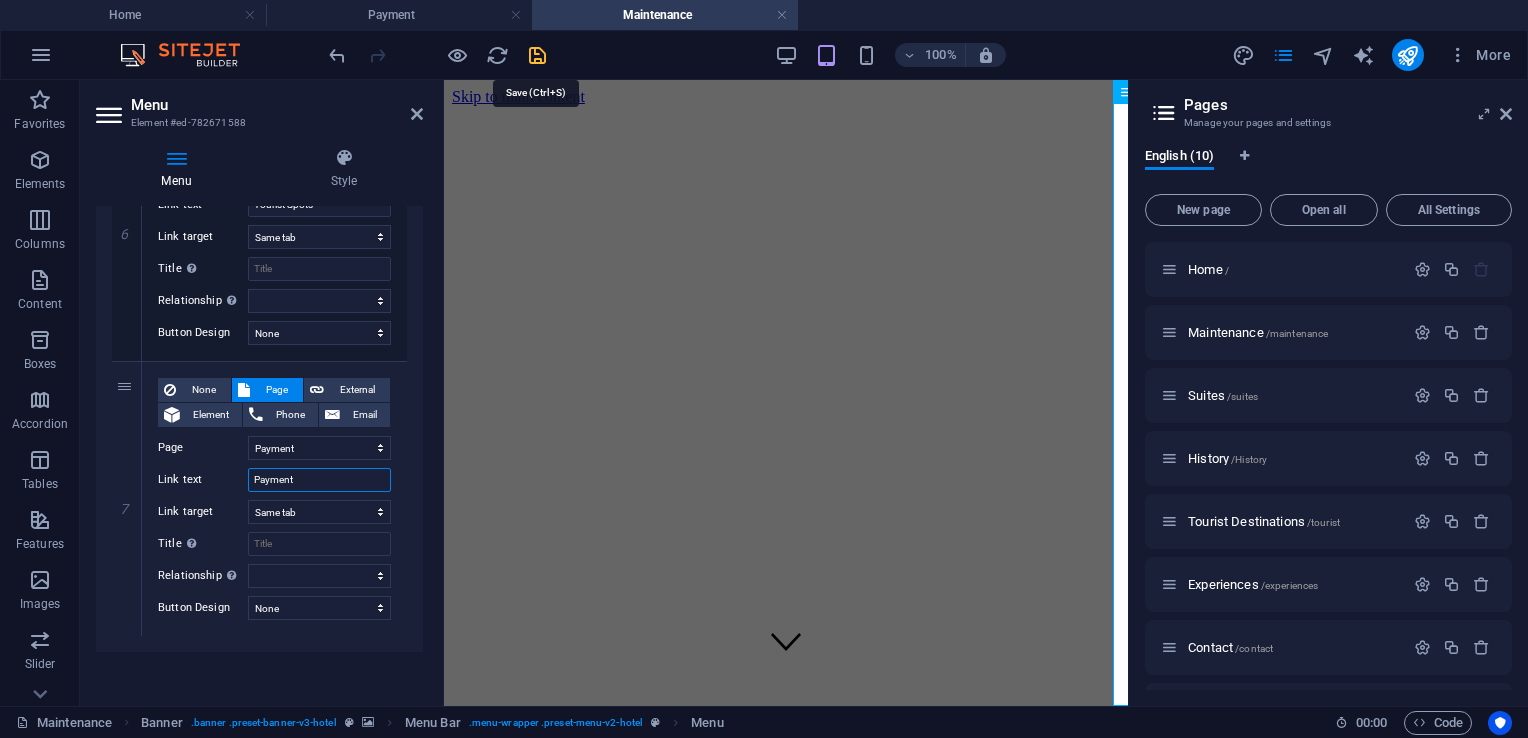 type on "Payment" 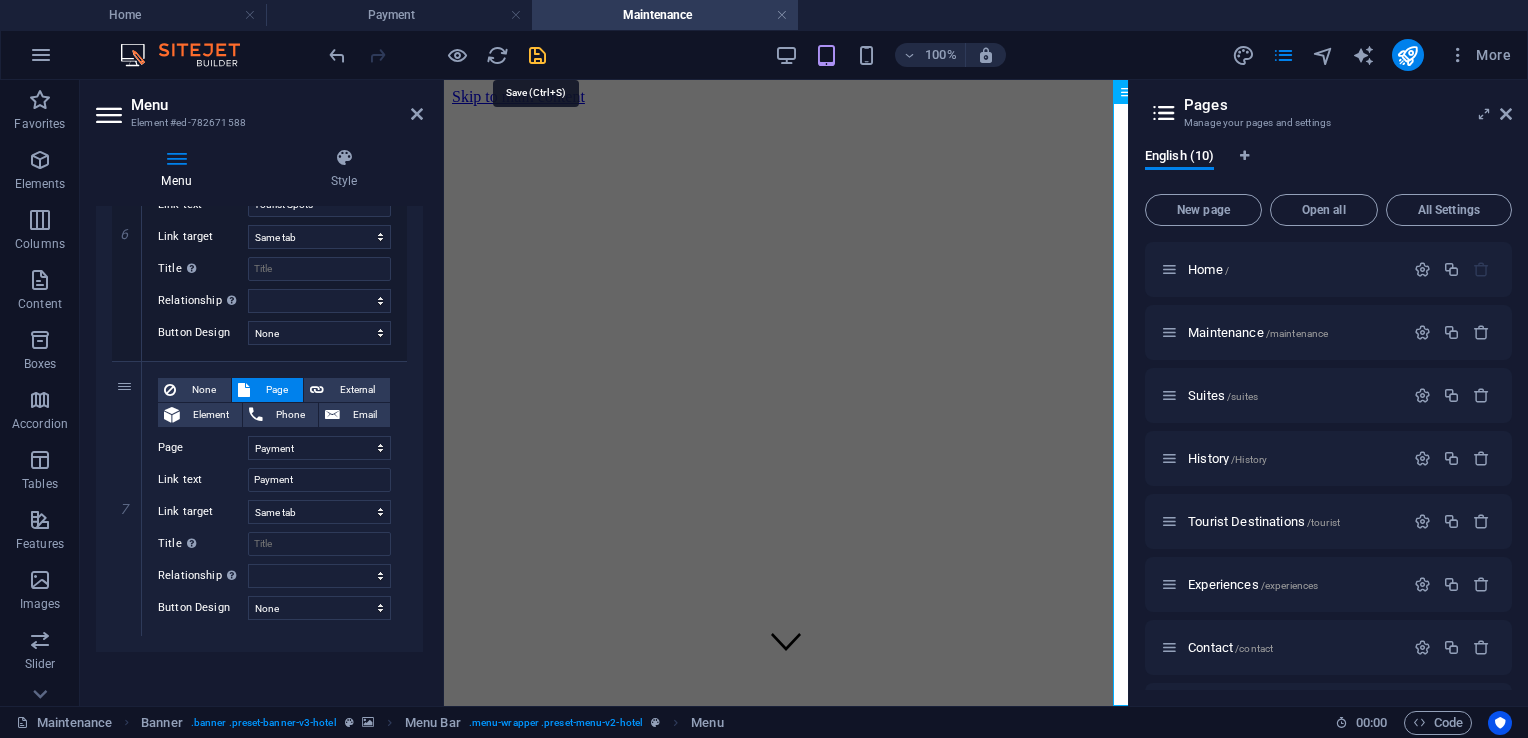click at bounding box center (537, 55) 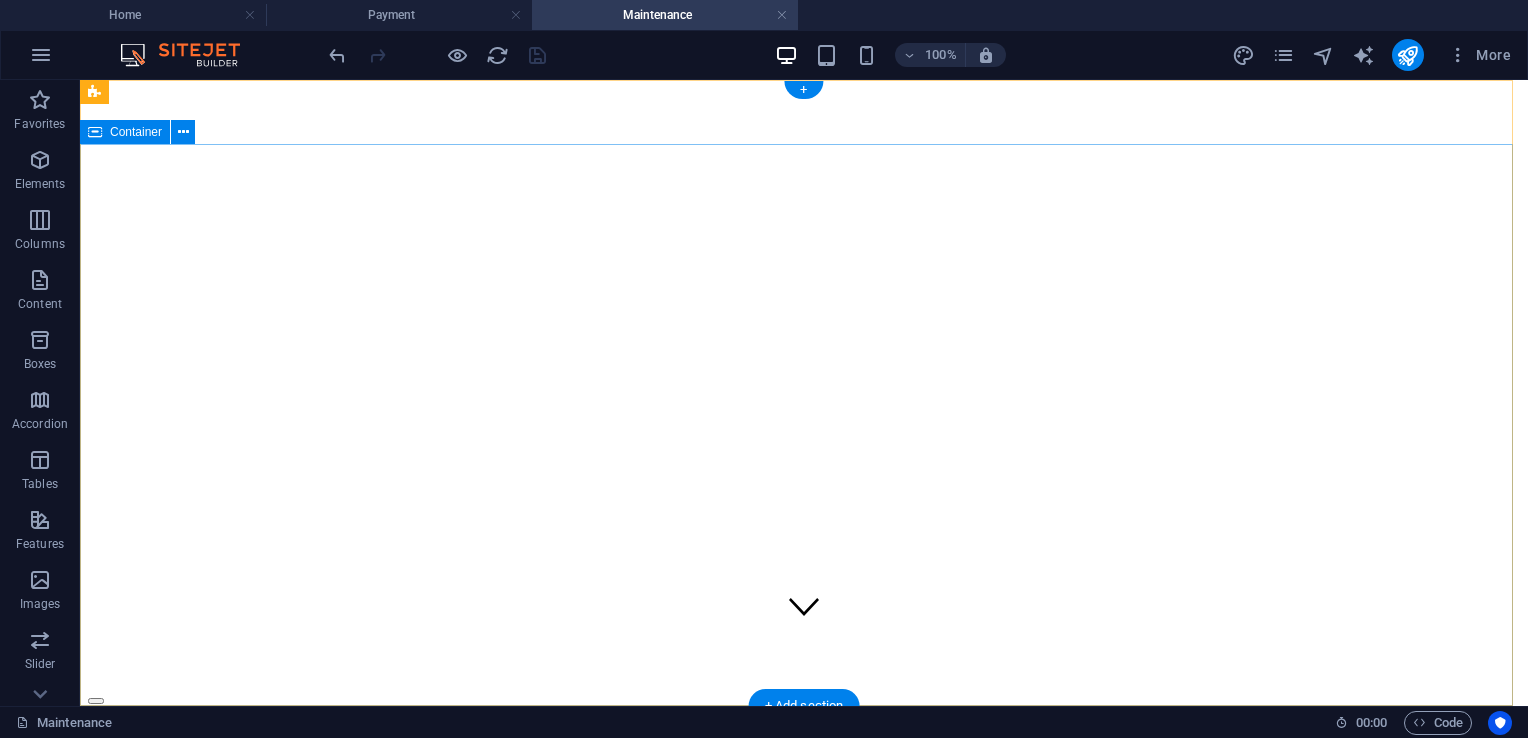 scroll, scrollTop: 0, scrollLeft: 0, axis: both 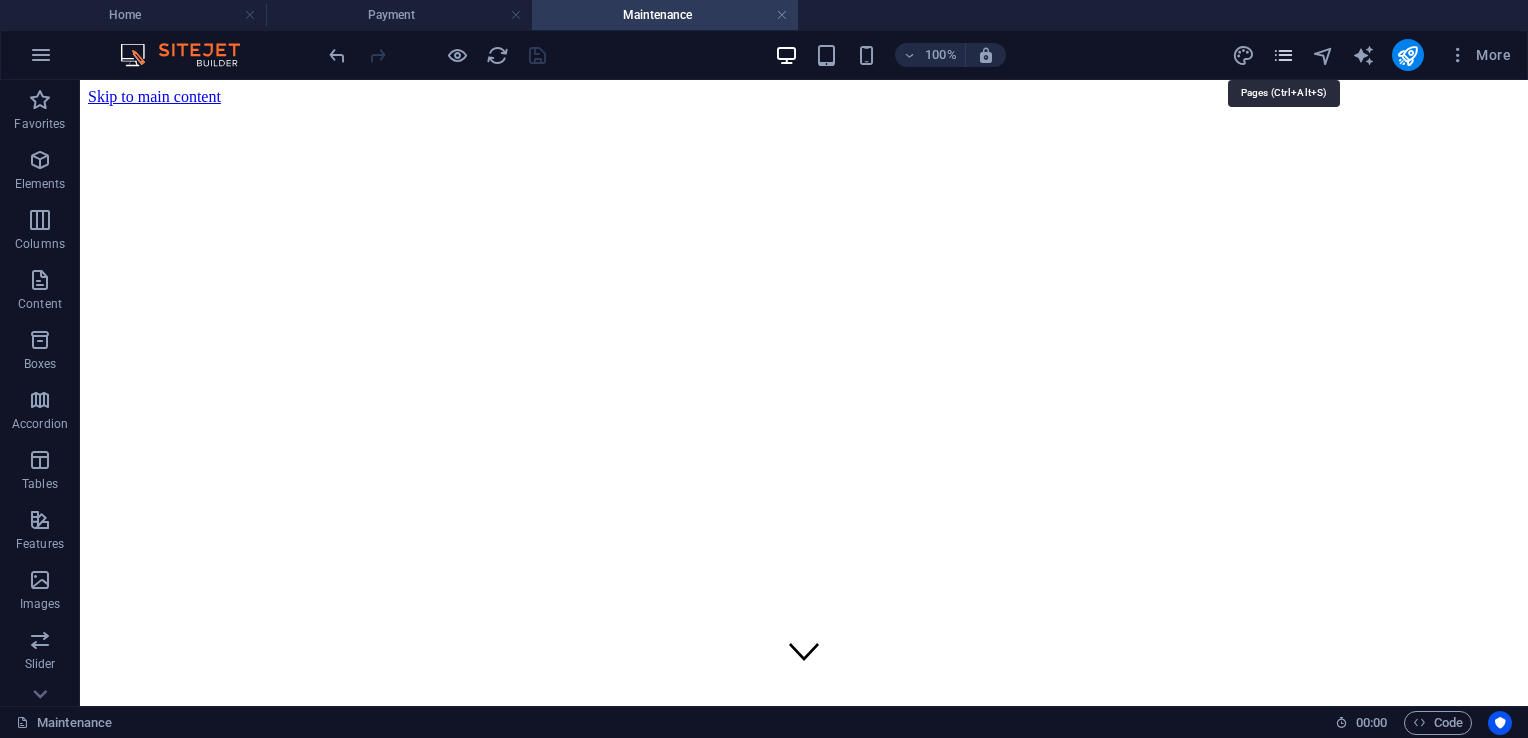click at bounding box center (1283, 55) 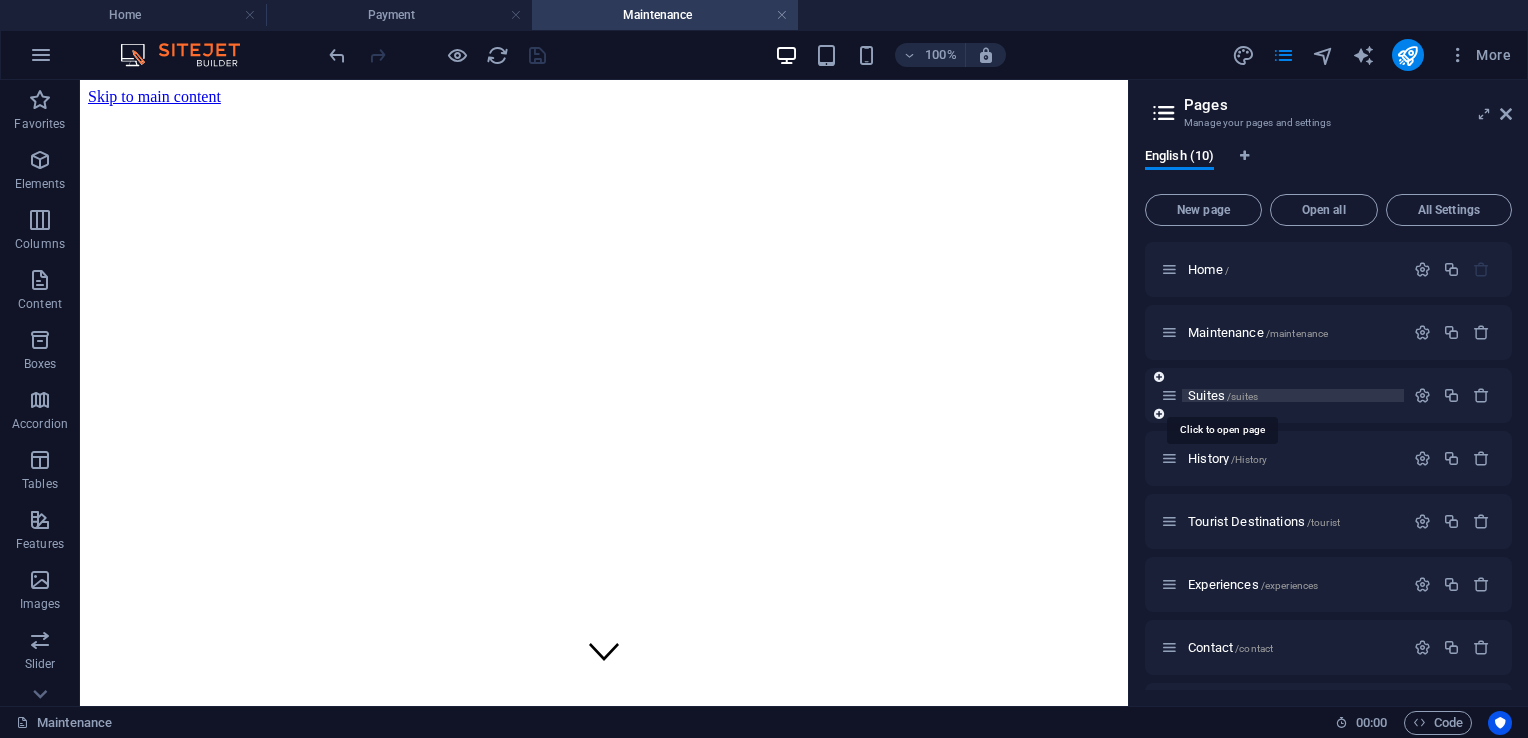 click on "Suites /suites" at bounding box center [1223, 395] 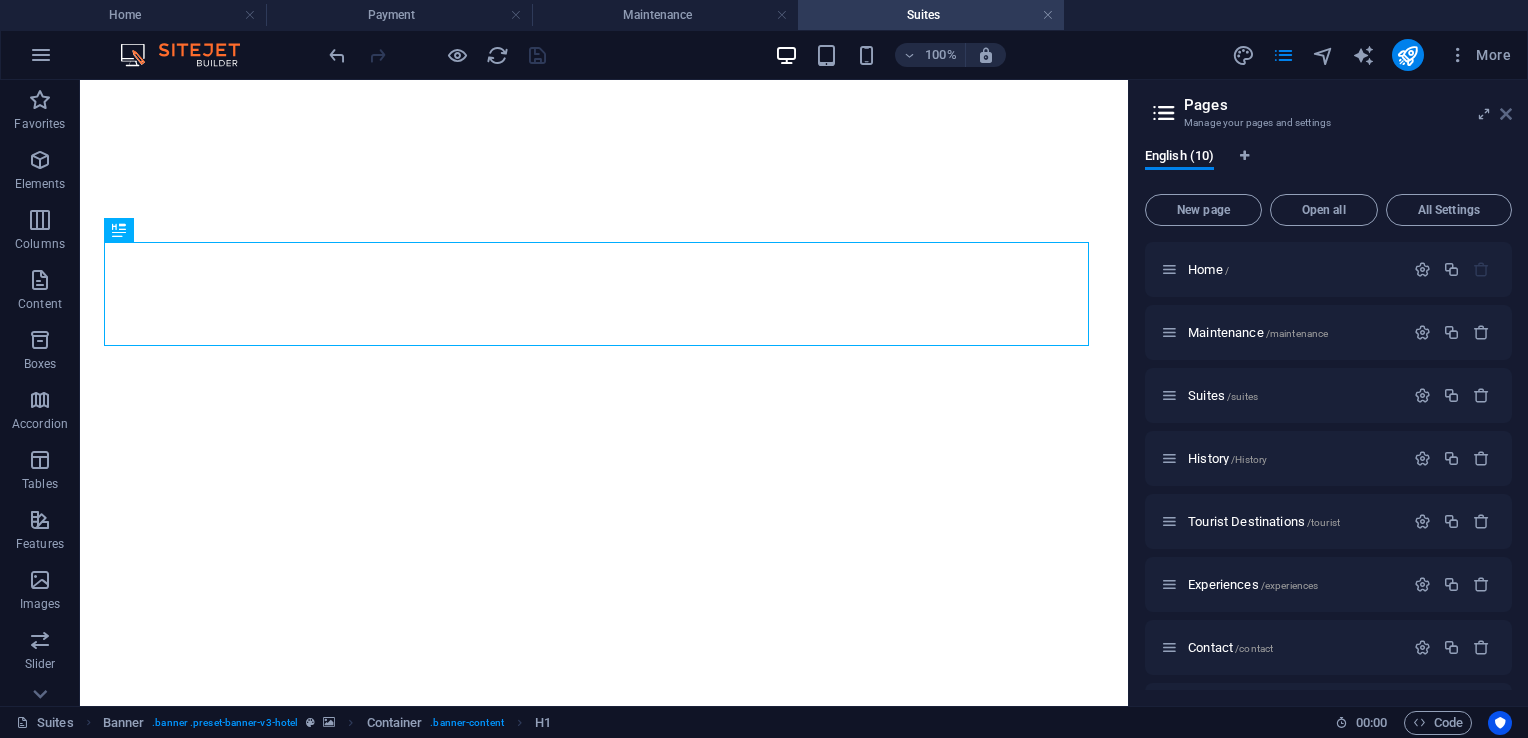 click at bounding box center (1506, 114) 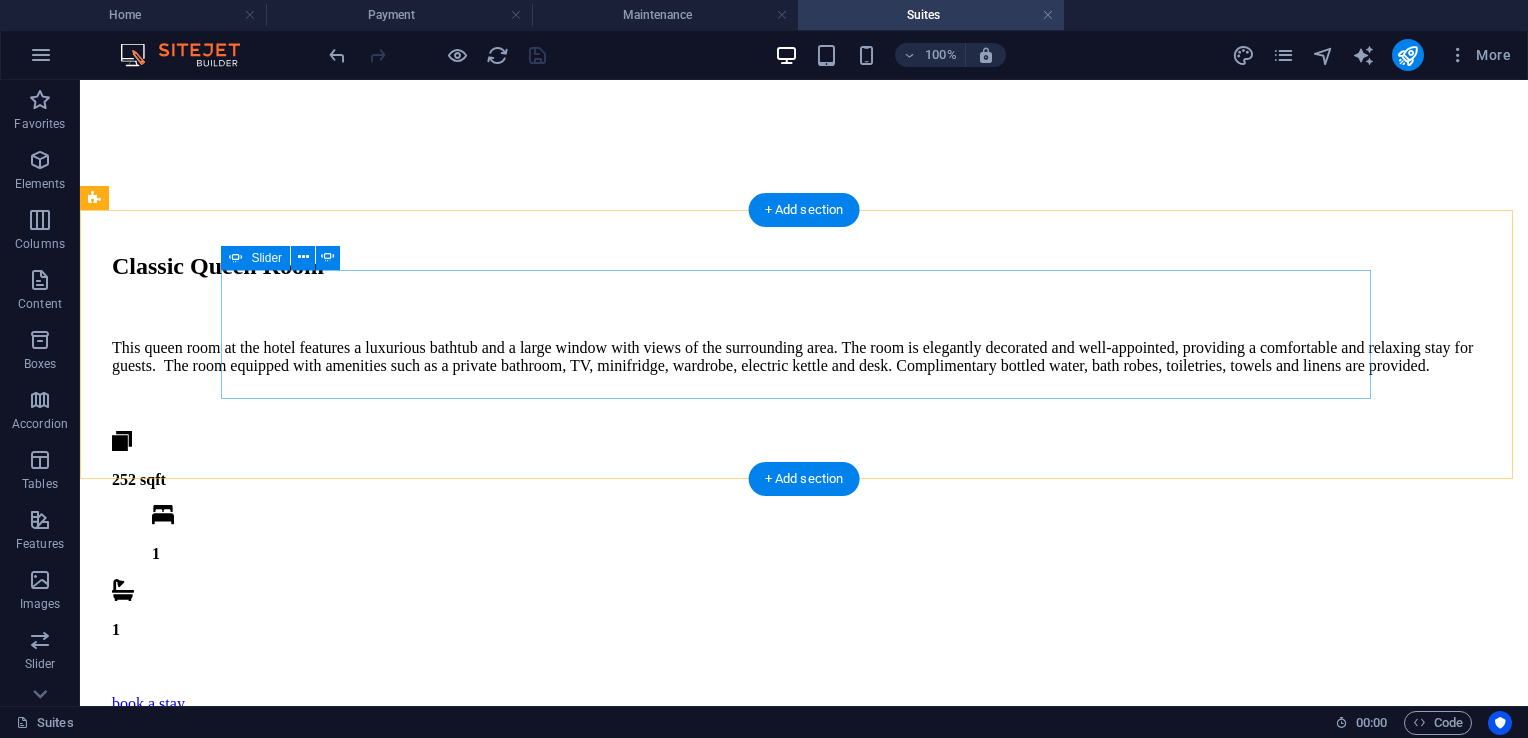 scroll, scrollTop: 7098, scrollLeft: 0, axis: vertical 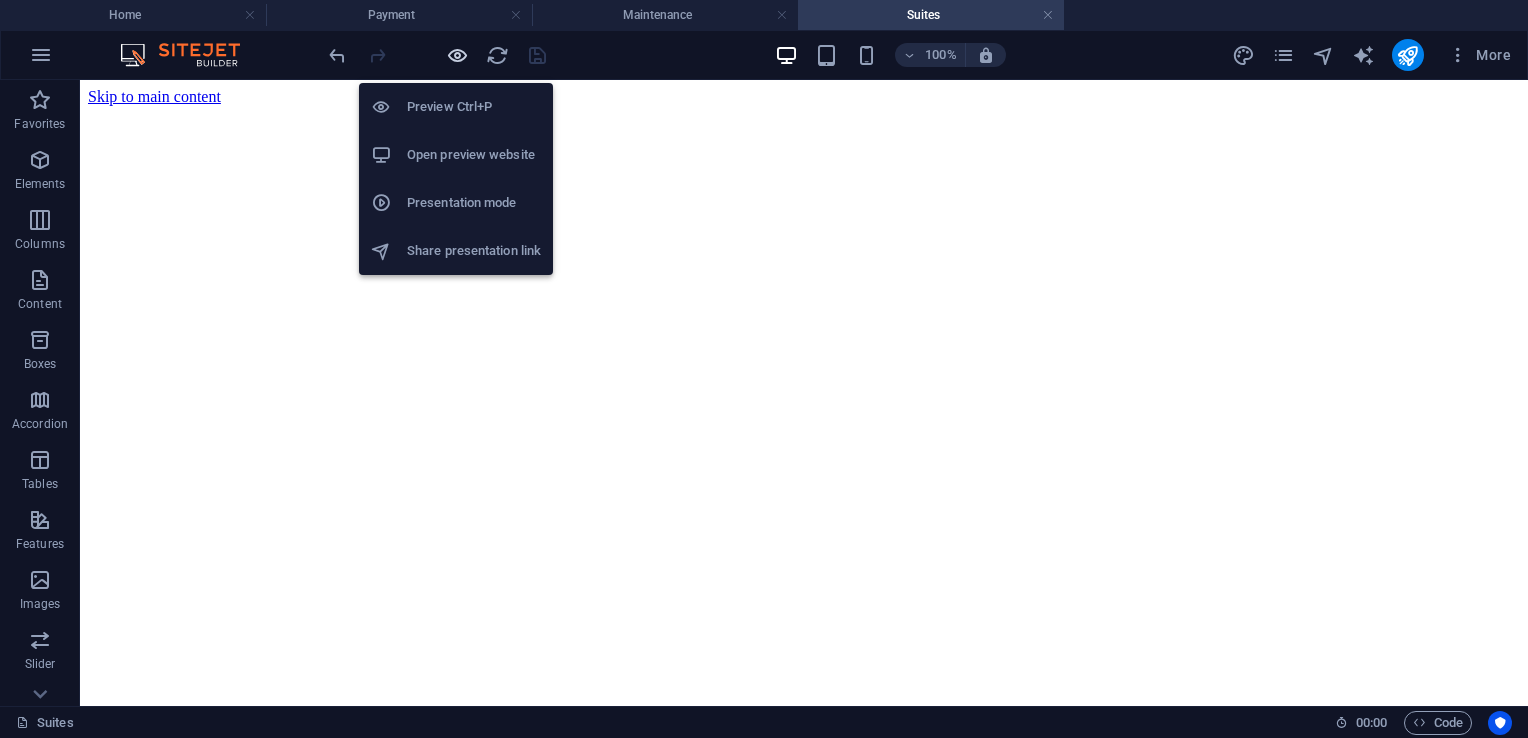 click at bounding box center (457, 55) 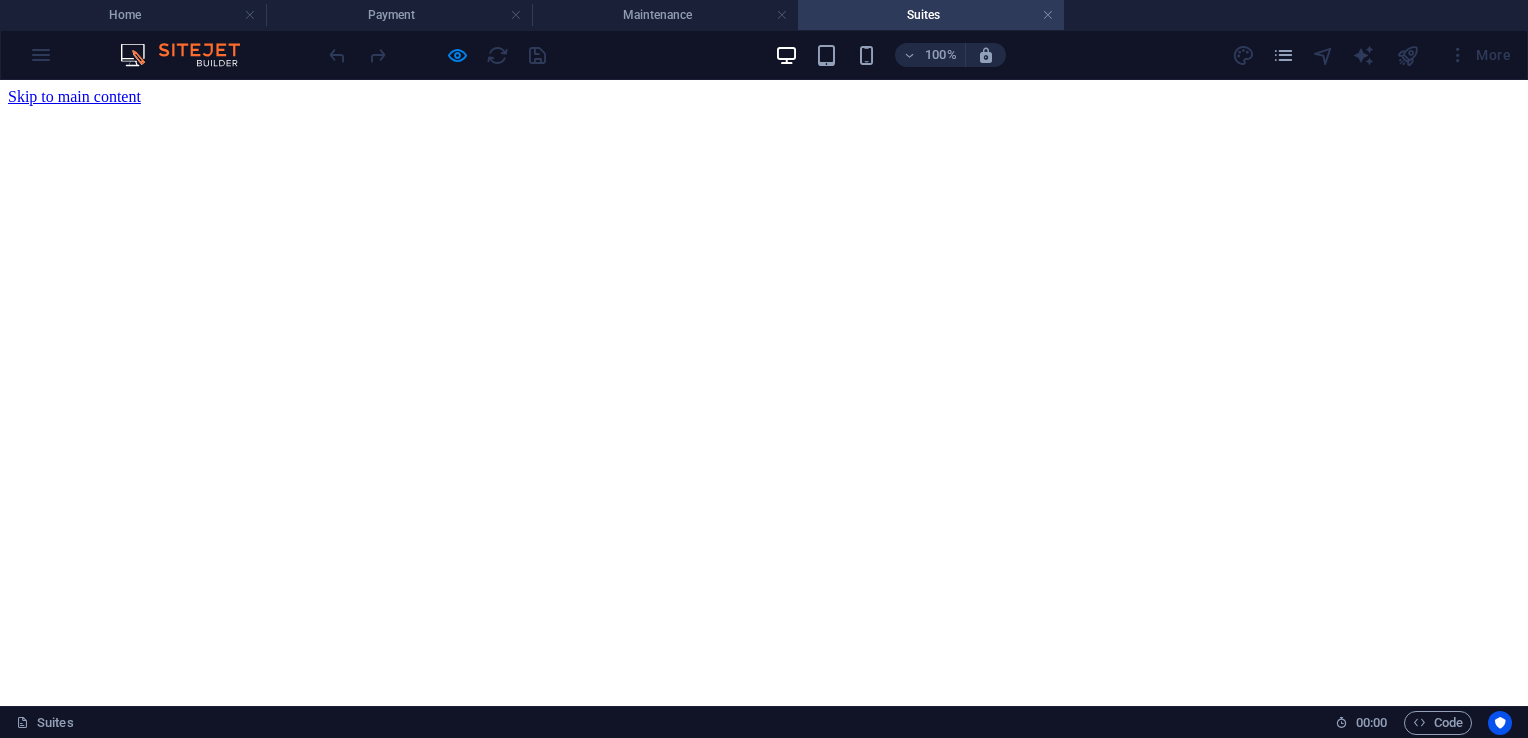 click on "Payment" at bounding box center (76, 882) 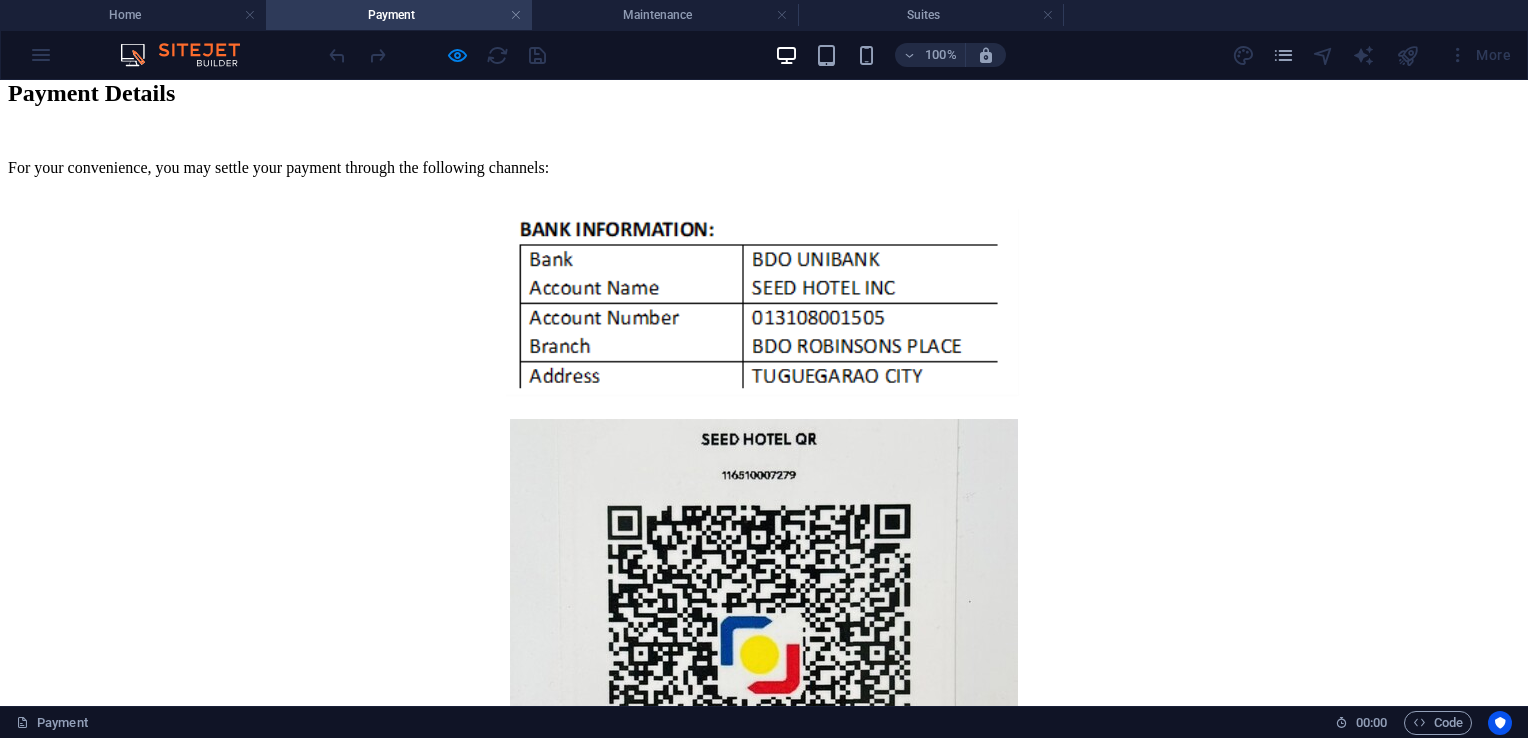 scroll, scrollTop: 1000, scrollLeft: 0, axis: vertical 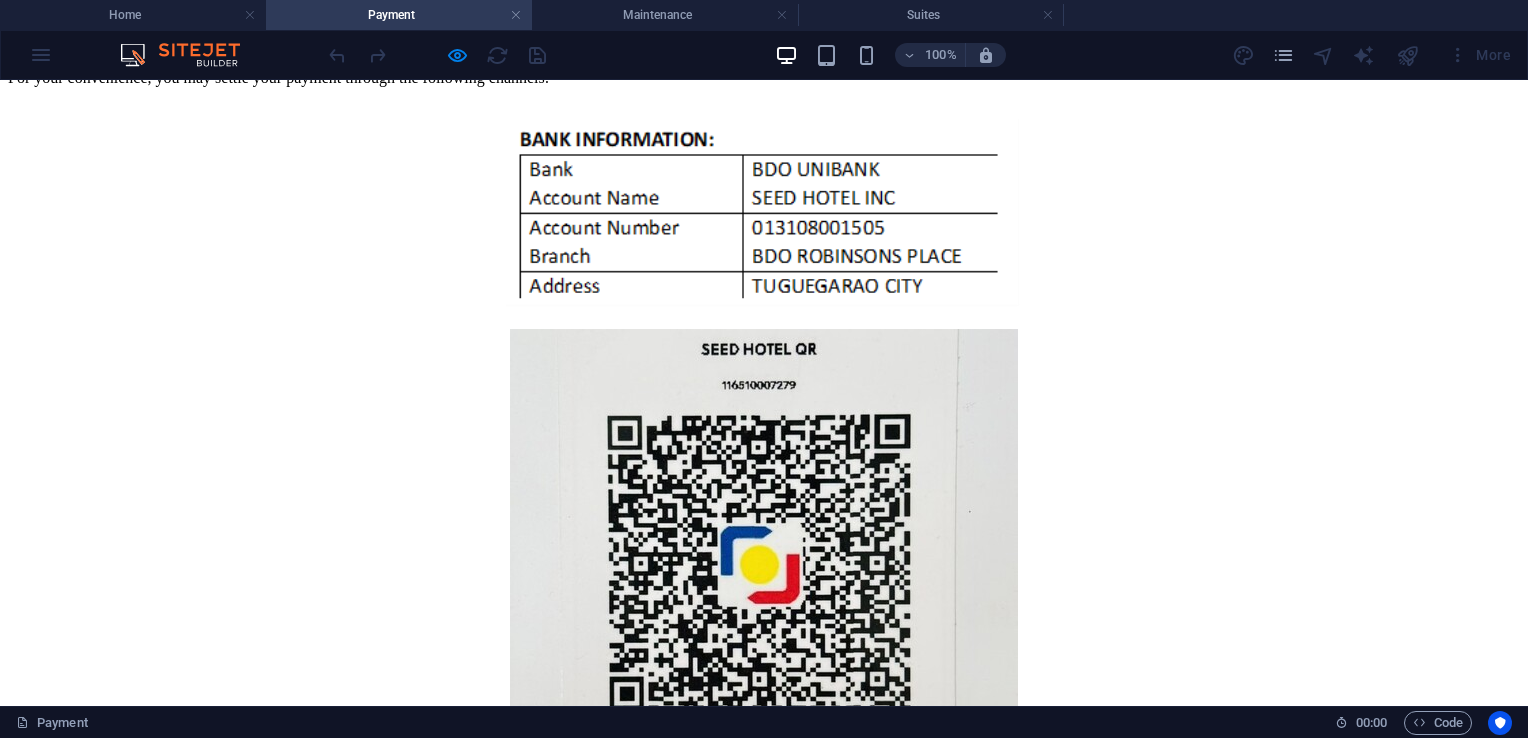 click on "Contact" at bounding box center (73, -172) 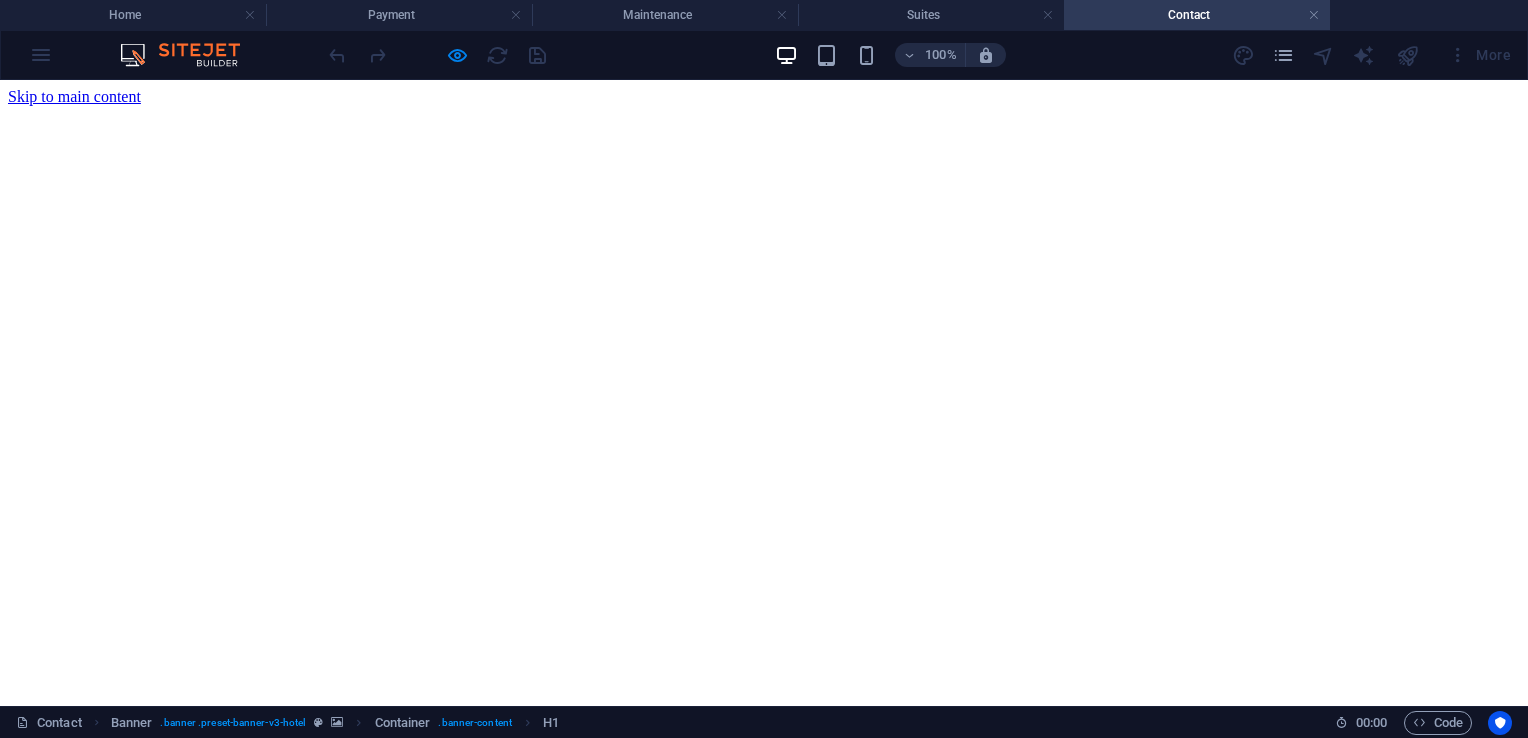 scroll, scrollTop: 0, scrollLeft: 0, axis: both 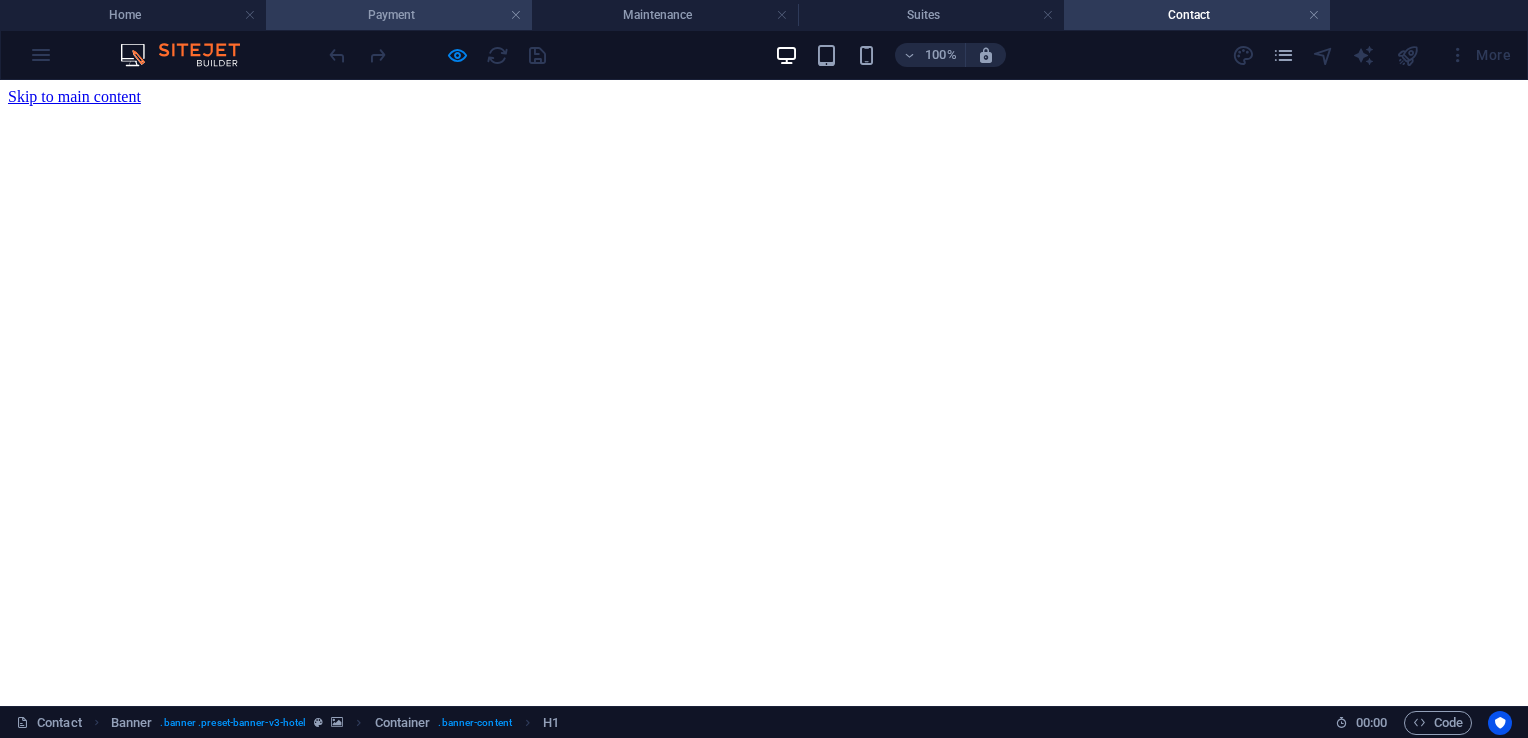 click on "Payment" at bounding box center (399, 15) 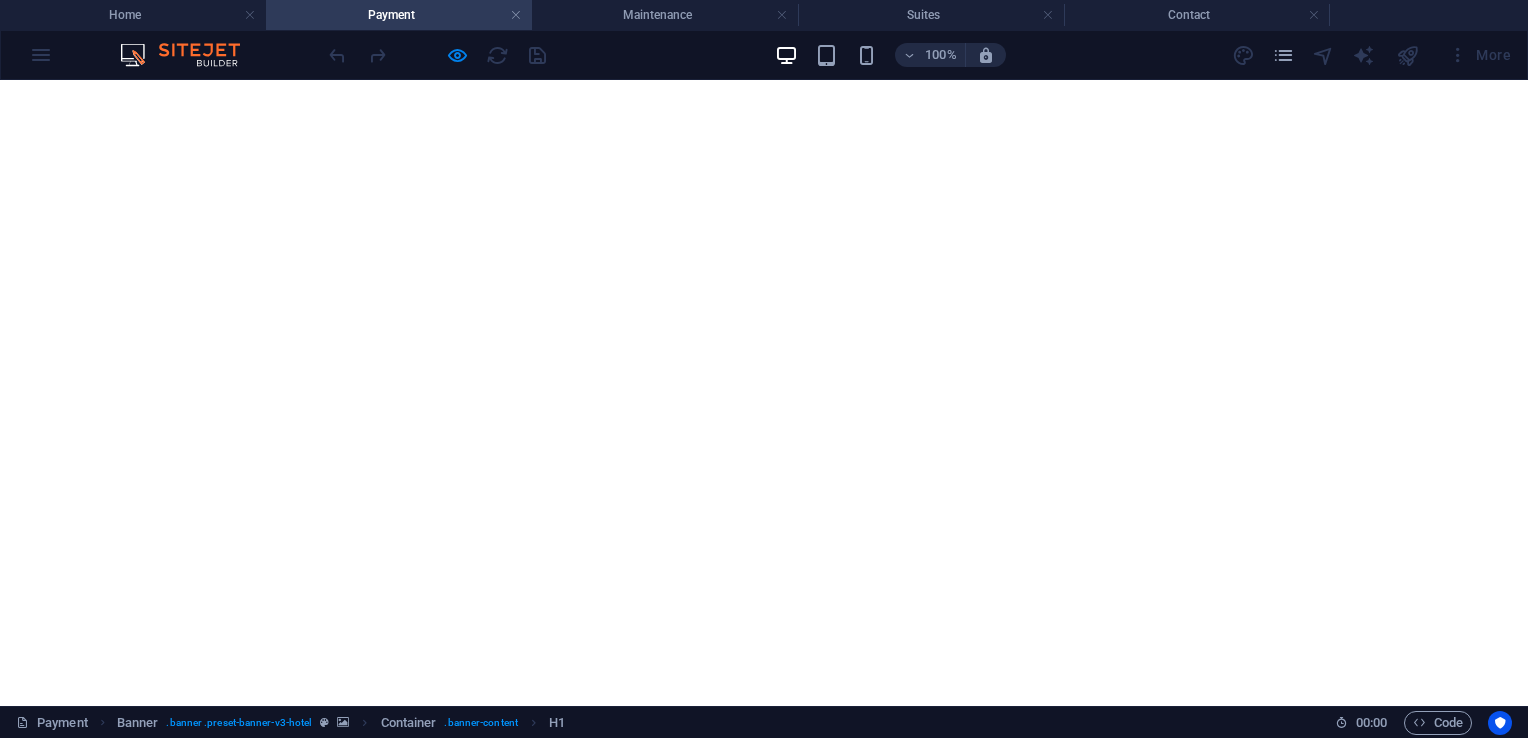 scroll, scrollTop: 0, scrollLeft: 0, axis: both 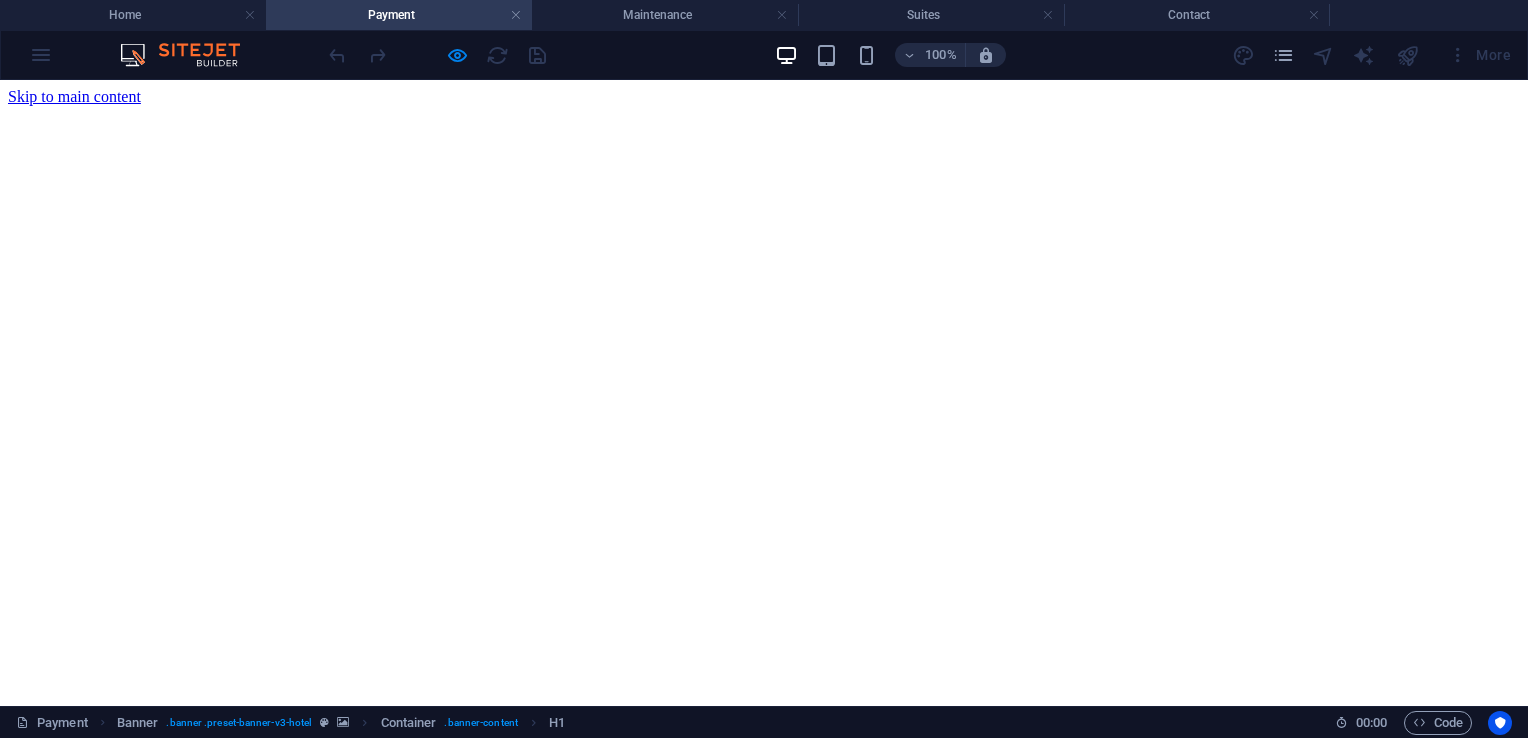 click on "Settle Payment" at bounding box center (764, 930) 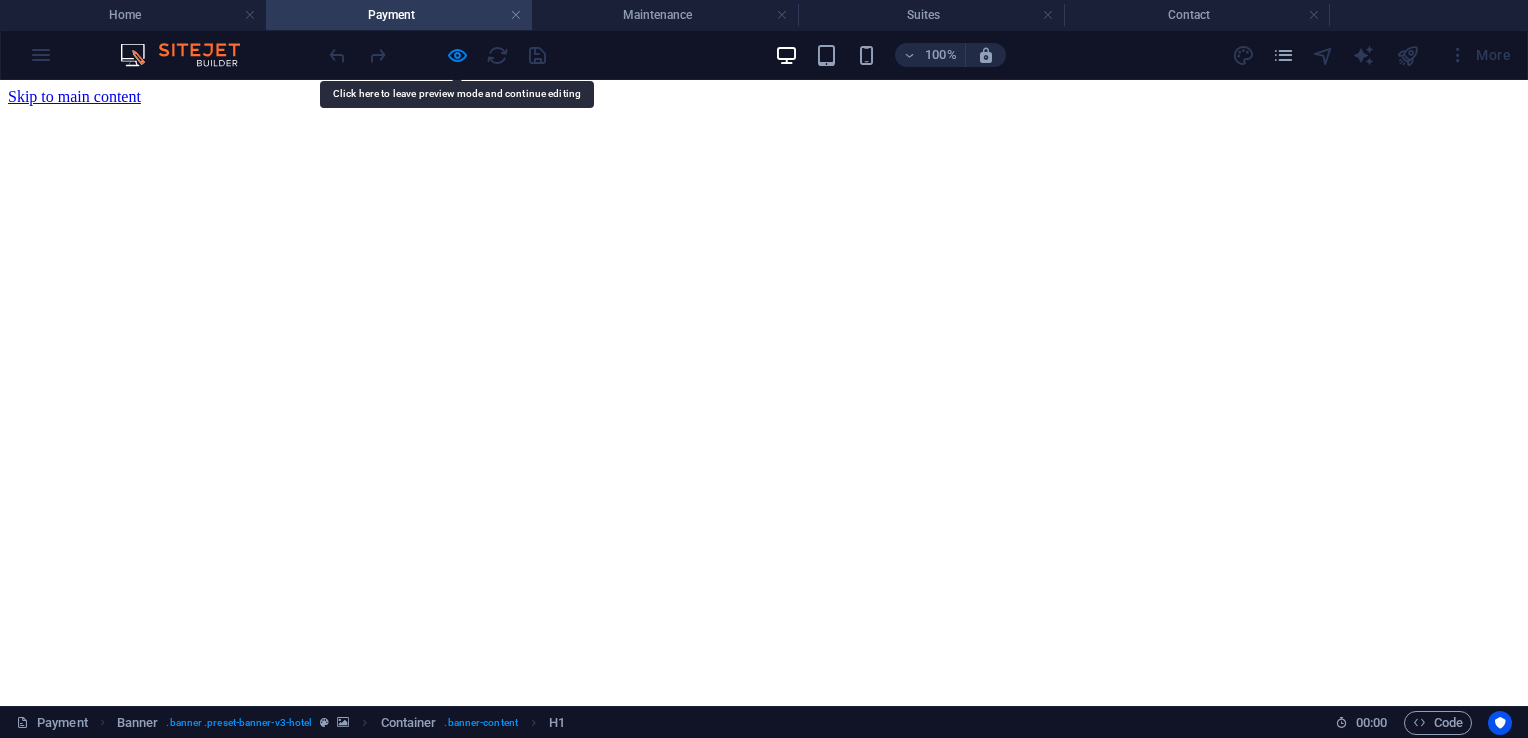 drag, startPoint x: 339, startPoint y: 266, endPoint x: 773, endPoint y: 259, distance: 434.05646 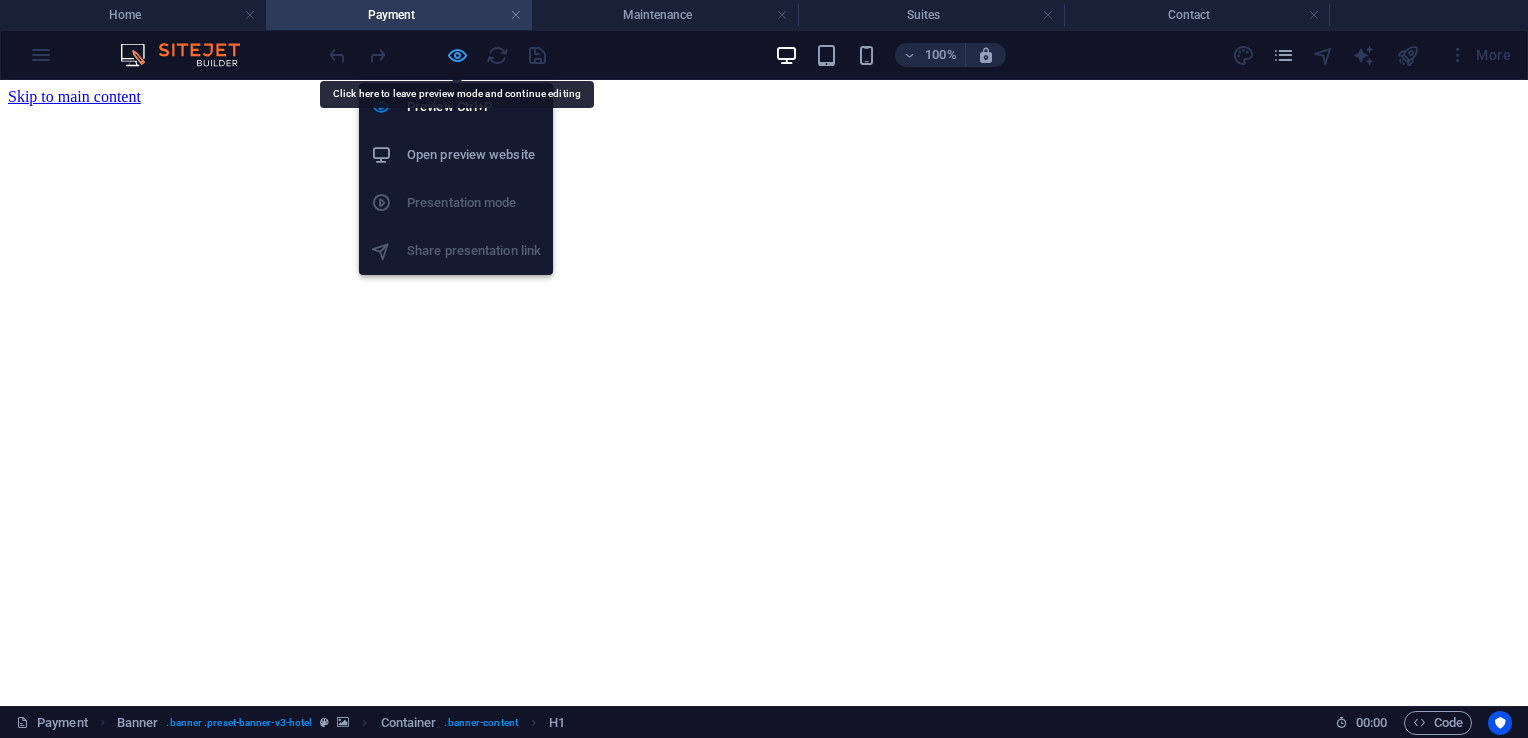 click at bounding box center [457, 55] 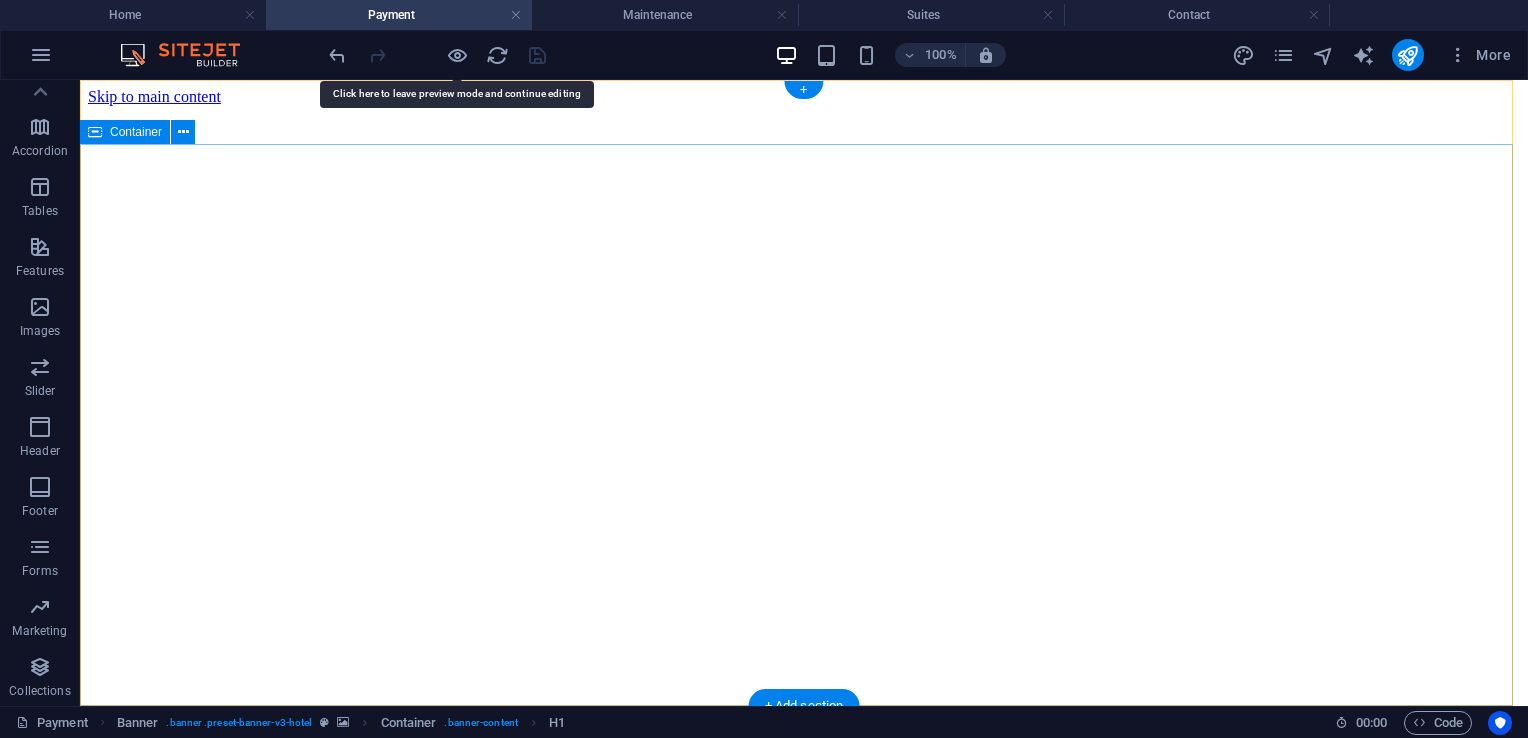 click on "Settle Payment" at bounding box center (804, 930) 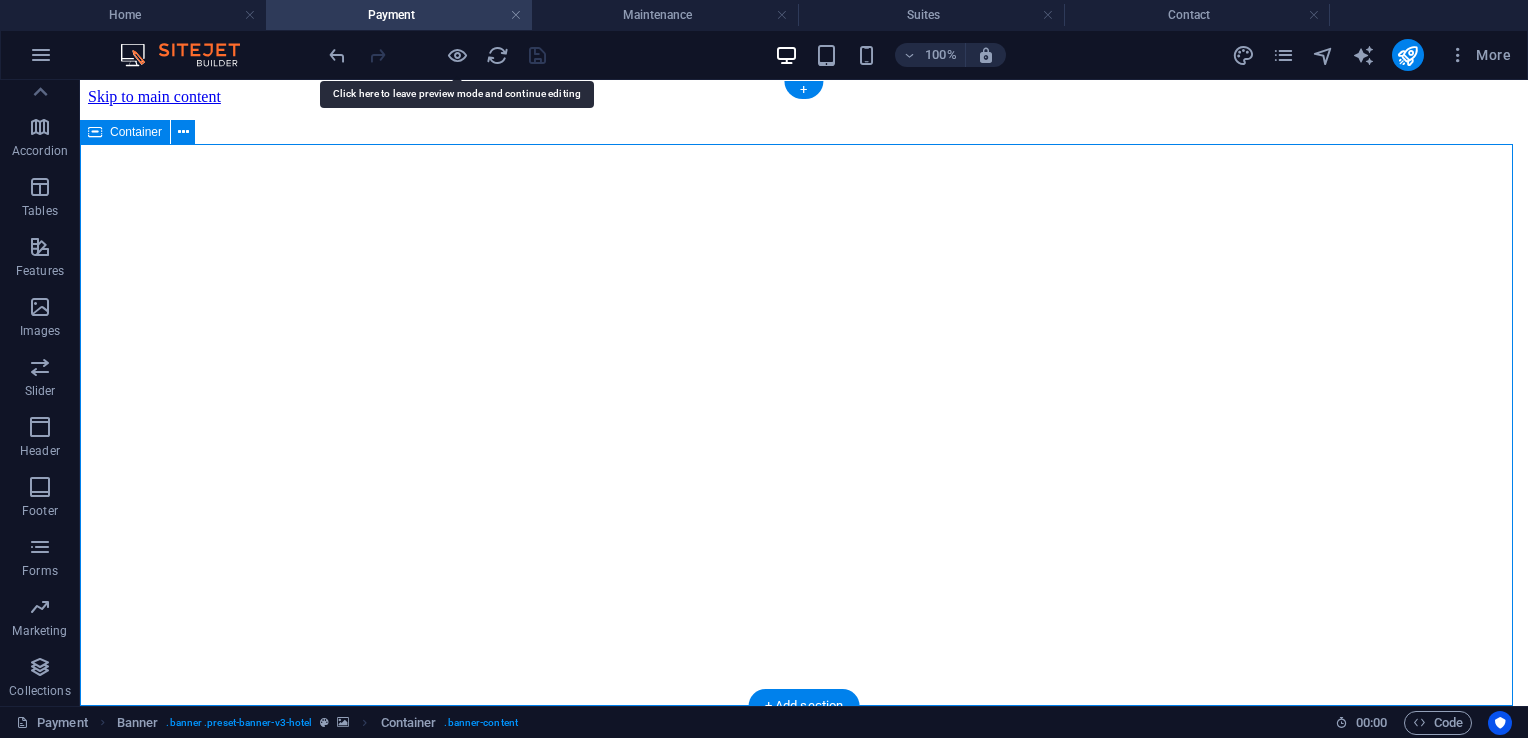 click on "Settle Payment" at bounding box center (804, 930) 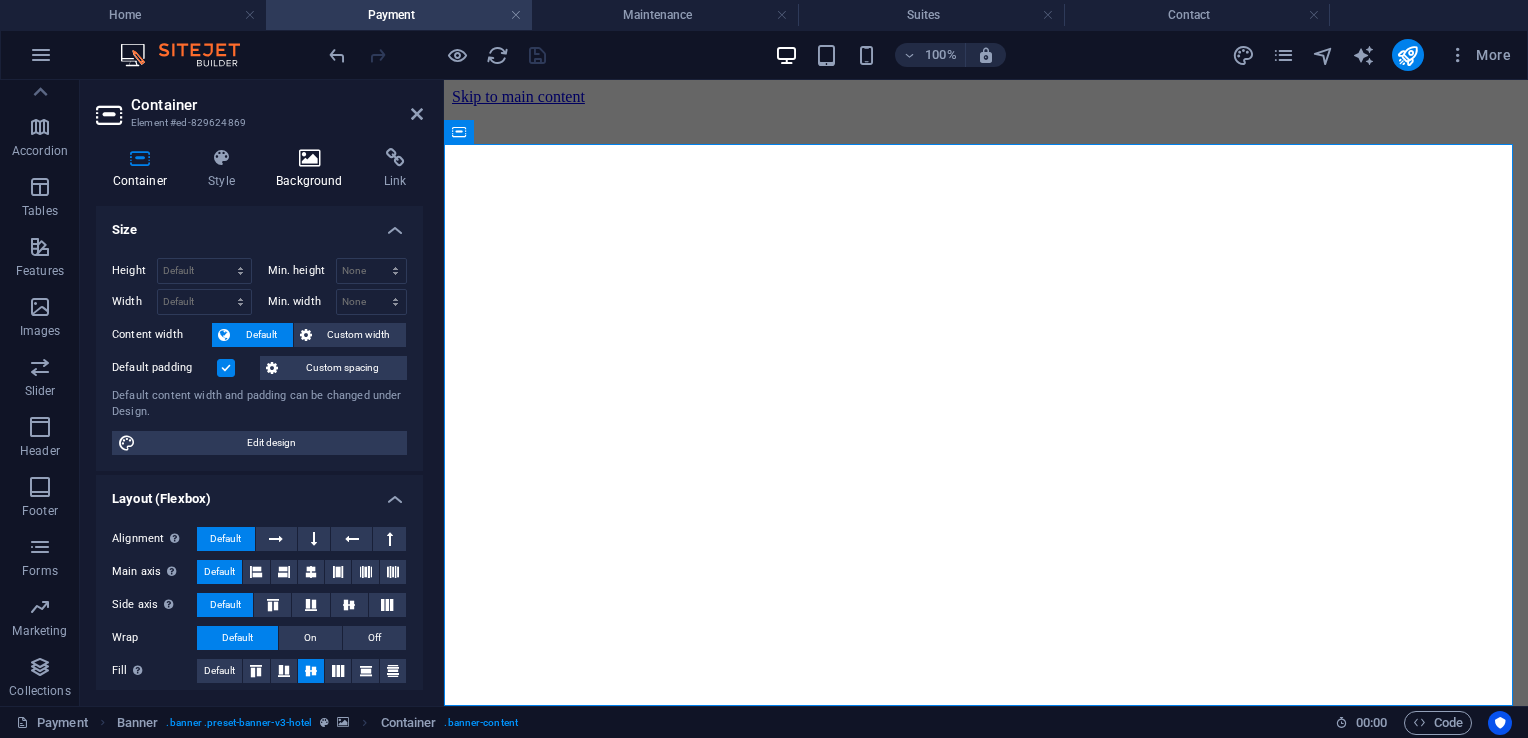 click at bounding box center [310, 158] 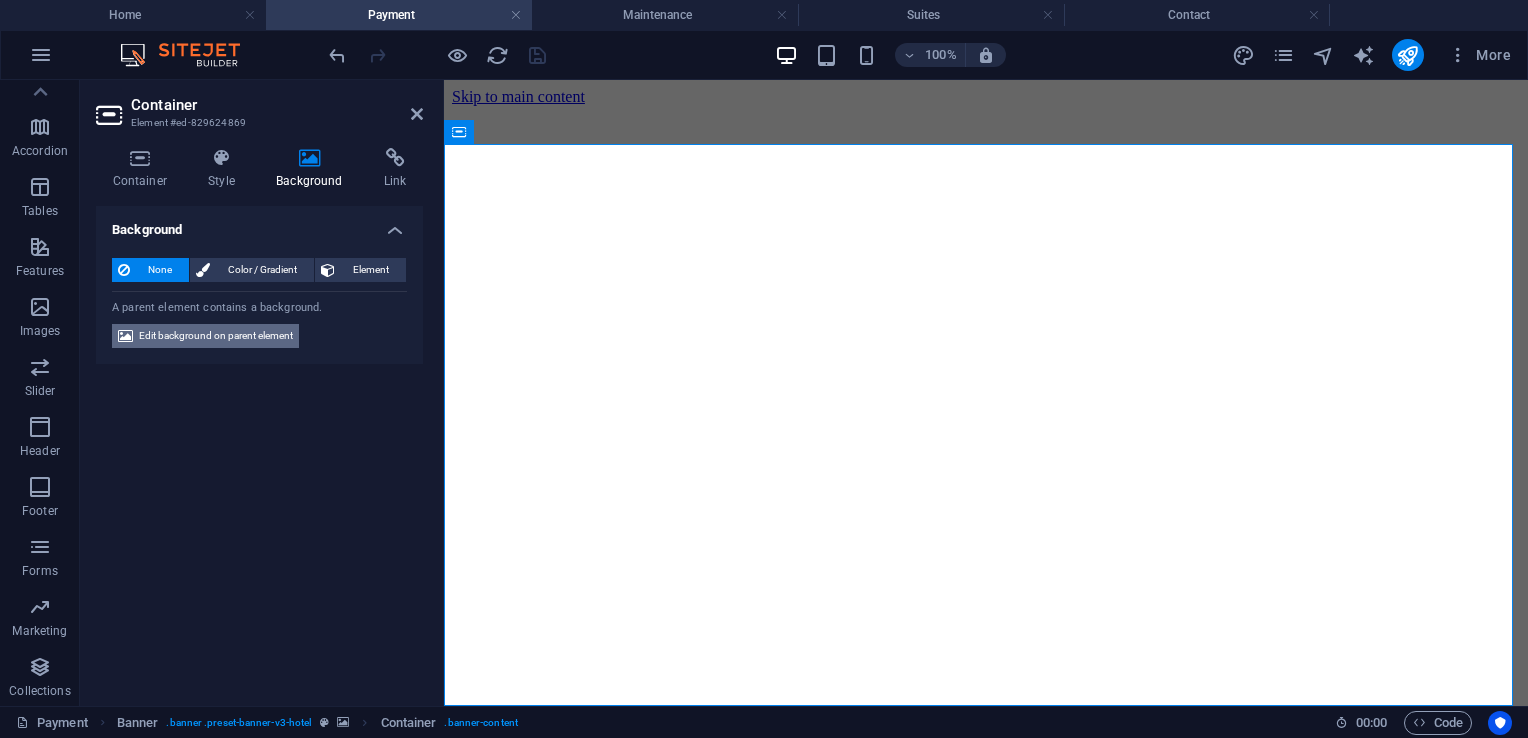 click on "Edit background on parent element" at bounding box center (216, 336) 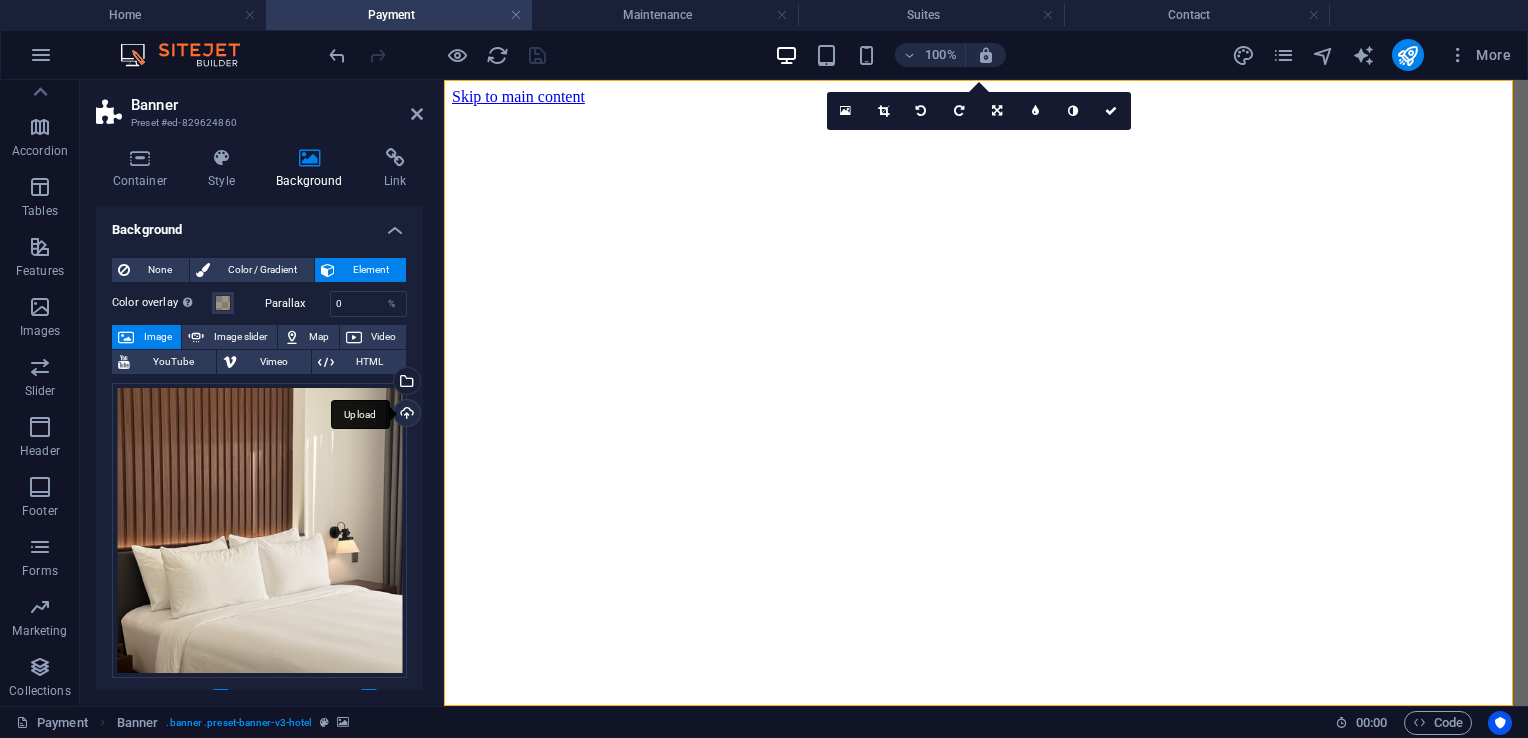 click on "Upload" at bounding box center [405, 415] 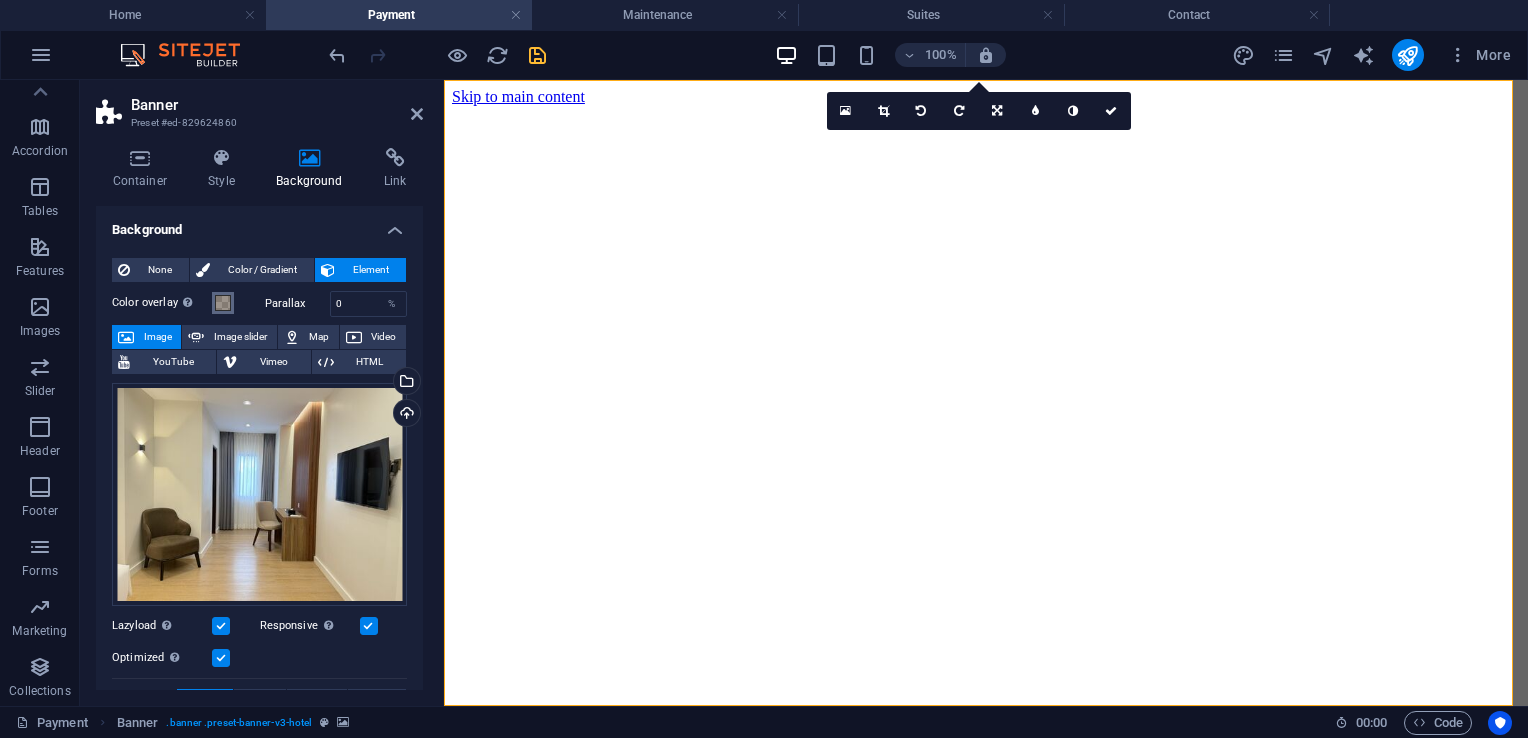 click at bounding box center [223, 303] 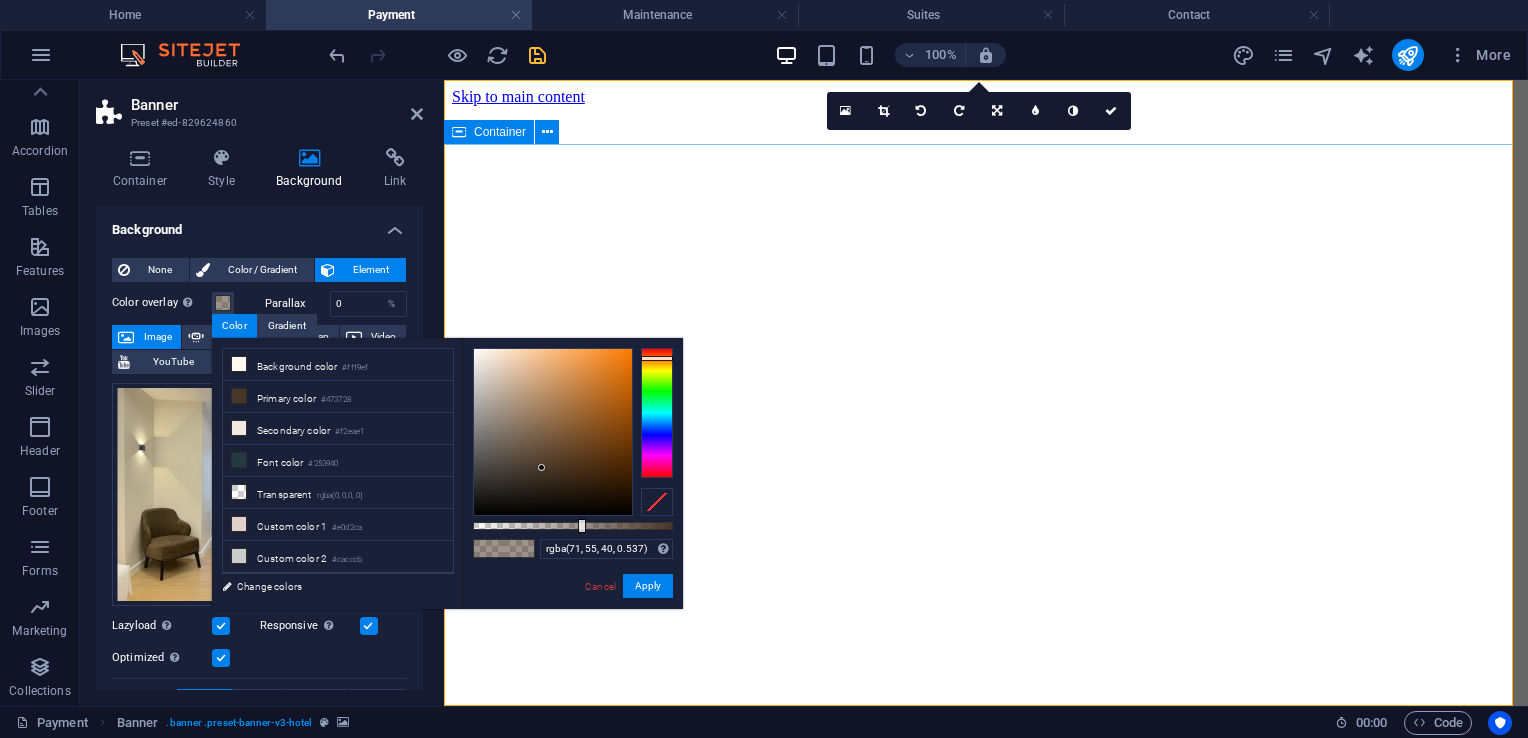drag, startPoint x: 766, startPoint y: 282, endPoint x: 1128, endPoint y: 282, distance: 362 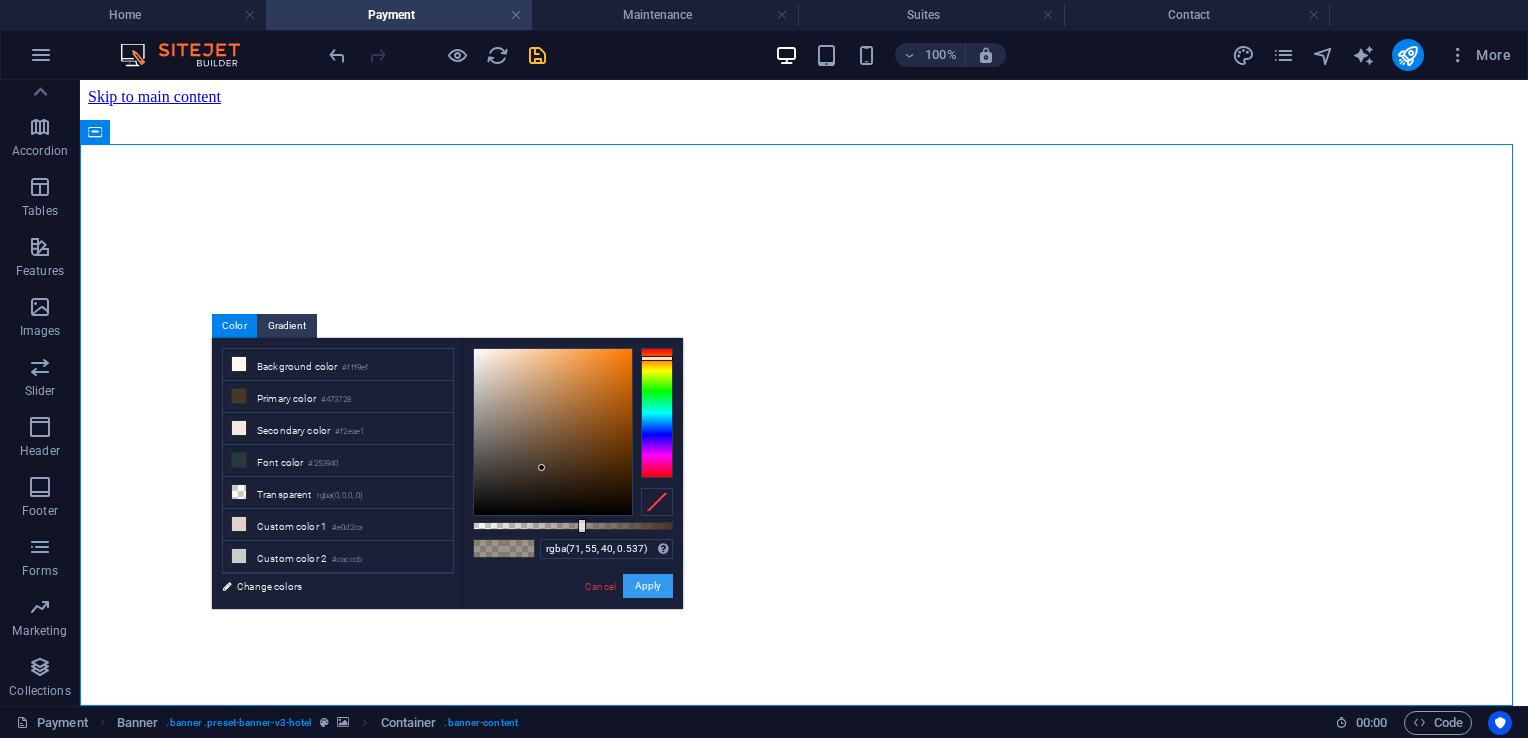 click on "Apply" at bounding box center [648, 586] 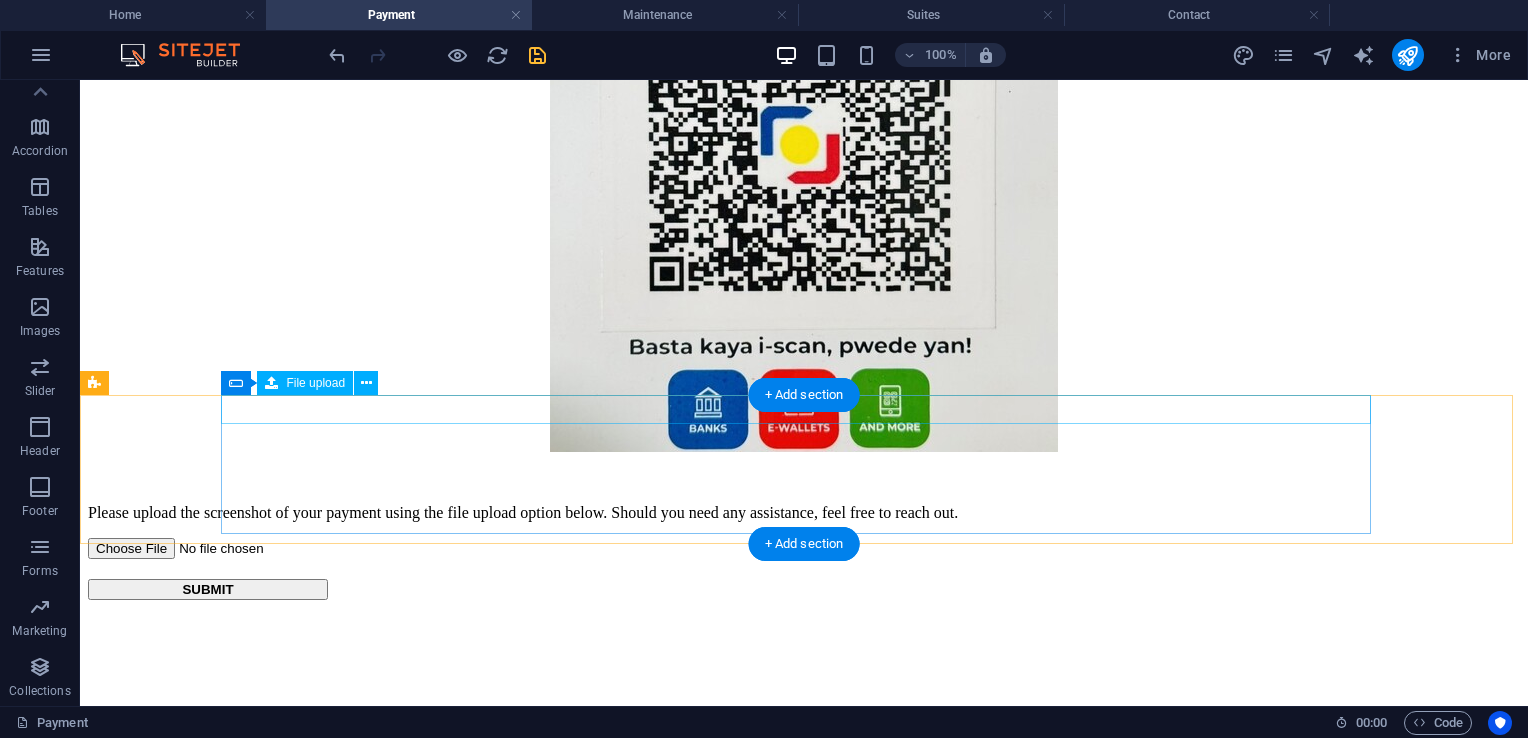 scroll, scrollTop: 1364, scrollLeft: 0, axis: vertical 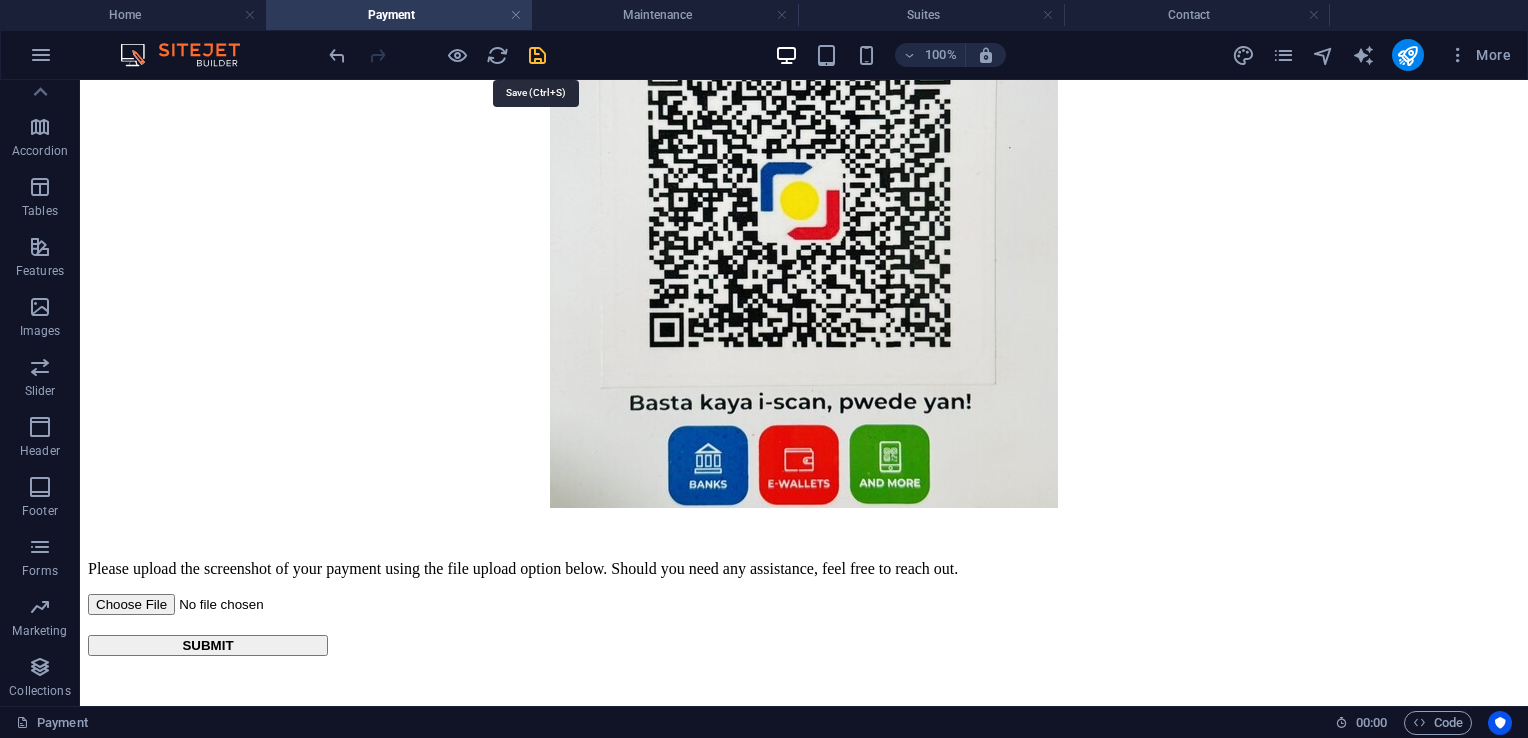 click at bounding box center [537, 55] 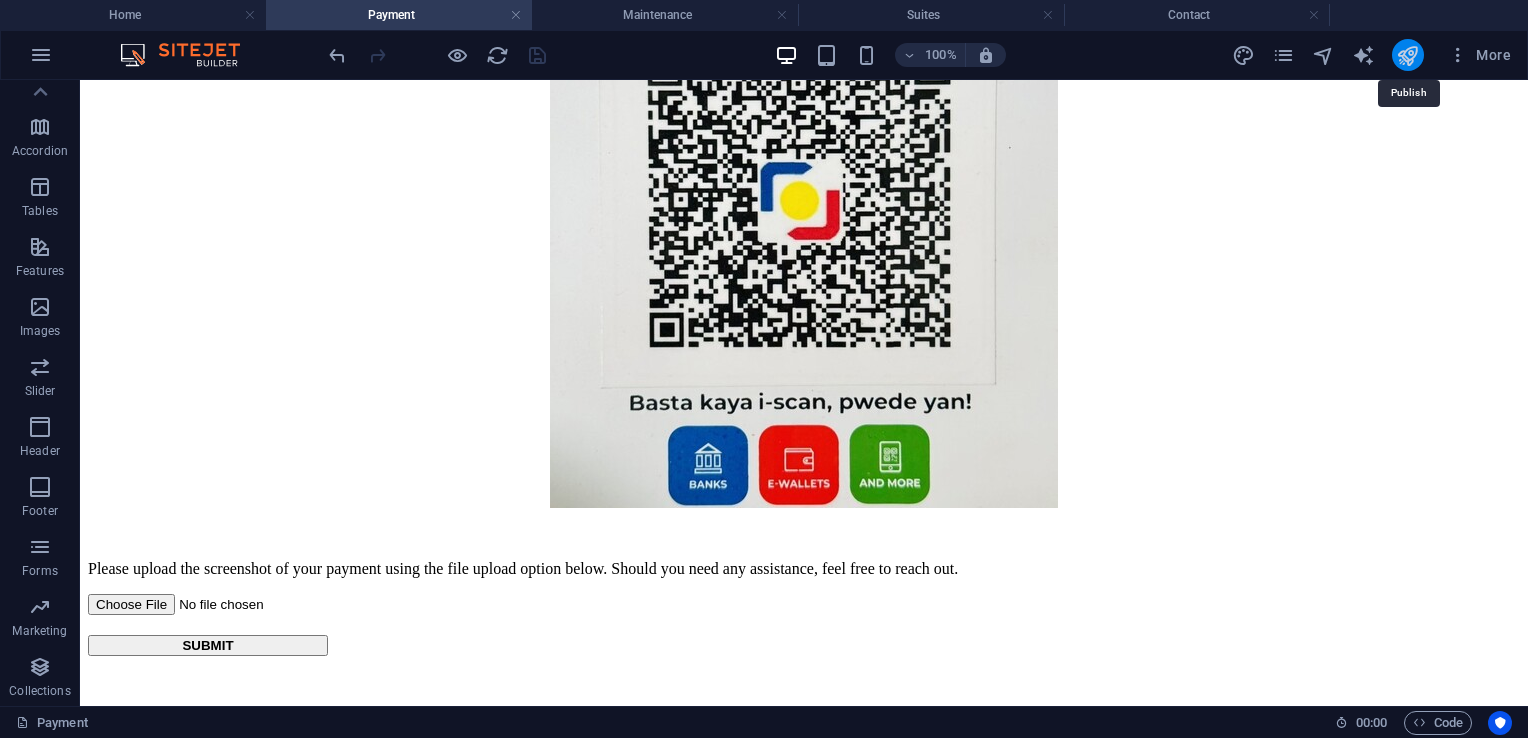 click at bounding box center (1407, 55) 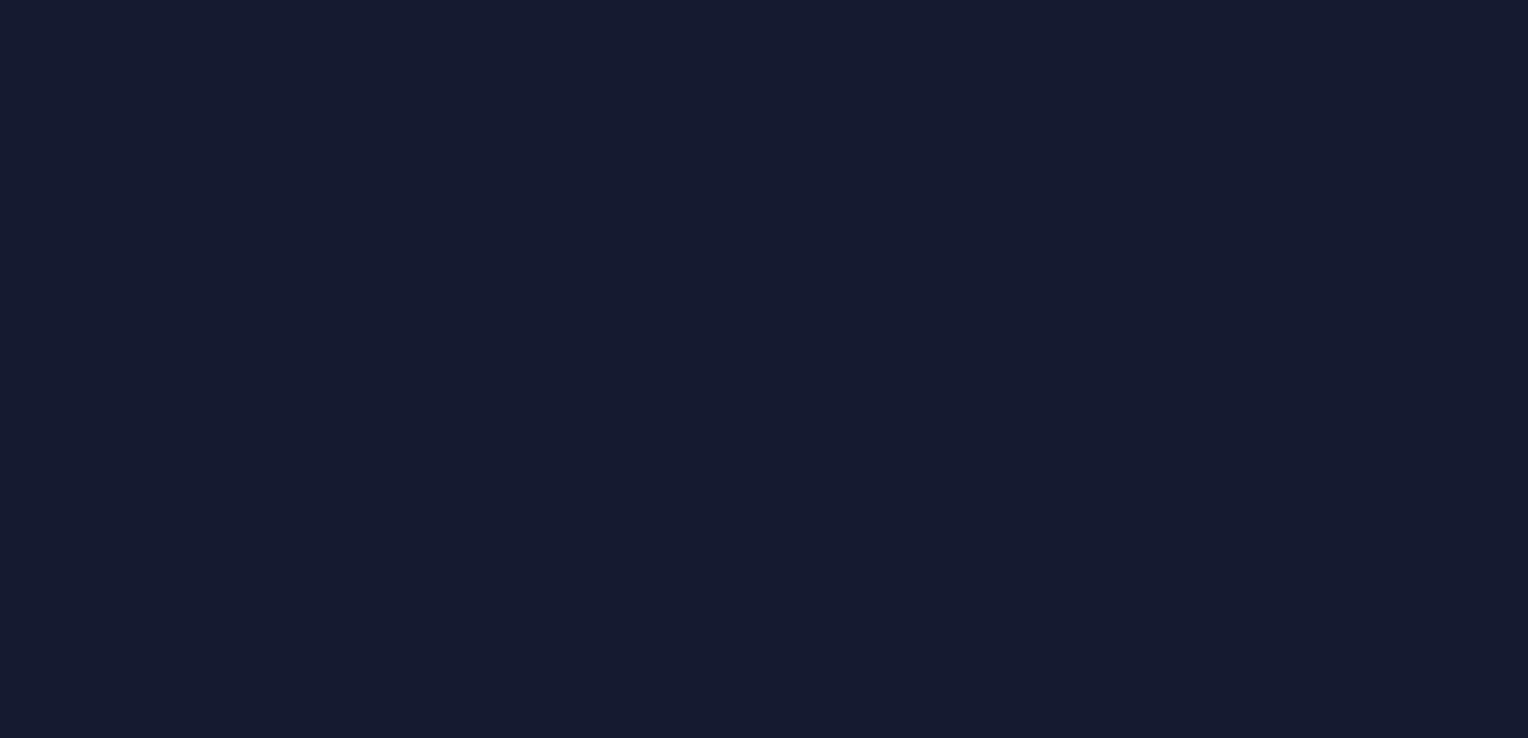 scroll, scrollTop: 0, scrollLeft: 0, axis: both 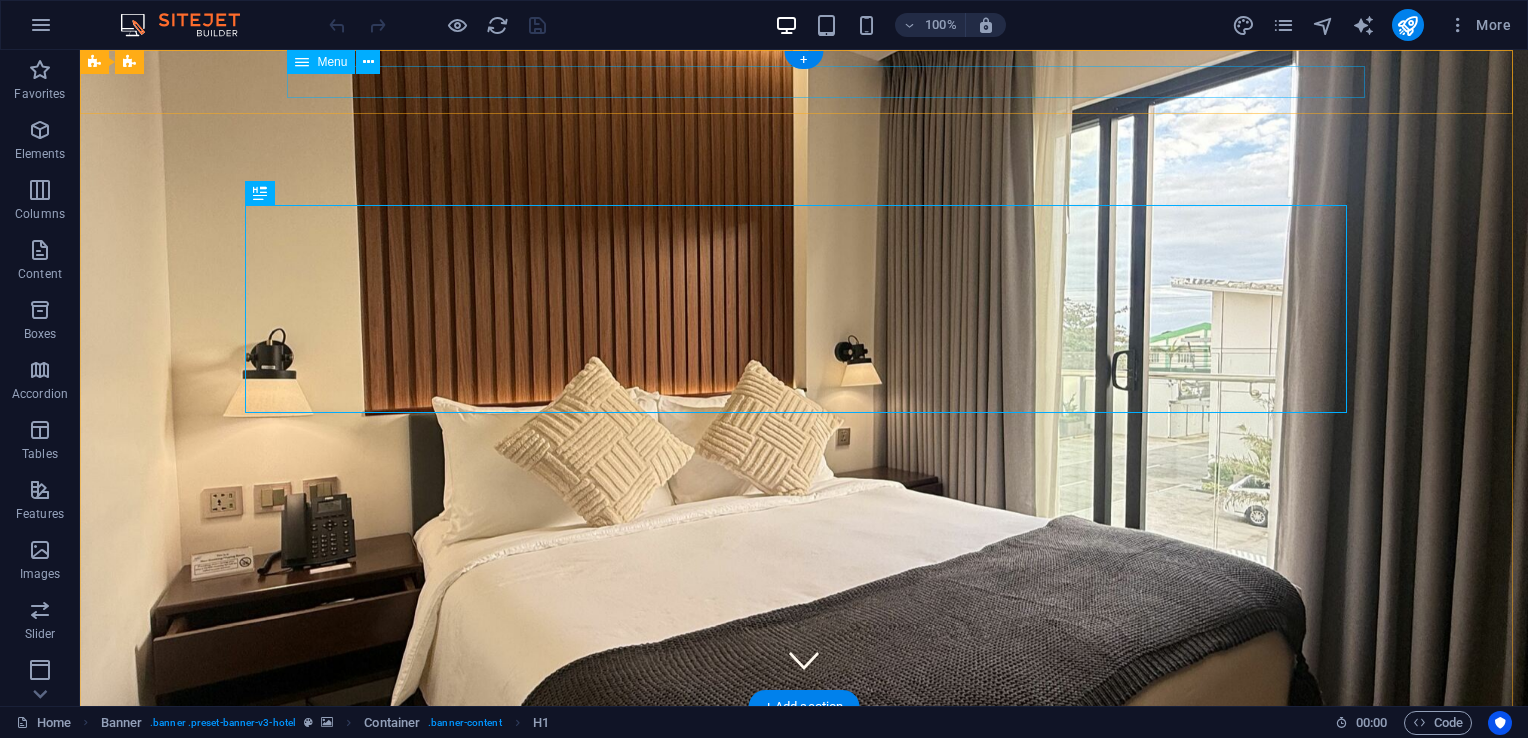 click on "Home Suites Experiences Contact History Tourist Spots Payment" at bounding box center [804, 771] 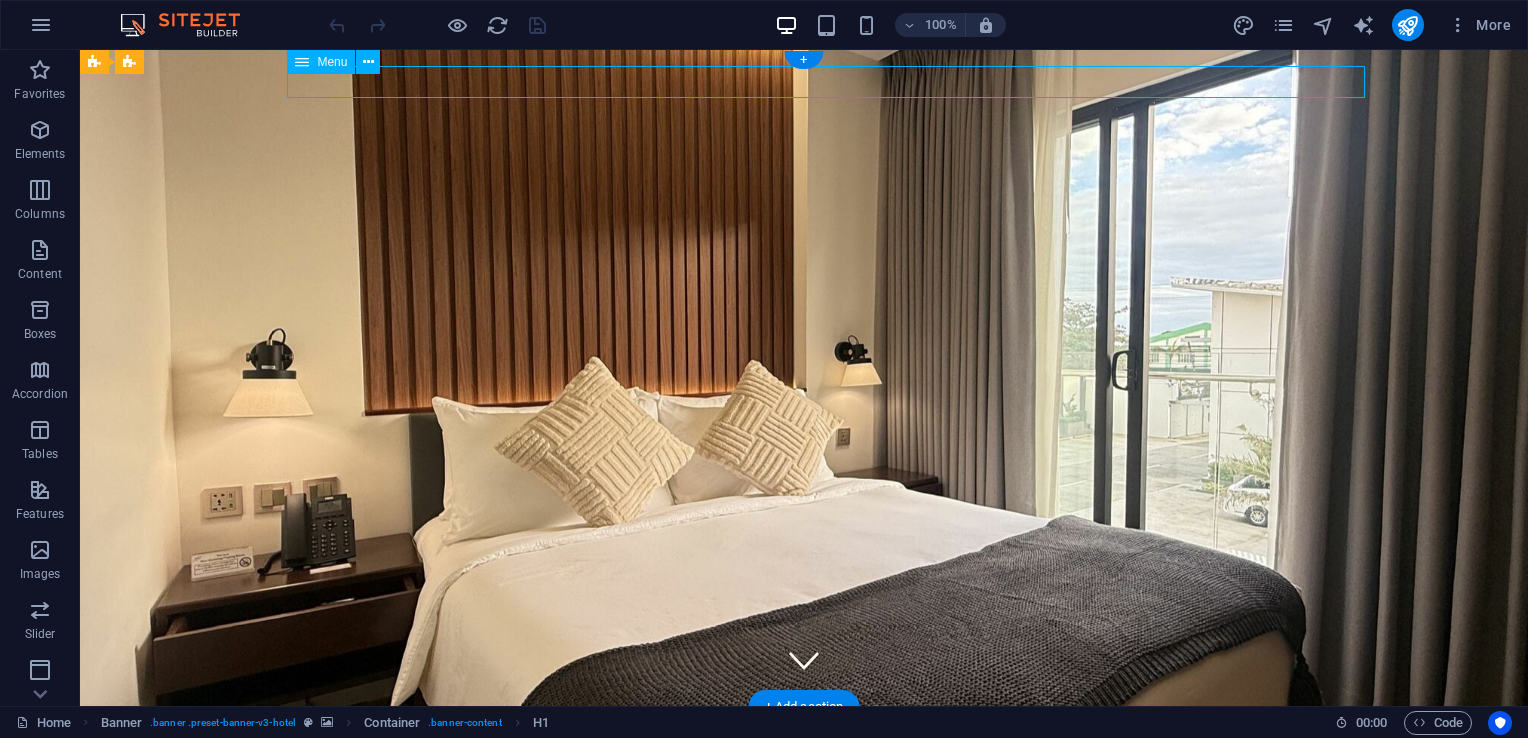 click on "Home Suites Experiences Contact History Tourist Spots Payment" at bounding box center [804, 771] 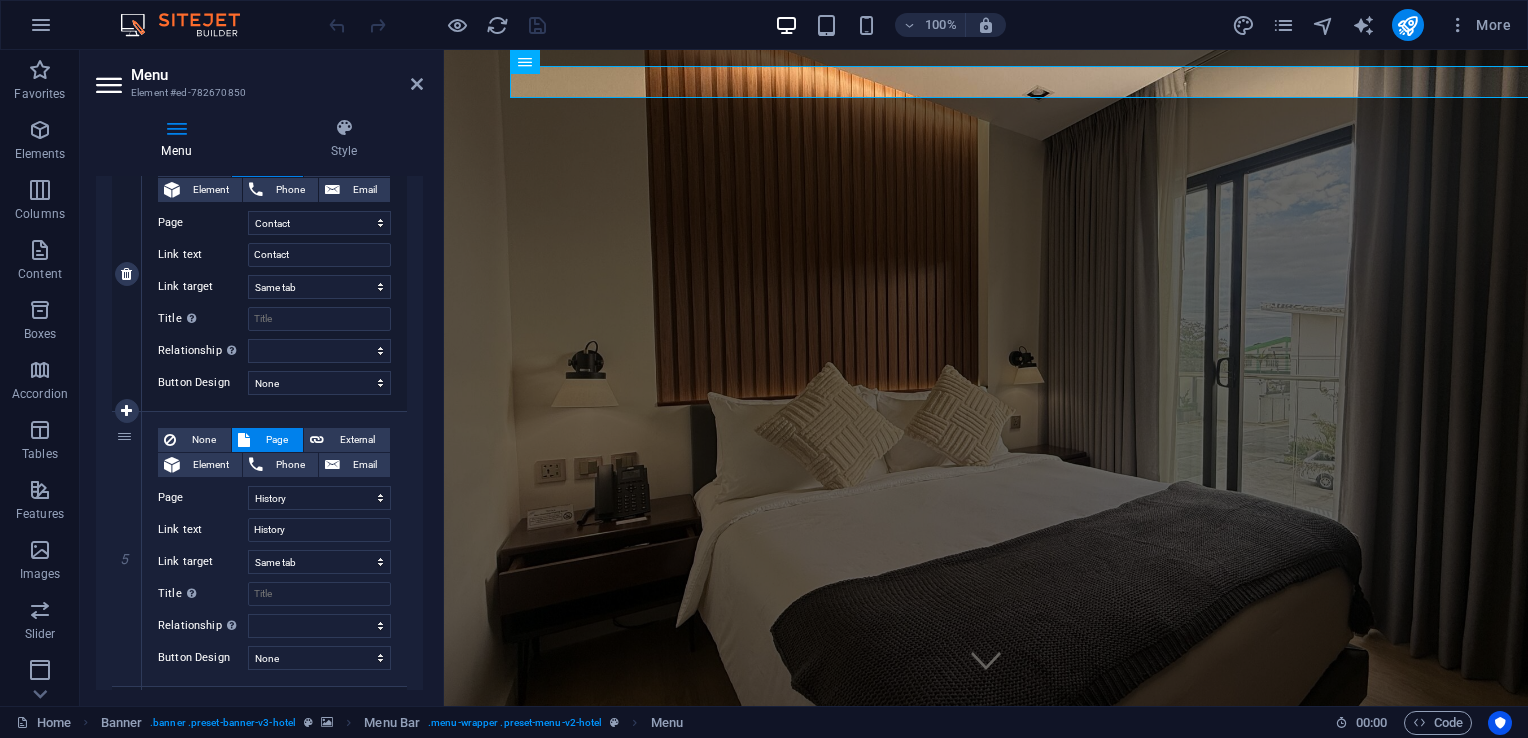 scroll, scrollTop: 954, scrollLeft: 0, axis: vertical 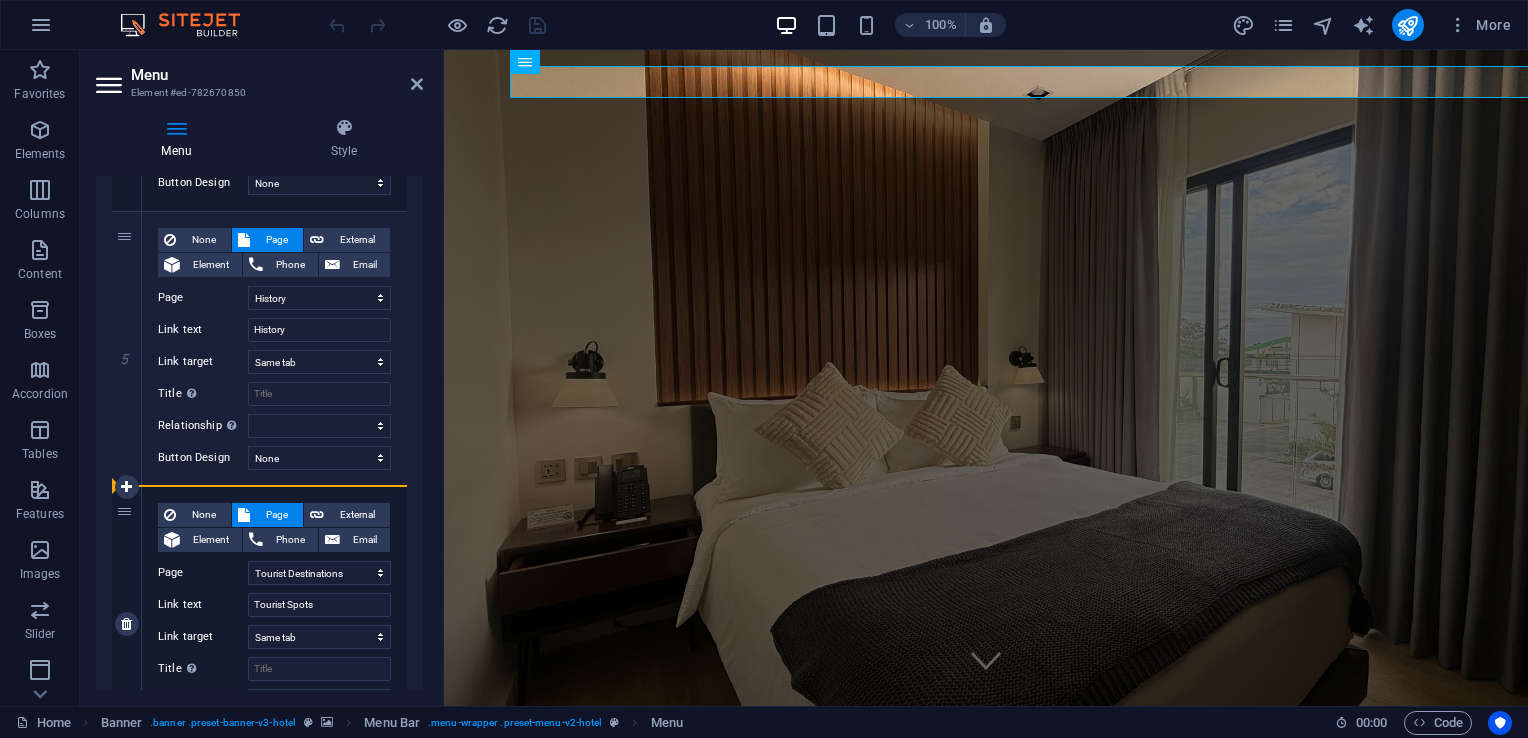 drag, startPoint x: 126, startPoint y: 260, endPoint x: 152, endPoint y: 542, distance: 283.19604 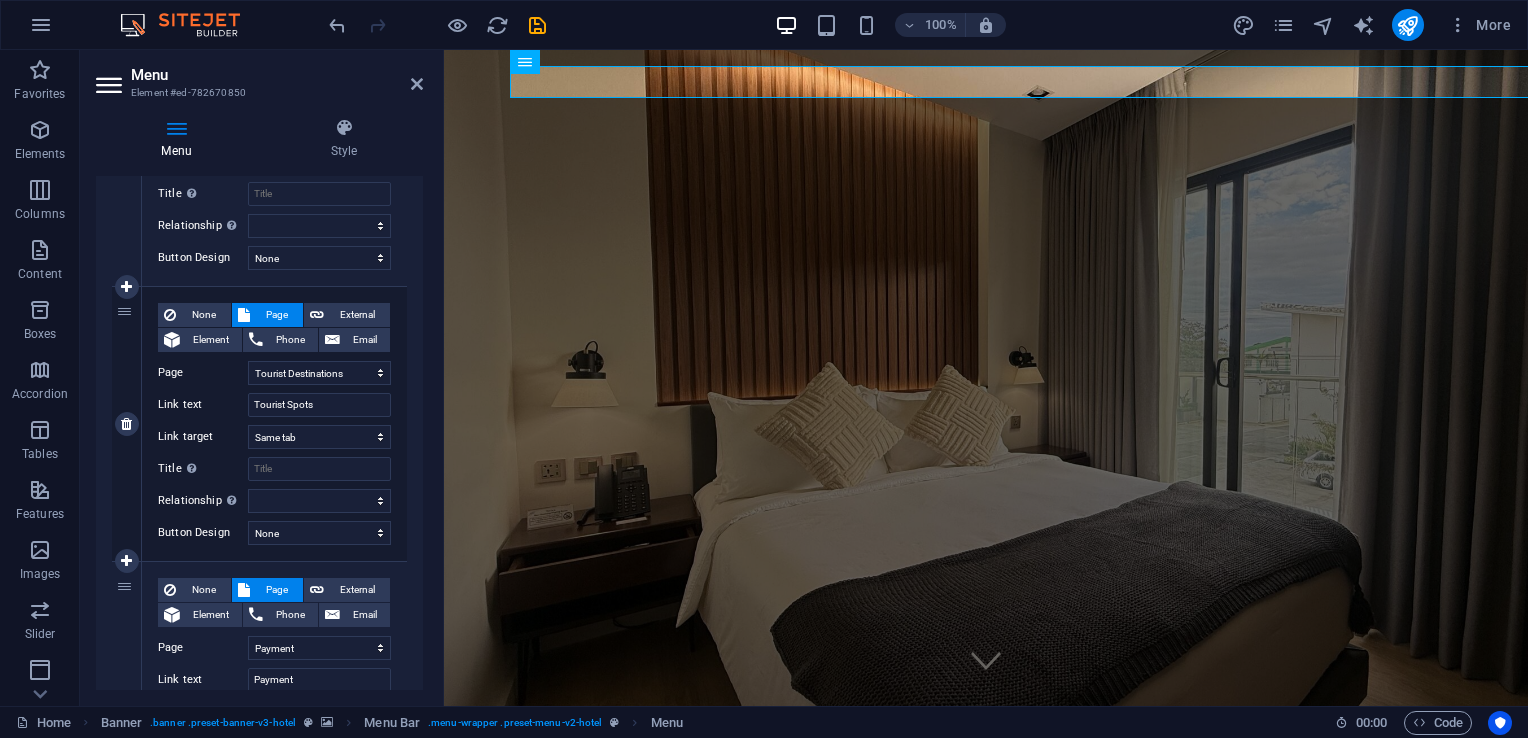 scroll, scrollTop: 1154, scrollLeft: 0, axis: vertical 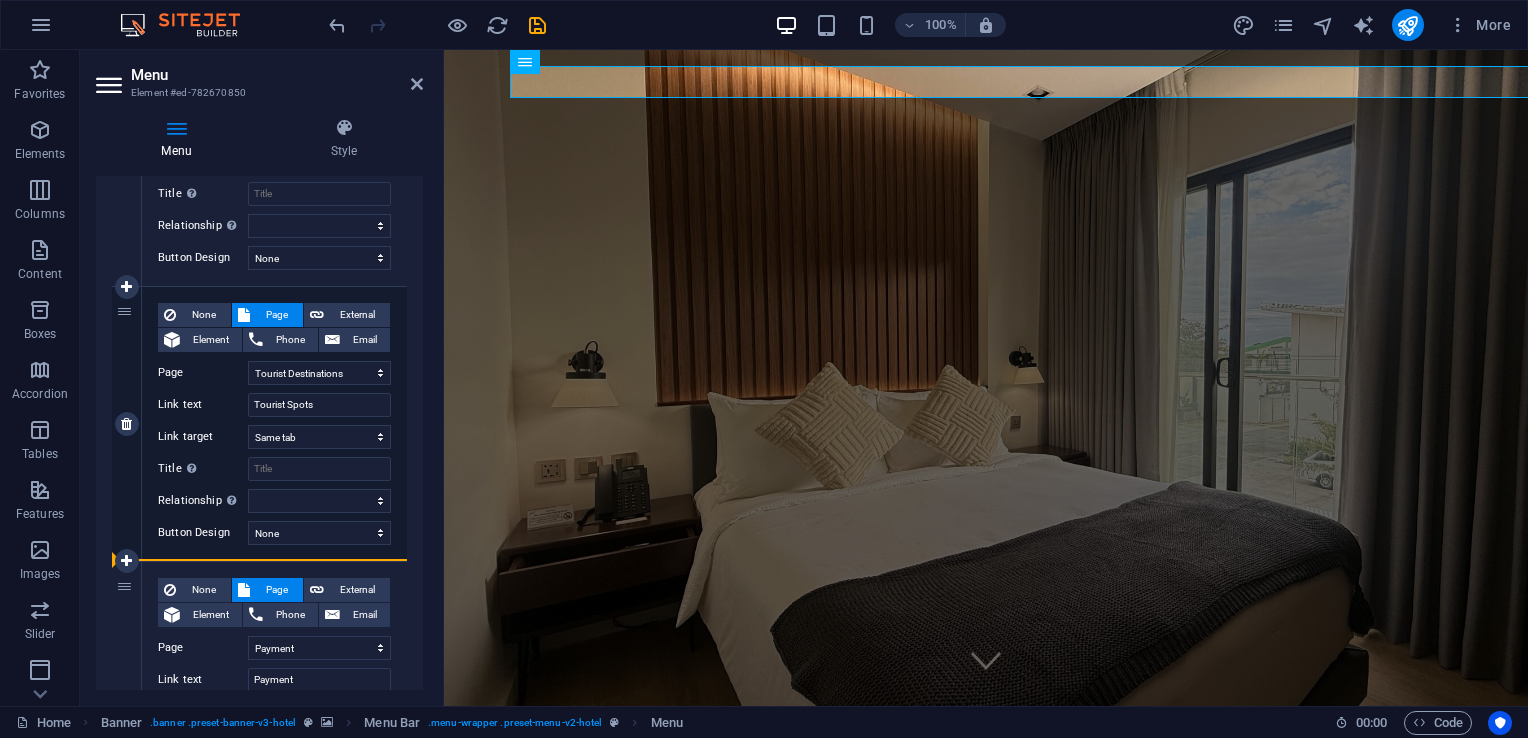 drag, startPoint x: 126, startPoint y: 336, endPoint x: 132, endPoint y: 503, distance: 167.10774 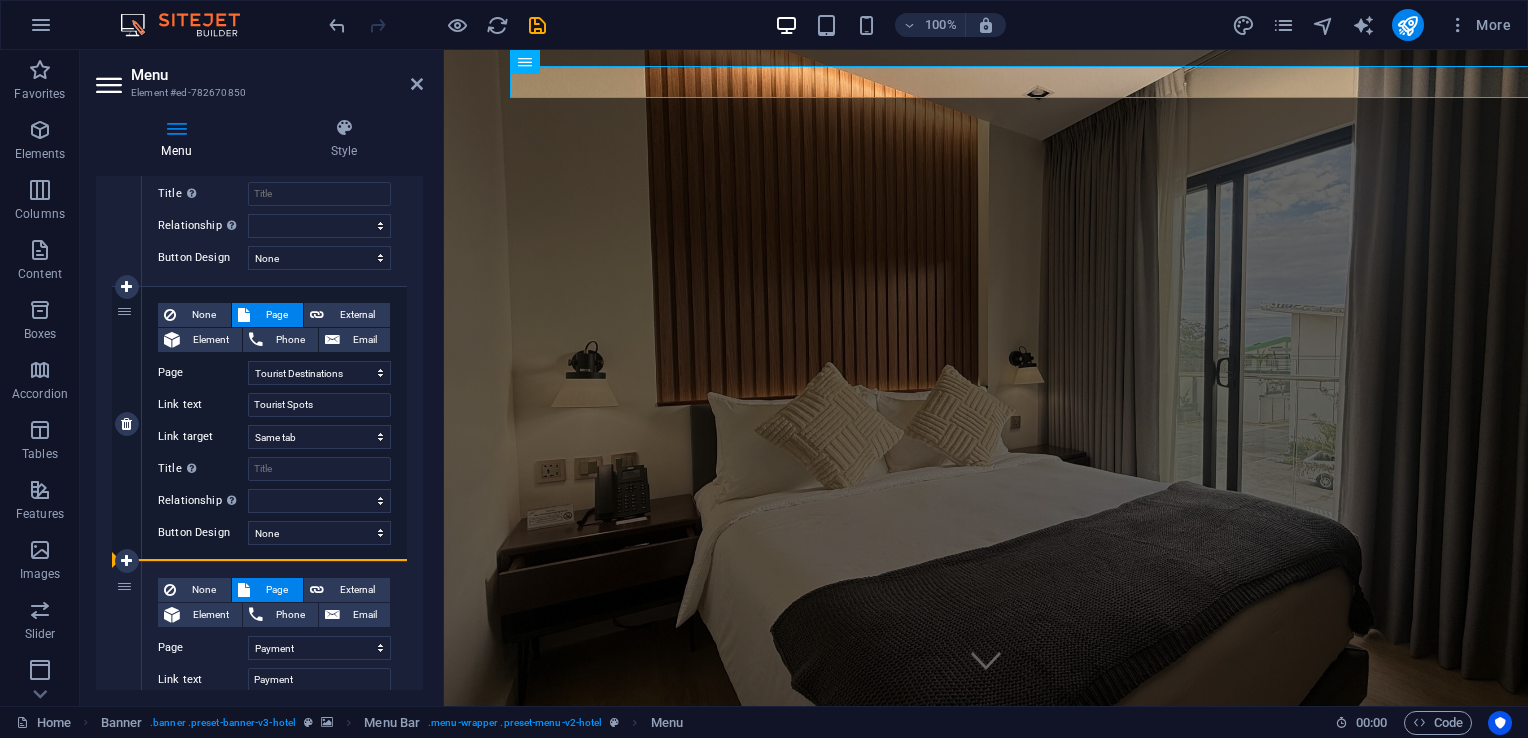 select on "6" 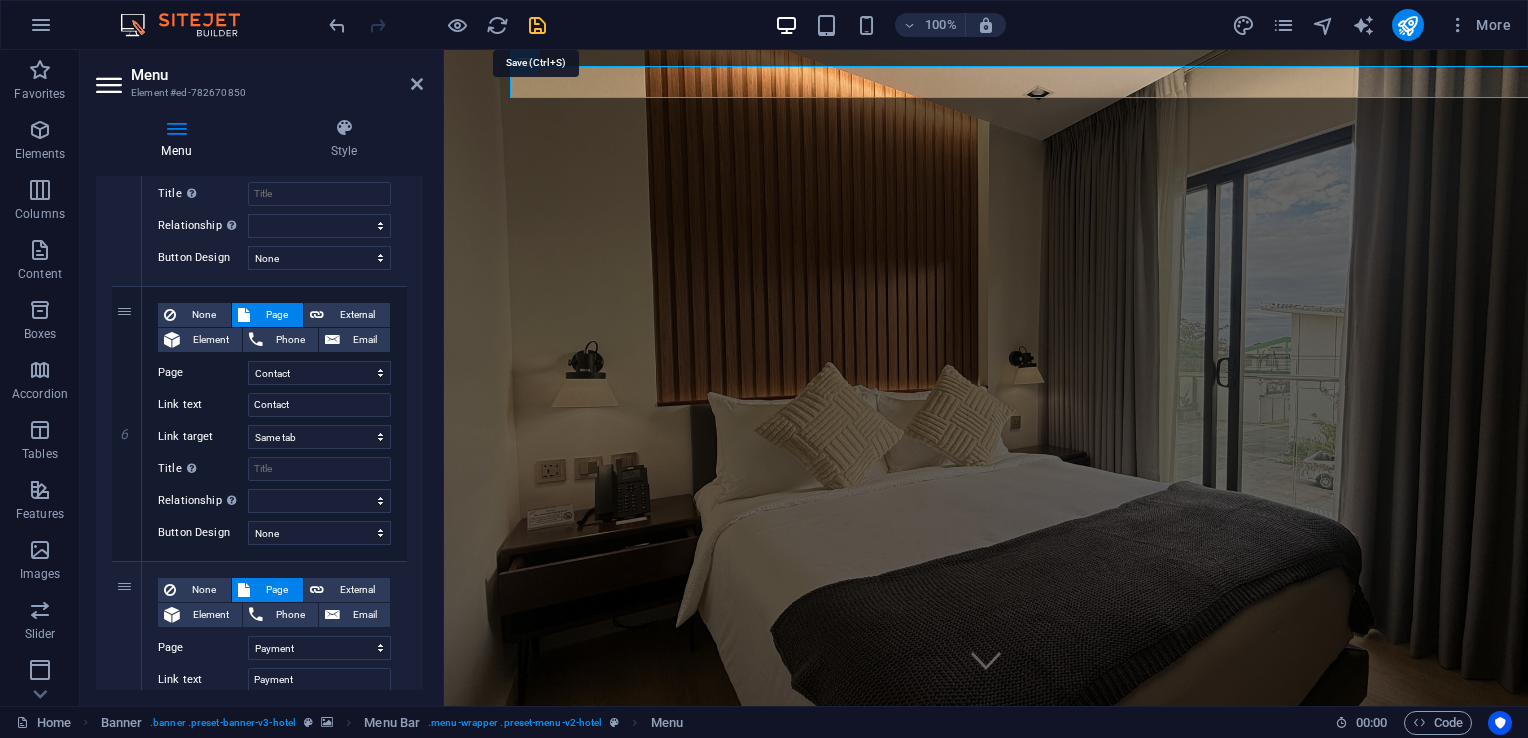 click at bounding box center [537, 25] 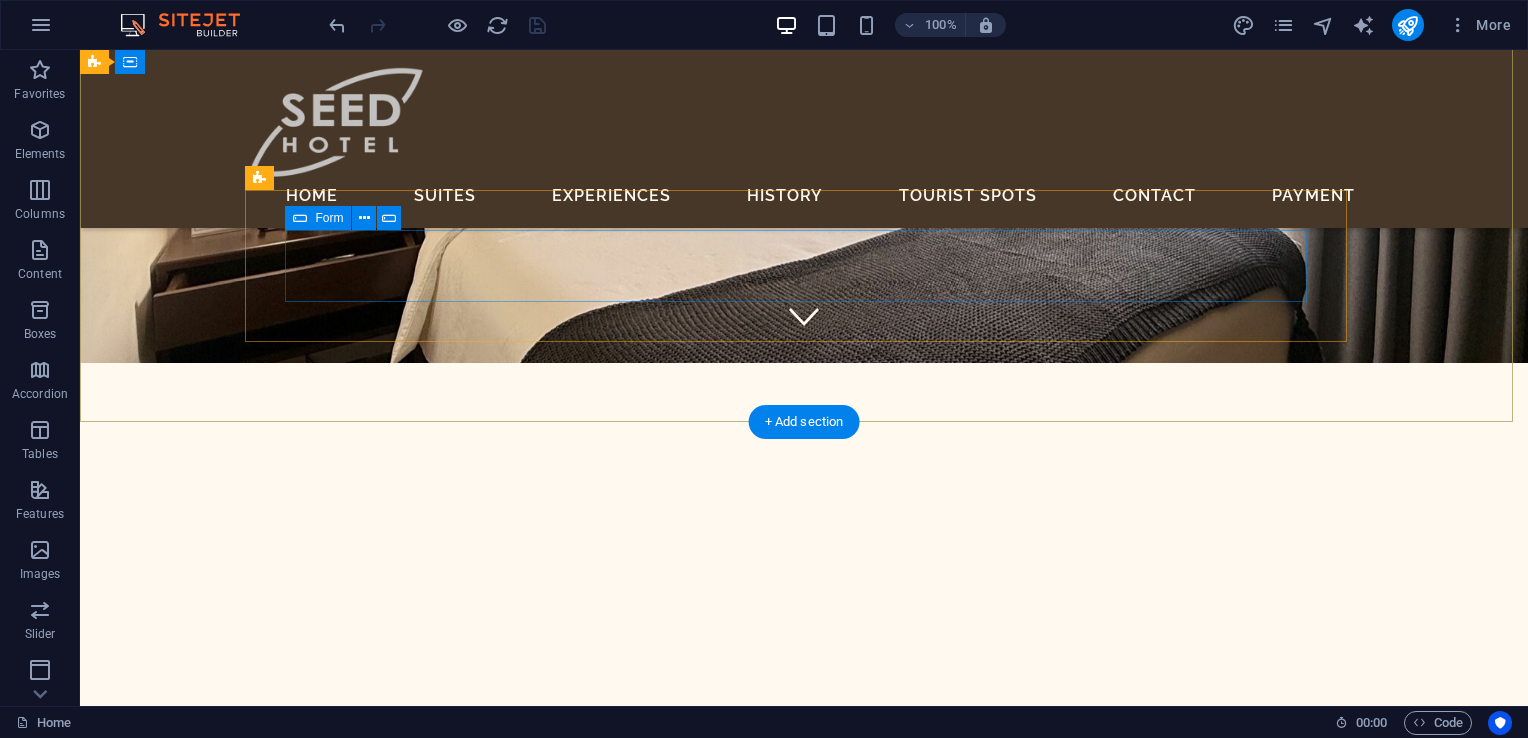 scroll, scrollTop: 0, scrollLeft: 0, axis: both 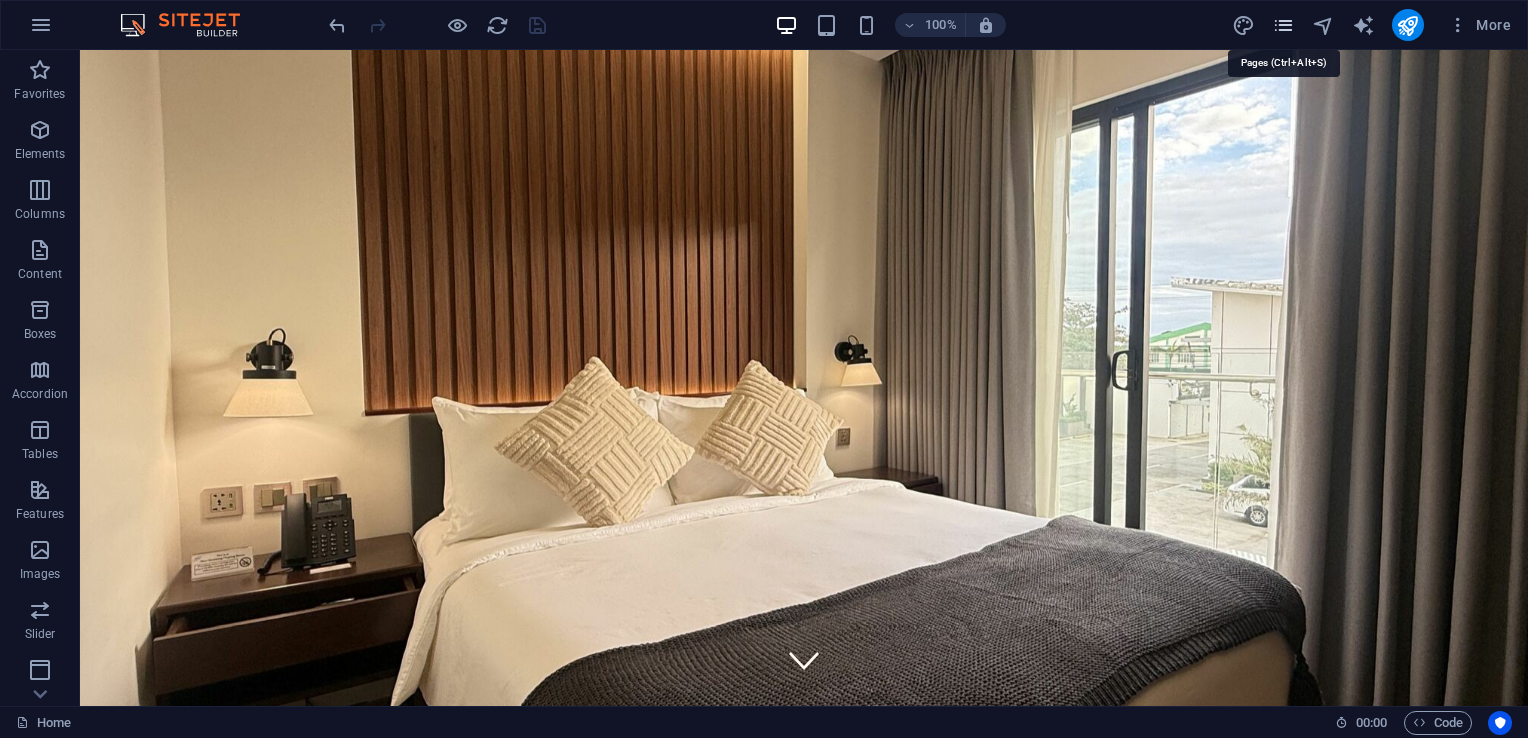 click at bounding box center (1283, 25) 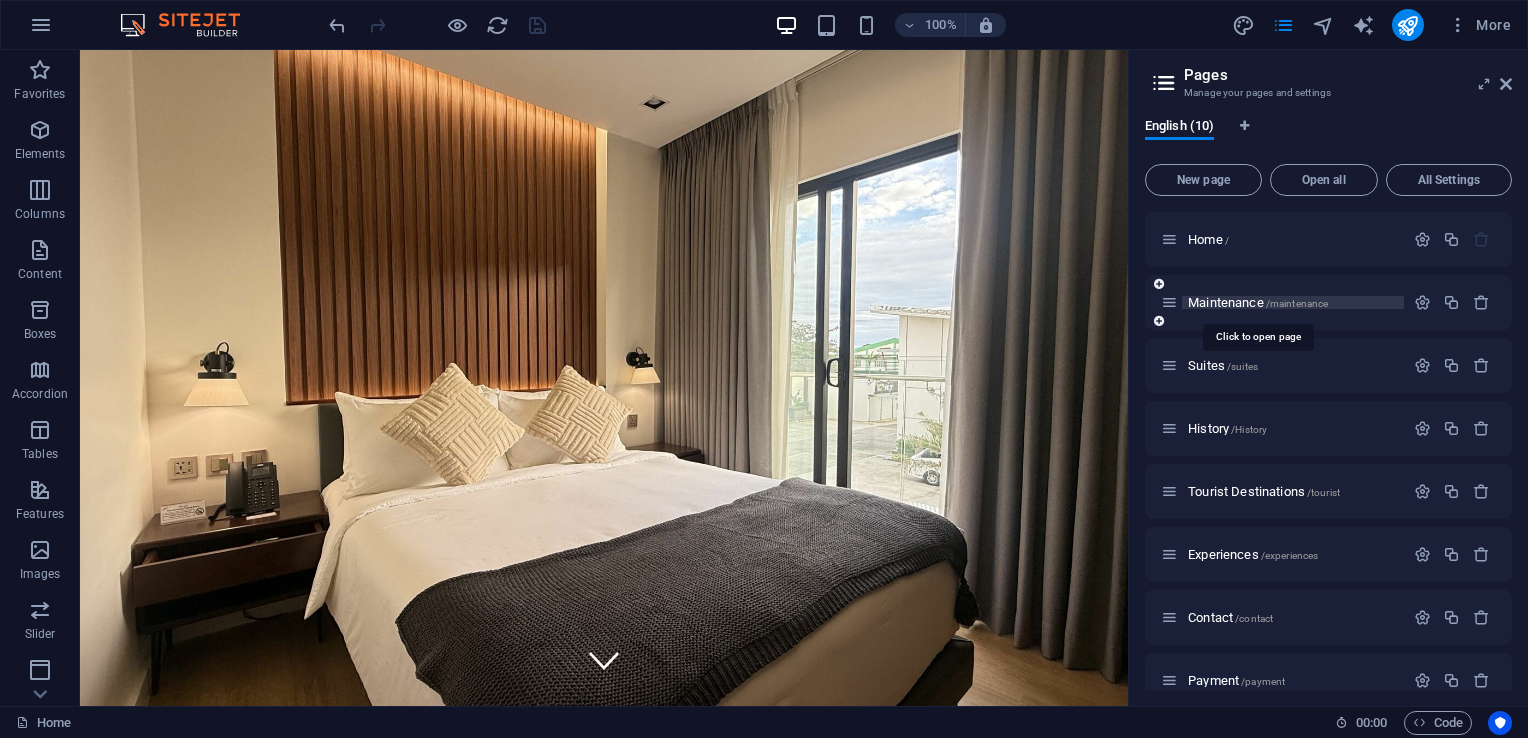 click on "Maintenance /maintenance" at bounding box center (1258, 302) 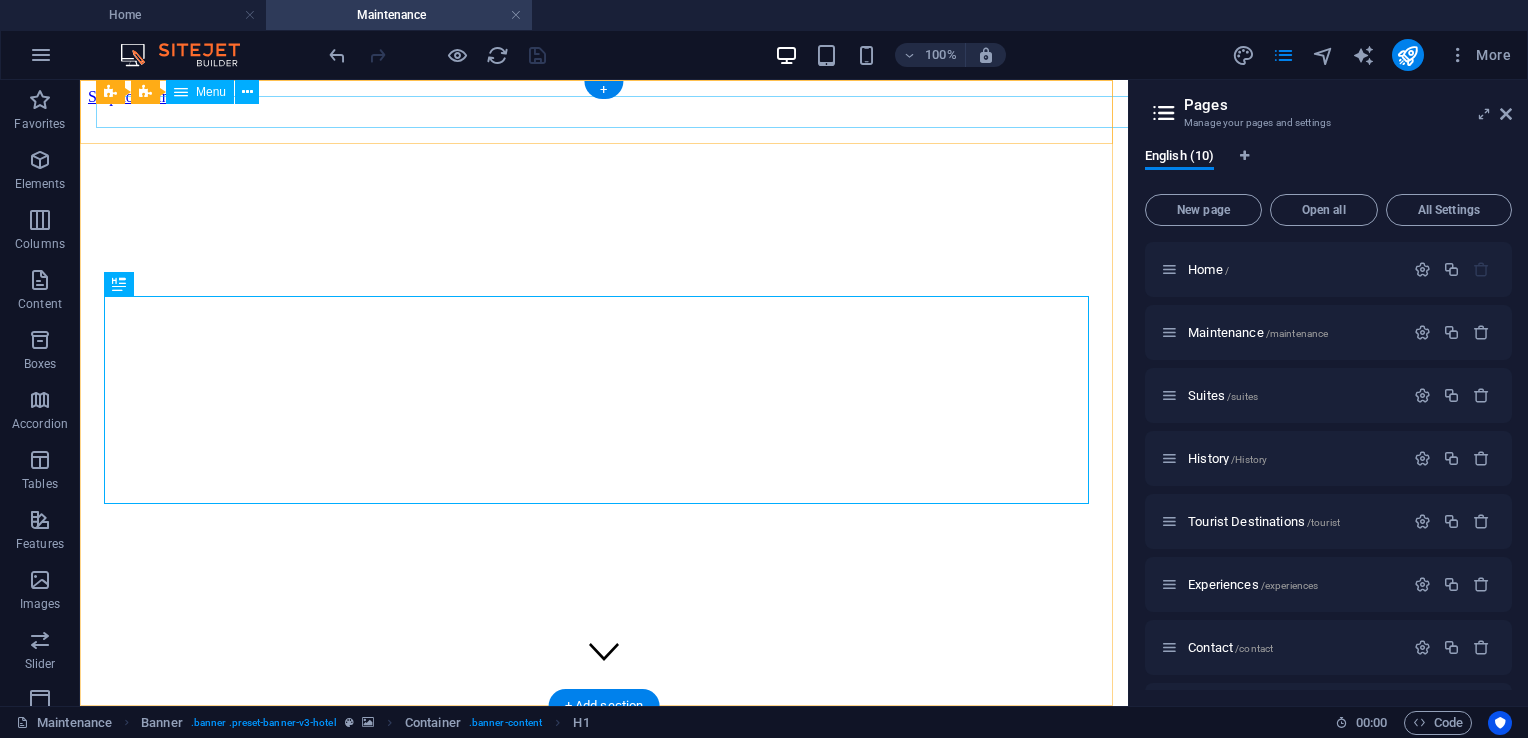 scroll, scrollTop: 0, scrollLeft: 0, axis: both 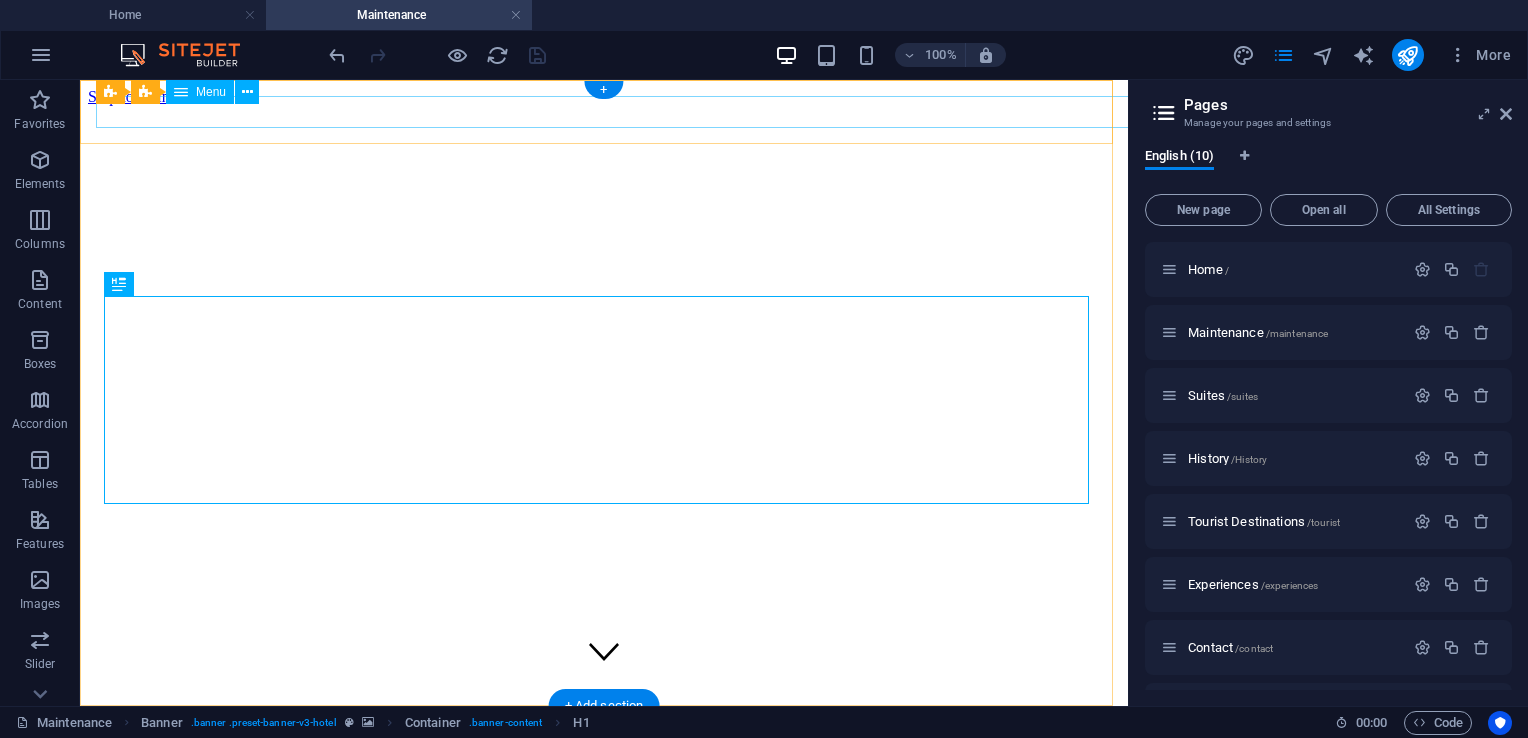 click on "Home Suites Experiences Contact HISTORY Tourist Spots Payment" at bounding box center (604, 829) 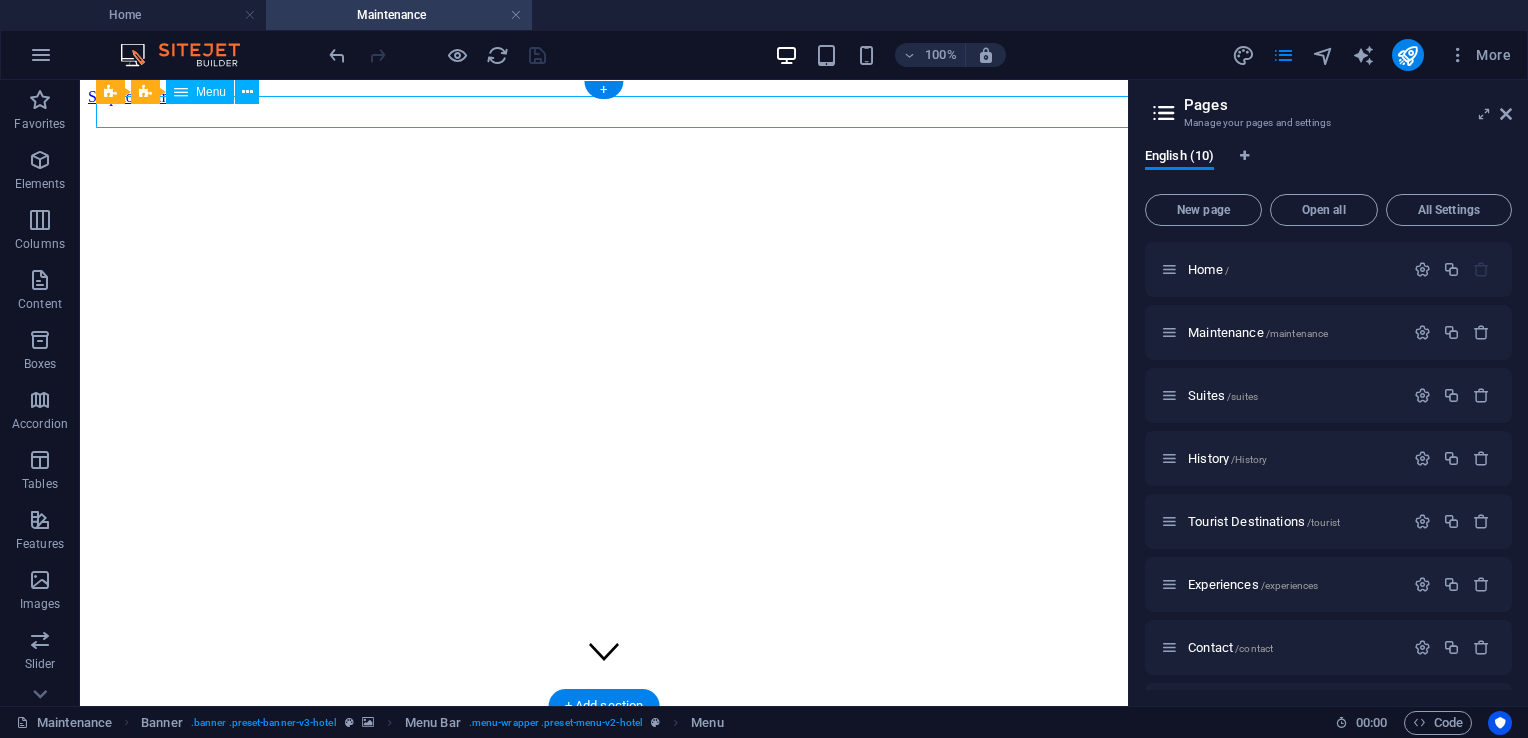 click on "Home Suites Experiences Contact HISTORY Tourist Spots Payment" at bounding box center (604, 829) 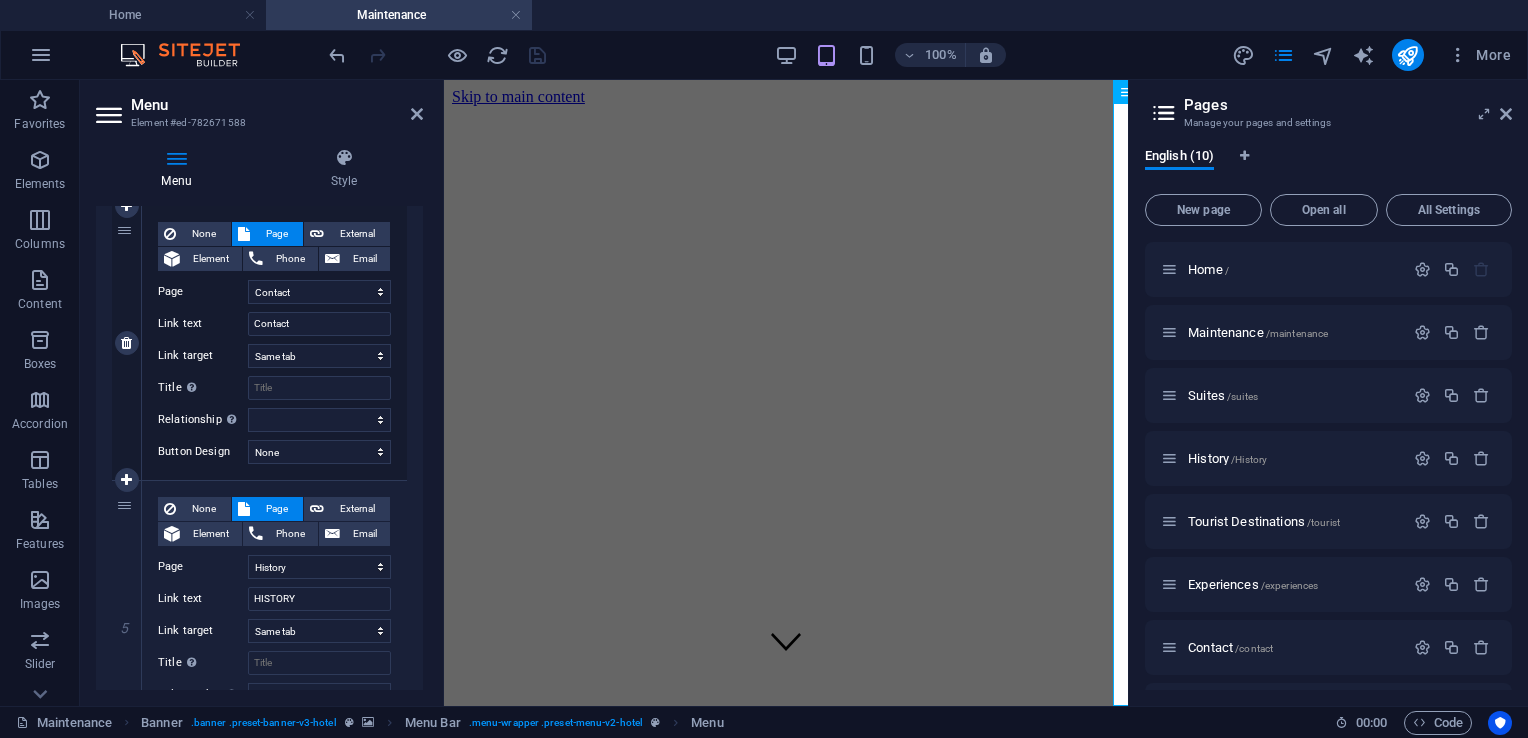 scroll, scrollTop: 984, scrollLeft: 0, axis: vertical 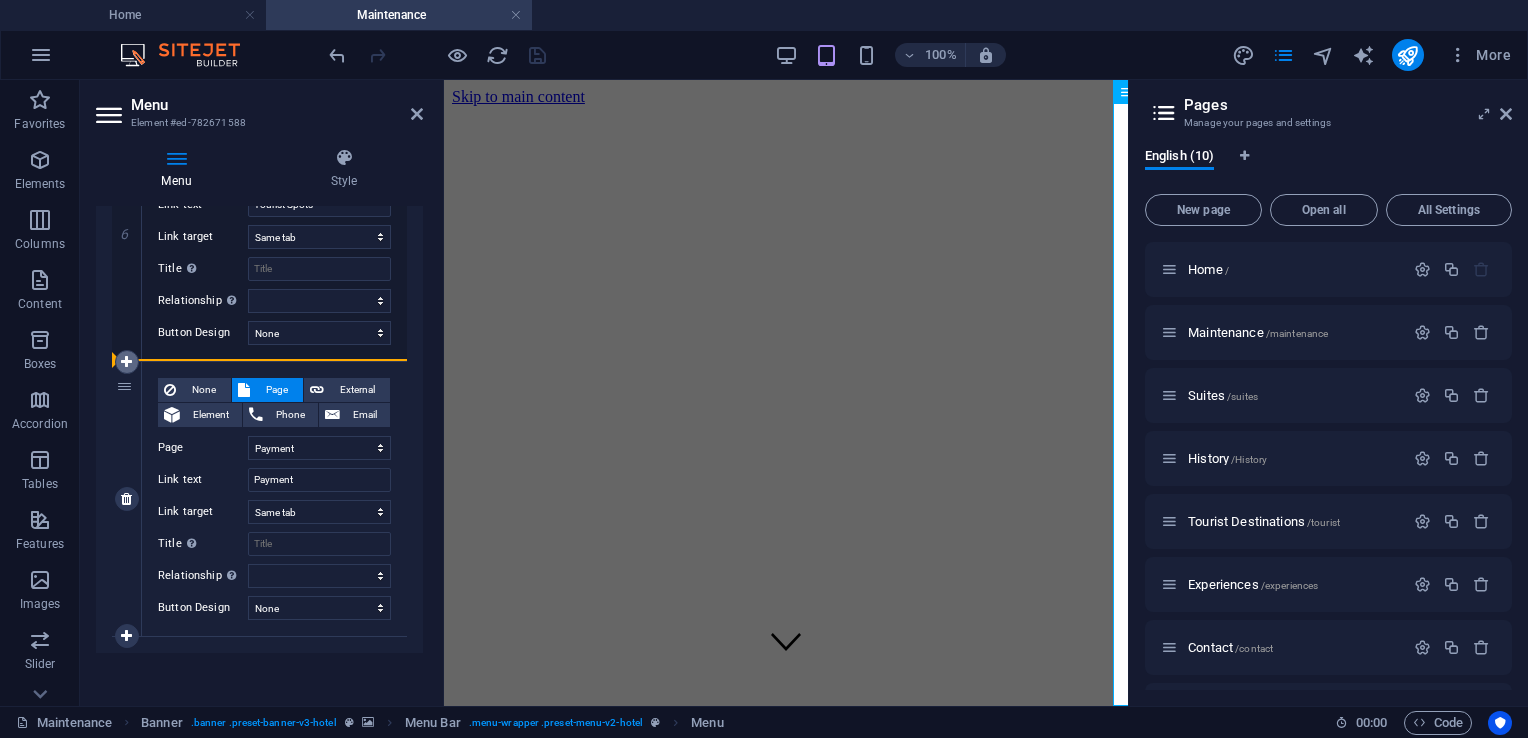 drag, startPoint x: 119, startPoint y: 262, endPoint x: 135, endPoint y: 359, distance: 98.31073 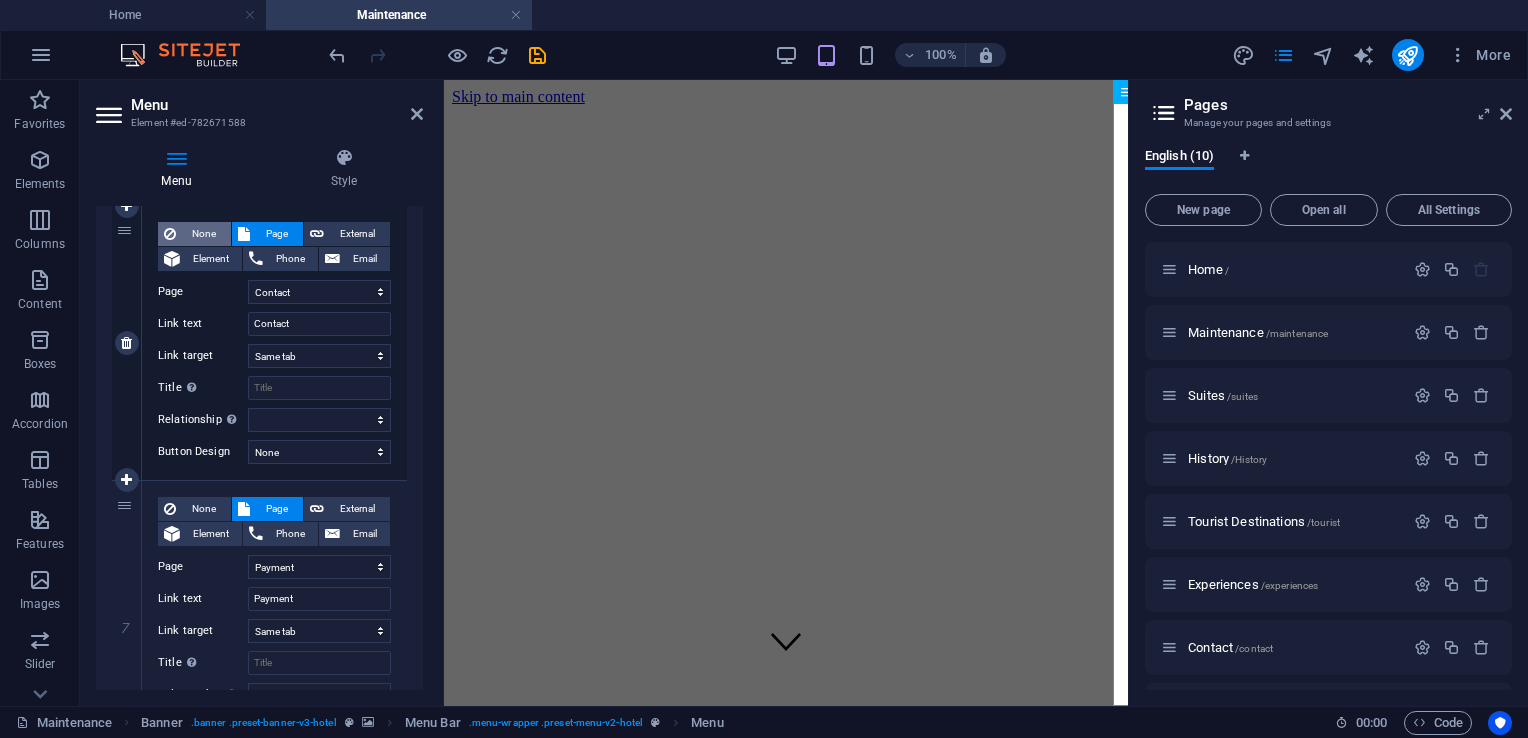scroll, scrollTop: 1484, scrollLeft: 0, axis: vertical 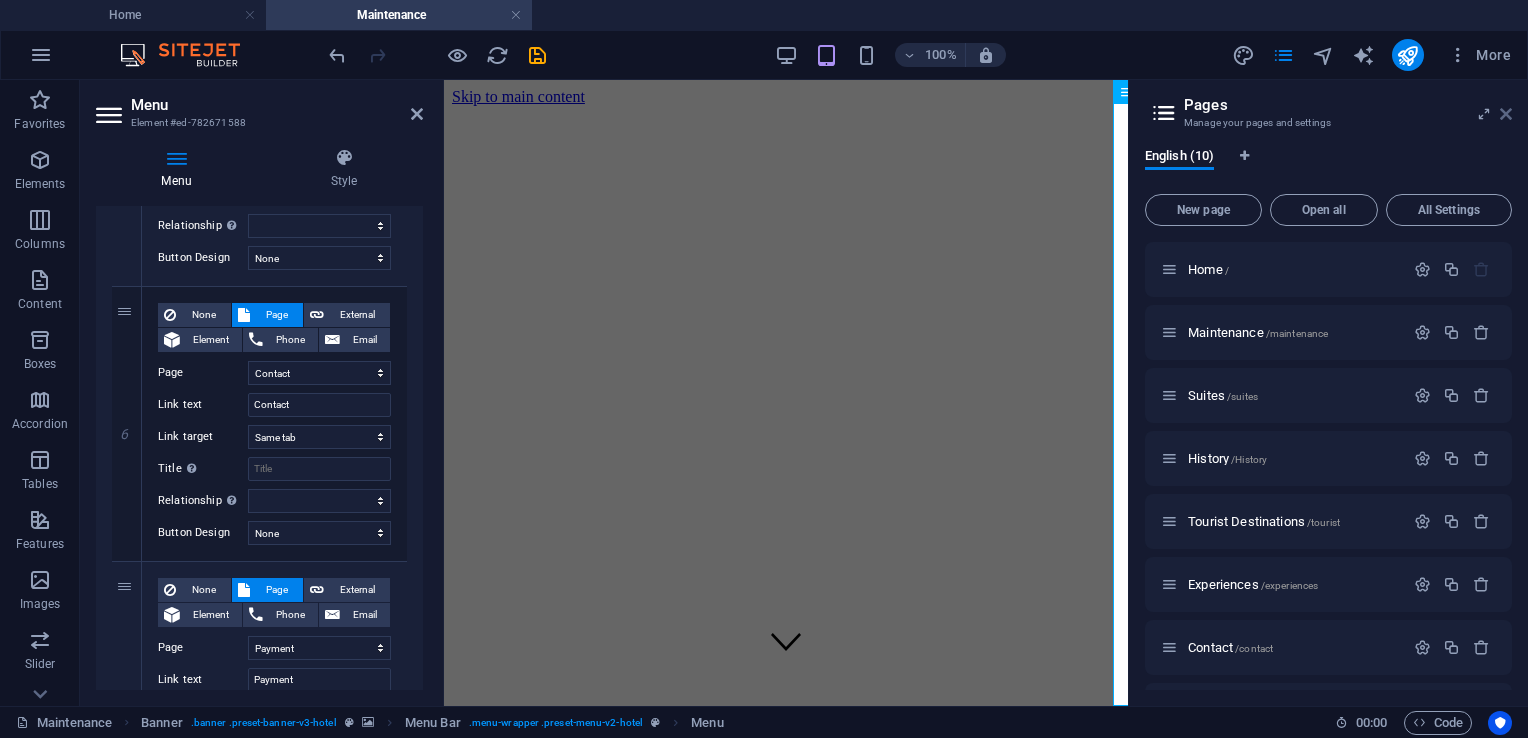 click at bounding box center (1506, 114) 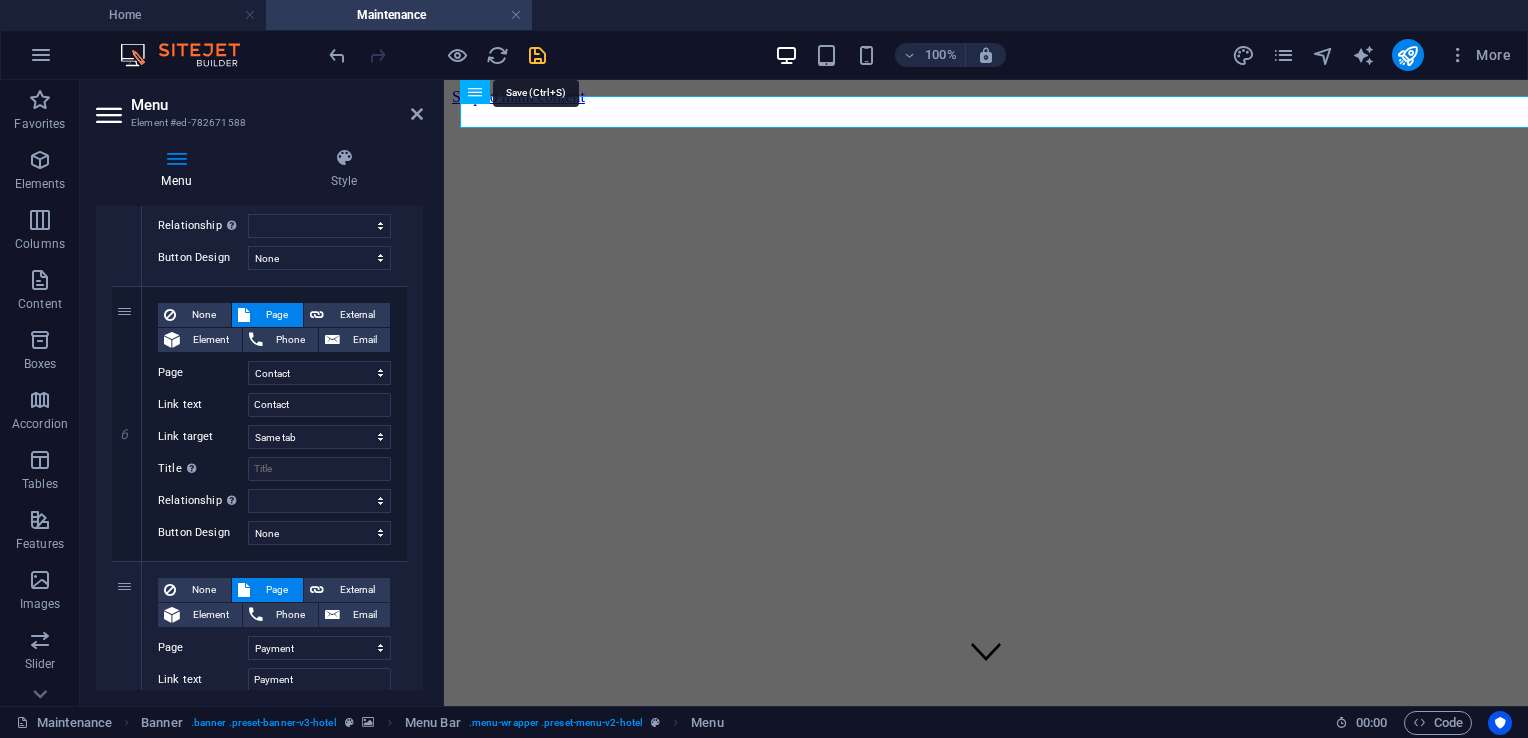 click at bounding box center (537, 55) 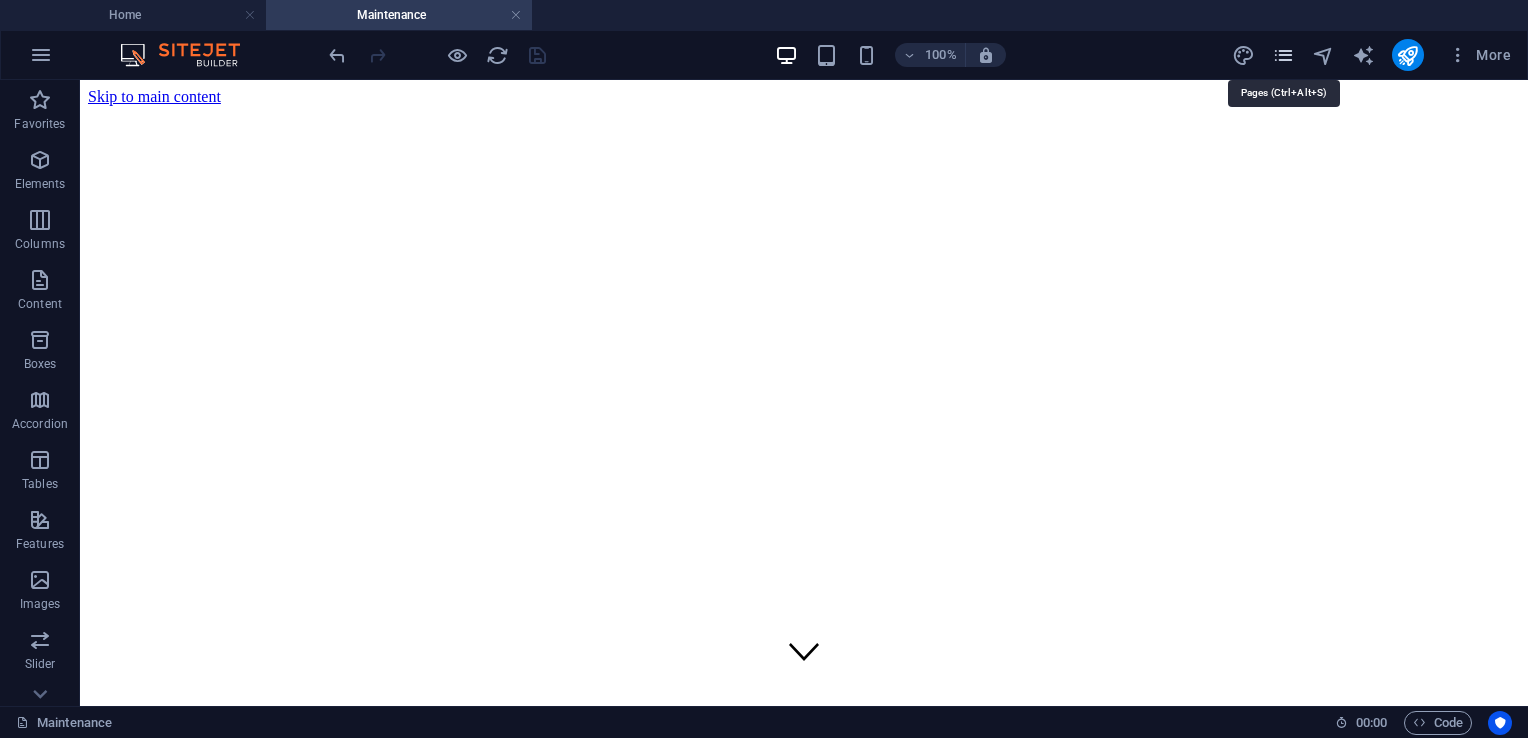 click at bounding box center [1283, 55] 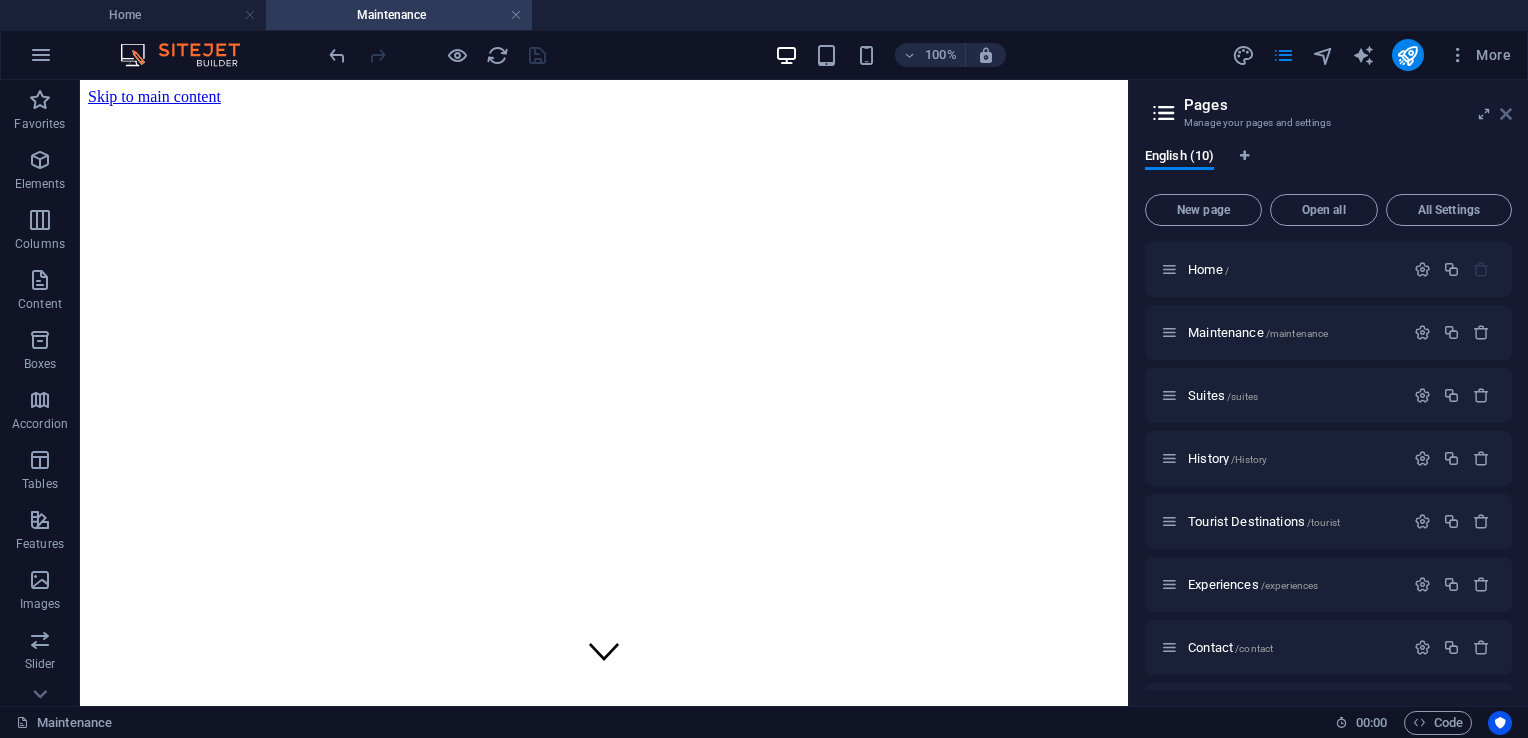 click at bounding box center [1506, 114] 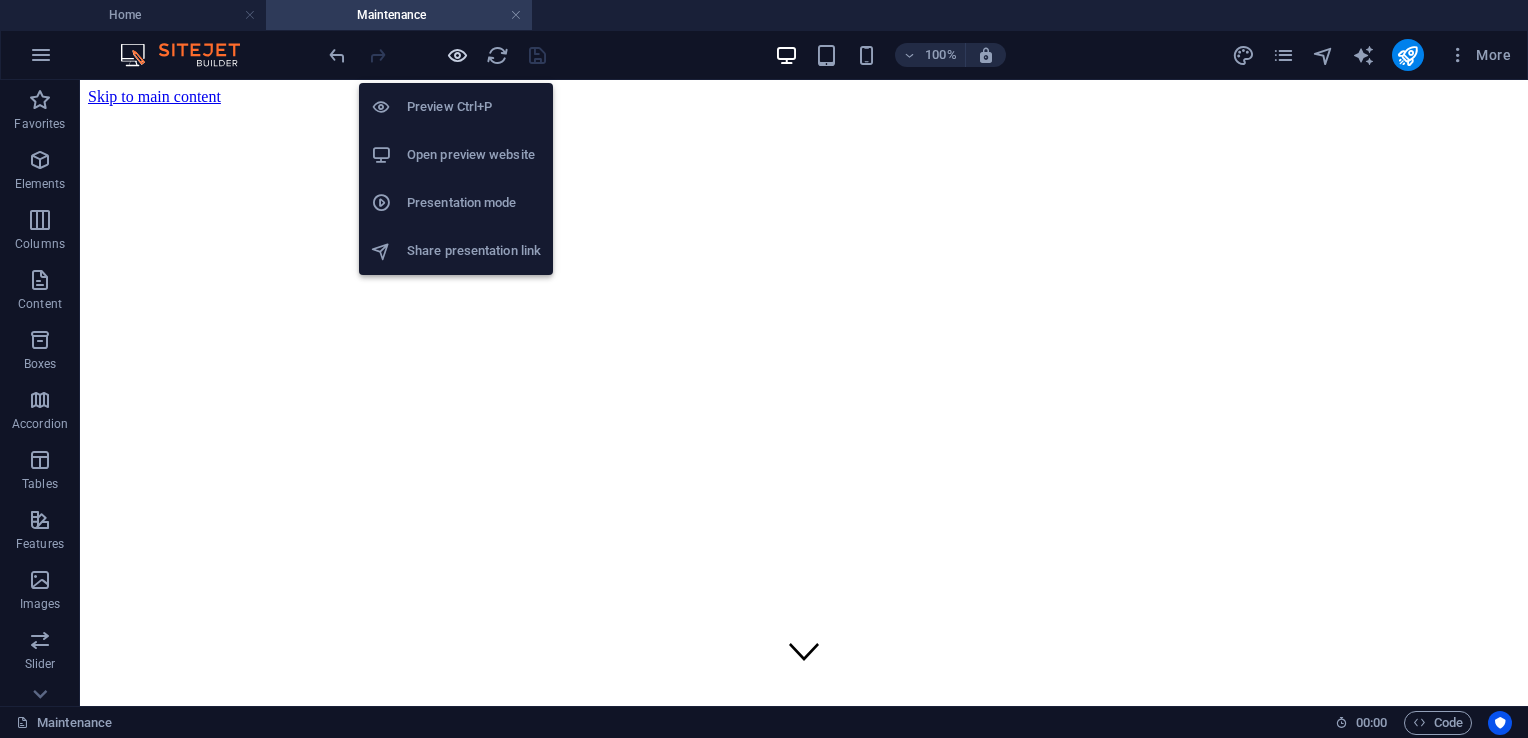 click at bounding box center (457, 55) 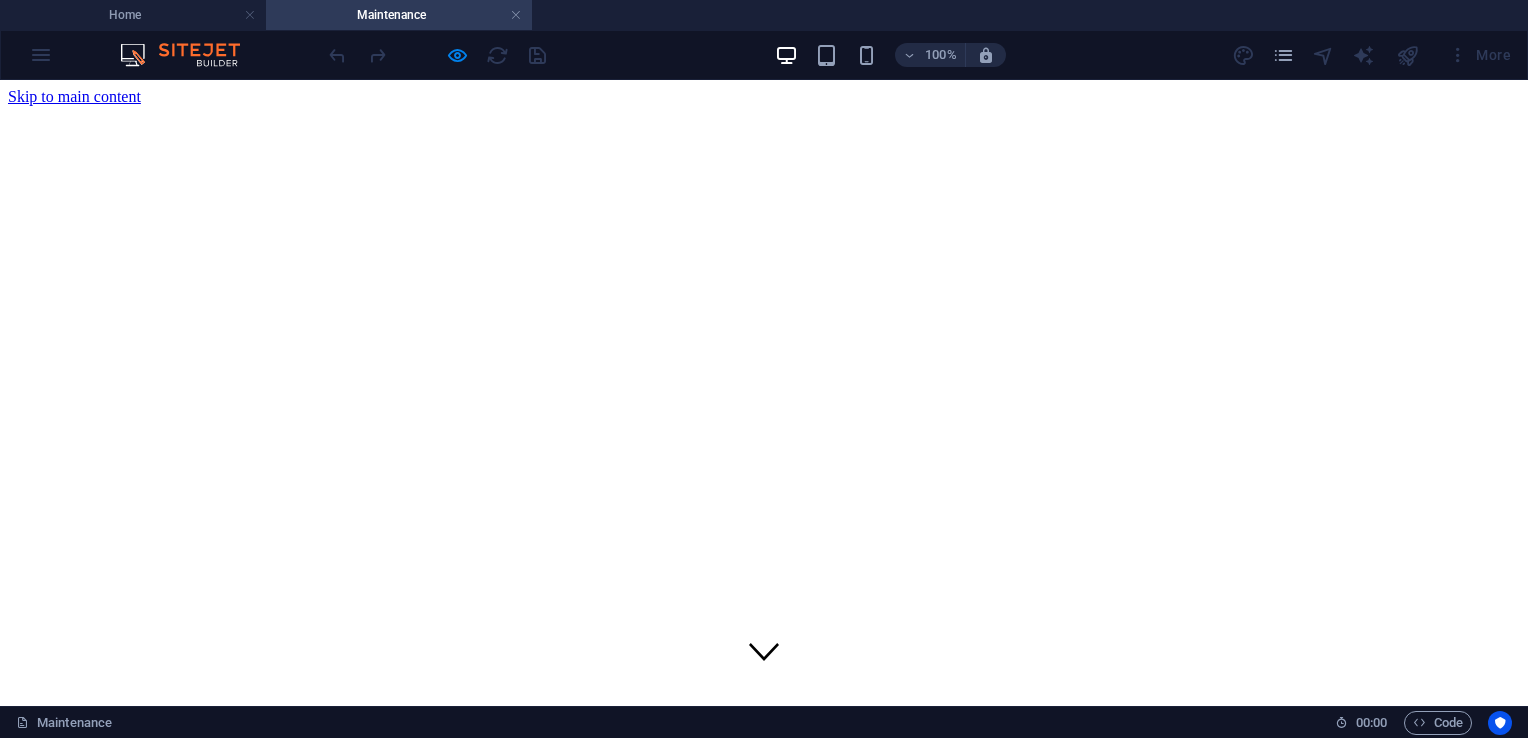 click on "Contact" at bounding box center [73, 864] 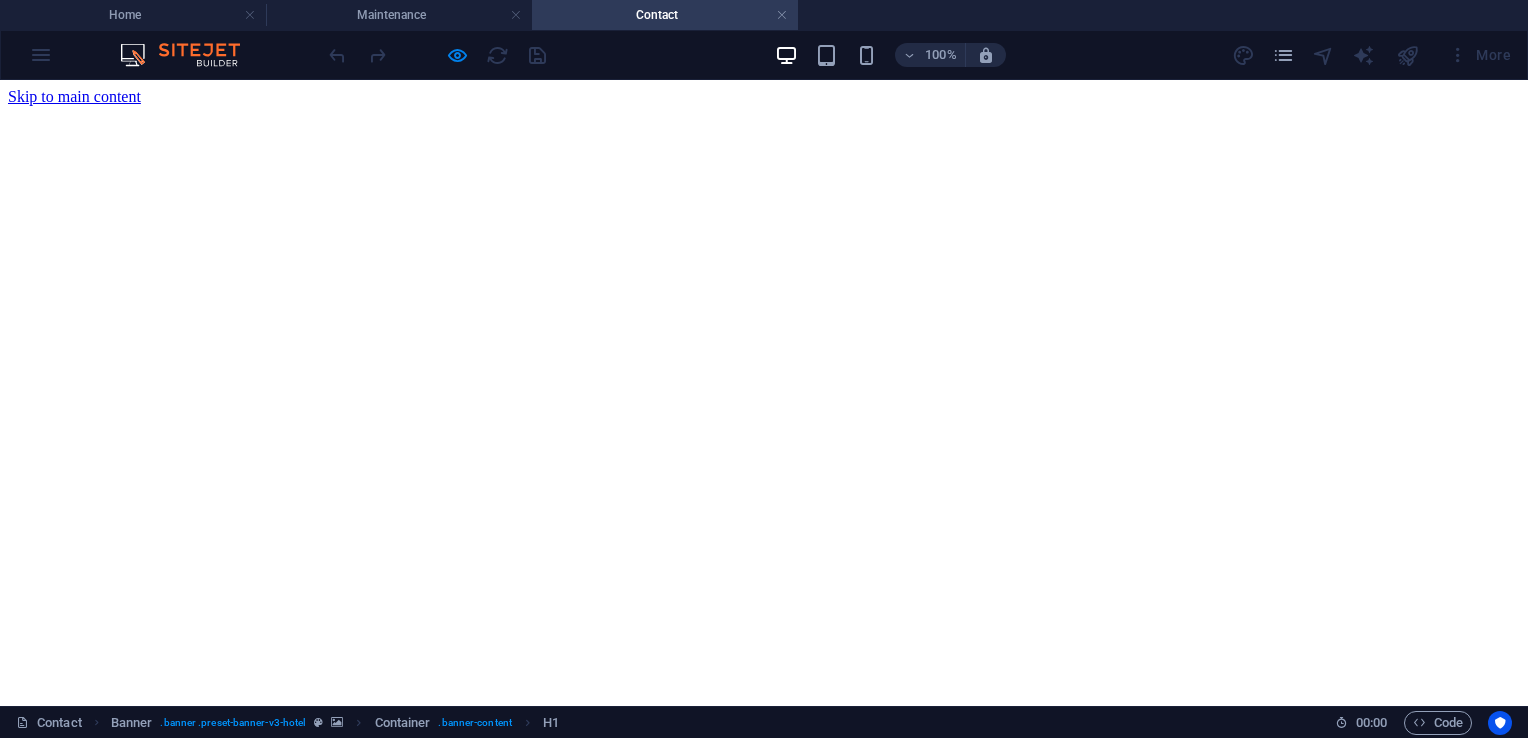 scroll, scrollTop: 0, scrollLeft: 0, axis: both 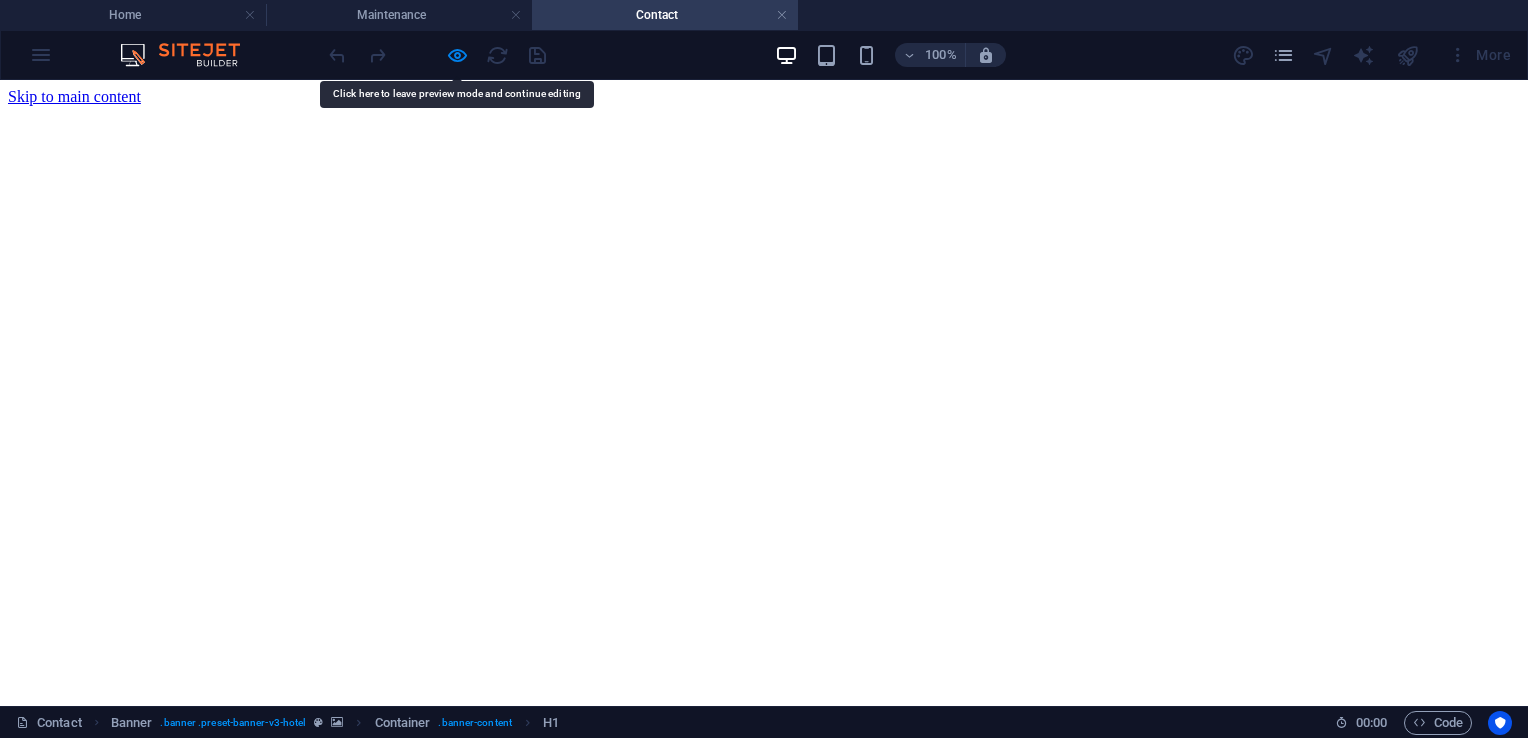click on "Home Suites Experiences HISTORY Tourist Spots Contact Payment" at bounding box center (764, 829) 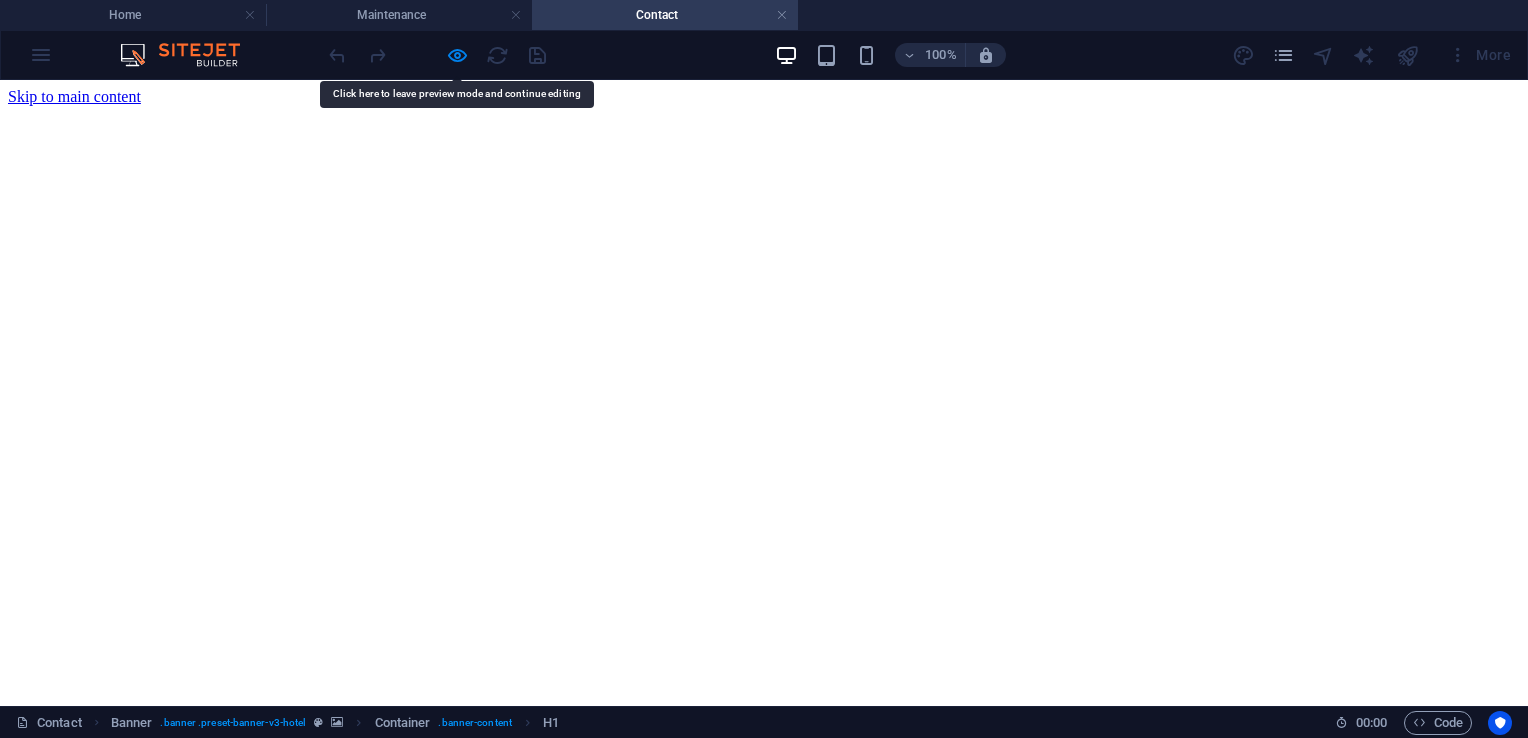 click on "Home Suites Experiences HISTORY Tourist Spots Contact Payment" at bounding box center (764, 829) 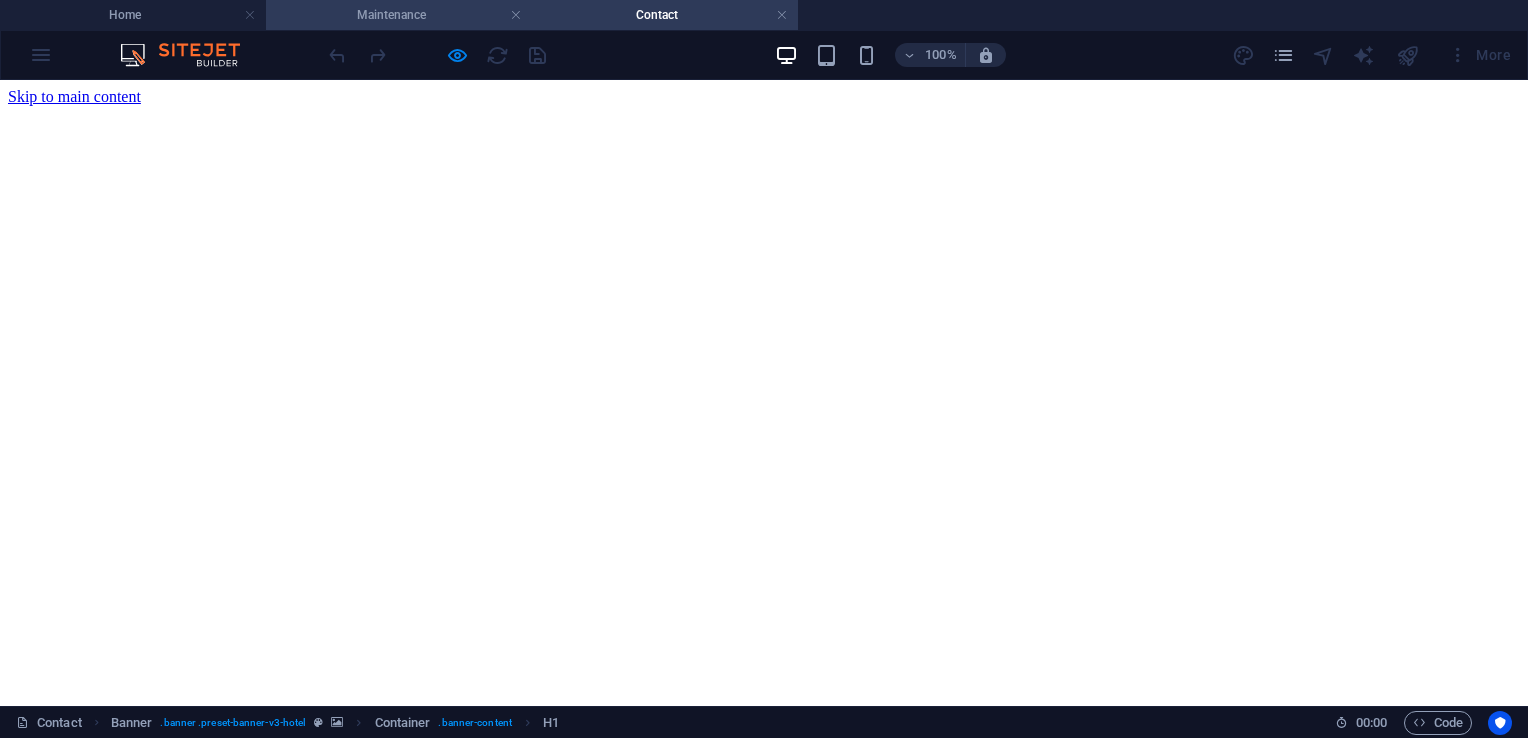 click on "Maintenance" at bounding box center [399, 15] 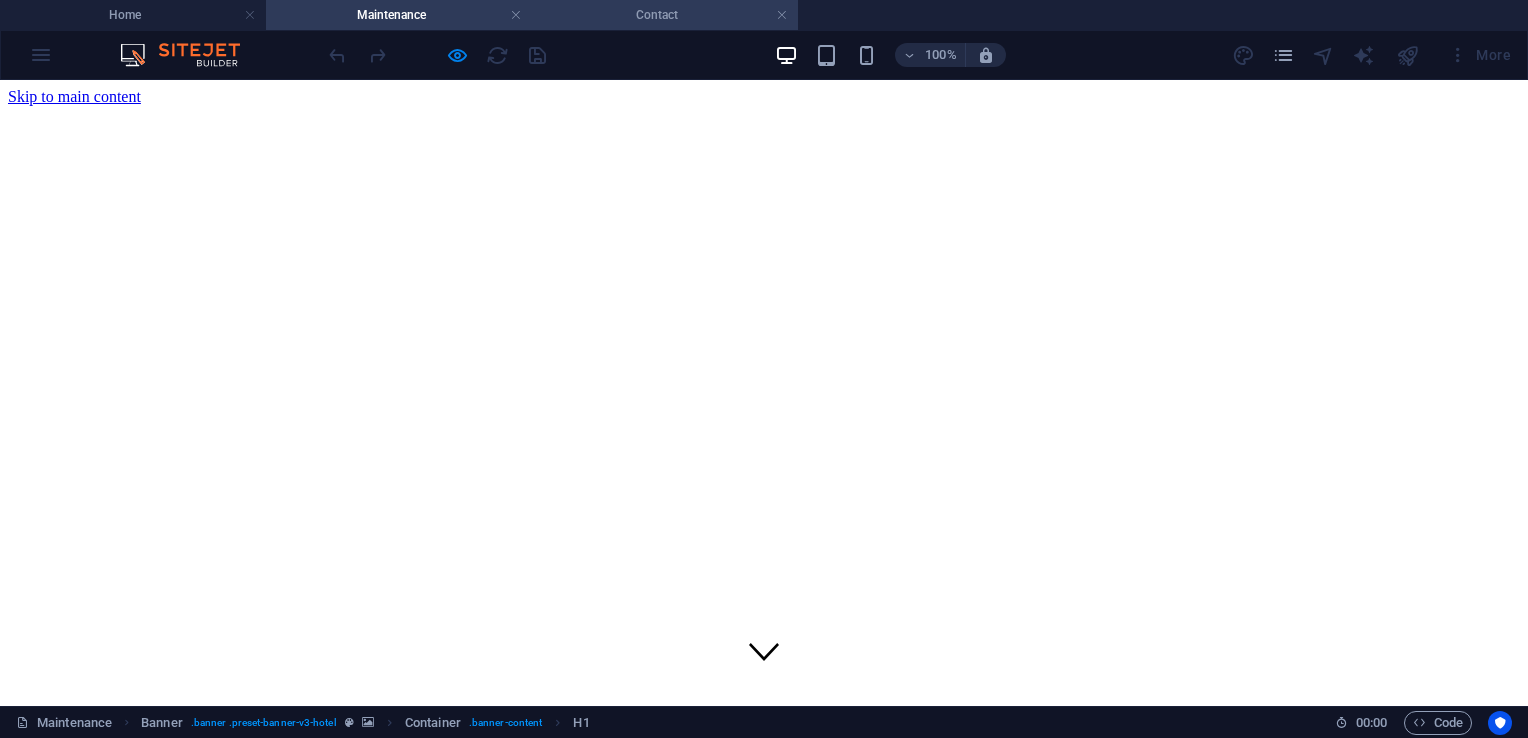 click on "Contact" at bounding box center (665, 15) 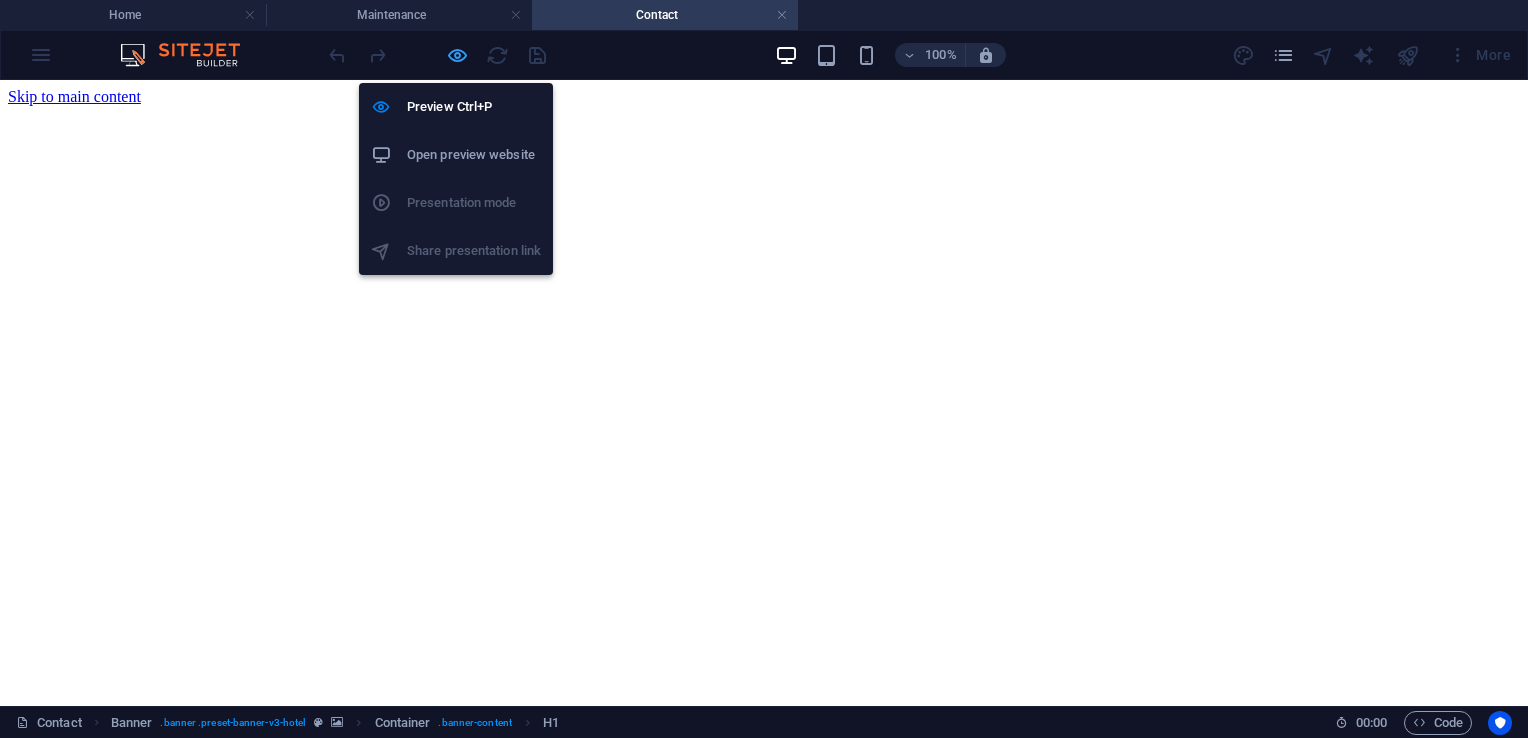 click at bounding box center [457, 55] 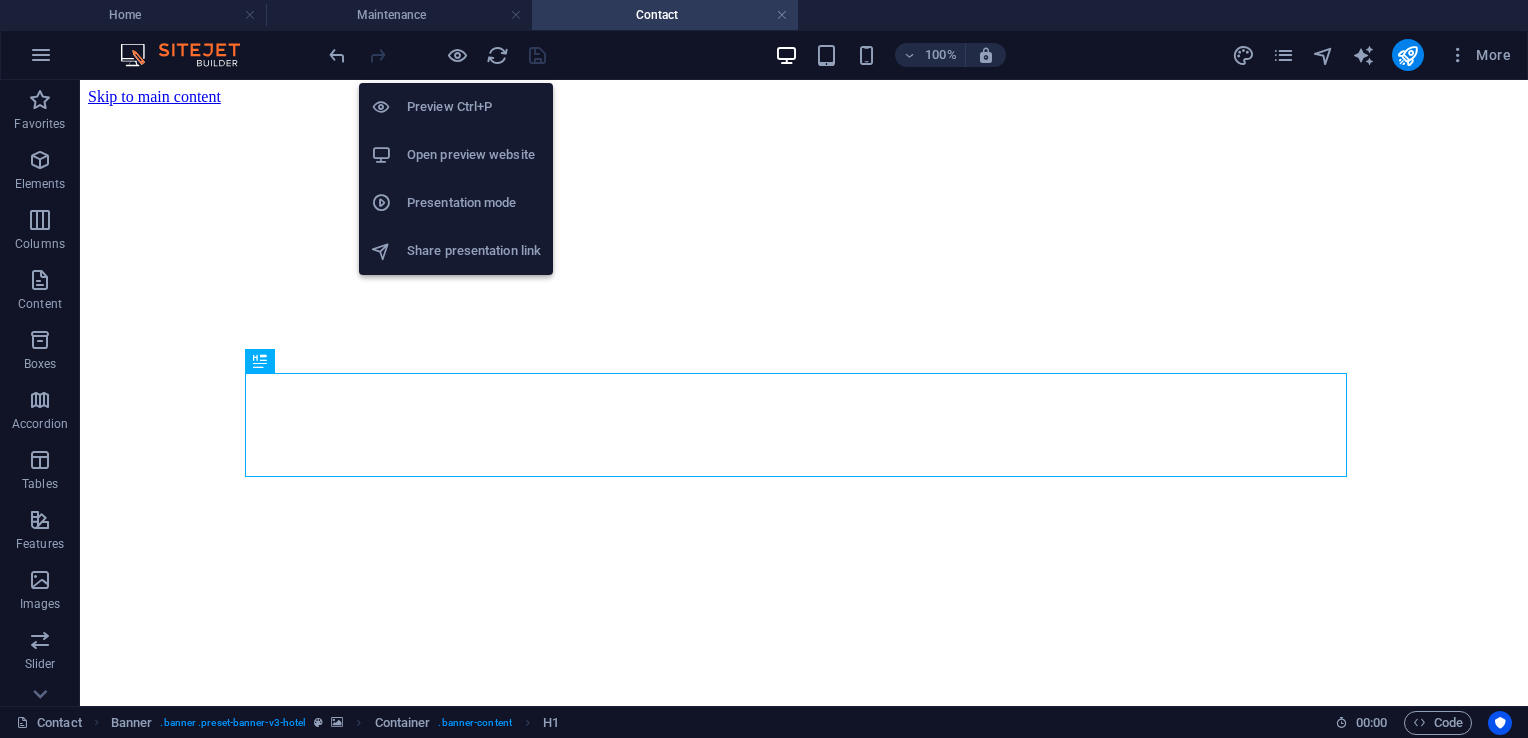 click on "Open preview website" at bounding box center [474, 155] 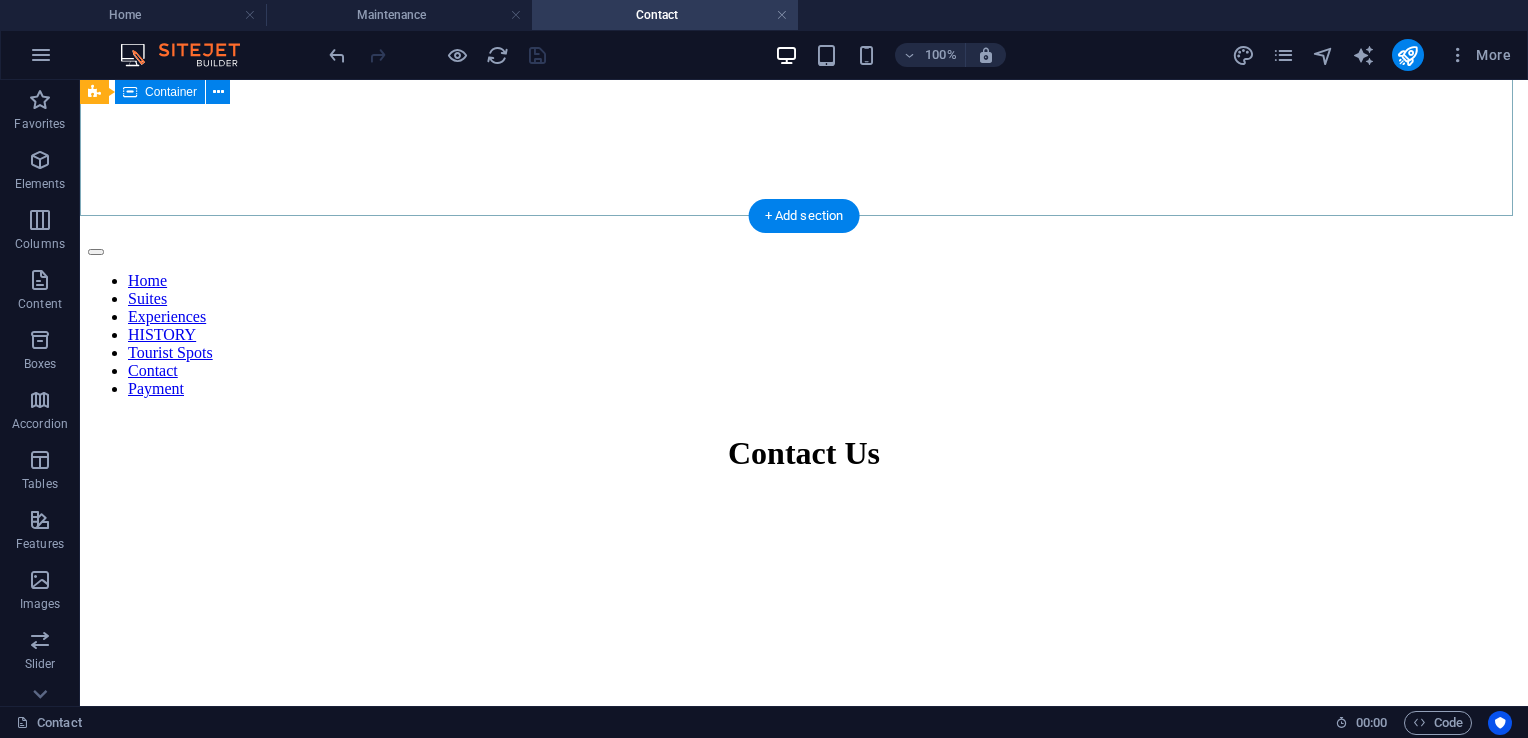 scroll, scrollTop: 0, scrollLeft: 0, axis: both 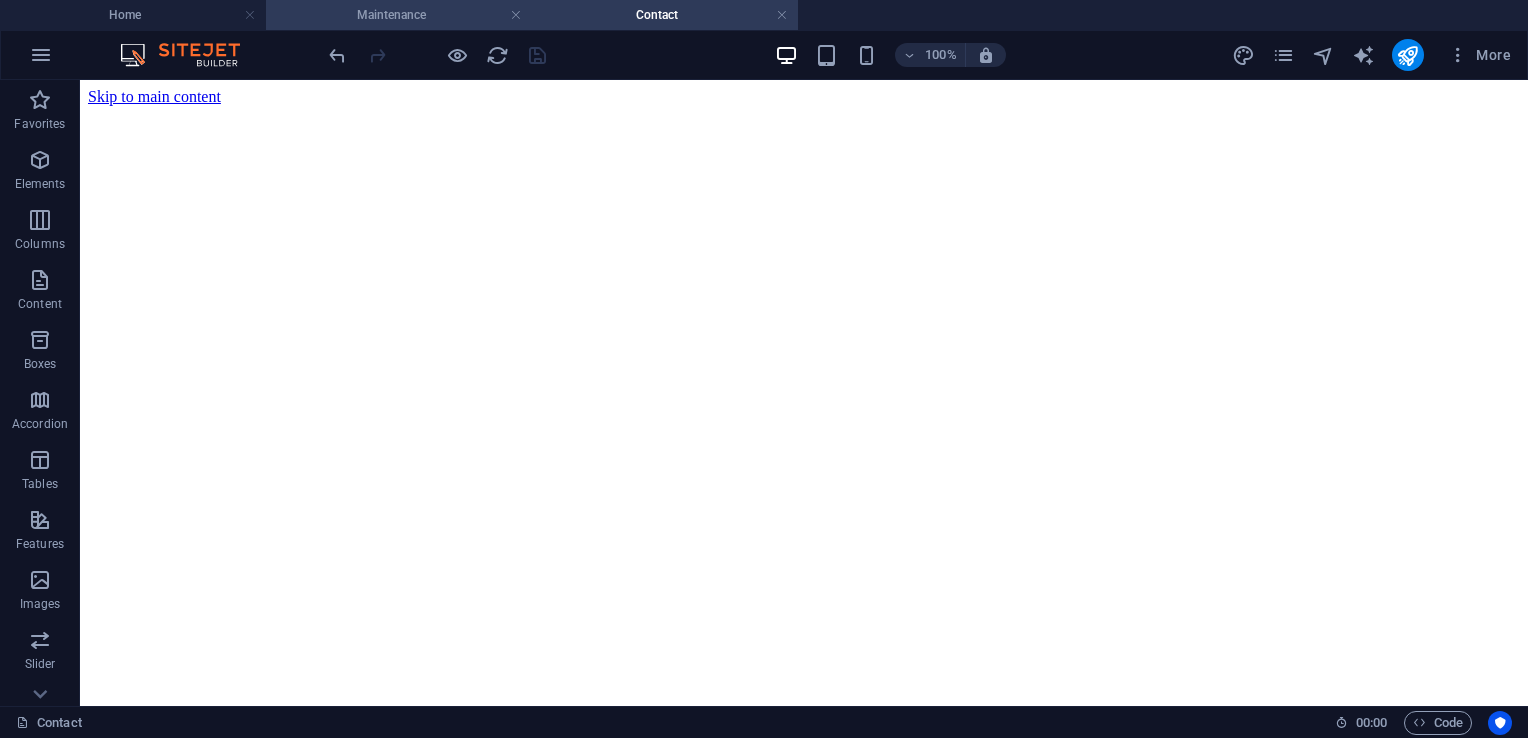 click on "Maintenance" at bounding box center (399, 15) 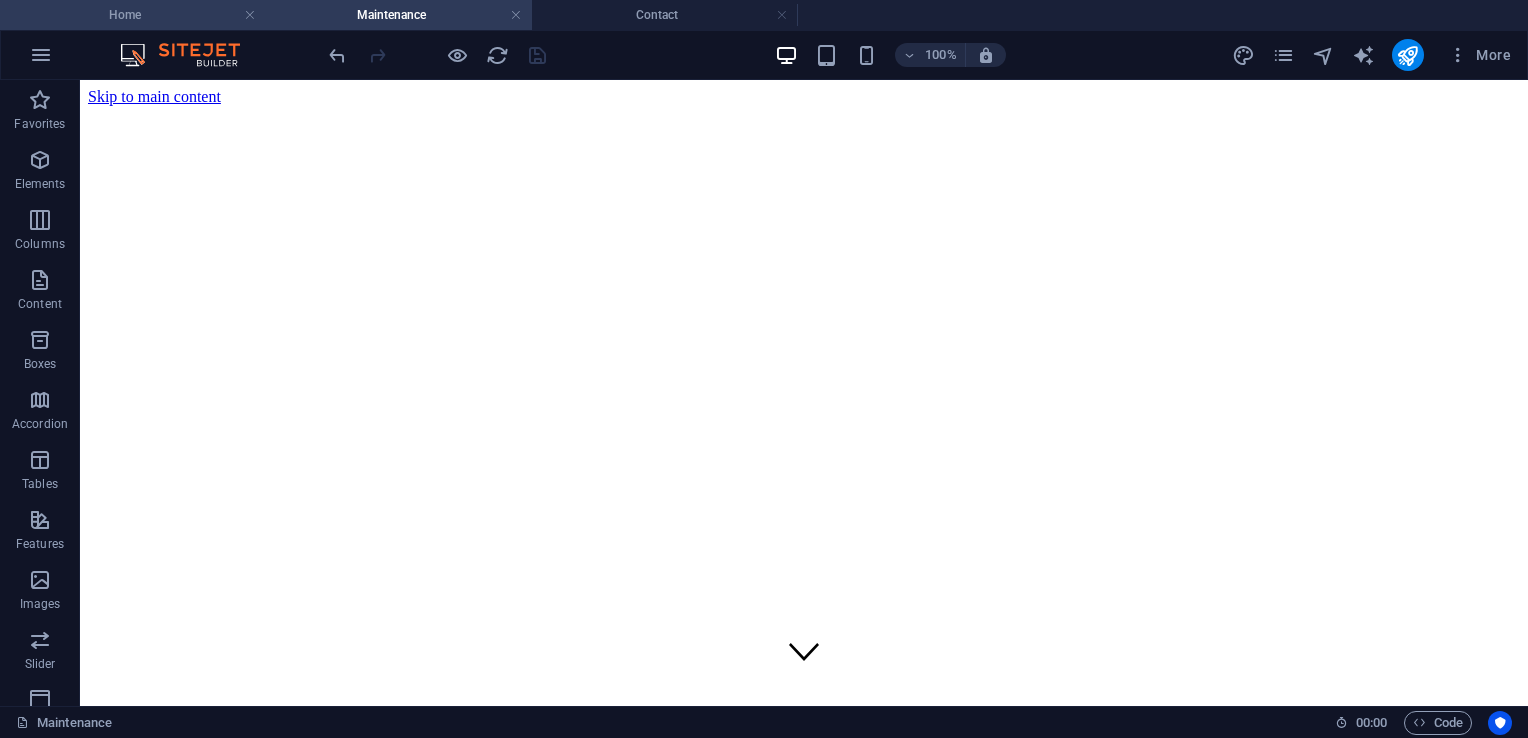 click on "Home" at bounding box center (133, 15) 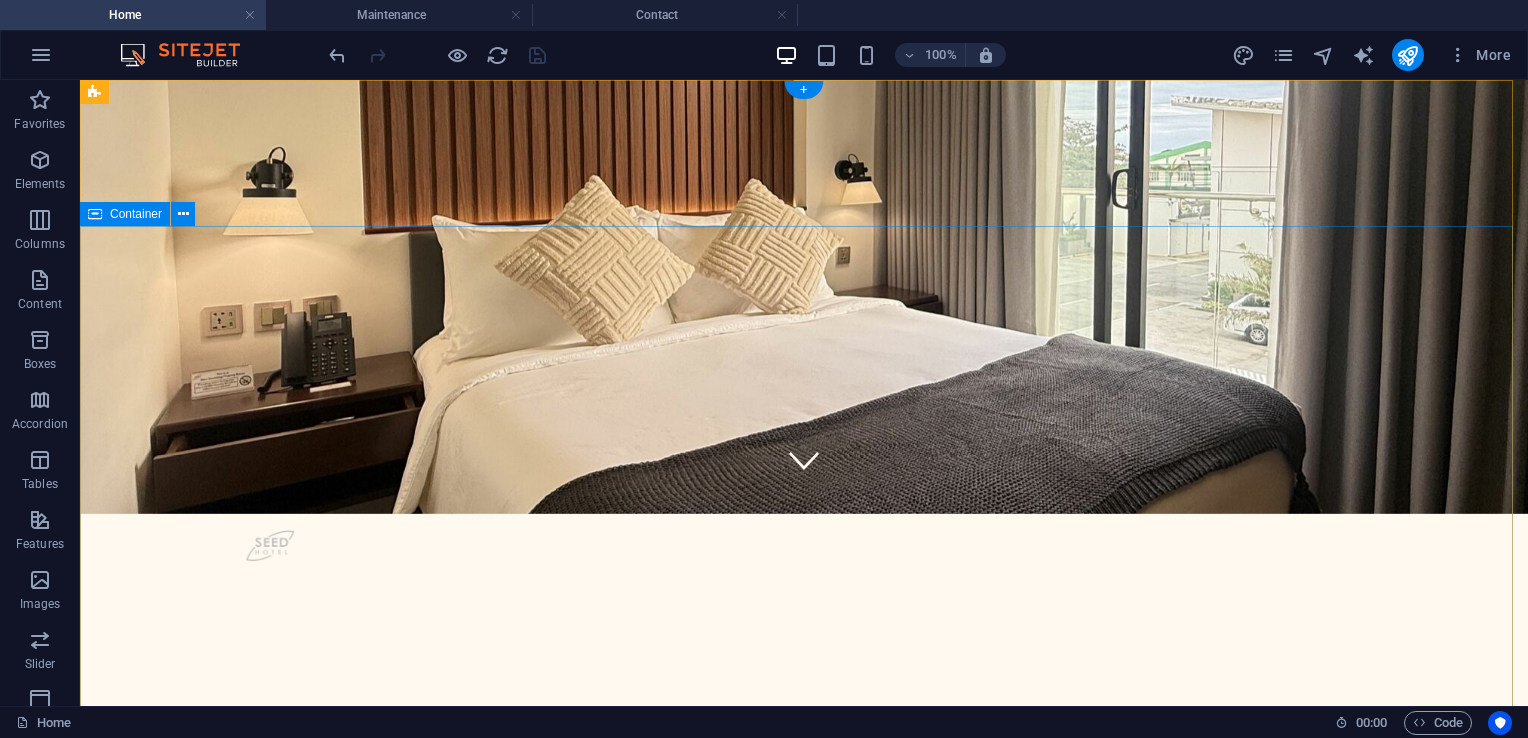 scroll, scrollTop: 0, scrollLeft: 0, axis: both 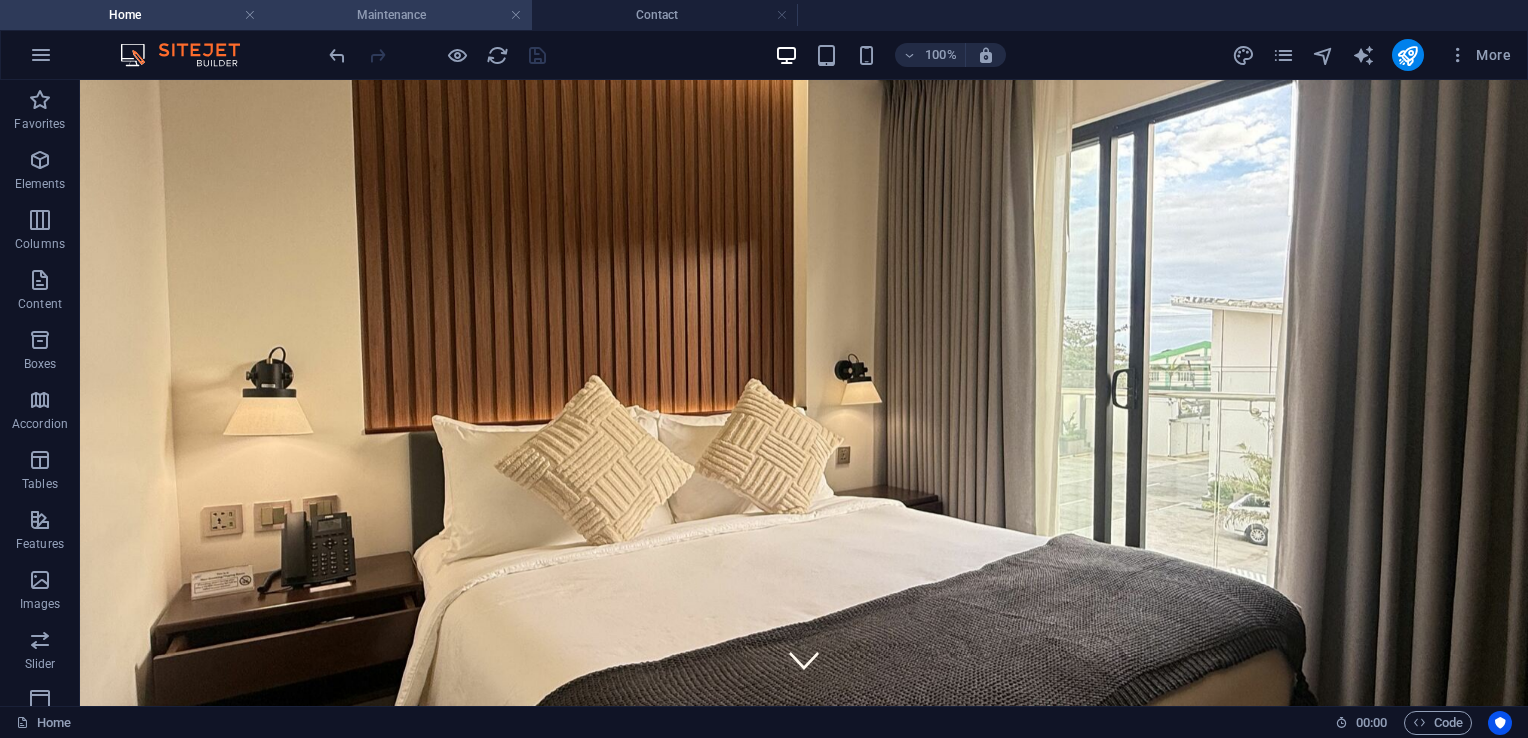 click on "Maintenance" at bounding box center [399, 15] 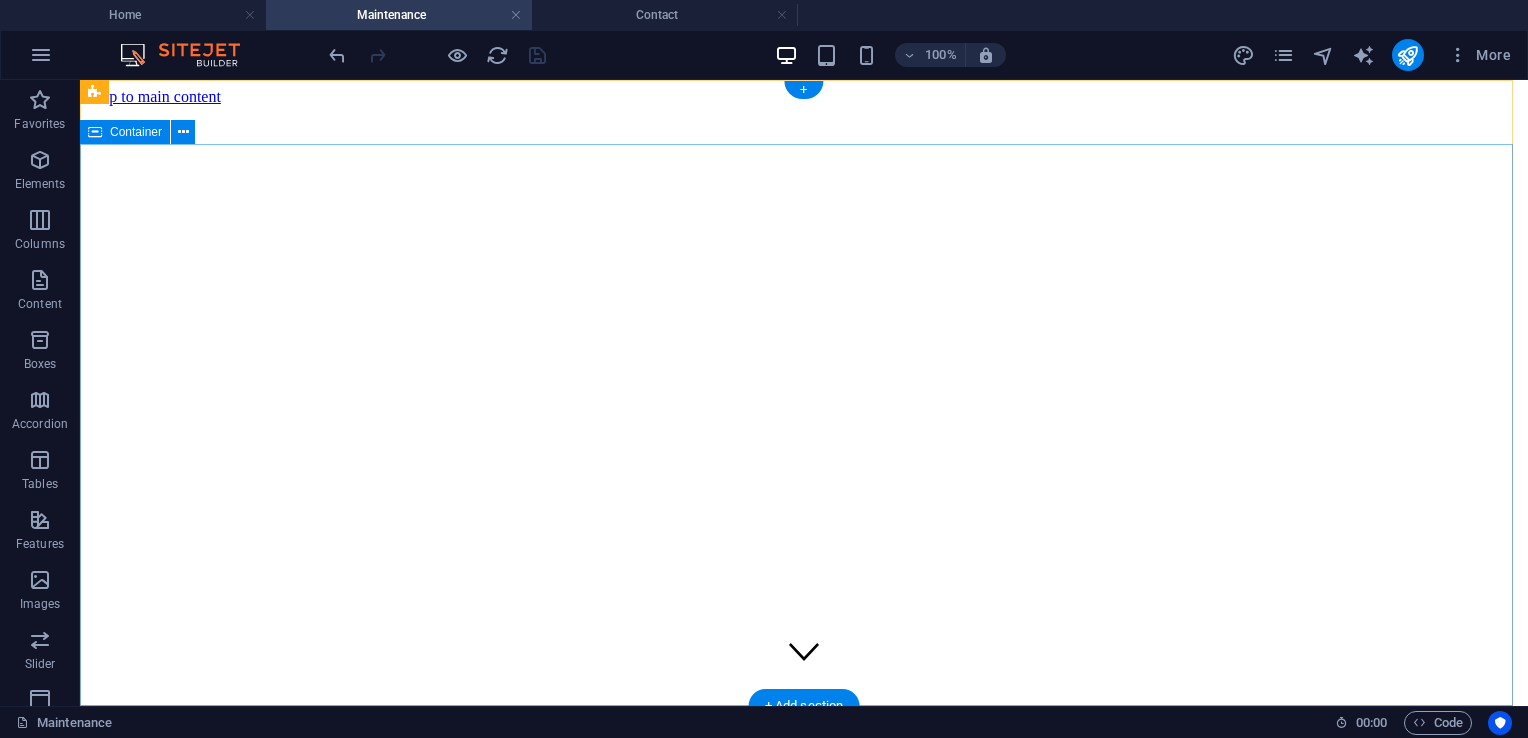 scroll, scrollTop: 292, scrollLeft: 0, axis: vertical 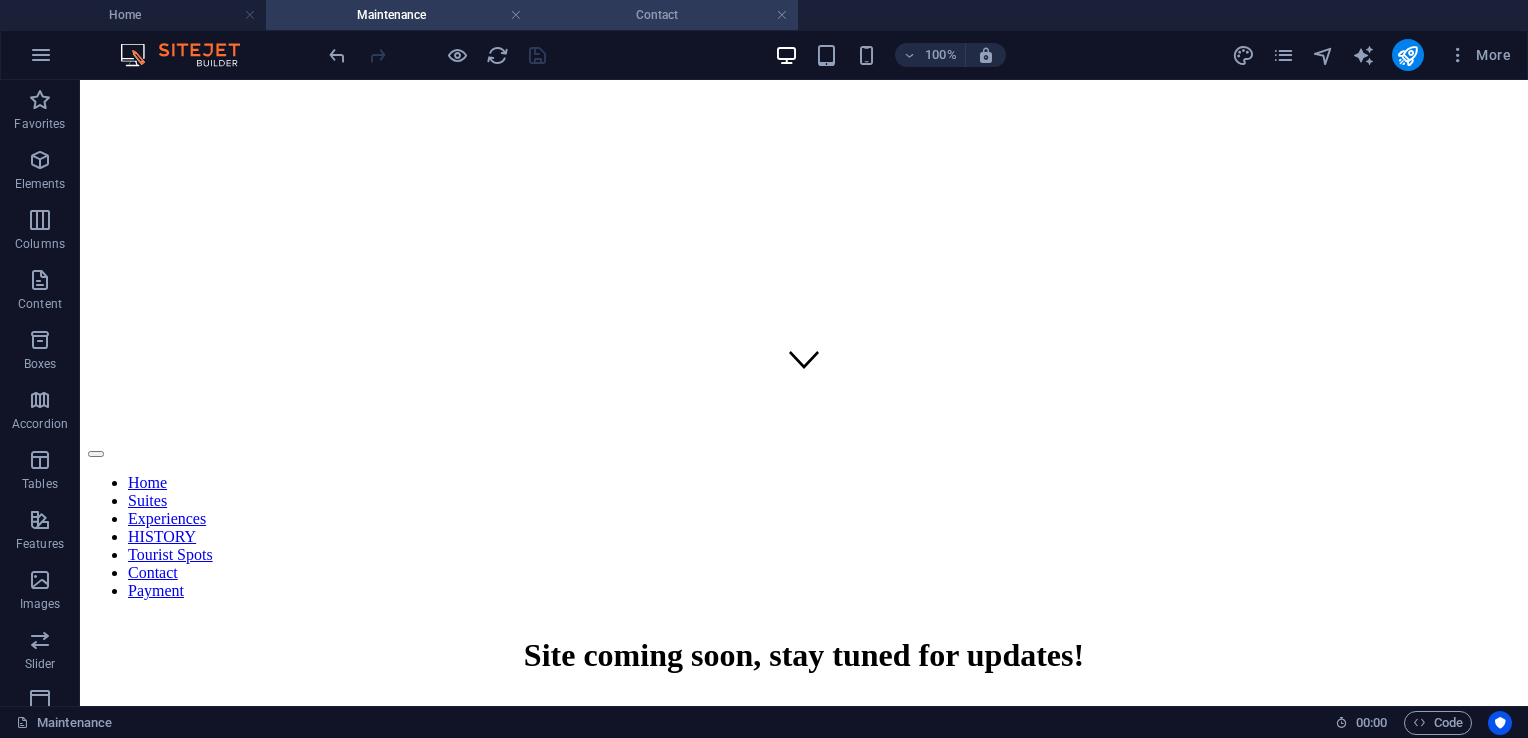 click on "Contact" at bounding box center (665, 15) 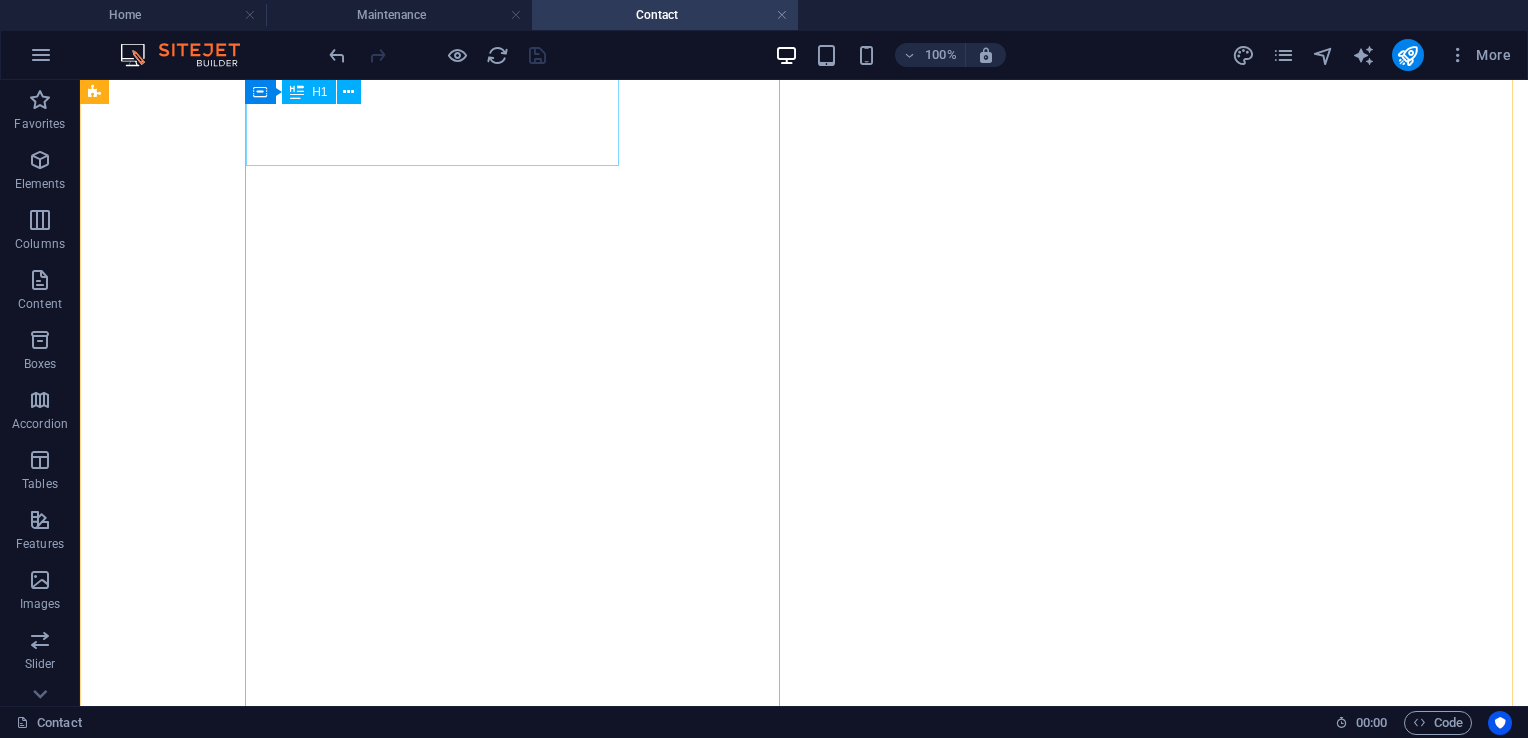 scroll, scrollTop: 900, scrollLeft: 0, axis: vertical 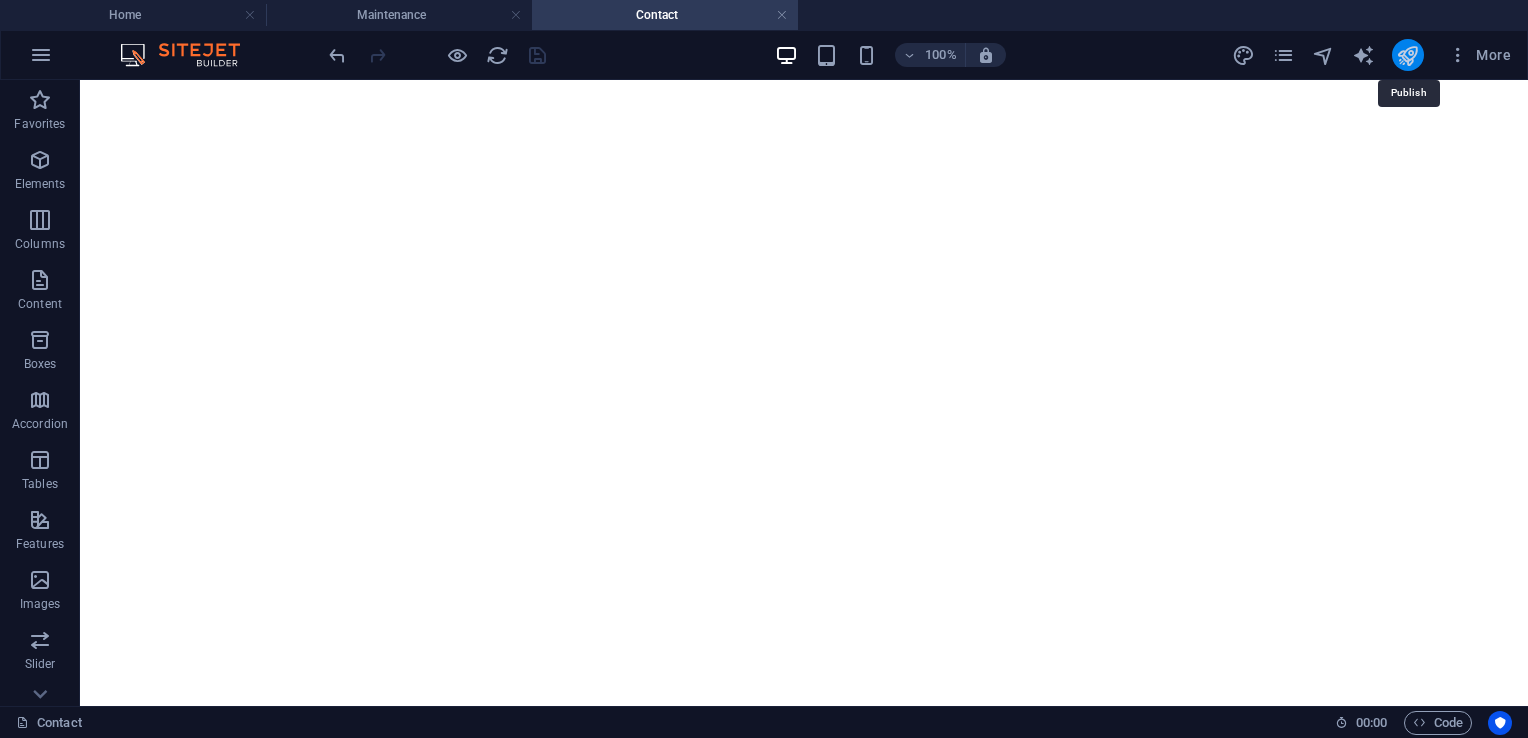 click at bounding box center [1407, 55] 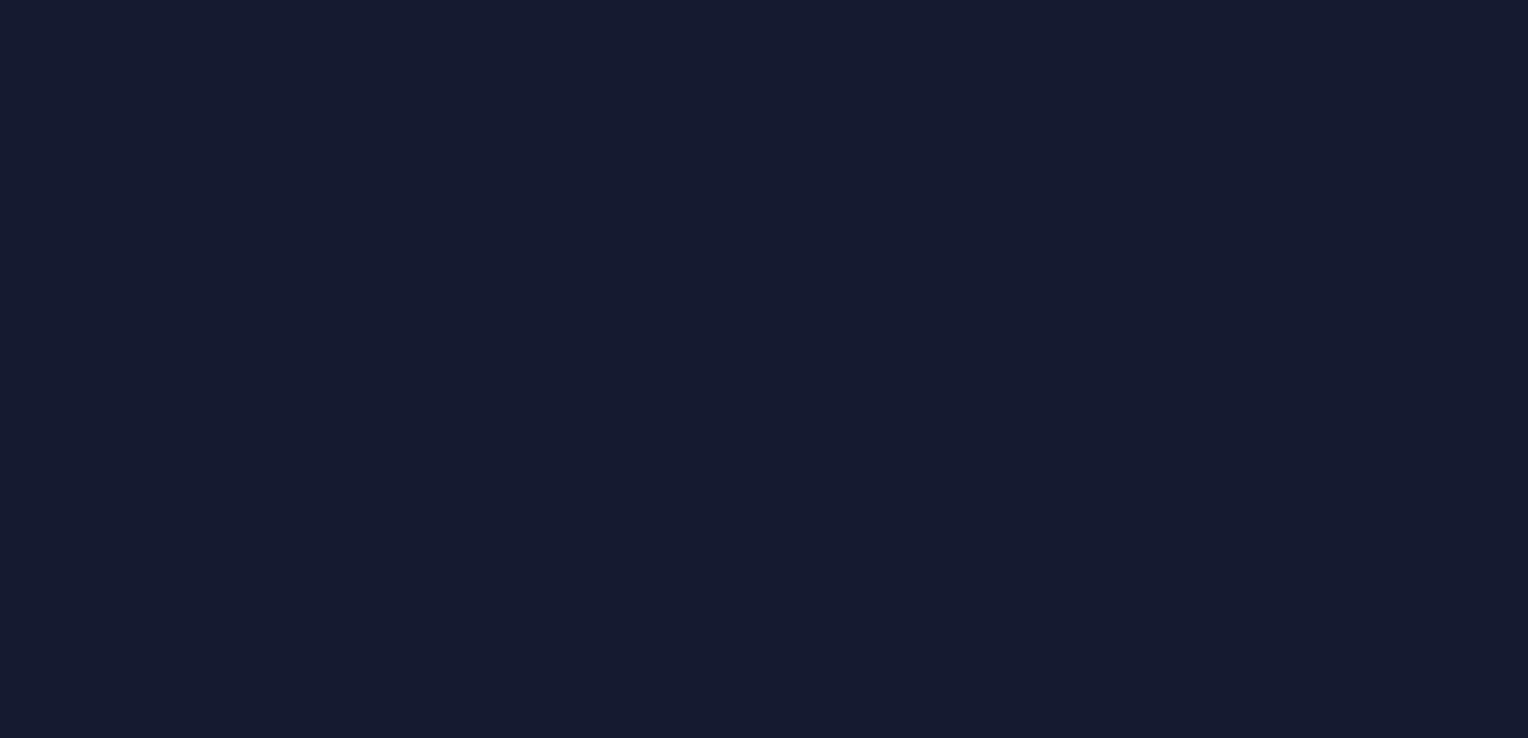 scroll, scrollTop: 0, scrollLeft: 0, axis: both 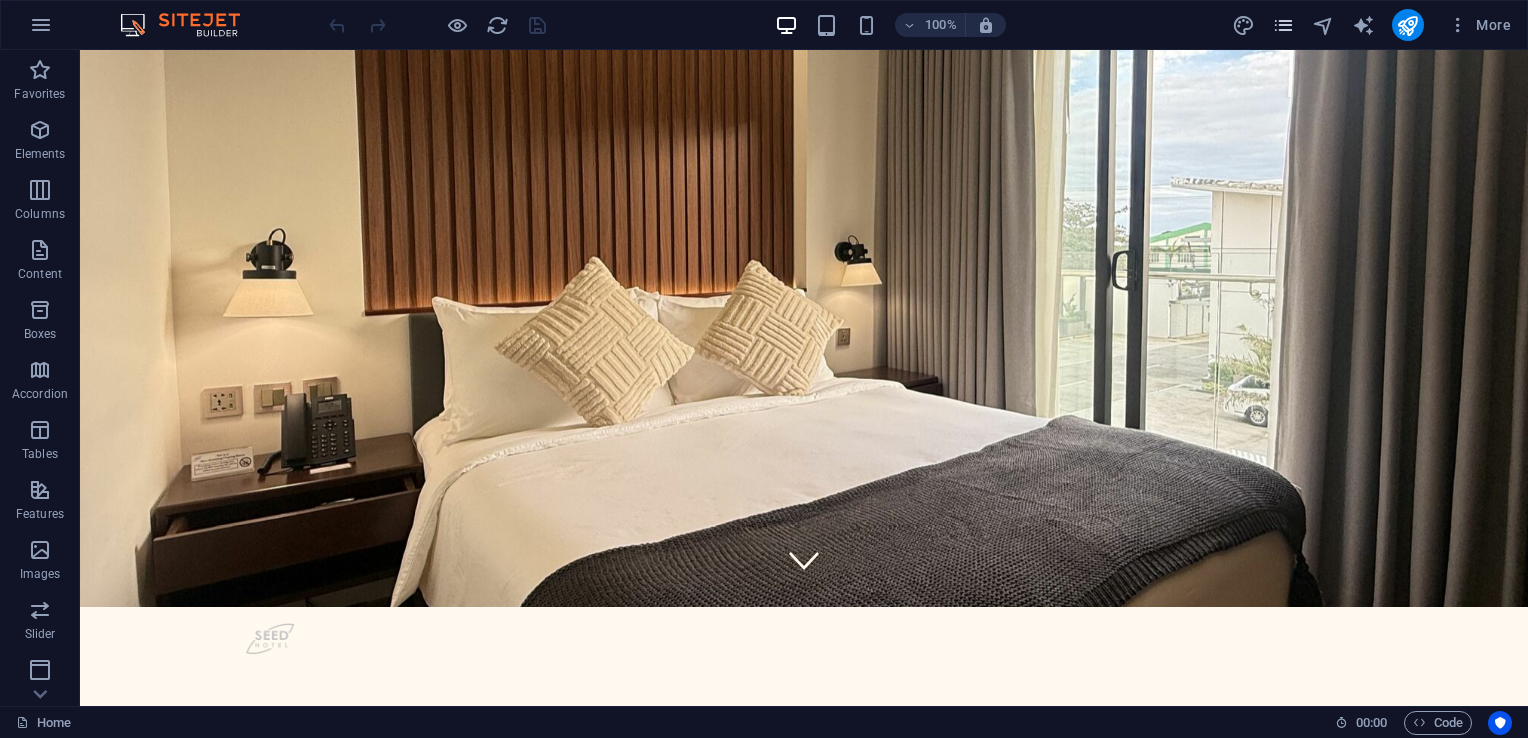 click at bounding box center (1283, 25) 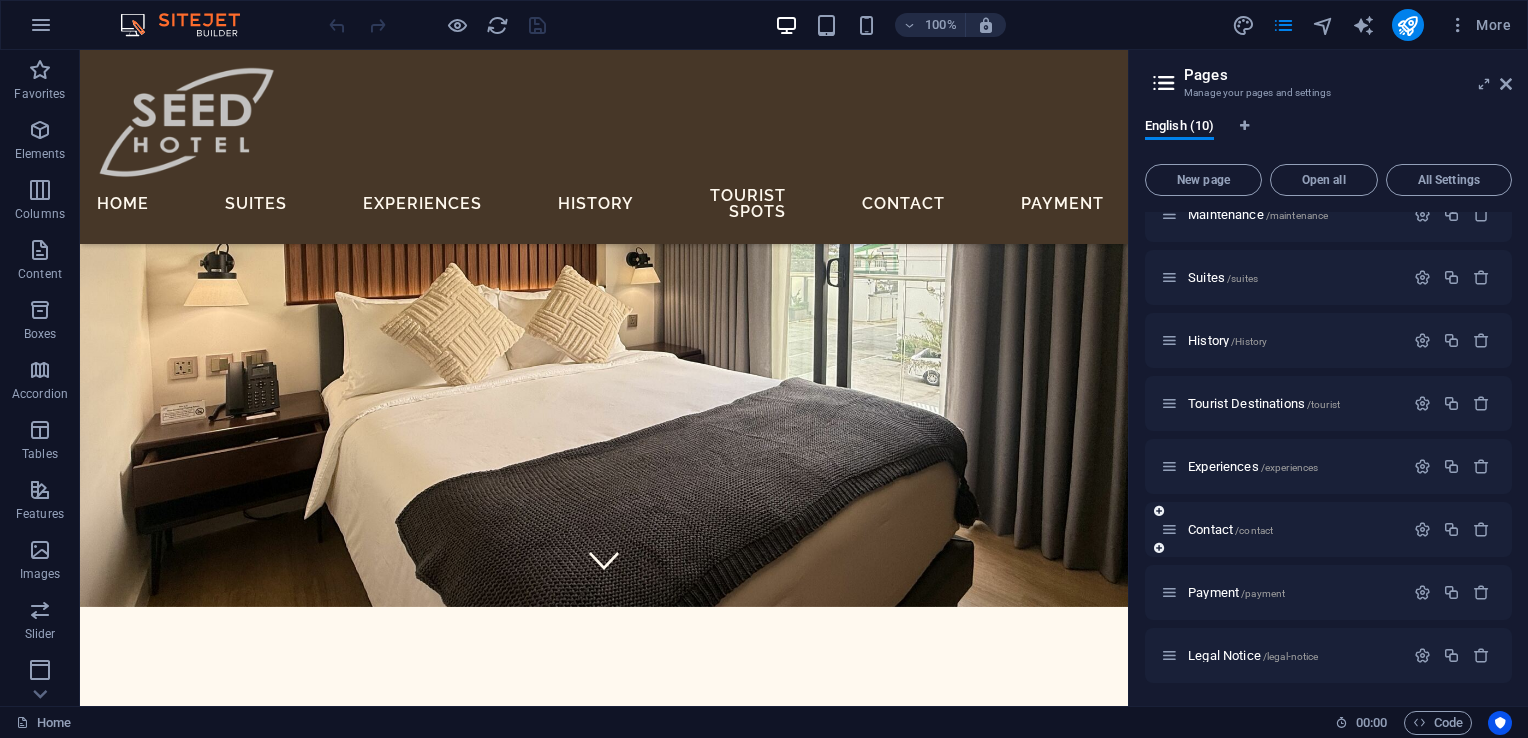scroll, scrollTop: 100, scrollLeft: 0, axis: vertical 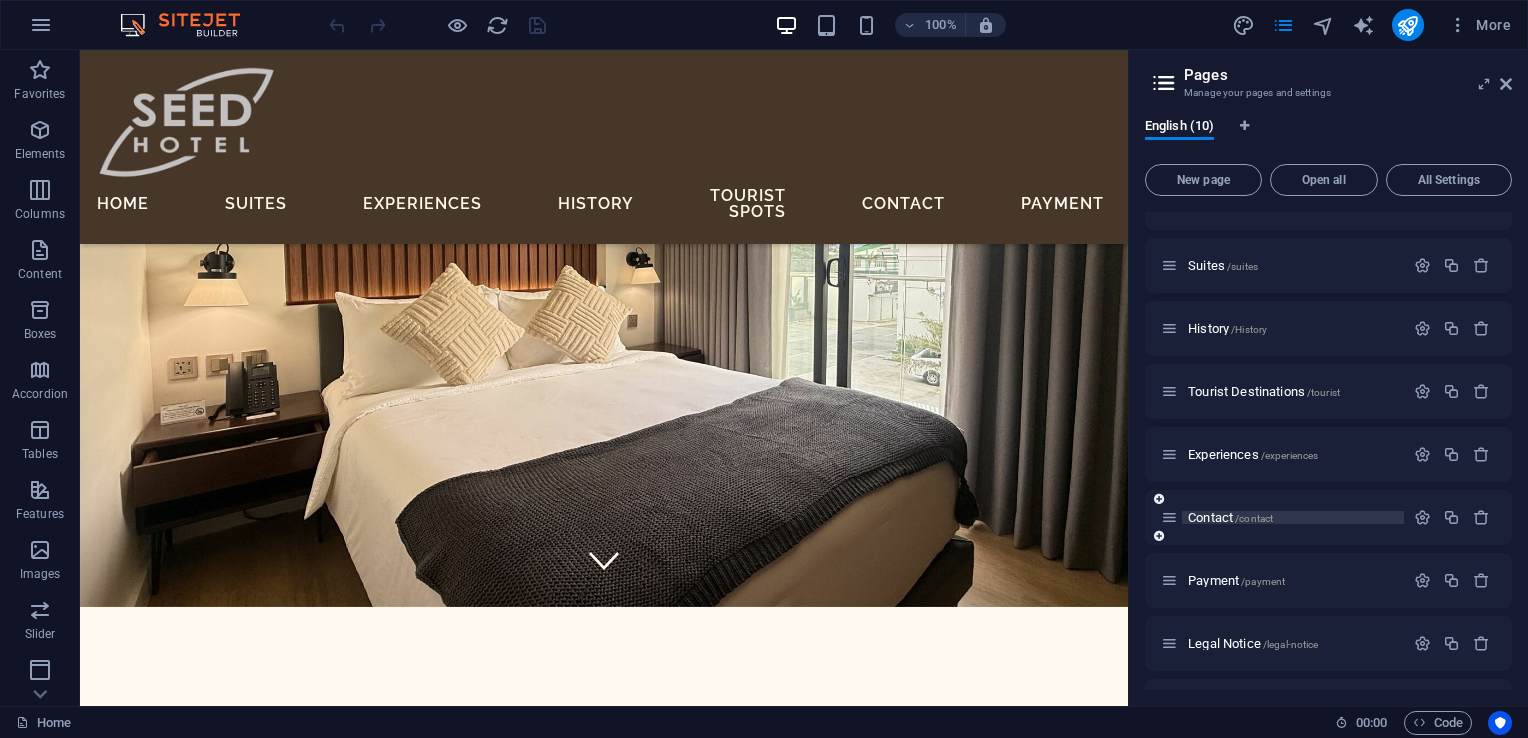 click on "Contact /contact" at bounding box center (1230, 517) 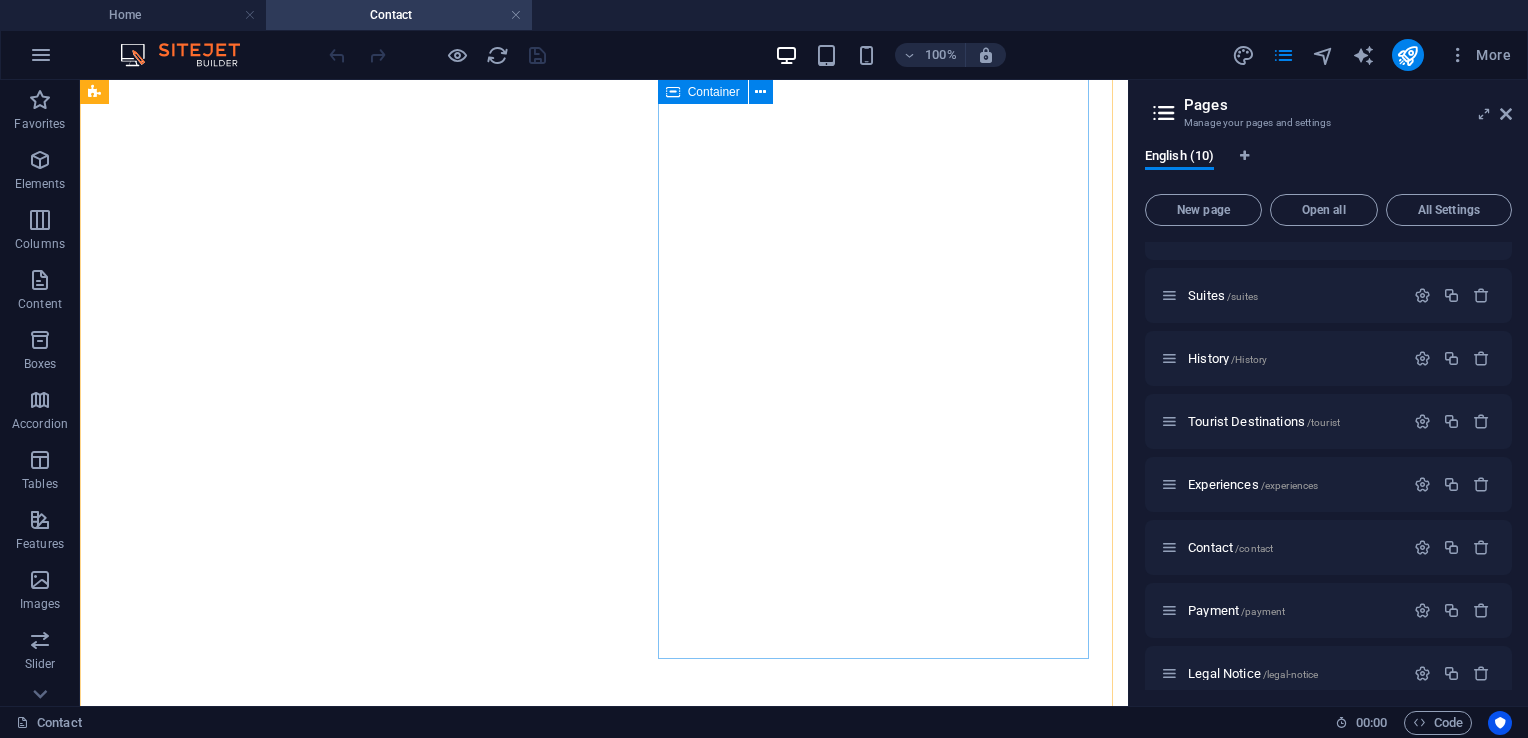 scroll, scrollTop: 900, scrollLeft: 0, axis: vertical 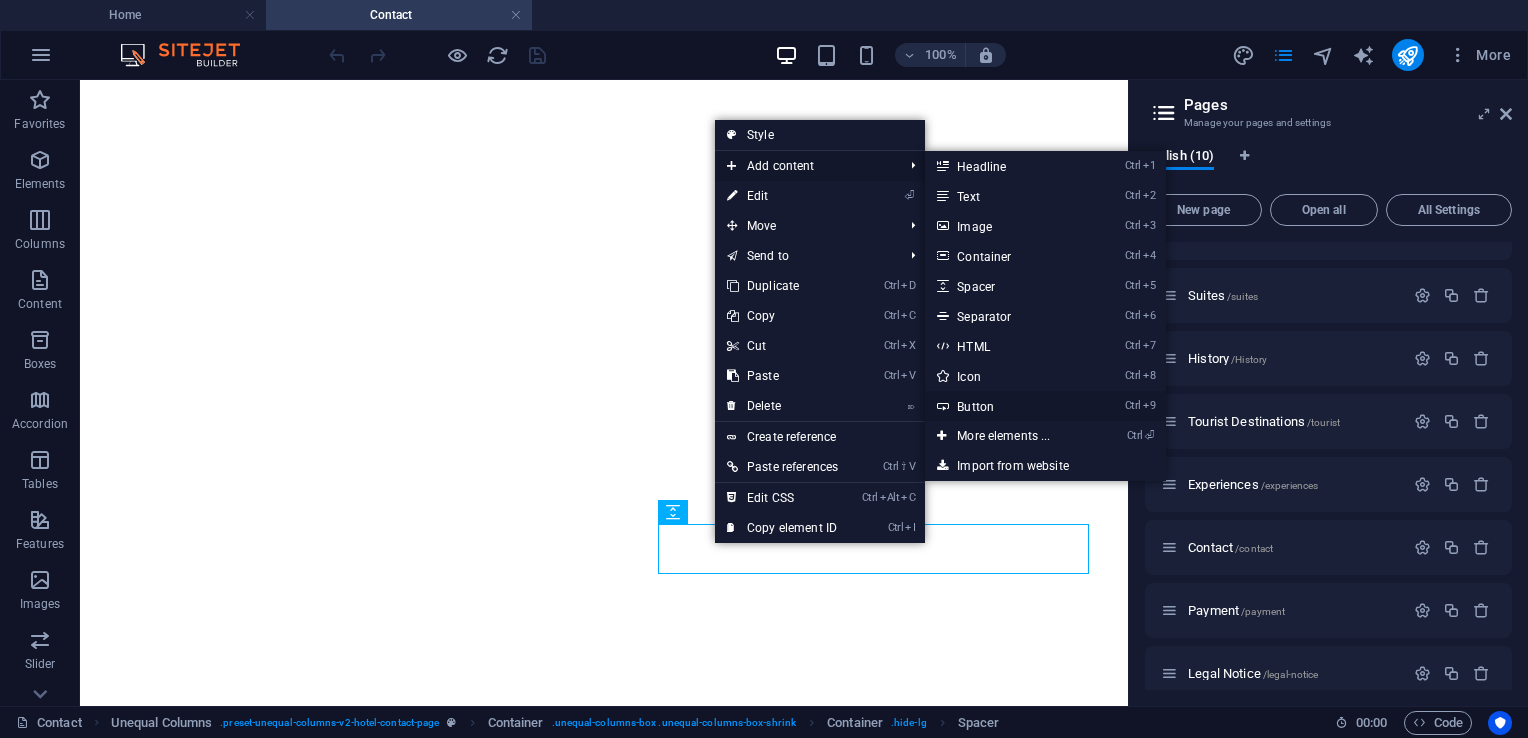 drag, startPoint x: 973, startPoint y: 410, endPoint x: 530, endPoint y: 330, distance: 450.16553 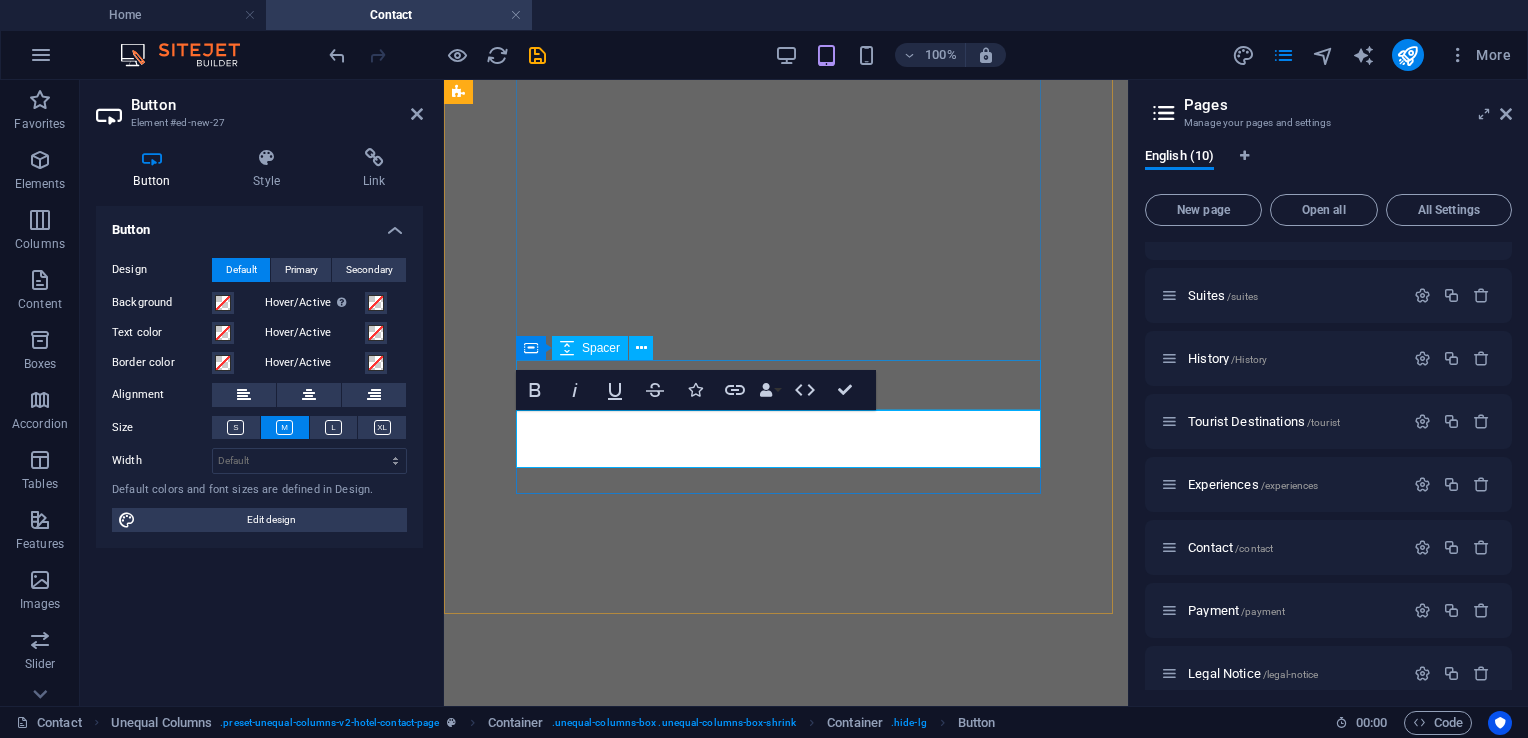 scroll, scrollTop: 1935, scrollLeft: 0, axis: vertical 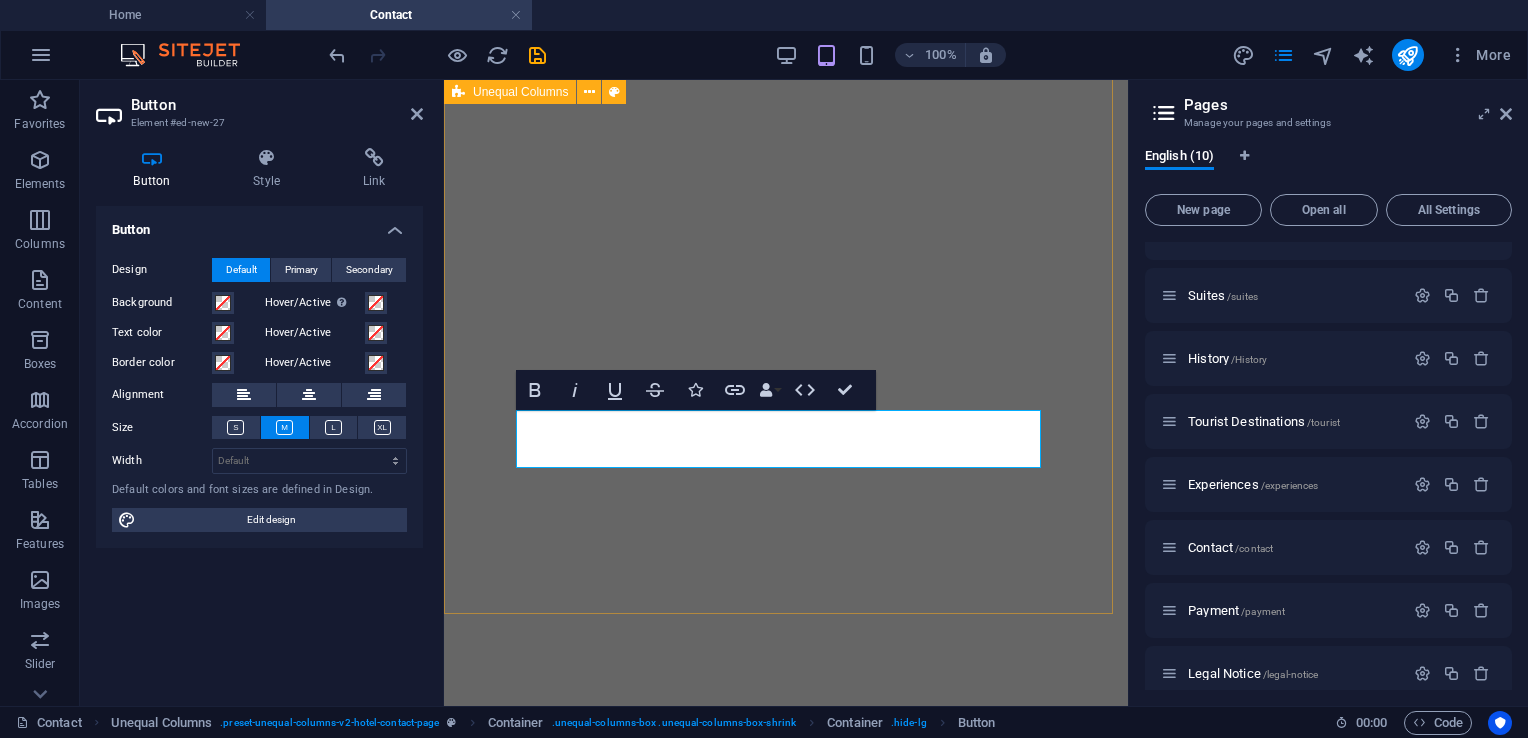 click on "Home Suites Experiences HISTORY Tourist Spots Contact Payment Contact Us Contact Details           Here you can find all of our contact details, including our phone number, email, and address. If you have any questions, inquiries, or simply want to get in touch, please don’t hesitate to reach out — we’re always happy to help. Phone:   [PHONE] Email:  [EMAIL] Address:  [STREET], [ZONE] [HIGHWAY], [CITY] City, [PROVINCE], [POSTAL_CODE] SUBMIT Settle payment here HOME SUITES EXPERIENCES CONTACT [STREET], [ZONE] [HIGHWAY], [CITY] City, [PROVINCE], [POSTAL_CODE] [PHONE]  Copyright © 2025 Fortle Telecoms Solutions Inc. All rights reserved." at bounding box center [786, 4198] 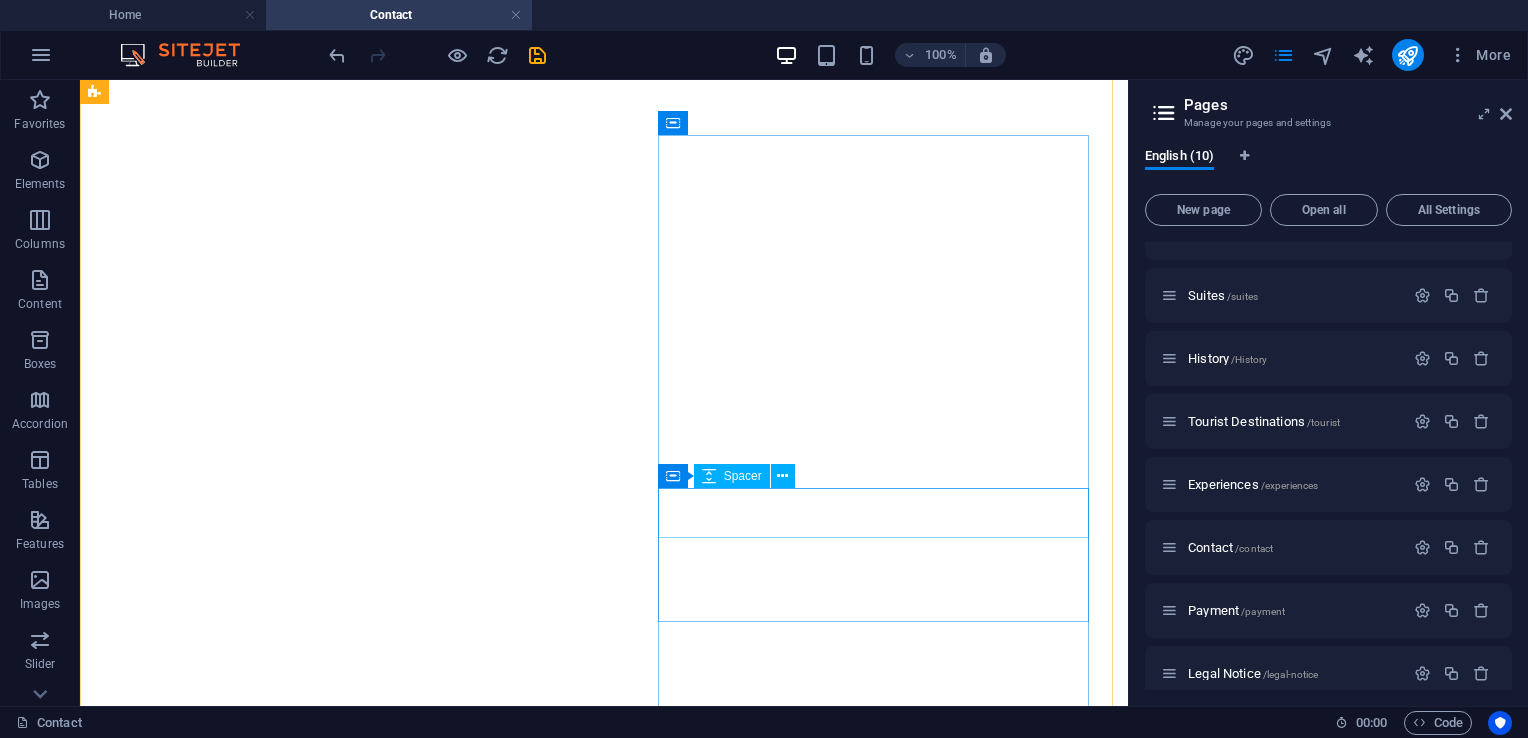scroll, scrollTop: 916, scrollLeft: 0, axis: vertical 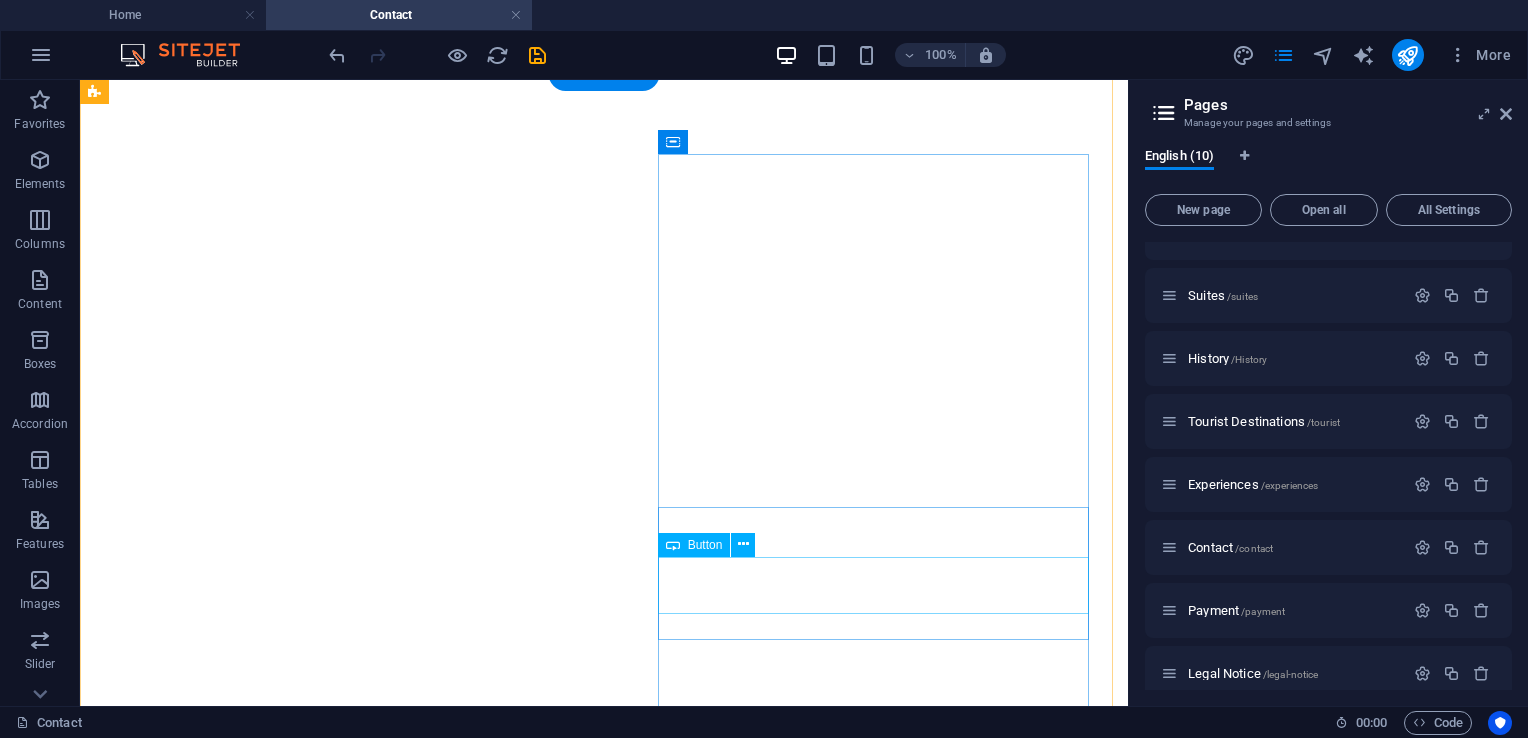 click on "Settle payment here" at bounding box center (604, 3728) 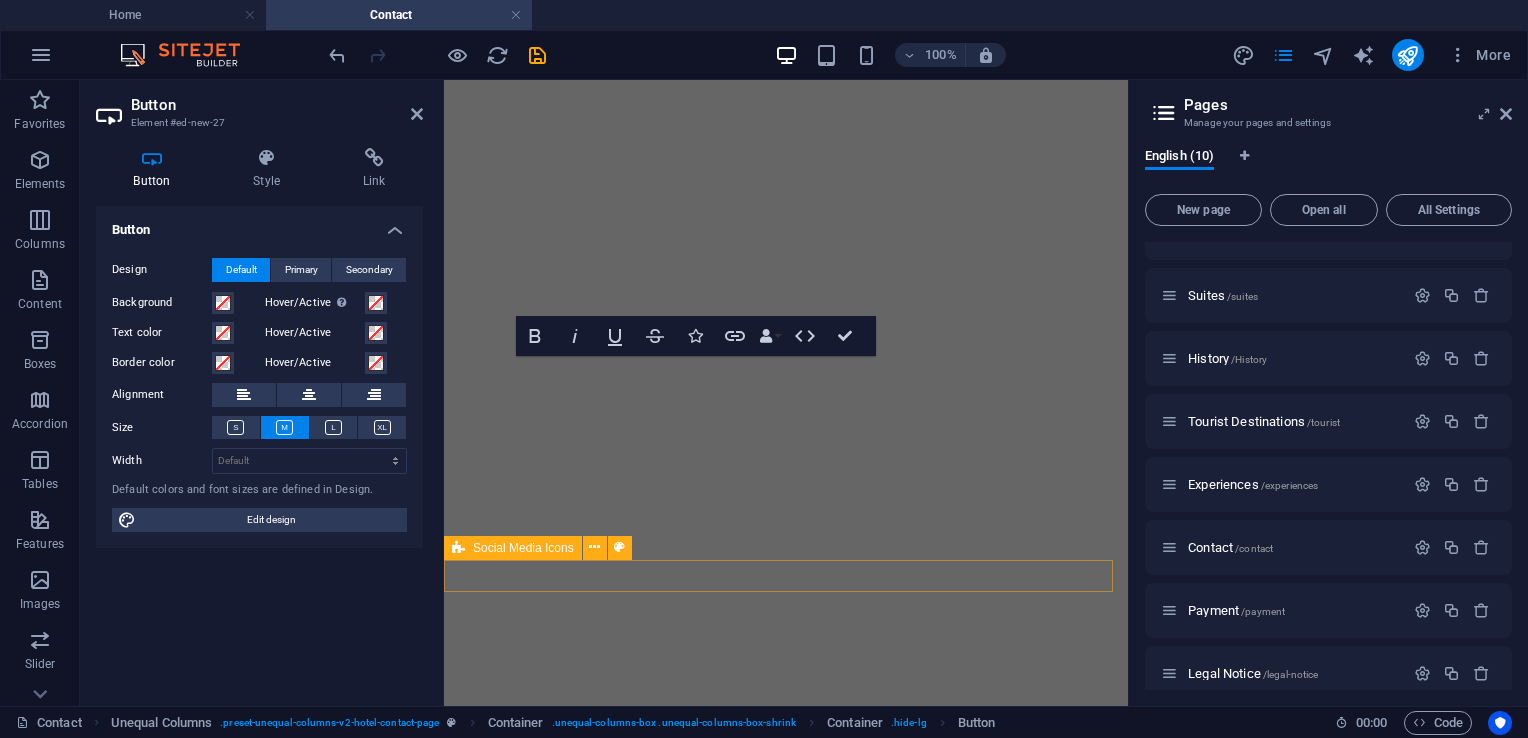 scroll, scrollTop: 1989, scrollLeft: 0, axis: vertical 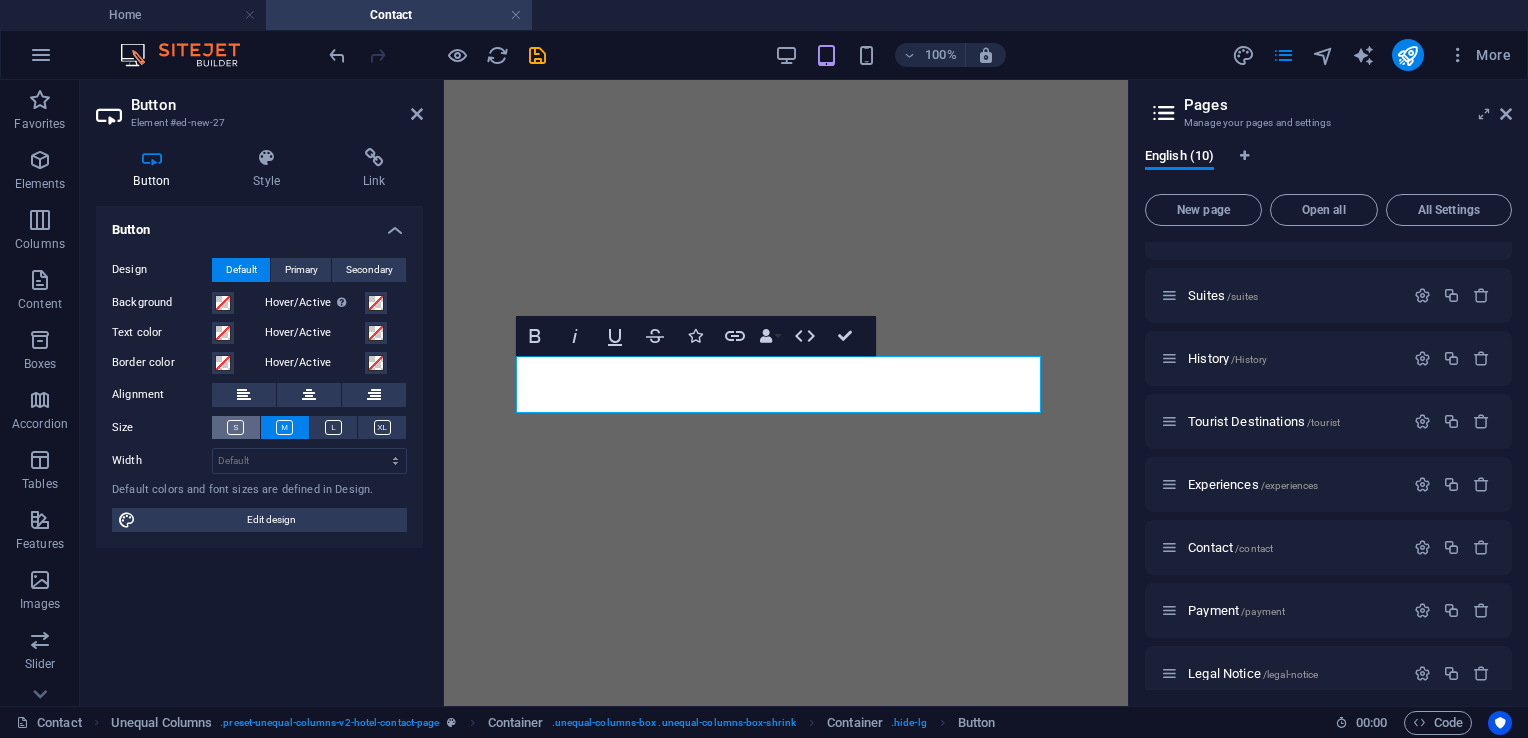 click at bounding box center [235, 427] 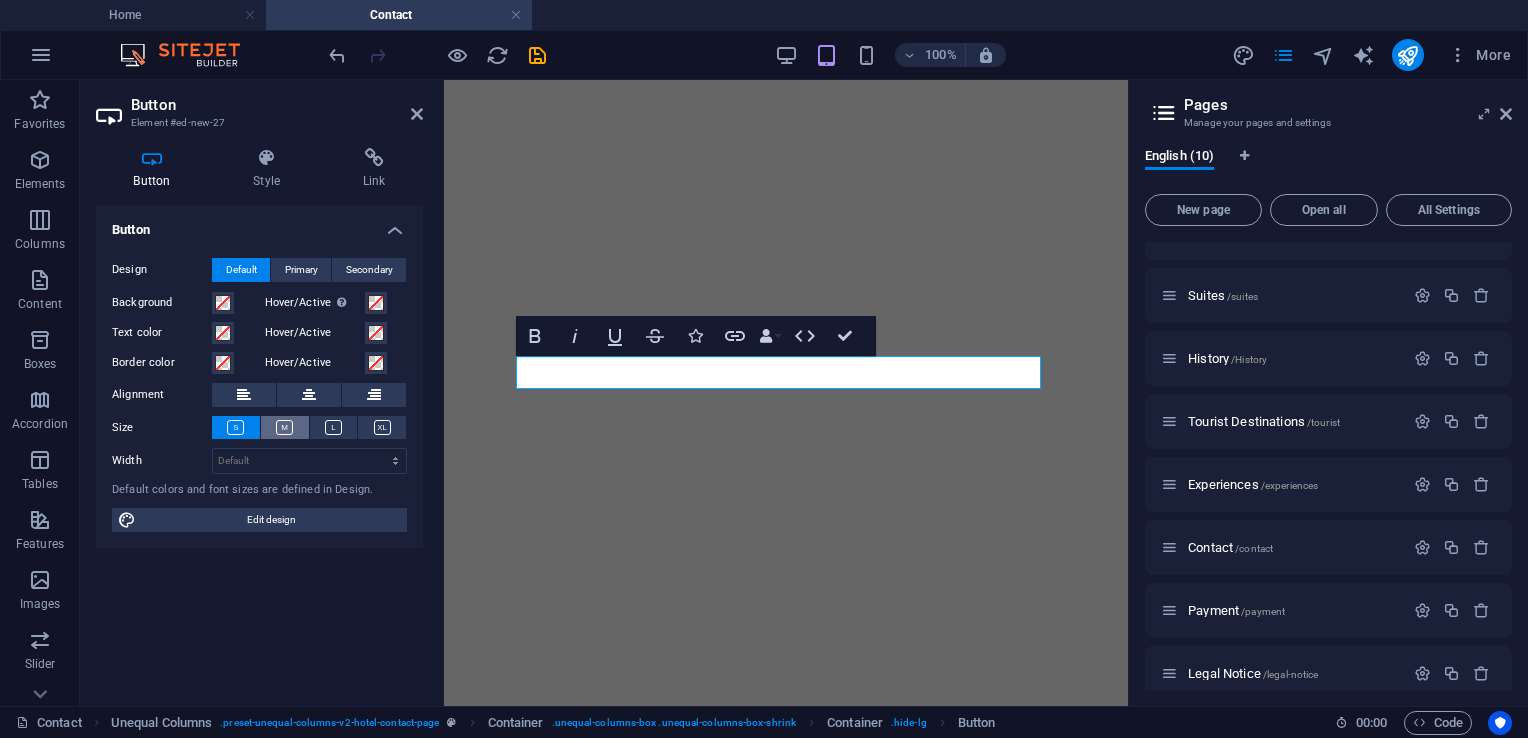click at bounding box center [284, 427] 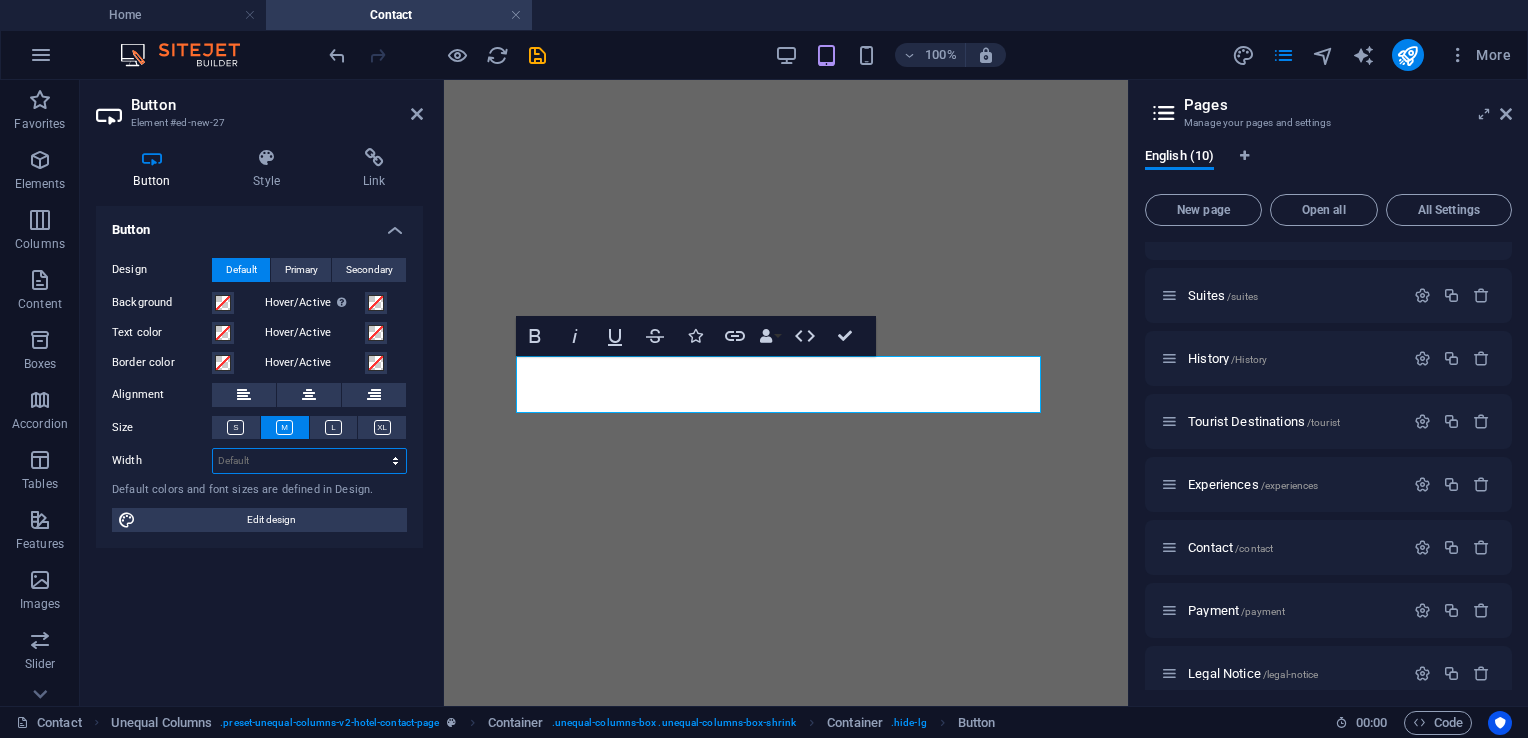 click on "Default px rem % em vh vw" at bounding box center (309, 461) 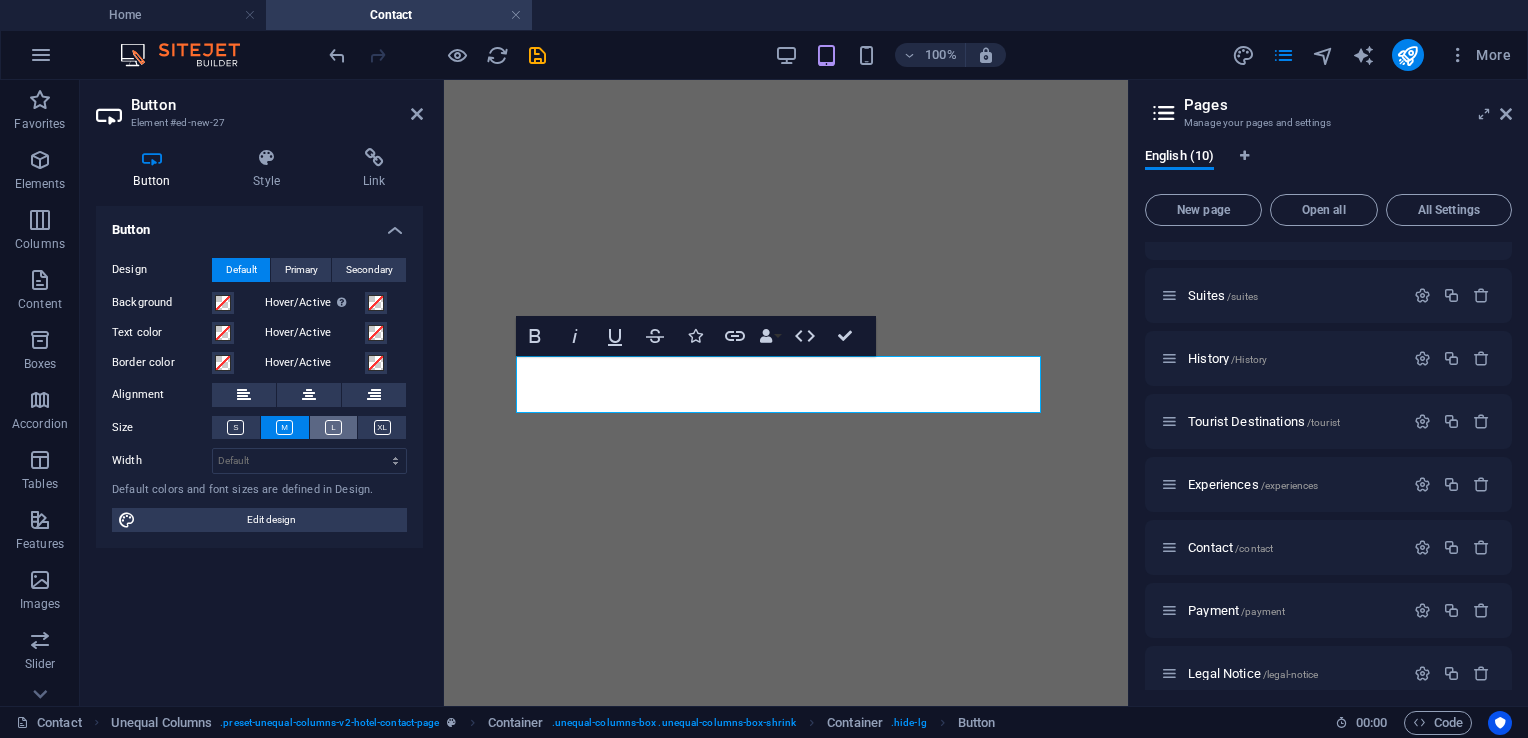 click at bounding box center (333, 427) 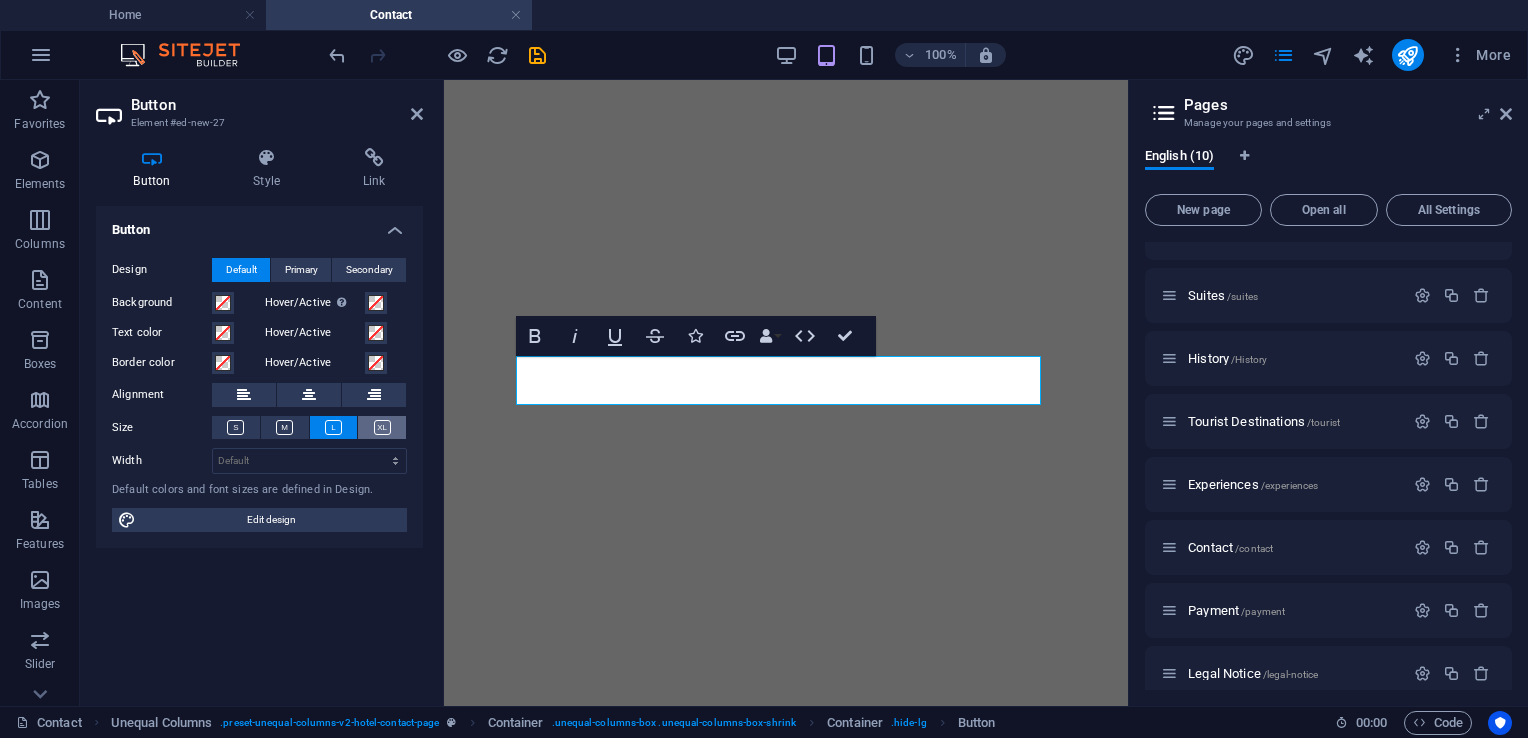 click at bounding box center (382, 427) 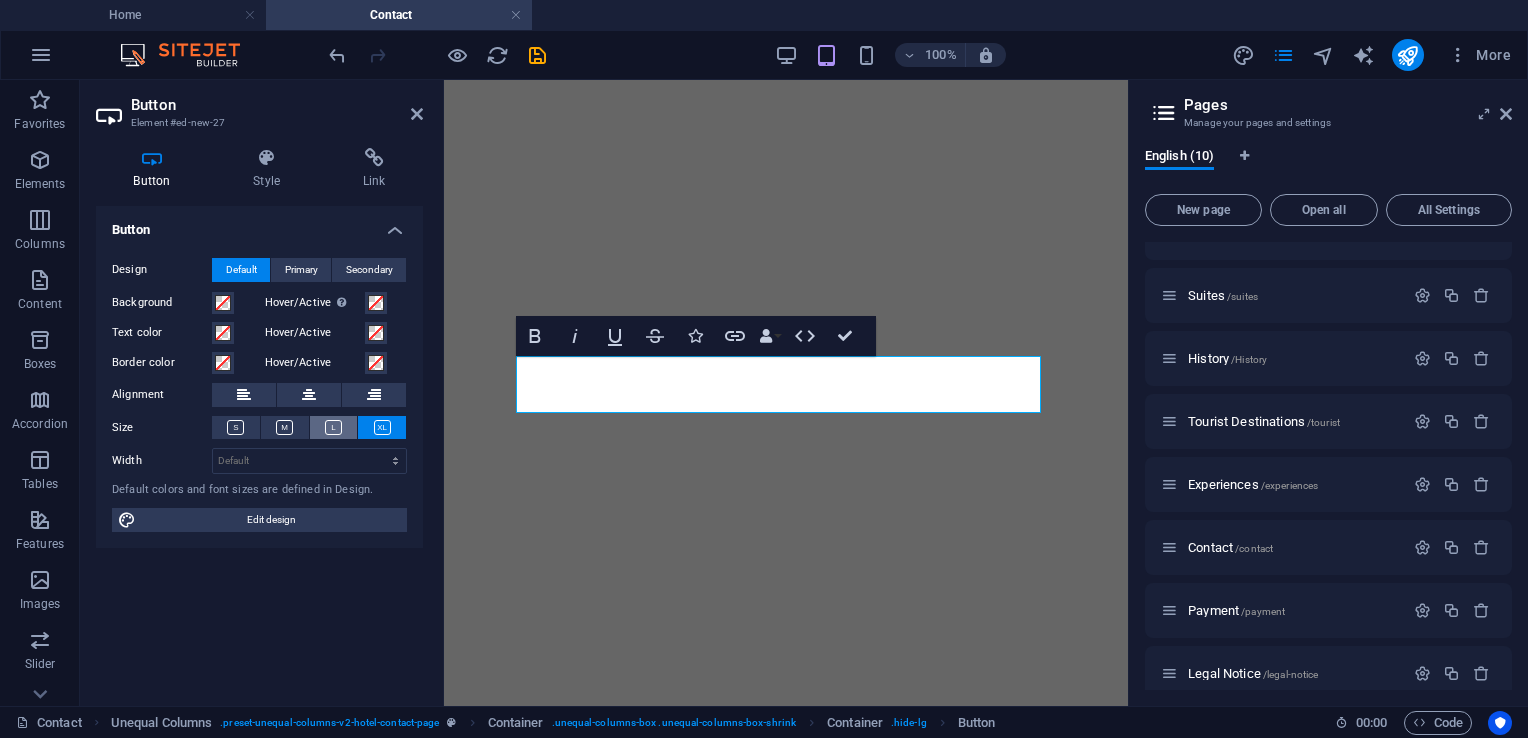 click at bounding box center [334, 427] 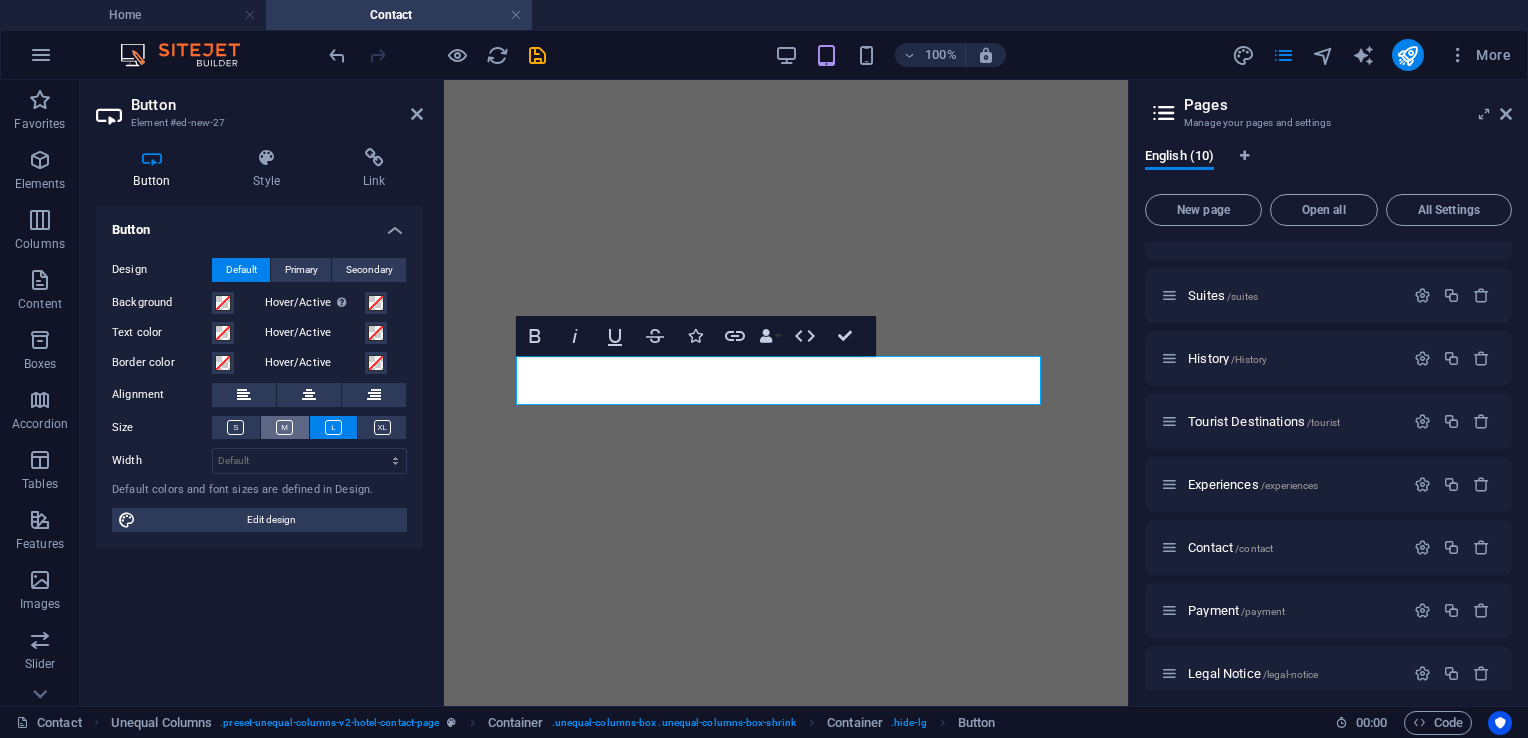 click at bounding box center (284, 427) 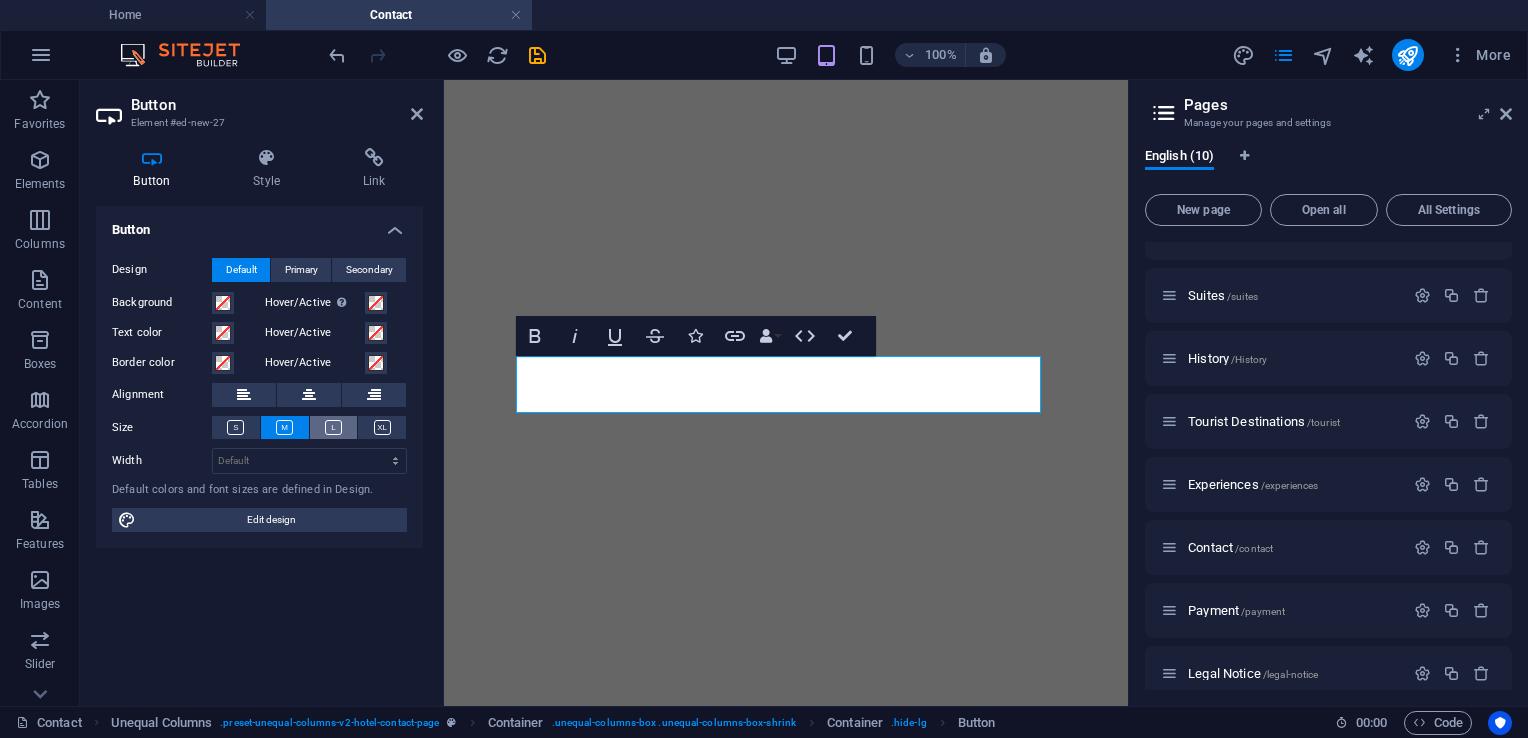 click at bounding box center [333, 427] 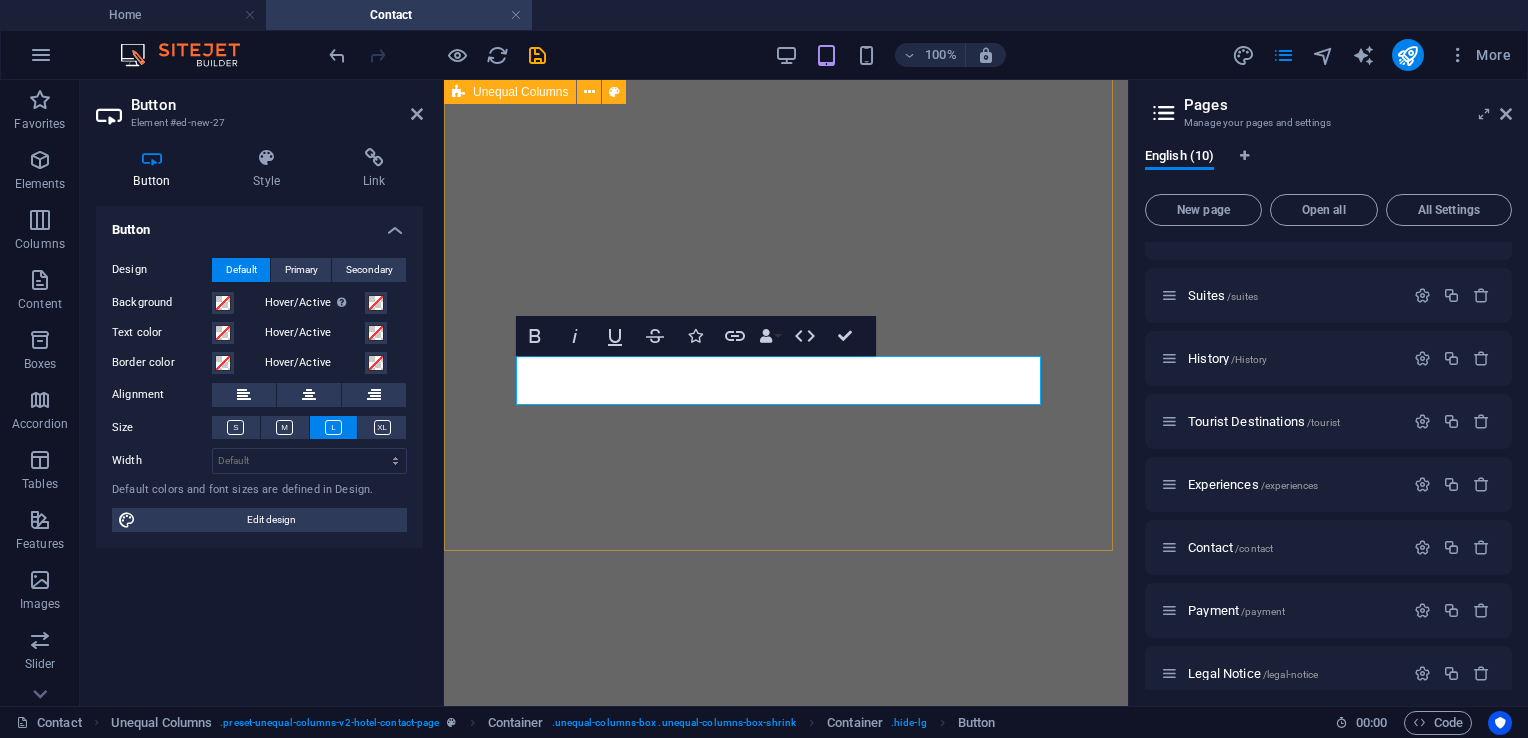 click on "Contact Details           Here you can find all of our contact details, including our phone number, email, and address. If you have any questions, inquiries, or simply want to get in touch, please don’t hesitate to reach out — we’re always happy to help. Phone:   [PHONE] Email:  [EMAIL] Address:  [STREET], [ZONE] [HIGHWAY], [CITY] City, [PROVINCE], [POSTAL_CODE] SUBMIT Settle payment here" at bounding box center [786, 2594] 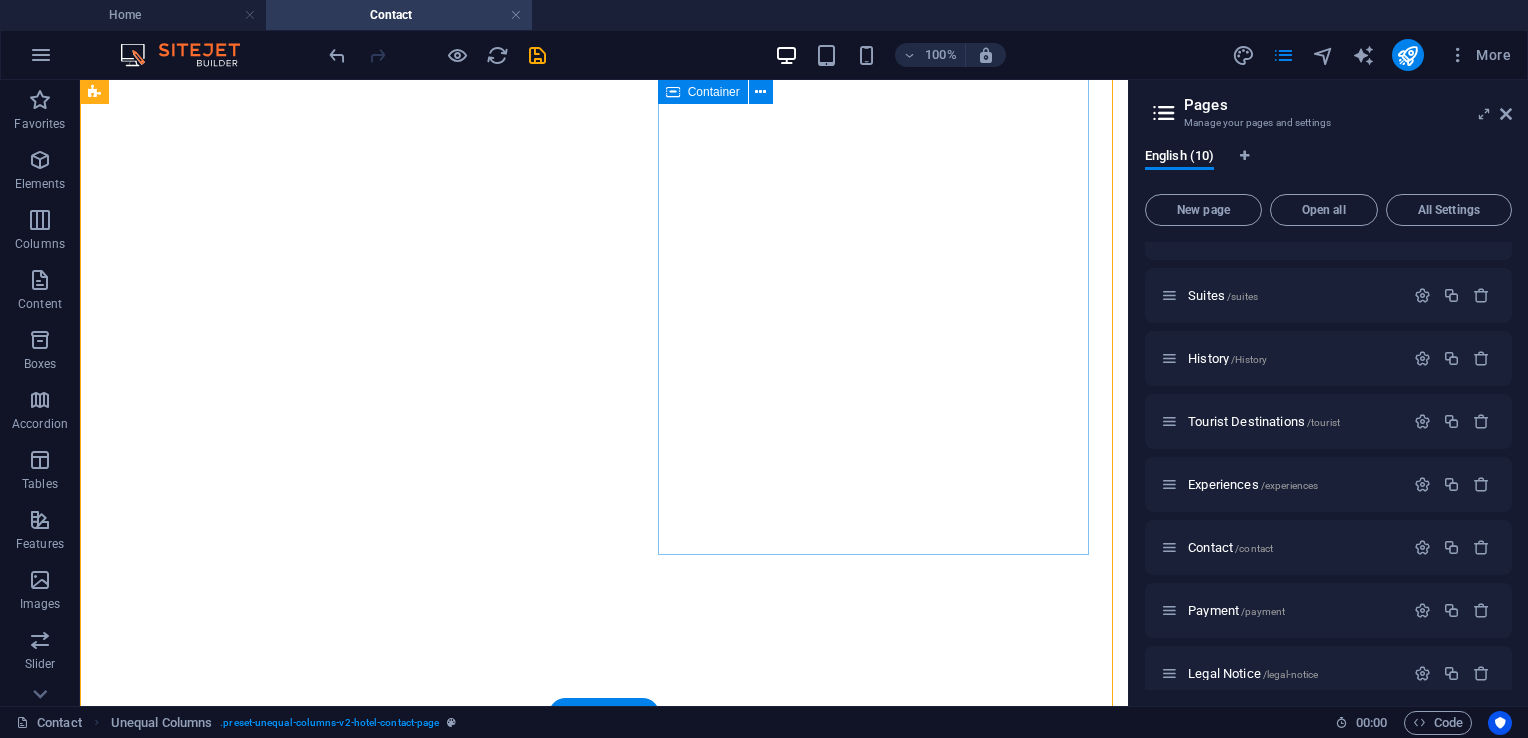 scroll, scrollTop: 1139, scrollLeft: 0, axis: vertical 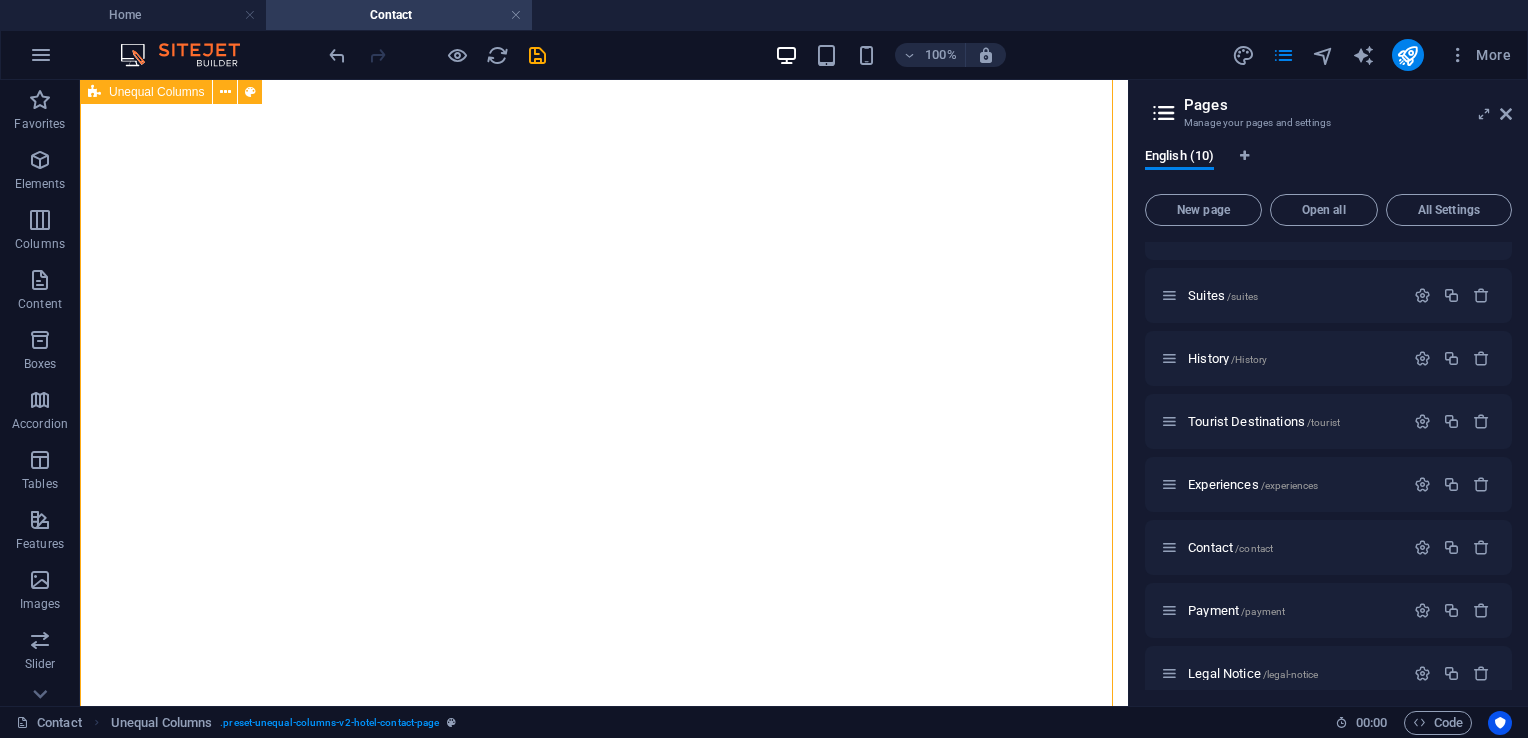 click on "Contact Details           Here you can find all of our contact details, including our phone number, email, and address. If you have any questions, inquiries, or simply want to get in touch, please don’t hesitate to reach out — we’re always happy to help. Phone:   [PHONE] Email:  [EMAIL] Address:  [STREET], [ZONE] [HIGHWAY], [CITY] City, [PROVINCE], [POSTAL_CODE] SUBMIT Settle payment here" at bounding box center (604, 3094) 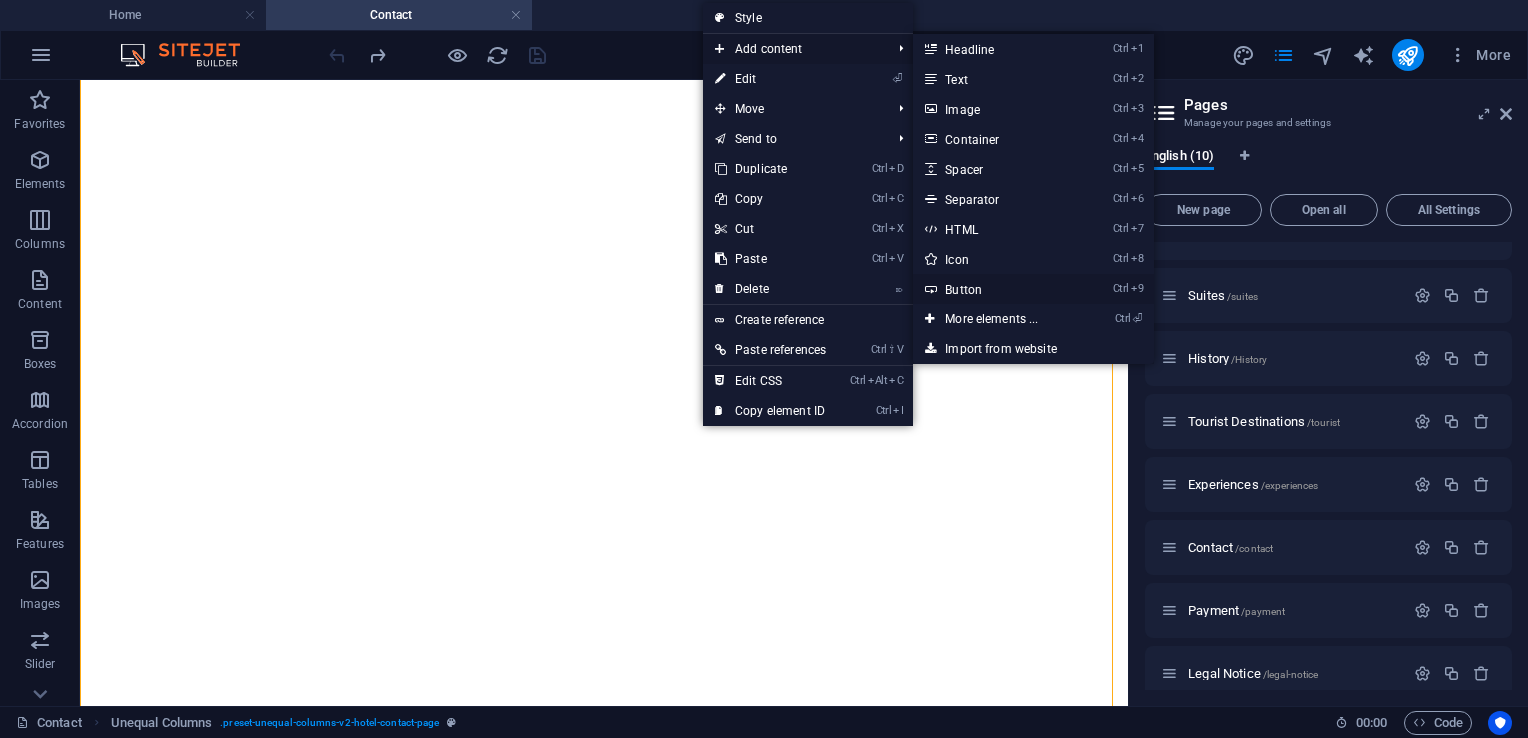 click on "Ctrl 9  Button" at bounding box center [995, 289] 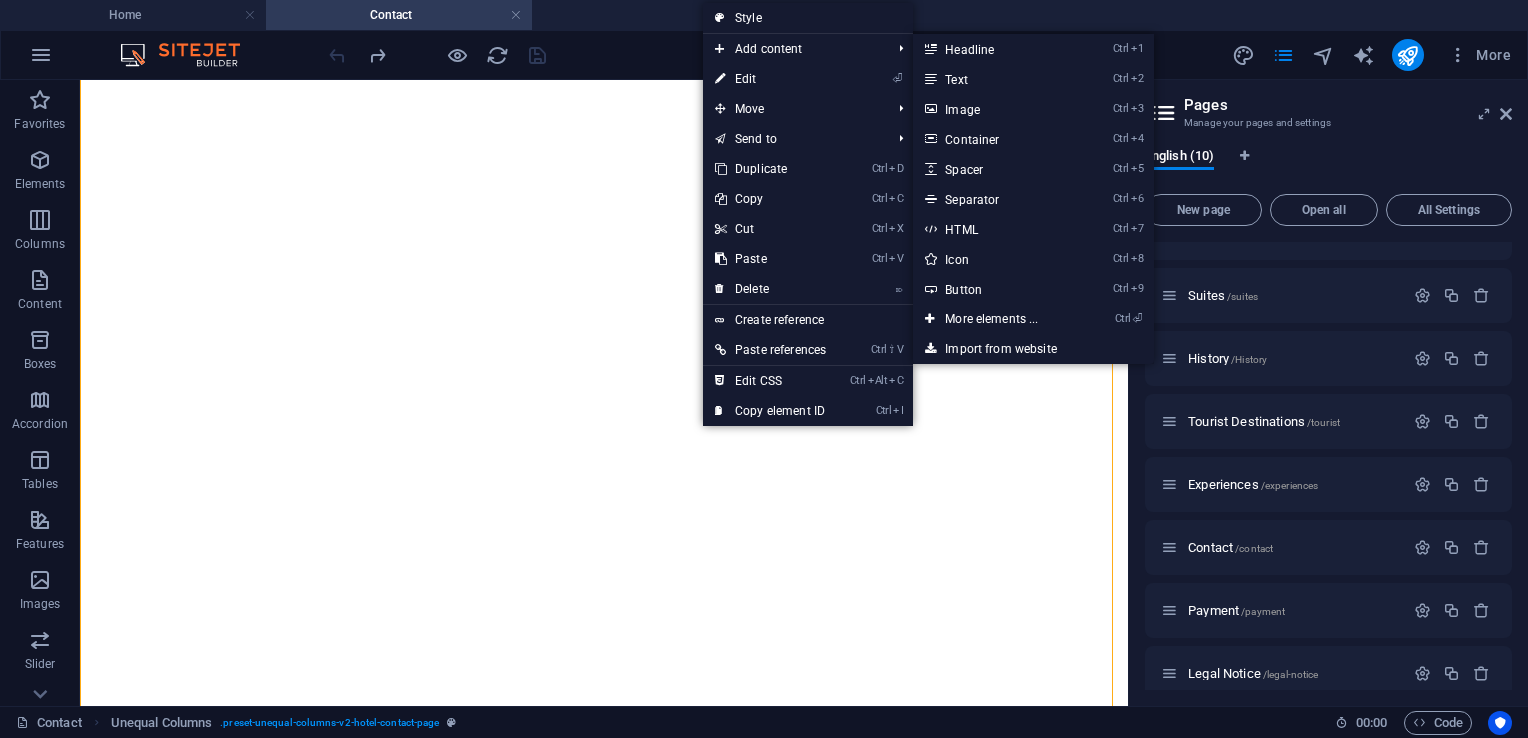 scroll, scrollTop: 668, scrollLeft: 0, axis: vertical 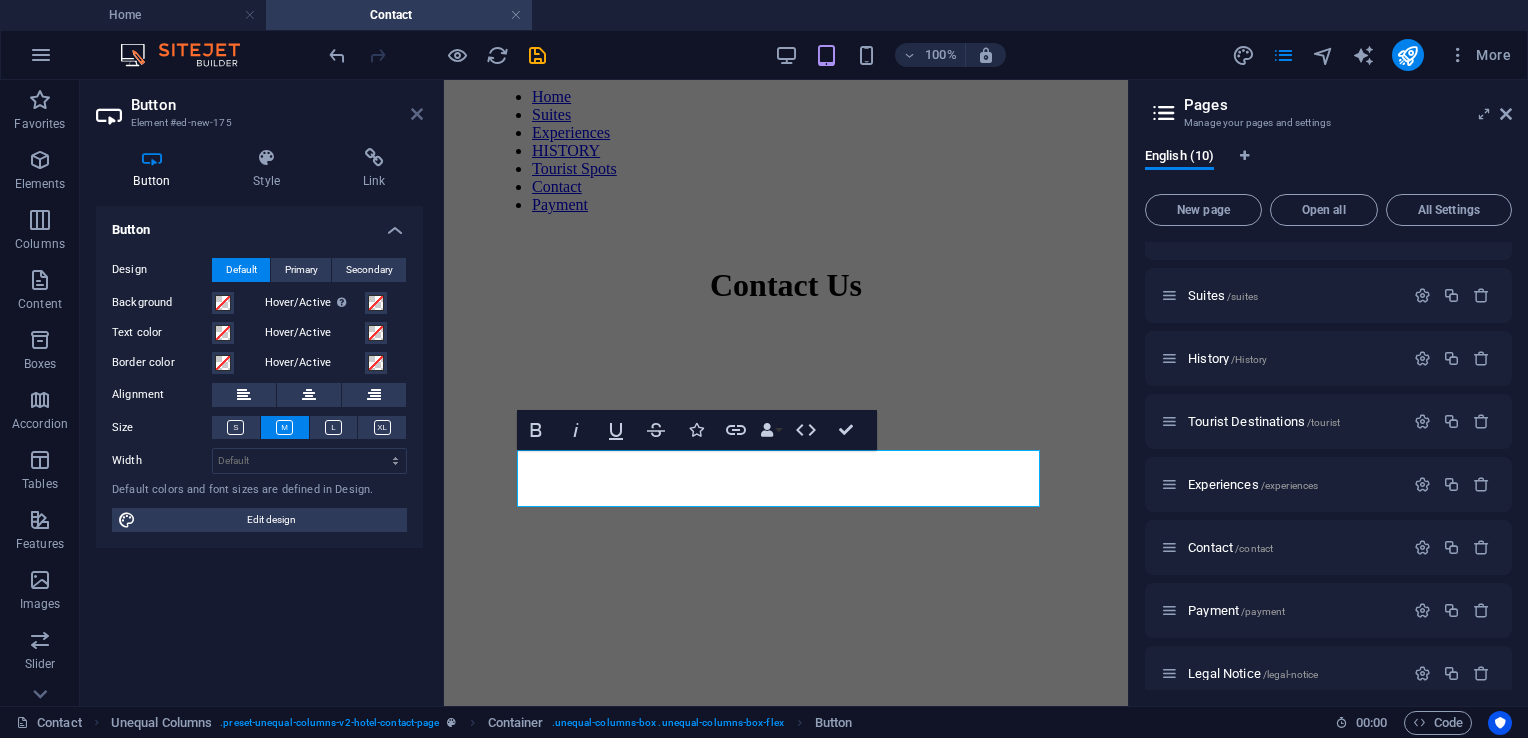 click at bounding box center [417, 114] 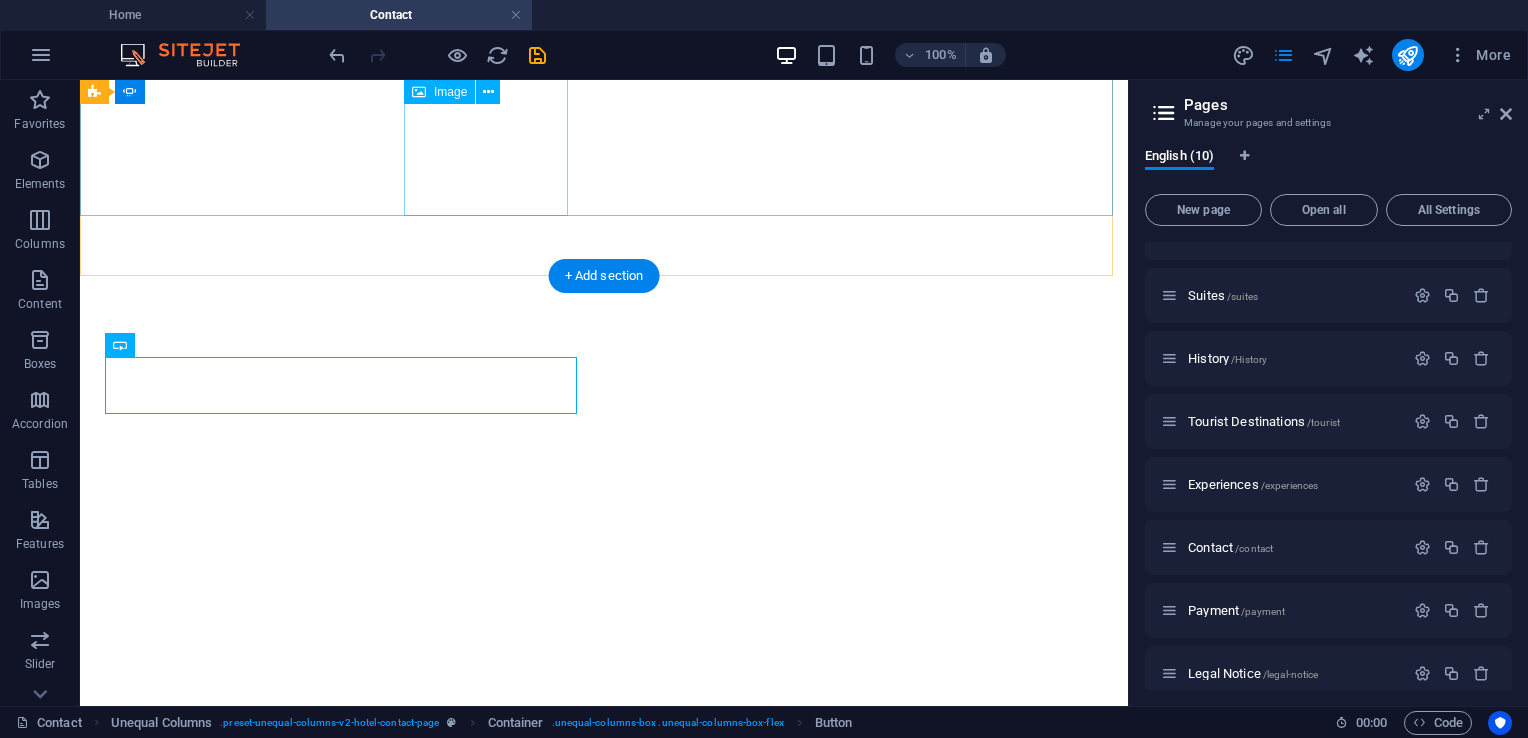 scroll, scrollTop: 714, scrollLeft: 0, axis: vertical 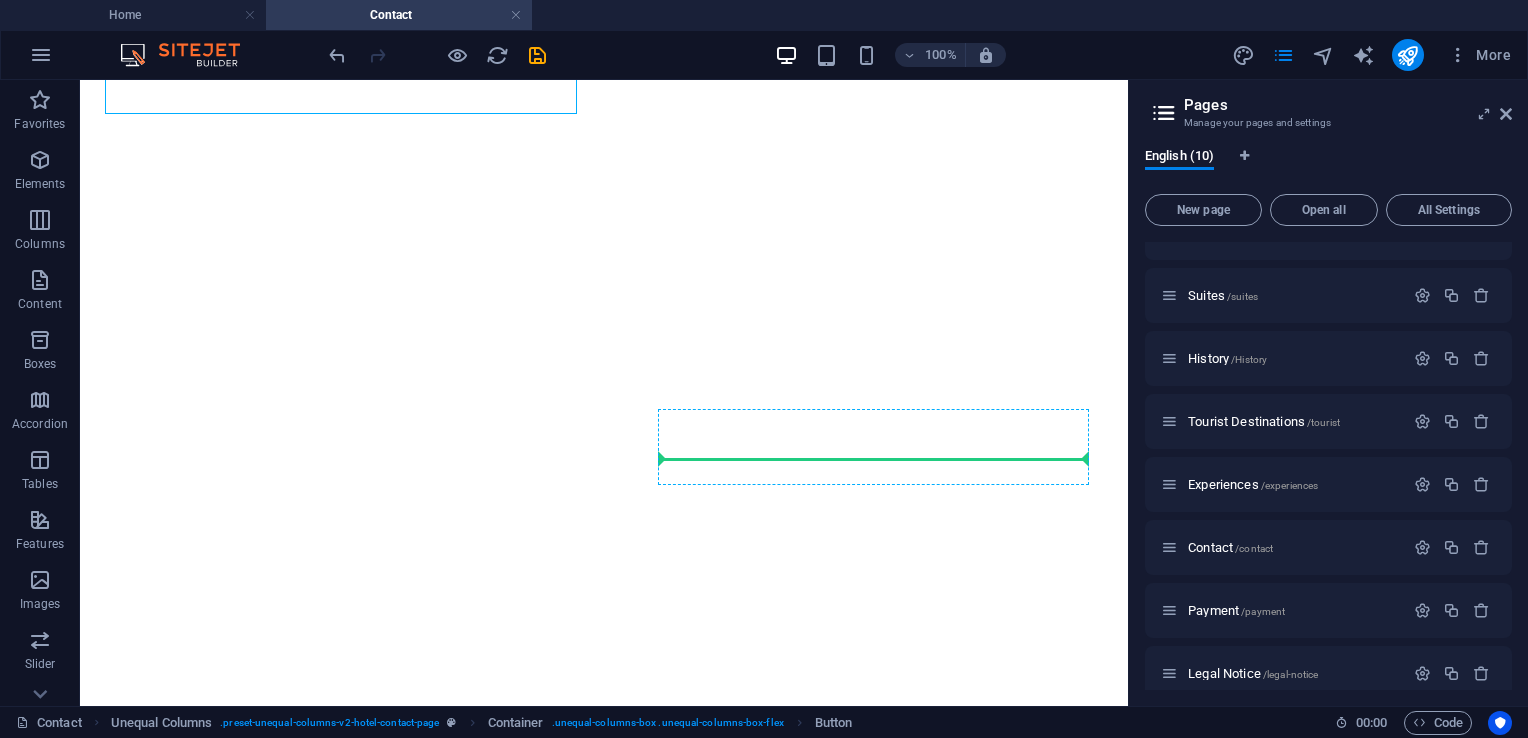 drag, startPoint x: 216, startPoint y: 399, endPoint x: 761, endPoint y: 451, distance: 547.4751 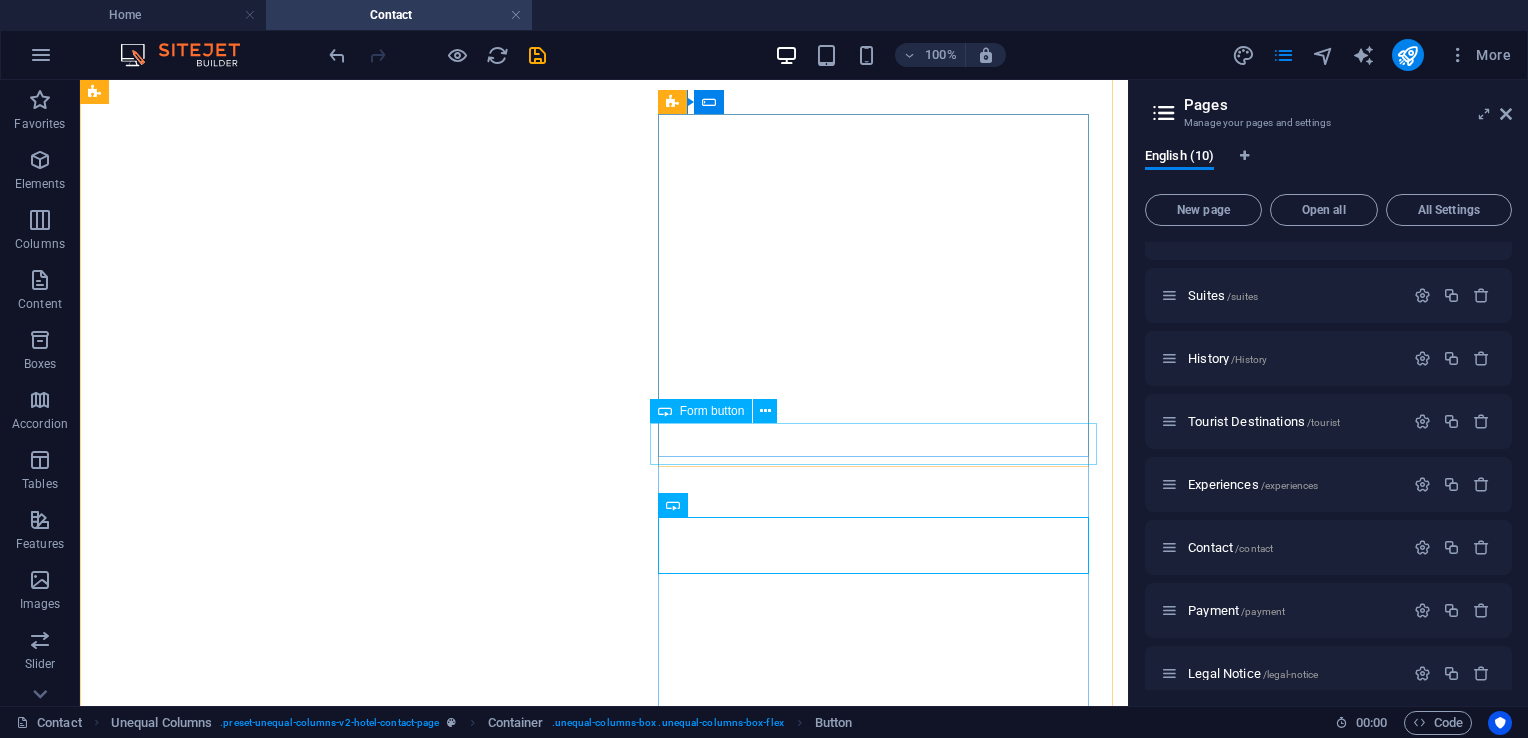 scroll, scrollTop: 956, scrollLeft: 0, axis: vertical 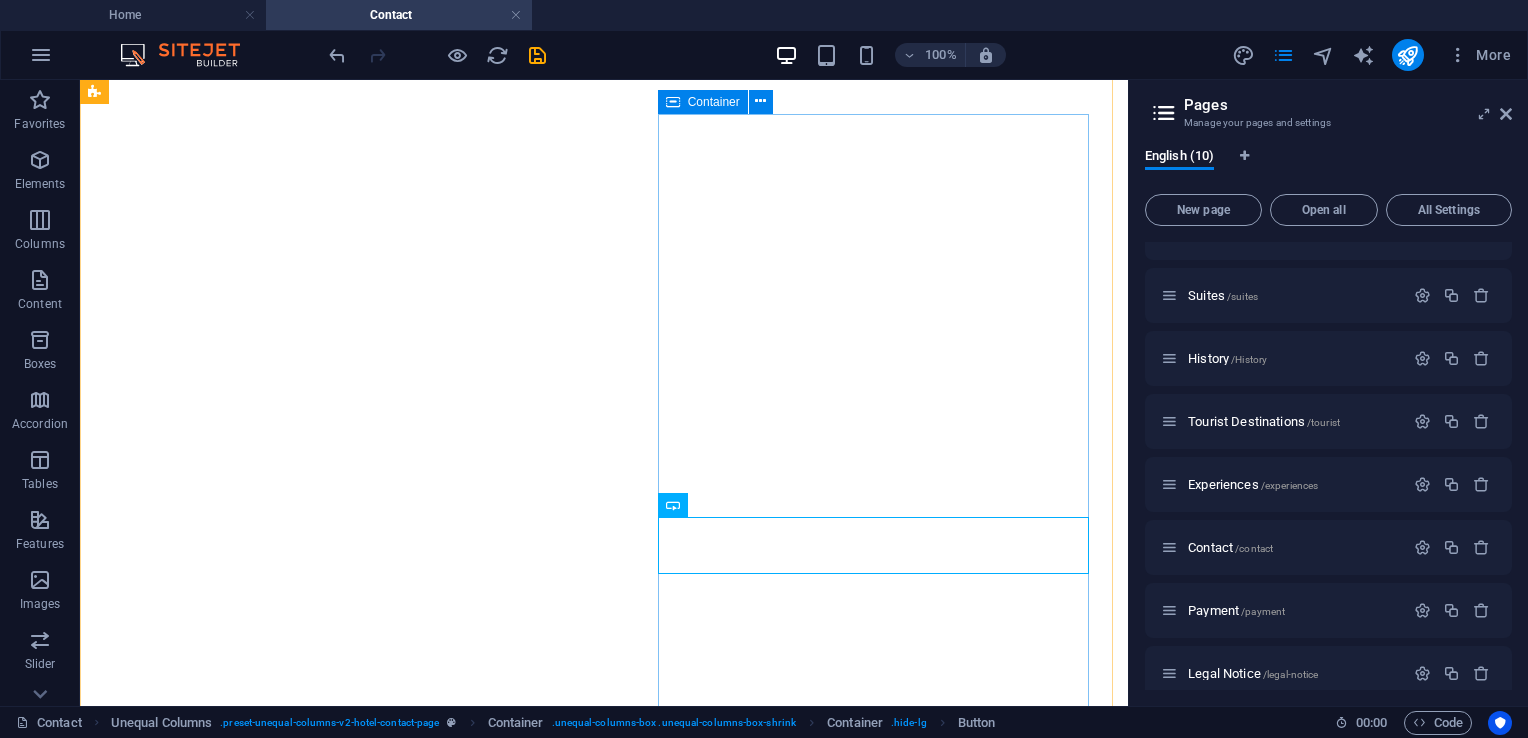 click on "Contact Details           Here you can find all of our contact details, including our phone number, email, and address. If you have any questions, inquiries, or simply want to get in touch, please don’t hesitate to reach out — we’re always happy to help. Phone:   [PHONE] Email:  [EMAIL] Address:  [STREET], [ZONE] [HIGHWAY], [CITY] City, [PROVINCE], [POSTAL_CODE] SUBMIT Button label" at bounding box center (604, 3277) 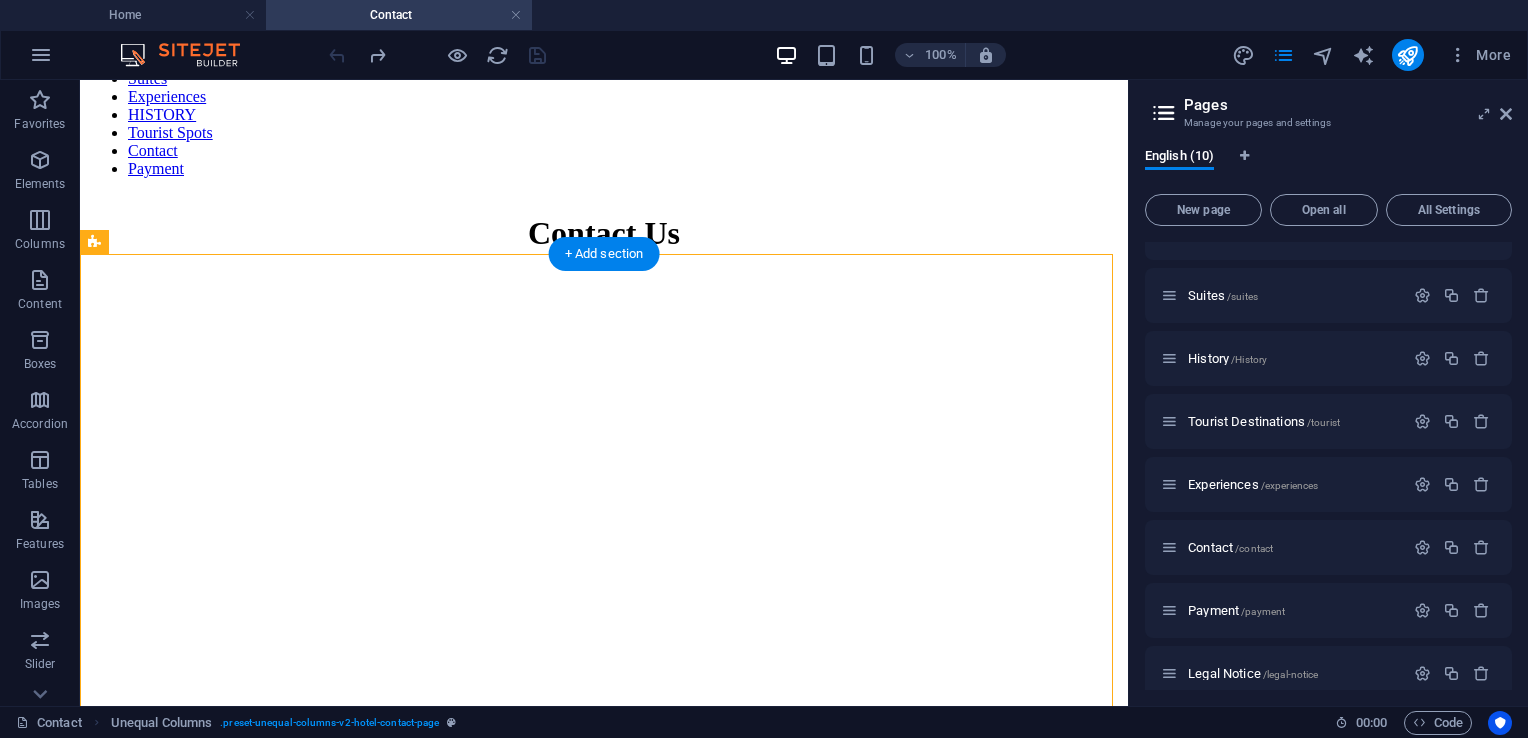 scroll, scrollTop: 1014, scrollLeft: 0, axis: vertical 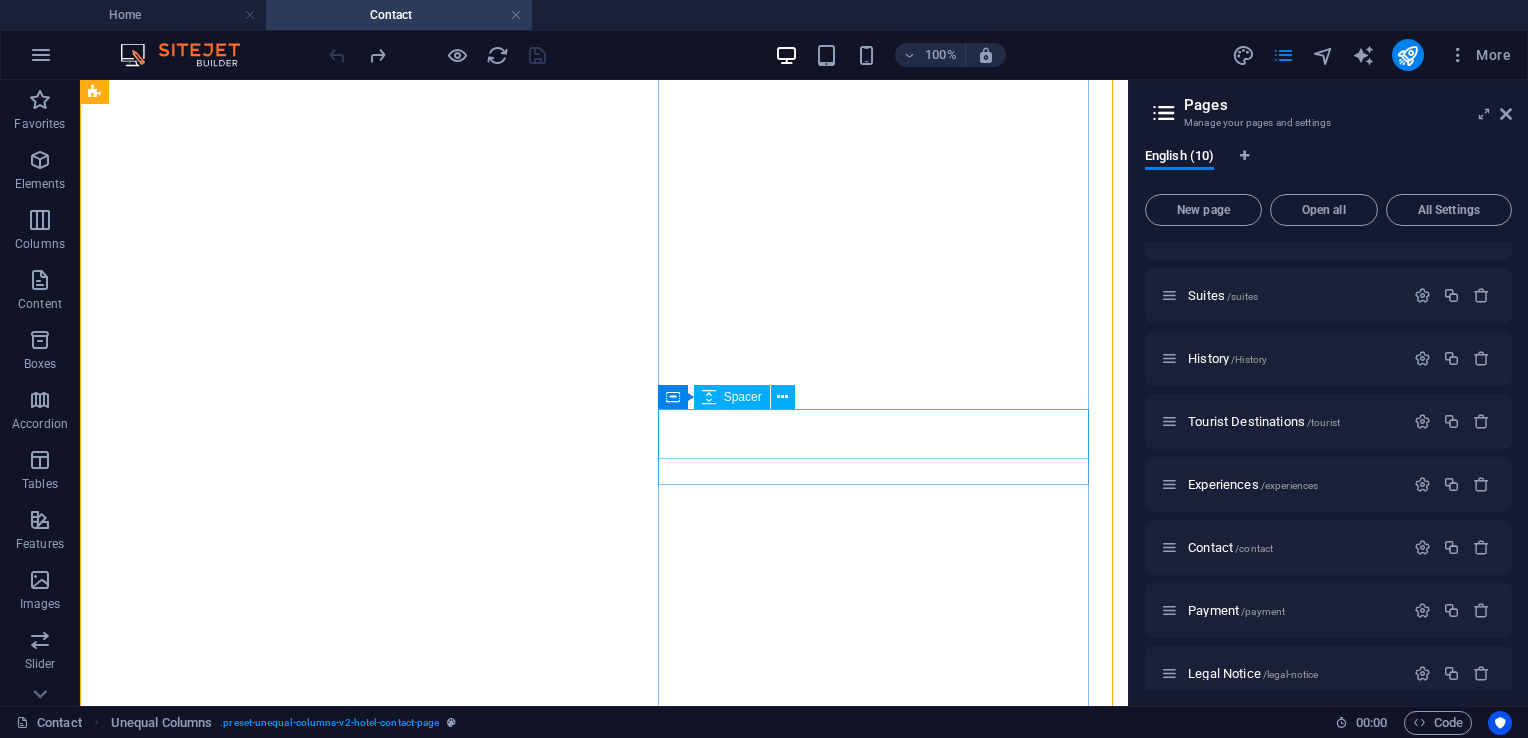 click at bounding box center [604, 3596] 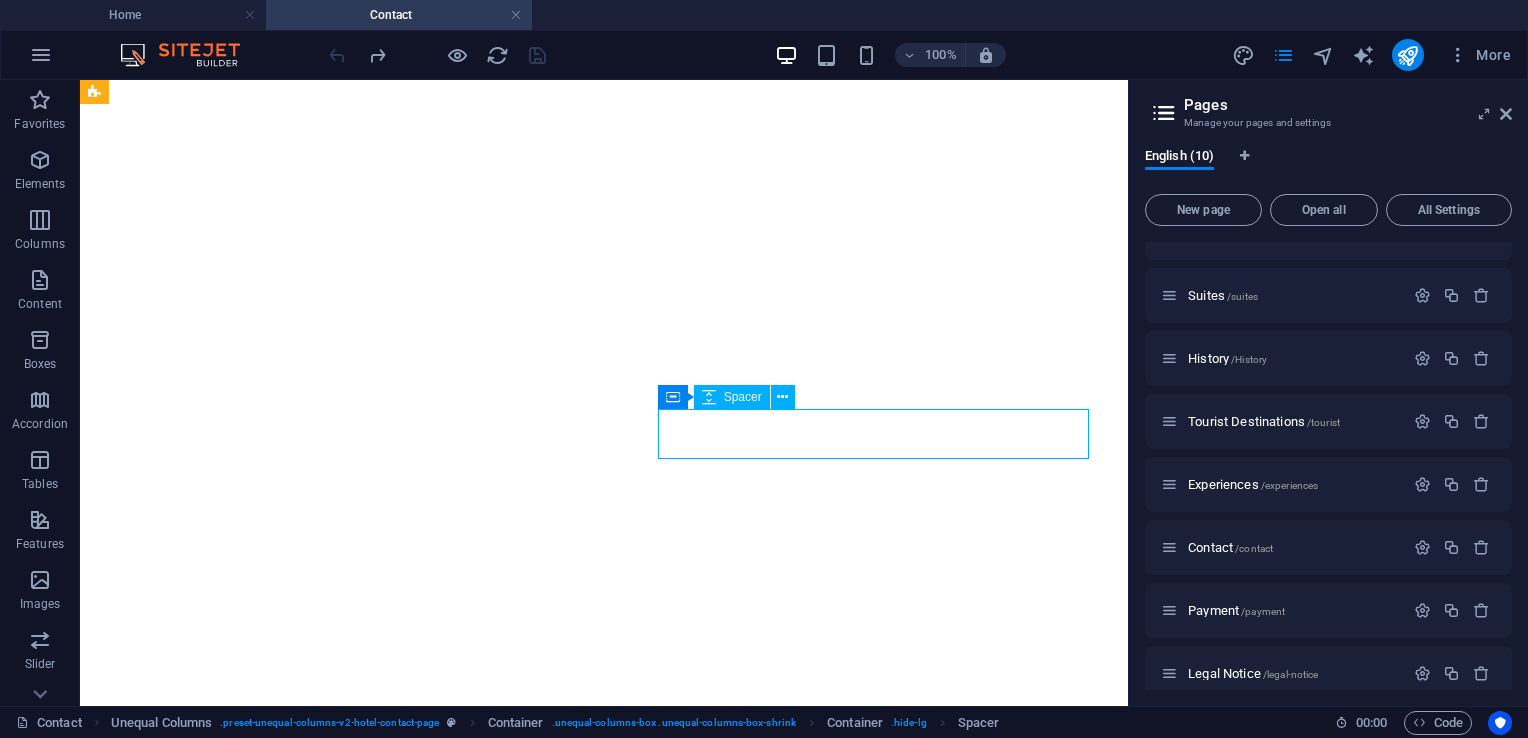 click at bounding box center [604, 3596] 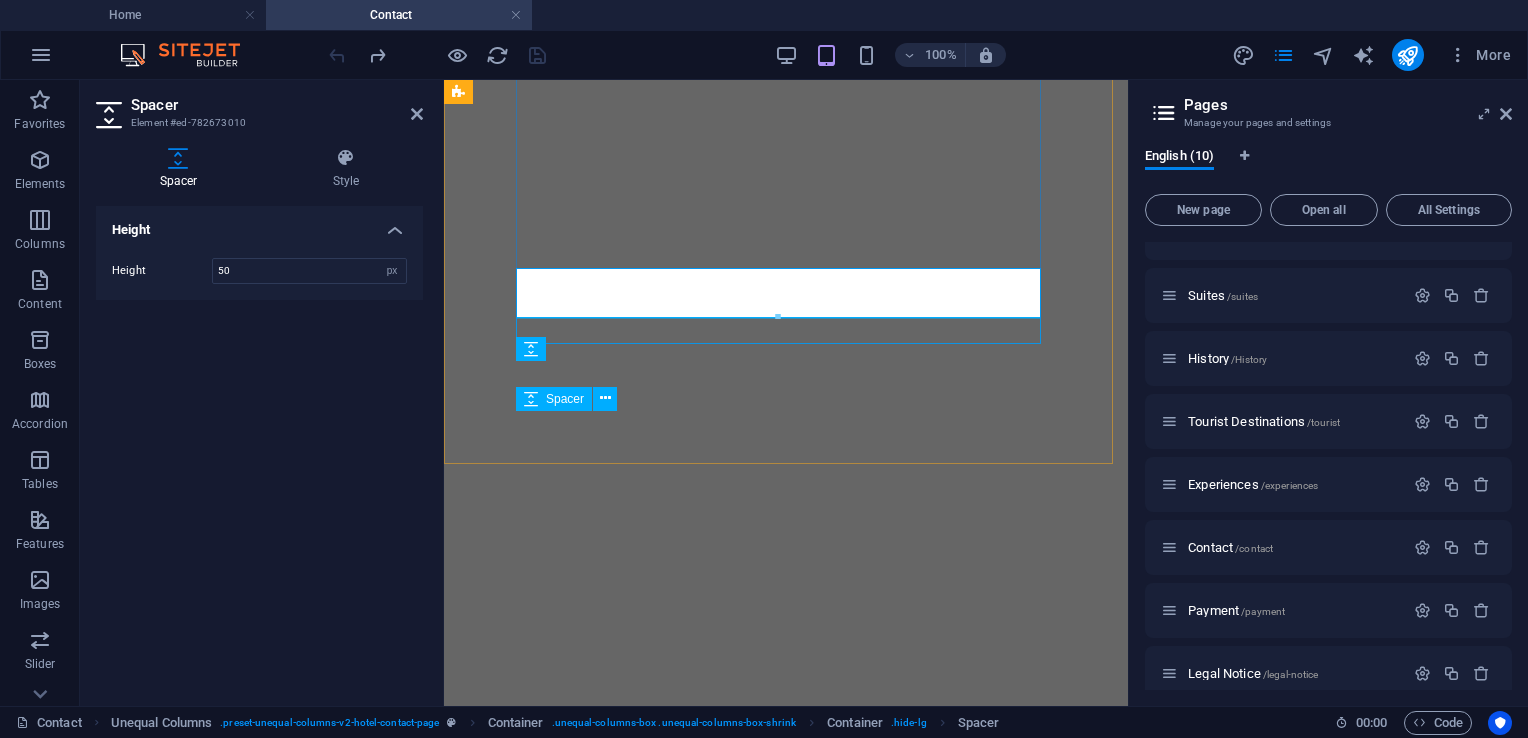 scroll, scrollTop: 1934, scrollLeft: 0, axis: vertical 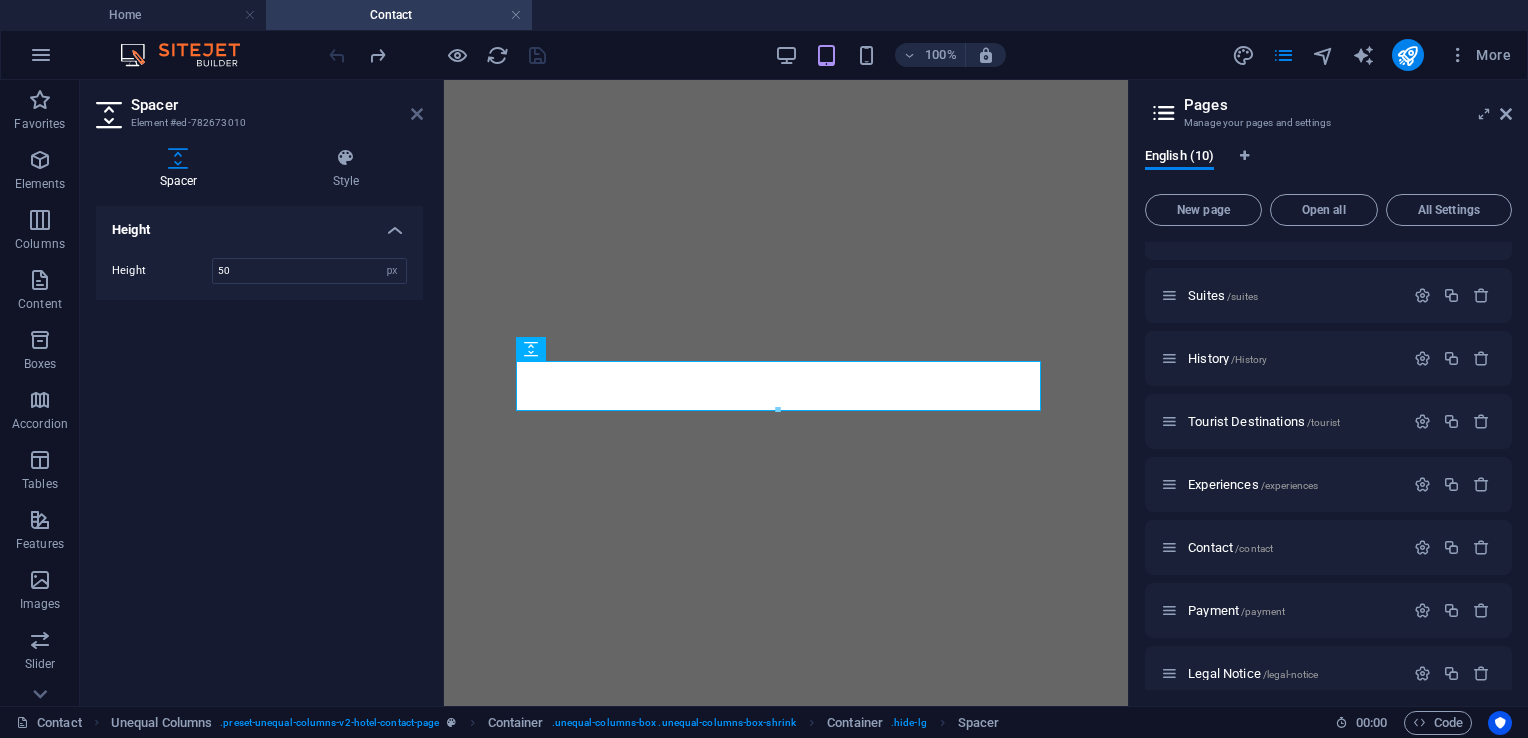 click at bounding box center (417, 114) 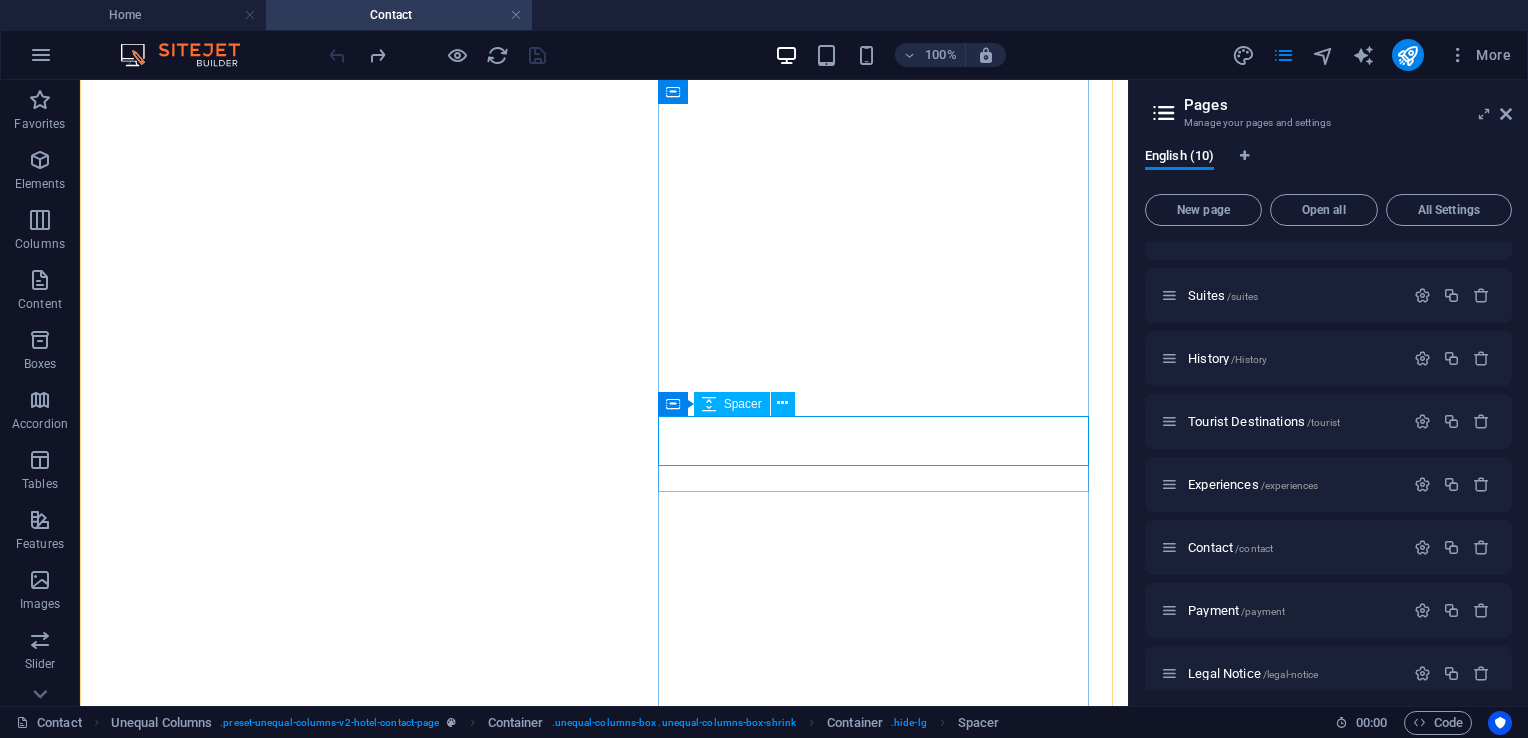 scroll, scrollTop: 962, scrollLeft: 0, axis: vertical 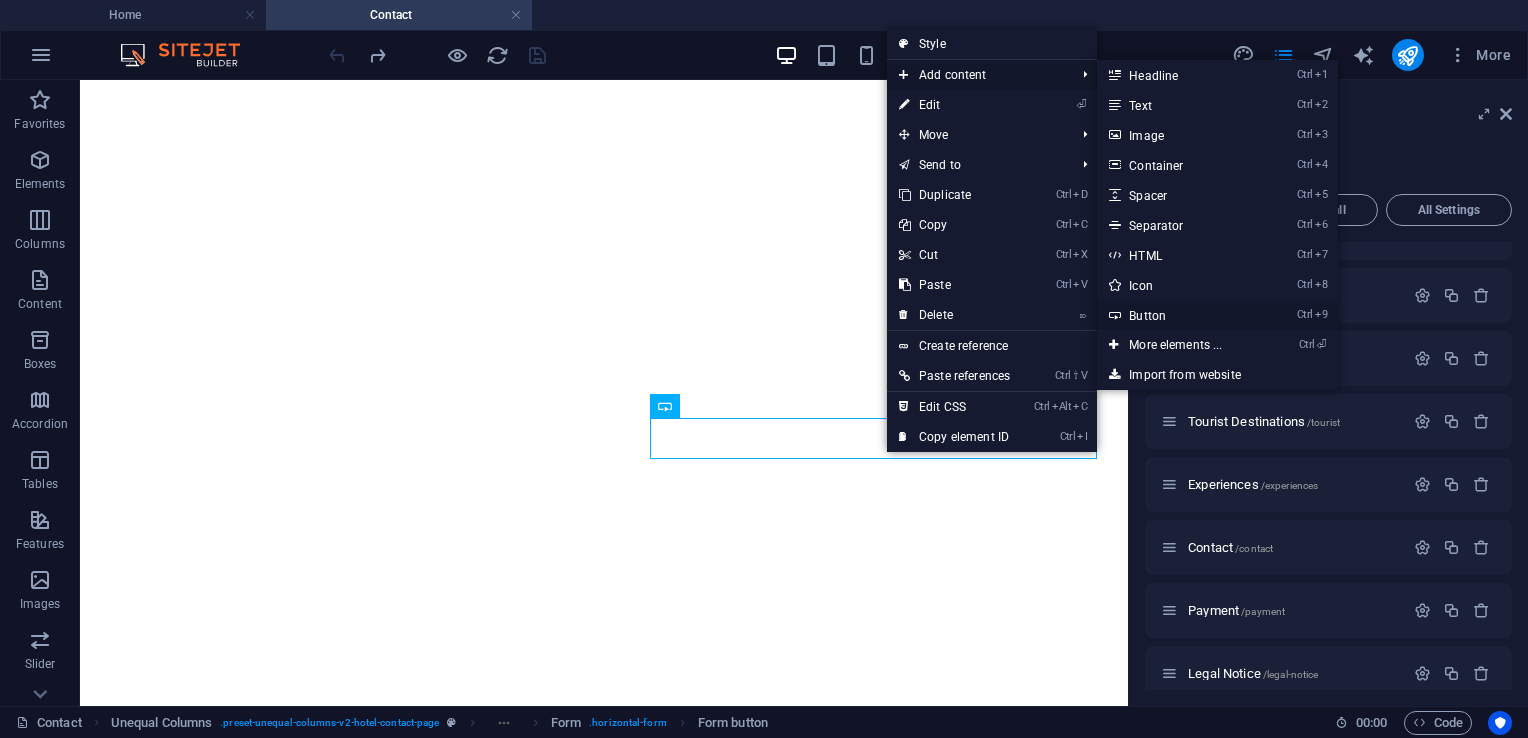 click on "Ctrl 9  Button" at bounding box center (1179, 315) 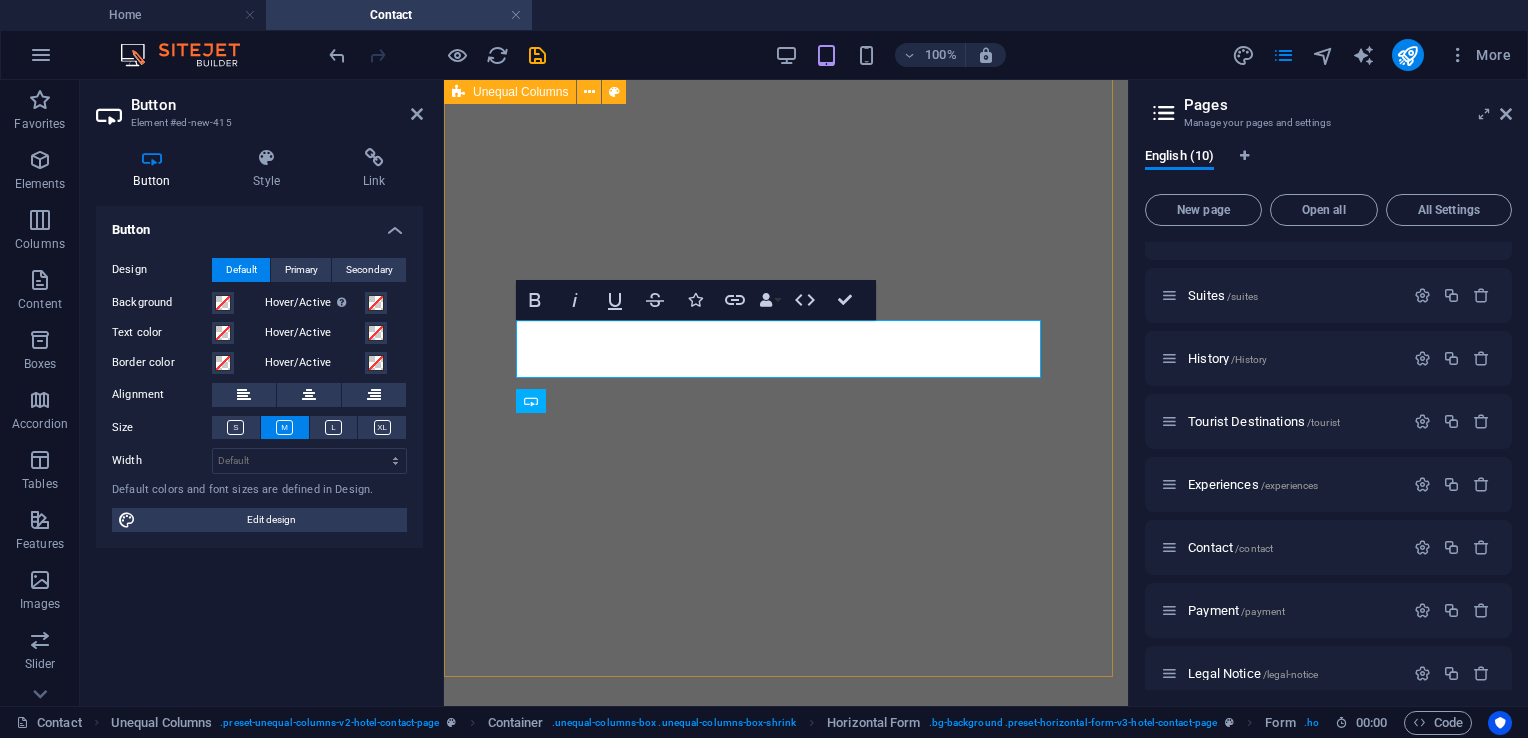 scroll, scrollTop: 1888, scrollLeft: 0, axis: vertical 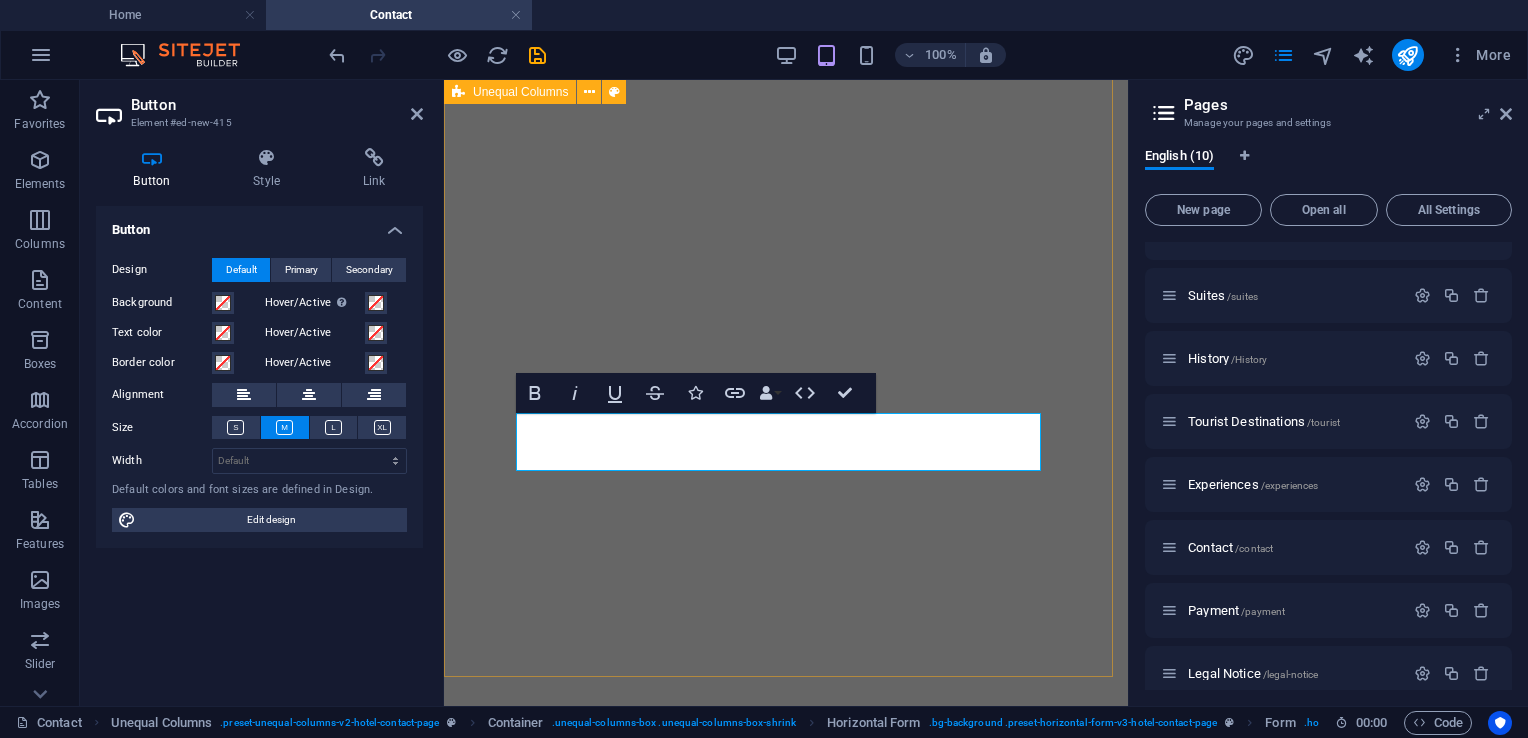 type 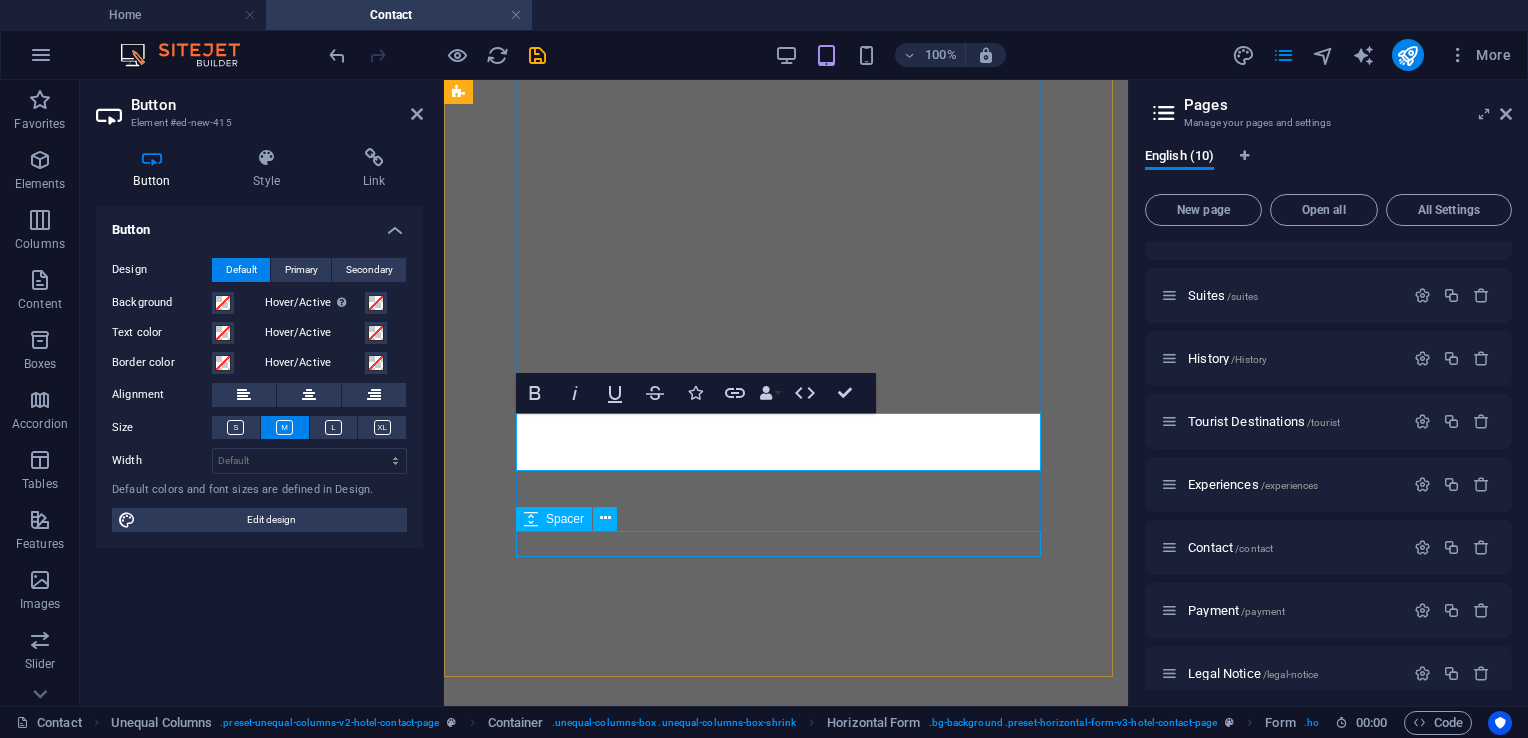 click on "Contact Details           Here you can find all of our contact details, including our phone number, email, and address. If you have any questions, inquiries, or simply want to get in touch, please don’t hesitate to reach out — we’re always happy to help. Phone:   [PHONE] Email:  [EMAIL] Address:  [STREET], [ZONE] [HIGHWAY], [CITY] City, [PROVINCE], [POSTAL_CODE] SUBMIT Settle payment here" at bounding box center (786, 2695) 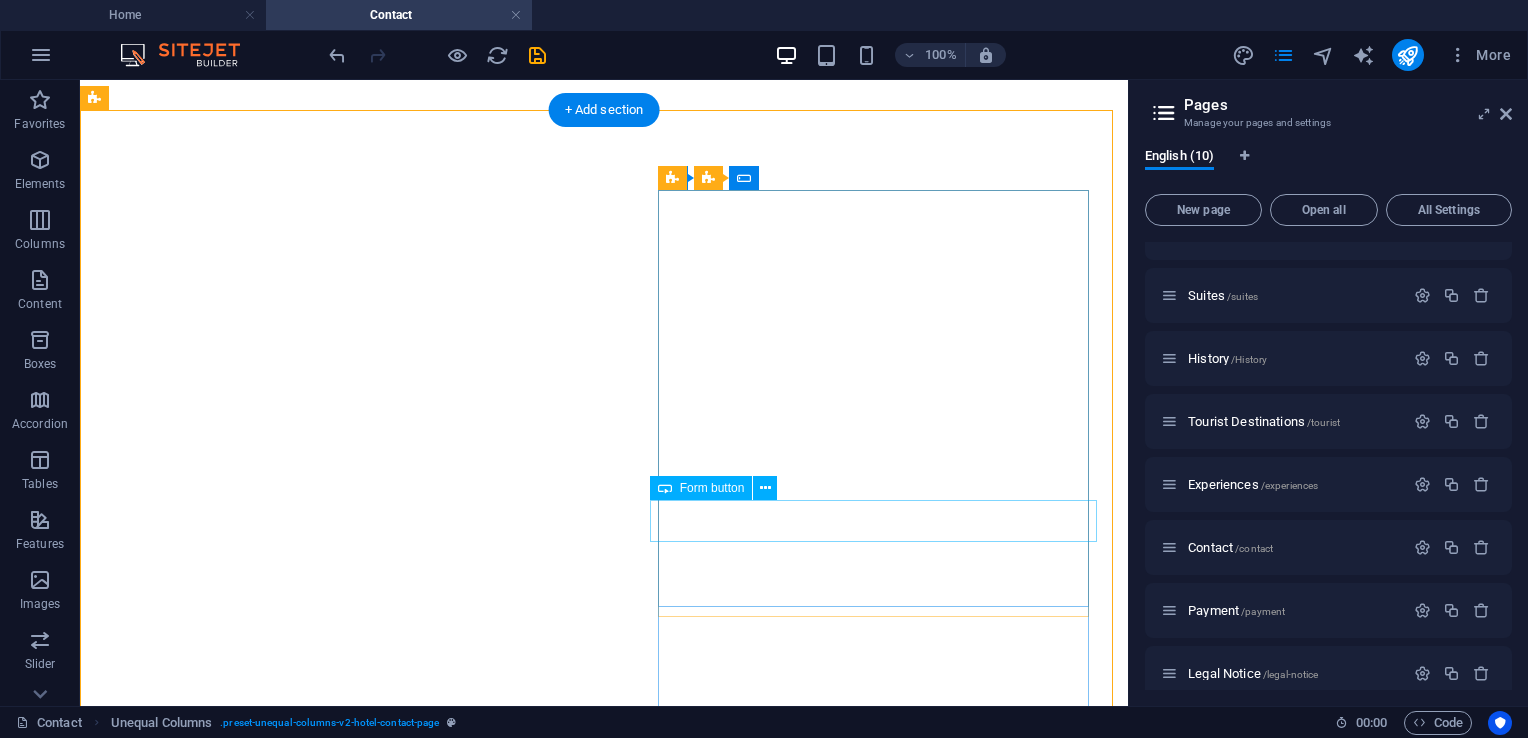 scroll, scrollTop: 872, scrollLeft: 0, axis: vertical 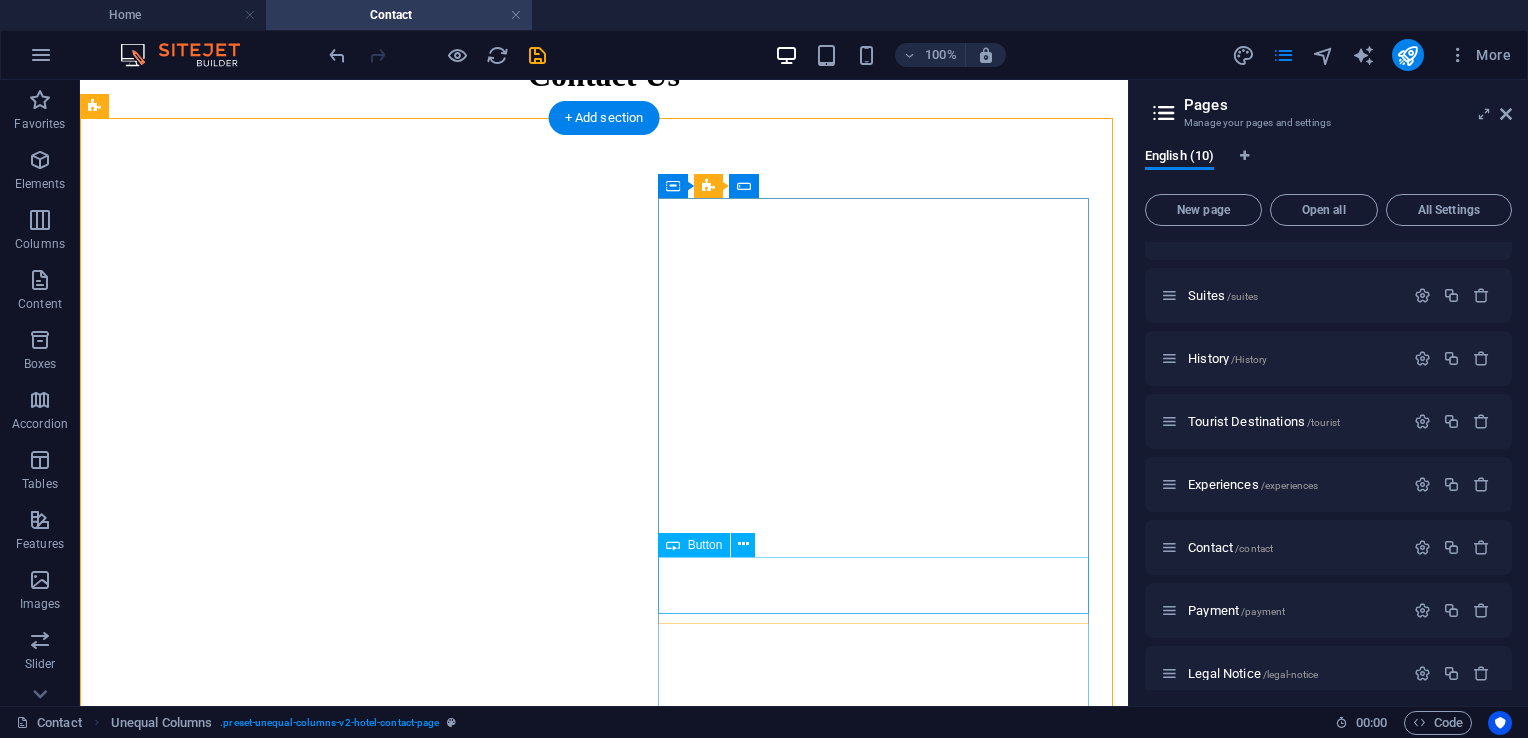 click on "Settle payment here" at bounding box center [604, 3712] 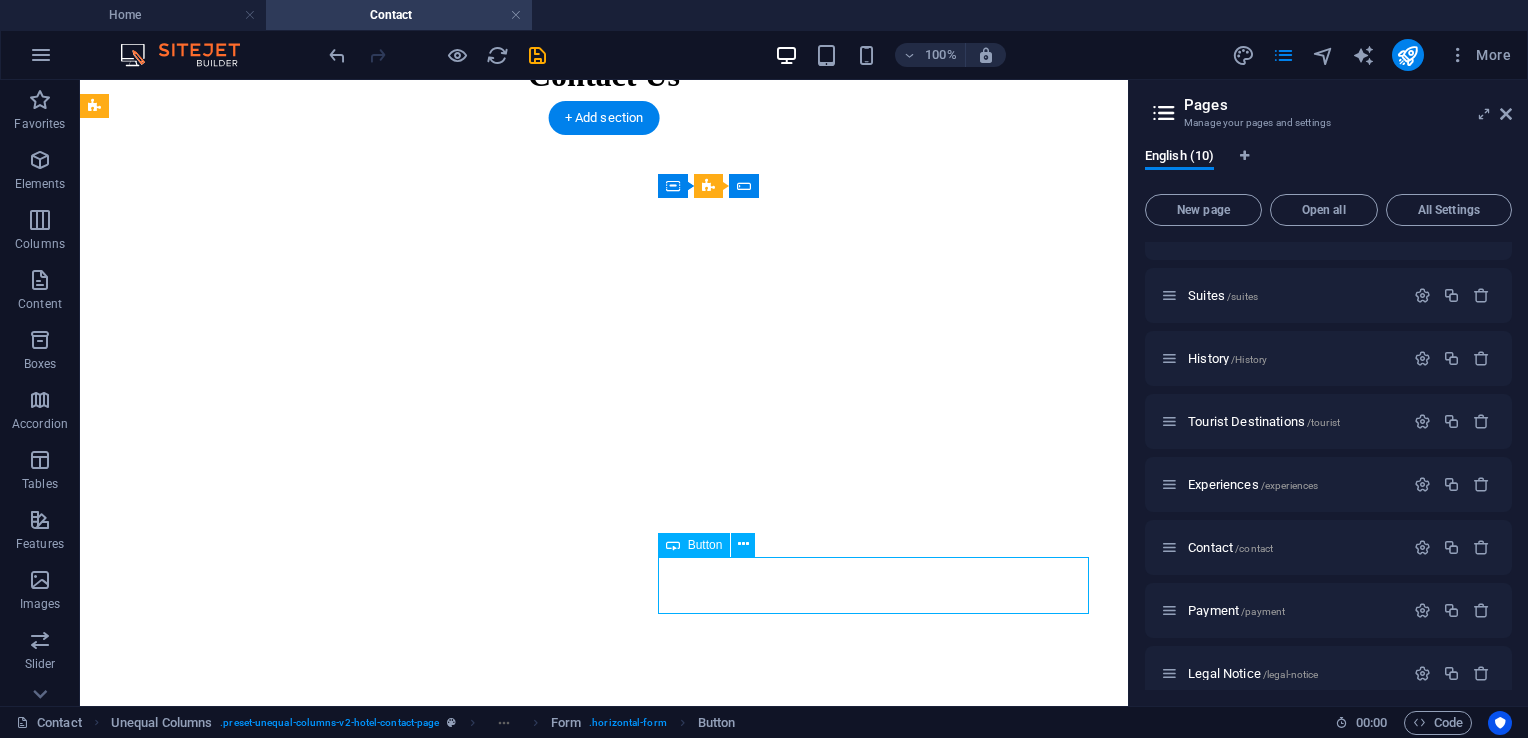click on "Settle payment here" at bounding box center (604, 3712) 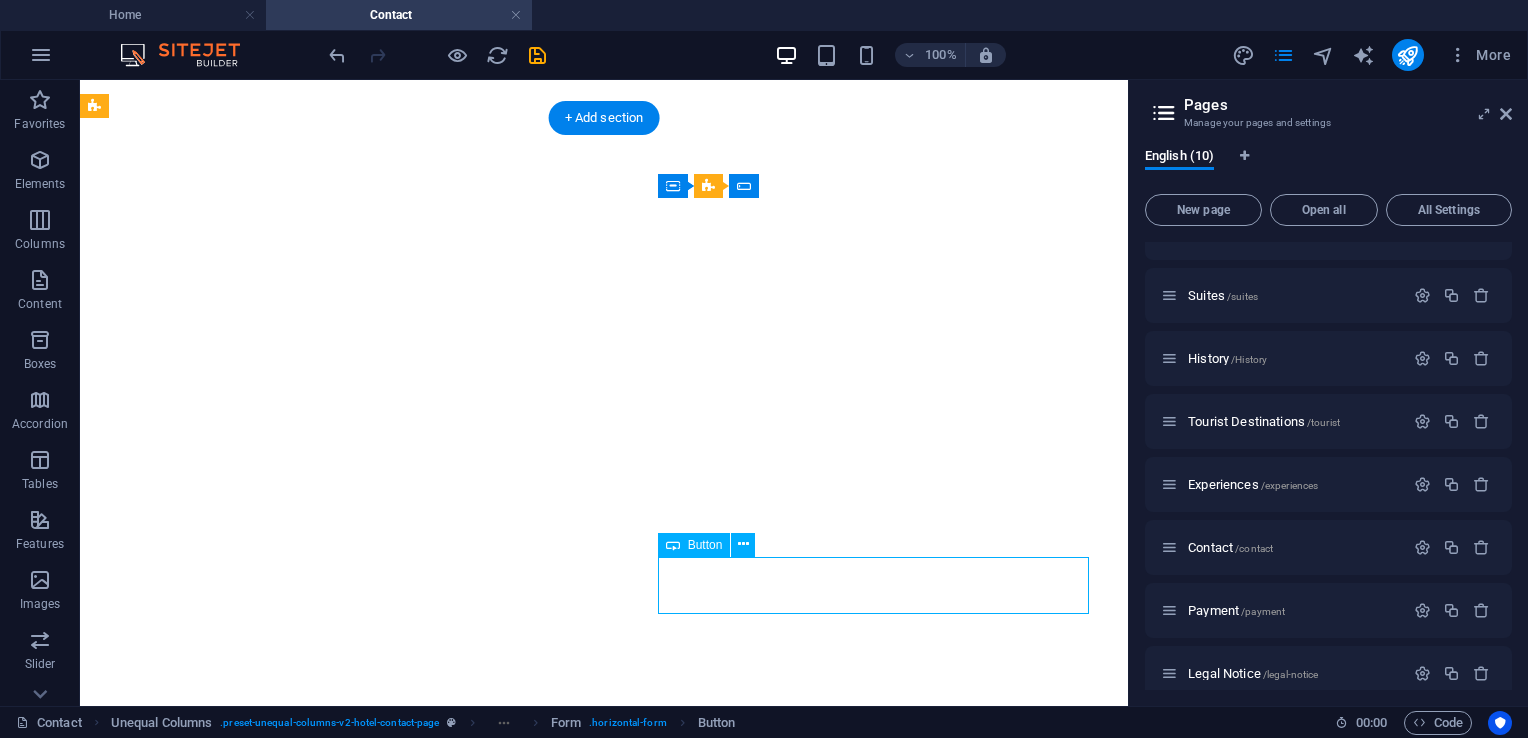 scroll, scrollTop: 1945, scrollLeft: 0, axis: vertical 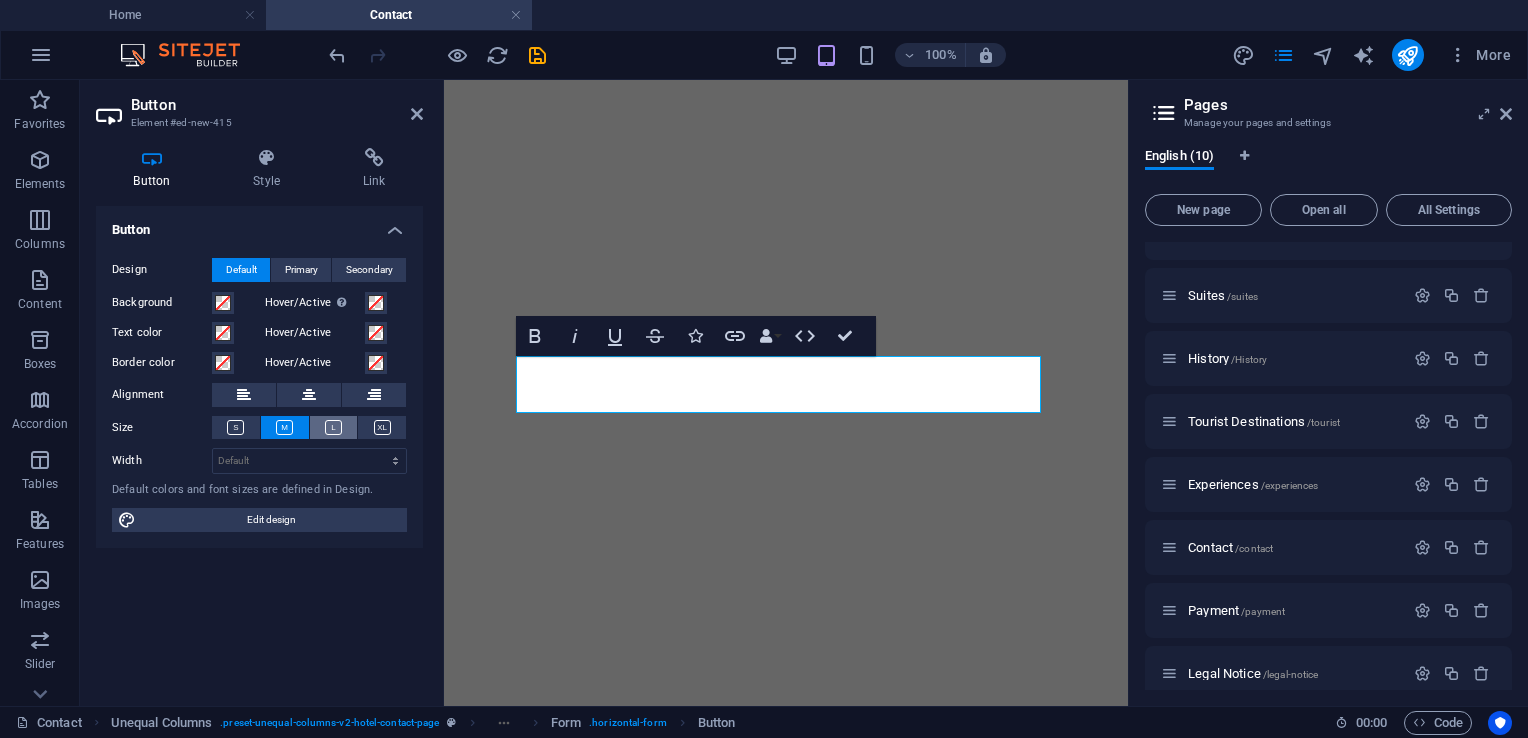 click at bounding box center [333, 427] 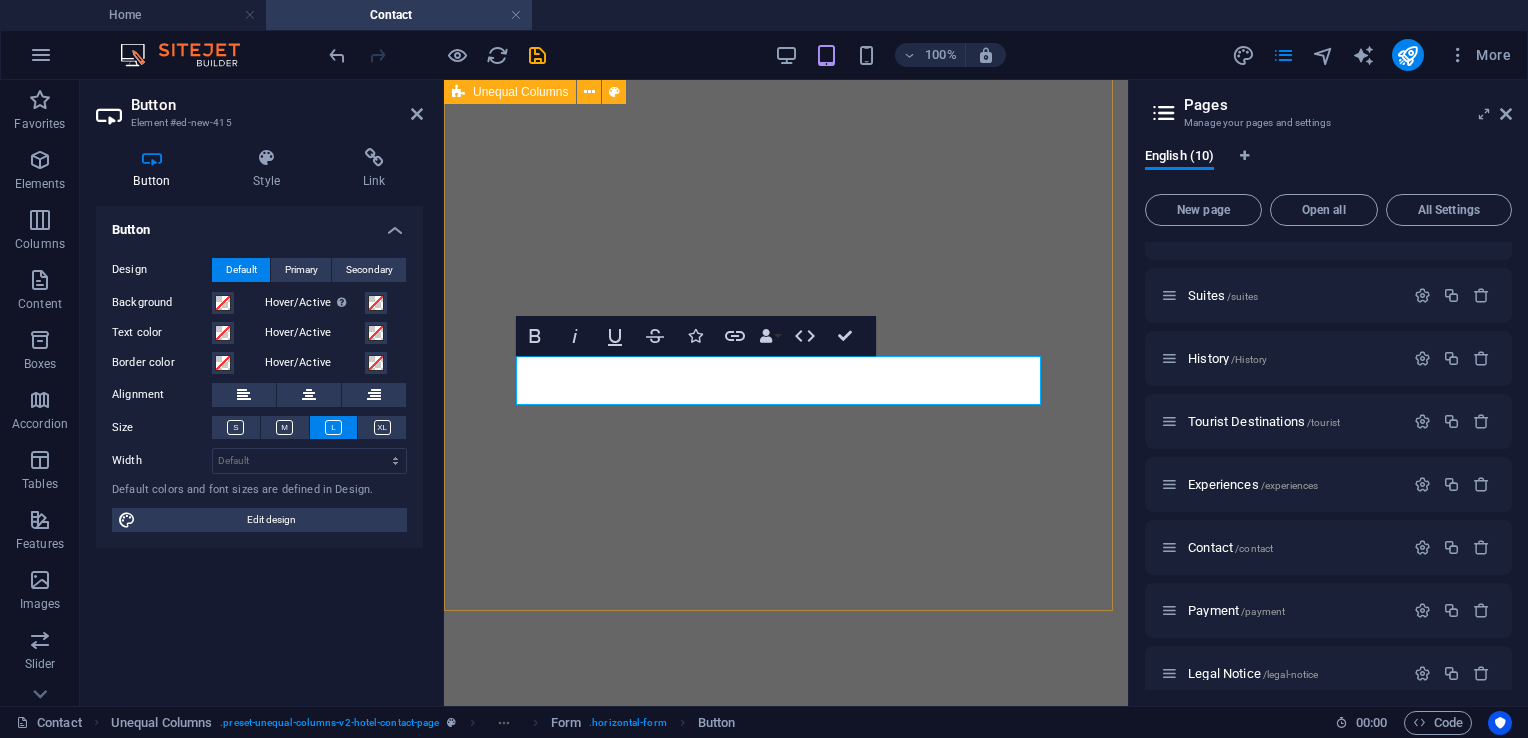click on "Contact Details           Here you can find all of our contact details, including our phone number, email, and address. If you have any questions, inquiries, or simply want to get in touch, please don’t hesitate to reach out — we’re always happy to help. Phone:   [PHONE] Email:  [EMAIL] Address:  [STREET], [ZONE] [HIGHWAY], [CITY] City, [PROVINCE], [POSTAL_CODE] SUBMIT Settle payment here" at bounding box center (786, 2638) 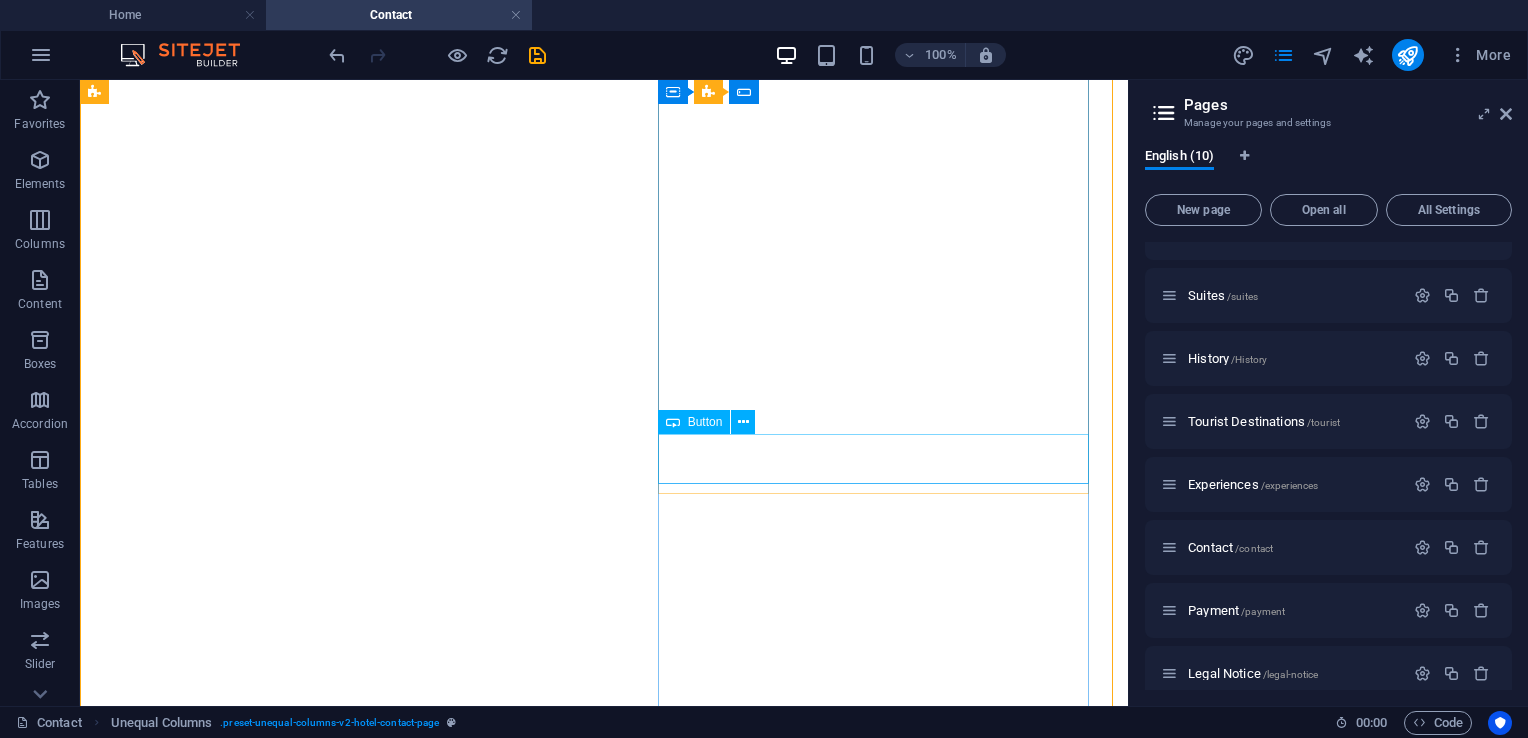 scroll, scrollTop: 995, scrollLeft: 0, axis: vertical 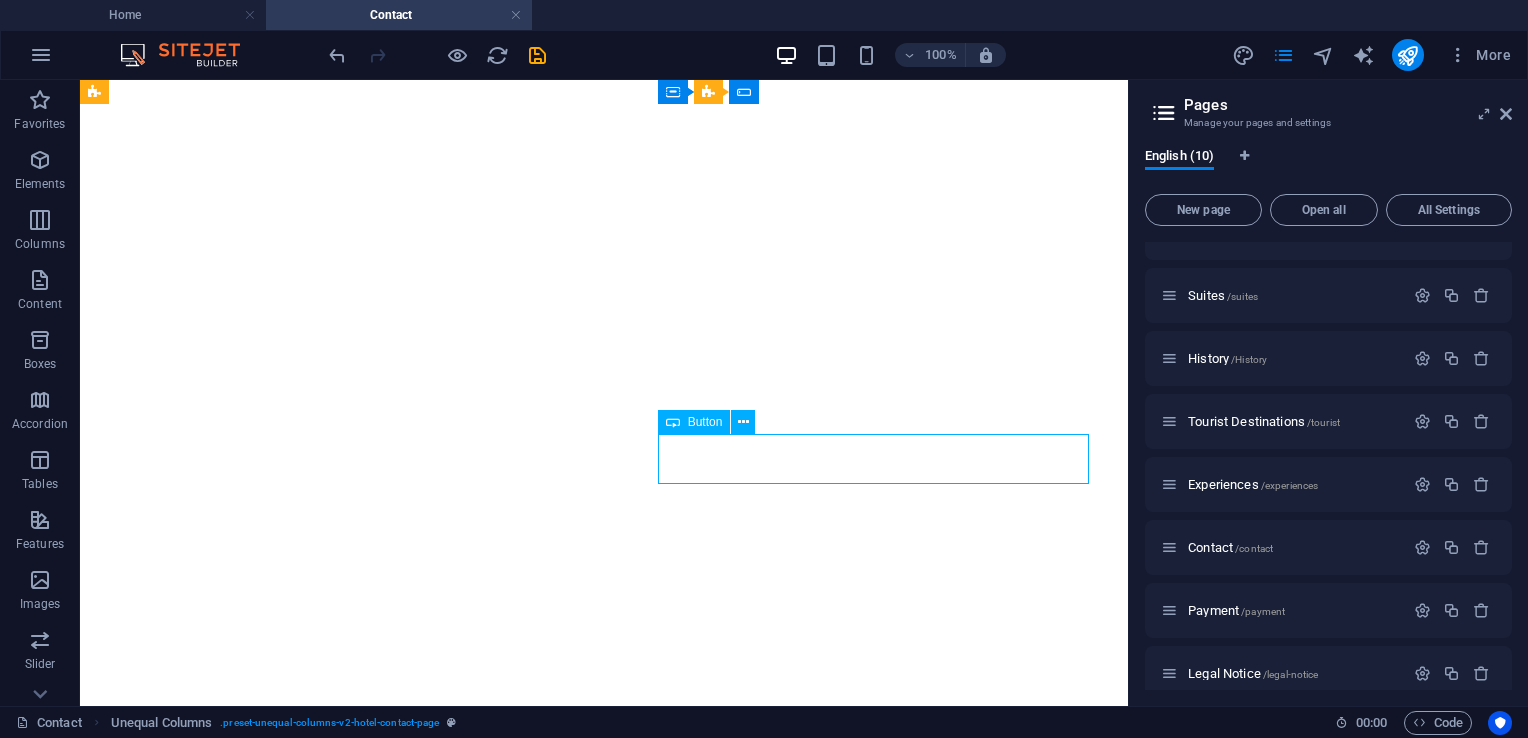 click on "Settle payment here" at bounding box center [604, 3589] 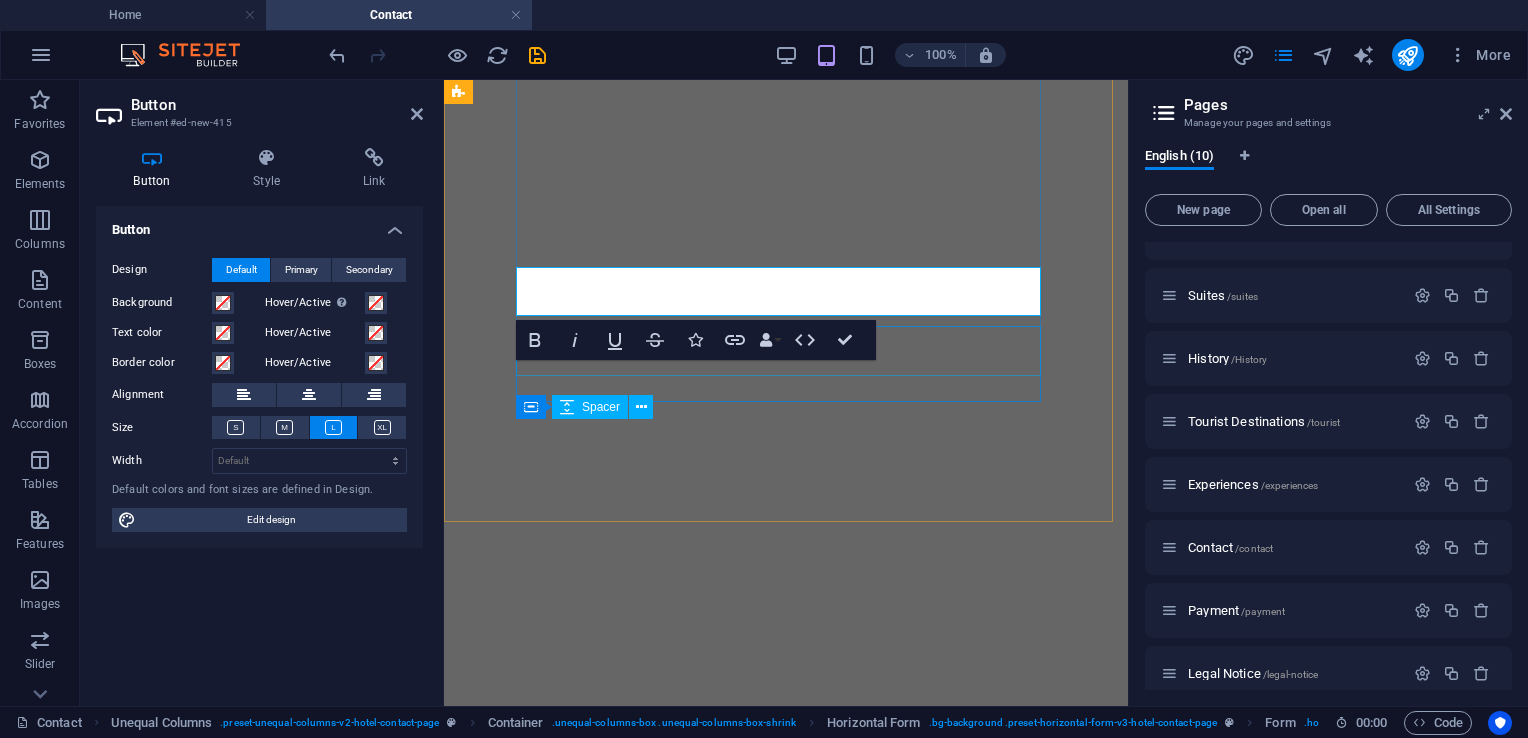 scroll, scrollTop: 1941, scrollLeft: 0, axis: vertical 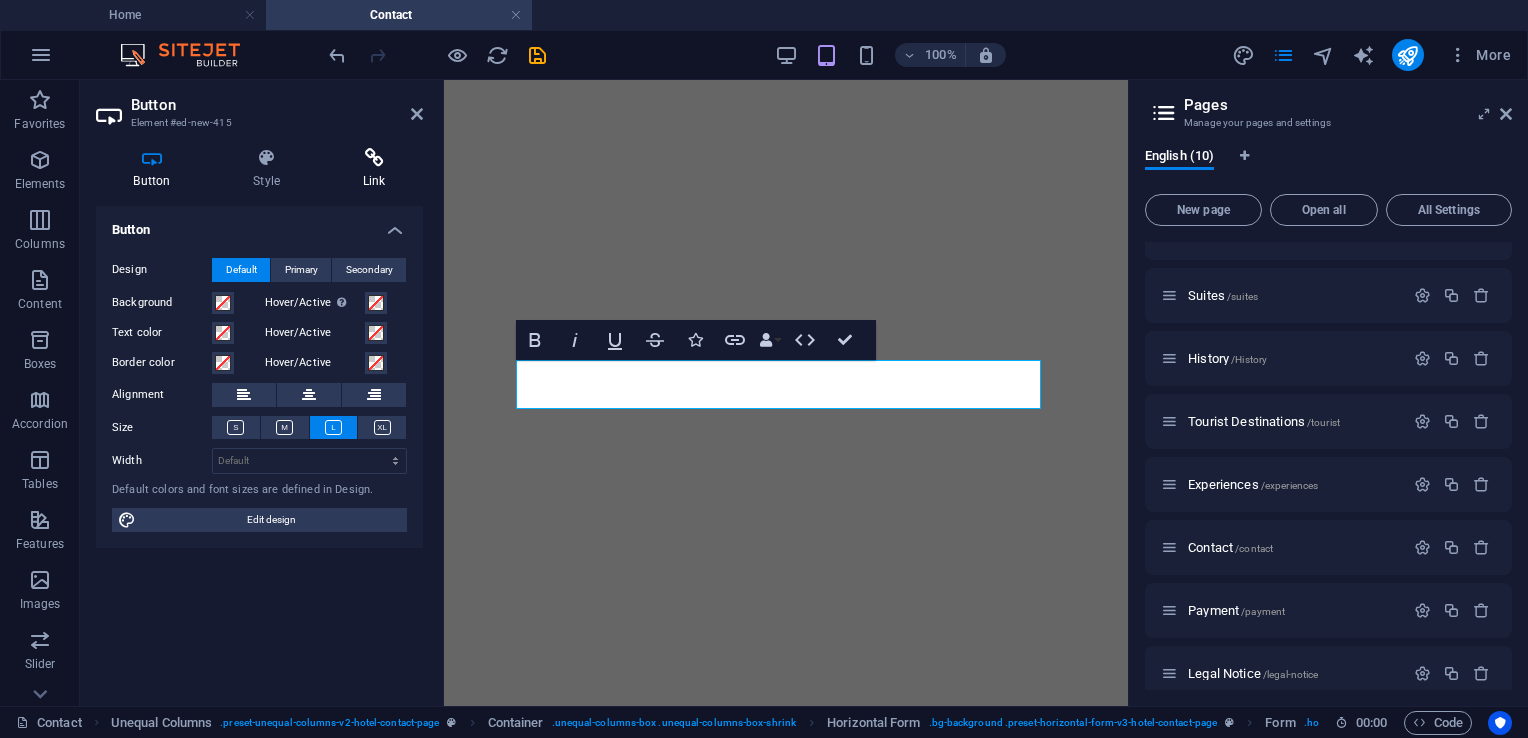 click at bounding box center (374, 158) 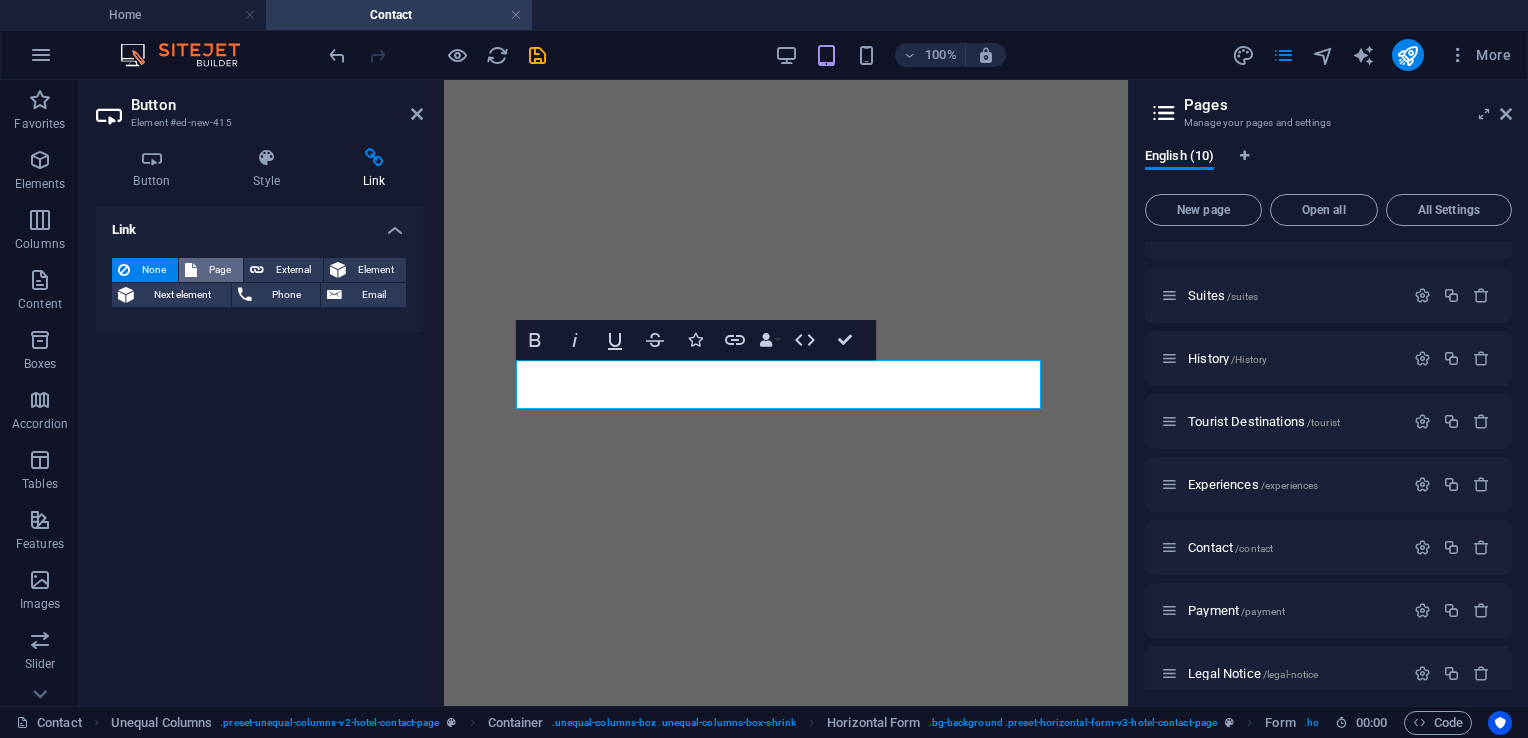click on "Page" at bounding box center [220, 270] 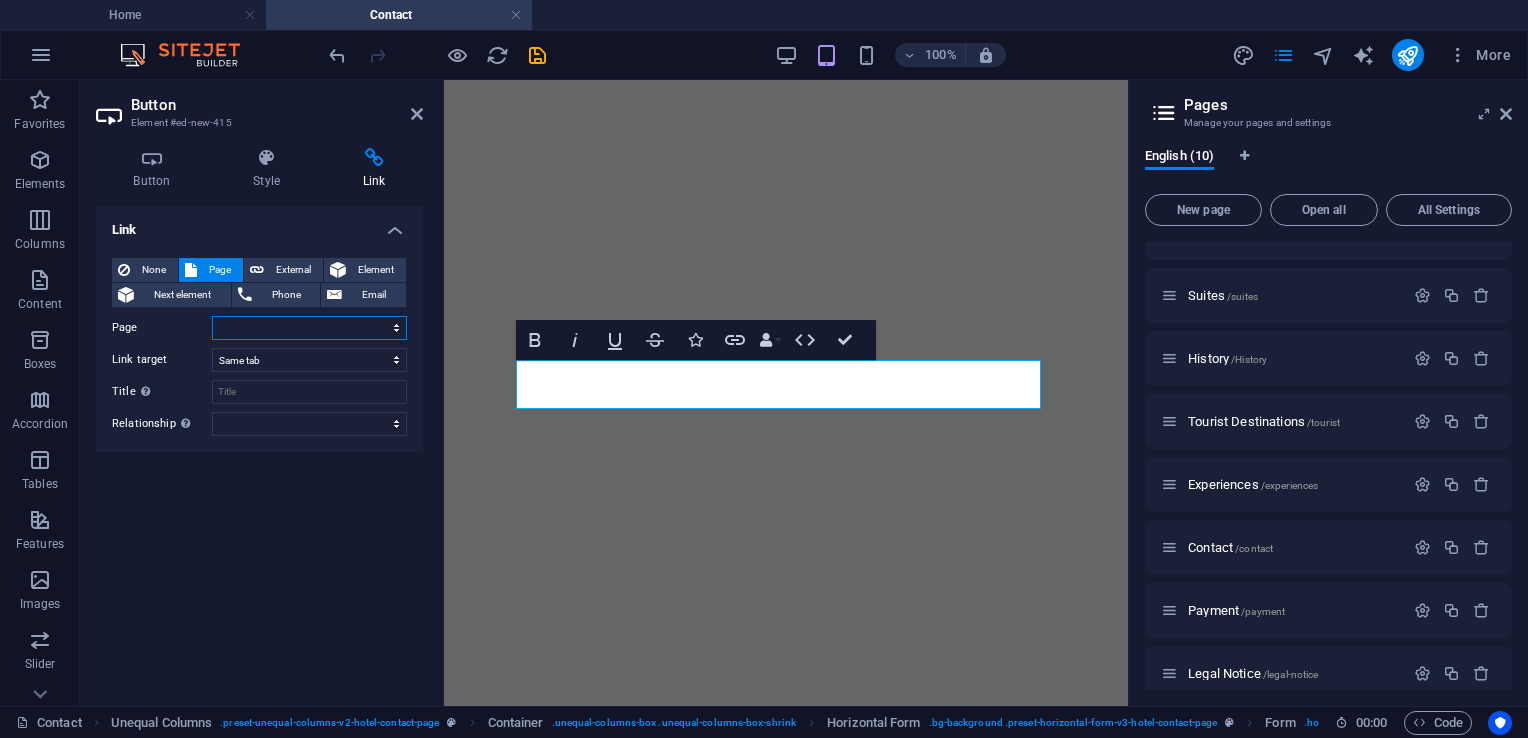 click on "Home Maintenance Suites History Tourist Destinations Experiences Contact Payment Legal Notice Privacy" at bounding box center [309, 328] 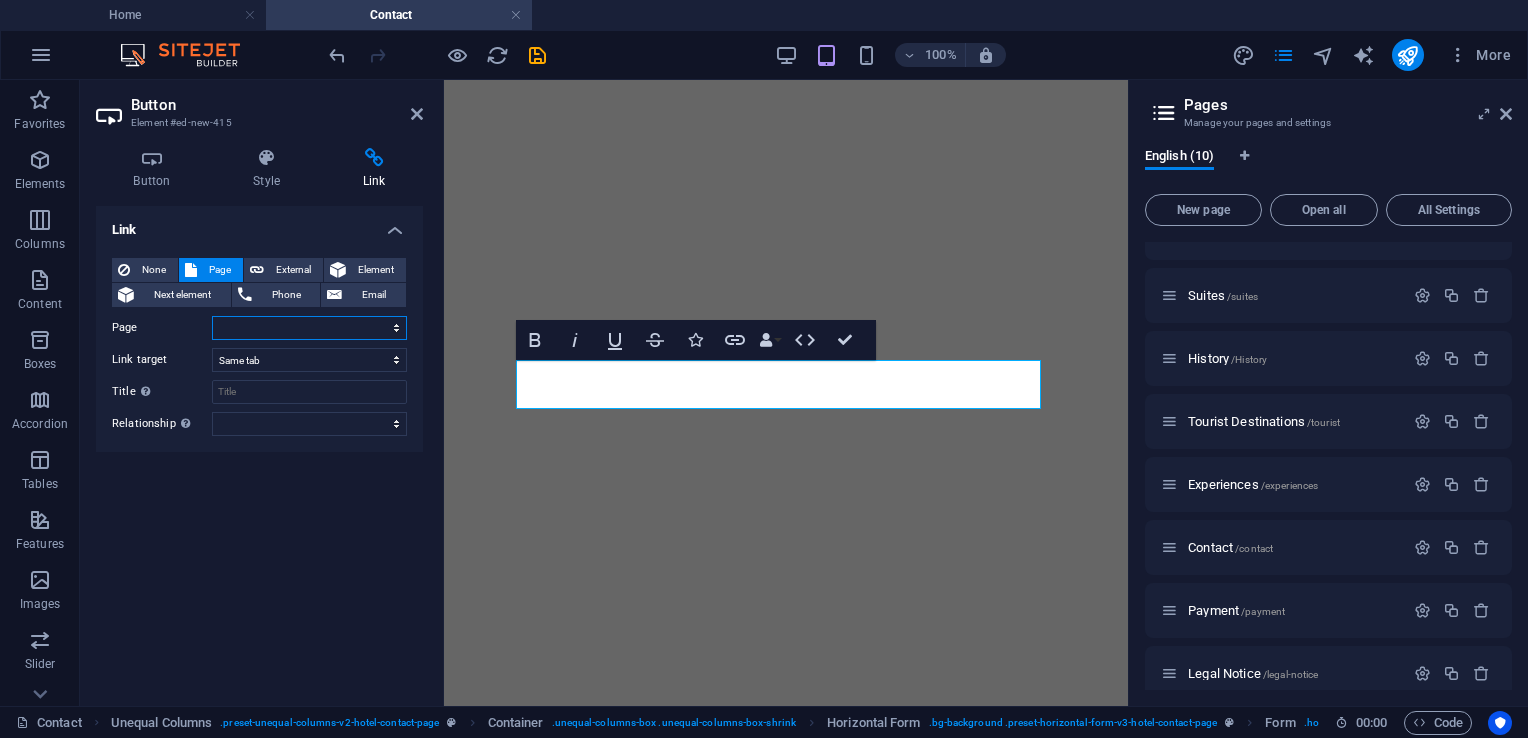 select on "7" 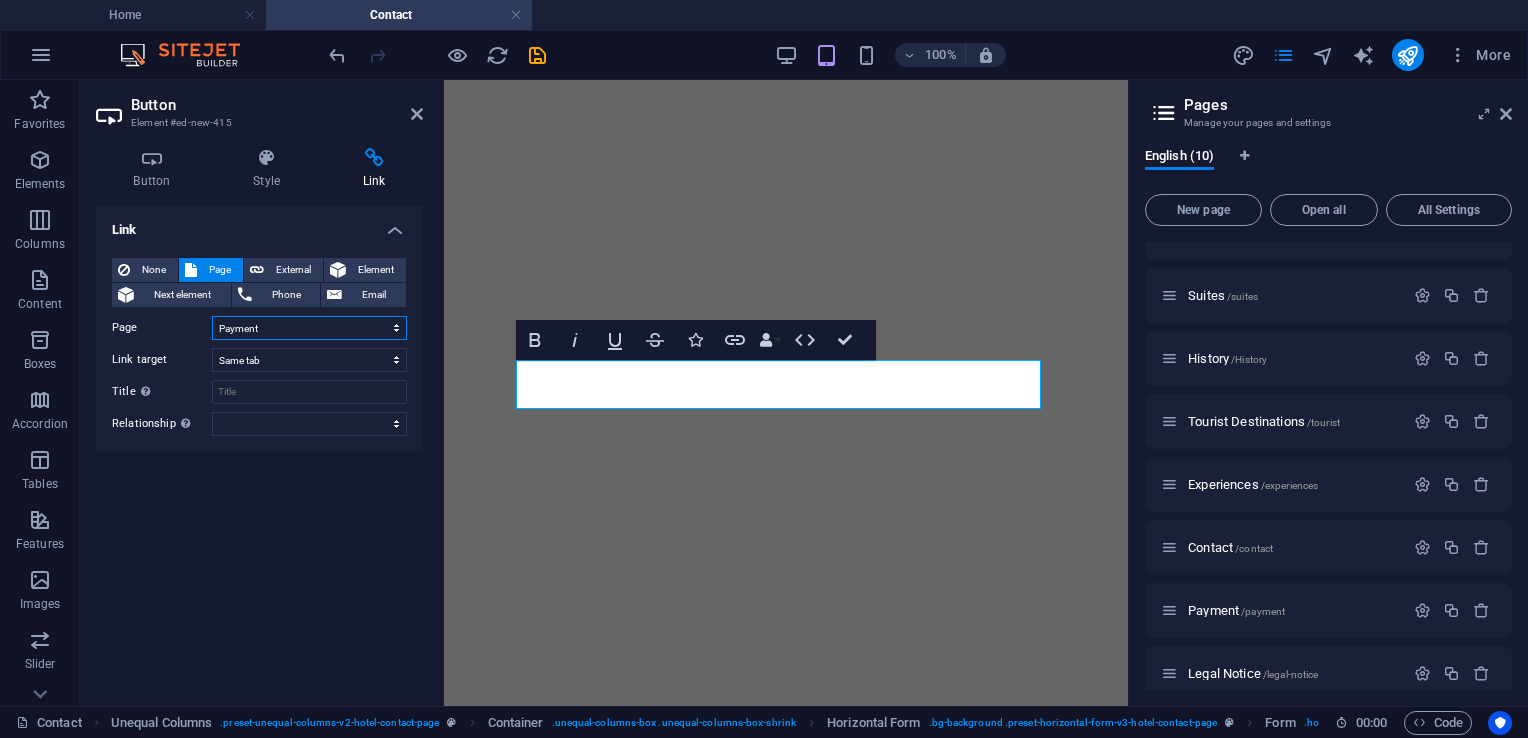 click on "Home Maintenance Suites History Tourist Destinations Experiences Contact Payment Legal Notice Privacy" at bounding box center (309, 328) 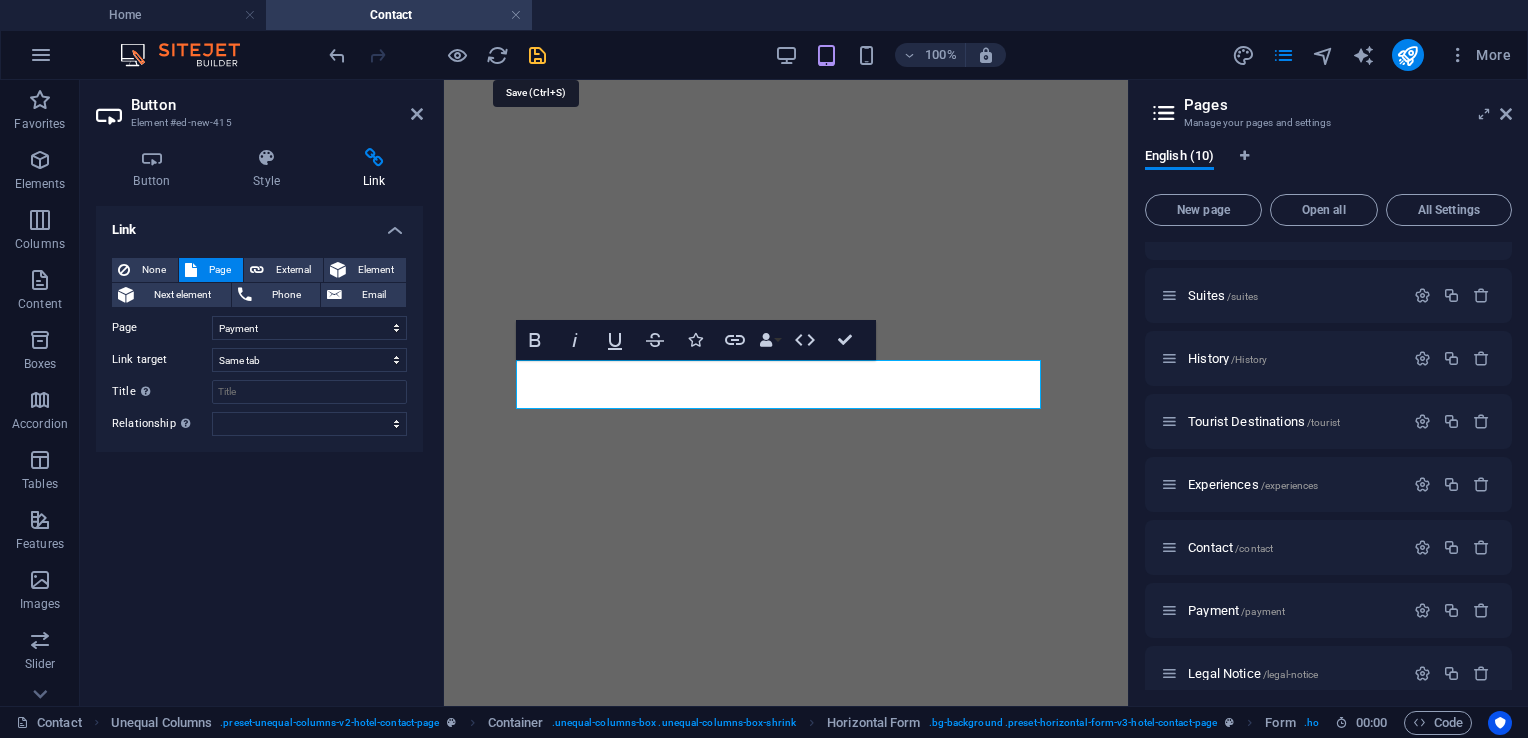 click at bounding box center [537, 55] 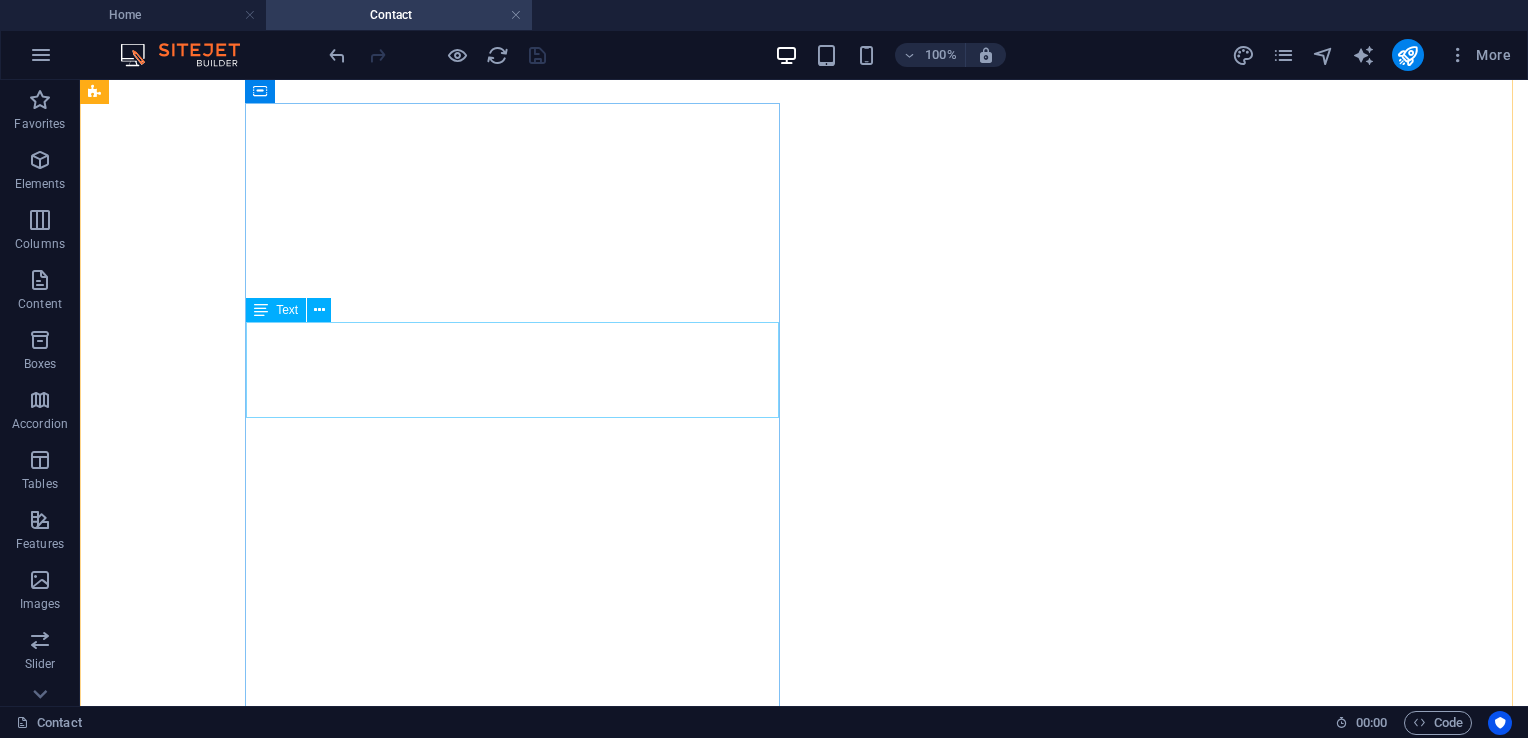 scroll, scrollTop: 1068, scrollLeft: 0, axis: vertical 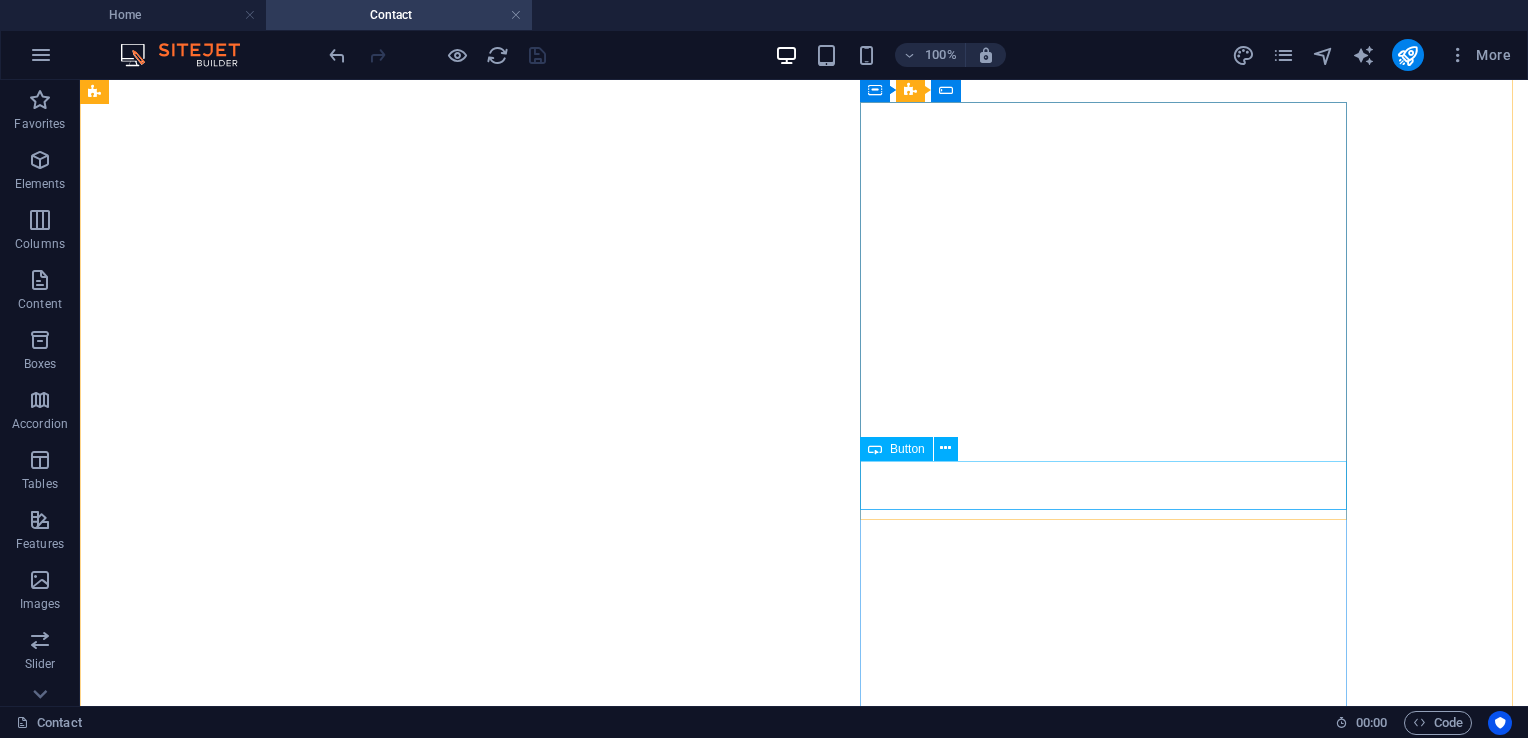 click on "Settle payment here" at bounding box center [804, 5016] 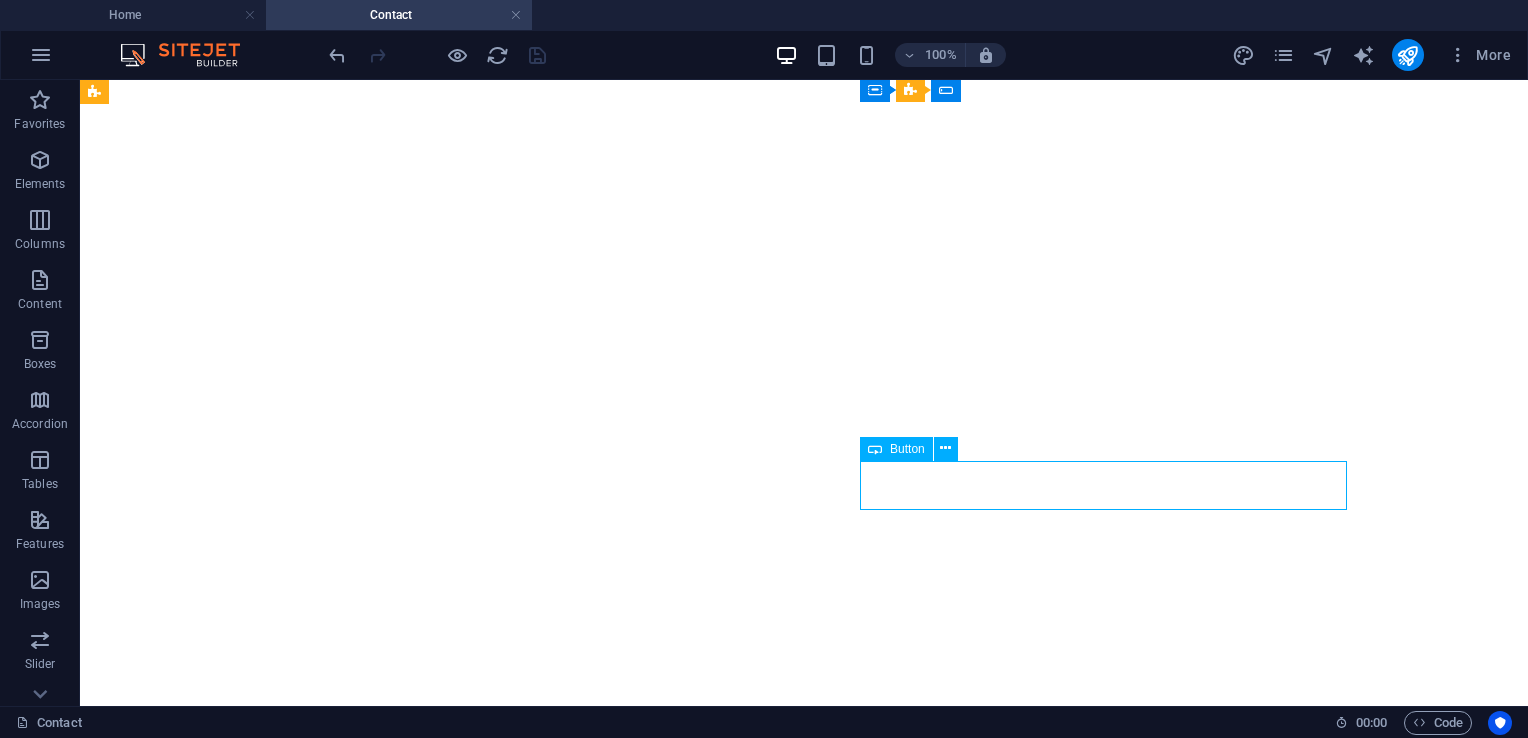 click on "Settle payment here" at bounding box center [804, 5016] 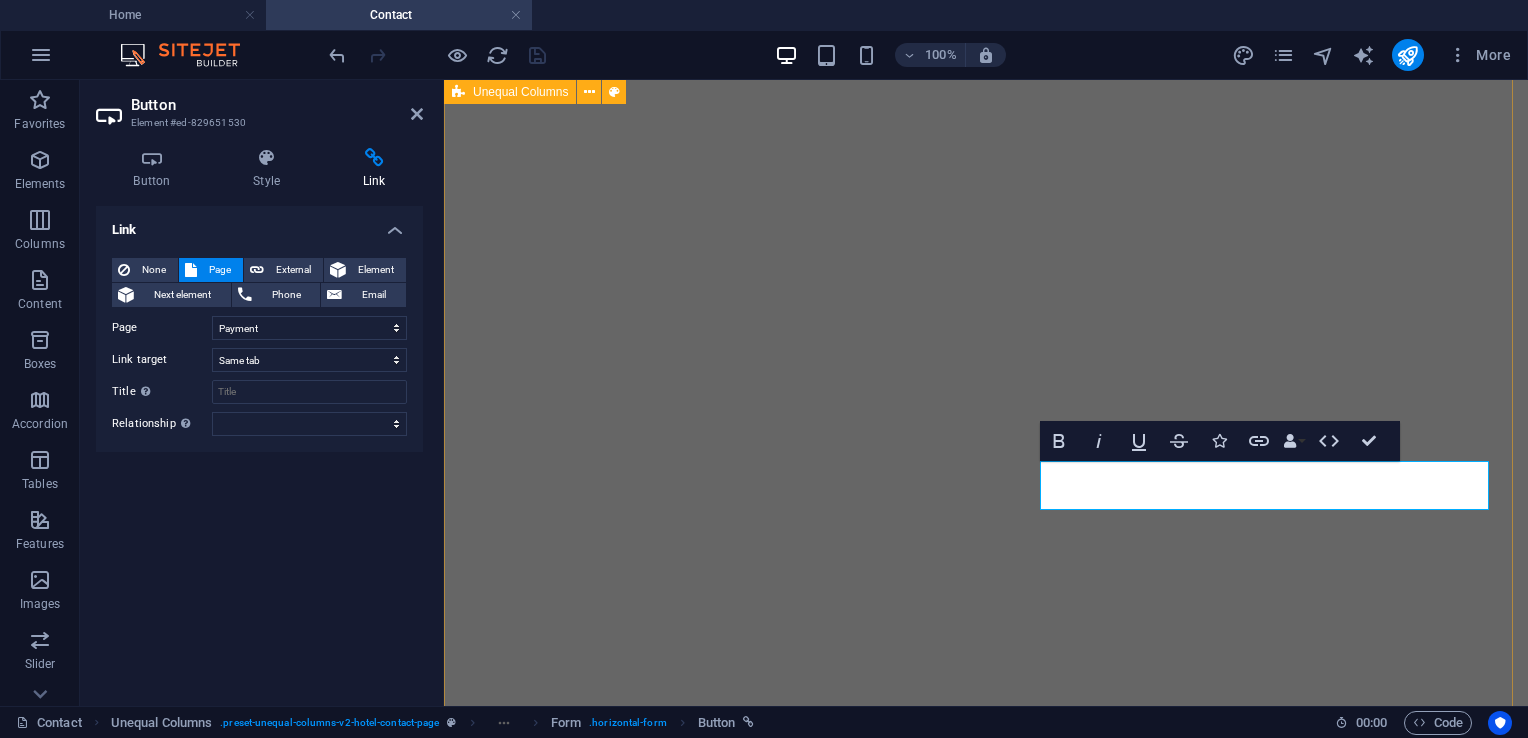 scroll, scrollTop: 977, scrollLeft: 0, axis: vertical 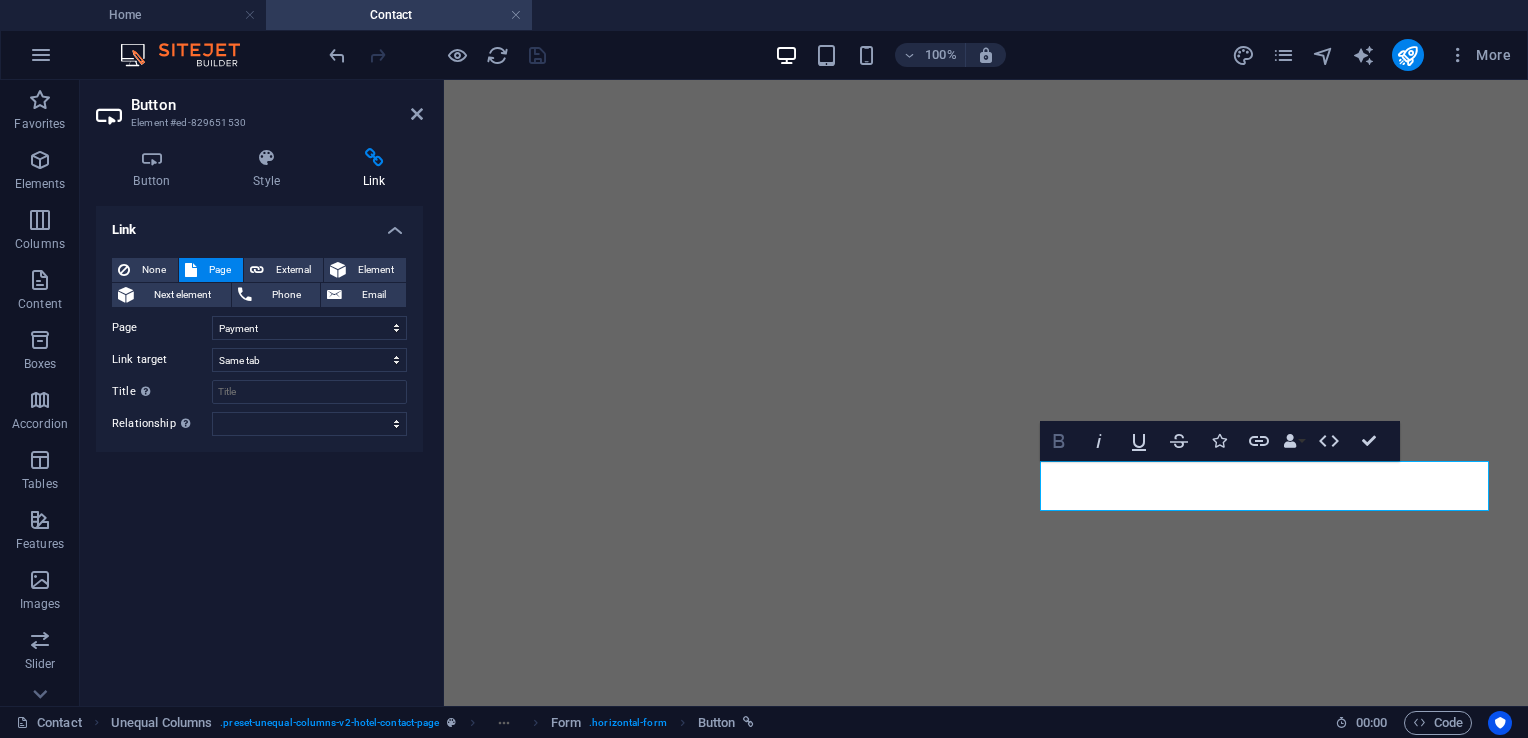click 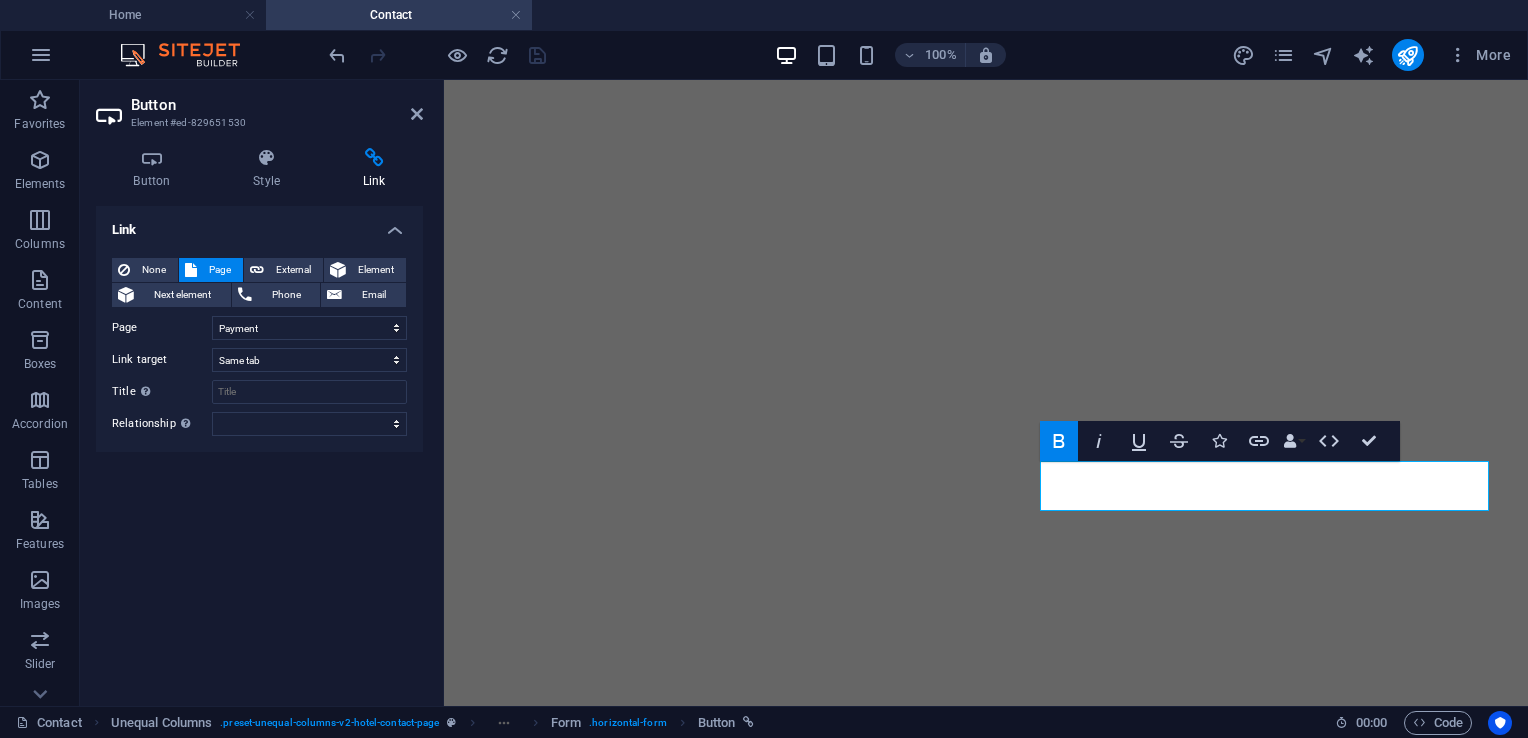 click 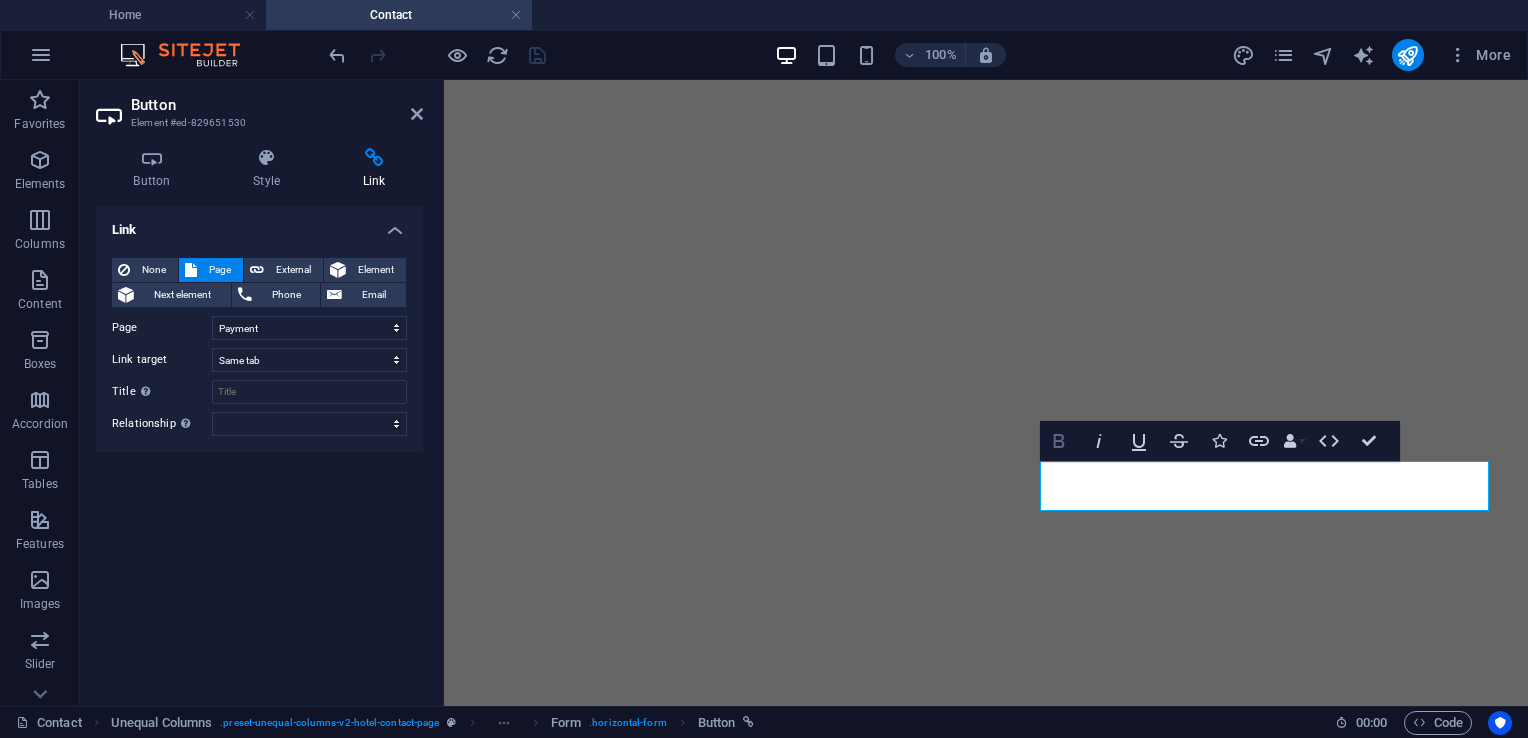 click 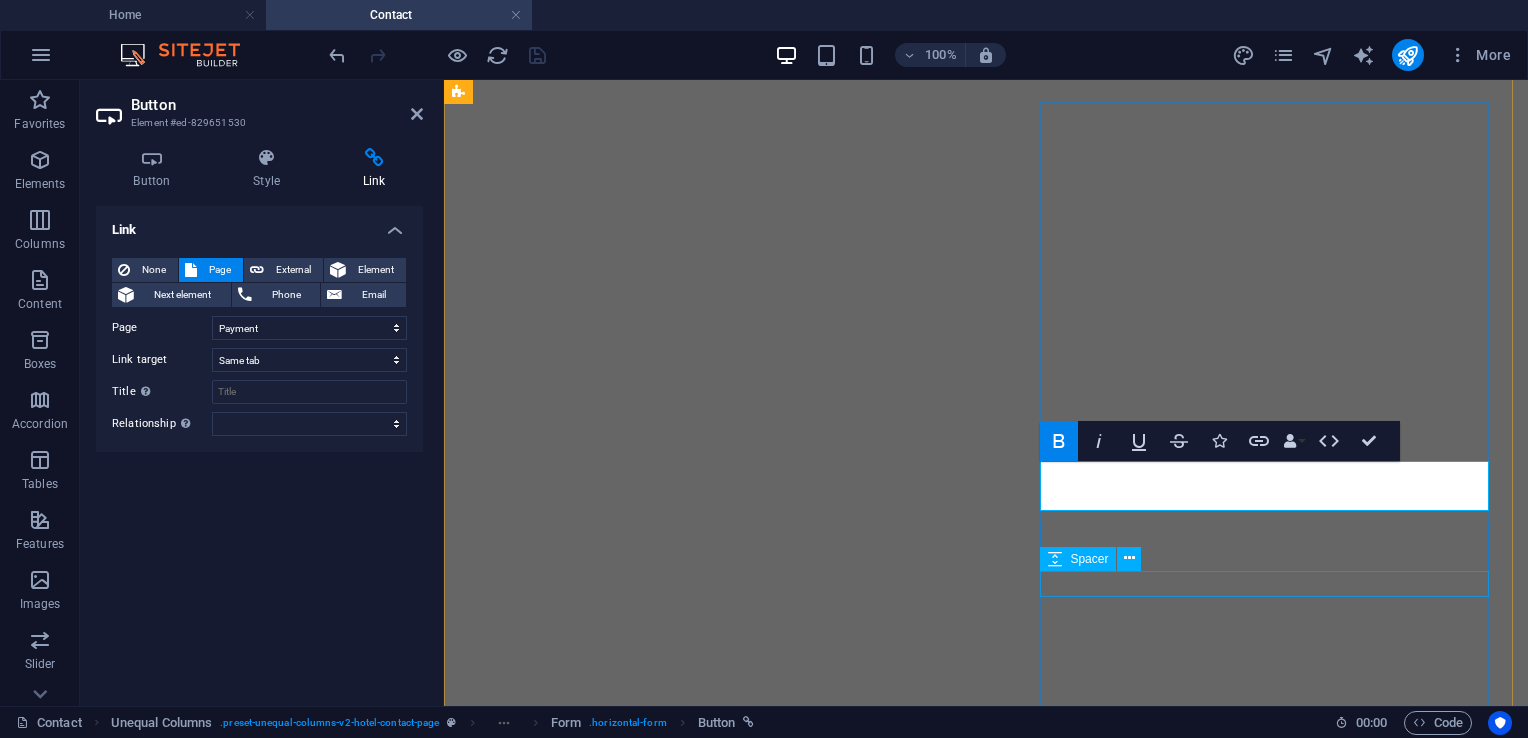 click on "SUBMIT Settle payment here" at bounding box center [986, 3692] 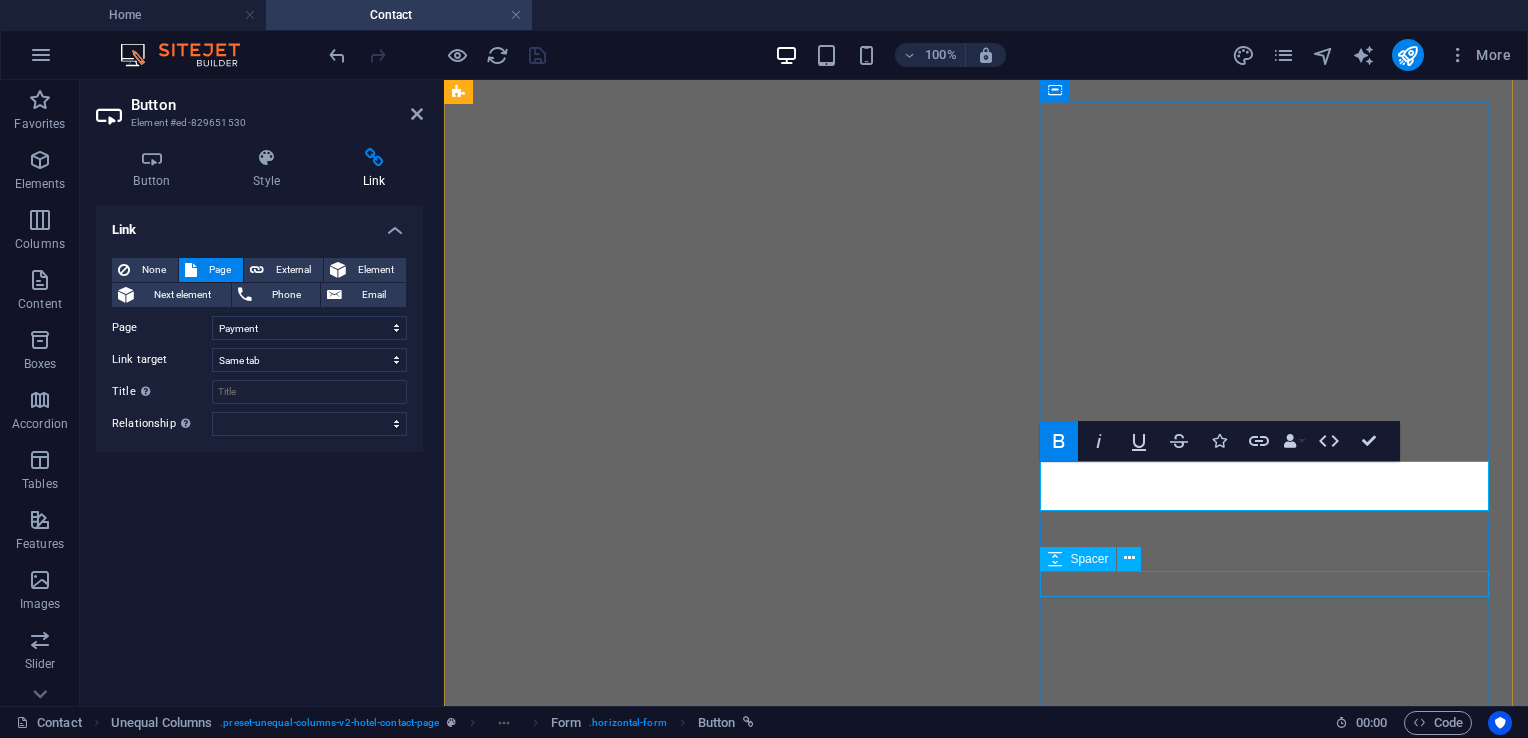 click at bounding box center [986, 3824] 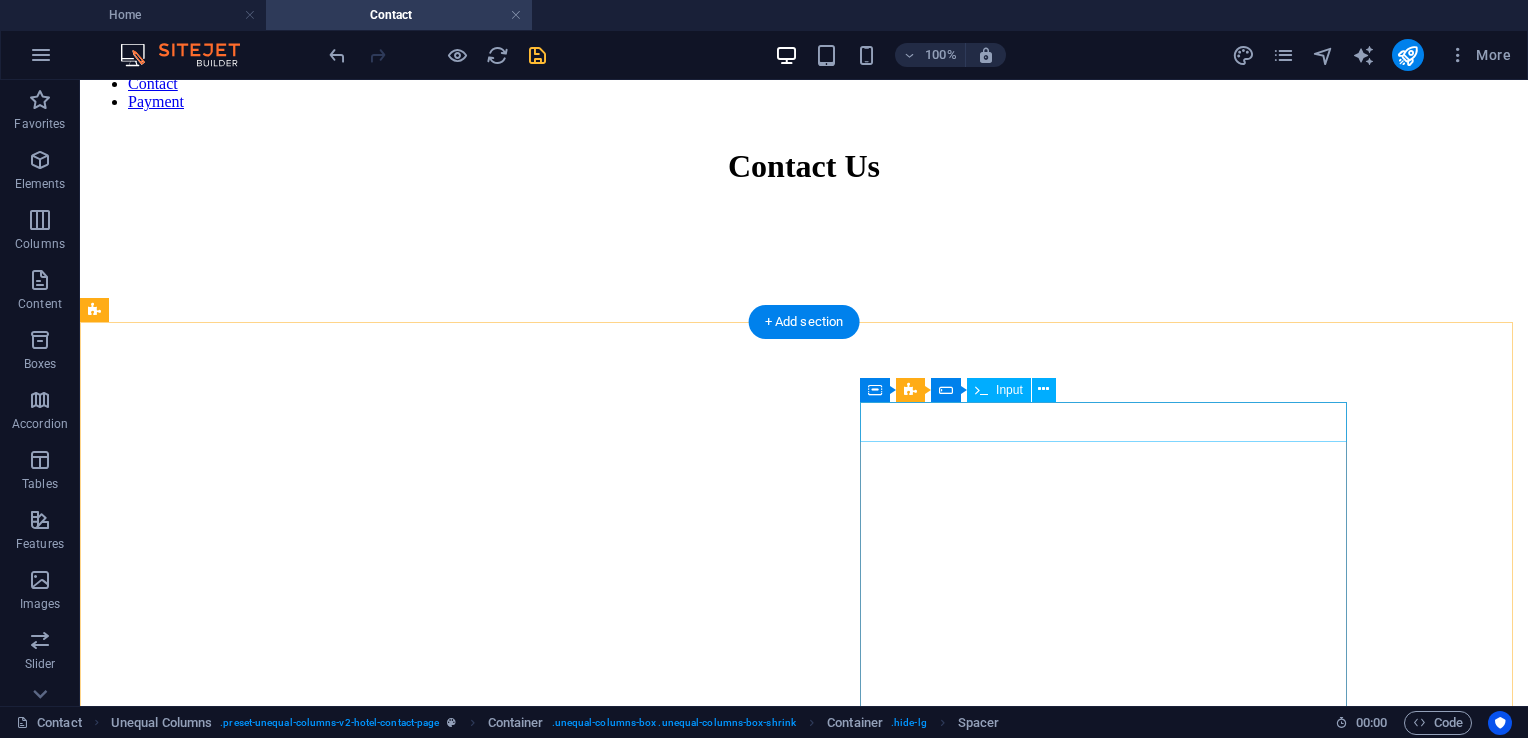 scroll, scrollTop: 768, scrollLeft: 0, axis: vertical 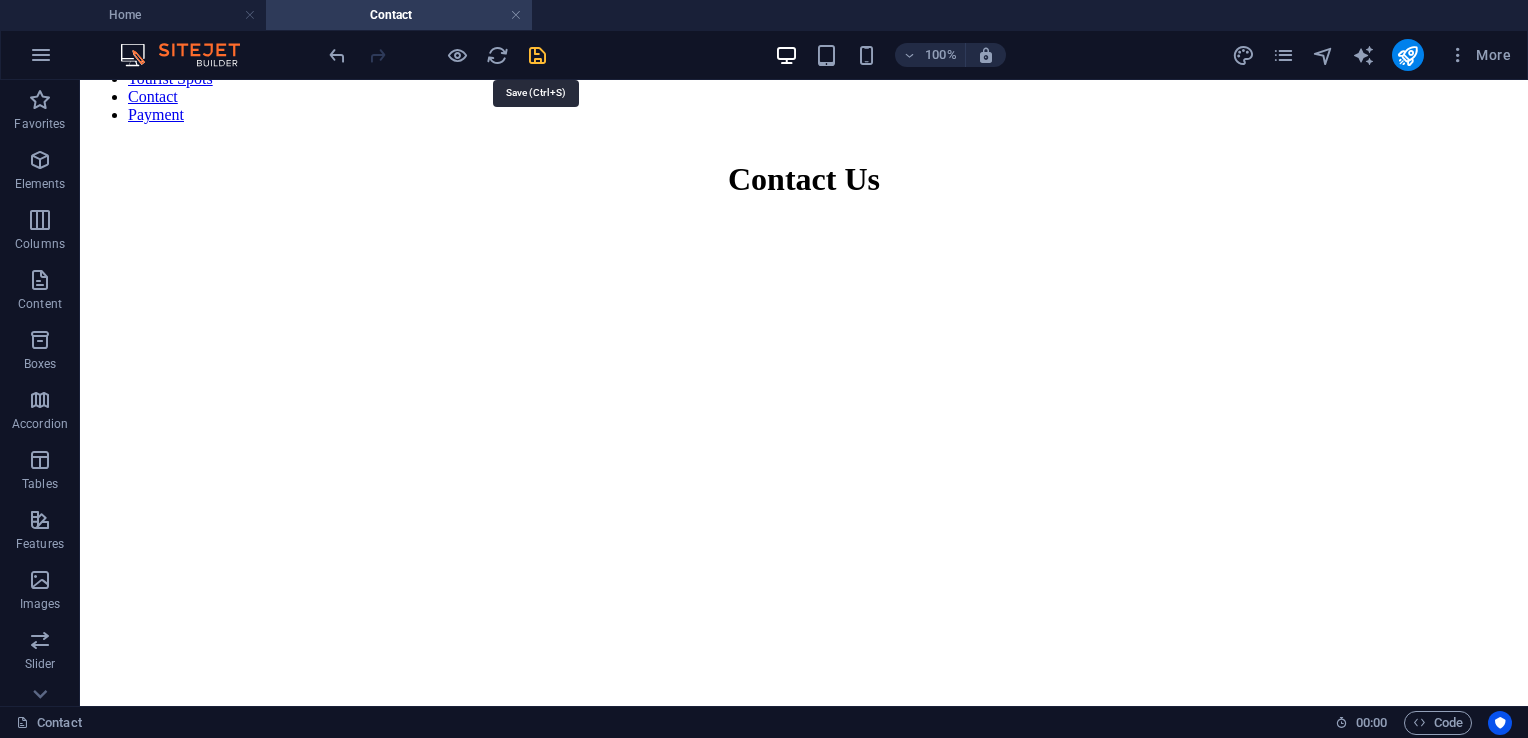 click at bounding box center (537, 55) 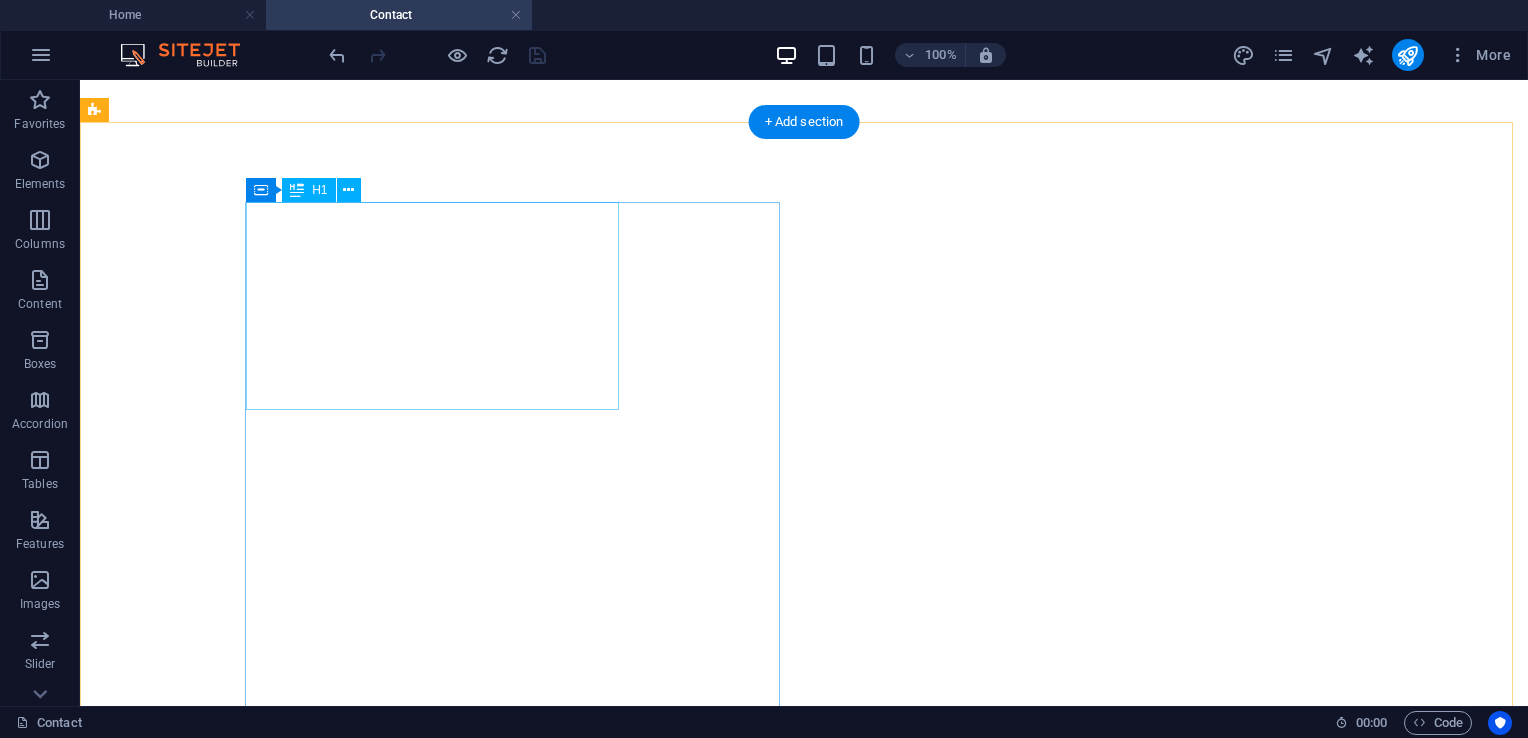 scroll, scrollTop: 968, scrollLeft: 0, axis: vertical 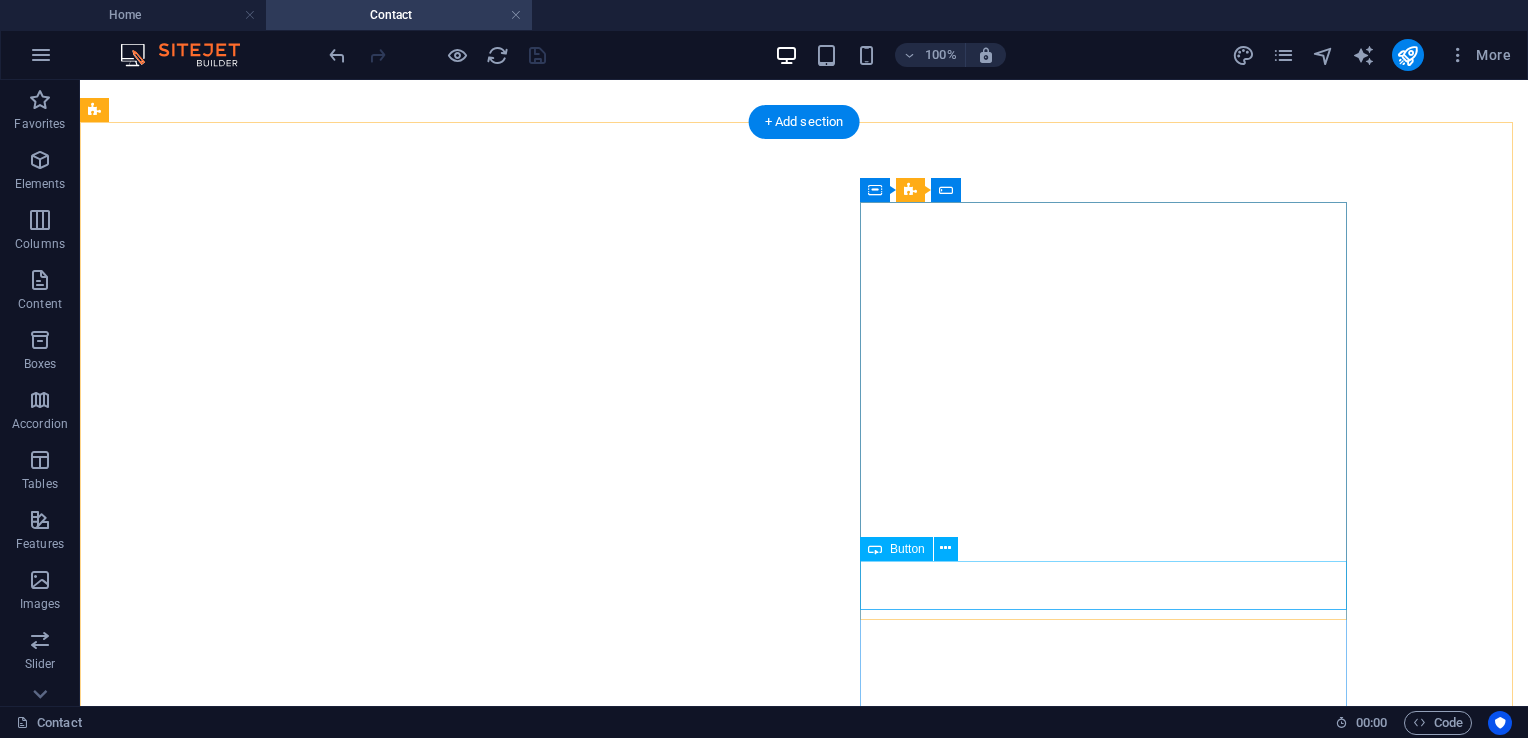 click on "Settle payment here" at bounding box center (804, 5116) 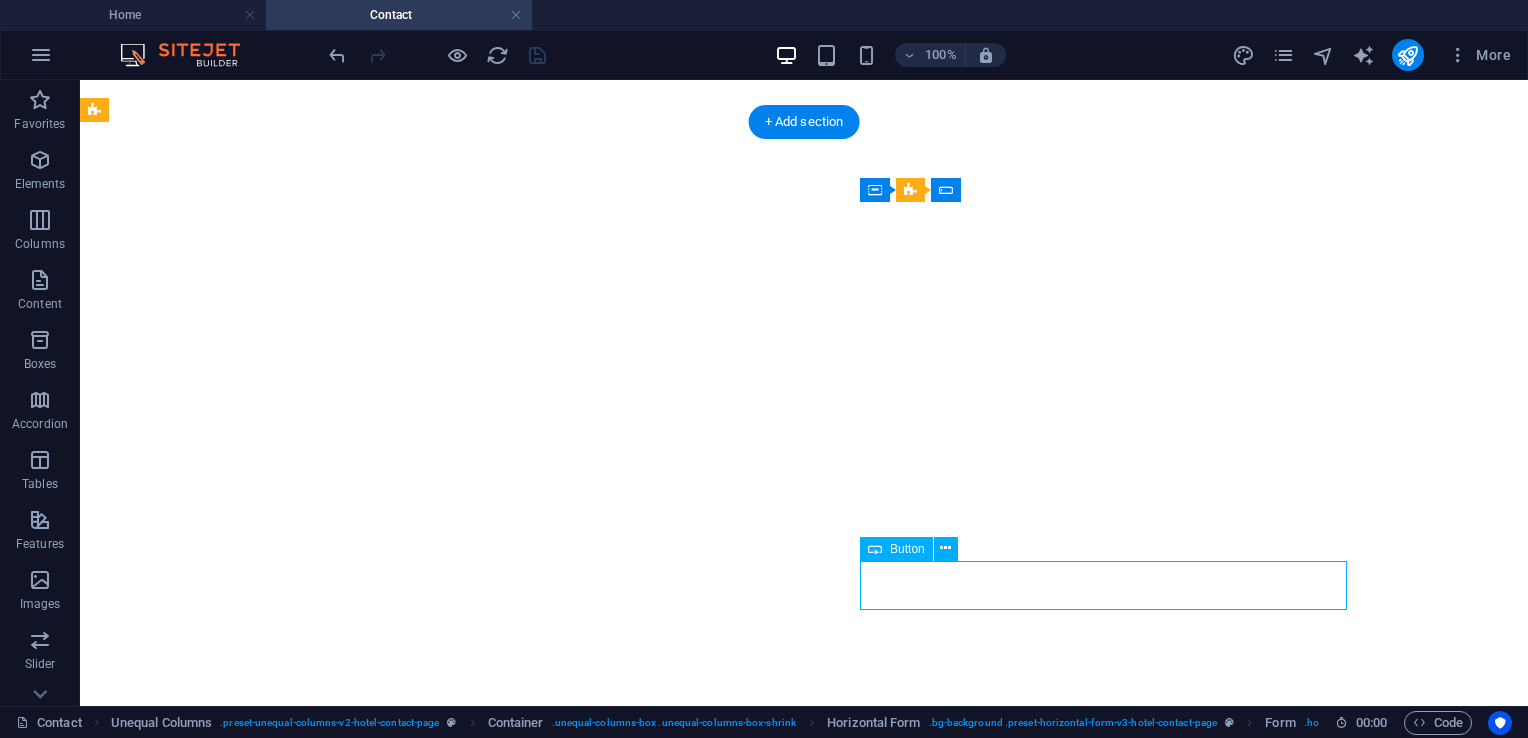 click on "Settle payment here" at bounding box center [804, 5116] 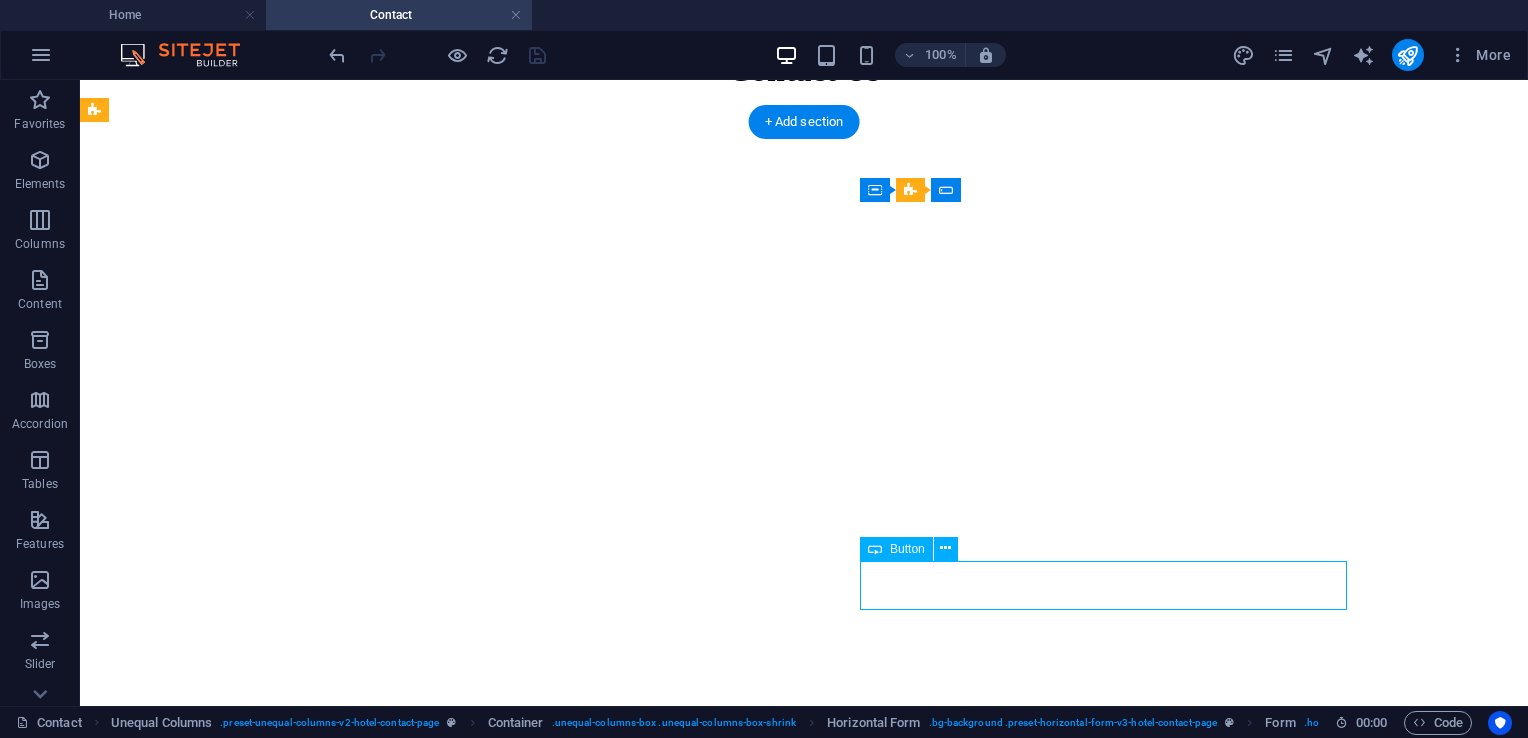 select on "7" 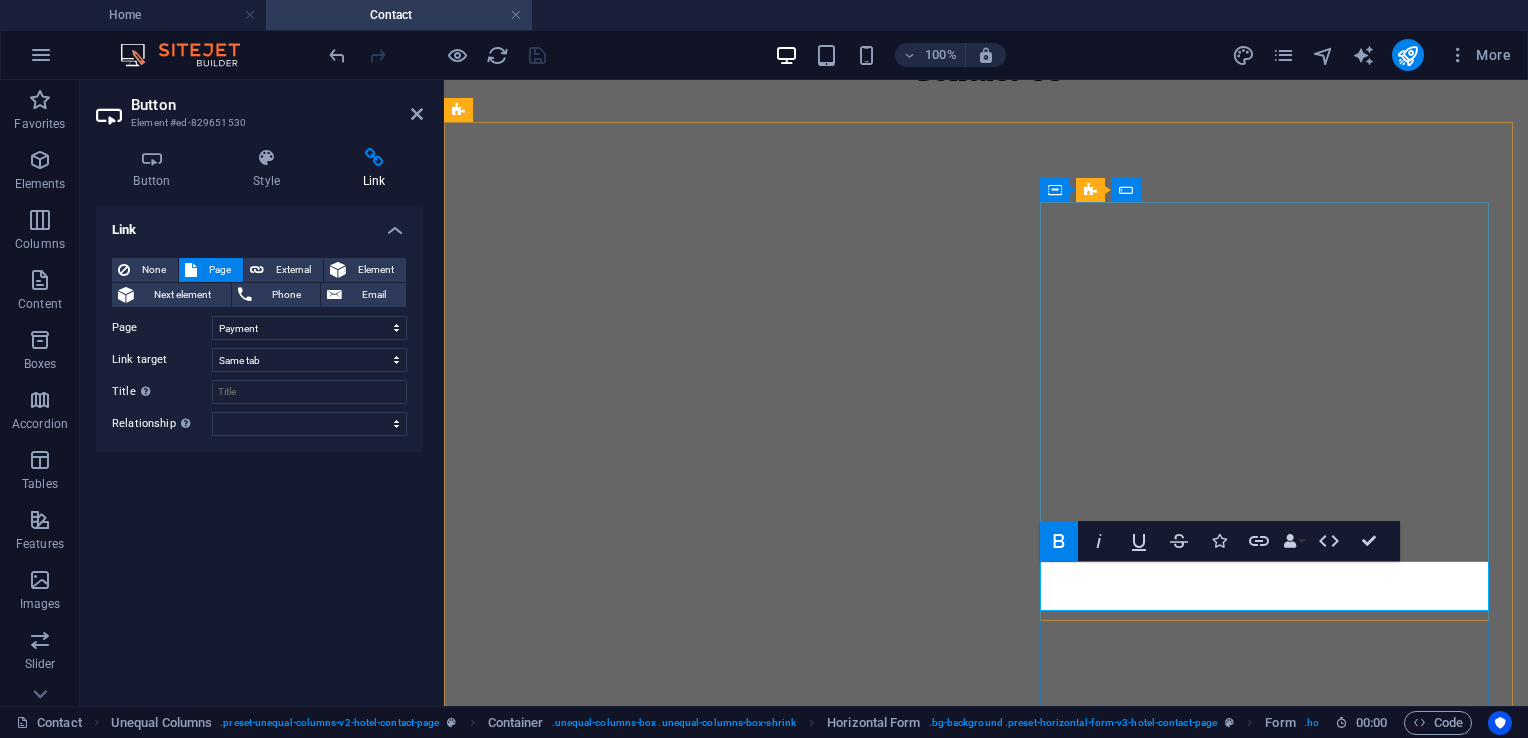 click on "Settle payment here" at bounding box center (544, 3841) 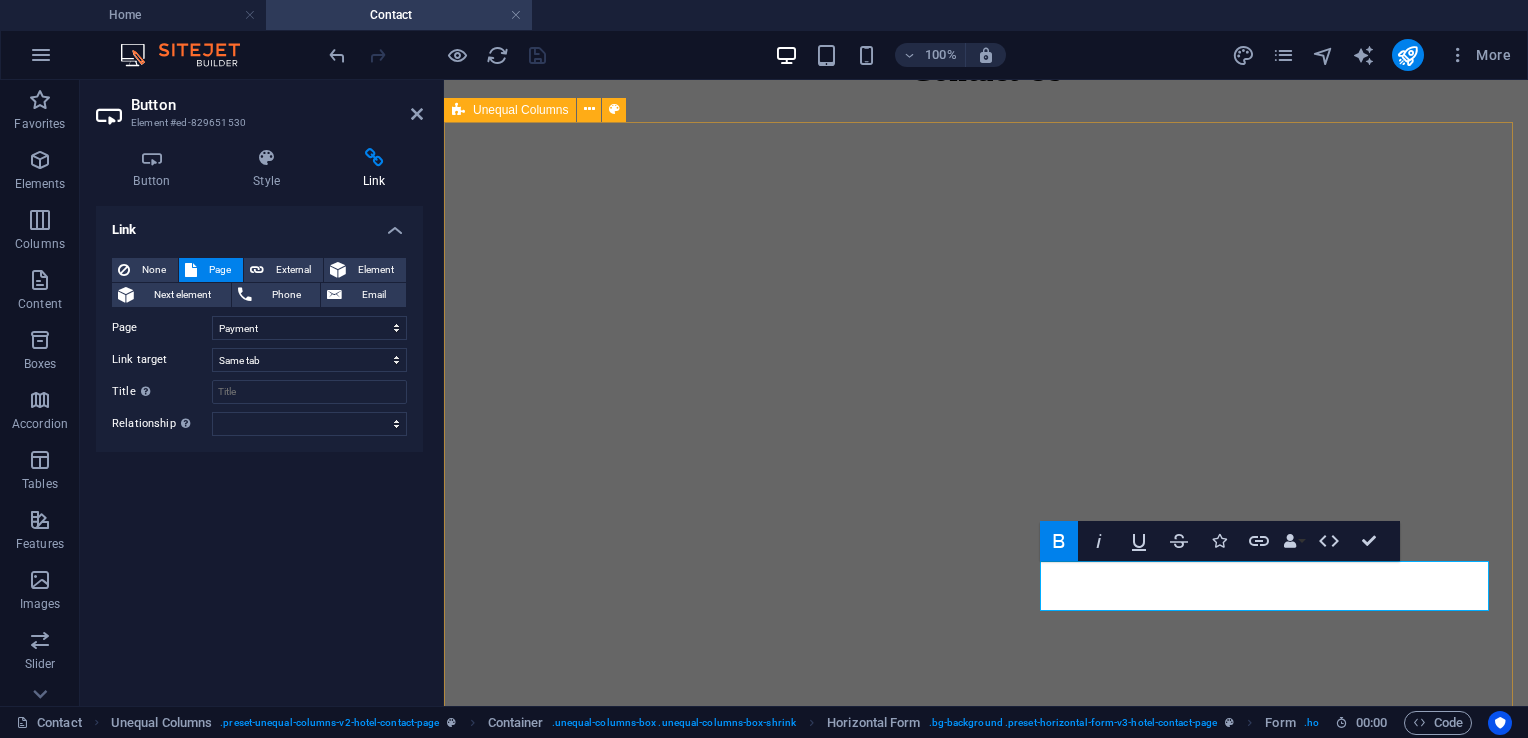 click on "Contact Details           Here you can find all of our contact details, including our phone number, email, and address. If you have any questions, inquiries, or simply want to get in touch, please don’t hesitate to reach out — we’re always happy to help. Phone:   [PHONE] Email:  [EMAIL] Address:  [STREET], [ZONE] [HIGHWAY], [CITY] City, [PROVINCE], [POSTAL_CODE] SUBMIT Settle payment" at bounding box center [986, 3491] 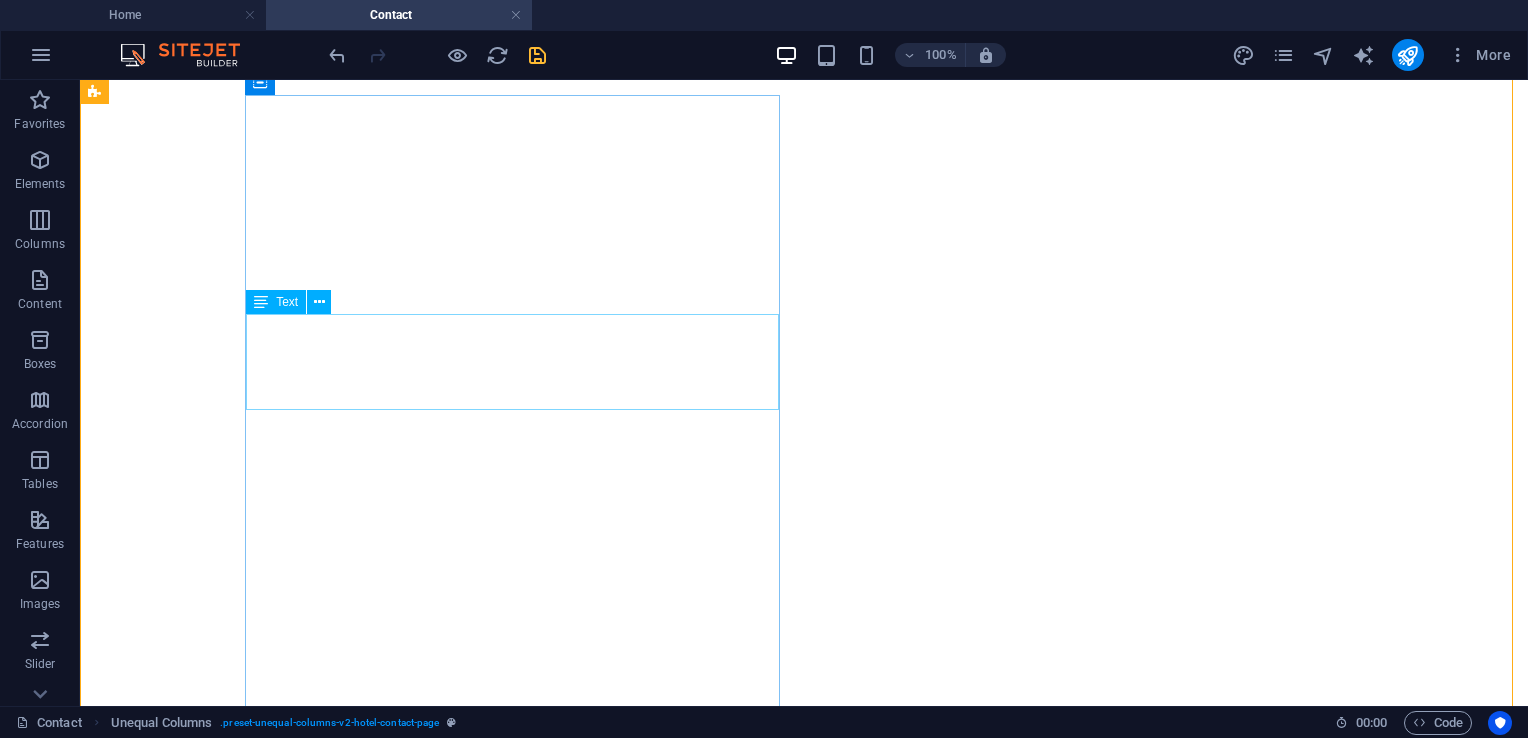 scroll, scrollTop: 1077, scrollLeft: 0, axis: vertical 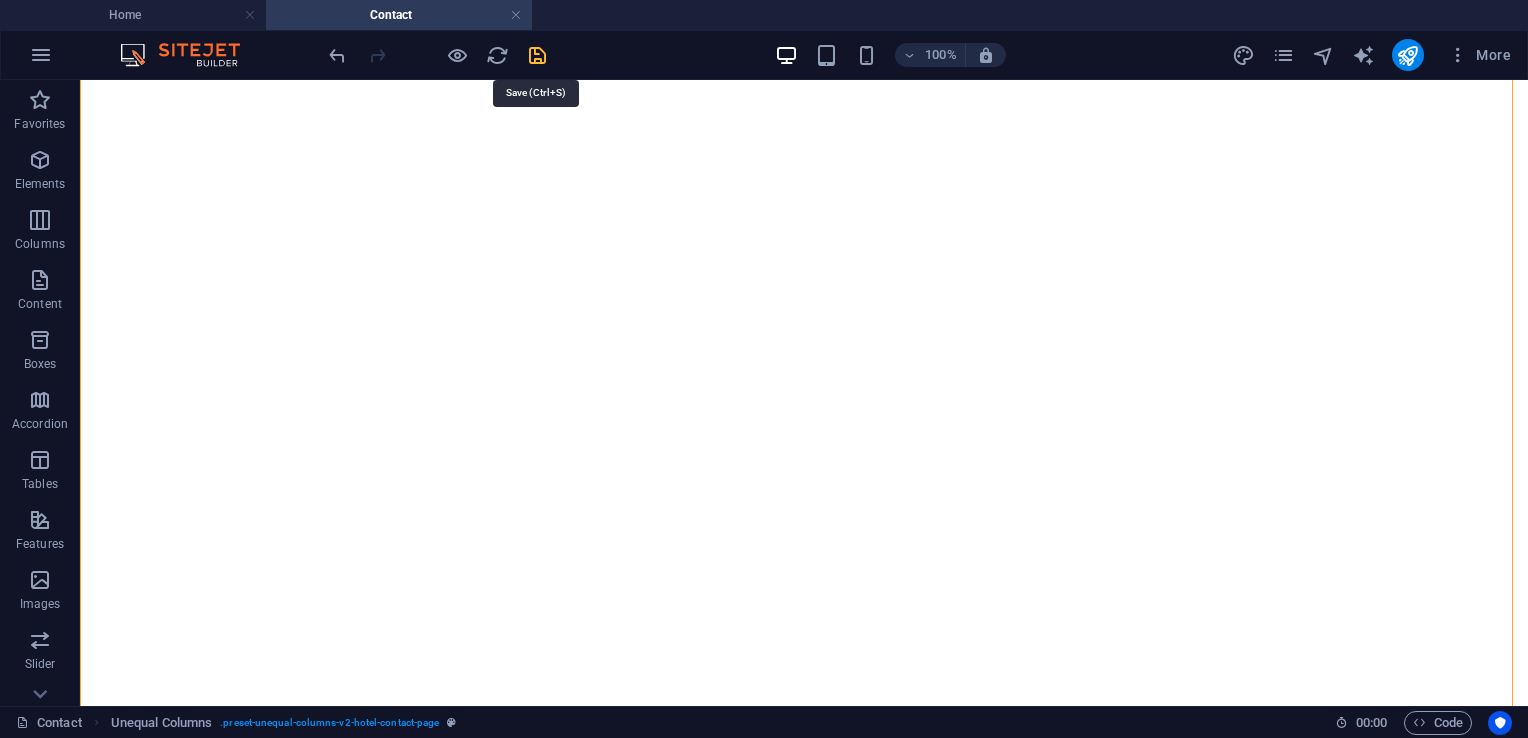 click at bounding box center (537, 55) 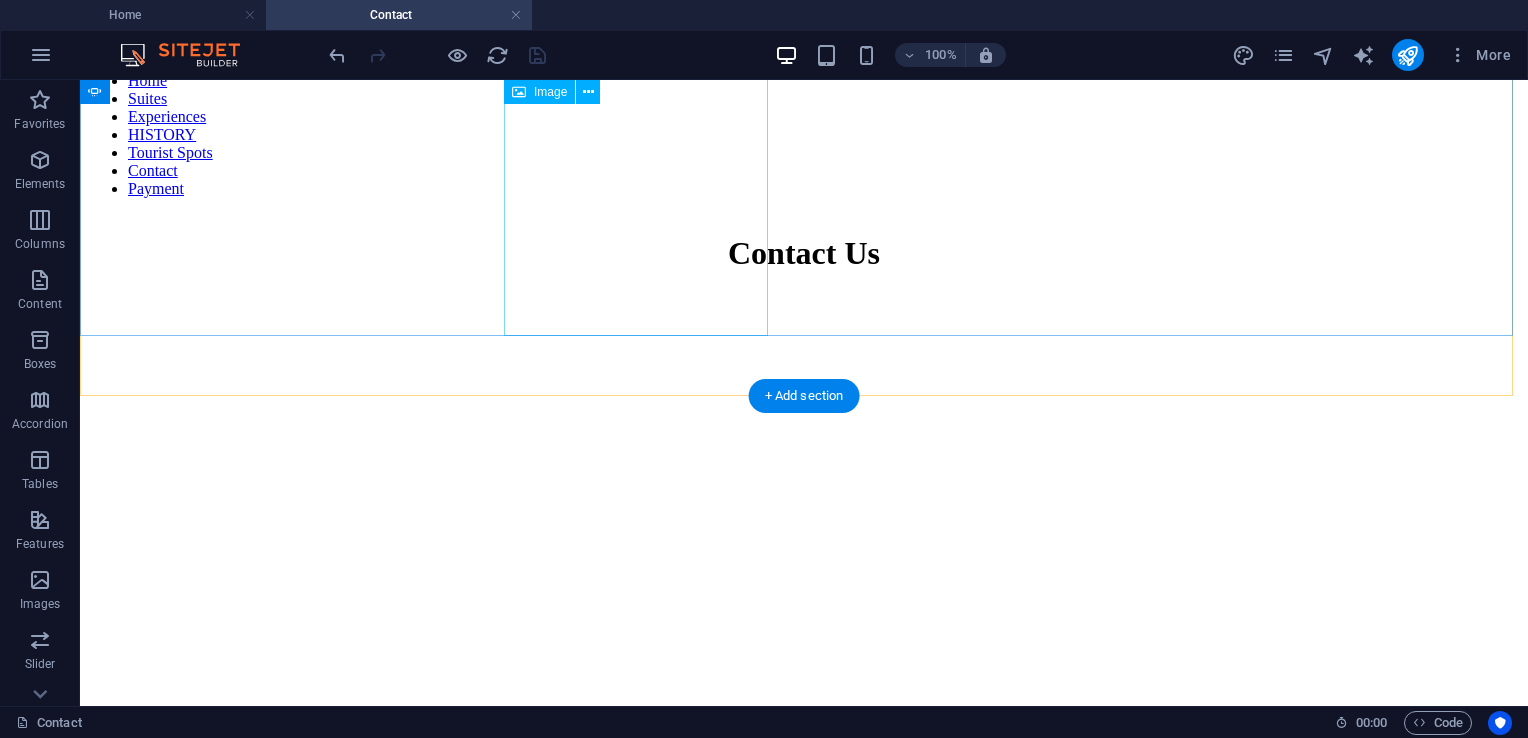 scroll, scrollTop: 994, scrollLeft: 0, axis: vertical 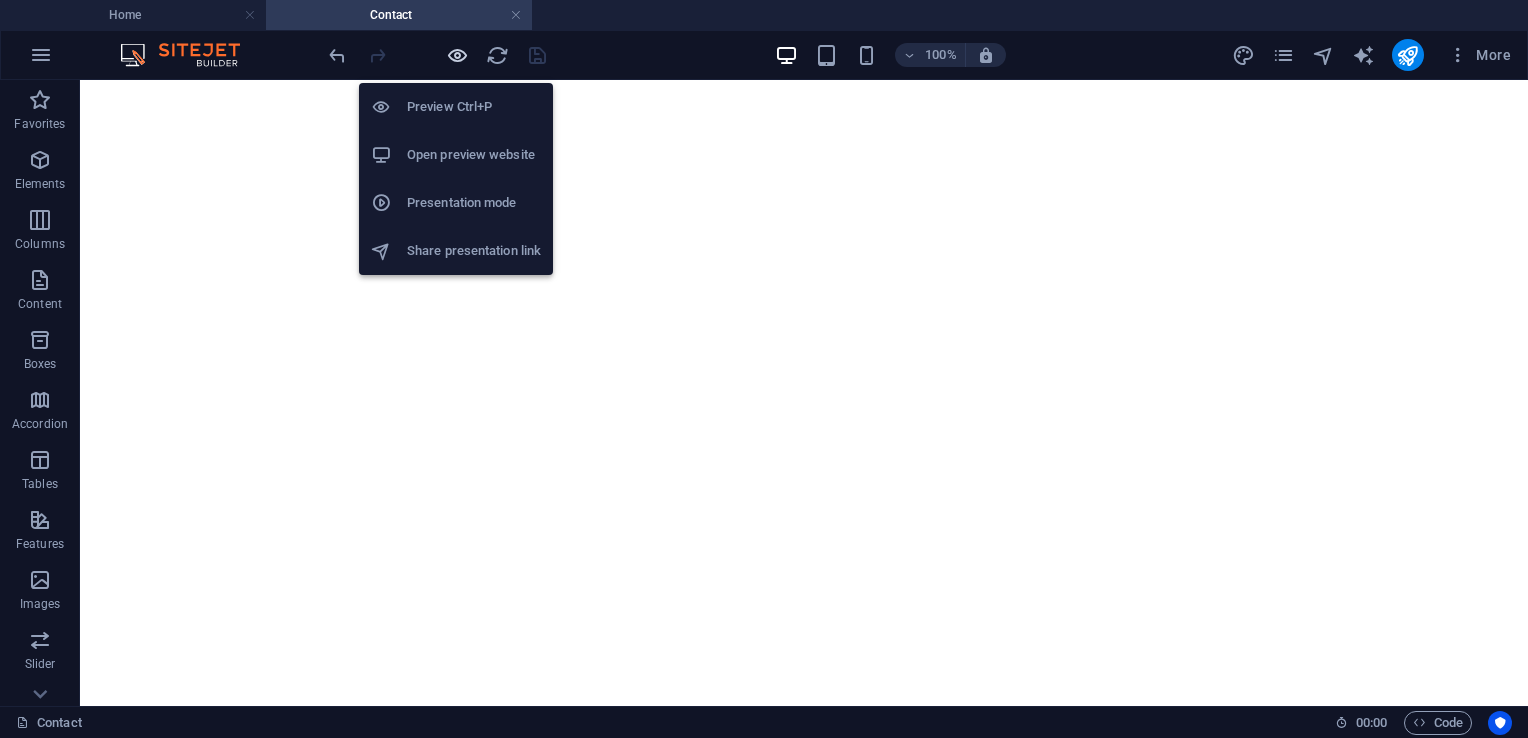 click at bounding box center [457, 55] 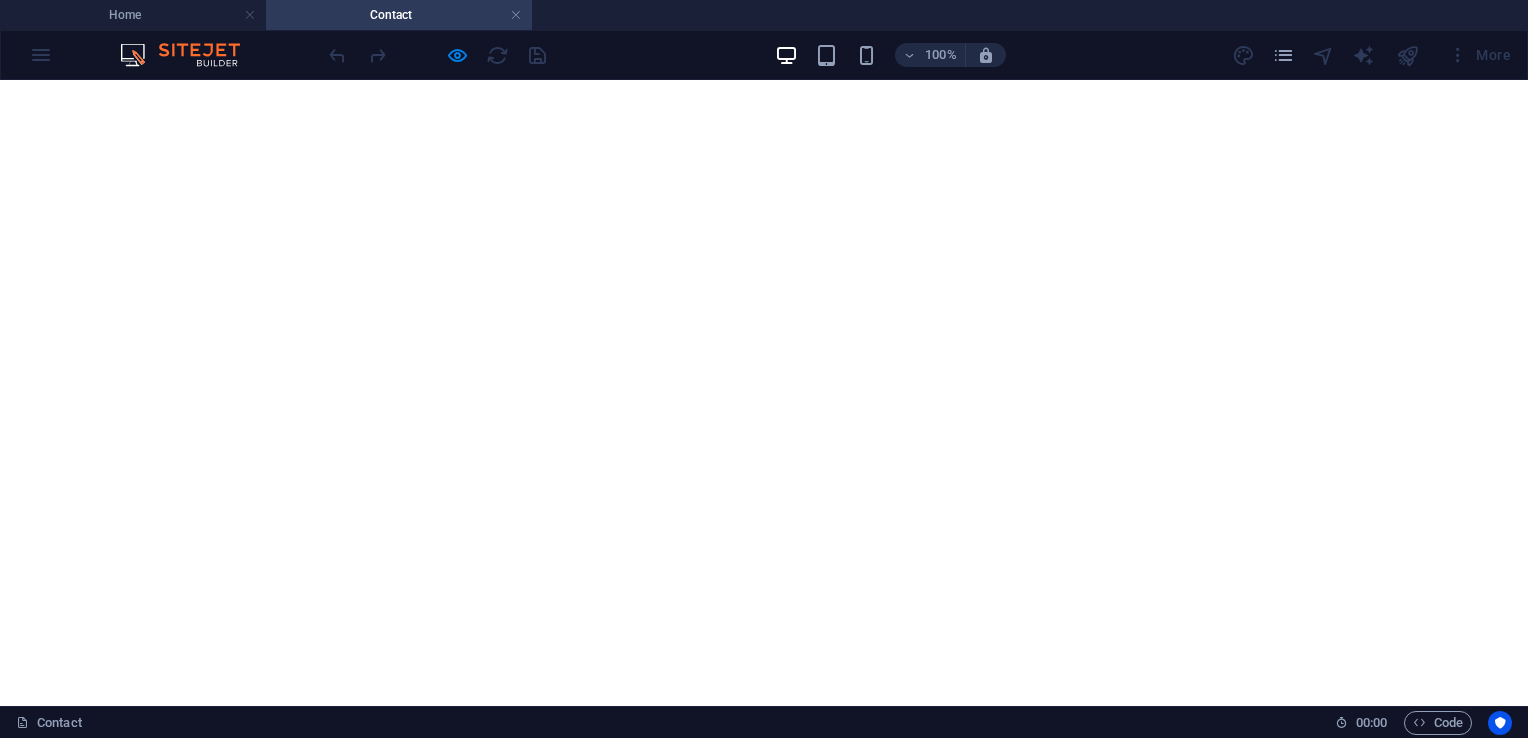 click on "Settle payment" at bounding box center (83, 5371) 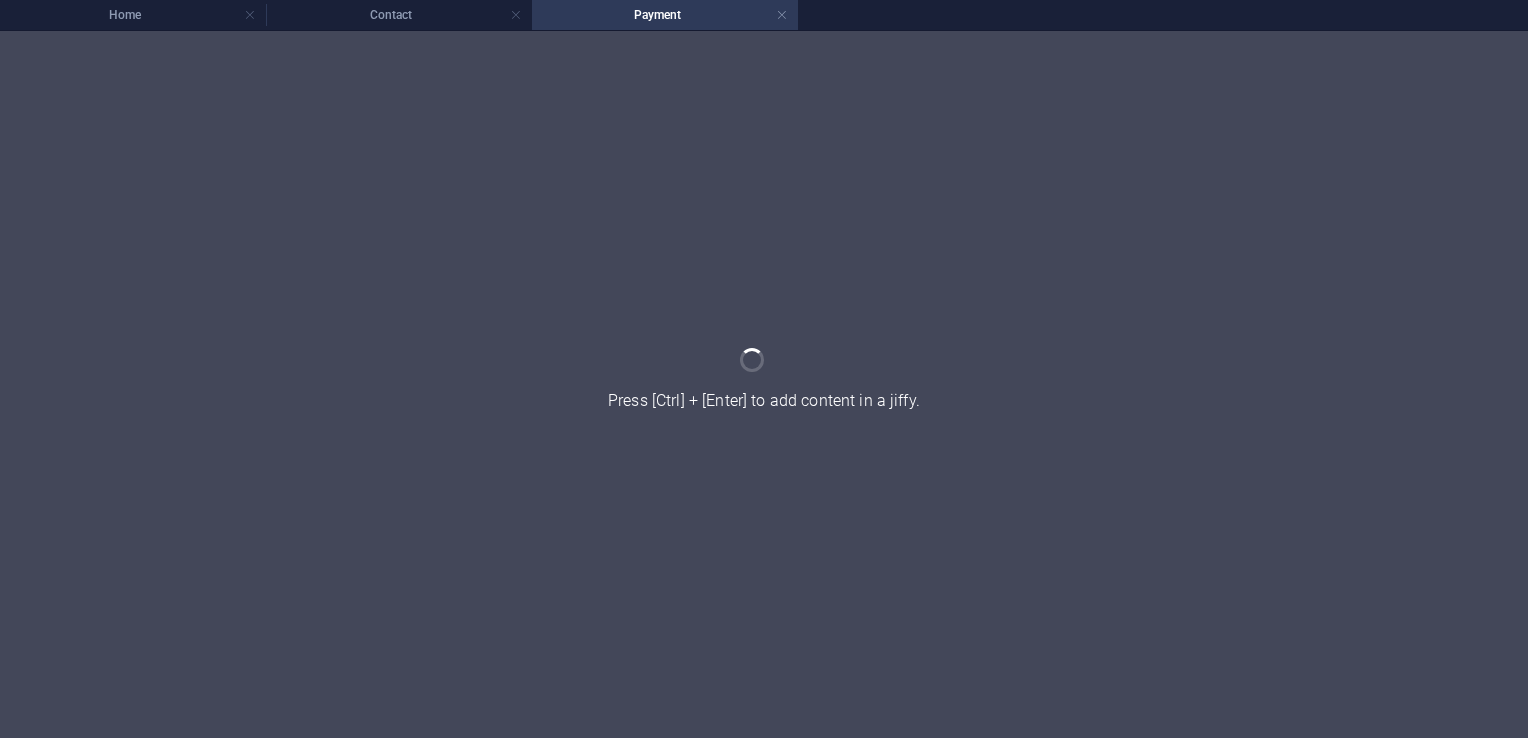 scroll, scrollTop: 0, scrollLeft: 0, axis: both 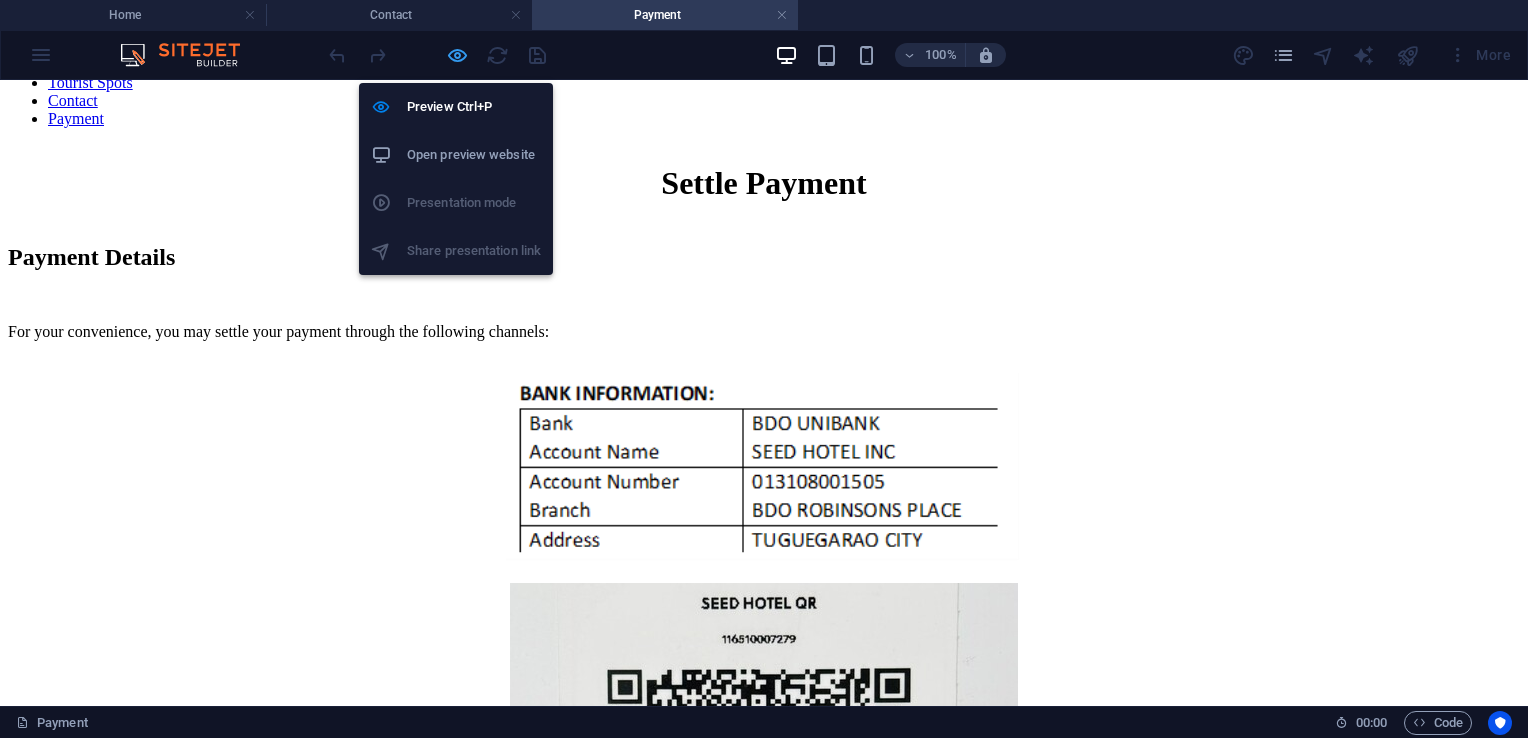 click at bounding box center (457, 55) 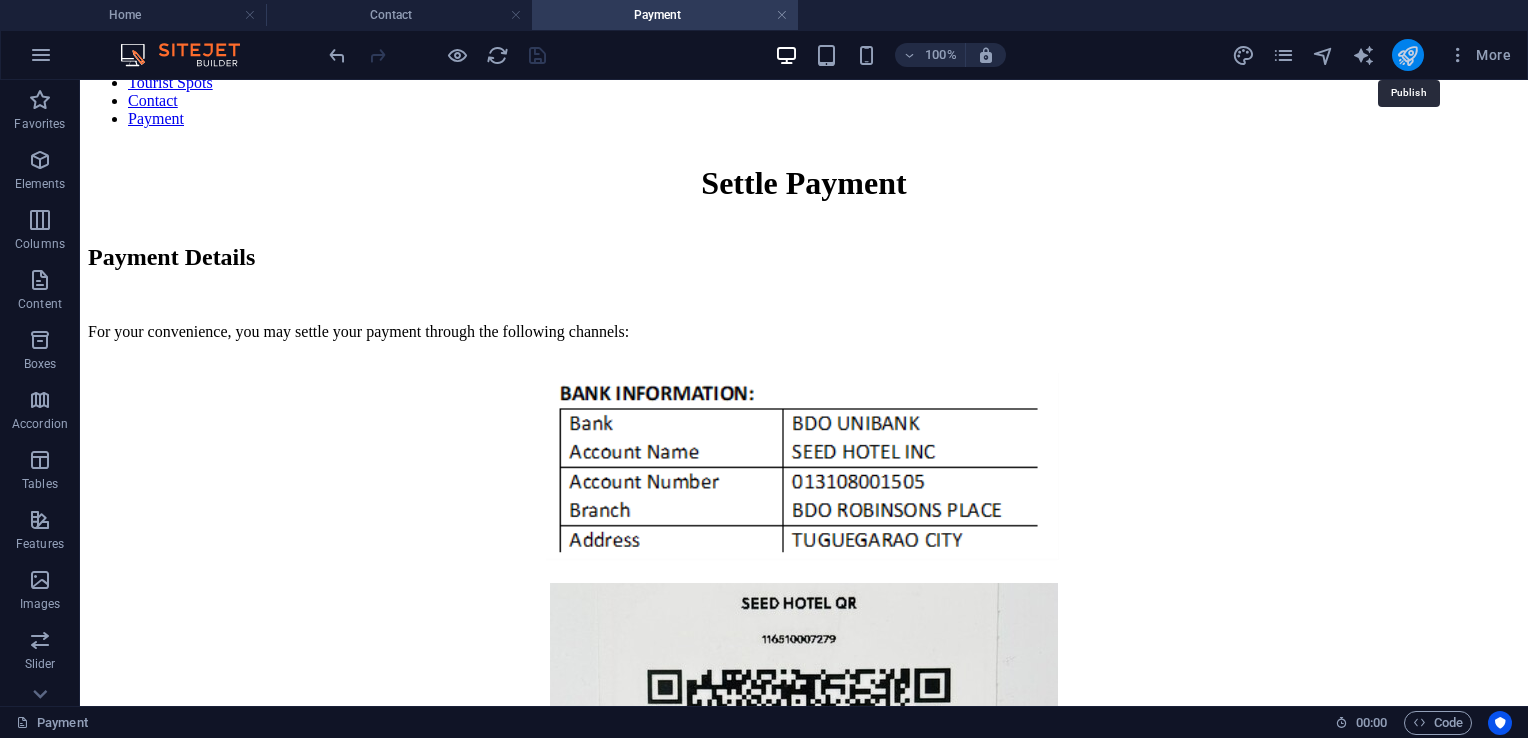 click at bounding box center (1407, 55) 